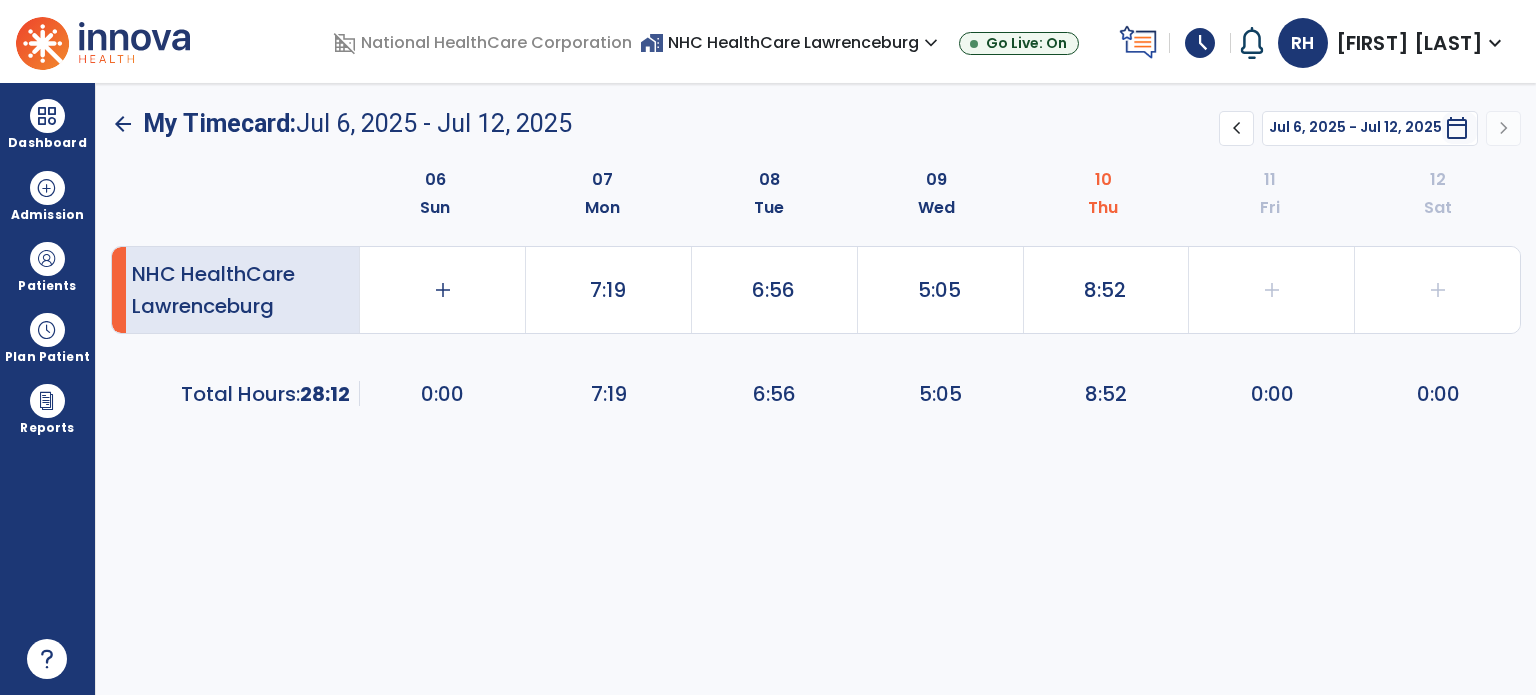 scroll, scrollTop: 0, scrollLeft: 0, axis: both 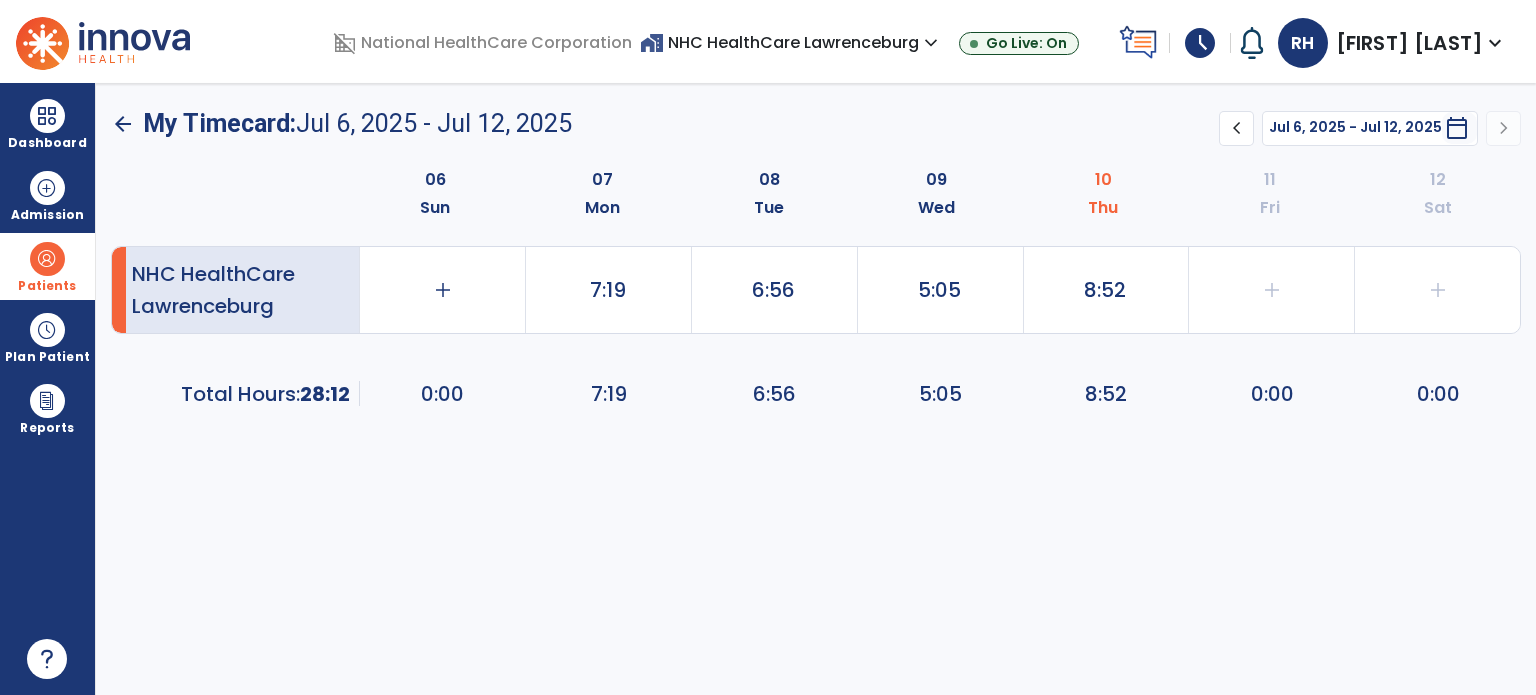 click on "Patients" at bounding box center (47, 266) 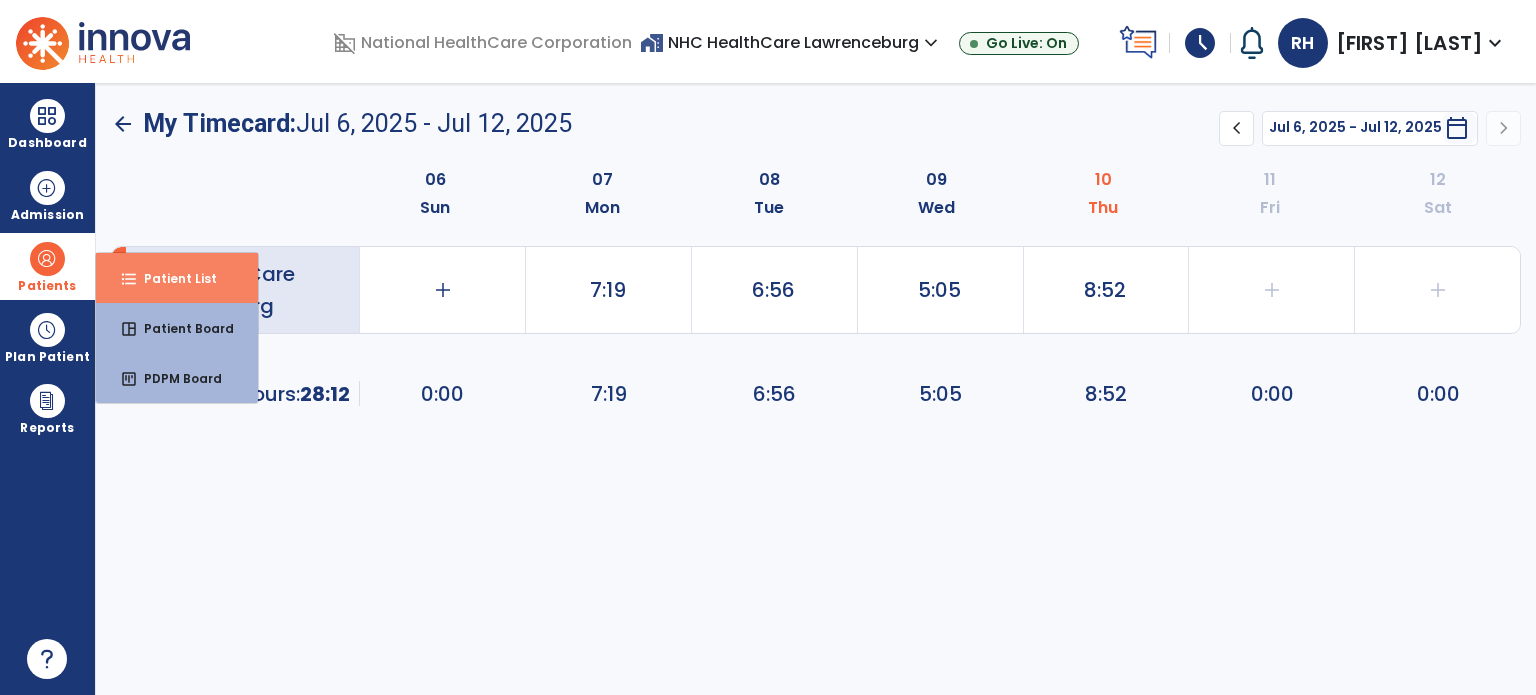 click on "Patient List" at bounding box center (172, 278) 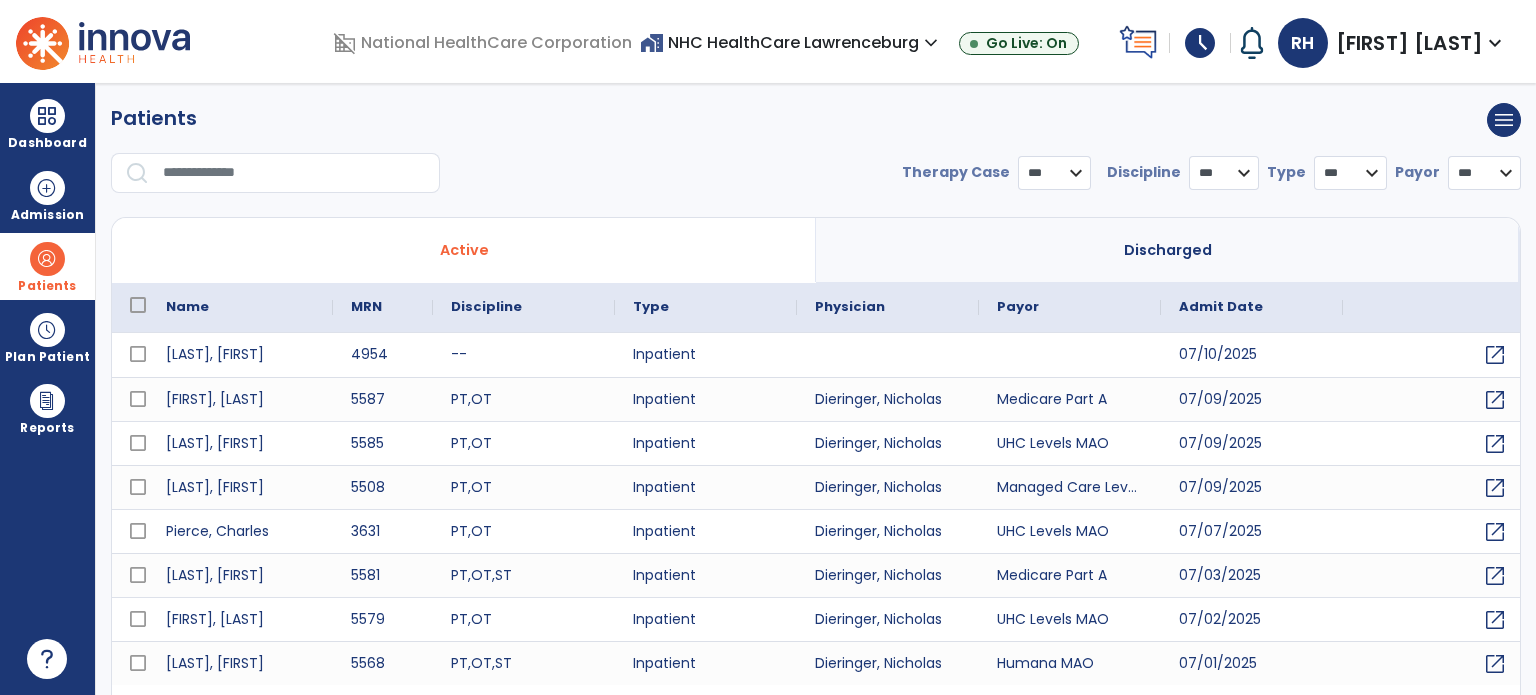 select on "***" 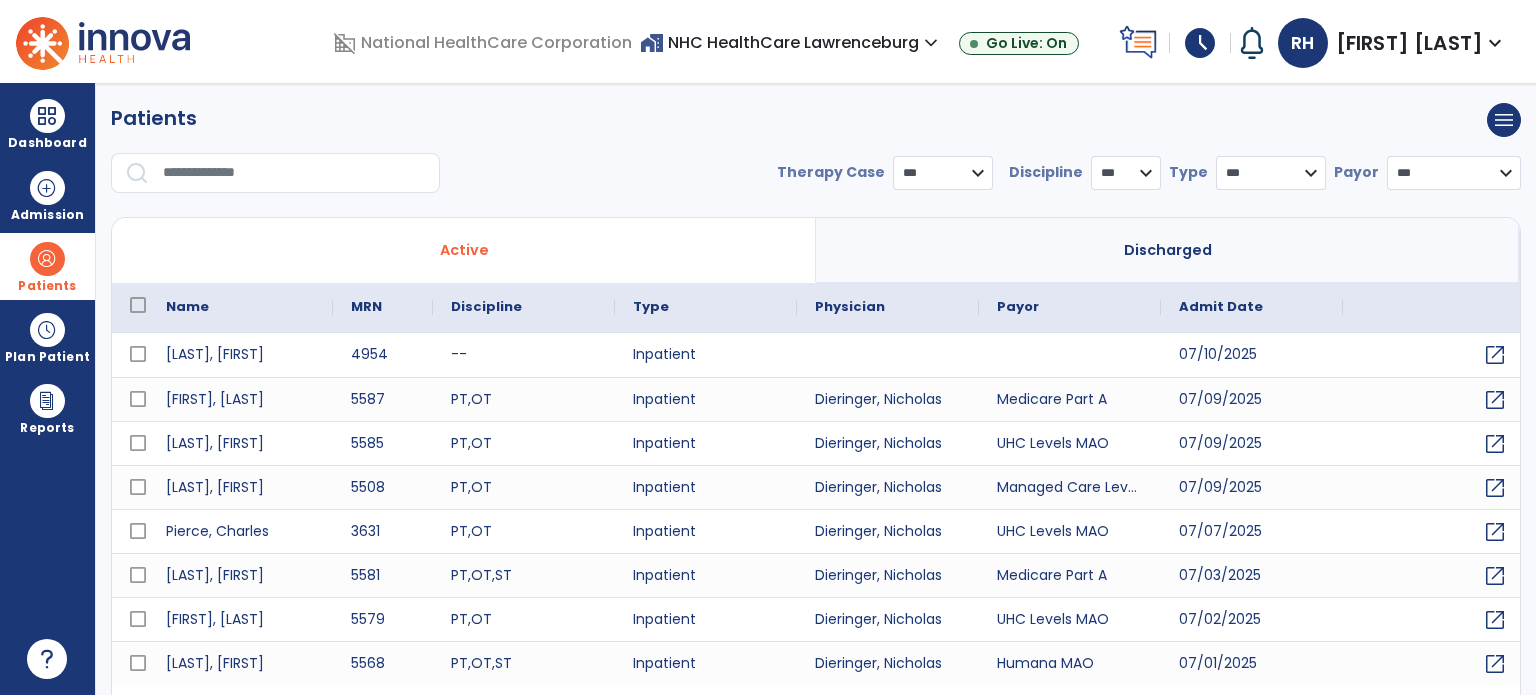 click at bounding box center [294, 173] 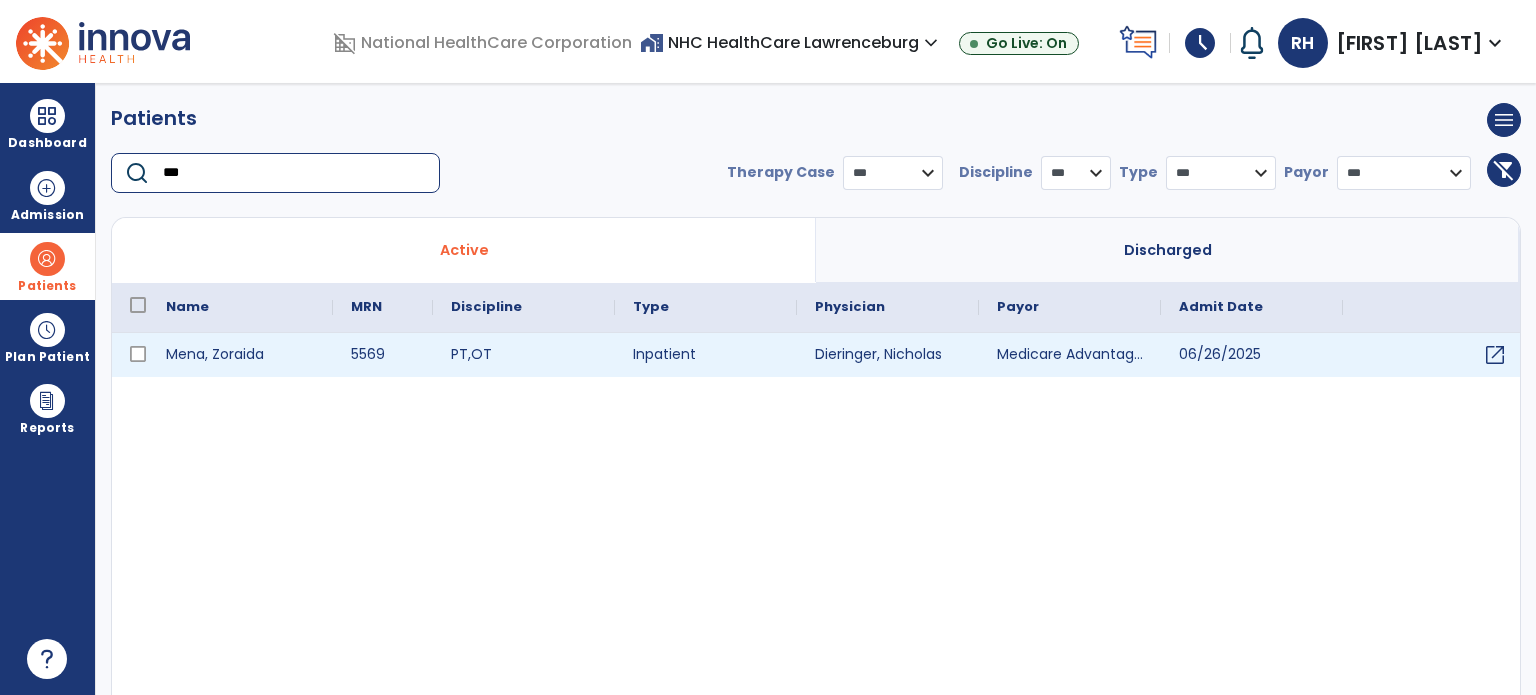 type on "***" 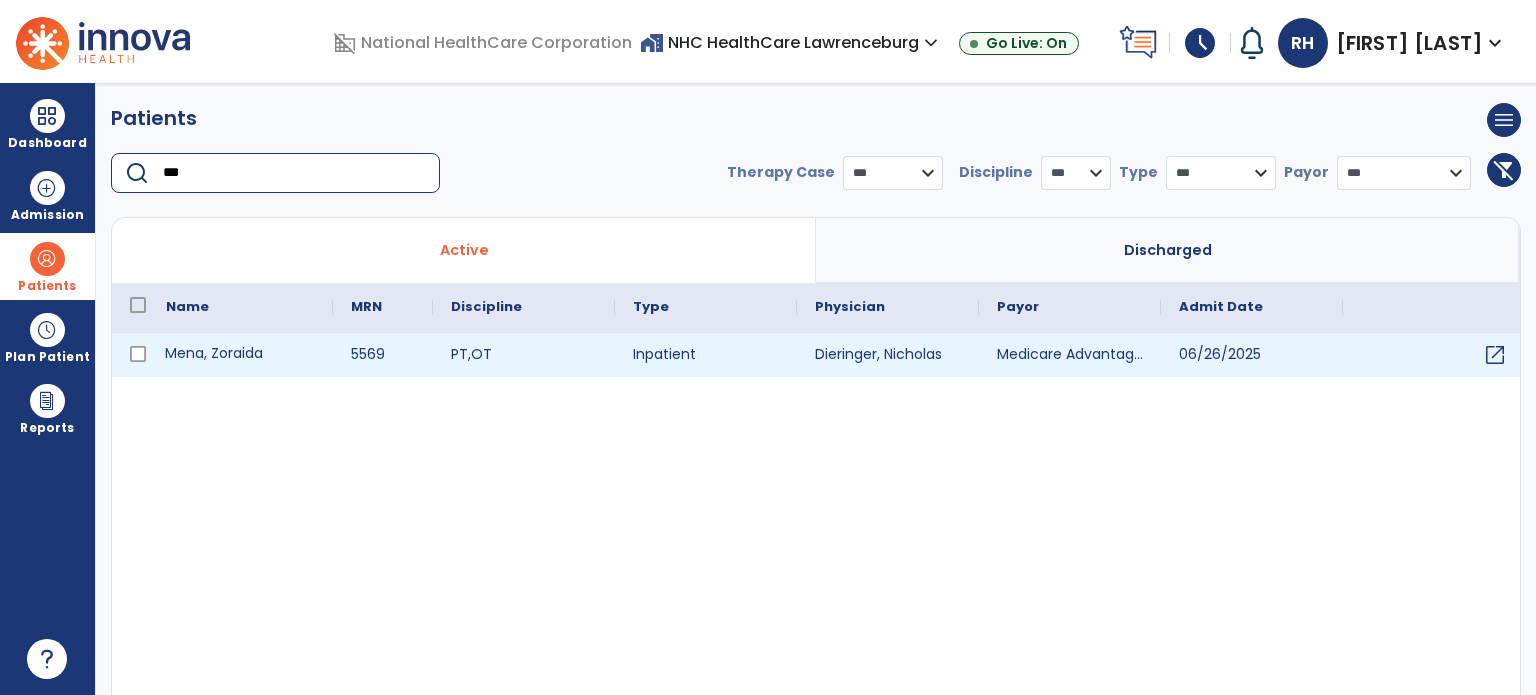 click on "Mena, Zoraida" at bounding box center (240, 355) 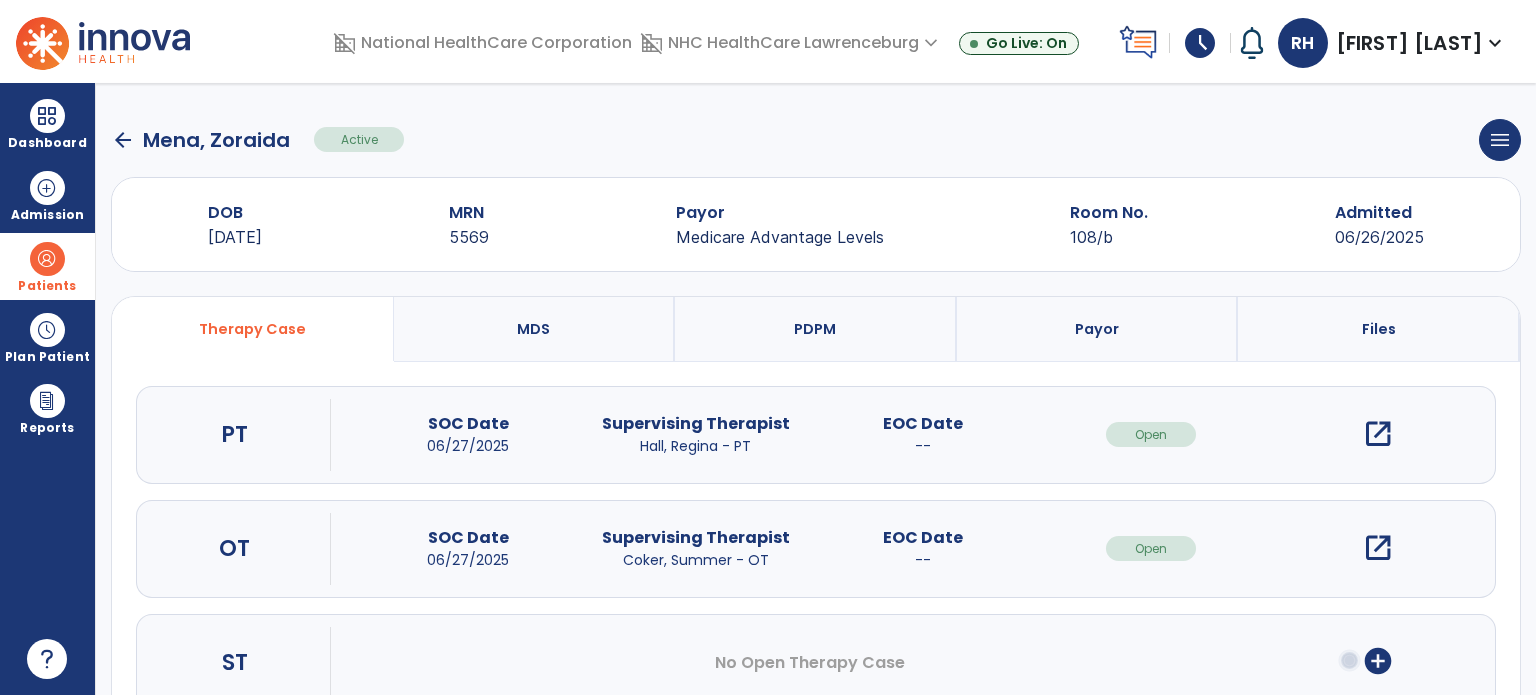 click on "open_in_new" at bounding box center (1378, 434) 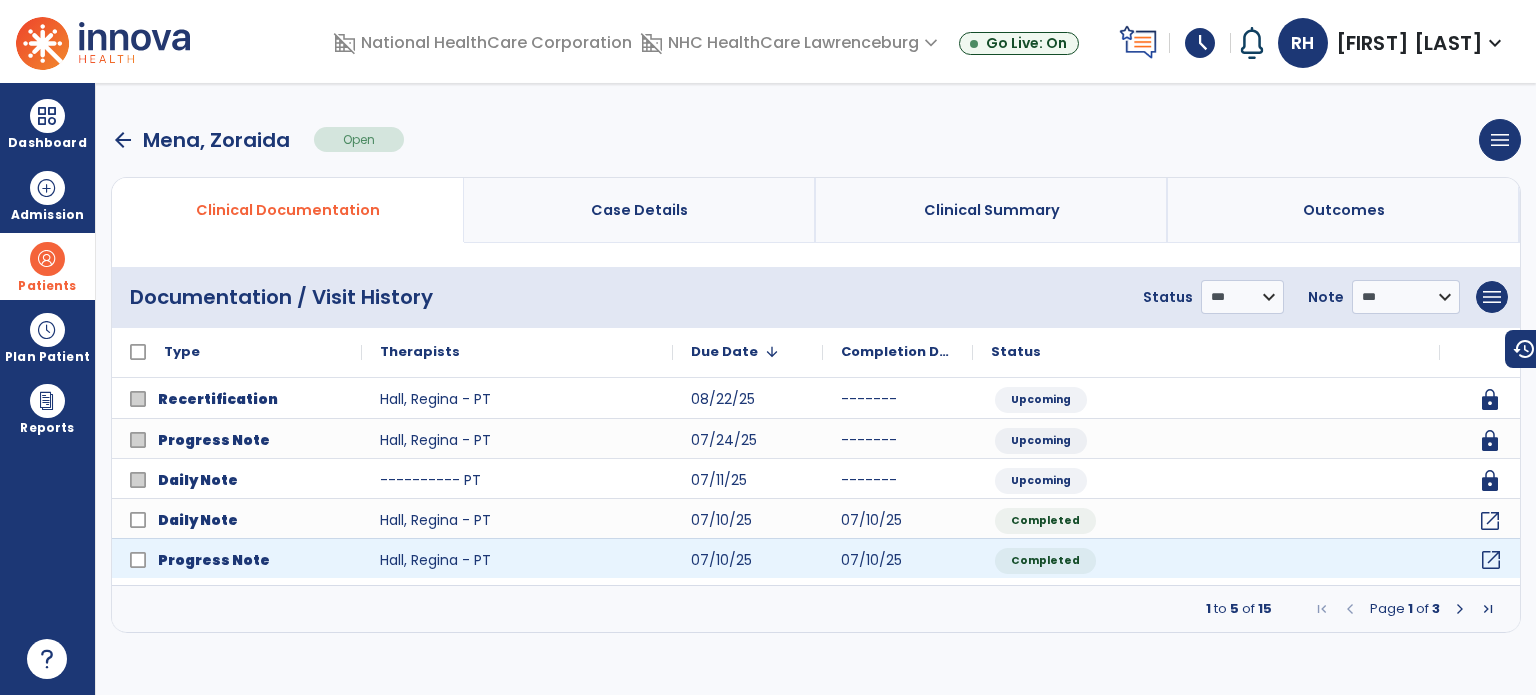 click on "open_in_new" 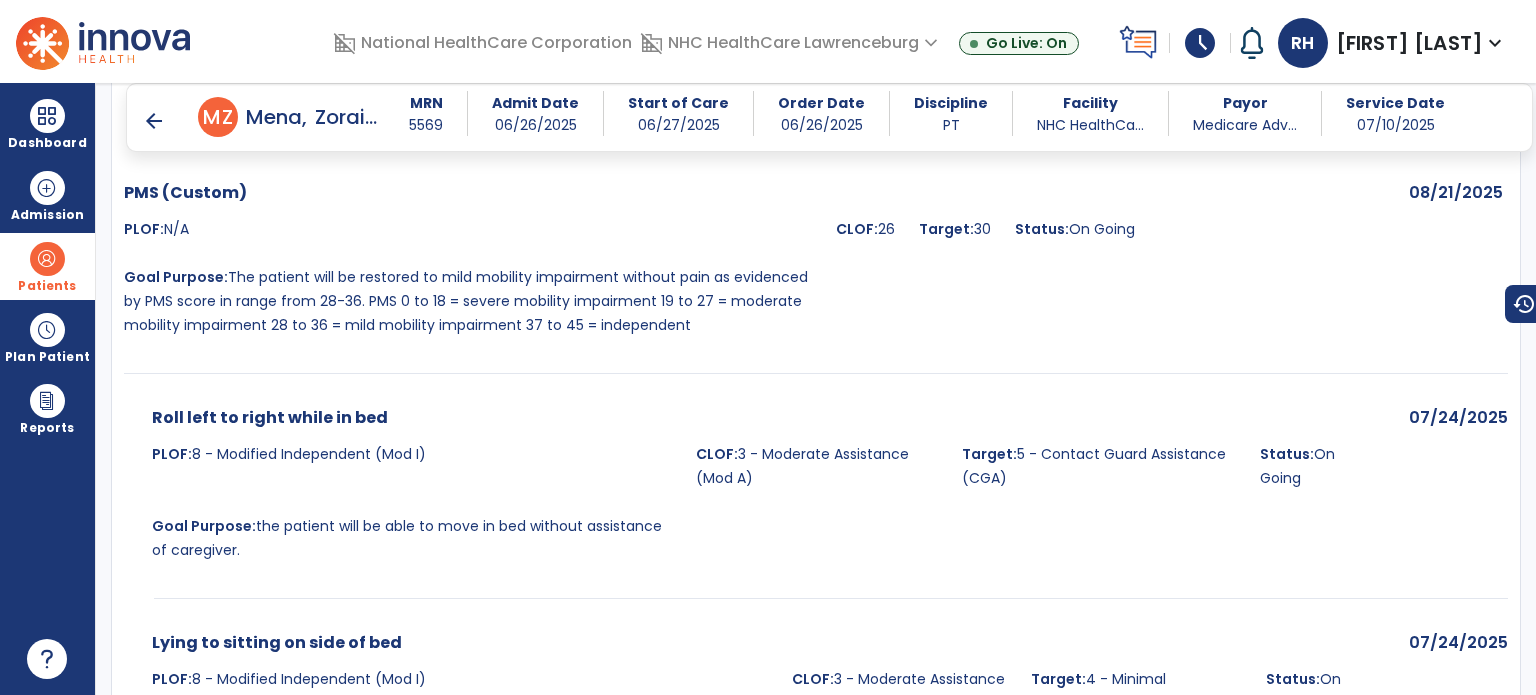 scroll, scrollTop: 1482, scrollLeft: 0, axis: vertical 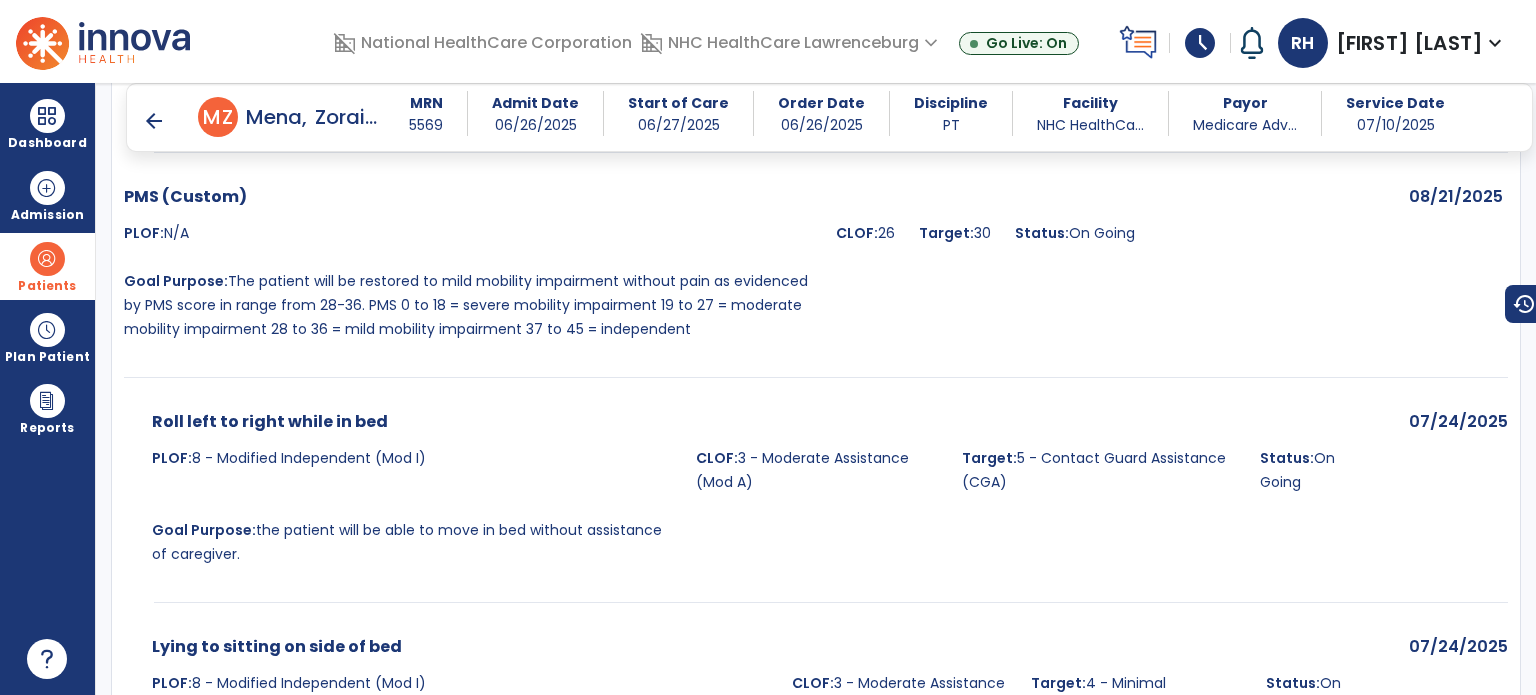 click on "Roll left to right while in bed PLOF:  8 - Modified Independent (Mod I) CLOF:  3 - Moderate Assistance (Mod A) Target:  5 - Contact Guard Assistance (CGA) Status:  On Going Goal Purpose:  the patient will be able to move in bed without assistance of caregiver." at bounding box center (754, 494) 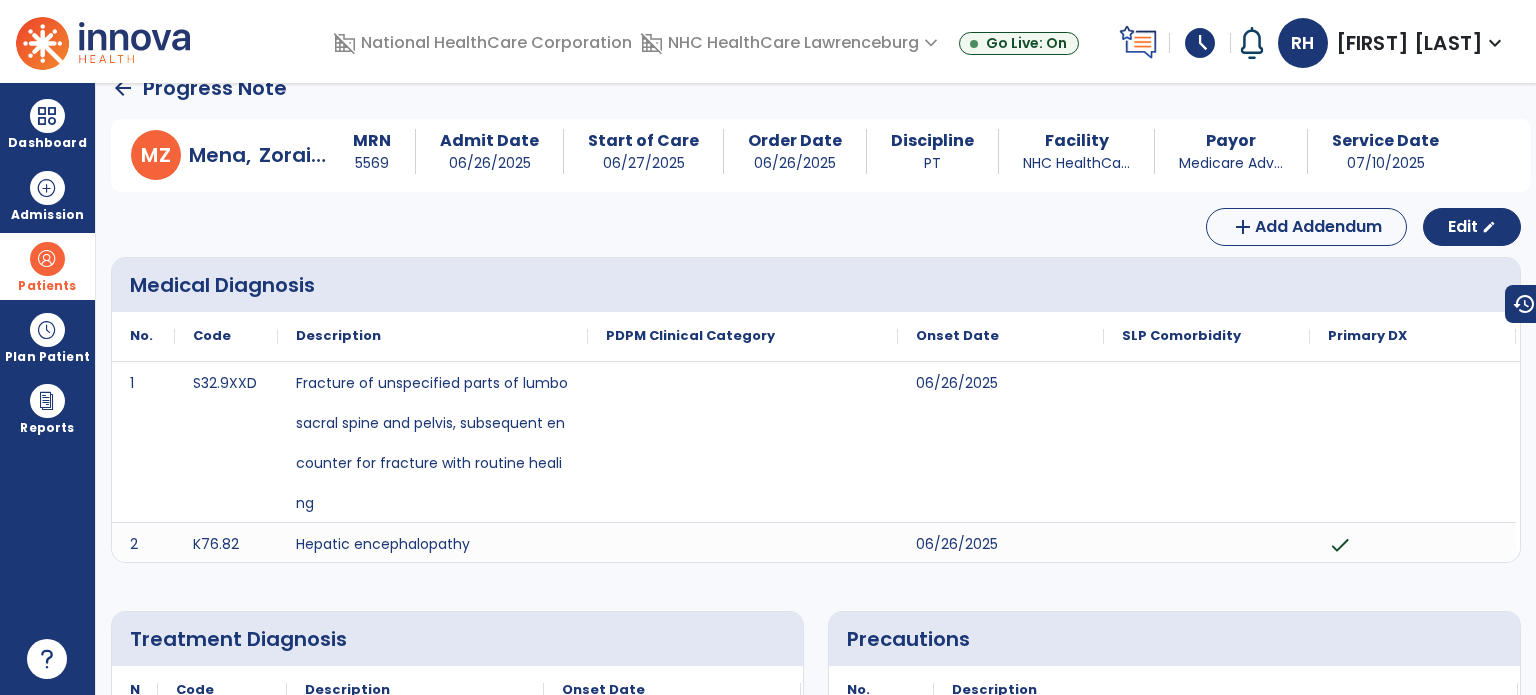 scroll, scrollTop: 0, scrollLeft: 0, axis: both 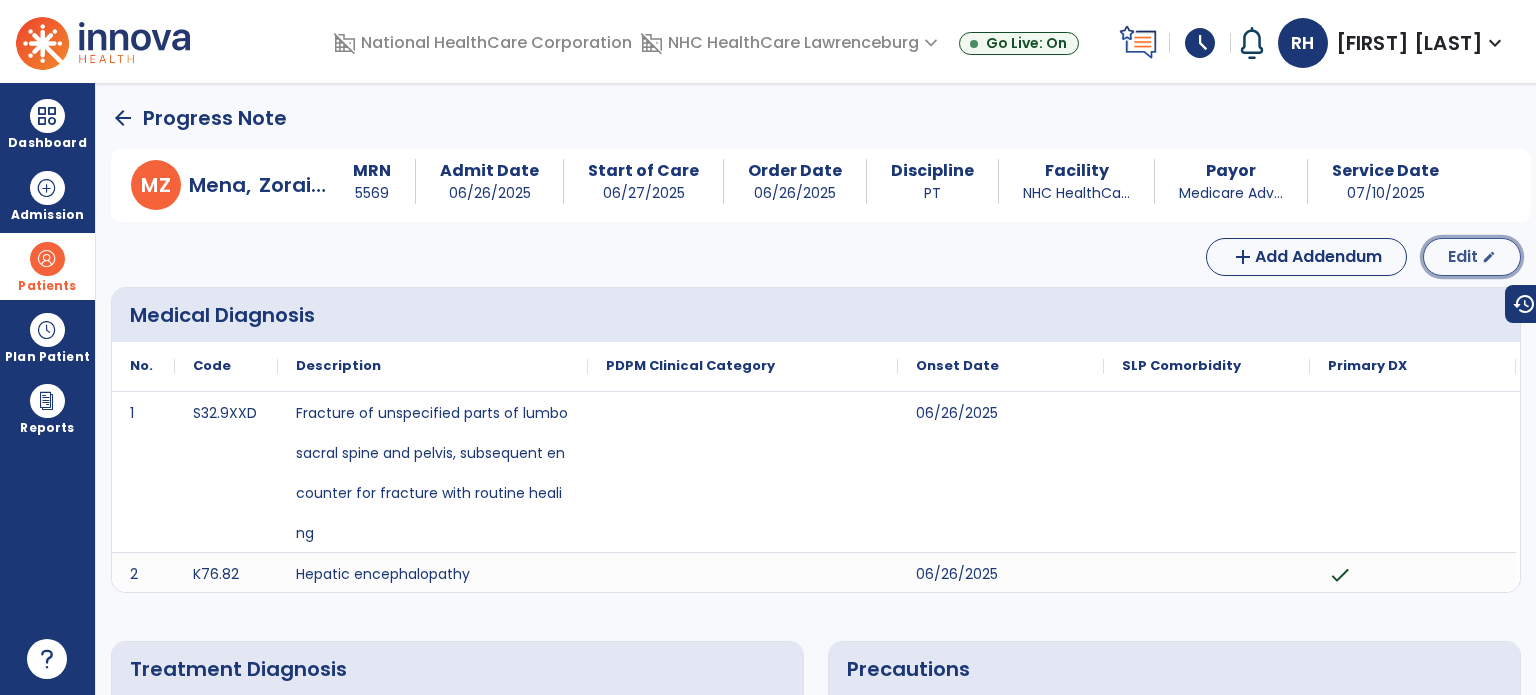 click on "Edit  edit" 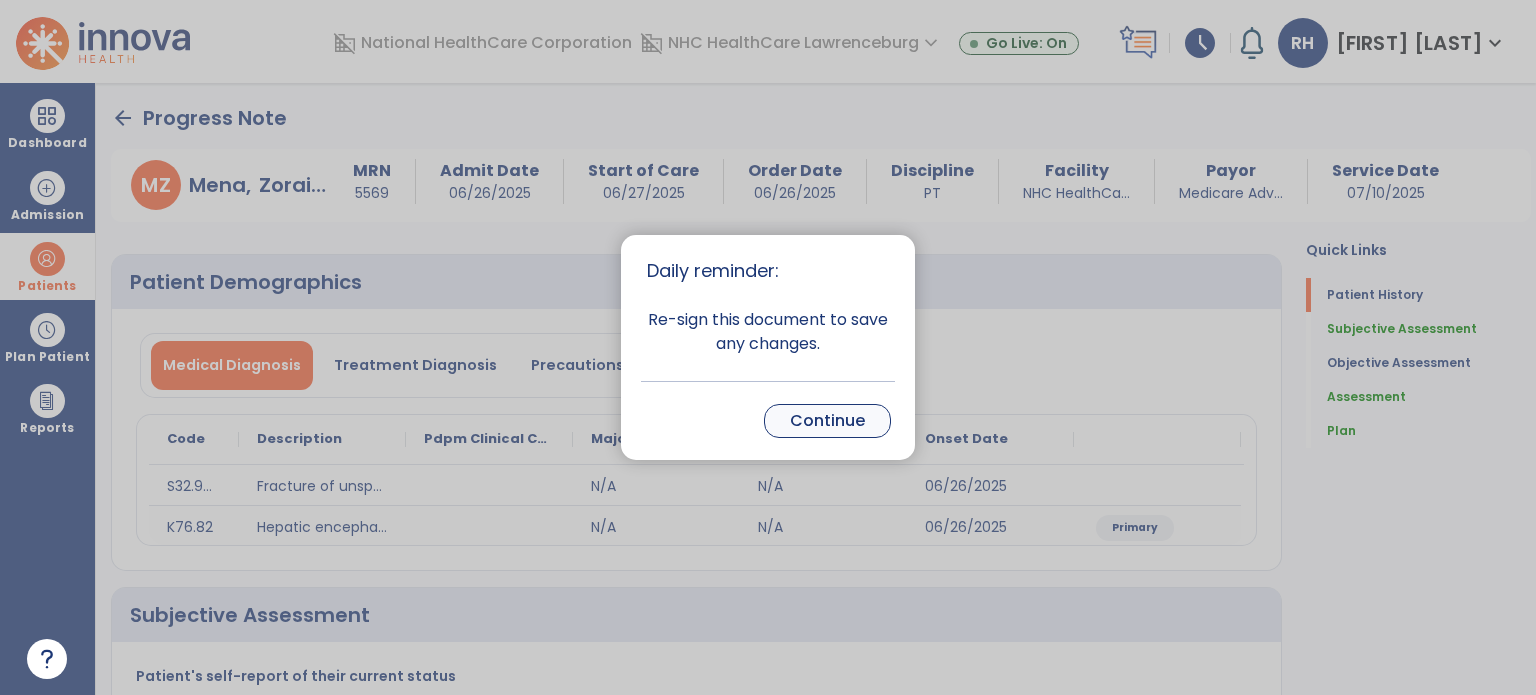 click on "Continue" at bounding box center (827, 421) 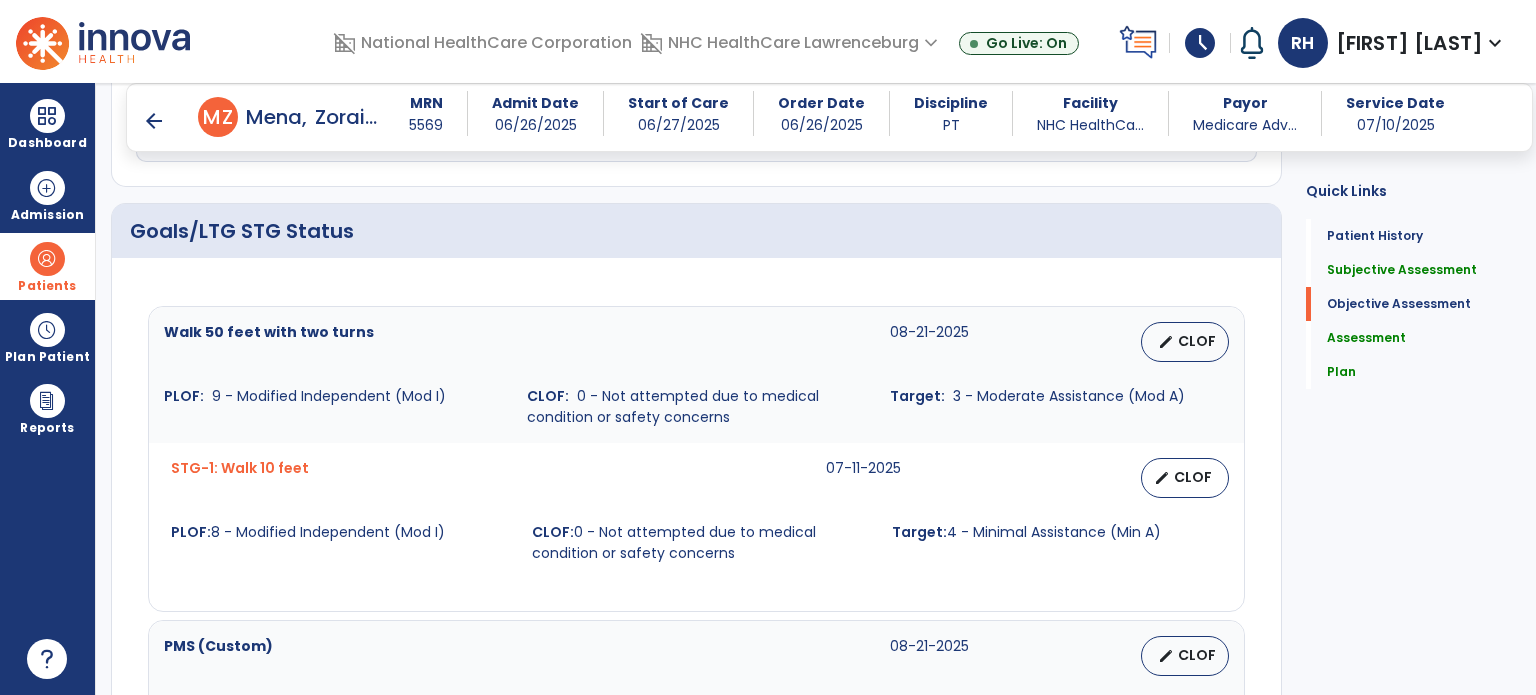 scroll, scrollTop: 679, scrollLeft: 0, axis: vertical 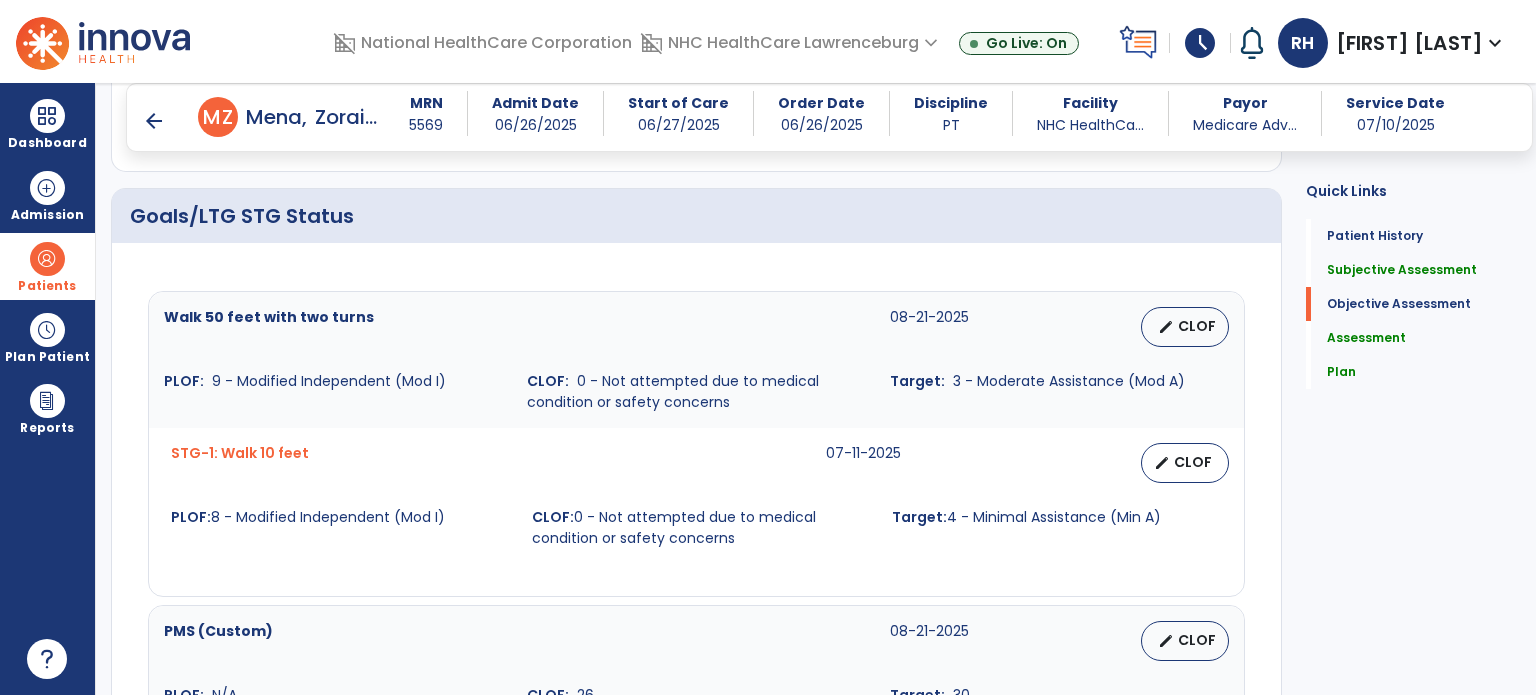 click on "CLOF" at bounding box center [1197, 640] 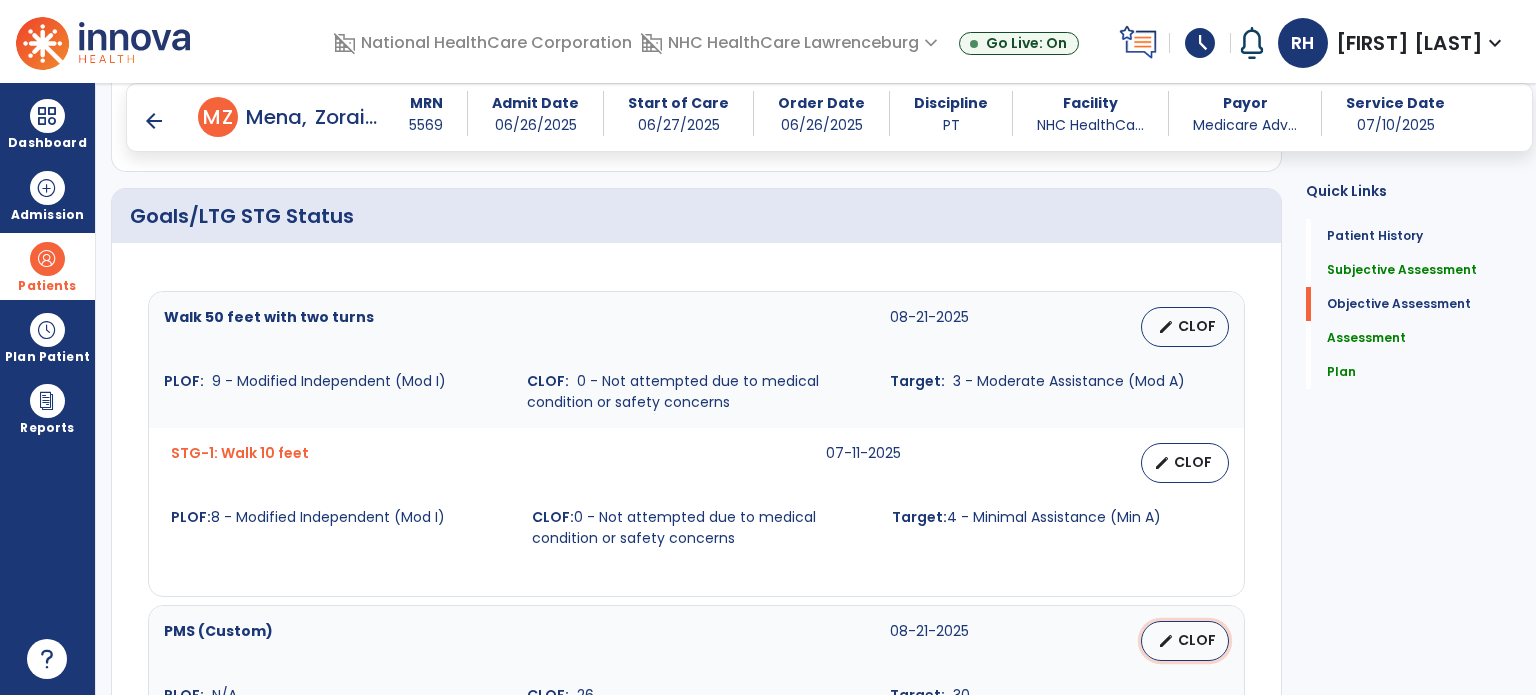 select on "**********" 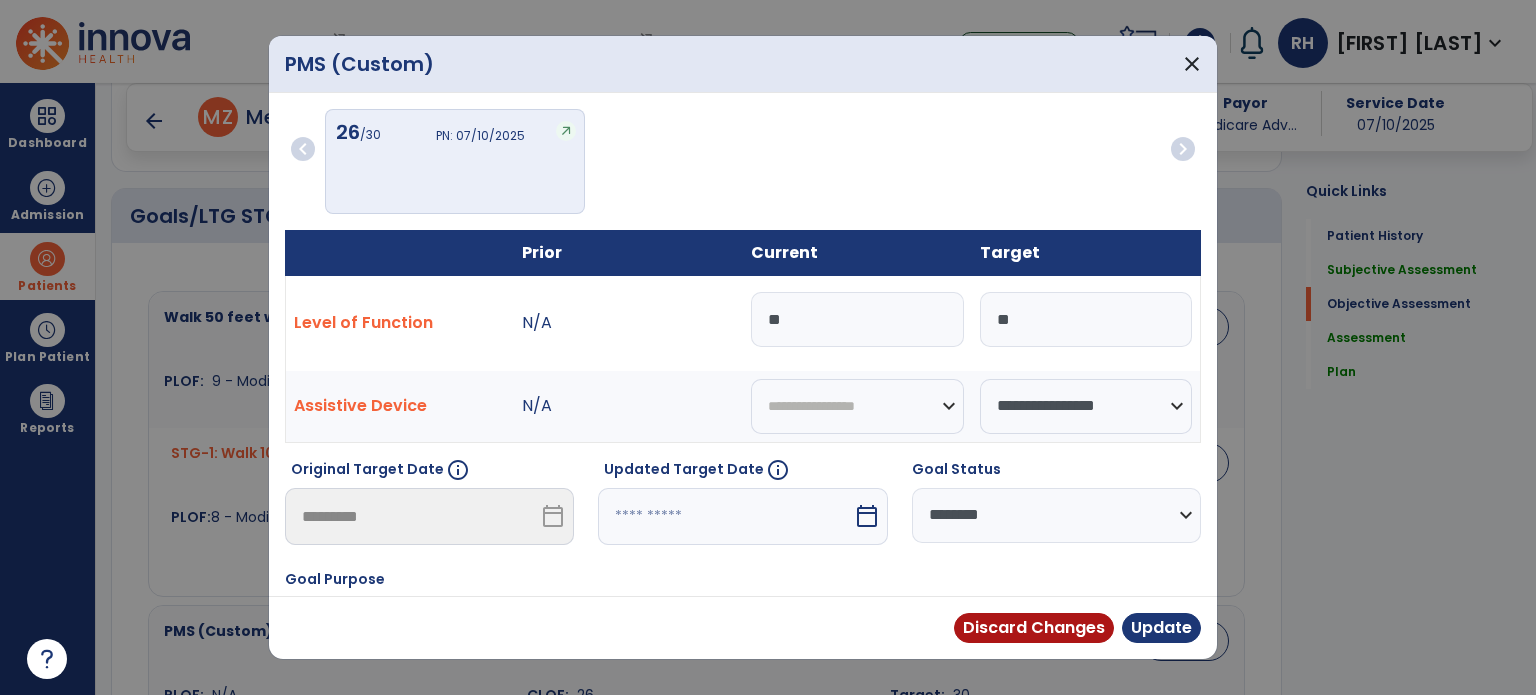 click on "**" at bounding box center [857, 319] 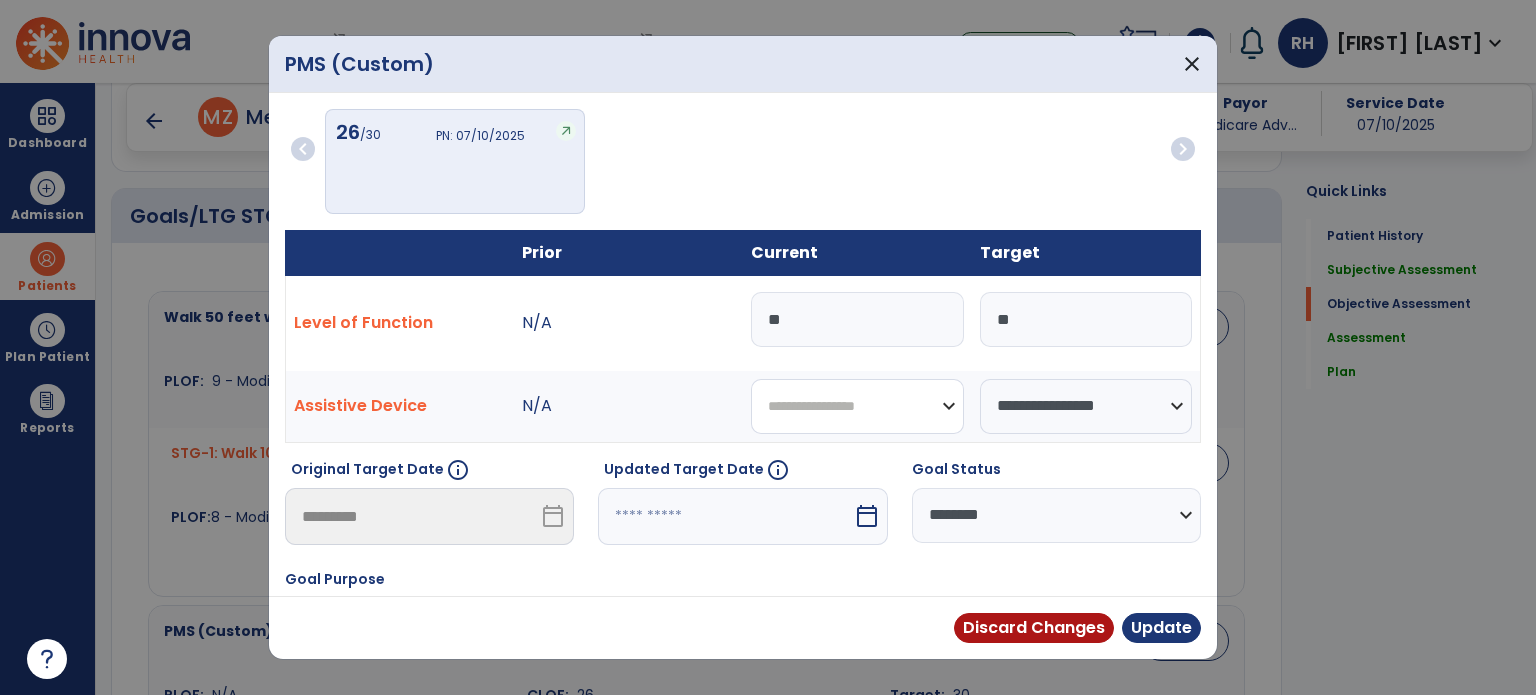 click on "**********" at bounding box center (857, 406) 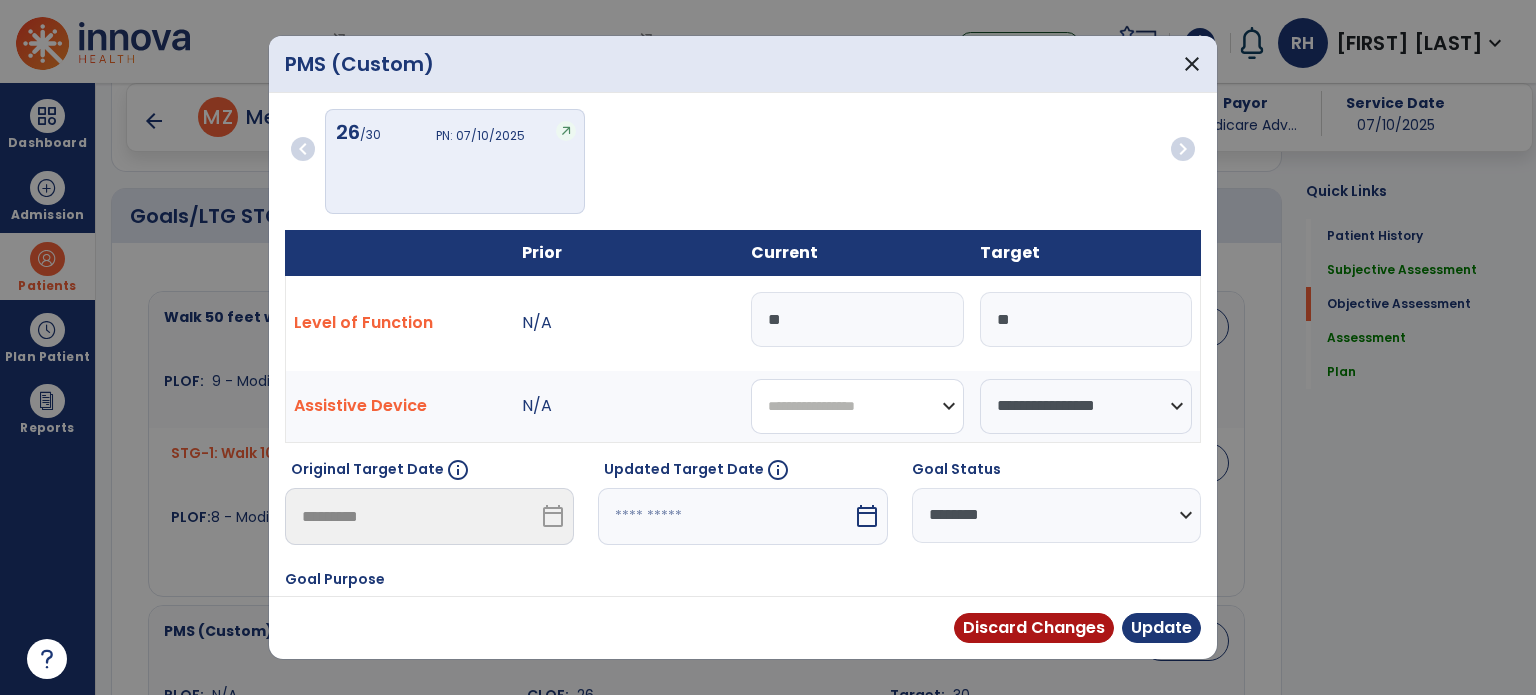 select on "**********" 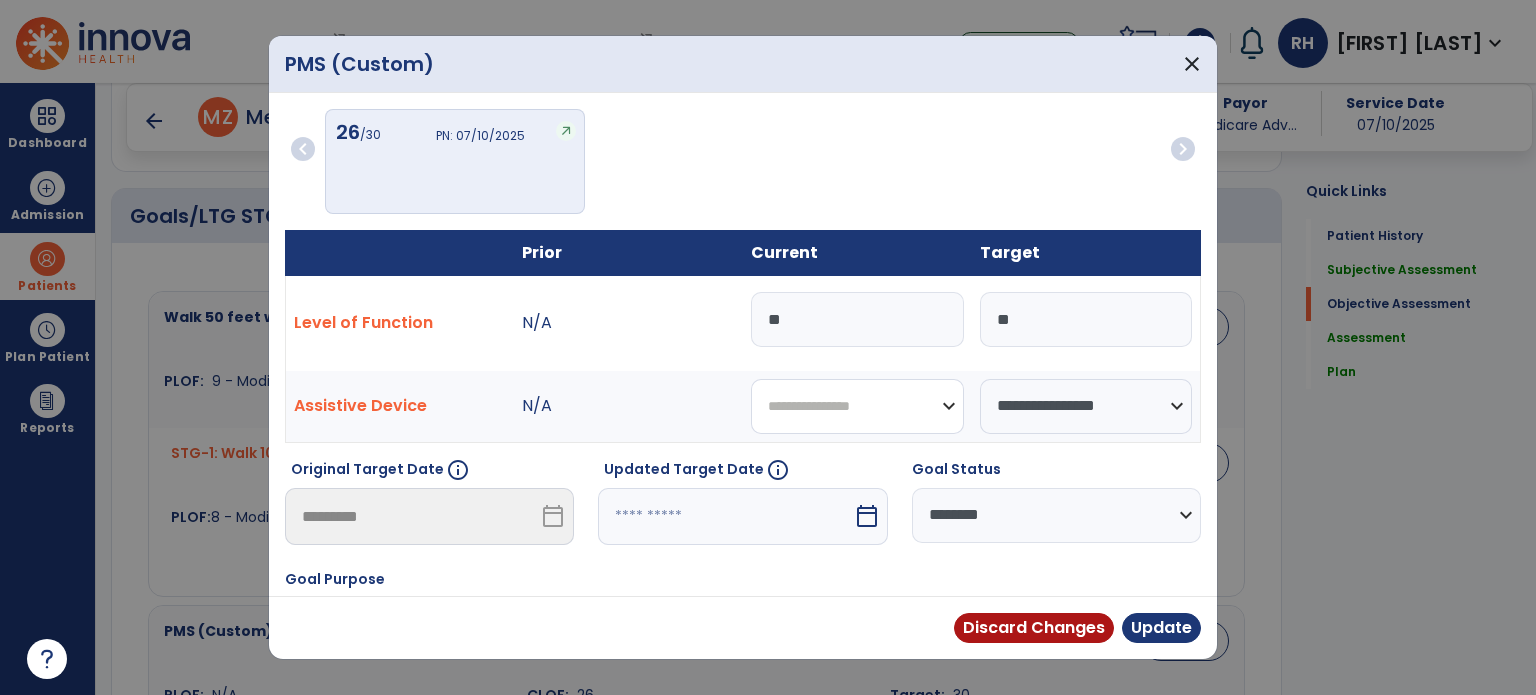 click on "**********" at bounding box center [857, 406] 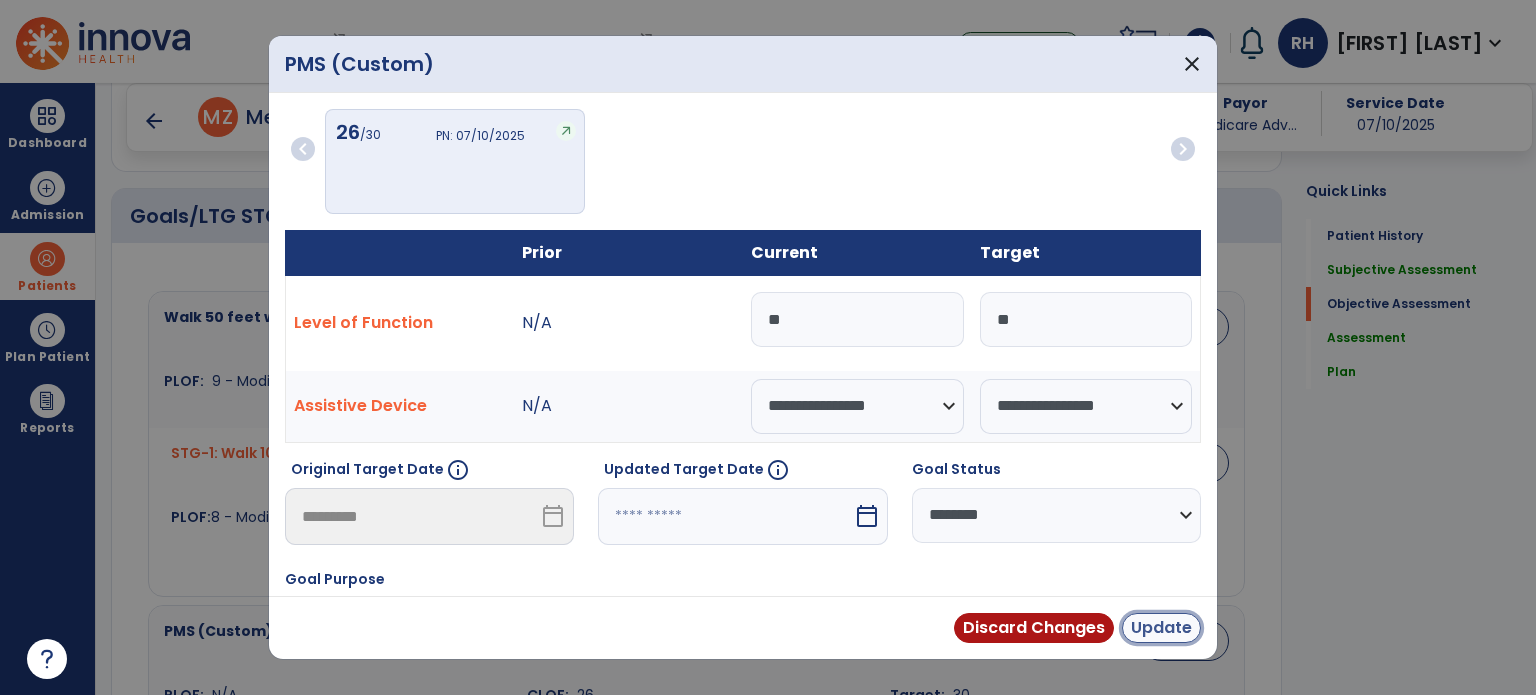 click on "Update" at bounding box center [1161, 628] 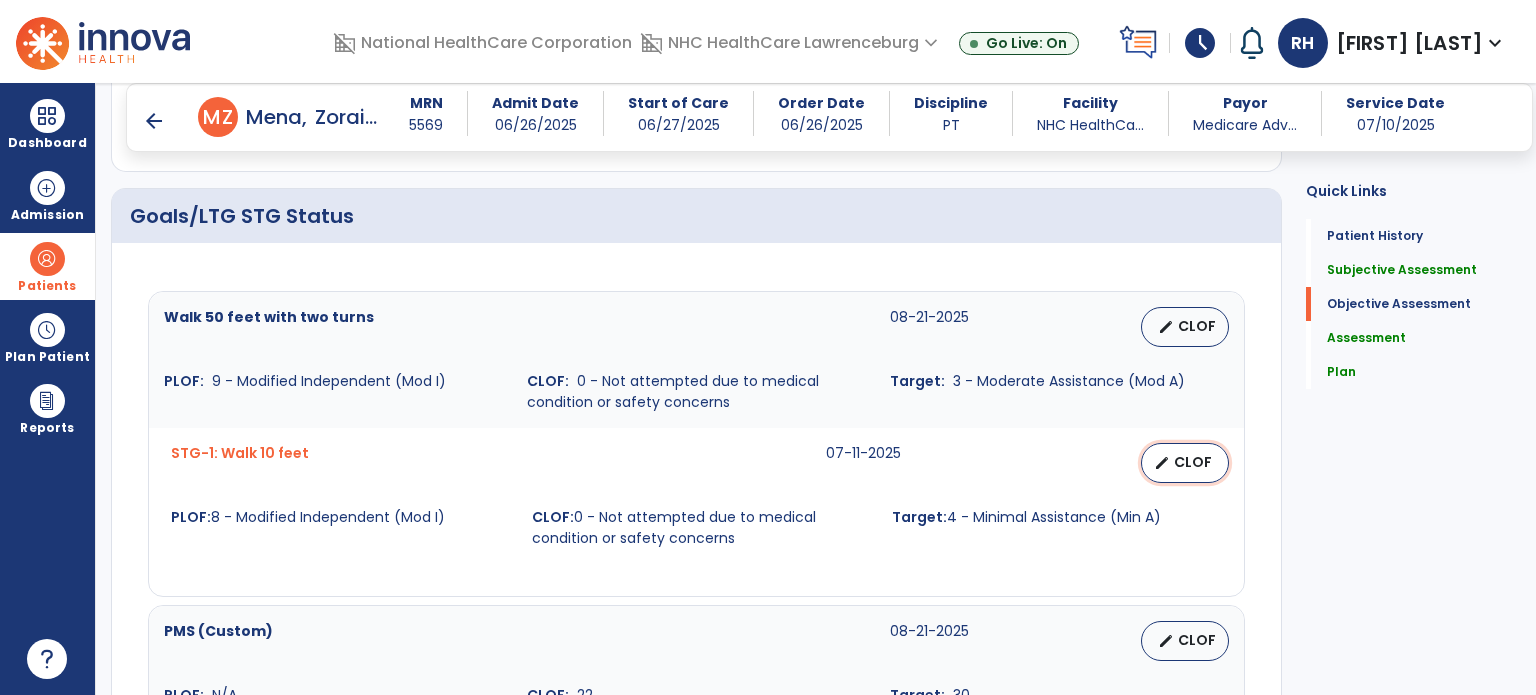 click on "CLOF" at bounding box center (1193, 462) 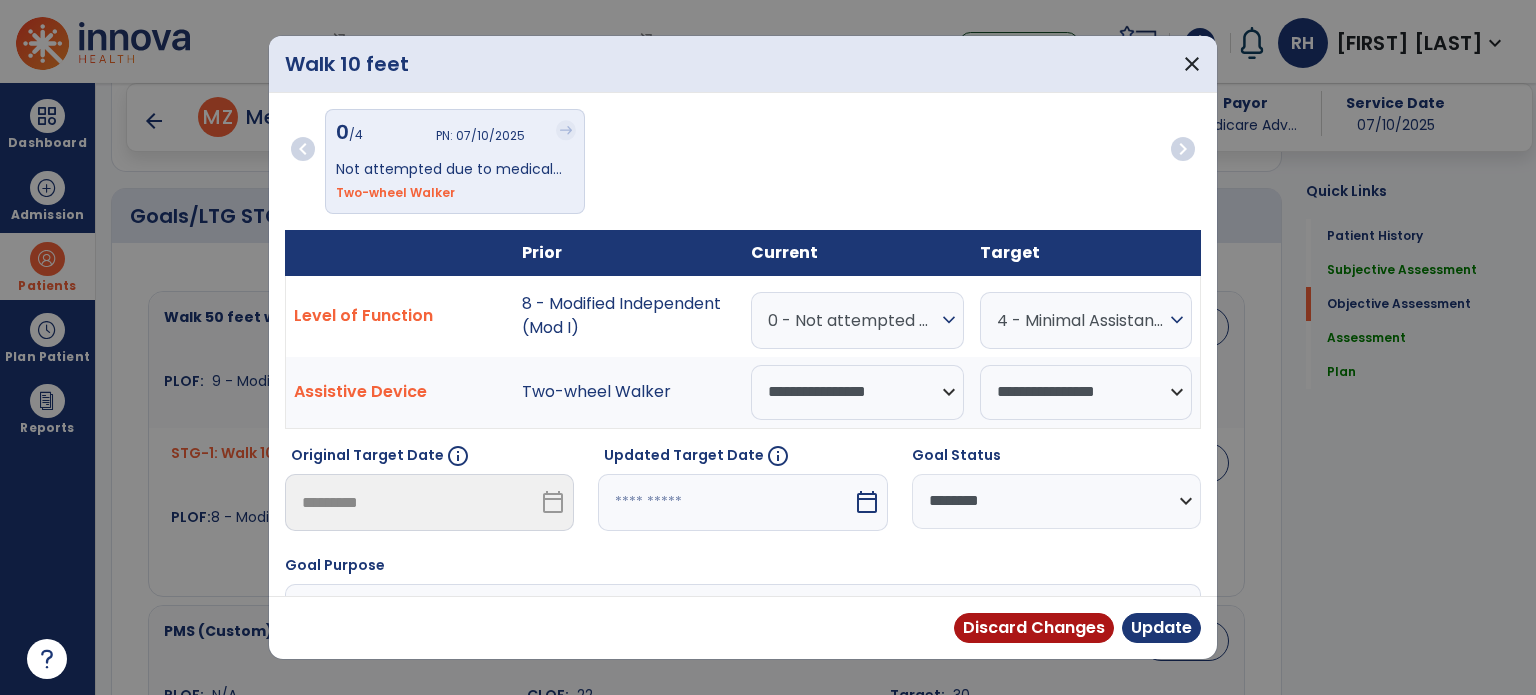 click on "expand_more" at bounding box center [949, 320] 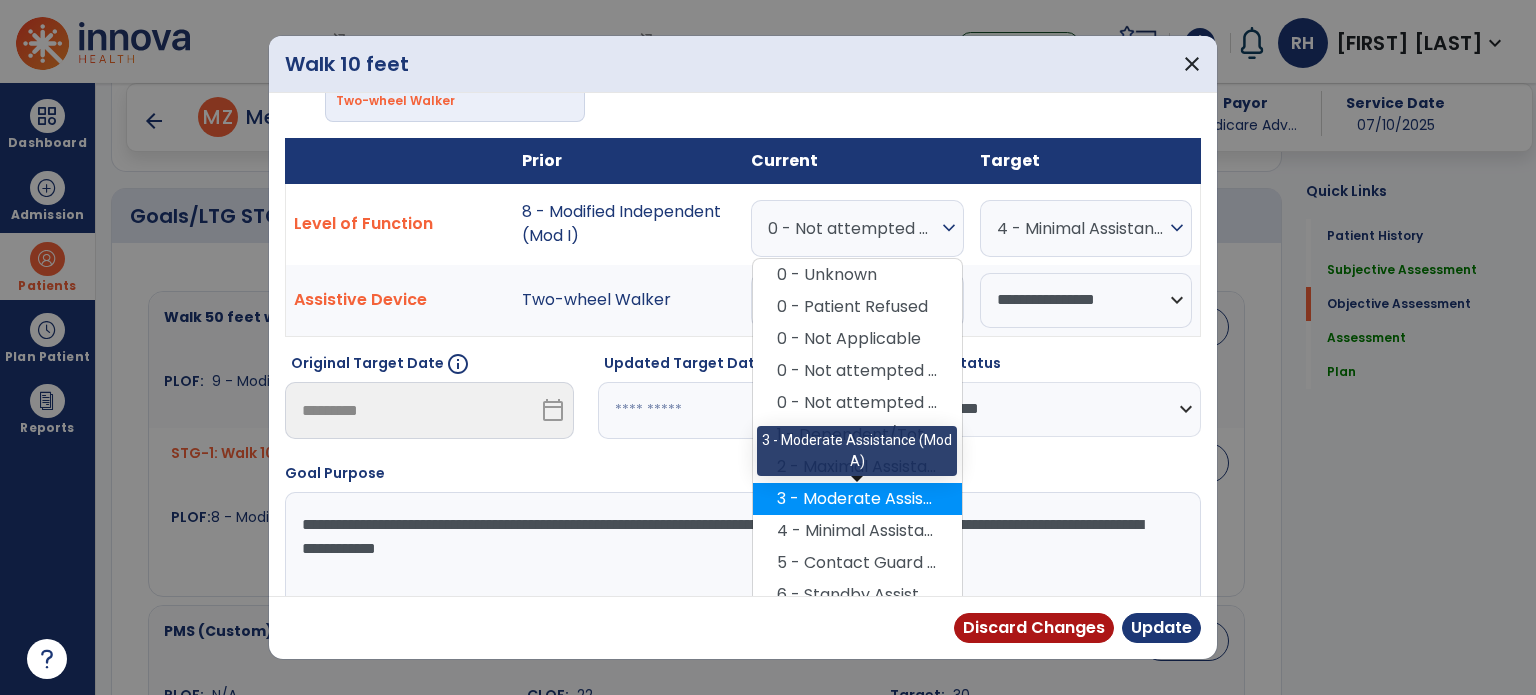 scroll, scrollTop: 96, scrollLeft: 0, axis: vertical 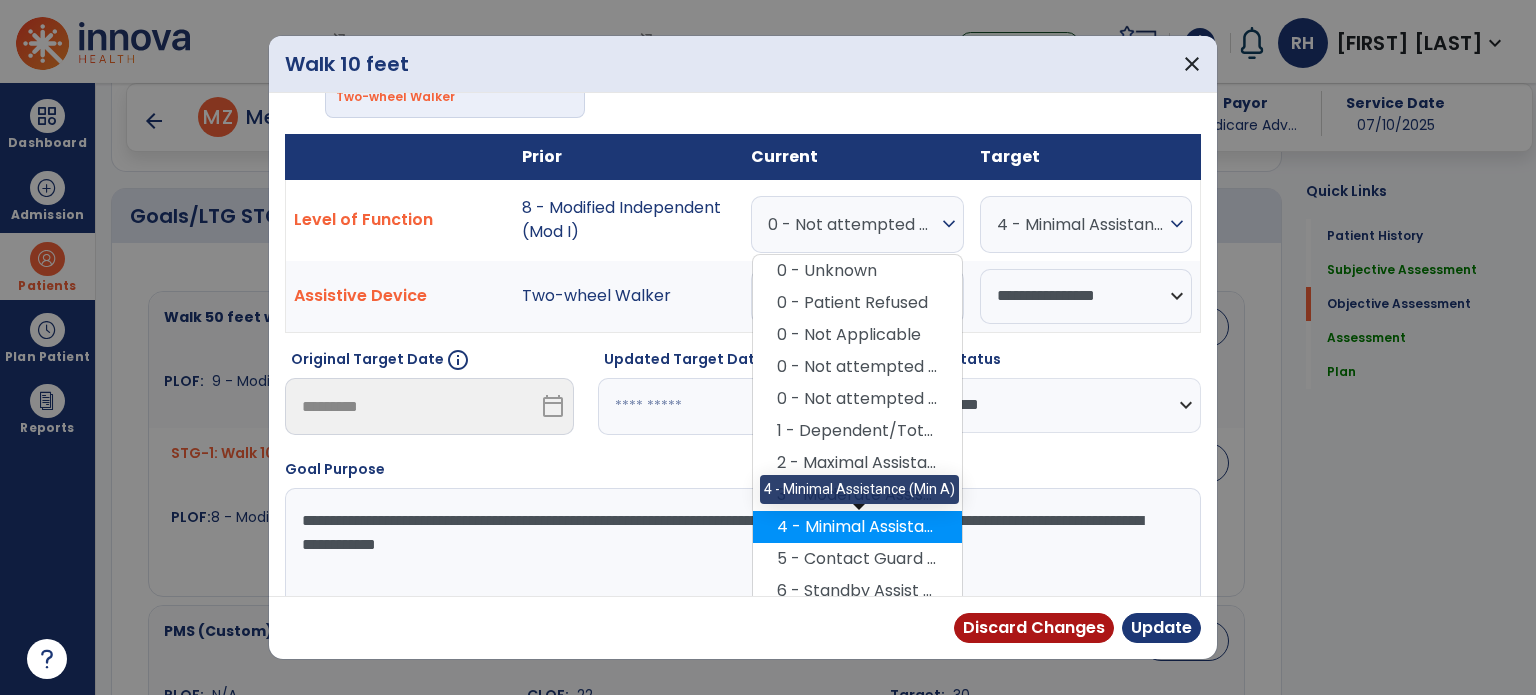 click on "4 - Minimal Assistance (Min A)" at bounding box center (857, 527) 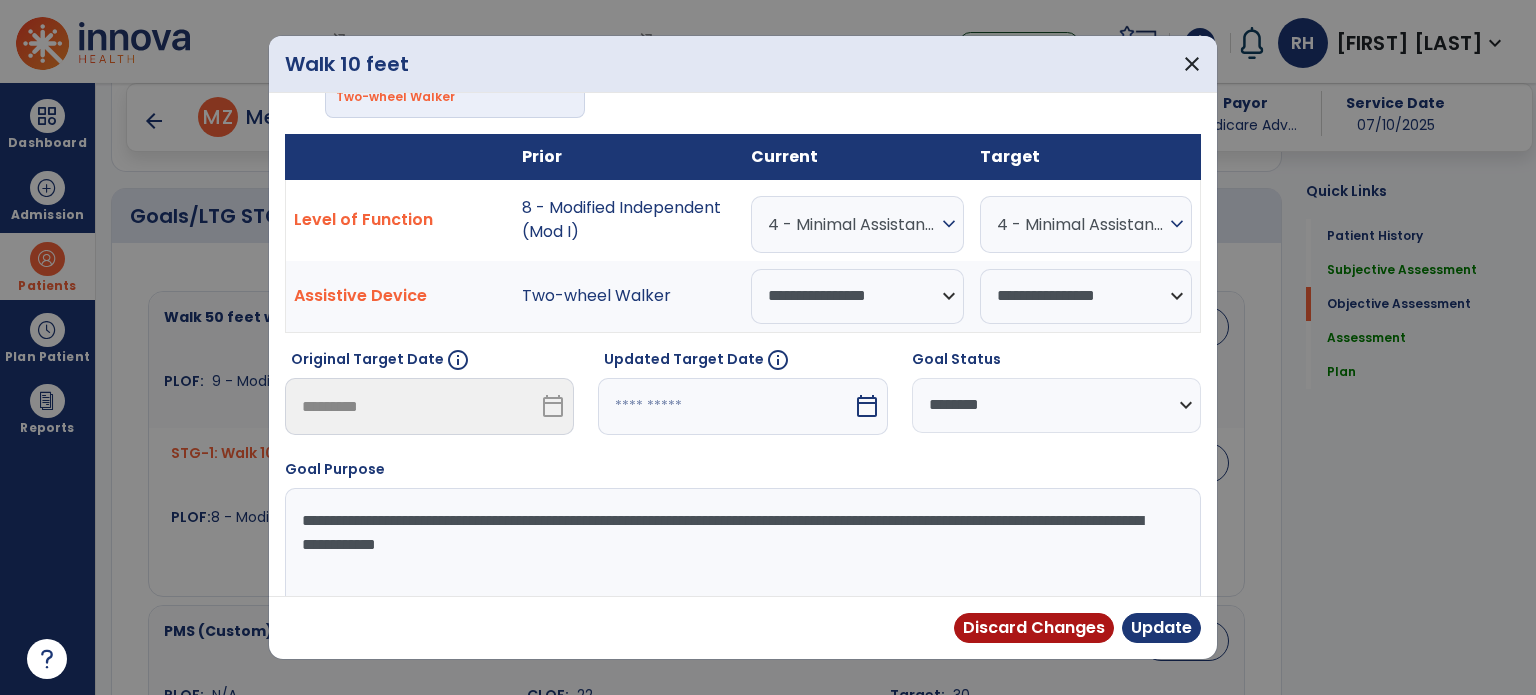 click on "expand_more" at bounding box center [949, 224] 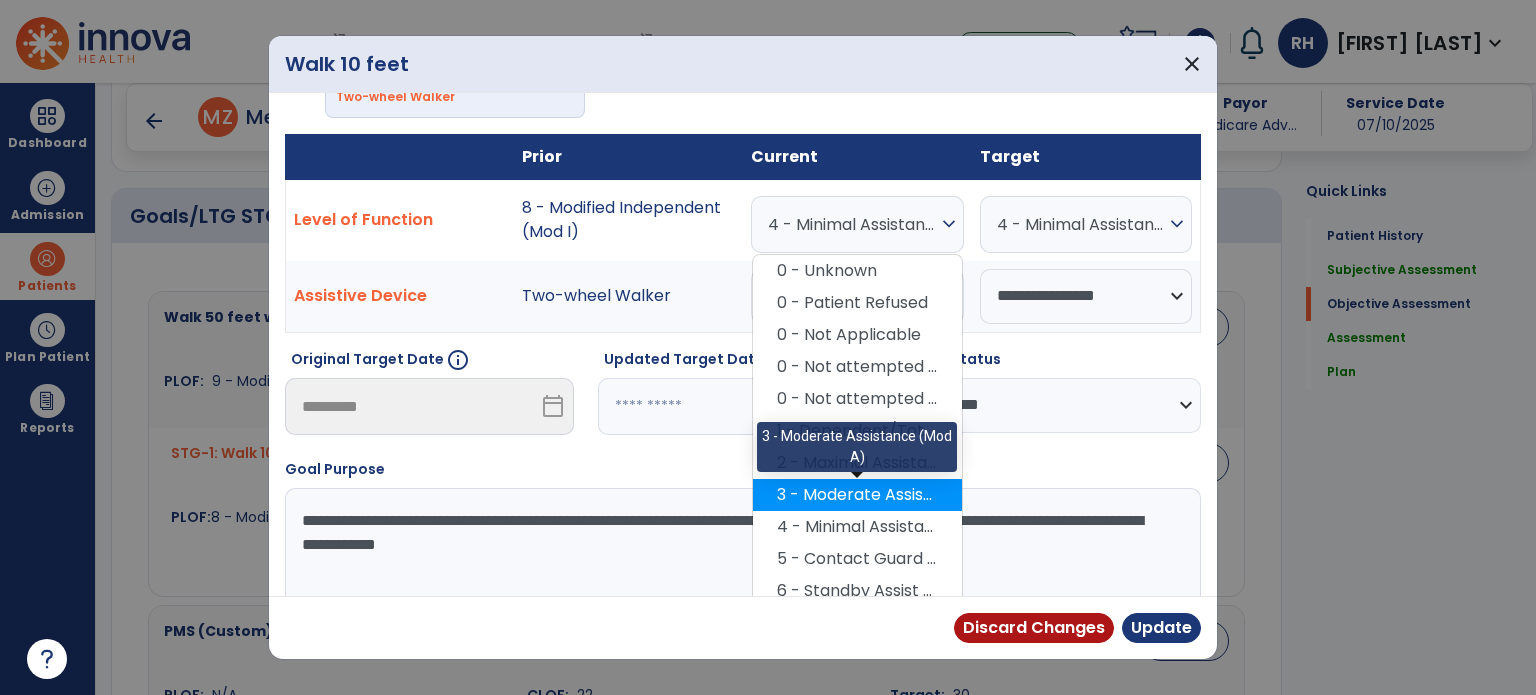 click on "3 - Moderate Assistance (Mod A)" at bounding box center [857, 495] 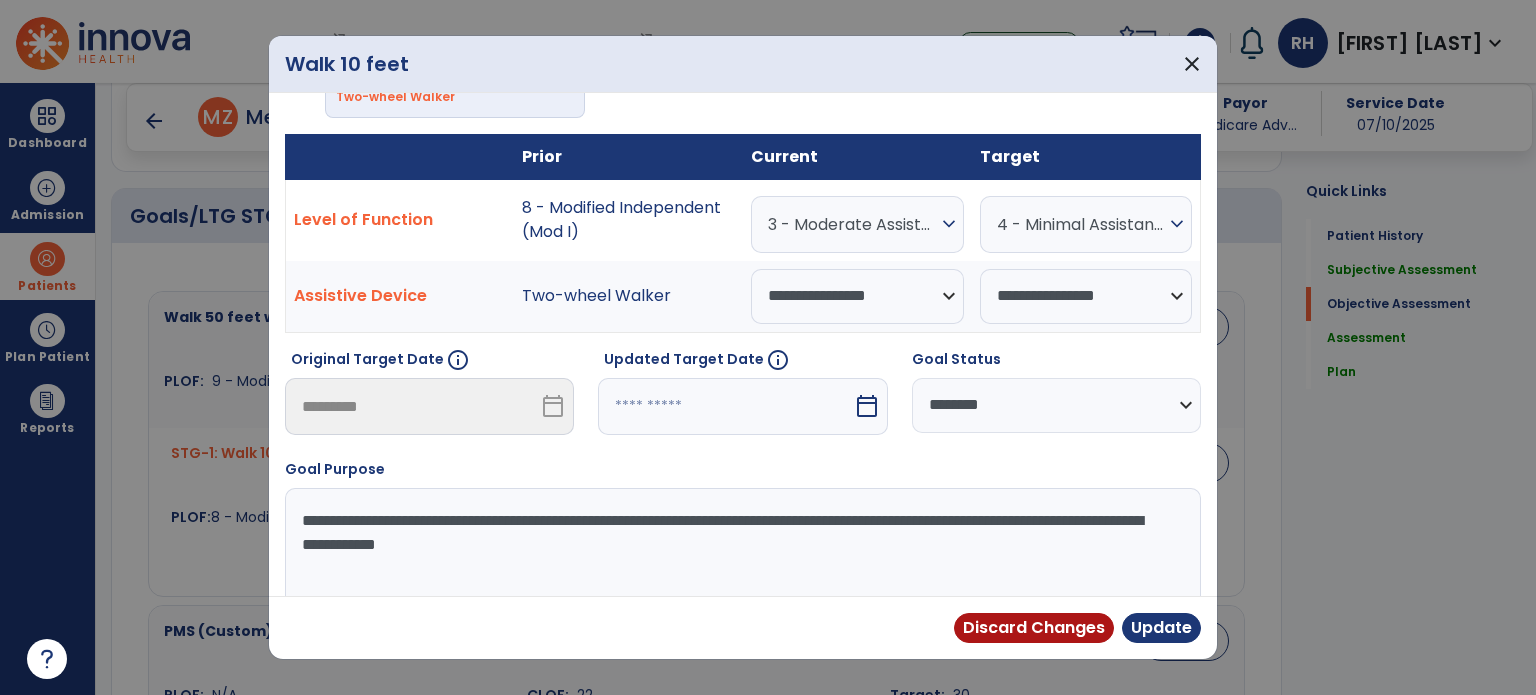click on "calendar_today" at bounding box center [867, 406] 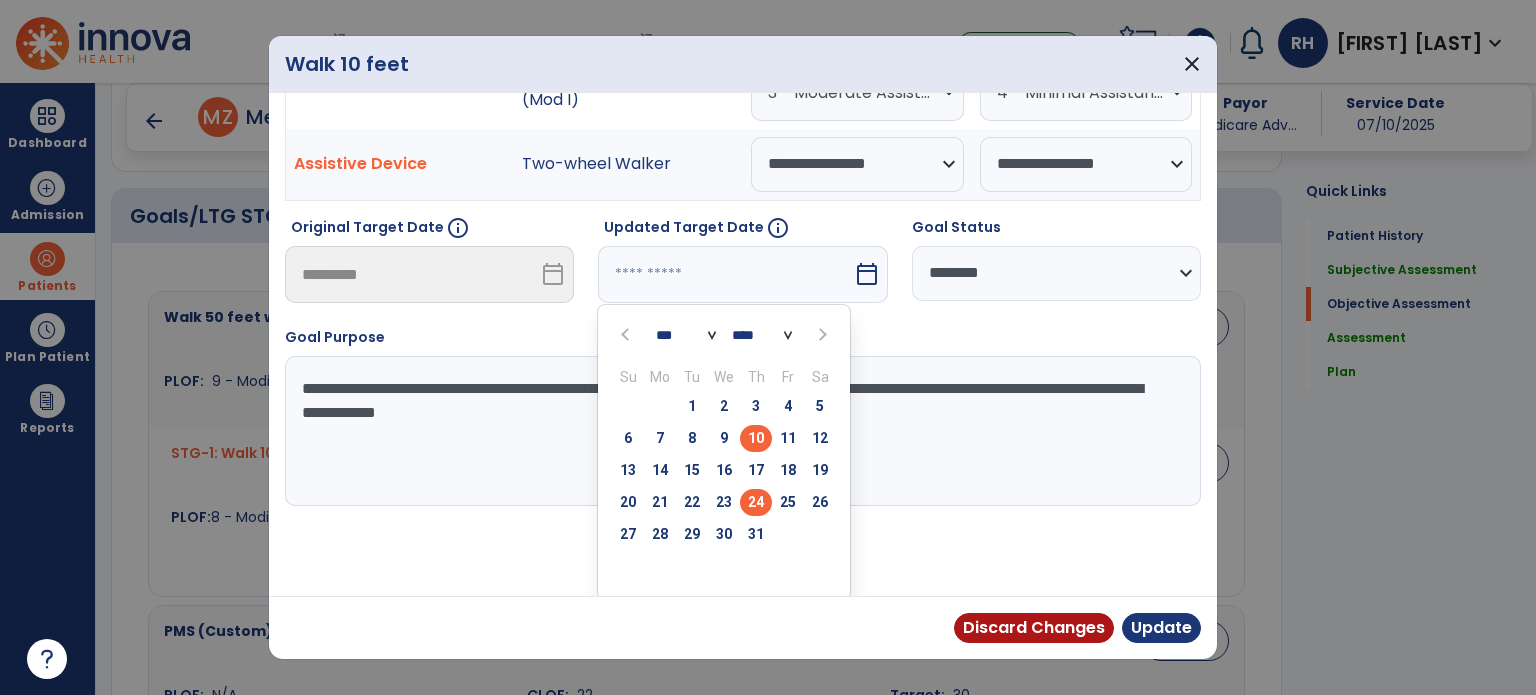 click on "24" at bounding box center [756, 502] 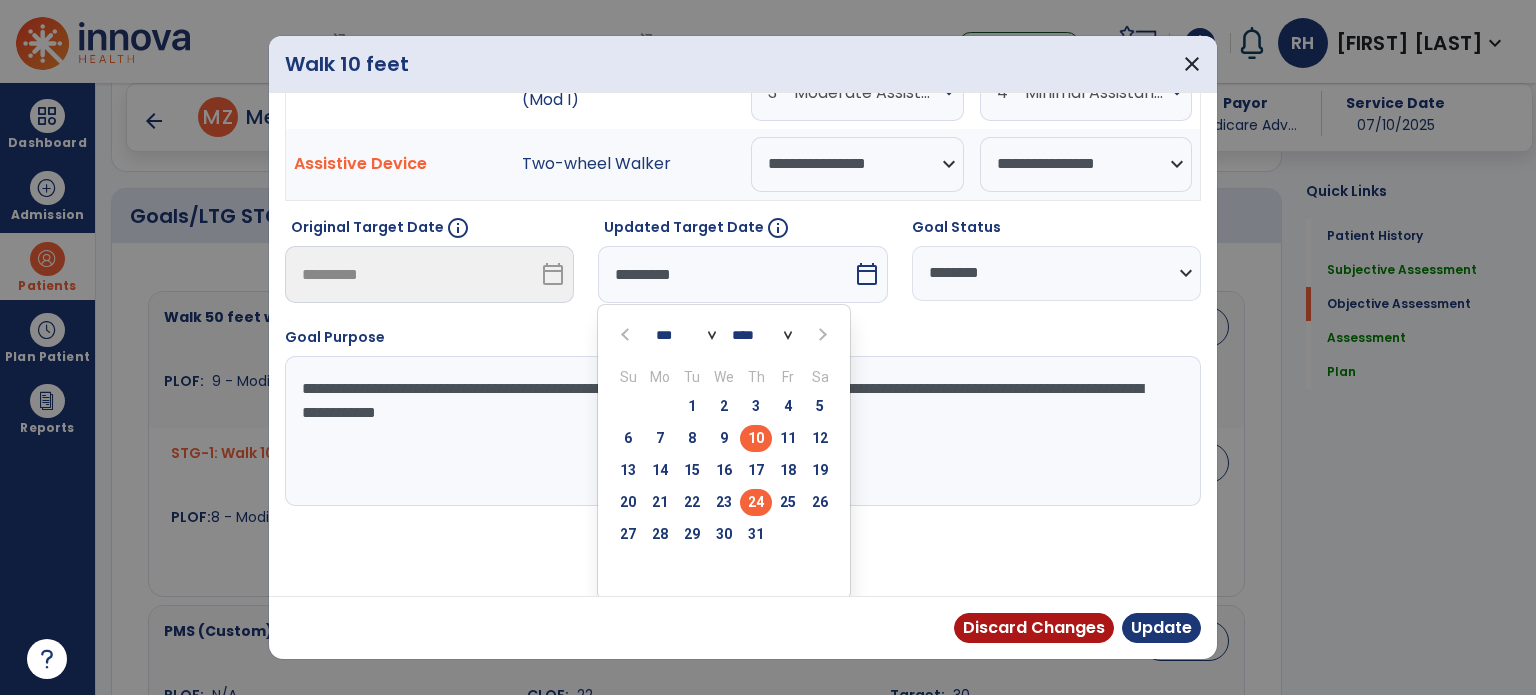 scroll, scrollTop: 150, scrollLeft: 0, axis: vertical 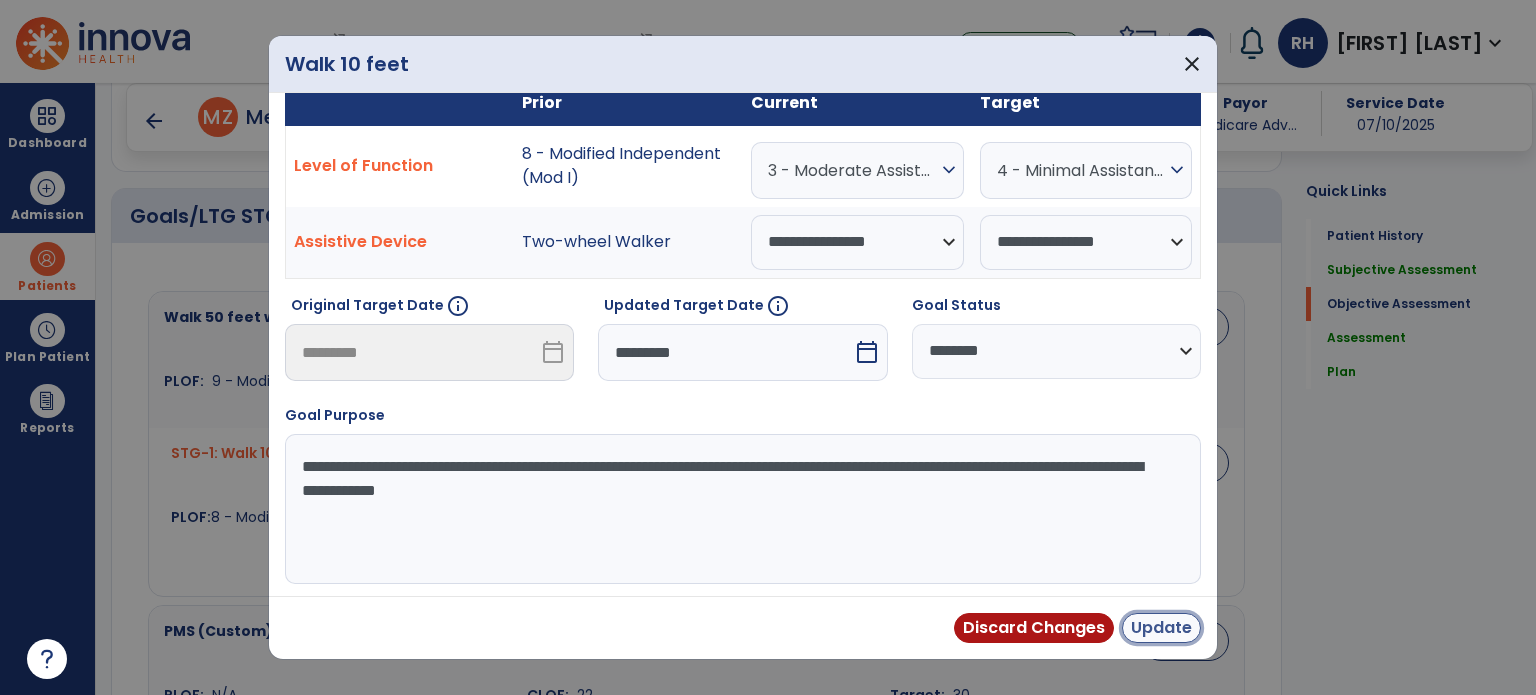 click on "Update" at bounding box center (1161, 628) 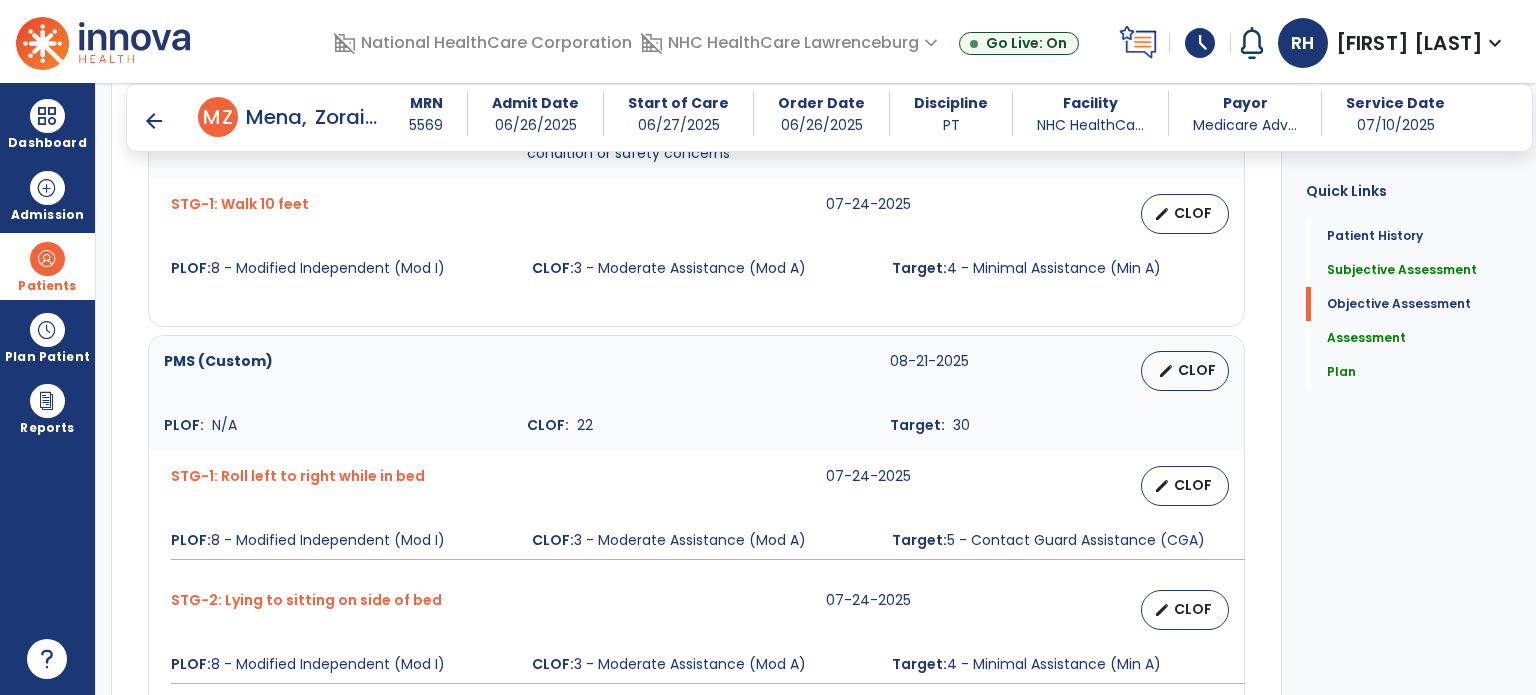 scroll, scrollTop: 930, scrollLeft: 0, axis: vertical 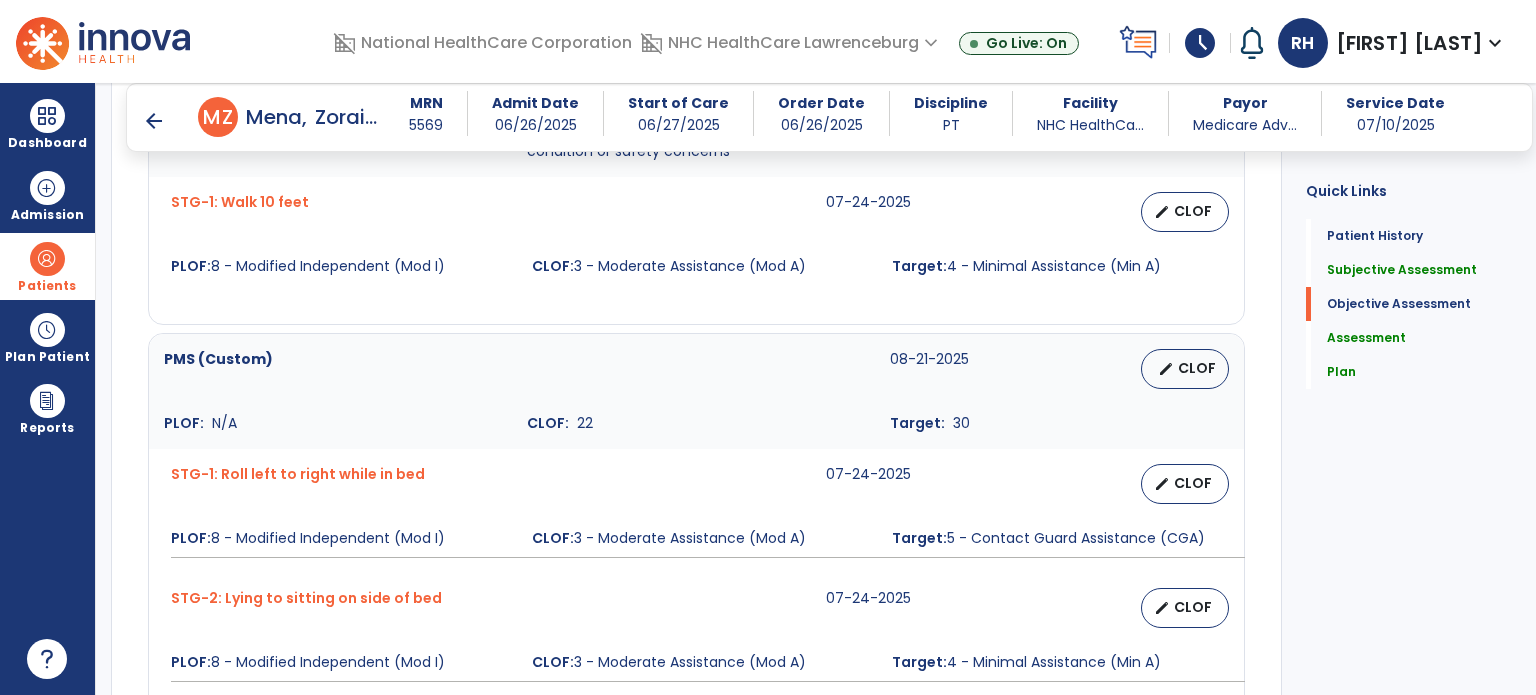 click on "edit   CLOF" at bounding box center (1185, 369) 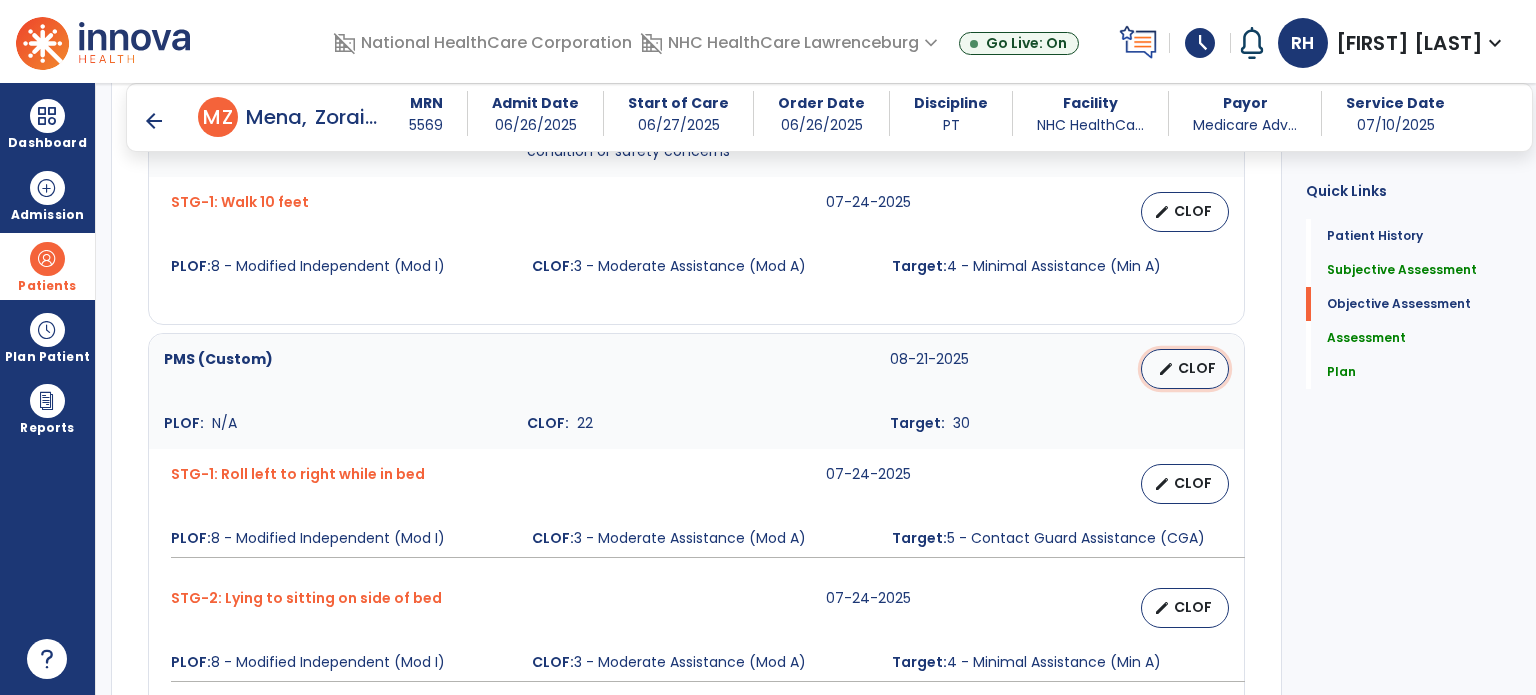 select on "**********" 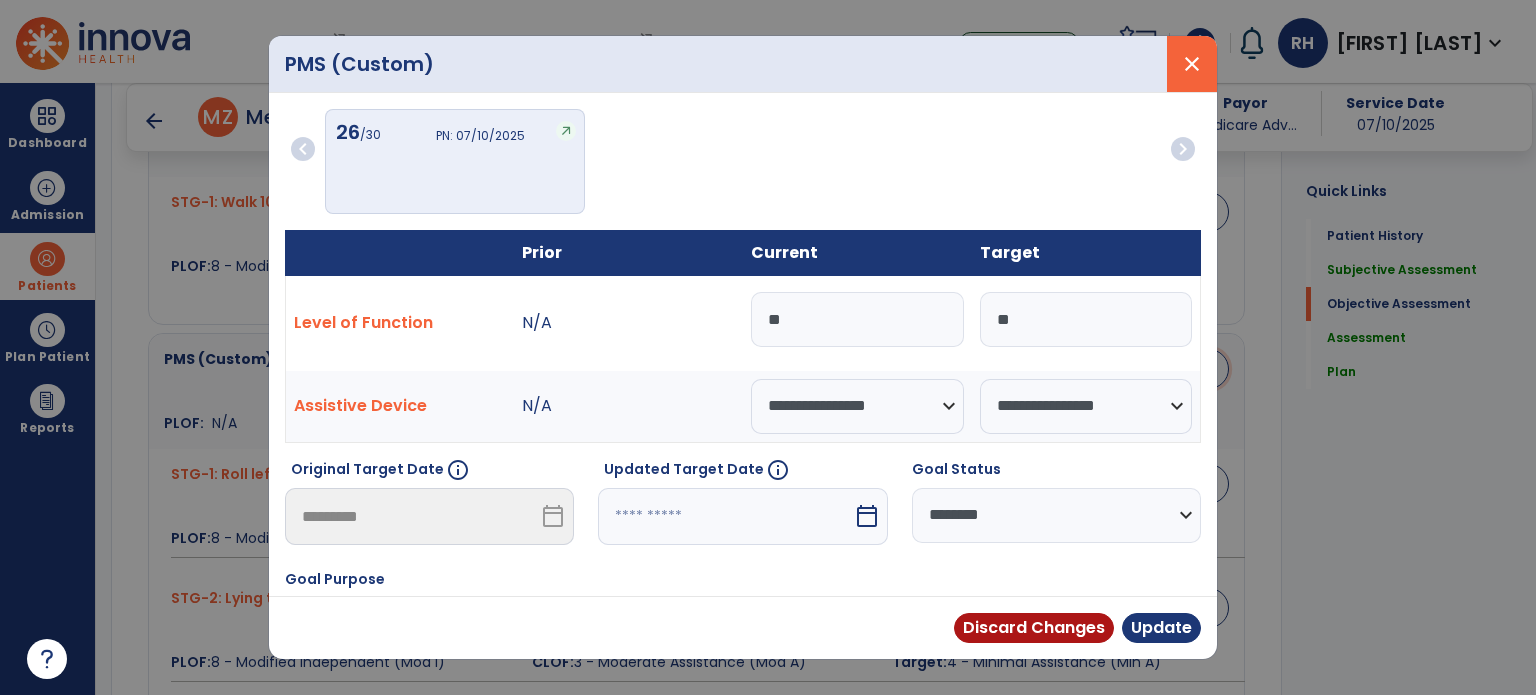 click on "close" at bounding box center [1192, 64] 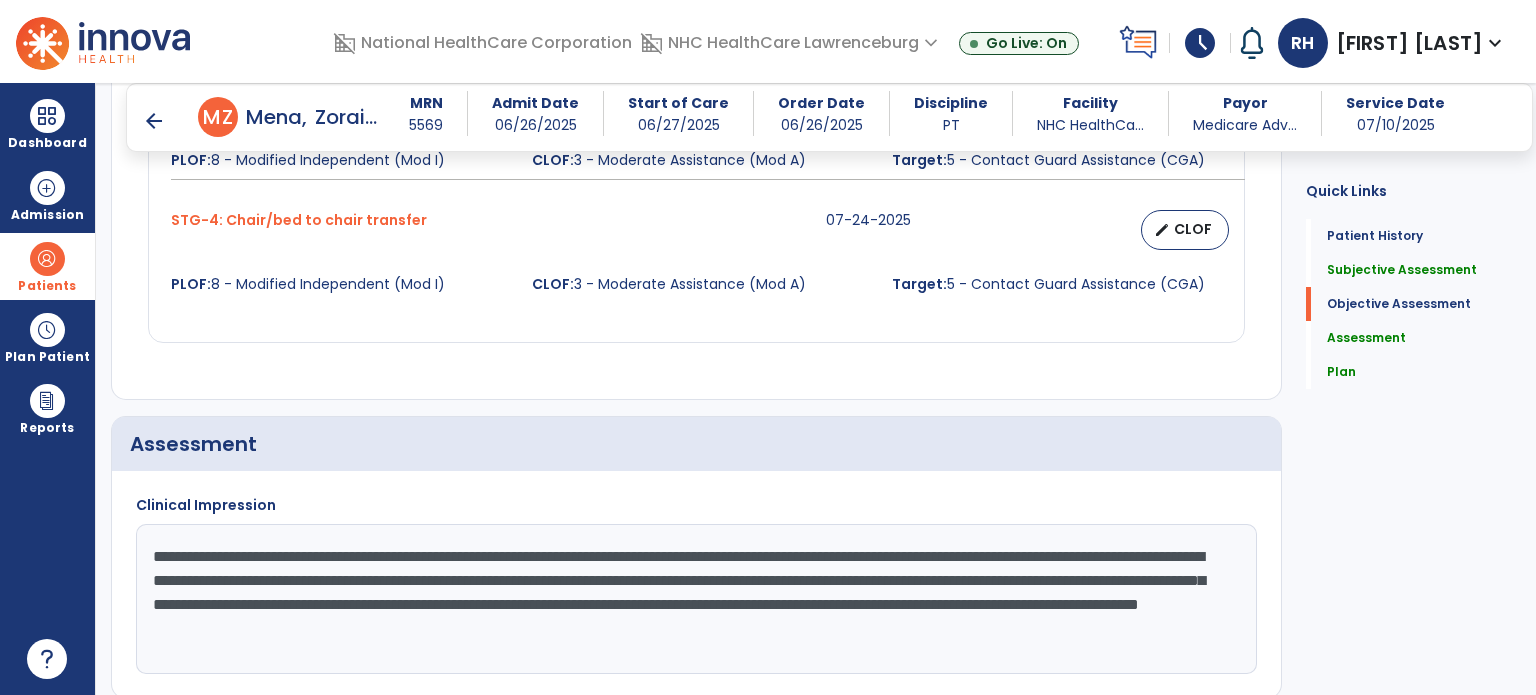 scroll, scrollTop: 1563, scrollLeft: 0, axis: vertical 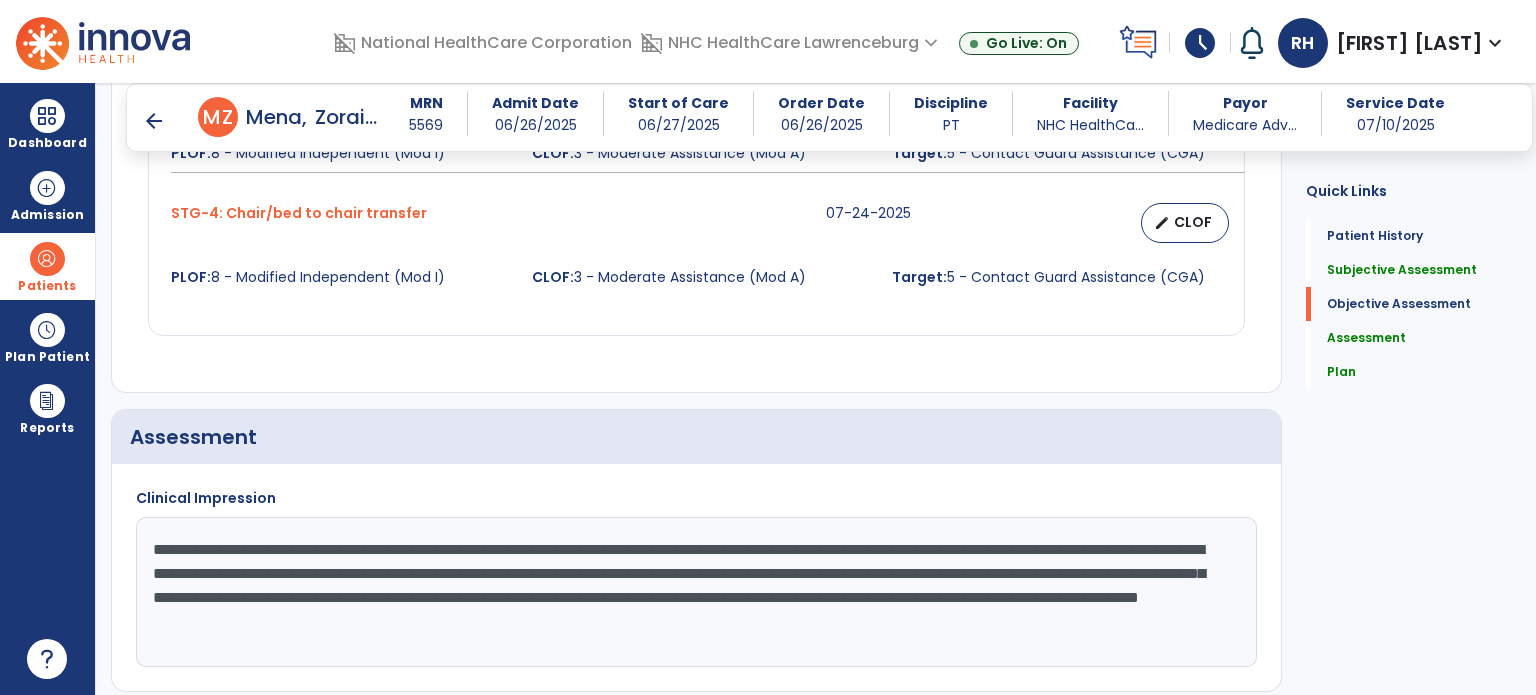 click on "Clinical Impression The patient has improved functional mobility since admission as evidenced by 7 point increase in PMS. This moves her from severe mobility impairment category to moderate mobility impairment. Patient needs her pain meds prior to therapy sessions and this is usually provided by nurses, but meds were not given until after her OT session. Greatest distance walked during this 2 week time period has been 10 ft. Moderate assistance to bring her trunk upright from supine to sitting.(Previously max assistance needed.)" 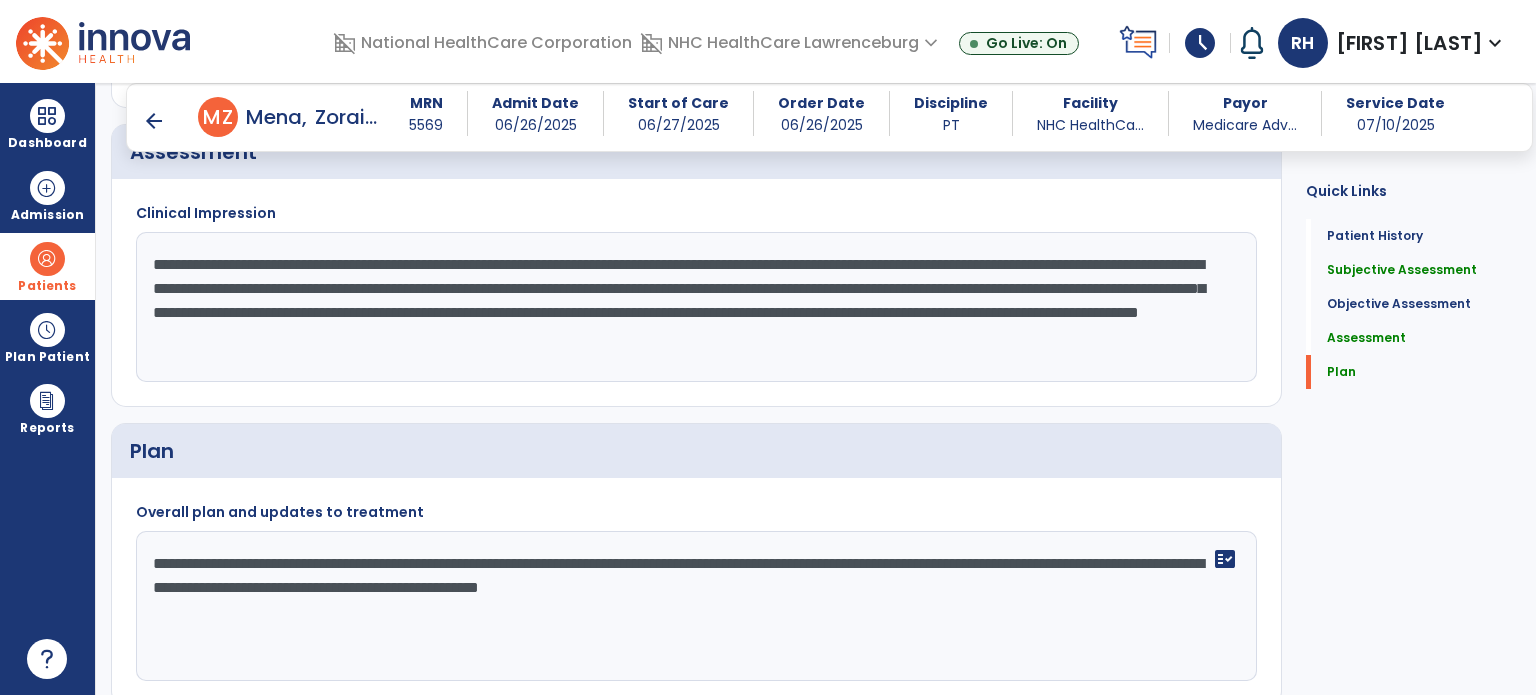 scroll, scrollTop: 1919, scrollLeft: 0, axis: vertical 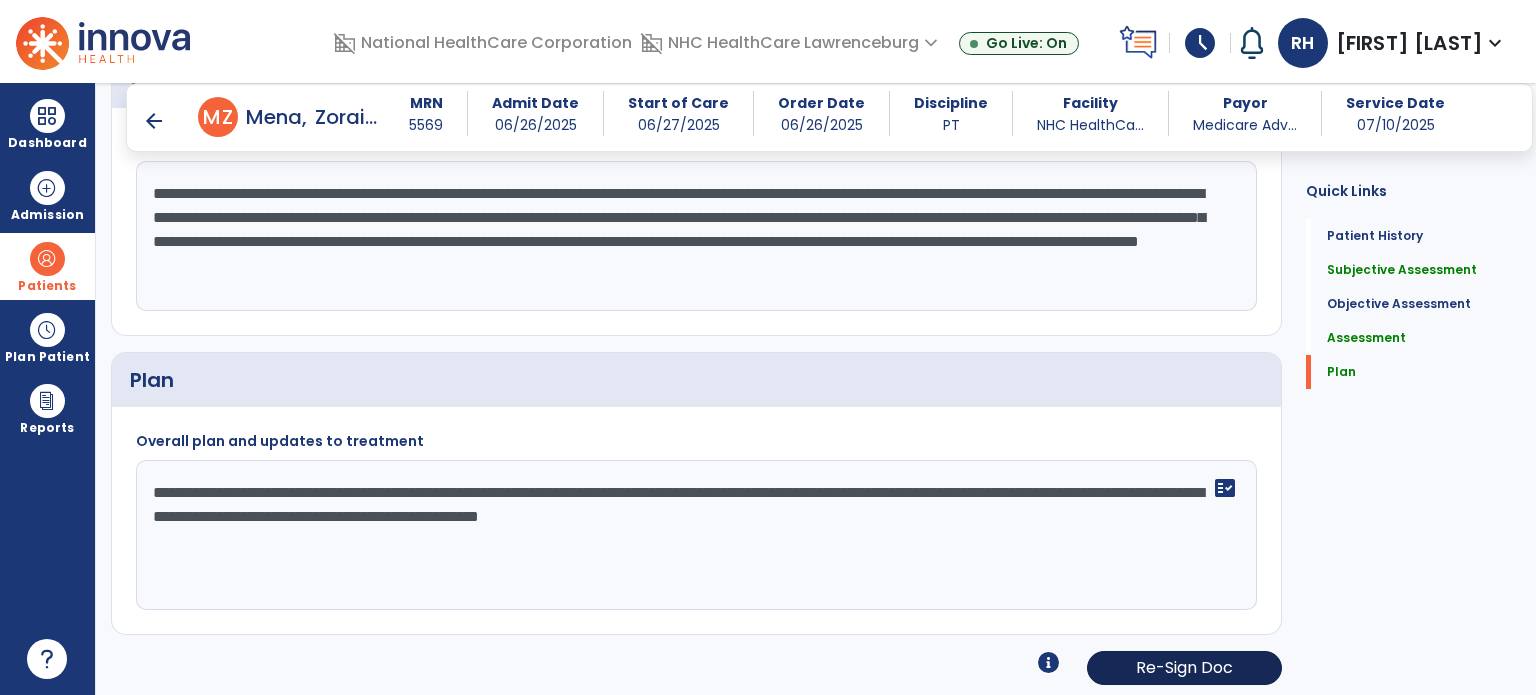 click on "Re-Sign Doc" 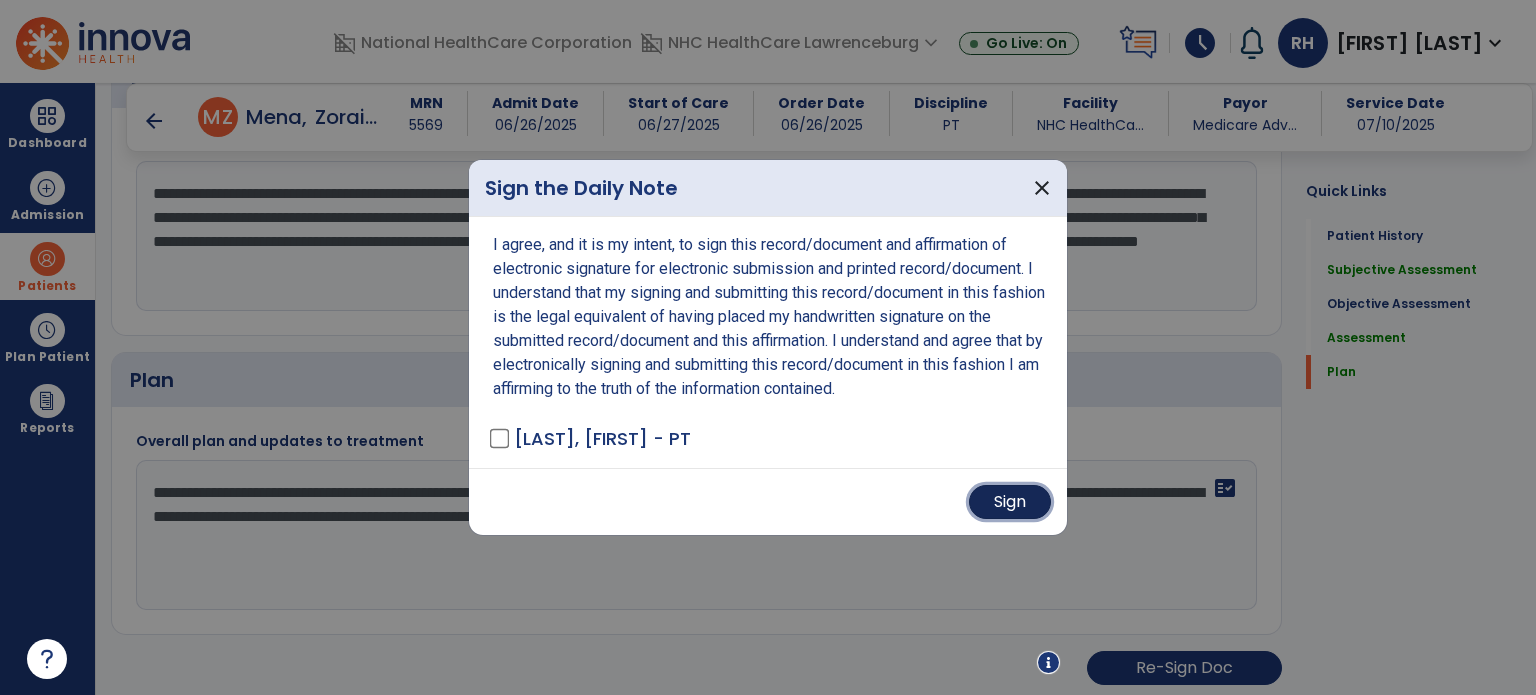 click on "Sign" at bounding box center [1010, 502] 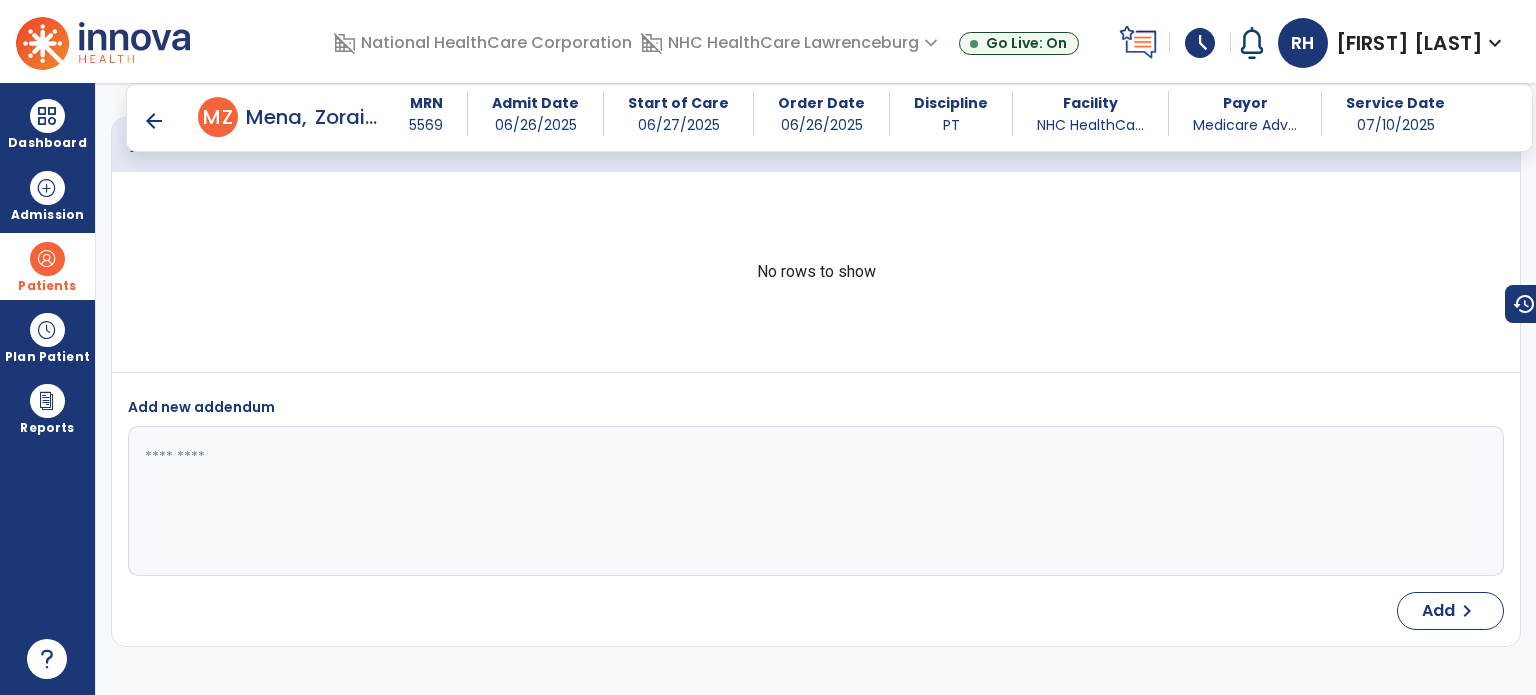 scroll, scrollTop: 3144, scrollLeft: 0, axis: vertical 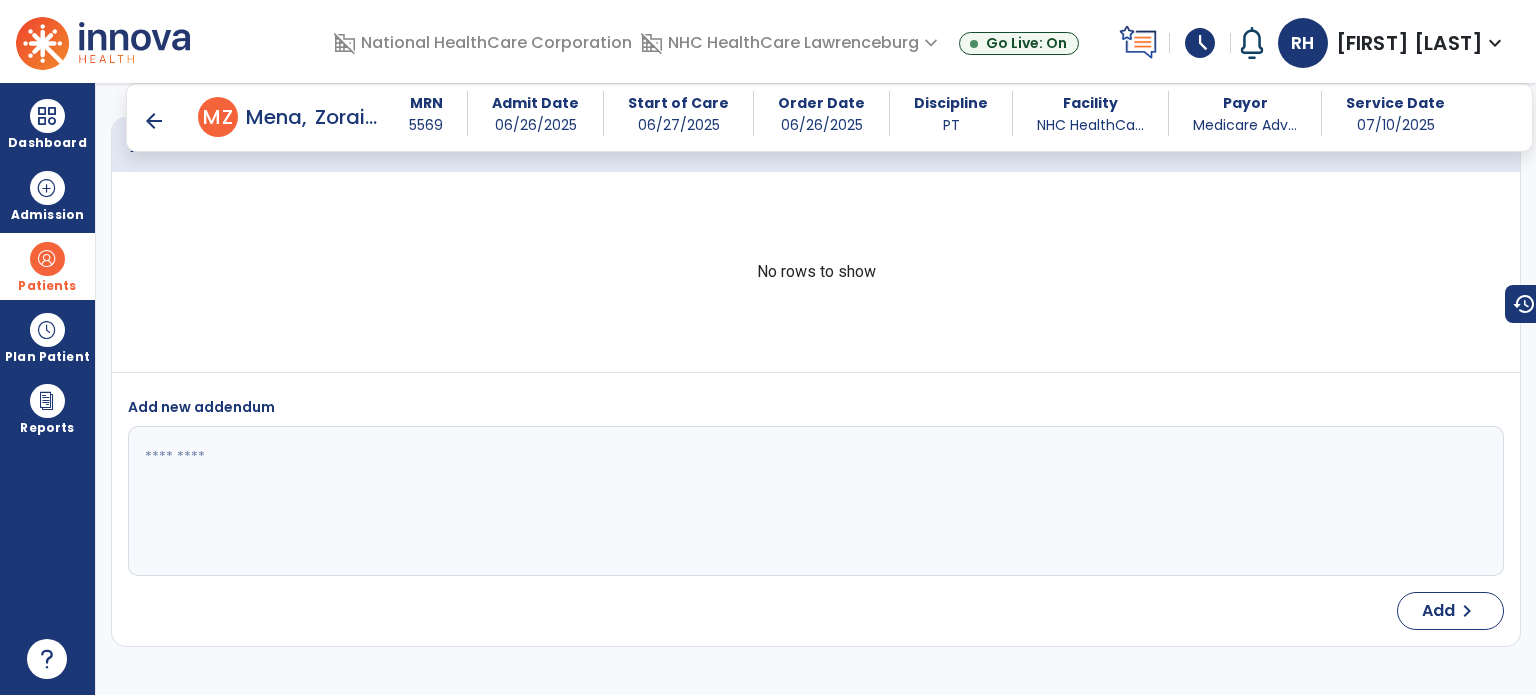 click on "arrow_back" at bounding box center [154, 121] 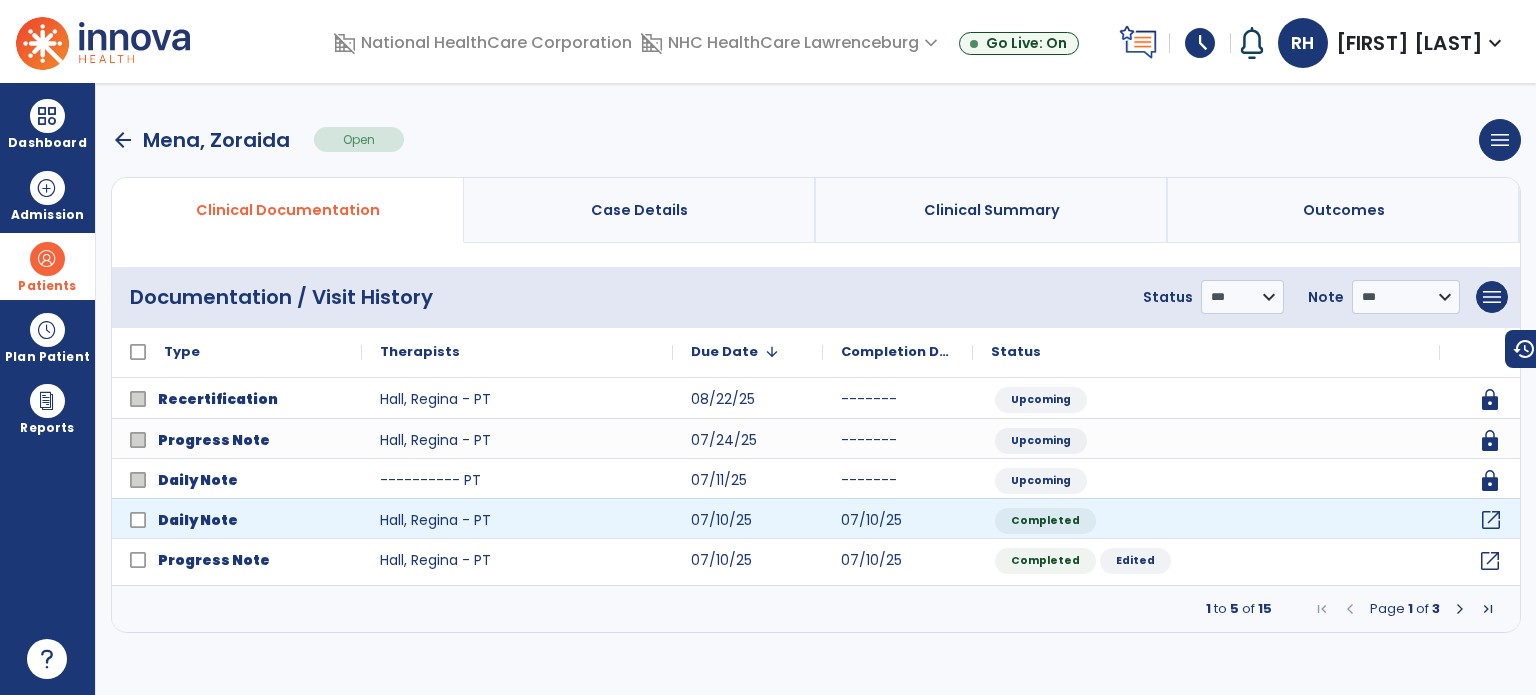 click on "open_in_new" 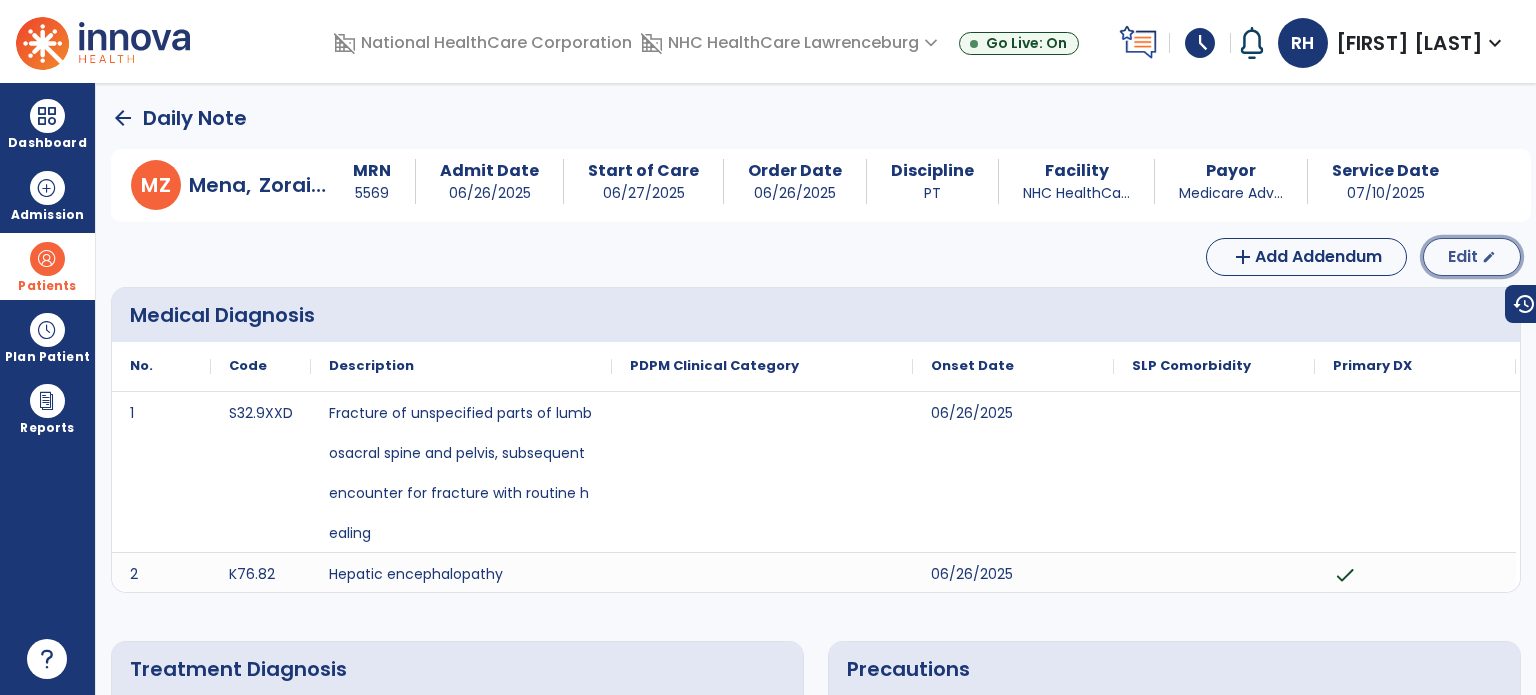 click on "Edit" 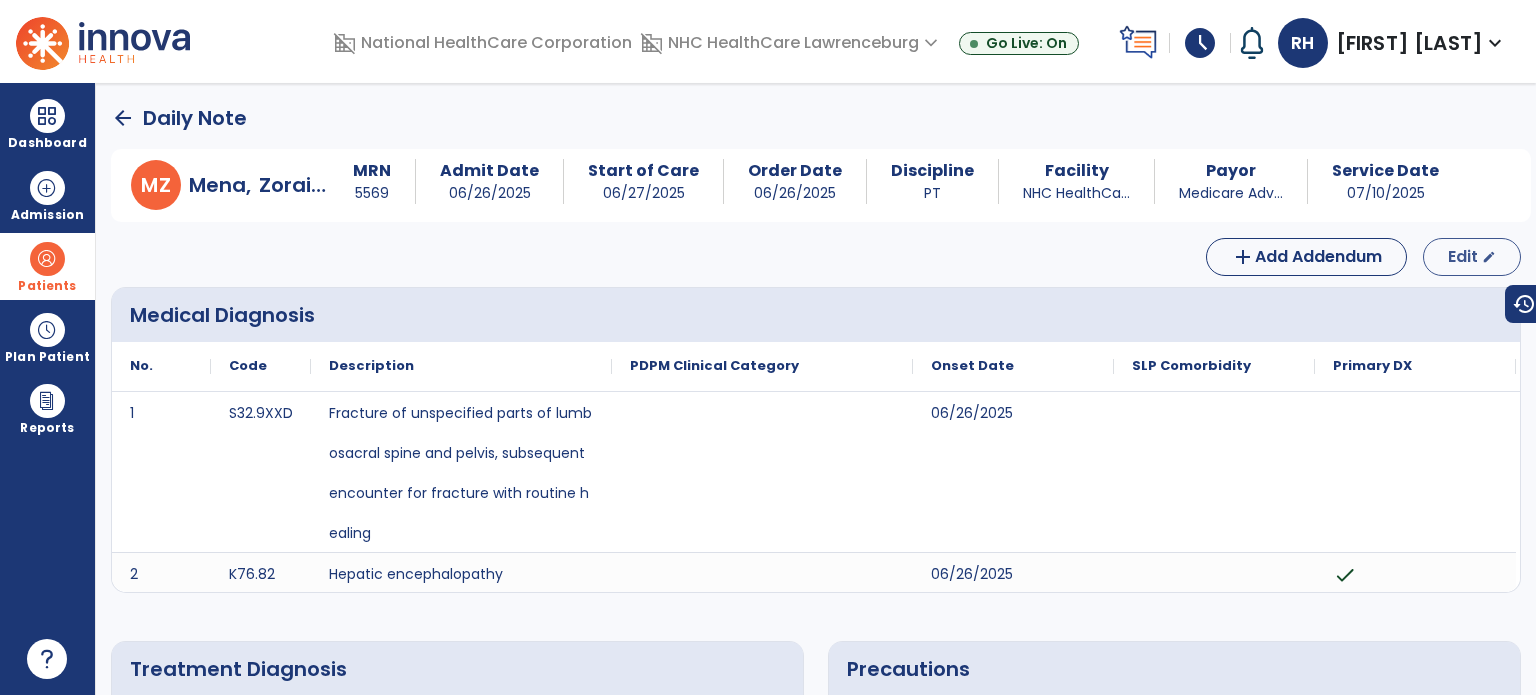 select on "*" 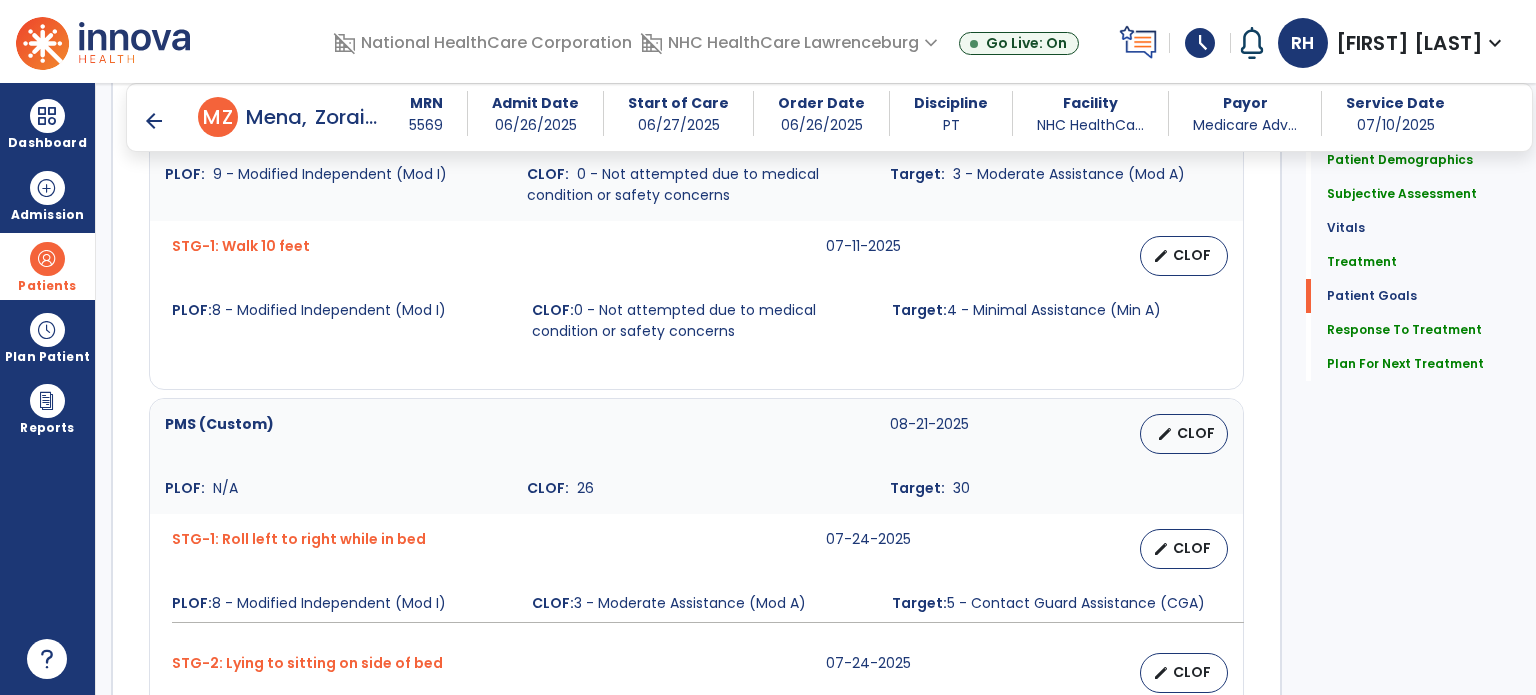 scroll, scrollTop: 1662, scrollLeft: 0, axis: vertical 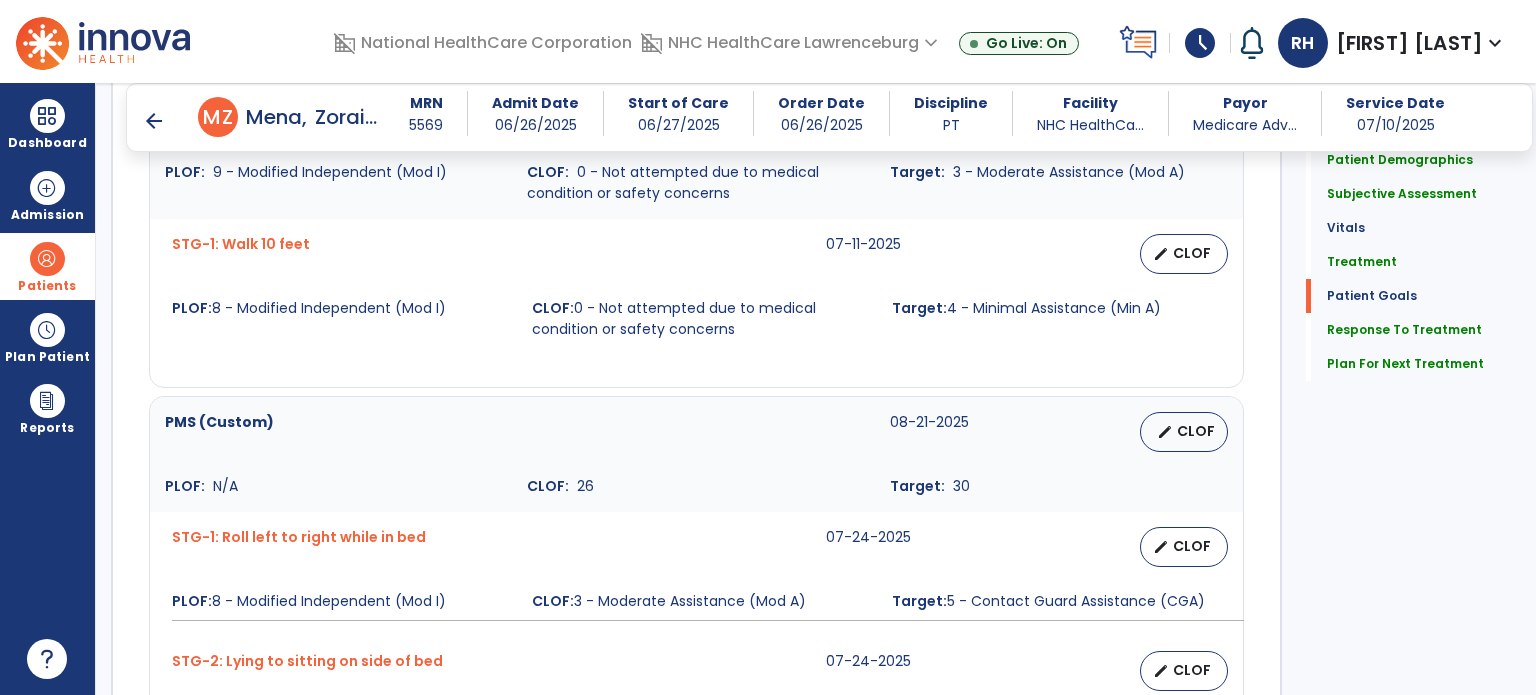 click on "Treatment   Treatment" 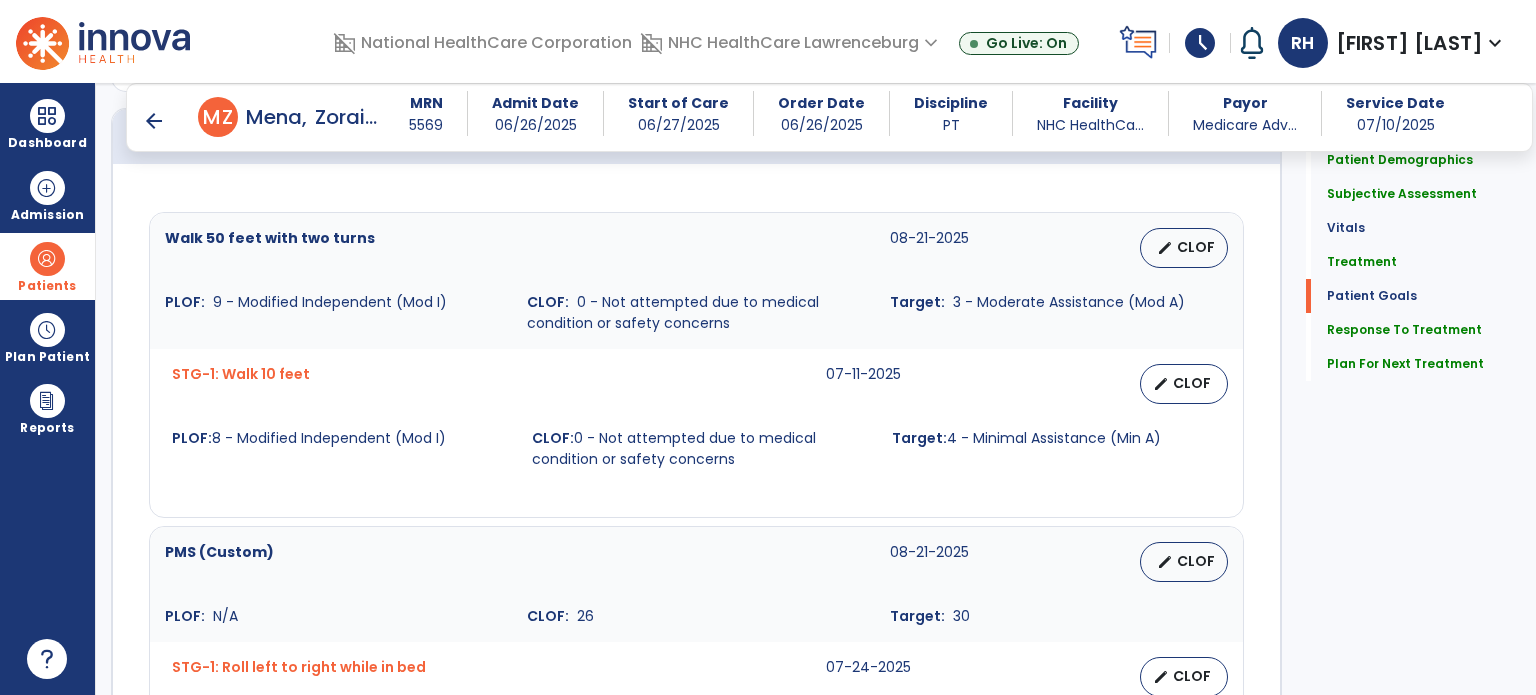 scroll, scrollTop: 1525, scrollLeft: 0, axis: vertical 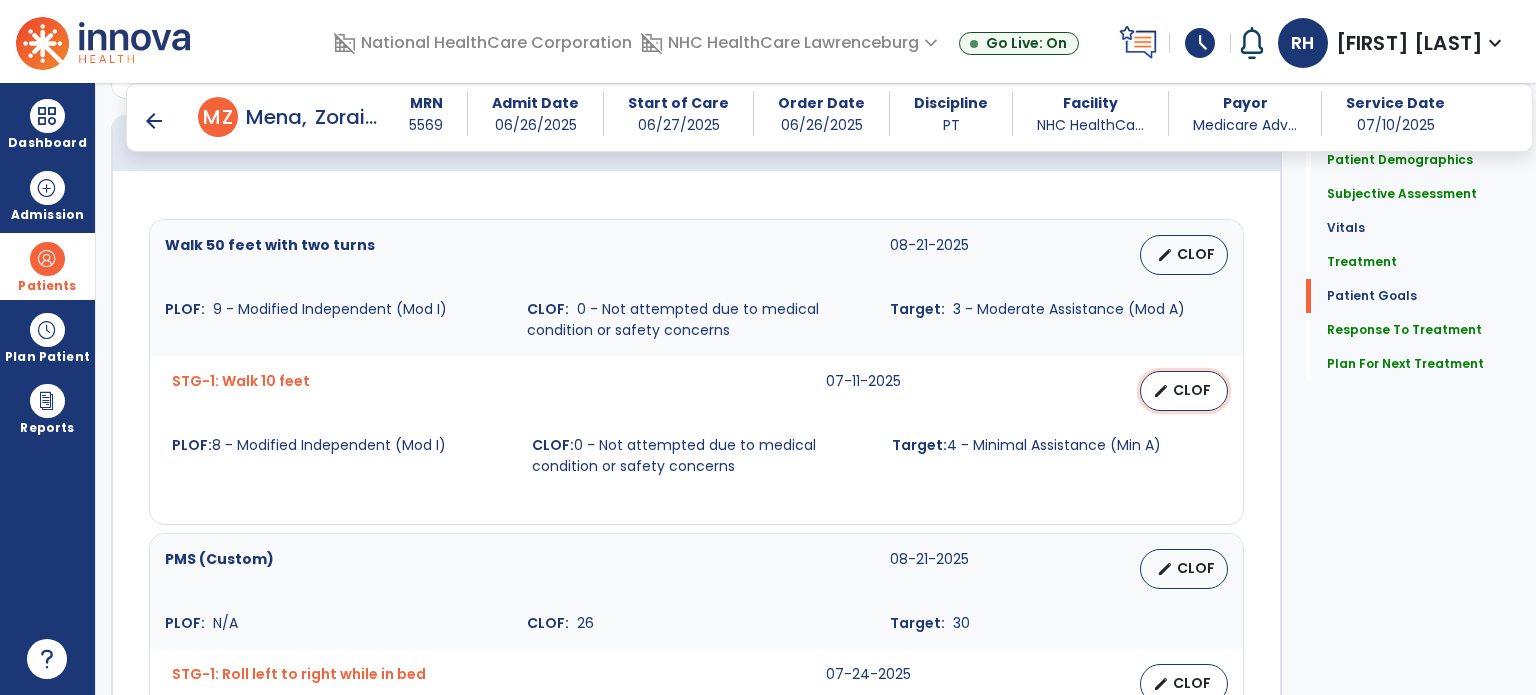 click on "CLOF" at bounding box center (1192, 390) 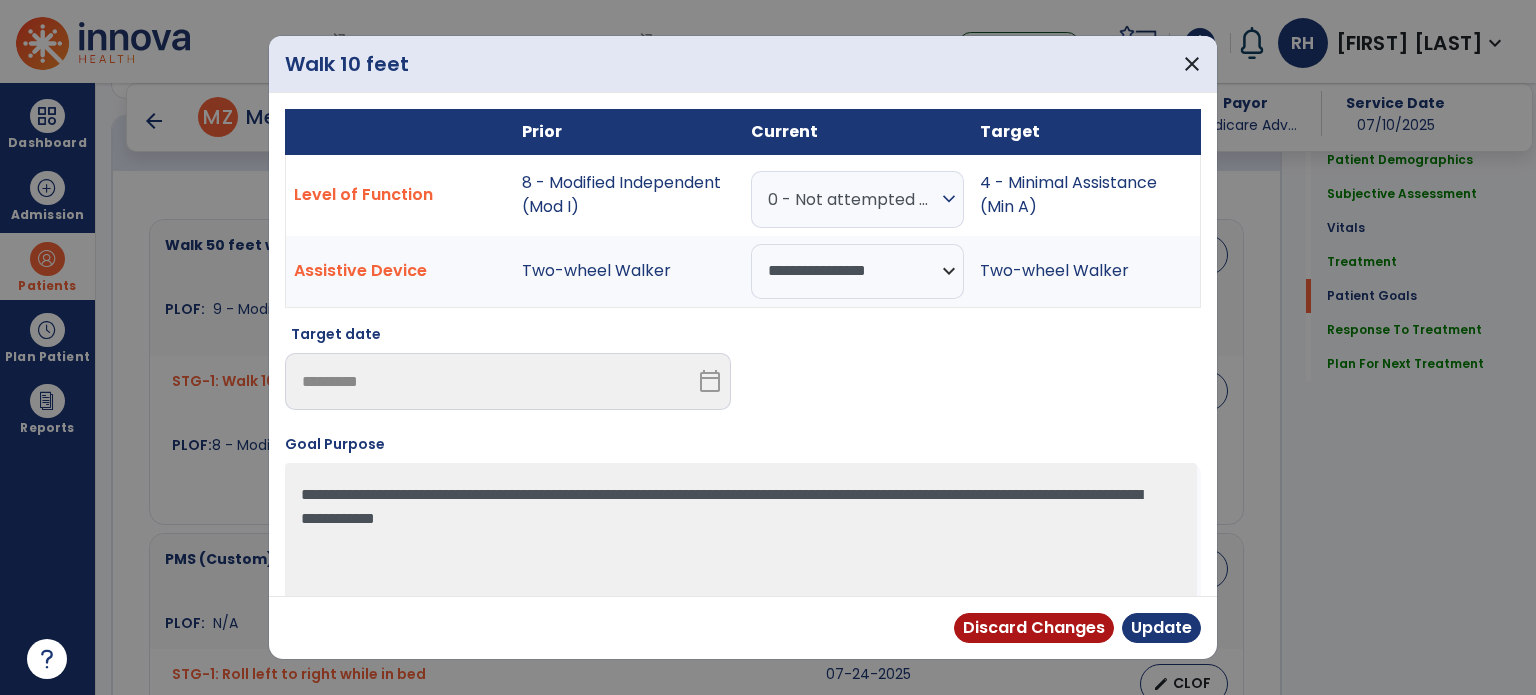 click on "expand_more" at bounding box center (949, 199) 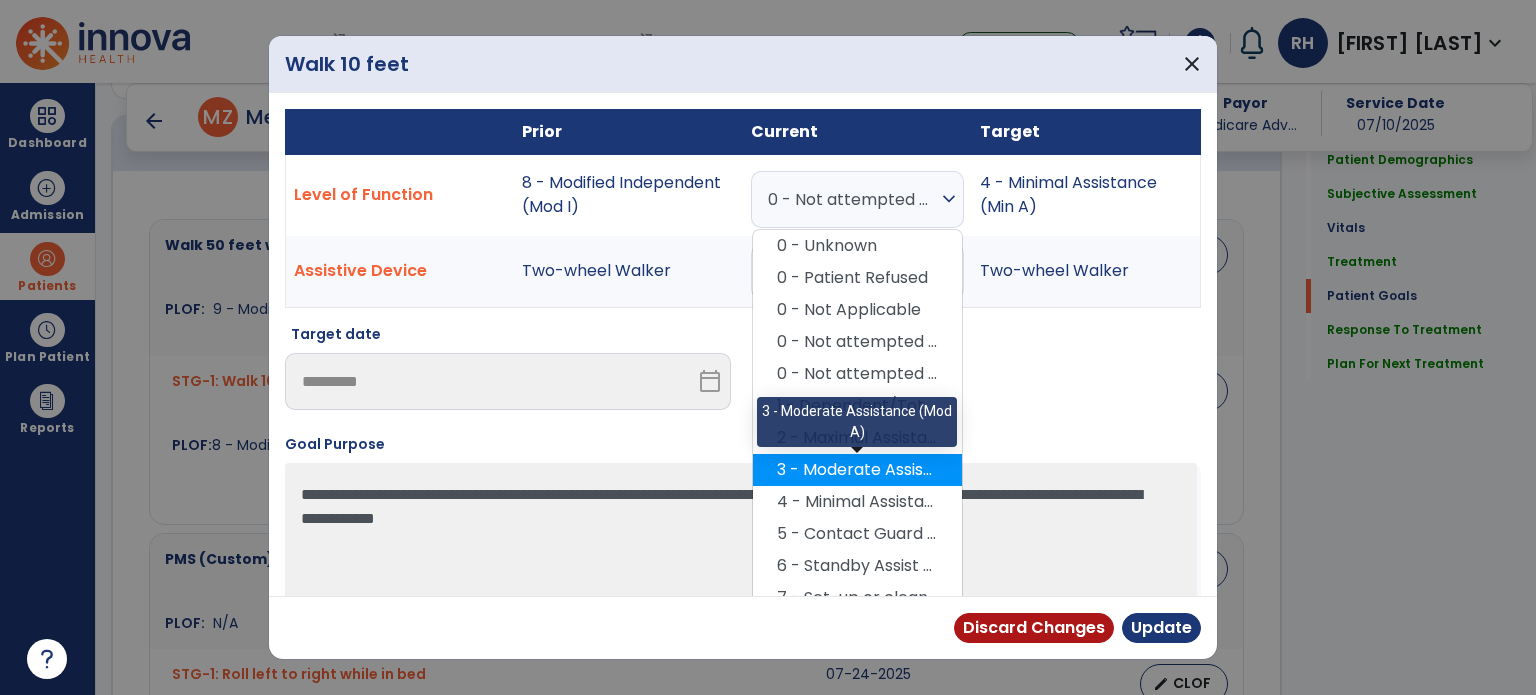 click on "3 - Moderate Assistance (Mod A)" at bounding box center [857, 470] 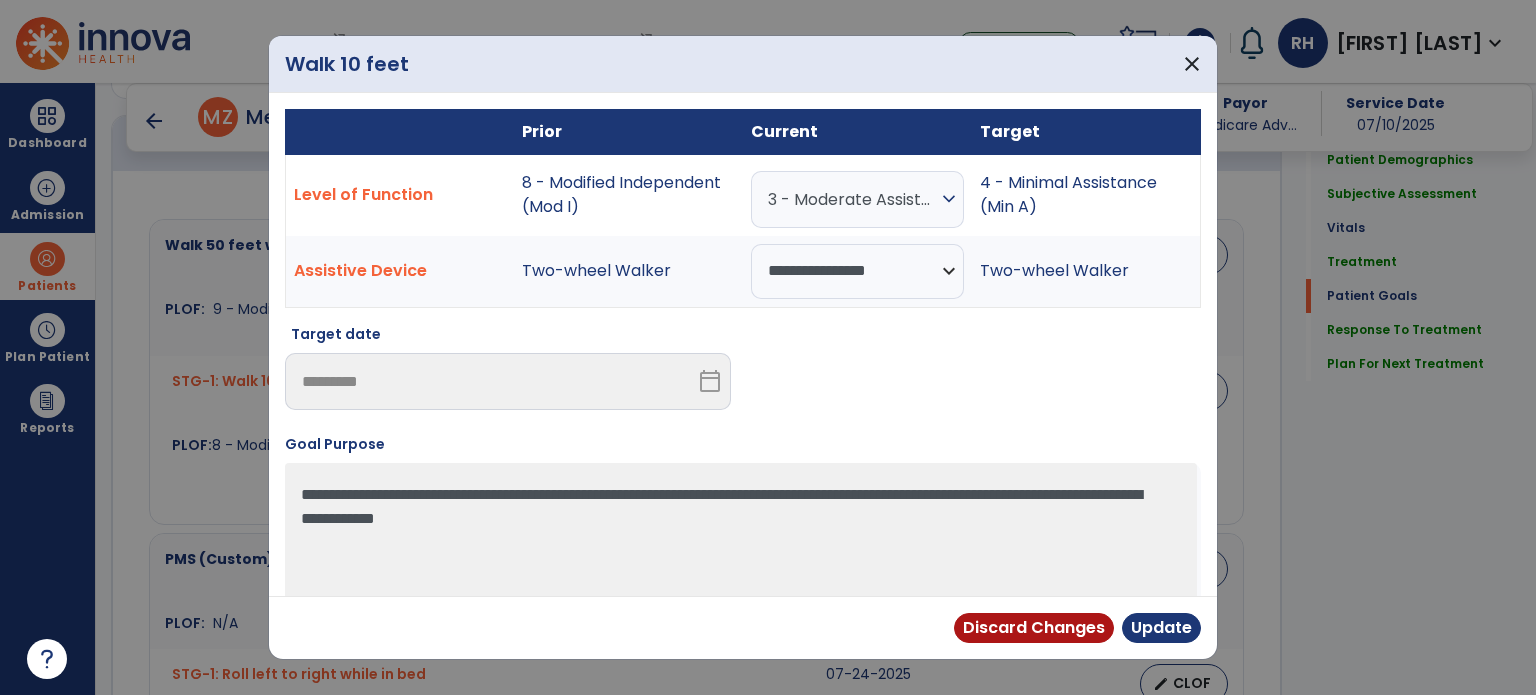 click on "calendar_today" at bounding box center (710, 381) 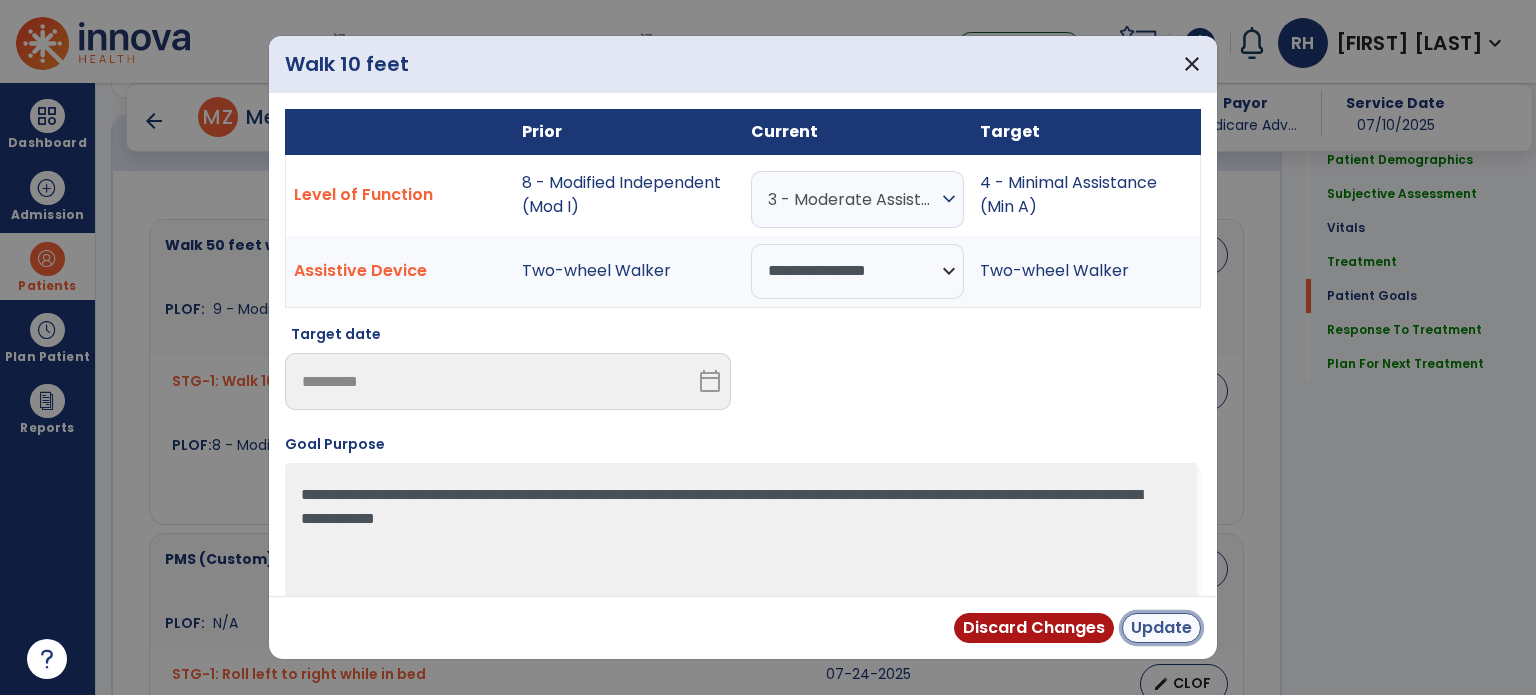 click on "Update" at bounding box center (1161, 628) 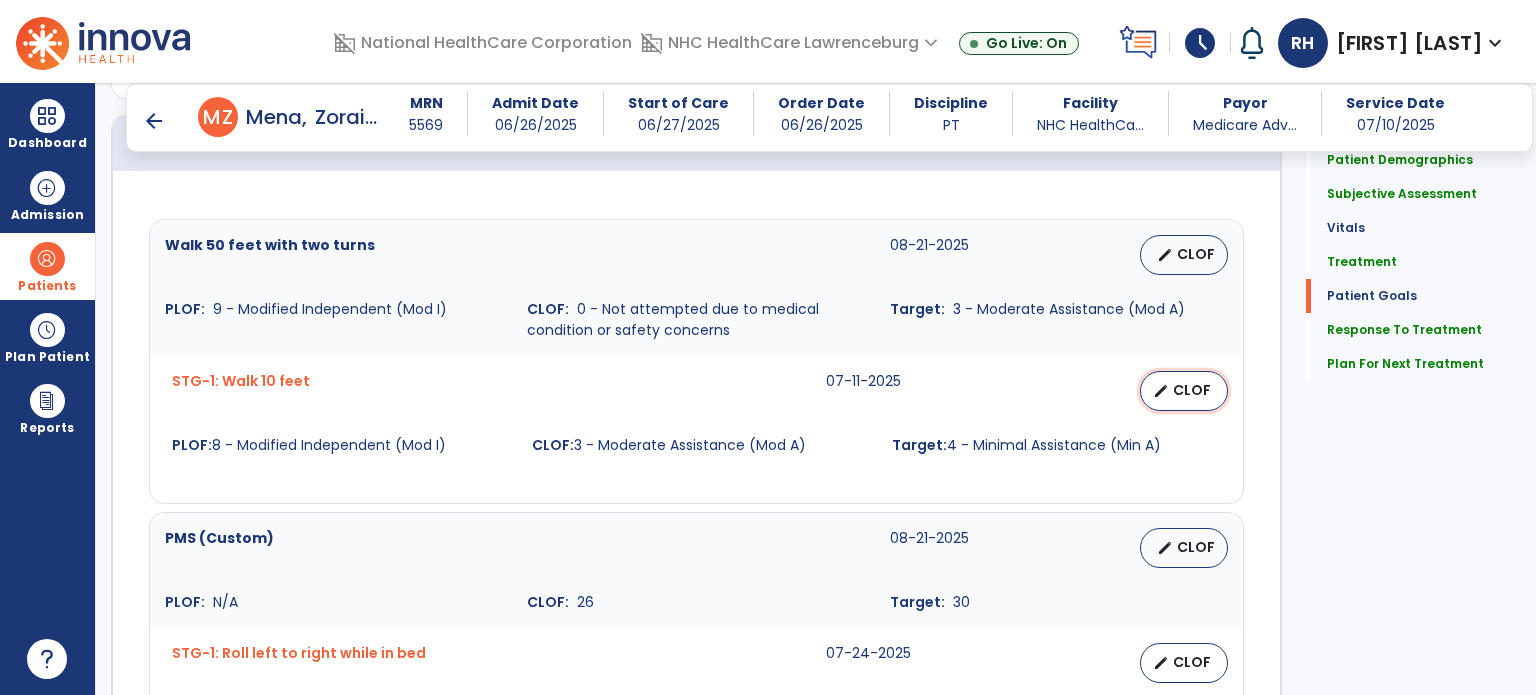 click on "CLOF" at bounding box center [1192, 390] 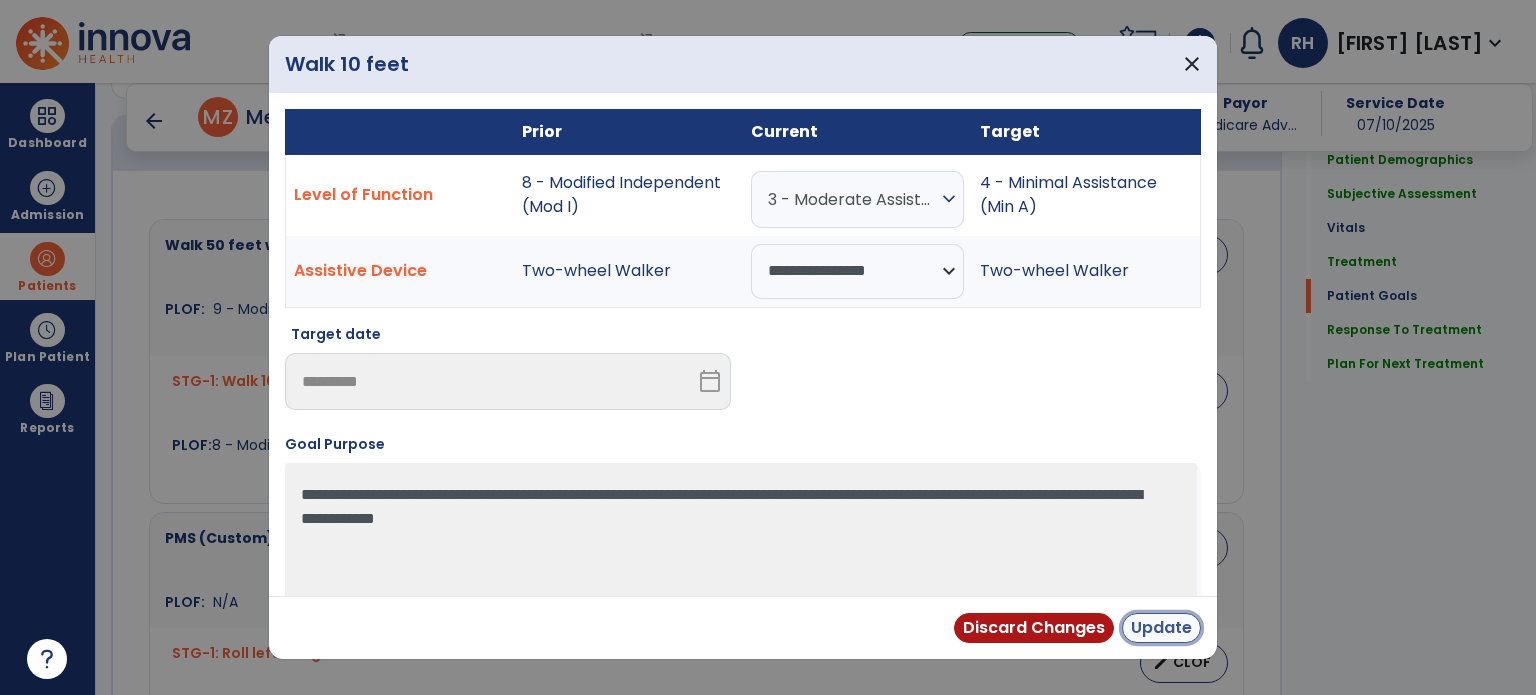 click on "Update" at bounding box center [1161, 628] 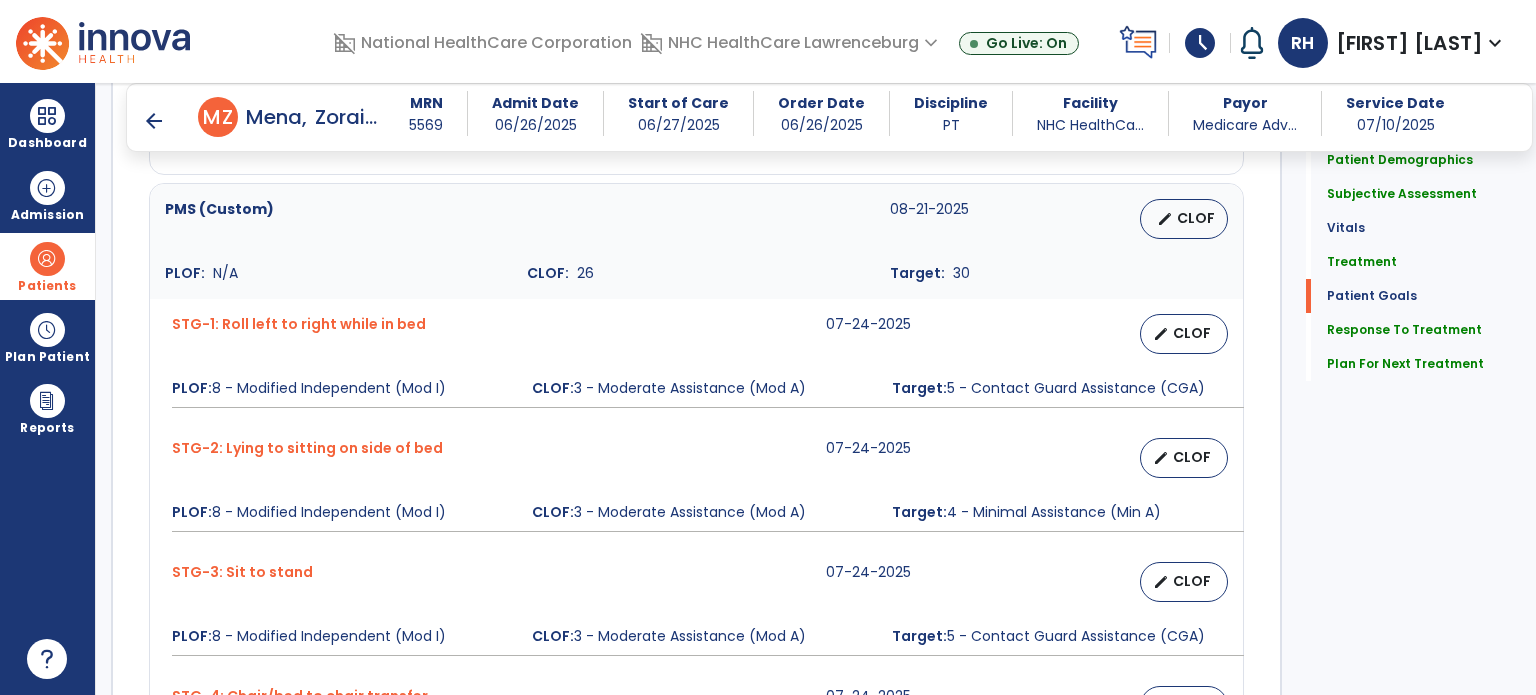scroll, scrollTop: 1855, scrollLeft: 0, axis: vertical 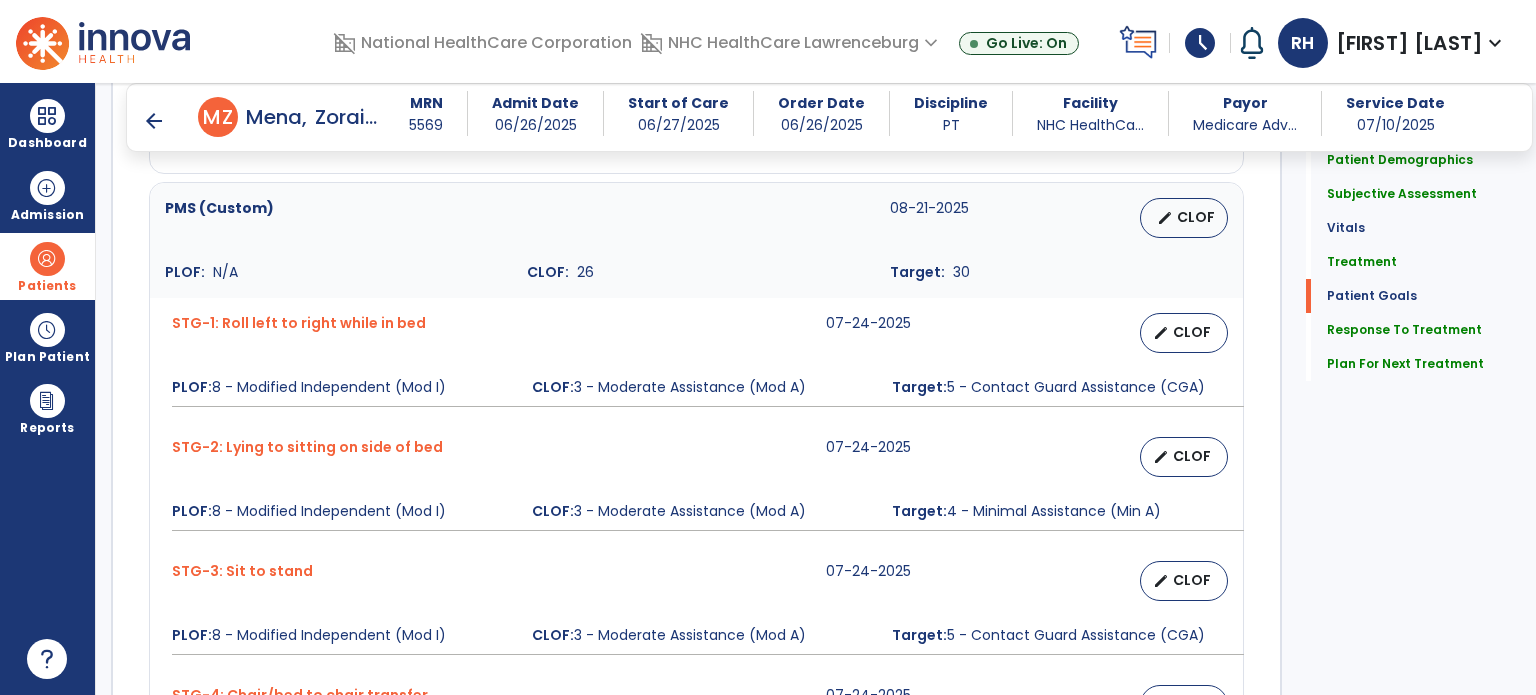 click on "CLOF" at bounding box center [1196, 217] 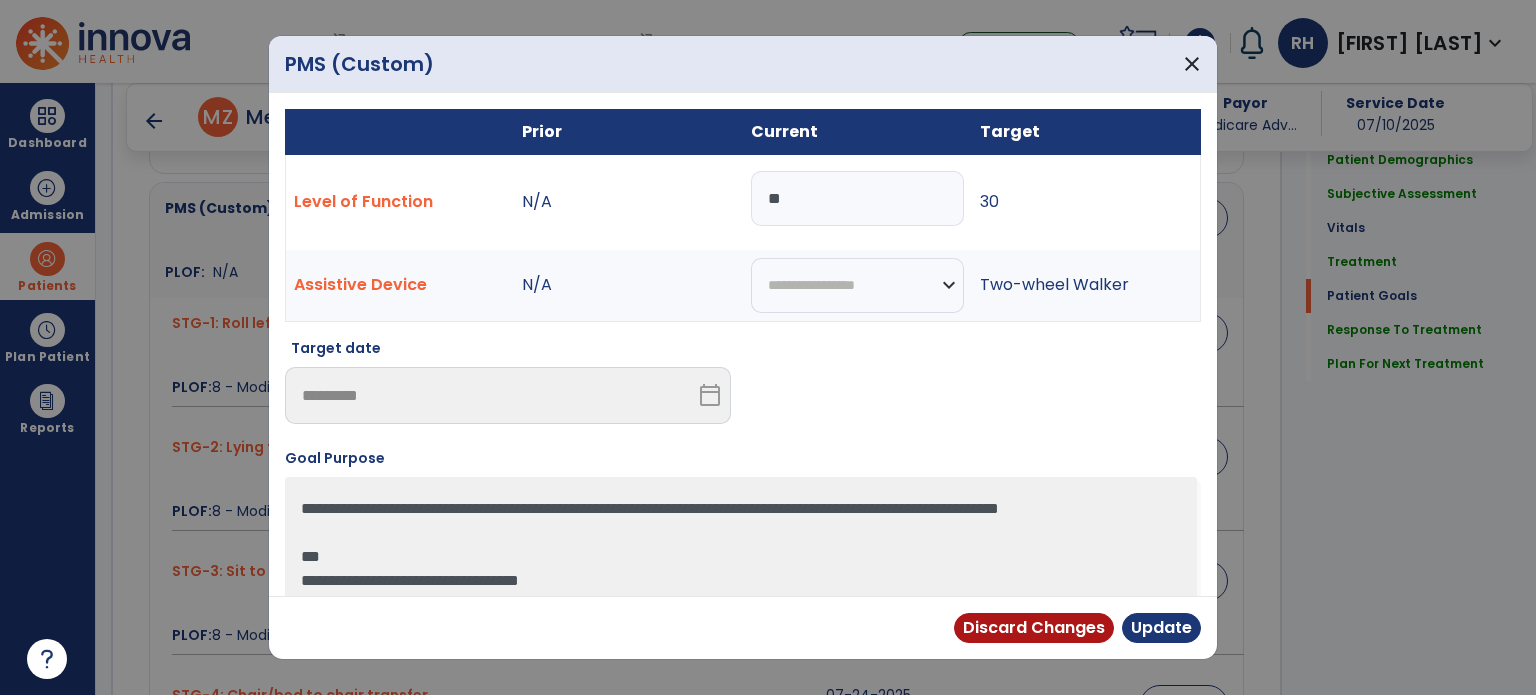 click on "**" at bounding box center (857, 198) 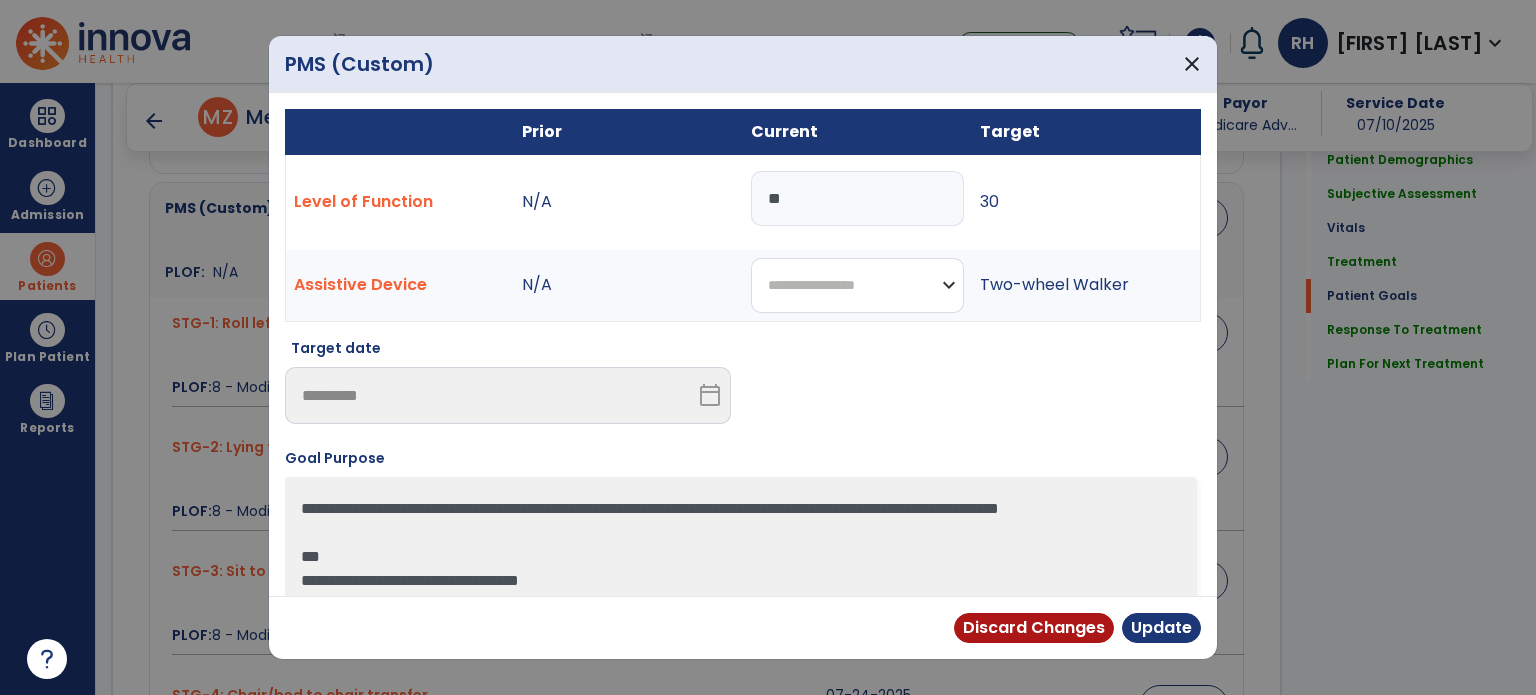 click on "**********" at bounding box center [857, 285] 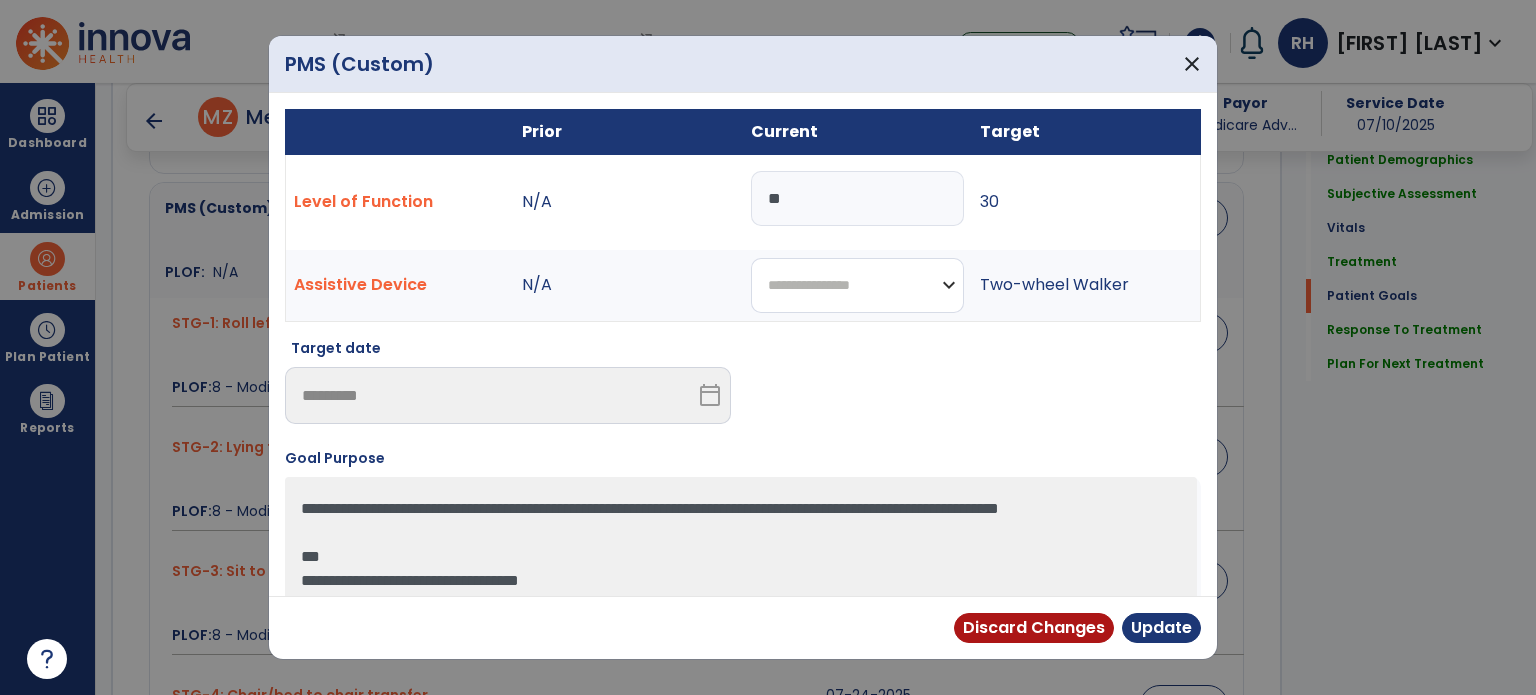 click on "**********" at bounding box center (857, 285) 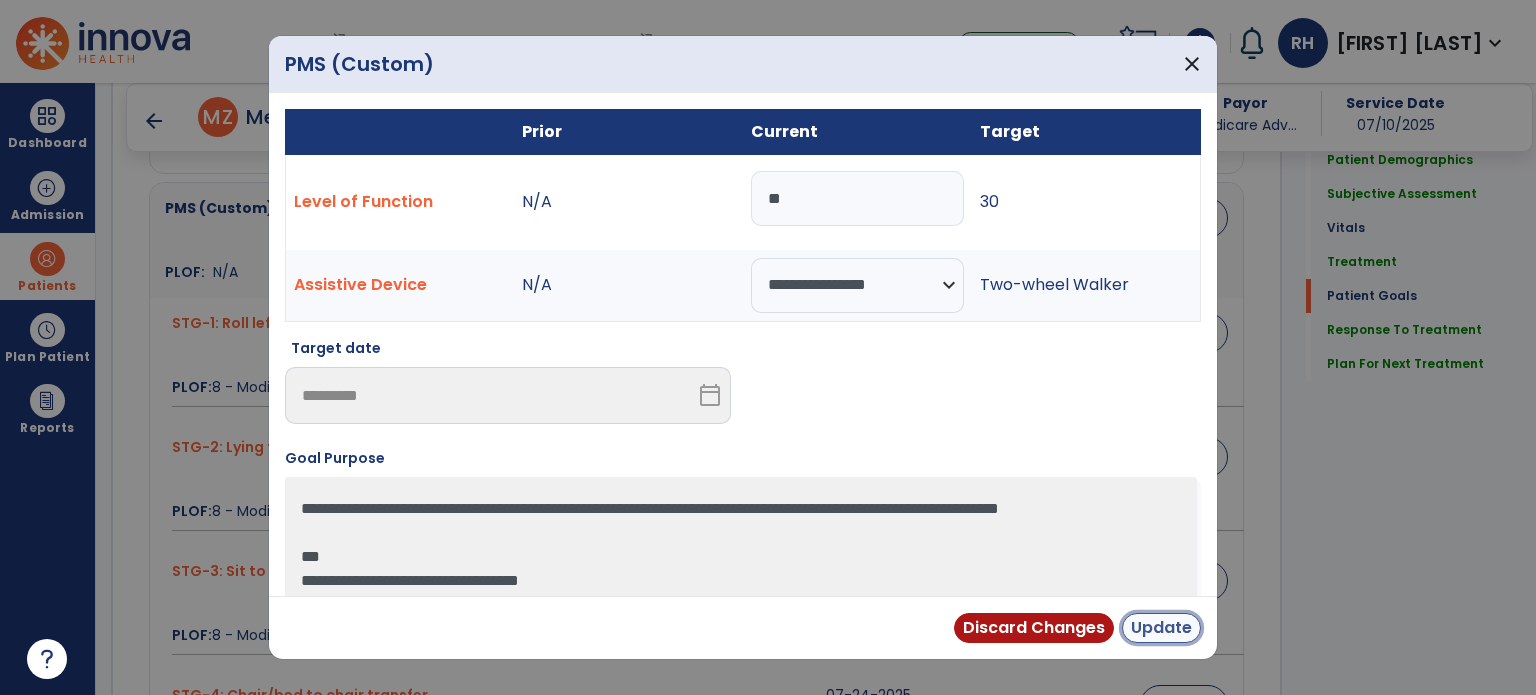 click on "Update" at bounding box center [1161, 628] 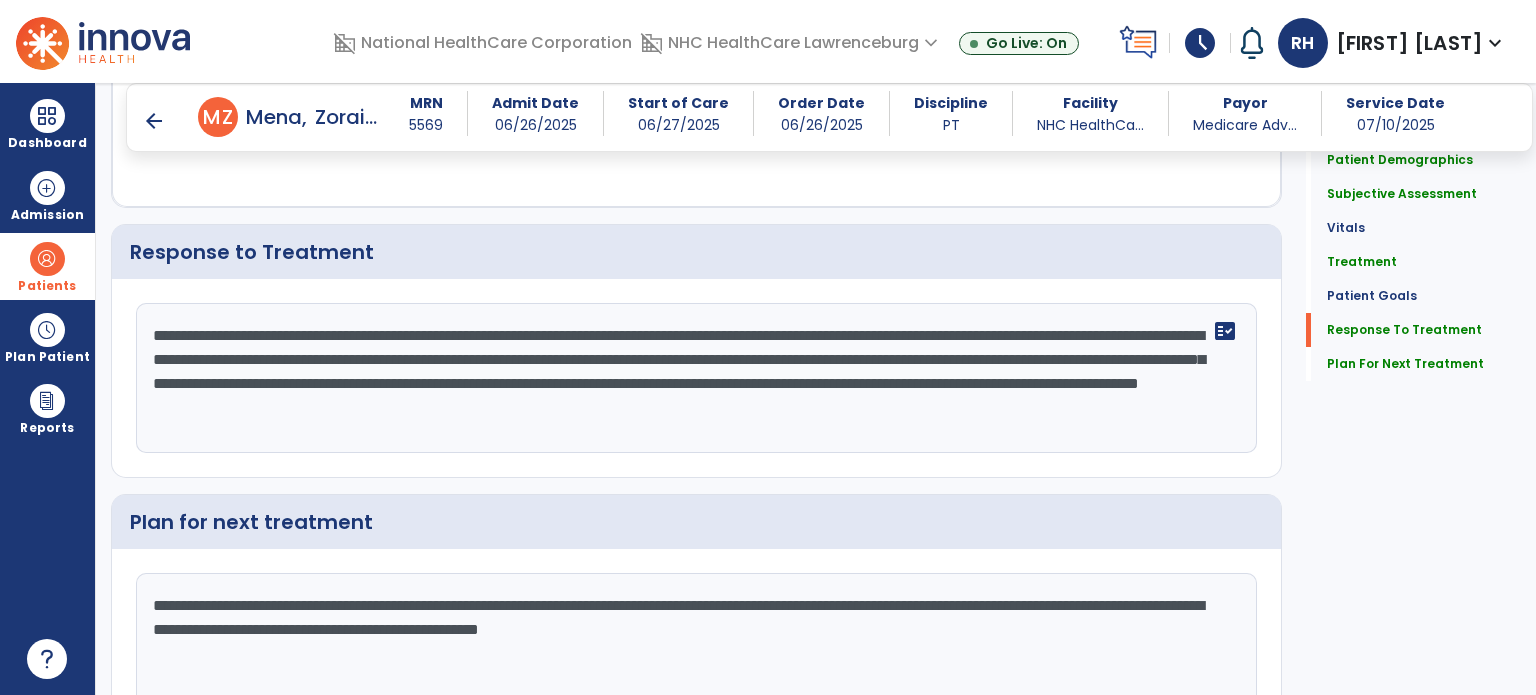 scroll, scrollTop: 2635, scrollLeft: 0, axis: vertical 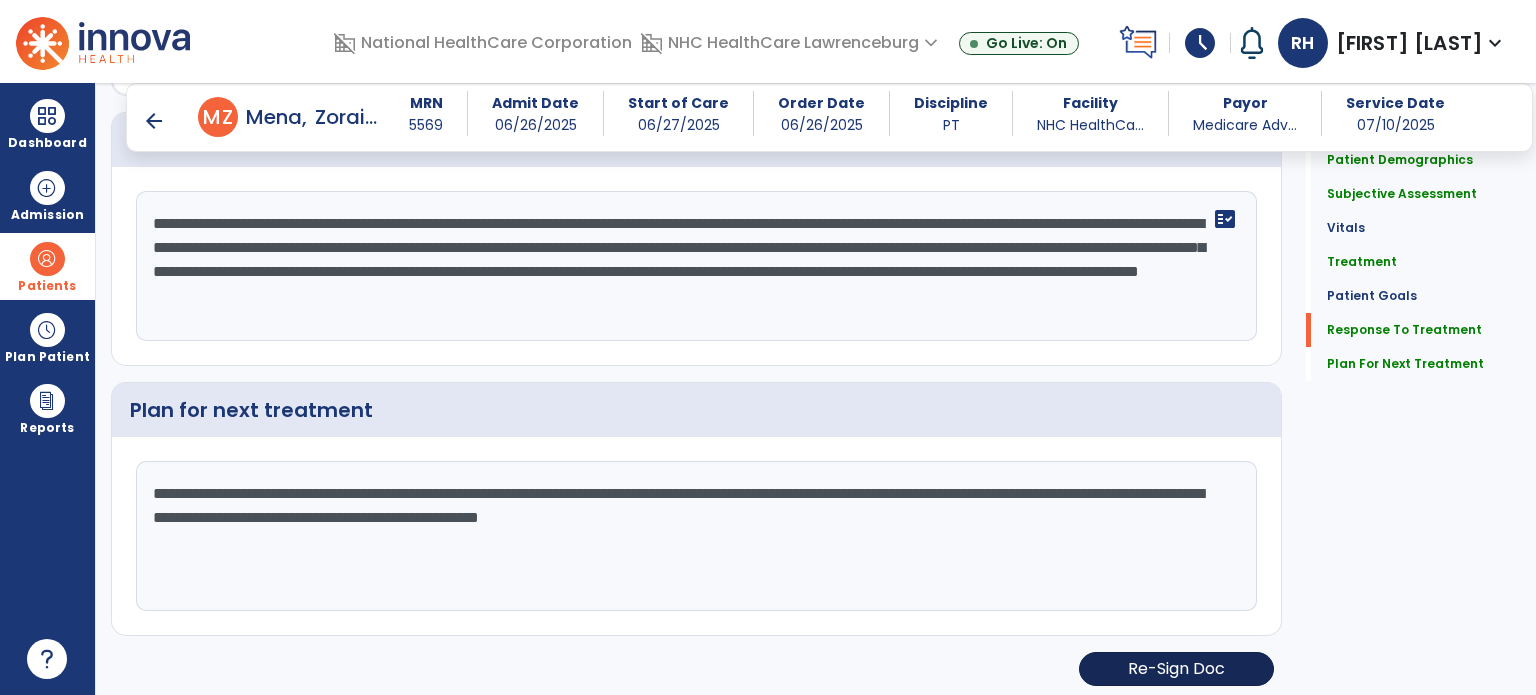 click on "Re-Sign Doc" 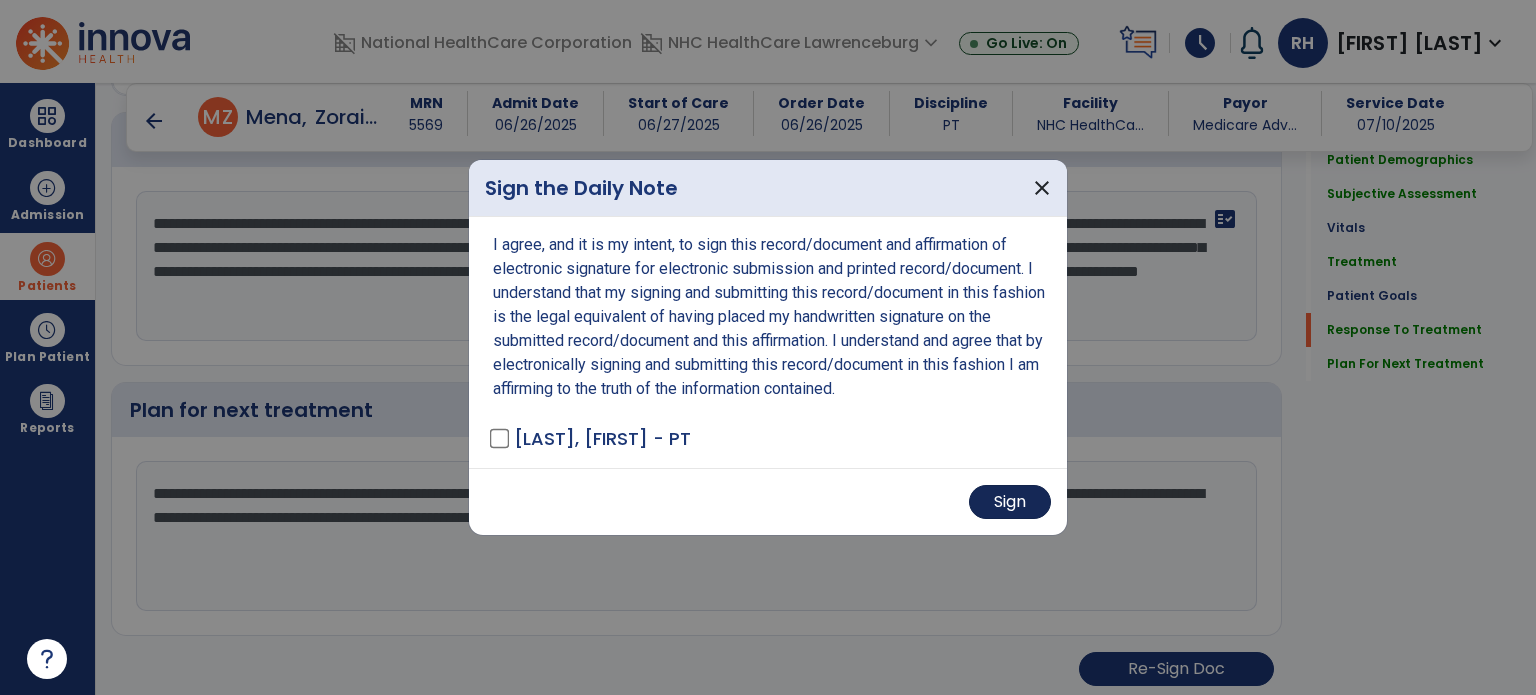click on "Sign" at bounding box center (1010, 502) 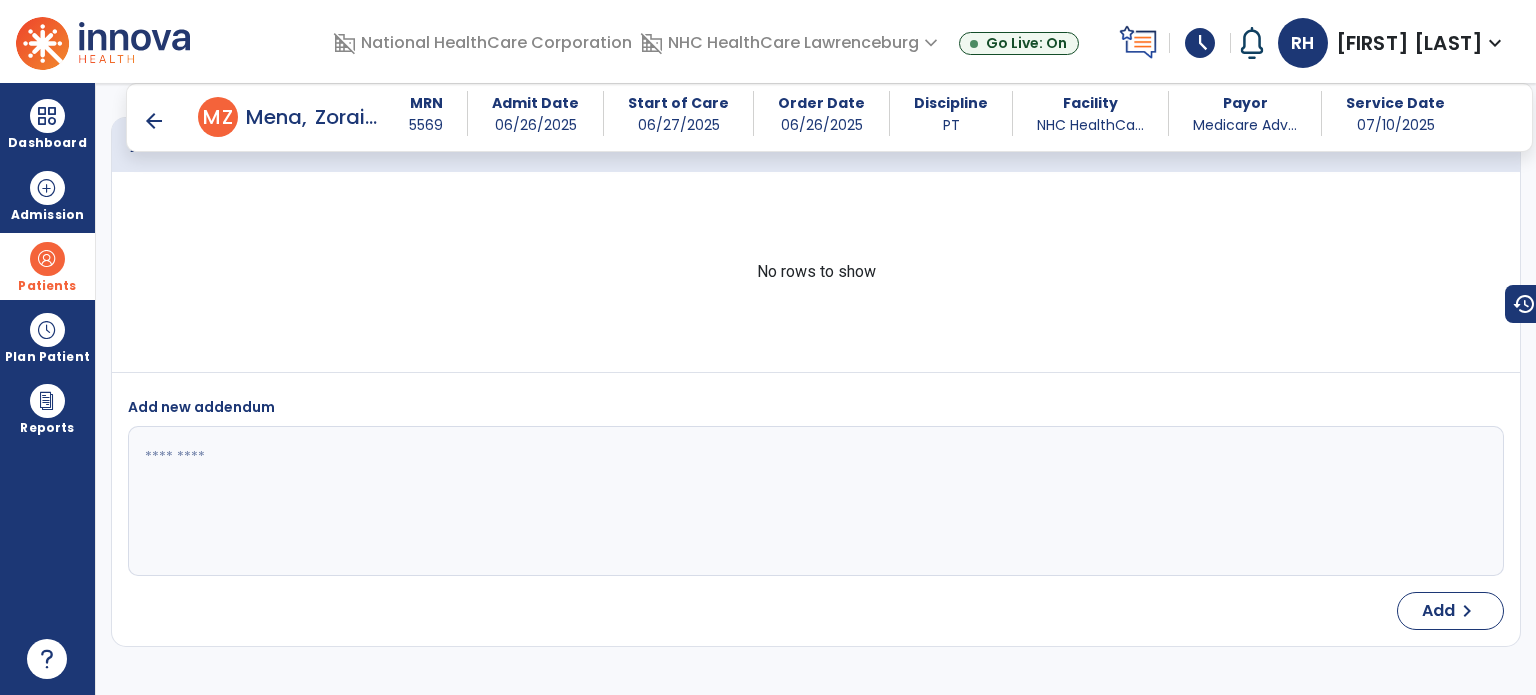 scroll, scrollTop: 4281, scrollLeft: 0, axis: vertical 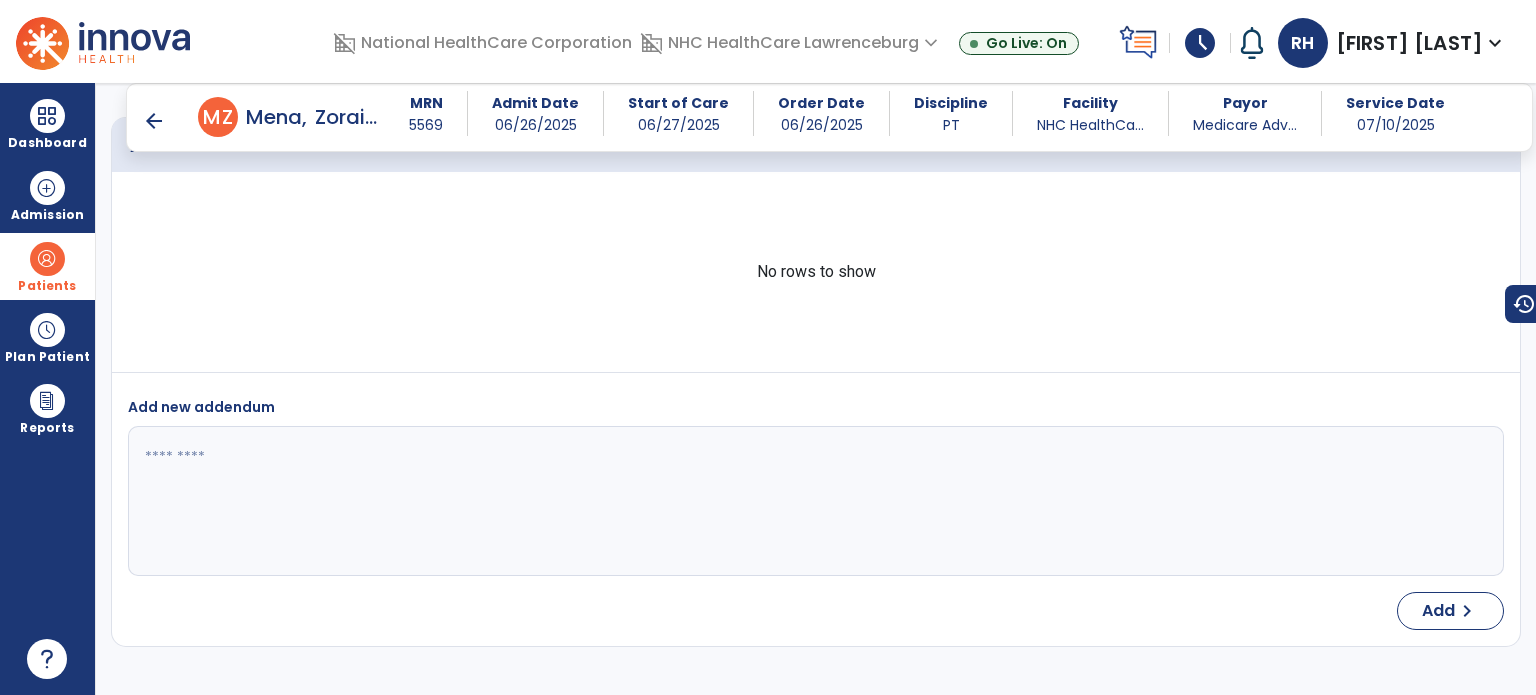 click on "arrow_back" at bounding box center [154, 121] 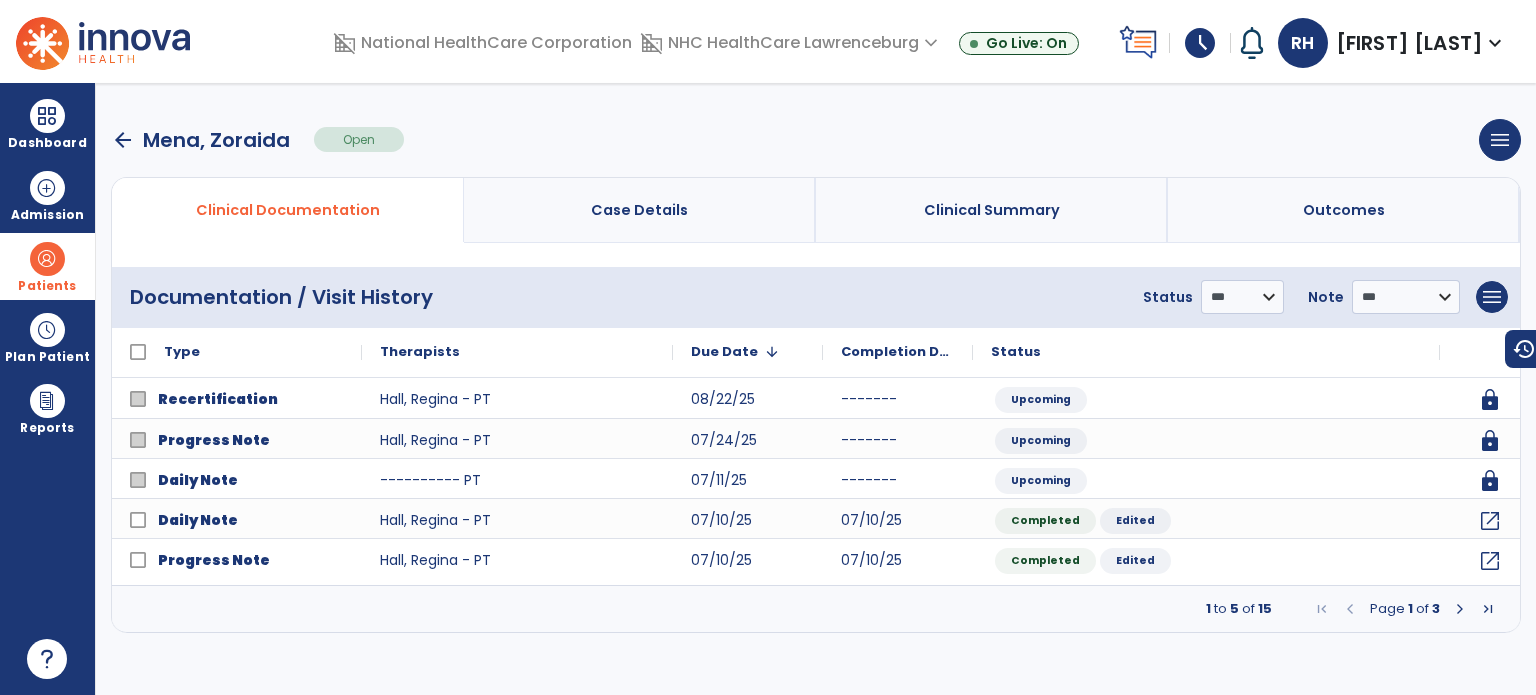 click at bounding box center [47, 259] 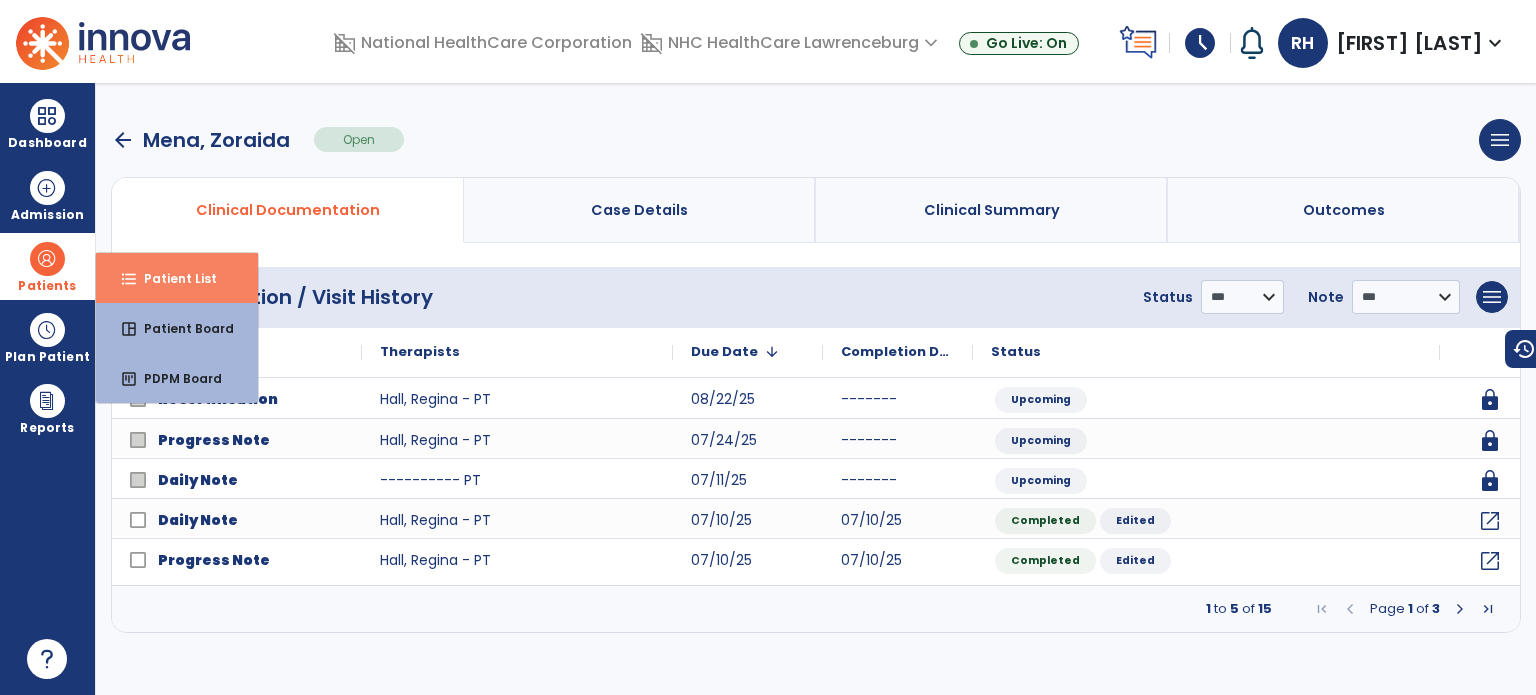 click on "Patient List" at bounding box center [172, 278] 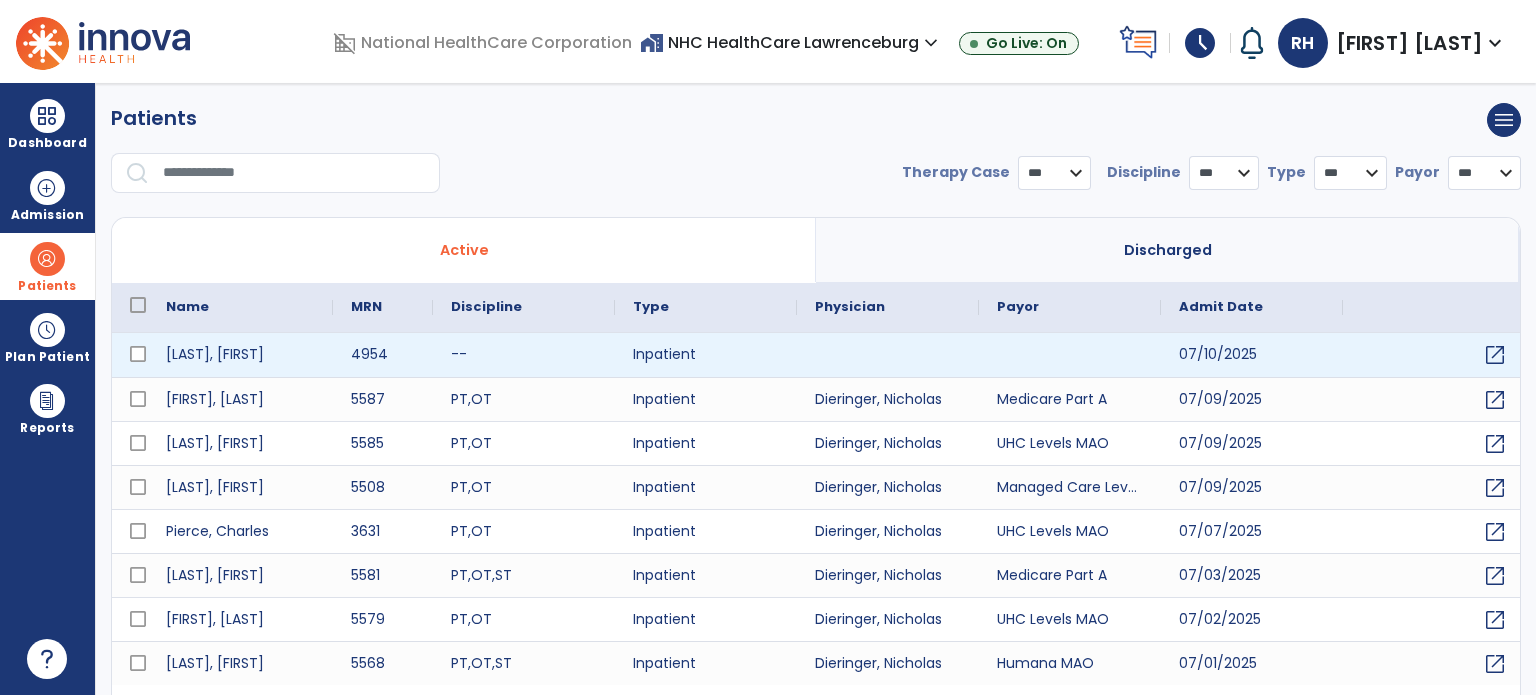 select on "***" 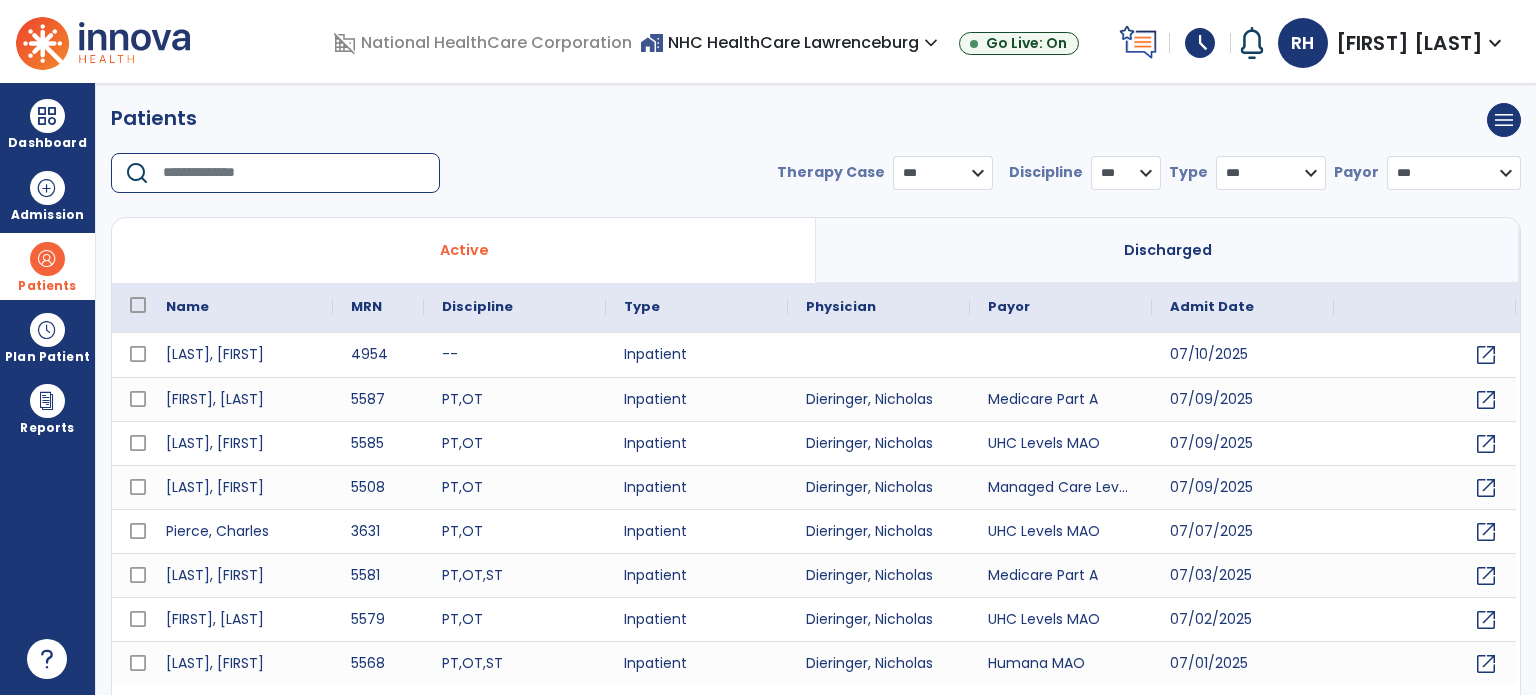 click at bounding box center (294, 173) 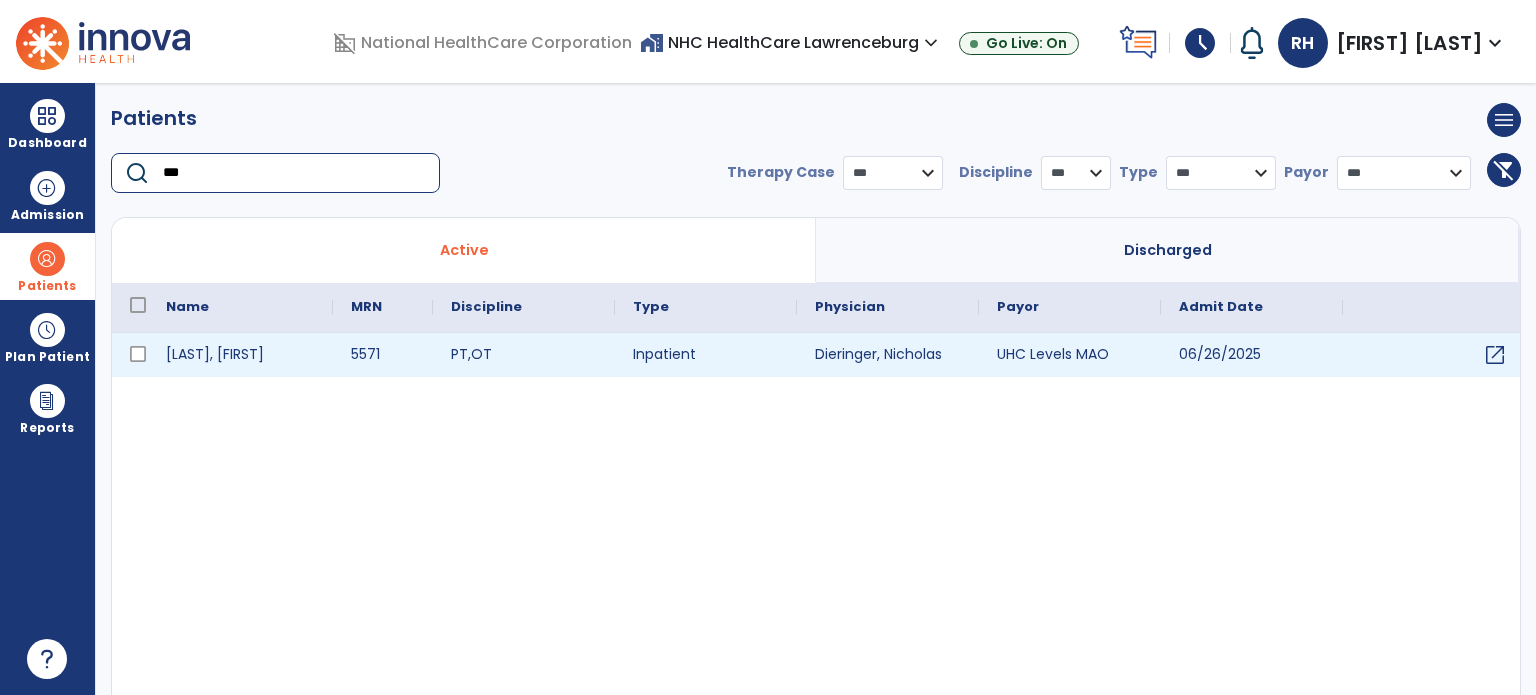 type on "***" 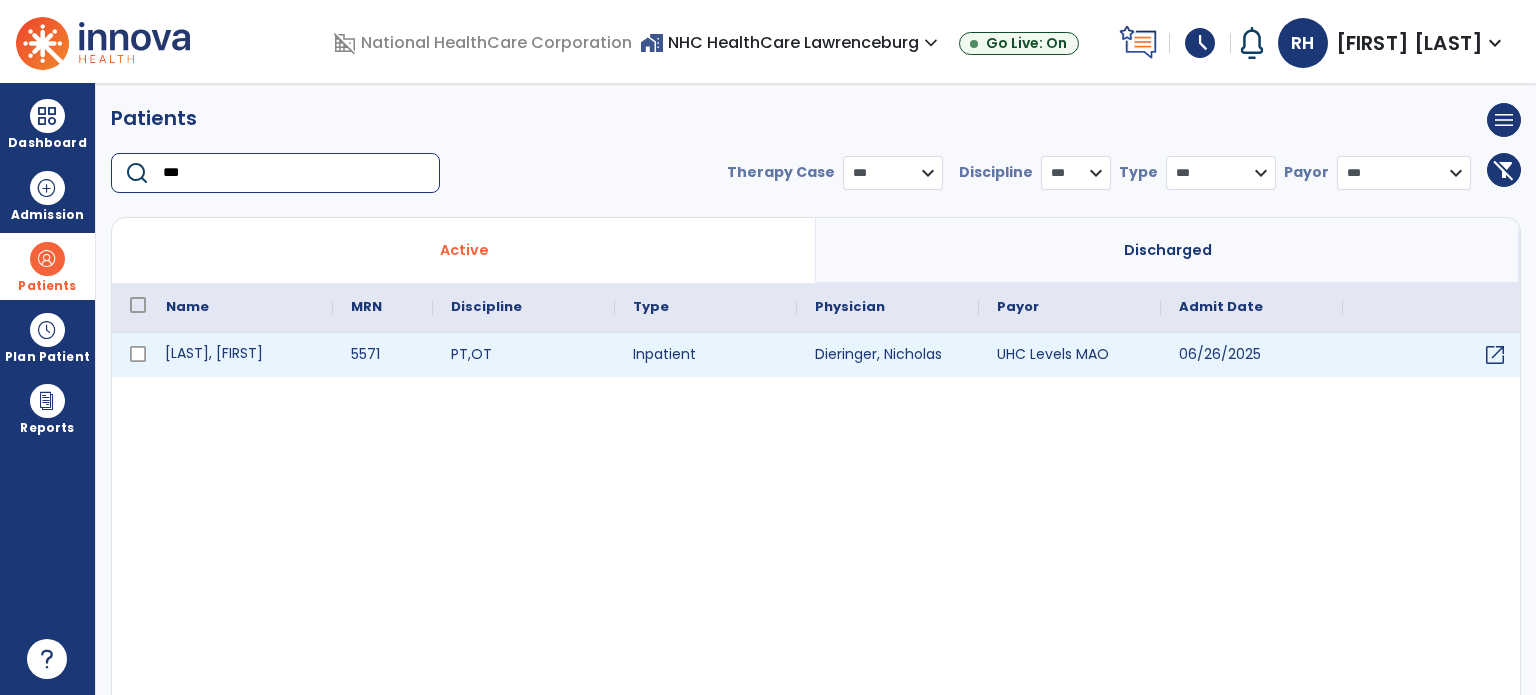 click on "[LAST], [FIRST]" at bounding box center (240, 355) 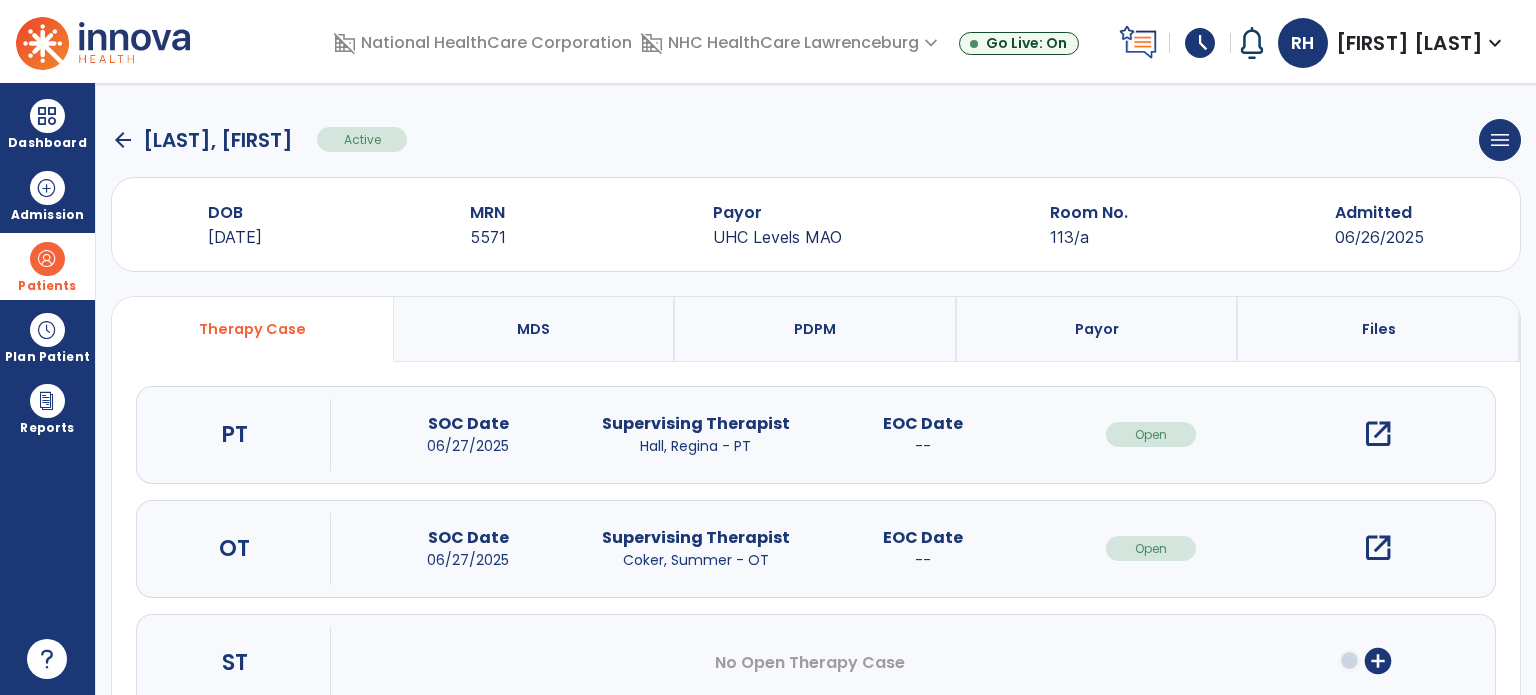click on "open_in_new" at bounding box center (1378, 434) 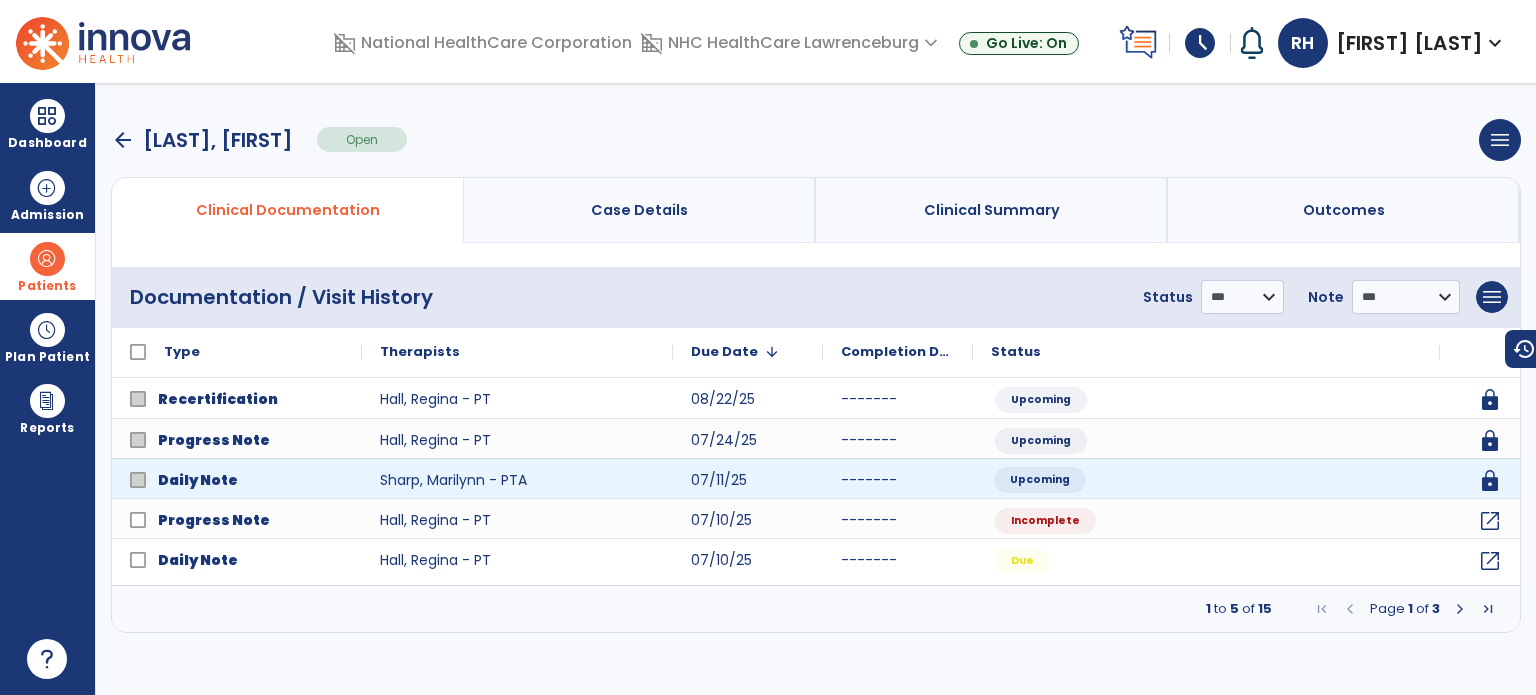 click on "Upcoming" 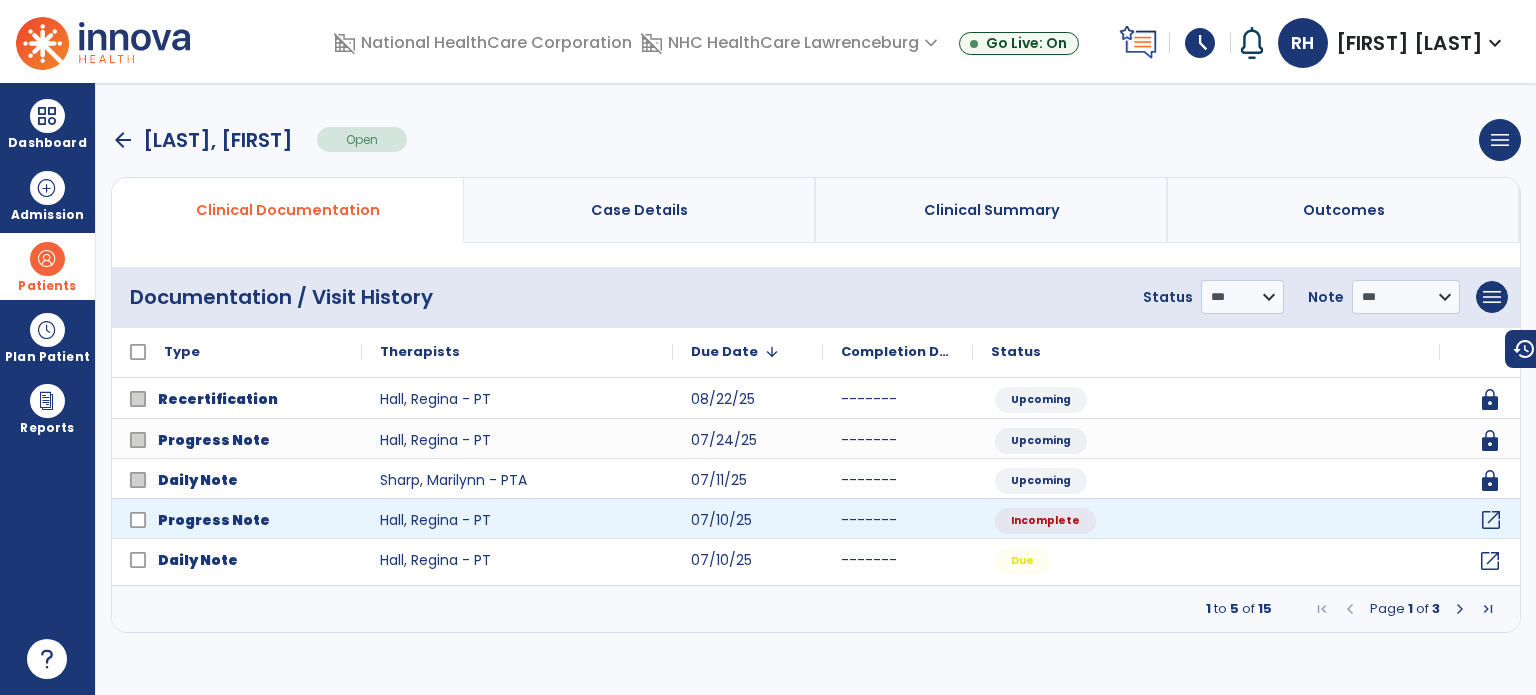 click on "open_in_new" 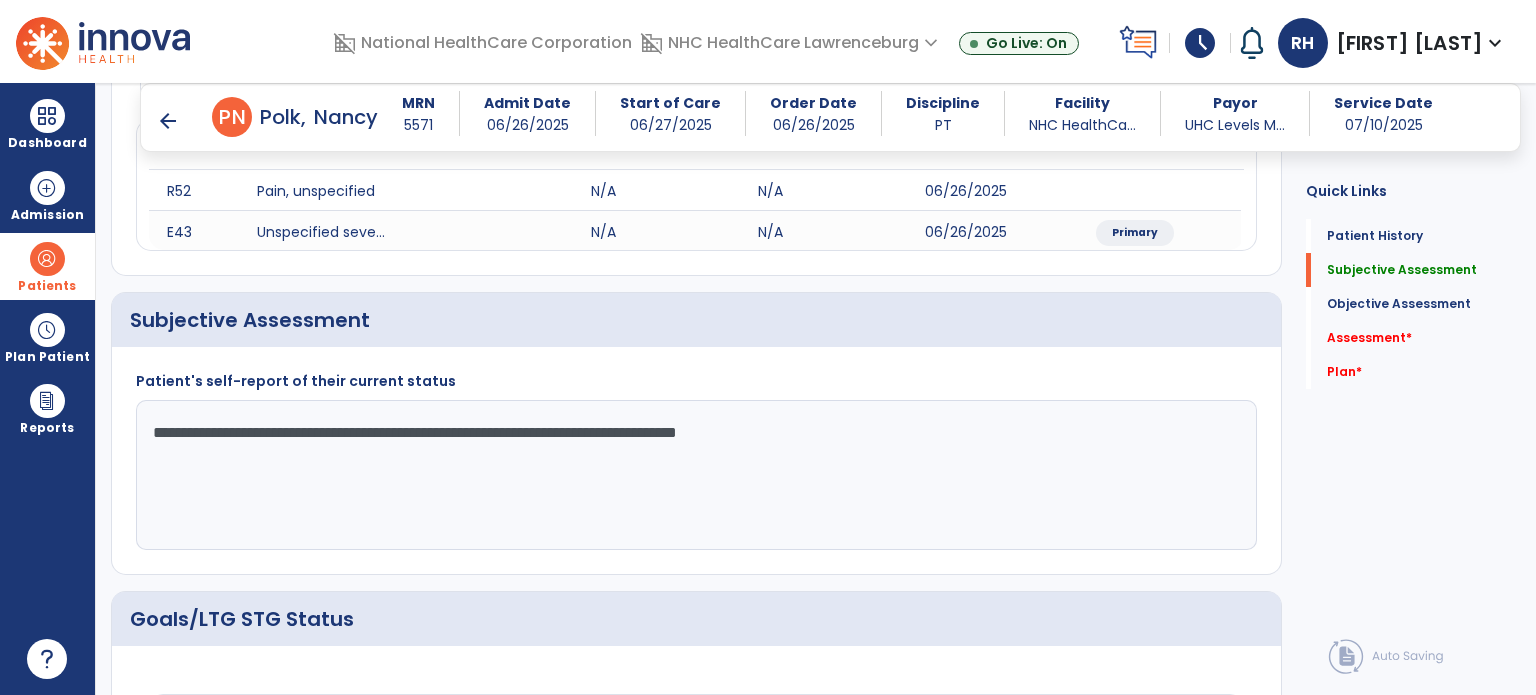 scroll, scrollTop: 280, scrollLeft: 0, axis: vertical 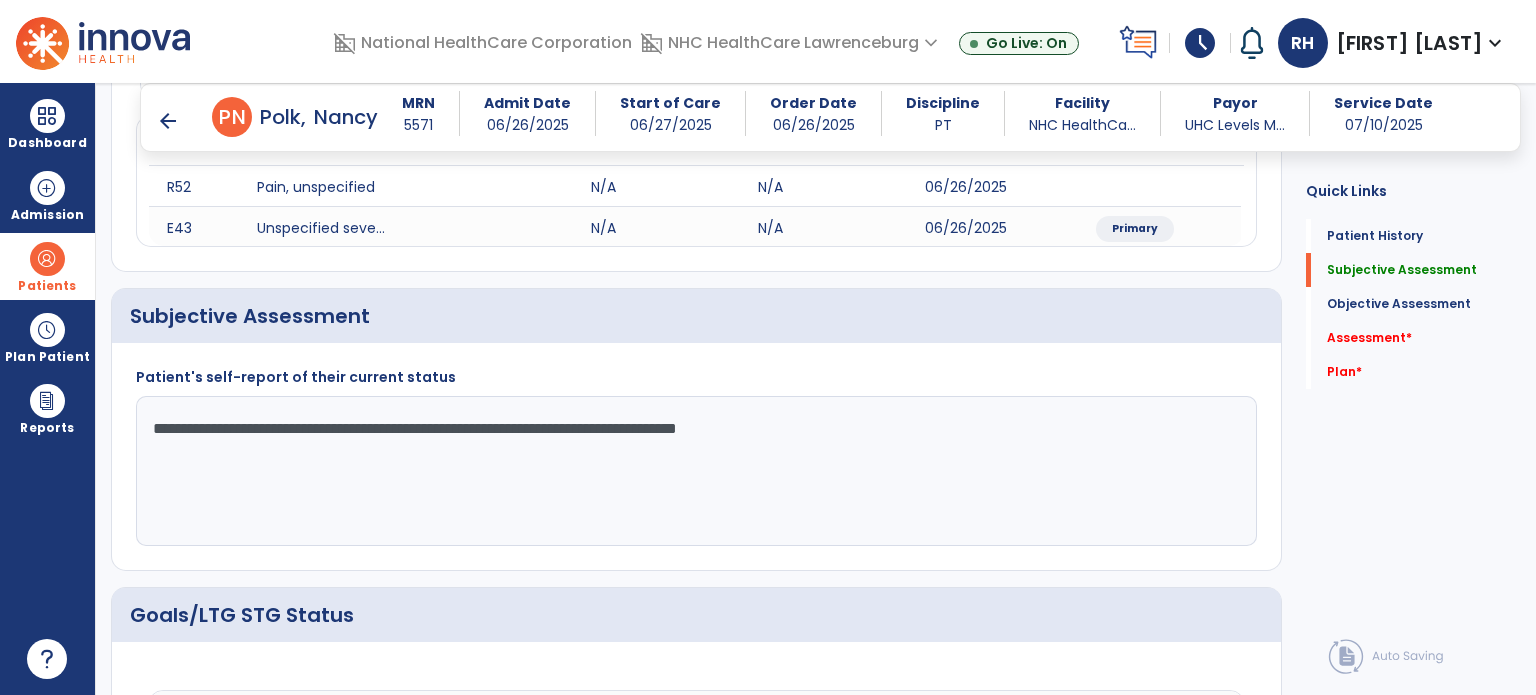 click on "Quick Links  Patient History   Patient History   Subjective Assessment   Subjective Assessment   Objective Assessment   Objective Assessment   Assessment   *  Assessment   *  Plan   *  Plan   *" 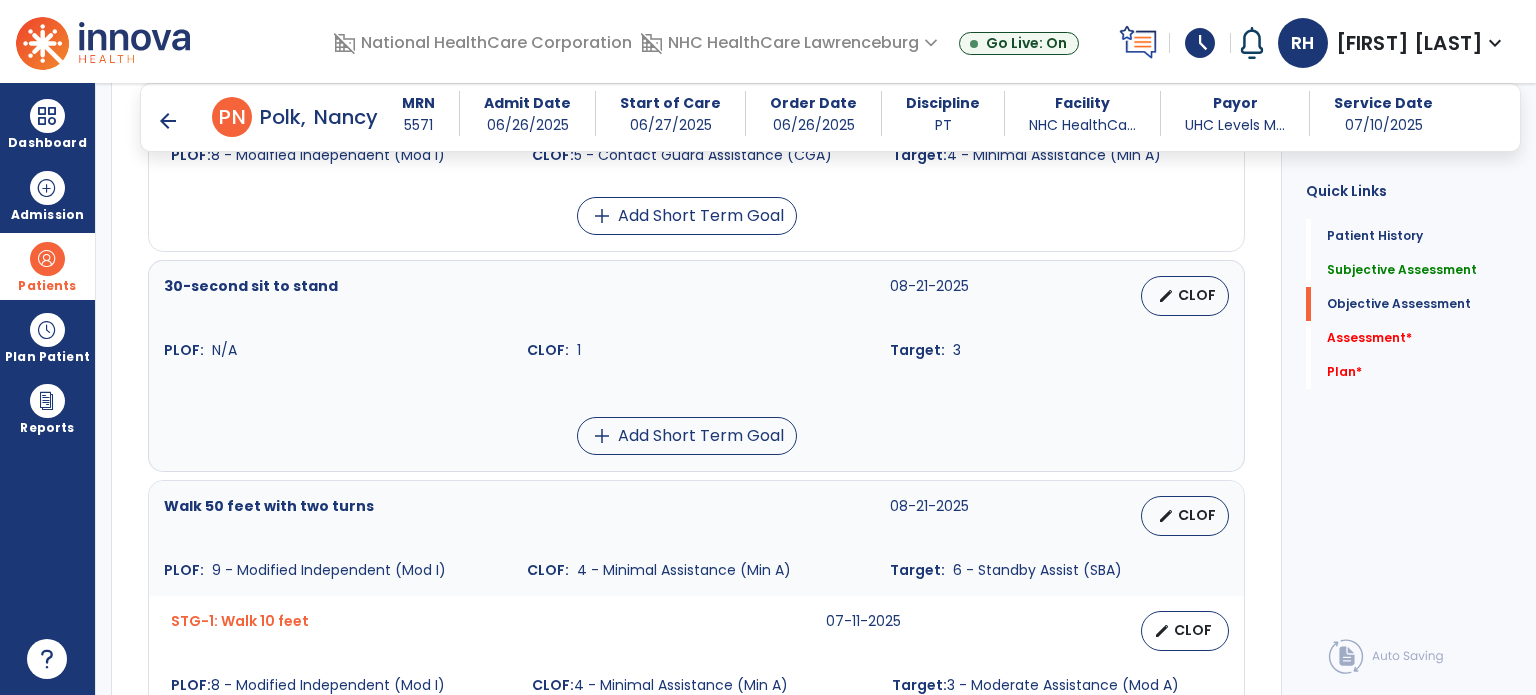 scroll, scrollTop: 1257, scrollLeft: 0, axis: vertical 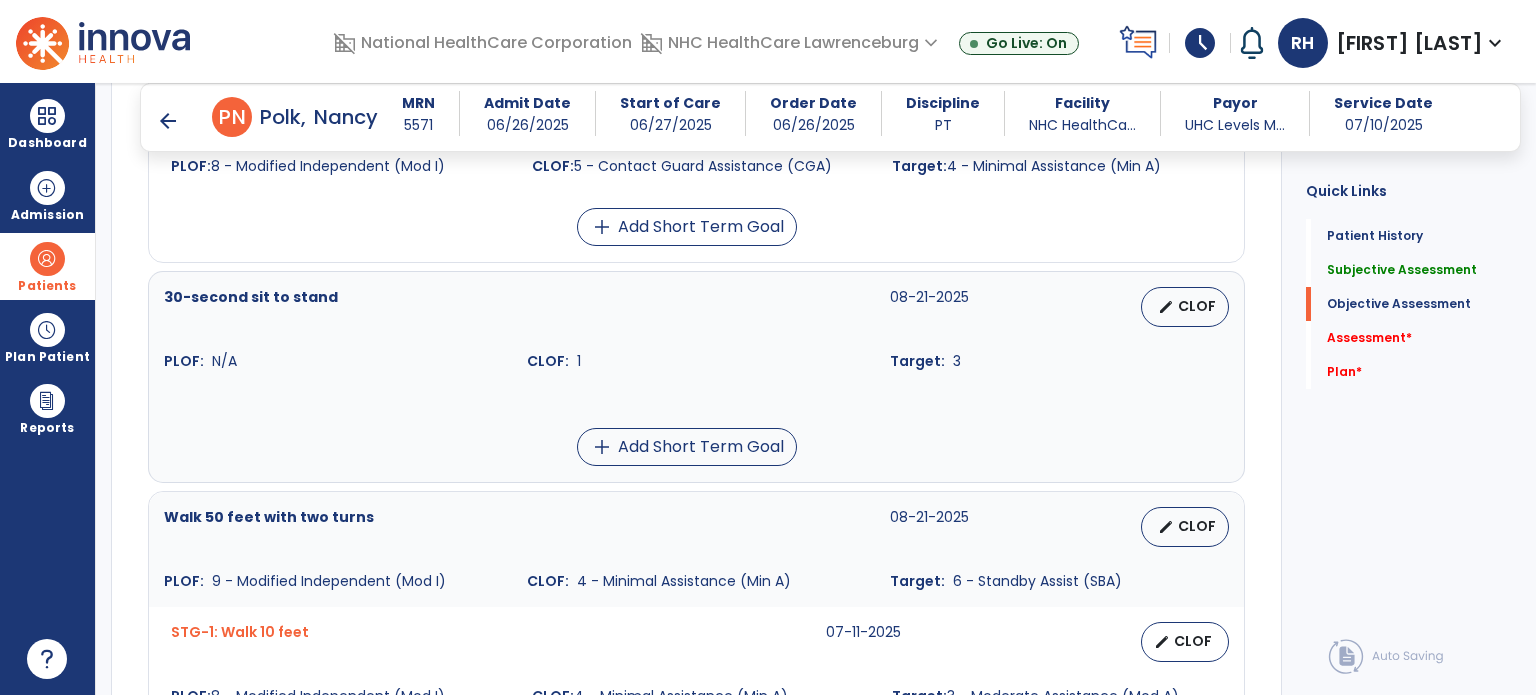 type on "**********" 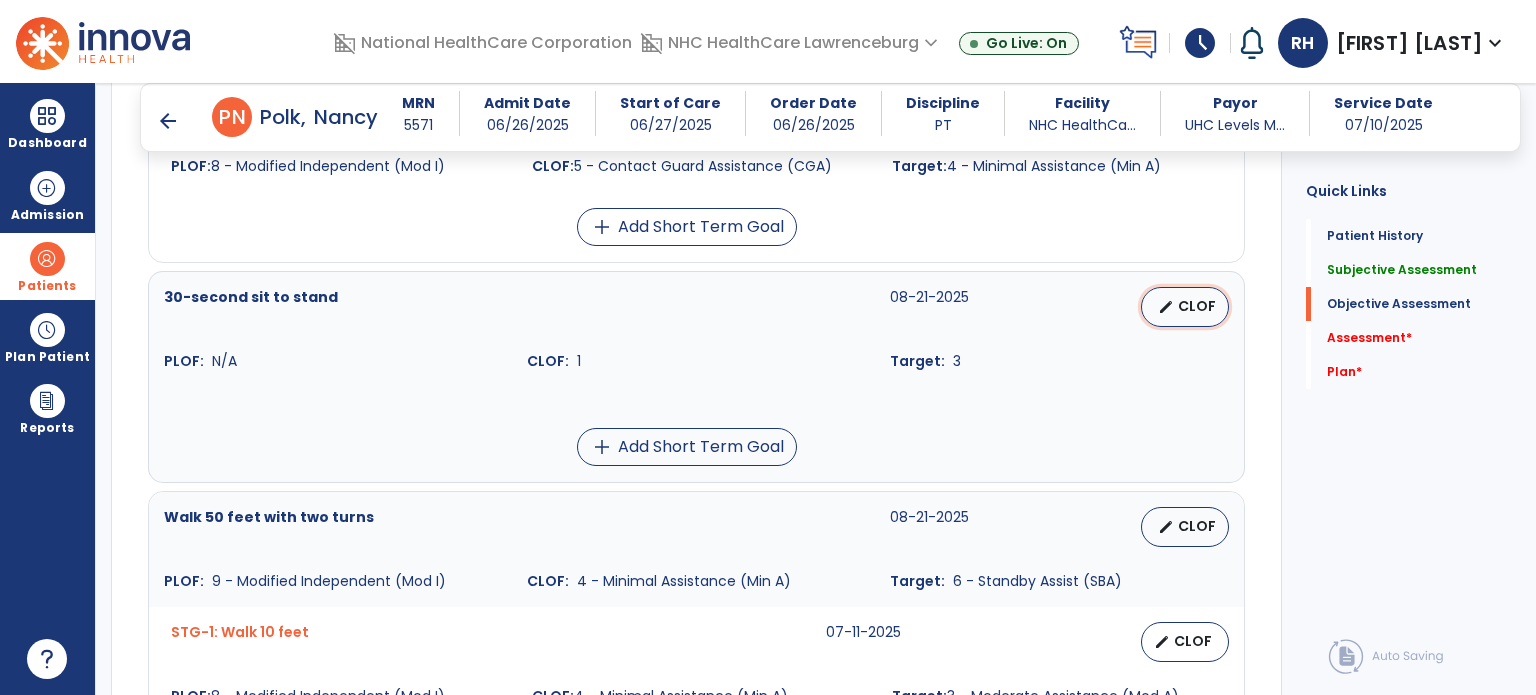 select on "**********" 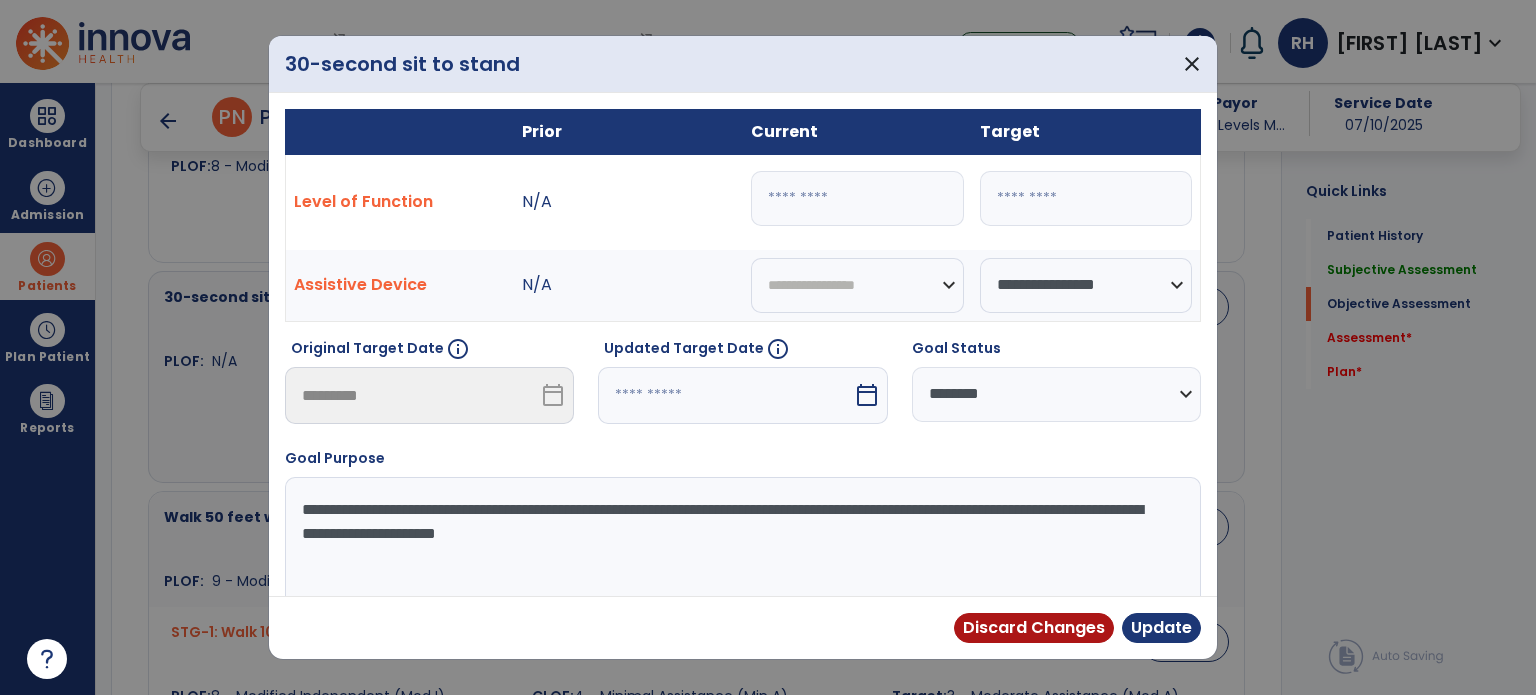 click on "*" at bounding box center [857, 198] 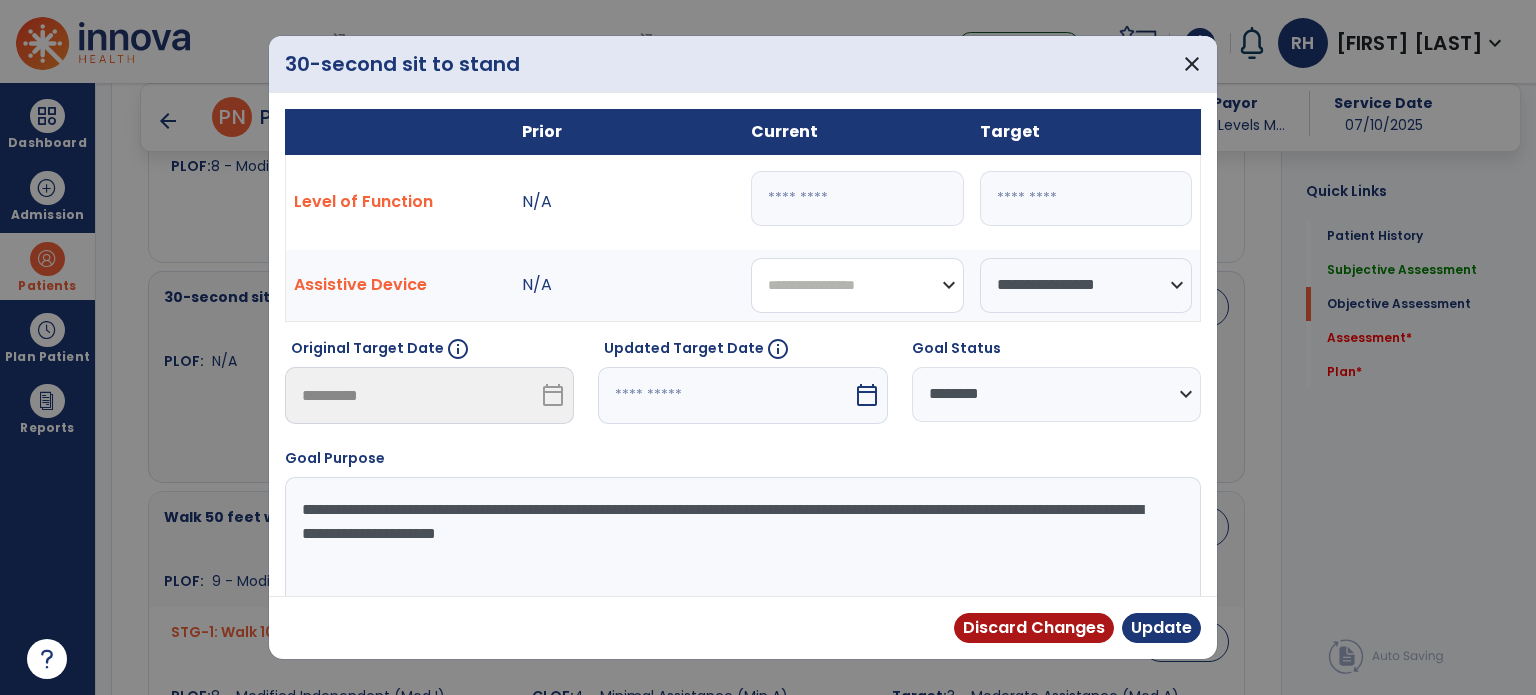 click on "**********" at bounding box center [857, 285] 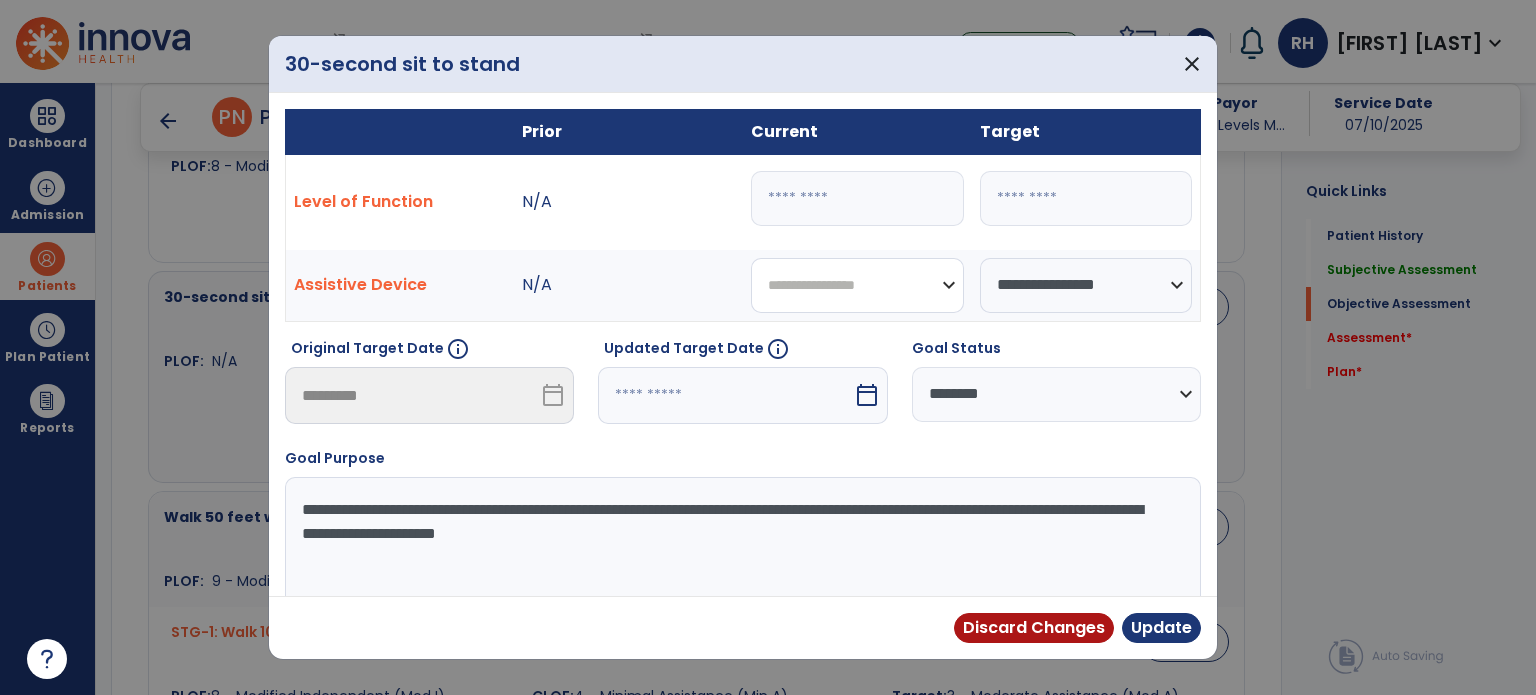 select on "**********" 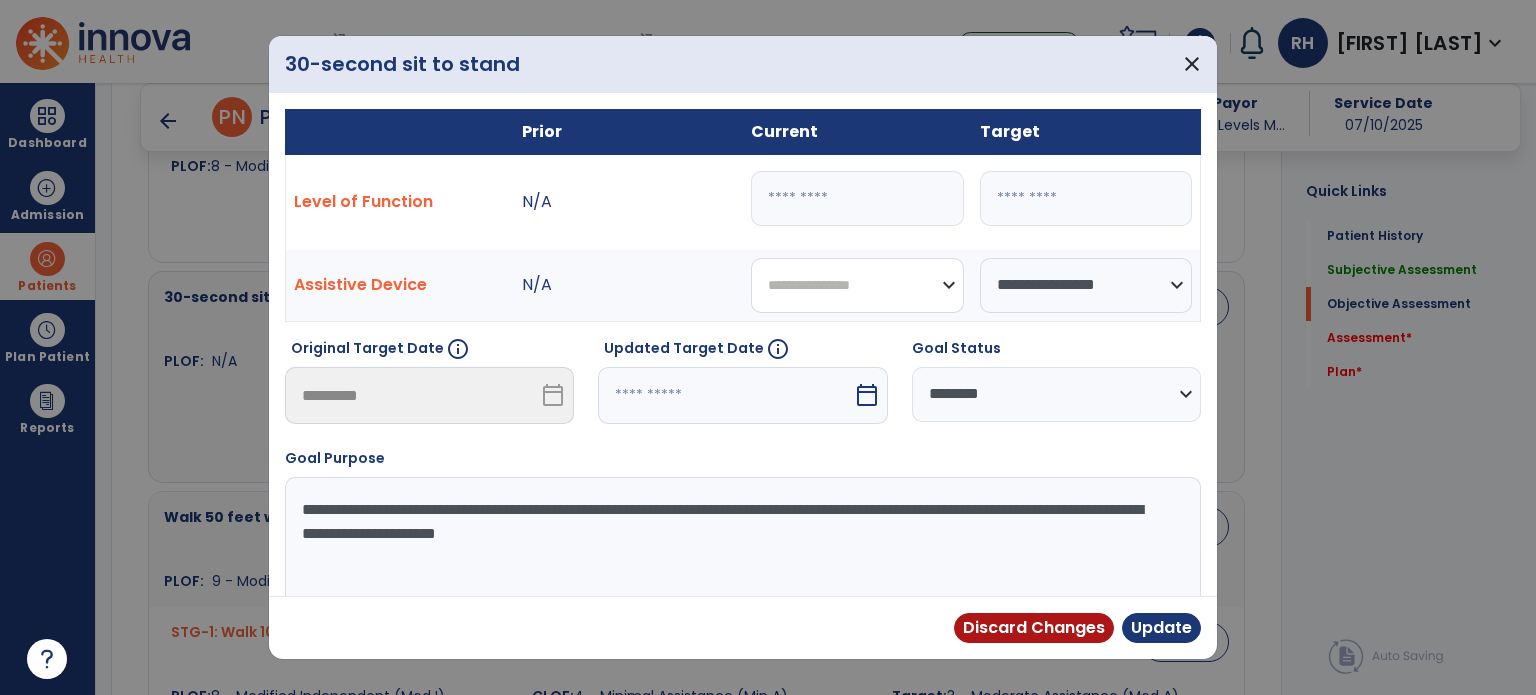 click on "**********" at bounding box center [857, 285] 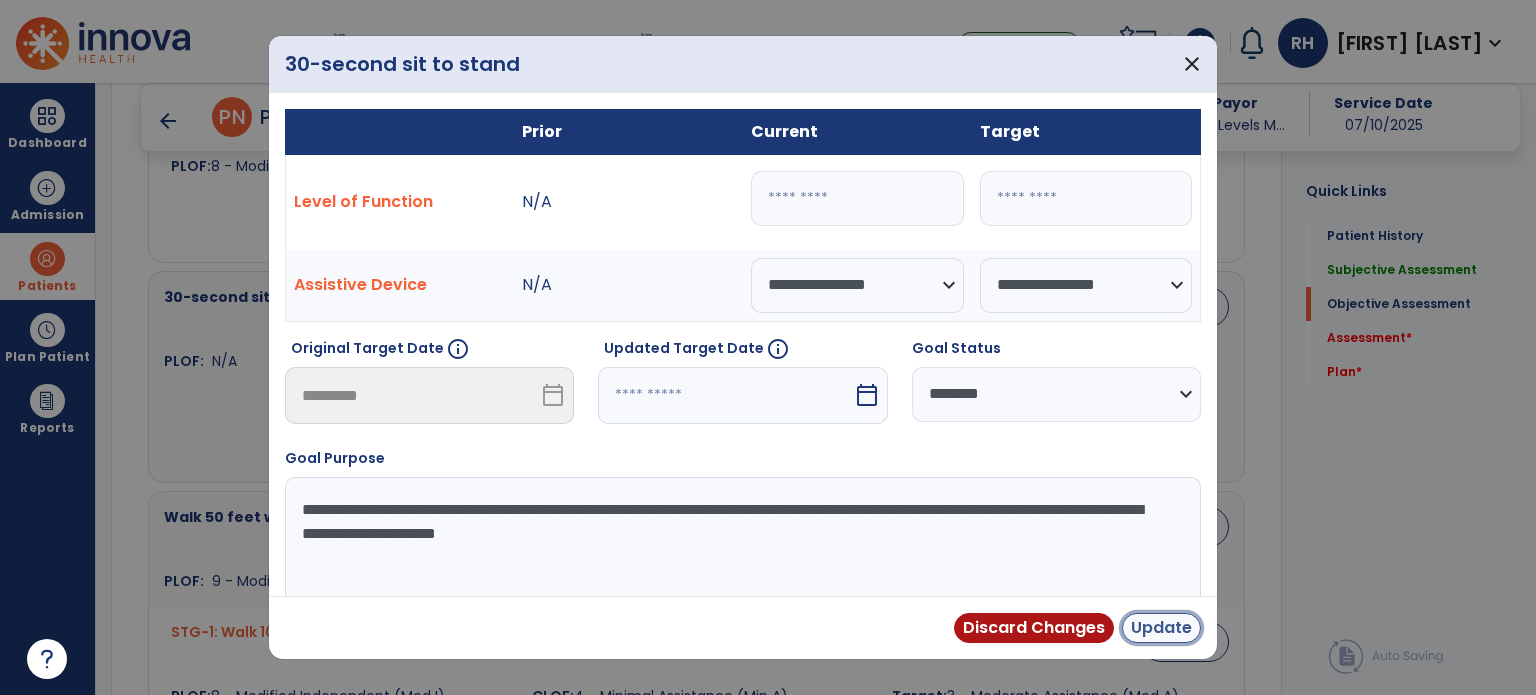 click on "Update" at bounding box center [1161, 628] 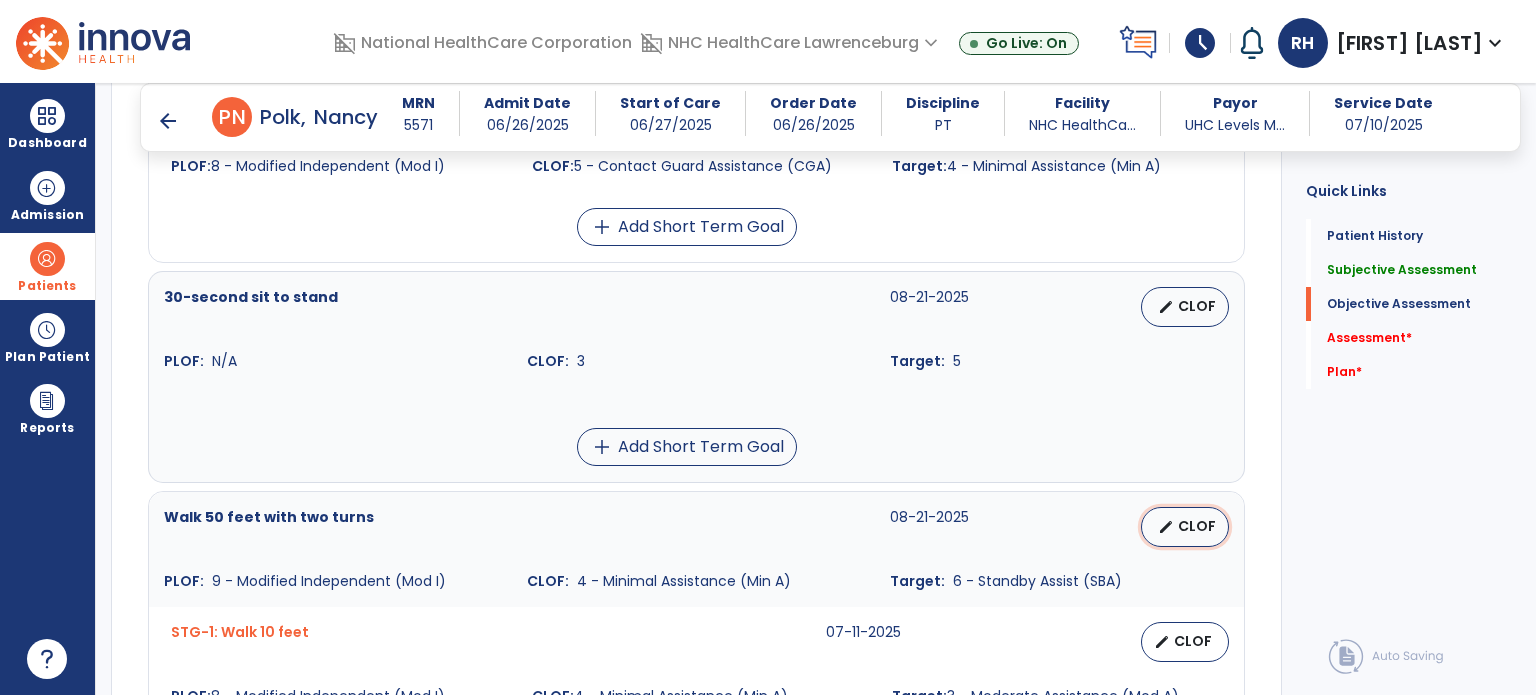 click on "CLOF" at bounding box center [1197, 526] 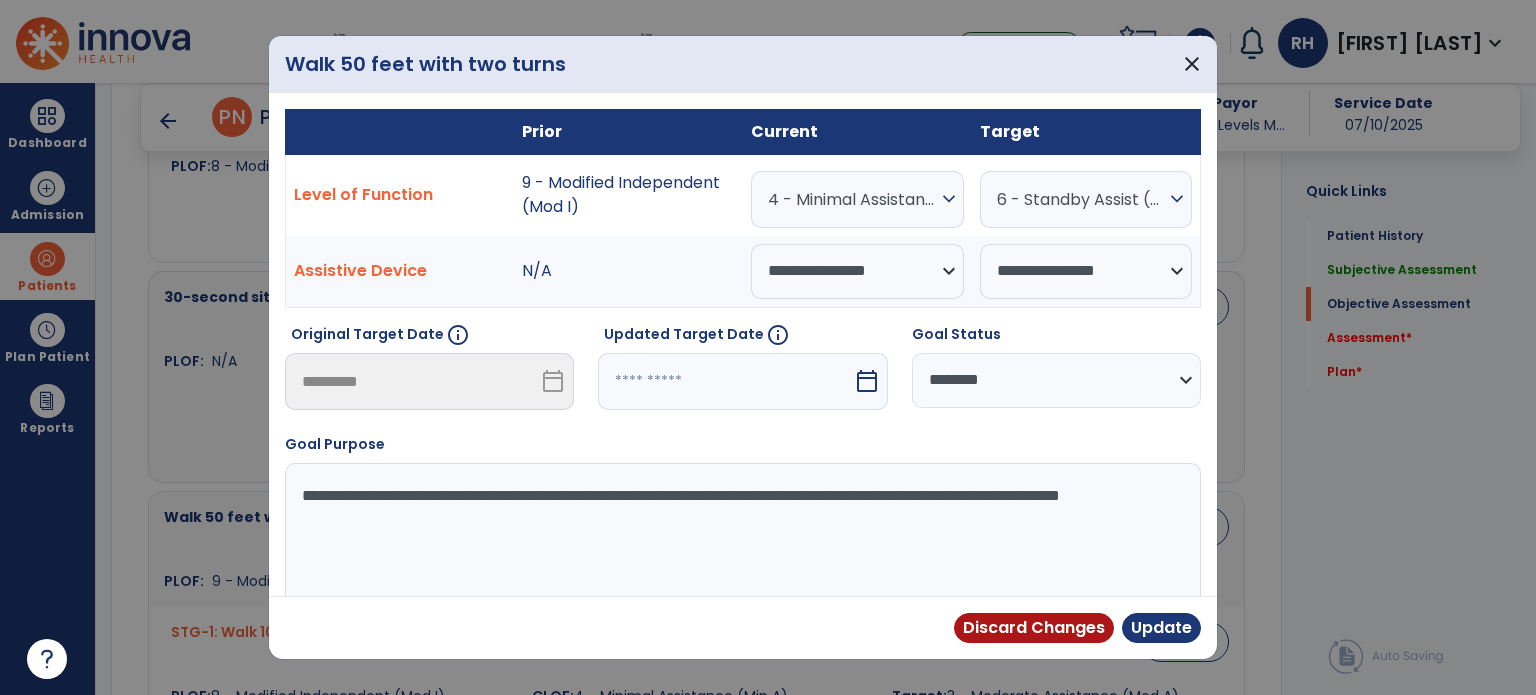 click on "expand_more" at bounding box center [949, 199] 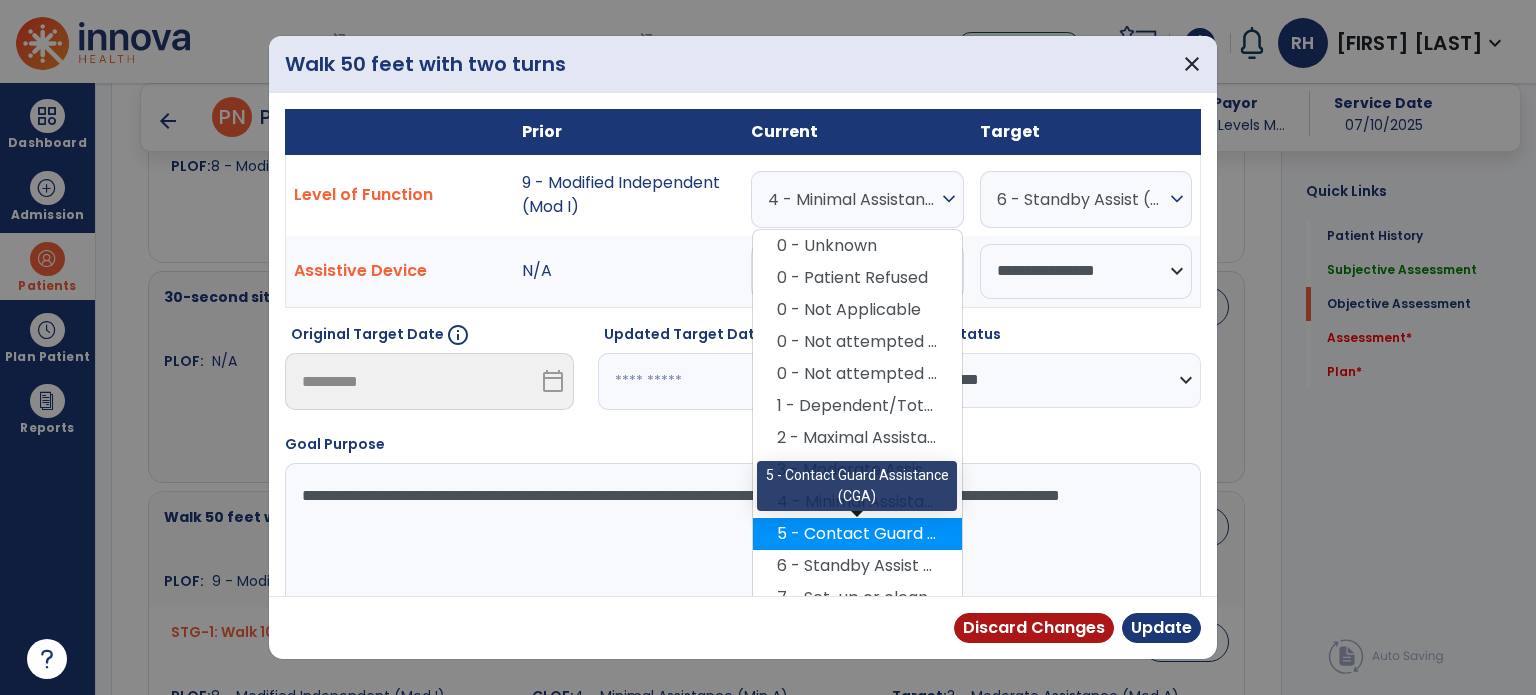 click on "5 - Contact Guard Assistance (CGA)" at bounding box center (857, 534) 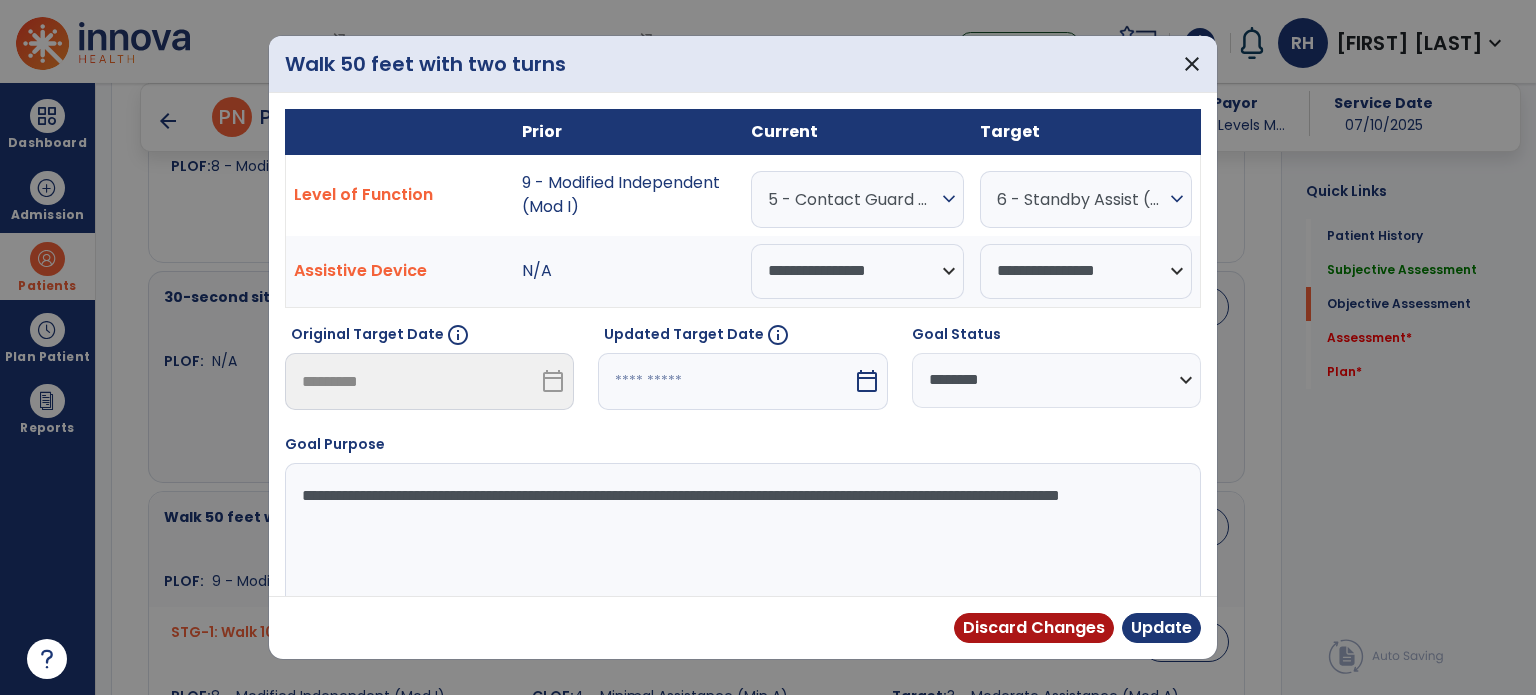 click on "Discard Changes  Update" at bounding box center [743, 627] 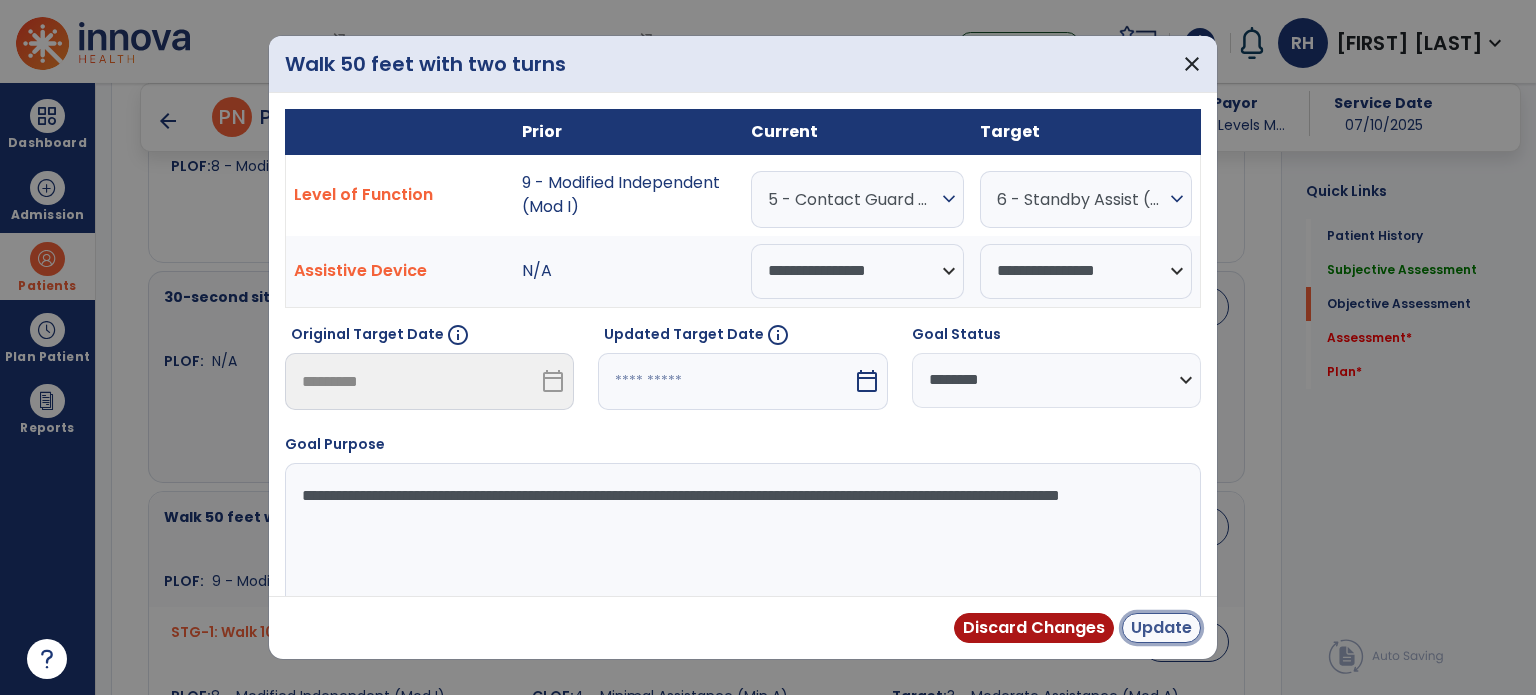 click on "Update" at bounding box center (1161, 628) 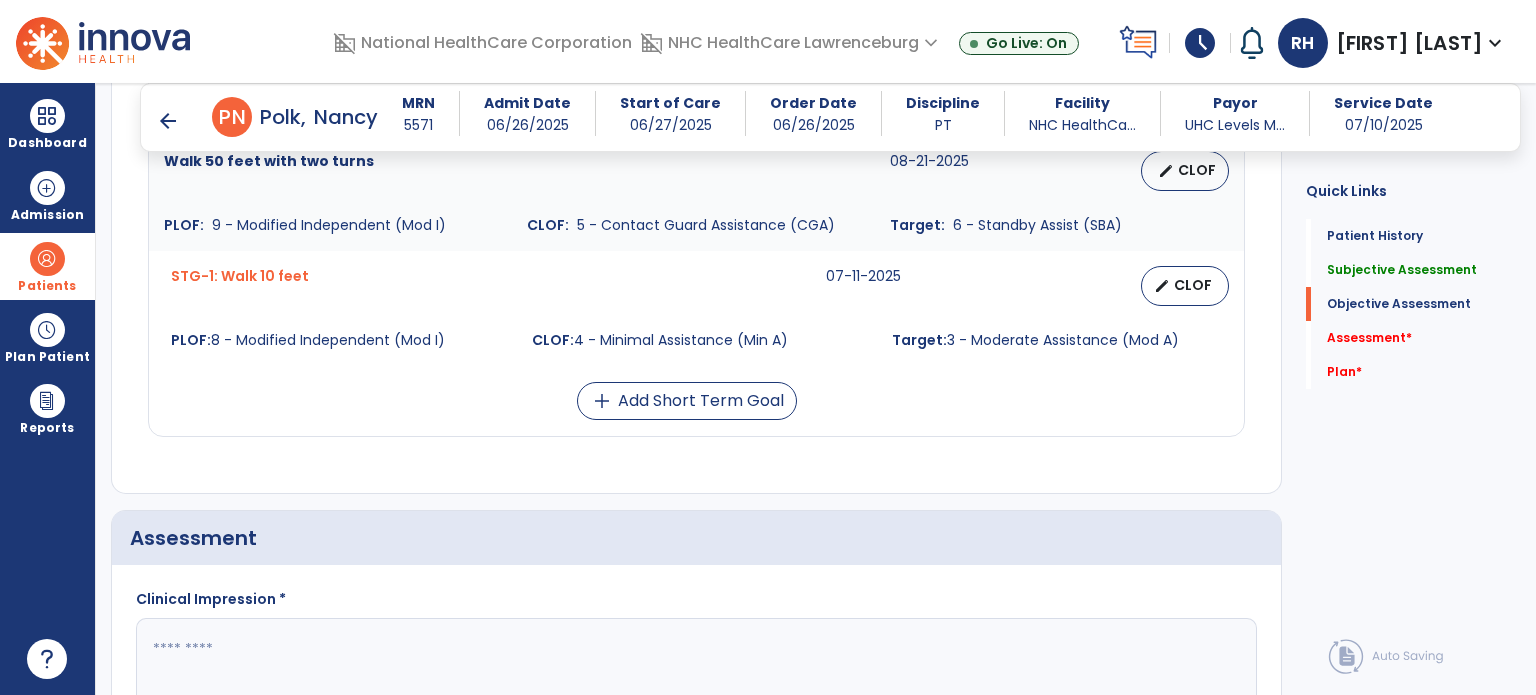 scroll, scrollTop: 1616, scrollLeft: 0, axis: vertical 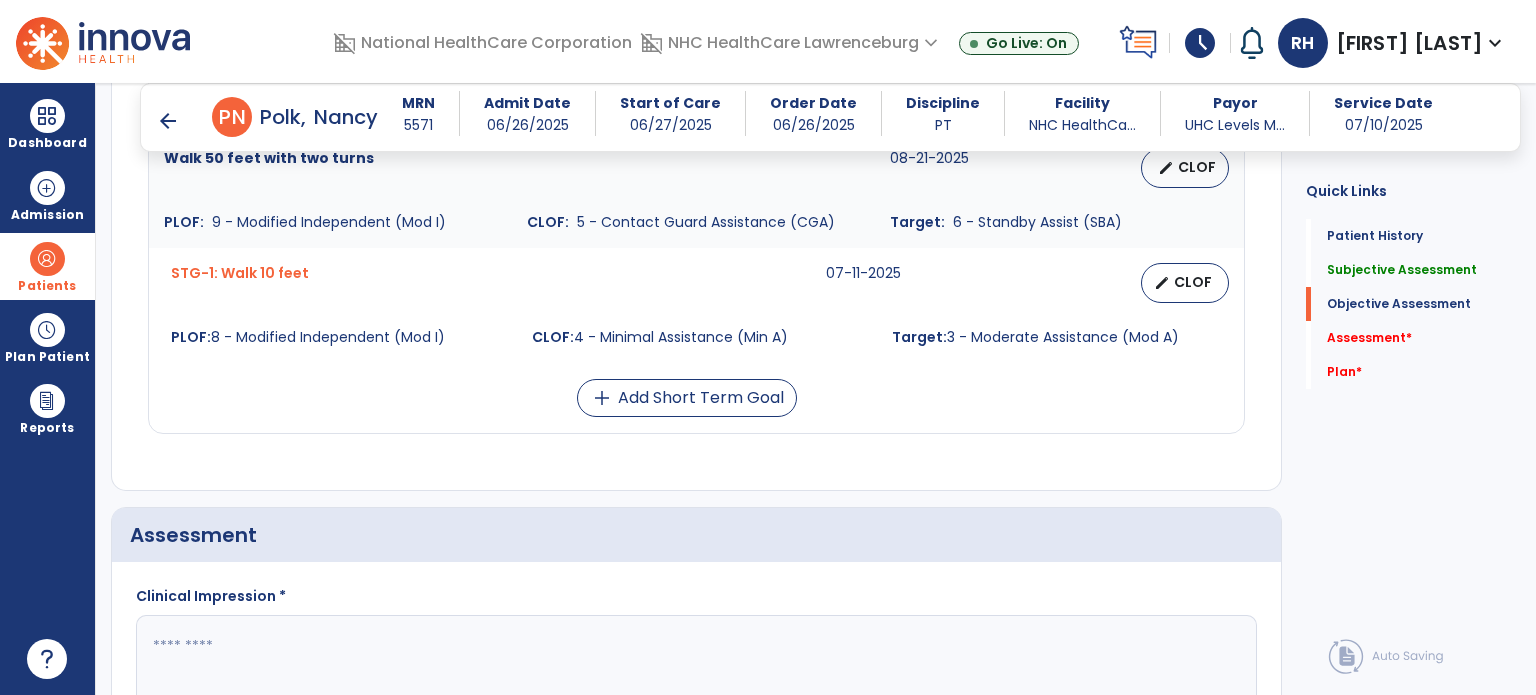 click 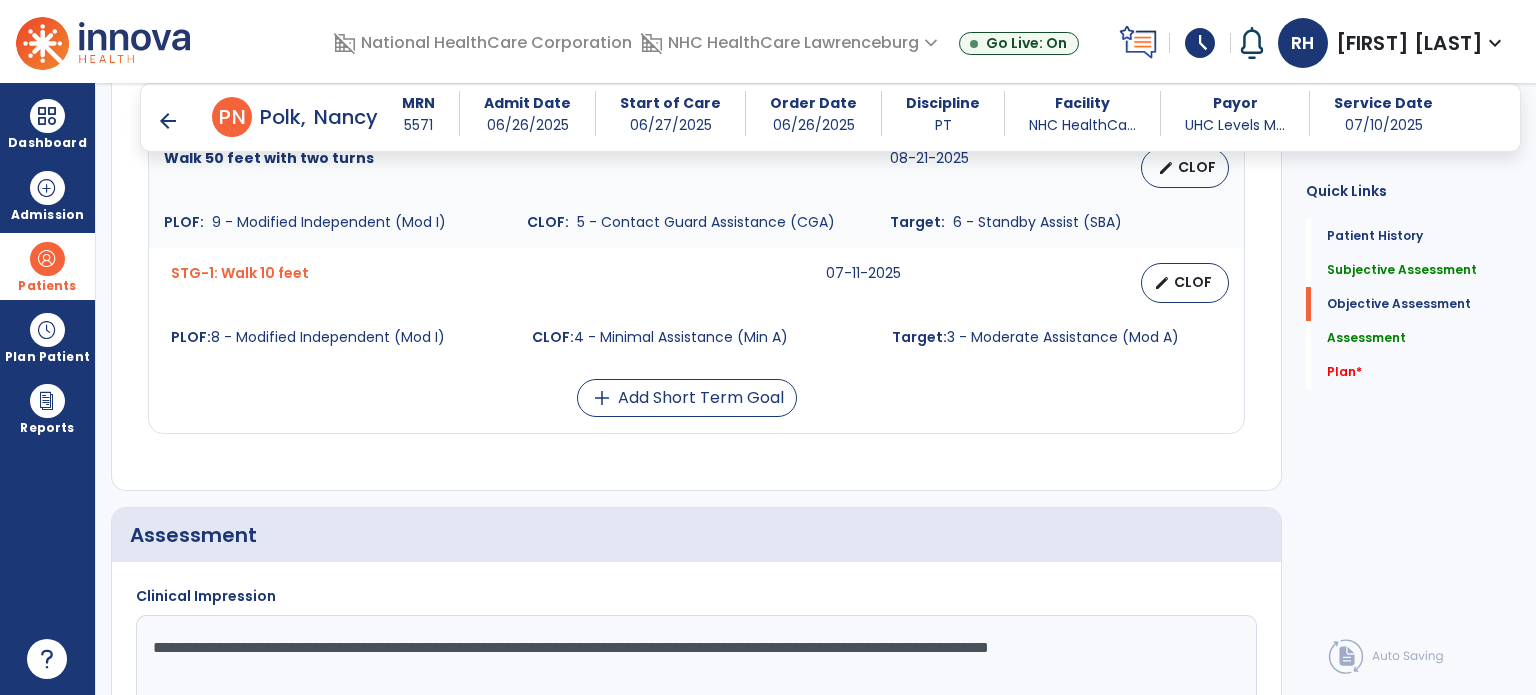 click on "**********" 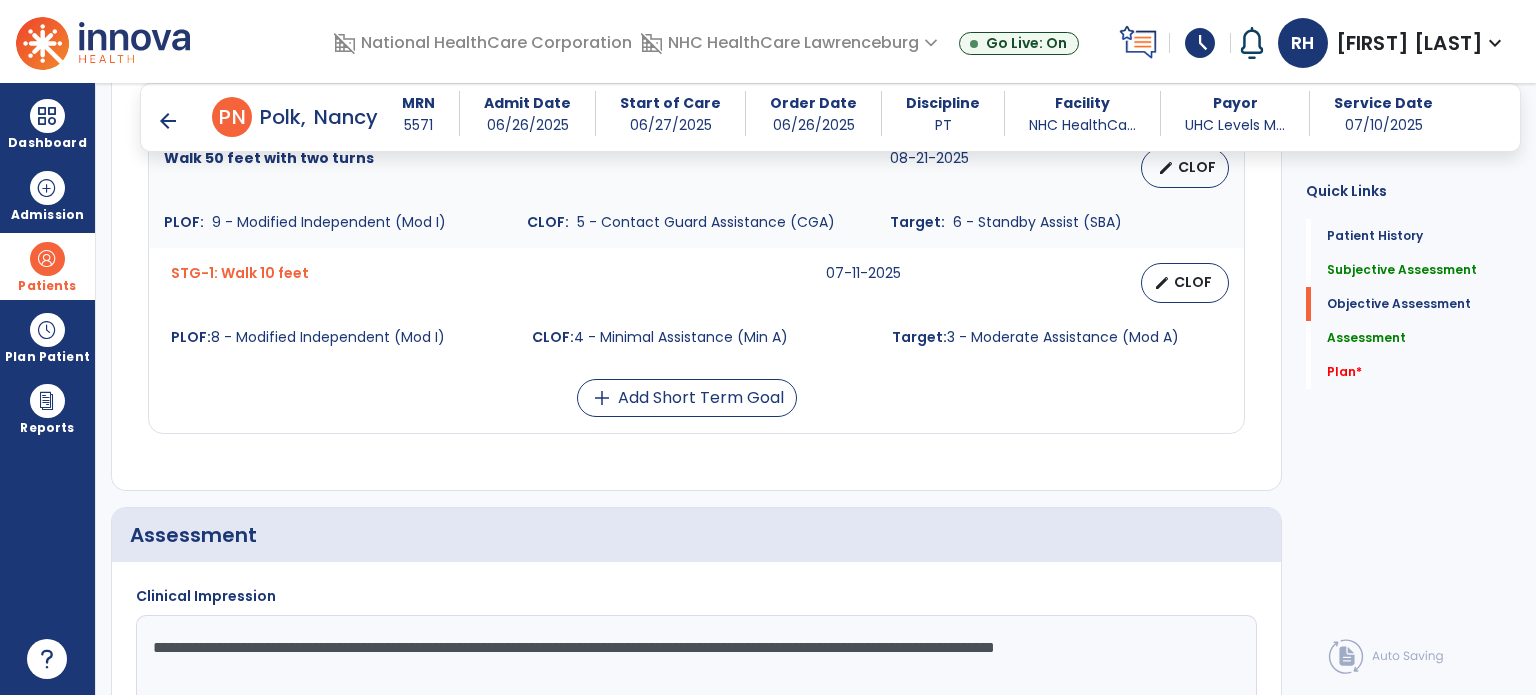 click on "**********" 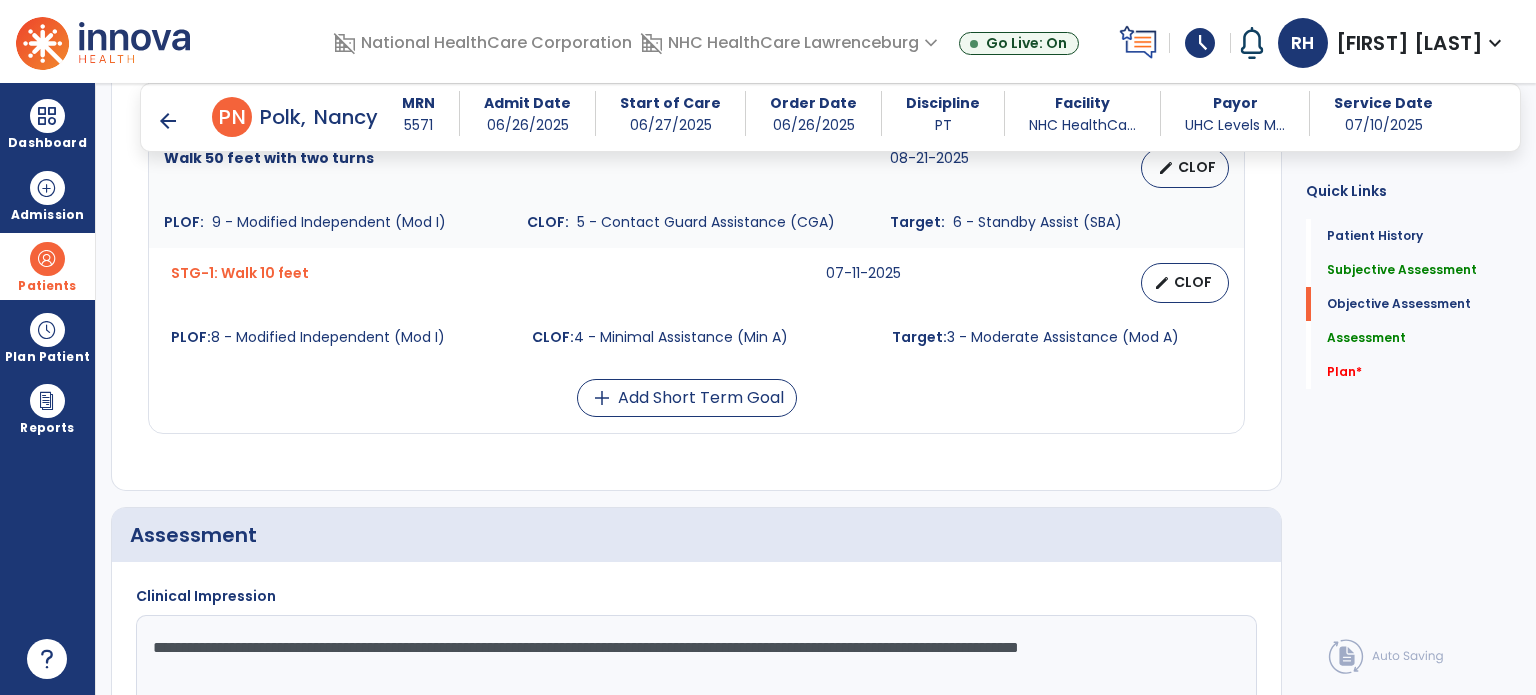 click on "**********" 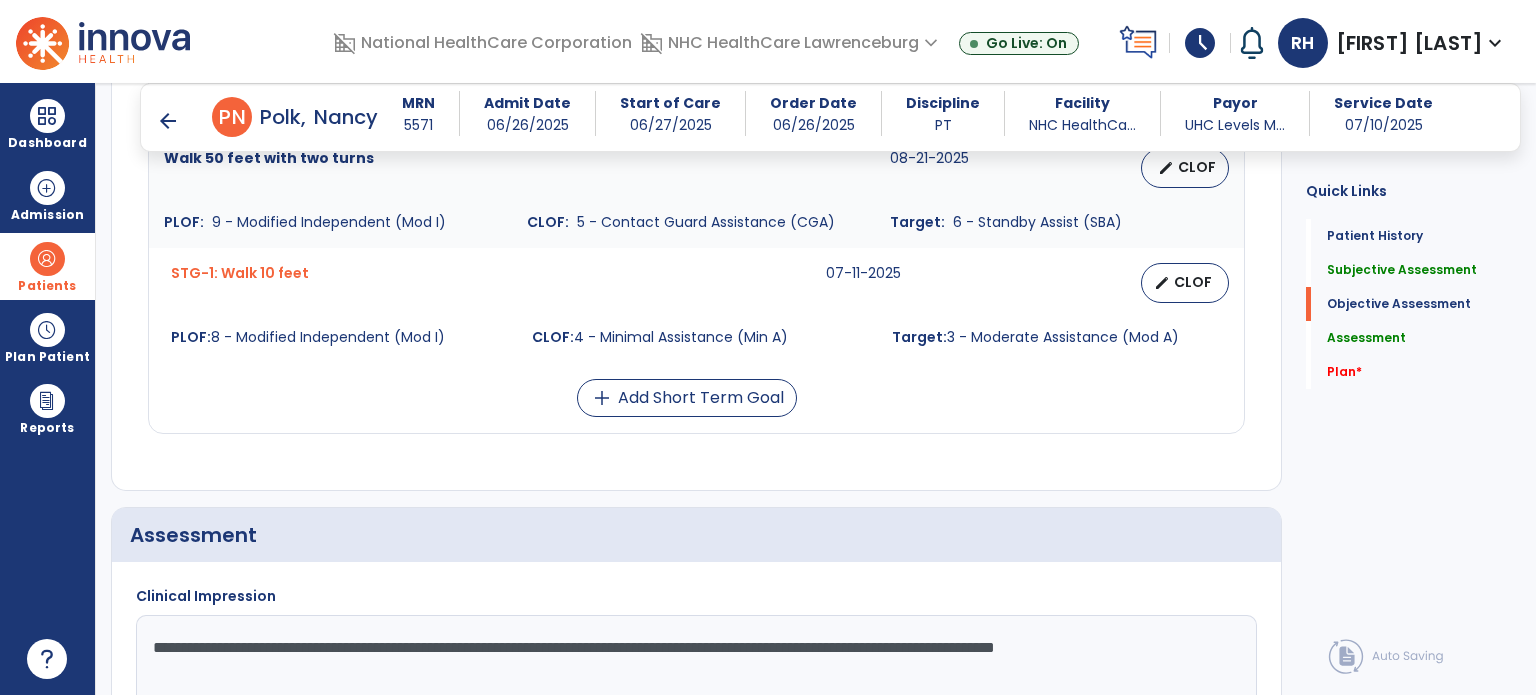 click on "**********" 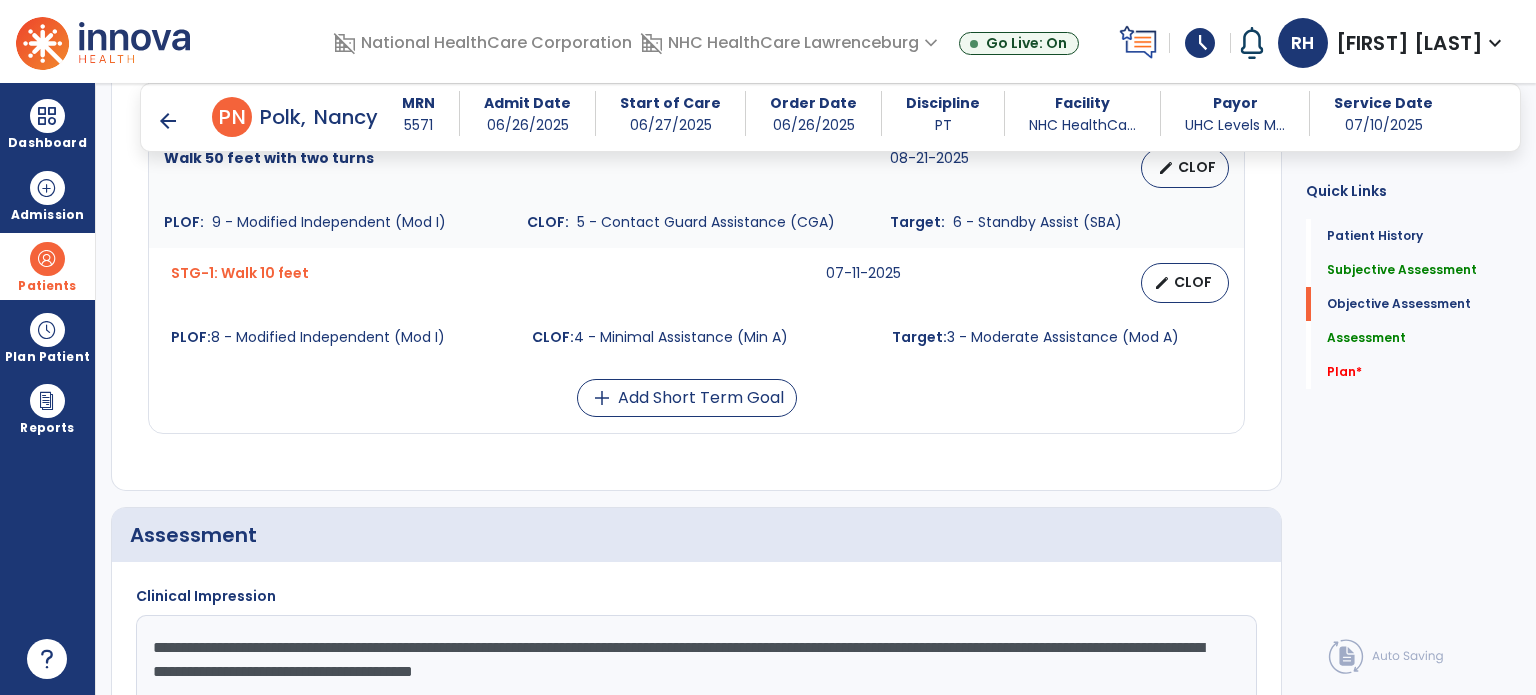 type on "**********" 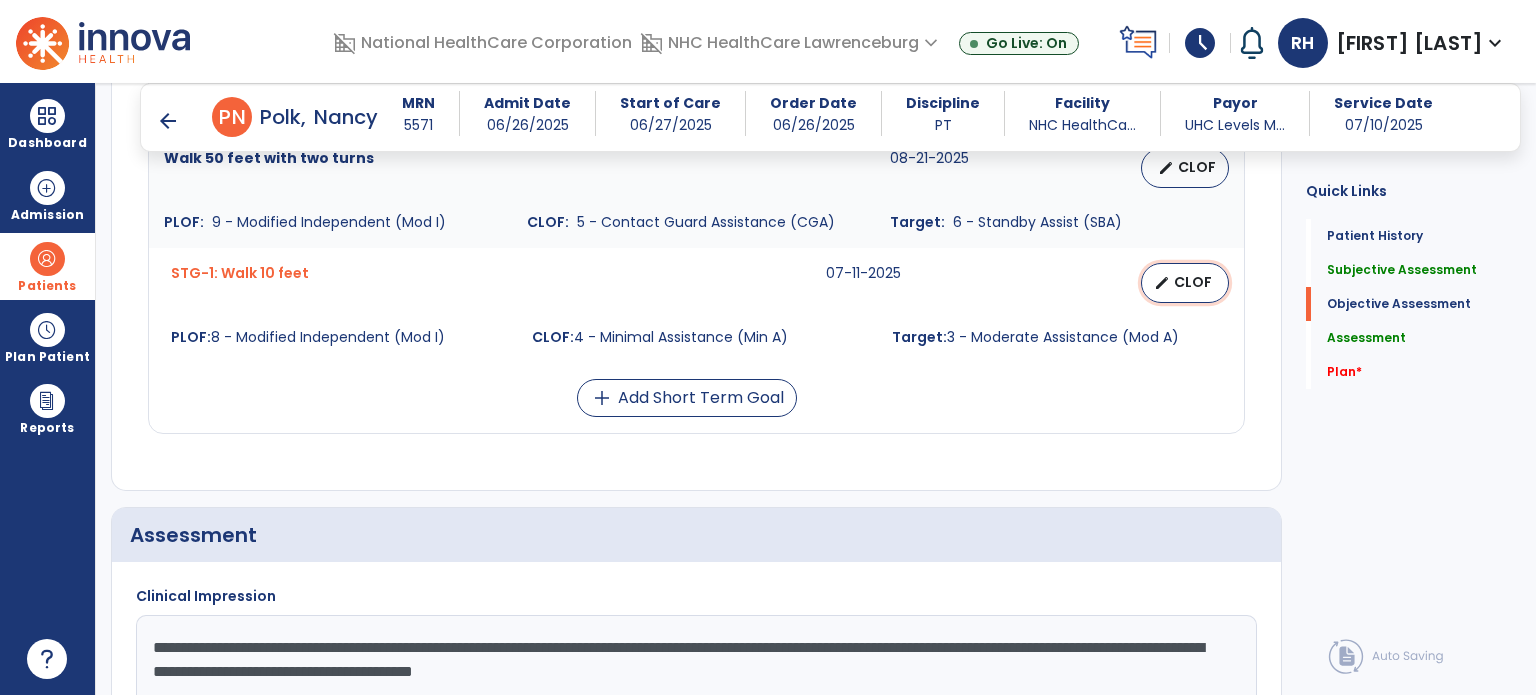 click on "edit   CLOF" at bounding box center (1185, 283) 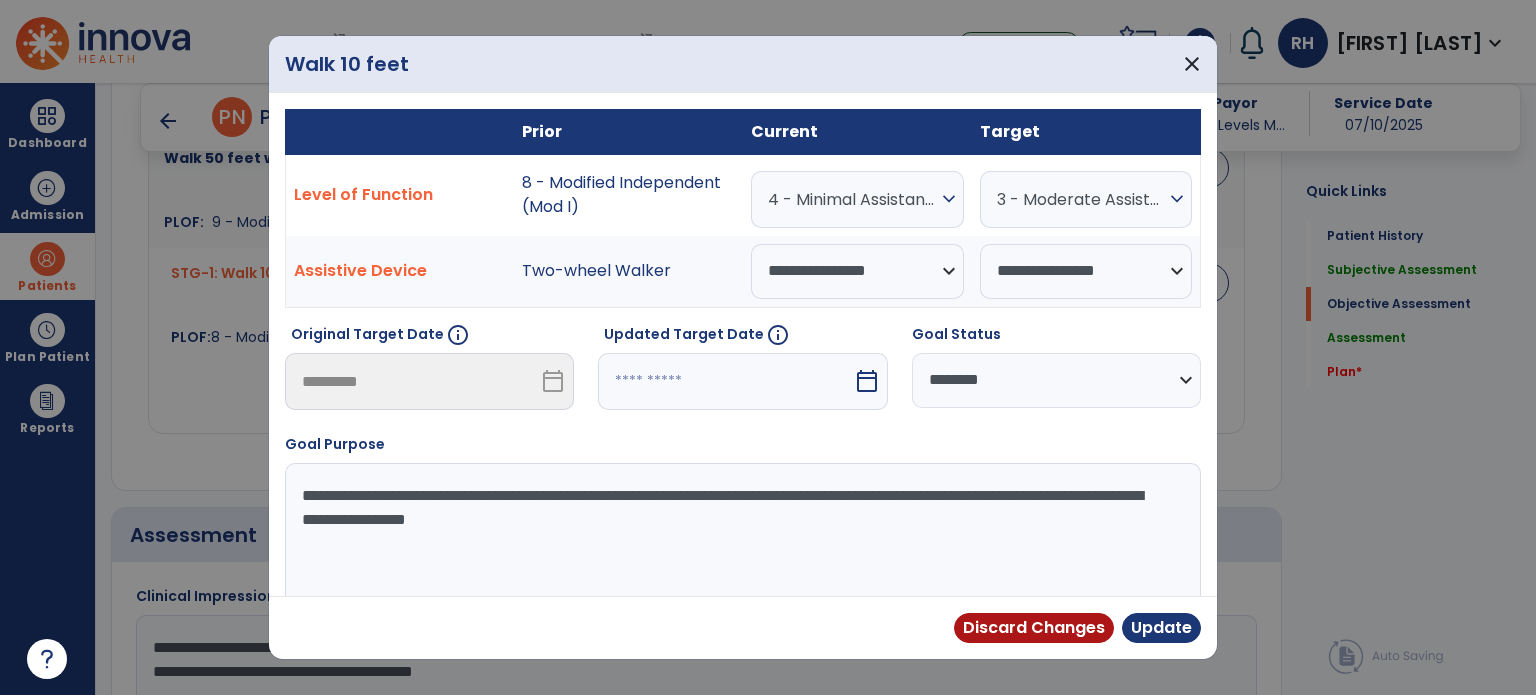 click on "expand_more" at bounding box center (949, 199) 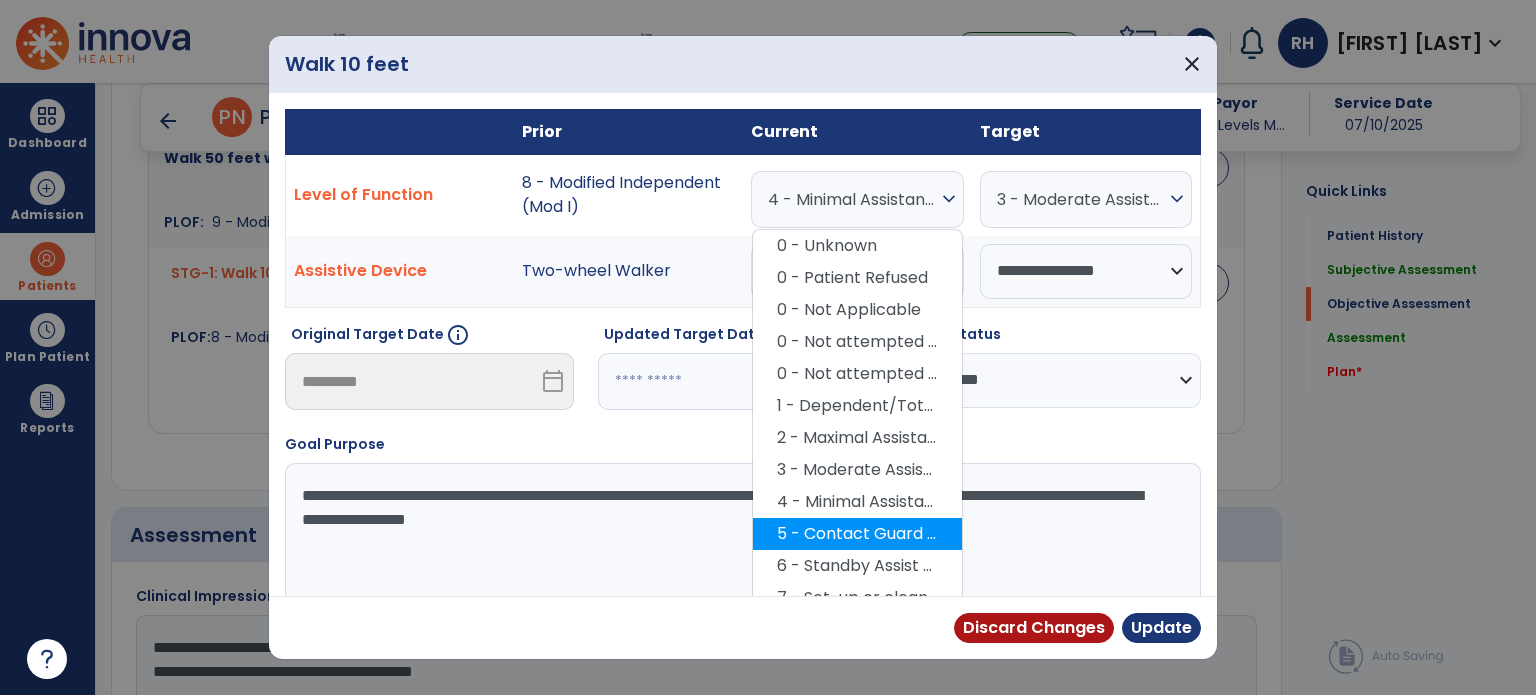 click on "5 - Contact Guard Assistance (CGA)" at bounding box center (857, 534) 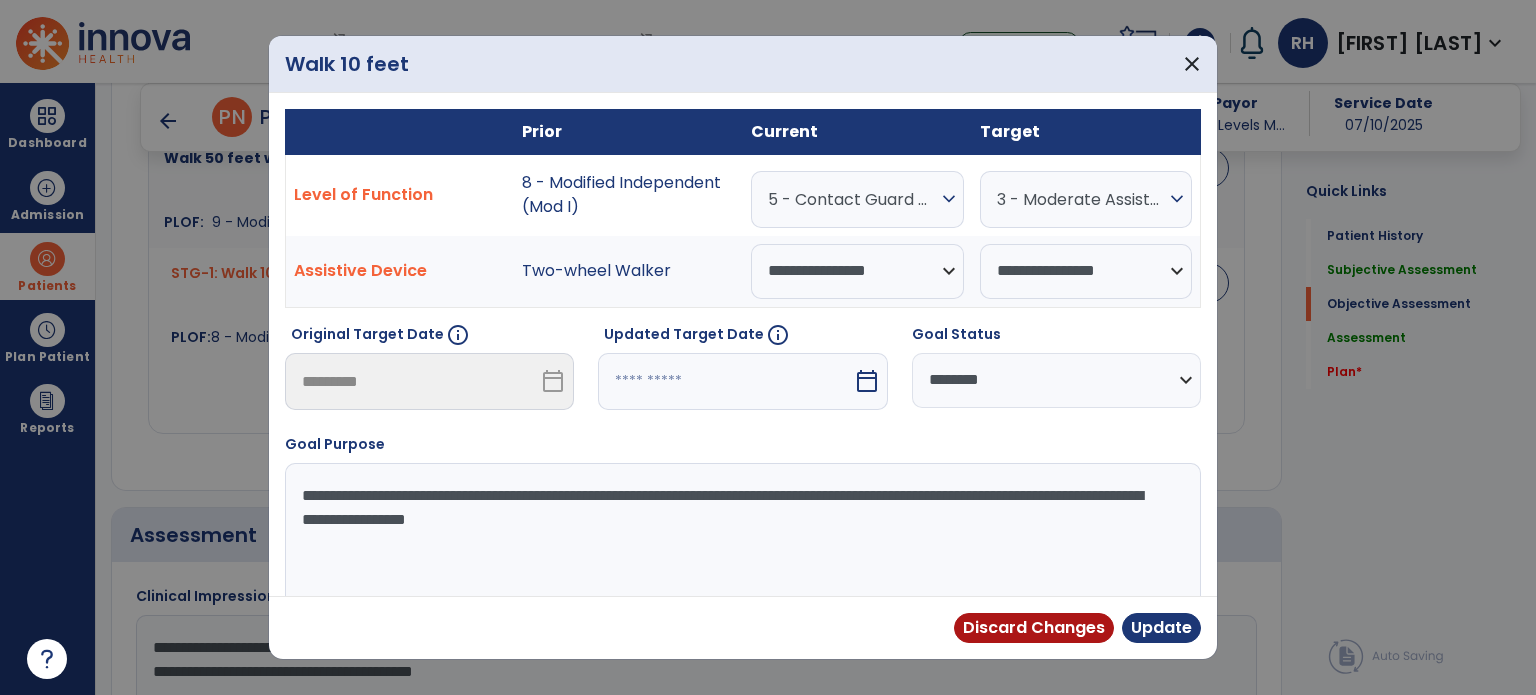 click on "expand_more" at bounding box center (1177, 199) 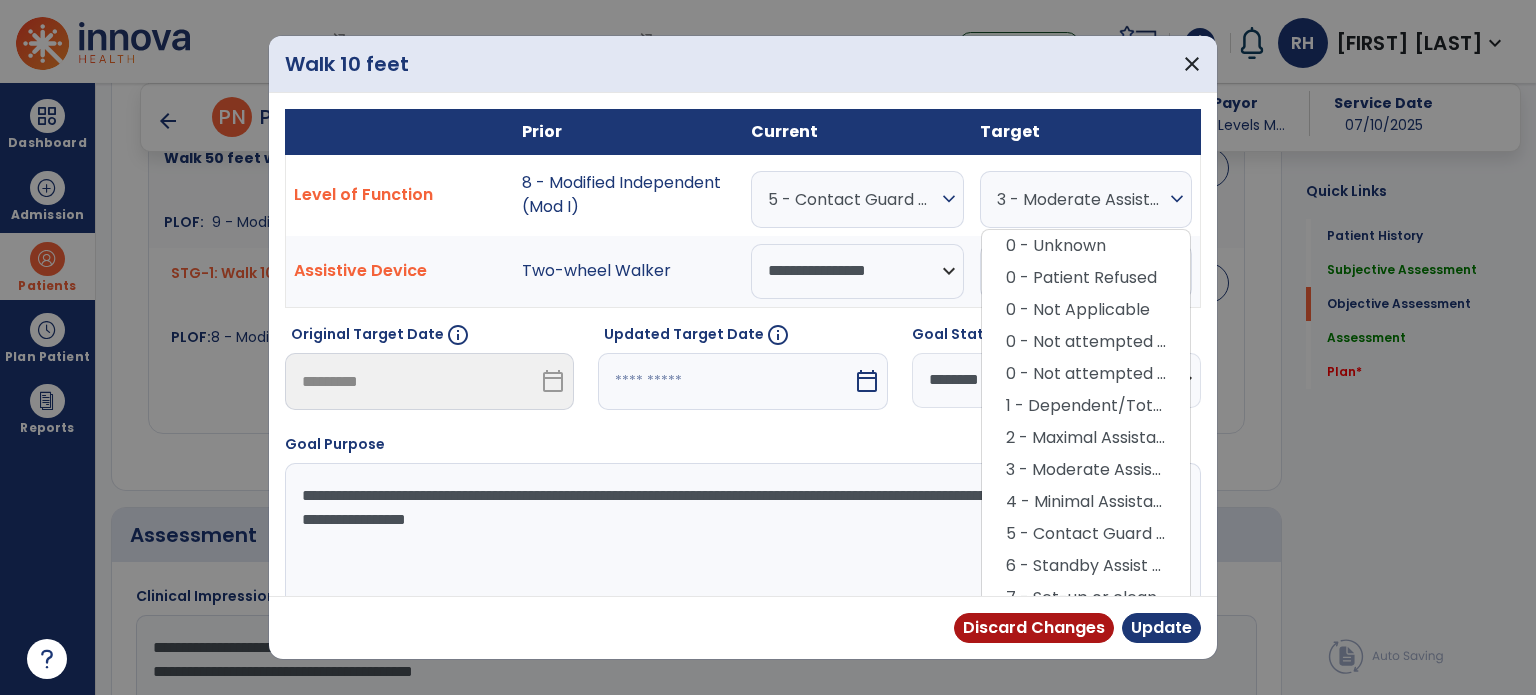 drag, startPoint x: 1211, startPoint y: 403, endPoint x: 1221, endPoint y: 465, distance: 62.801273 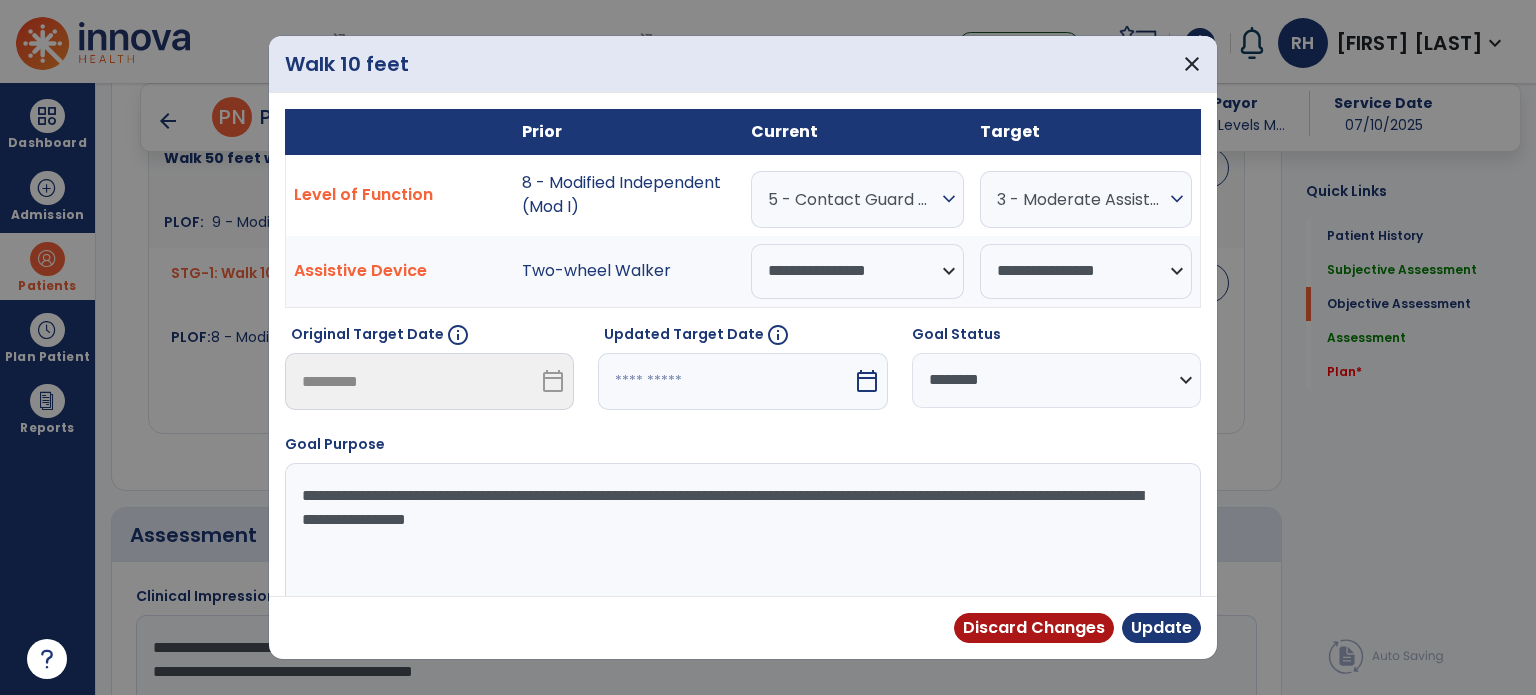 click on "3 - Moderate Assistance (Mod A)" at bounding box center (1081, 199) 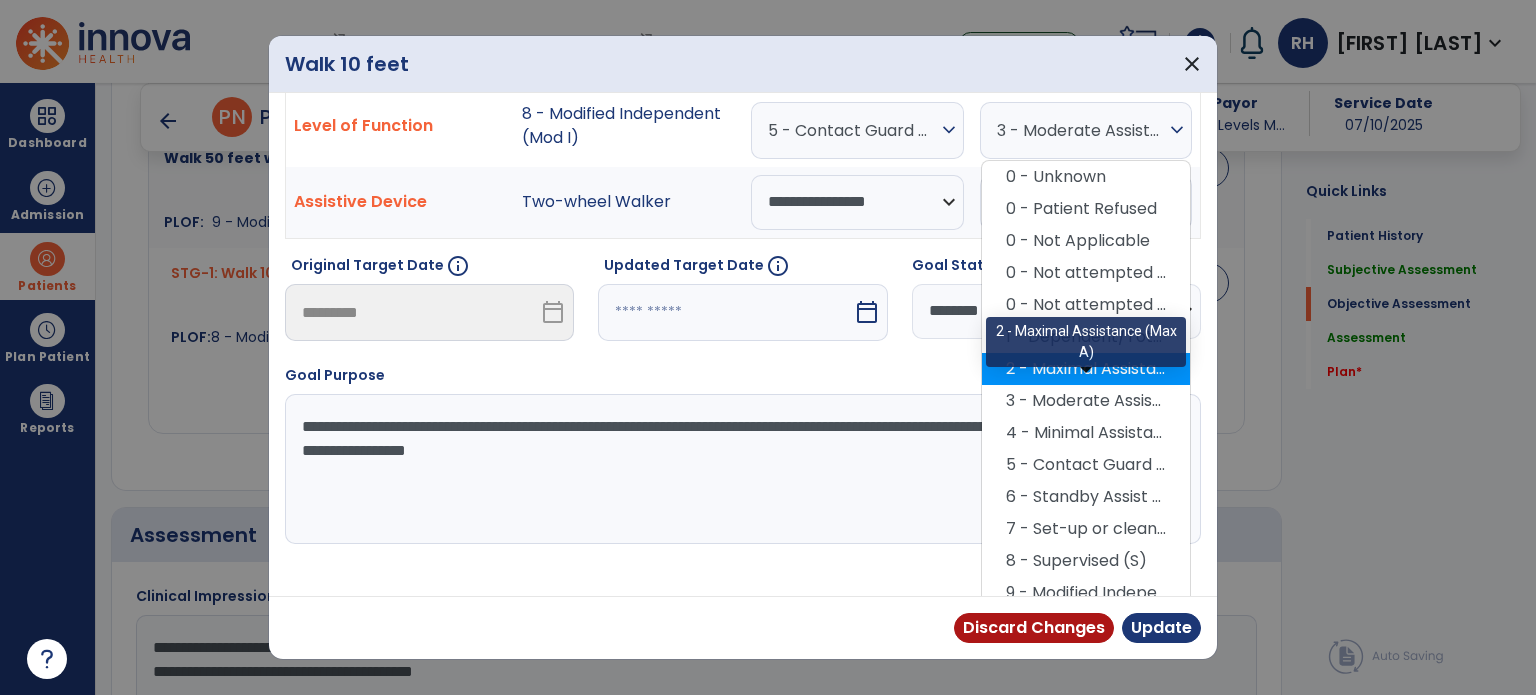 scroll, scrollTop: 112, scrollLeft: 0, axis: vertical 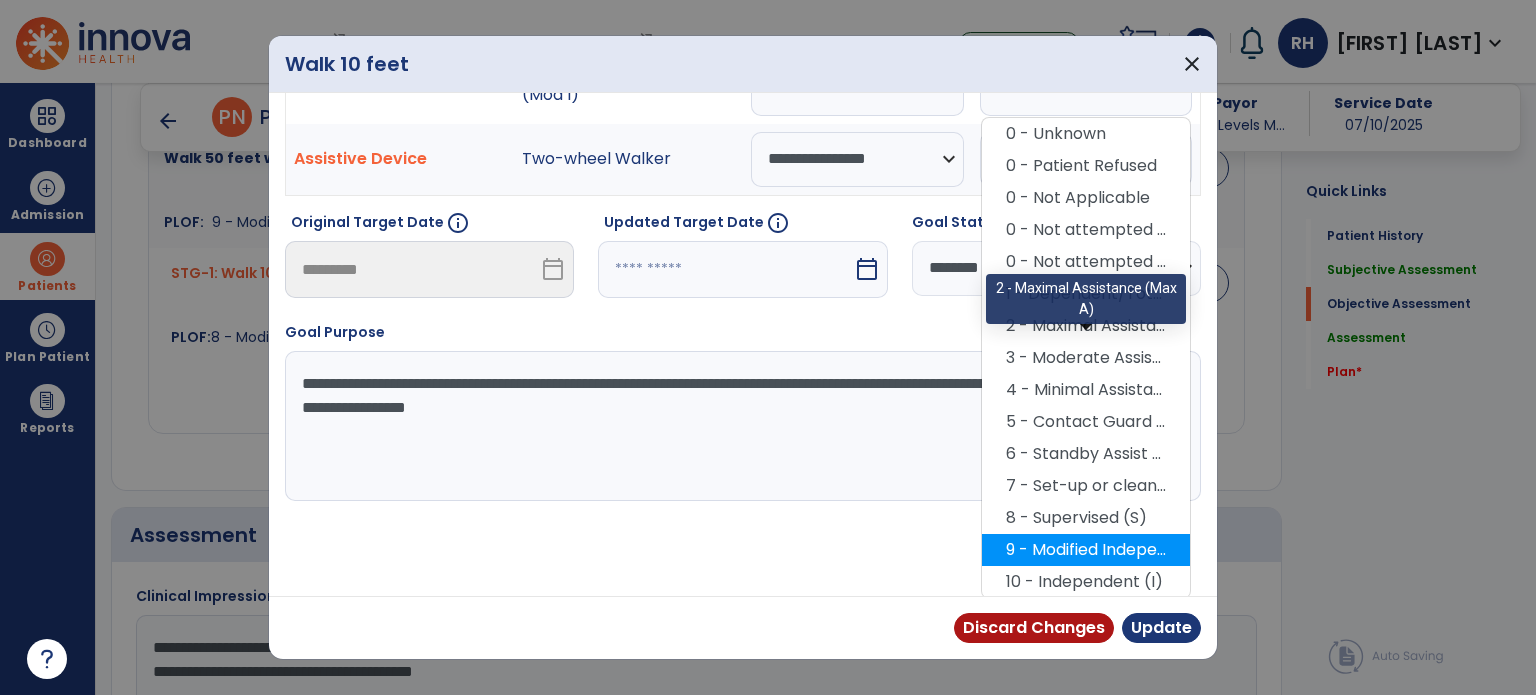 click on "9 - Modified Independent (Mod I)" at bounding box center [1086, 550] 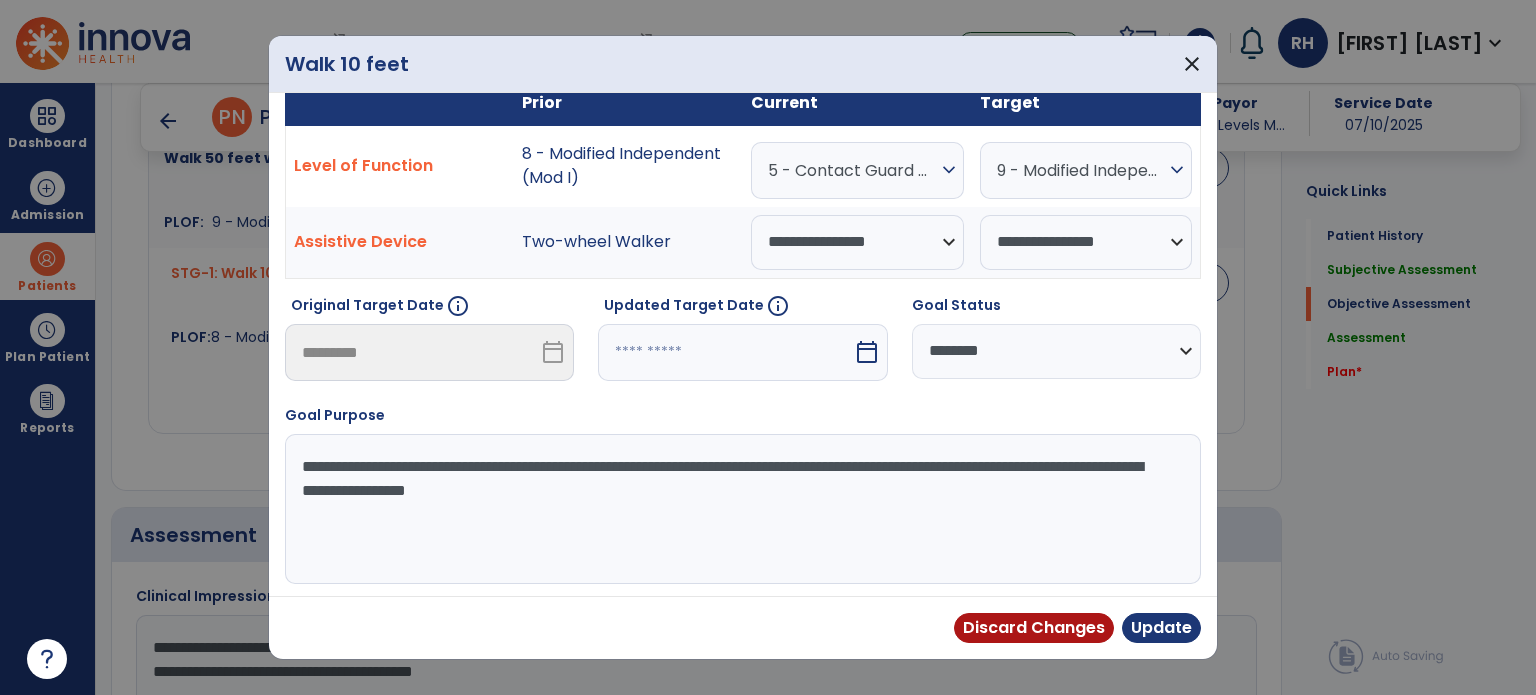drag, startPoint x: 1112, startPoint y: 556, endPoint x: 1034, endPoint y: 456, distance: 126.82271 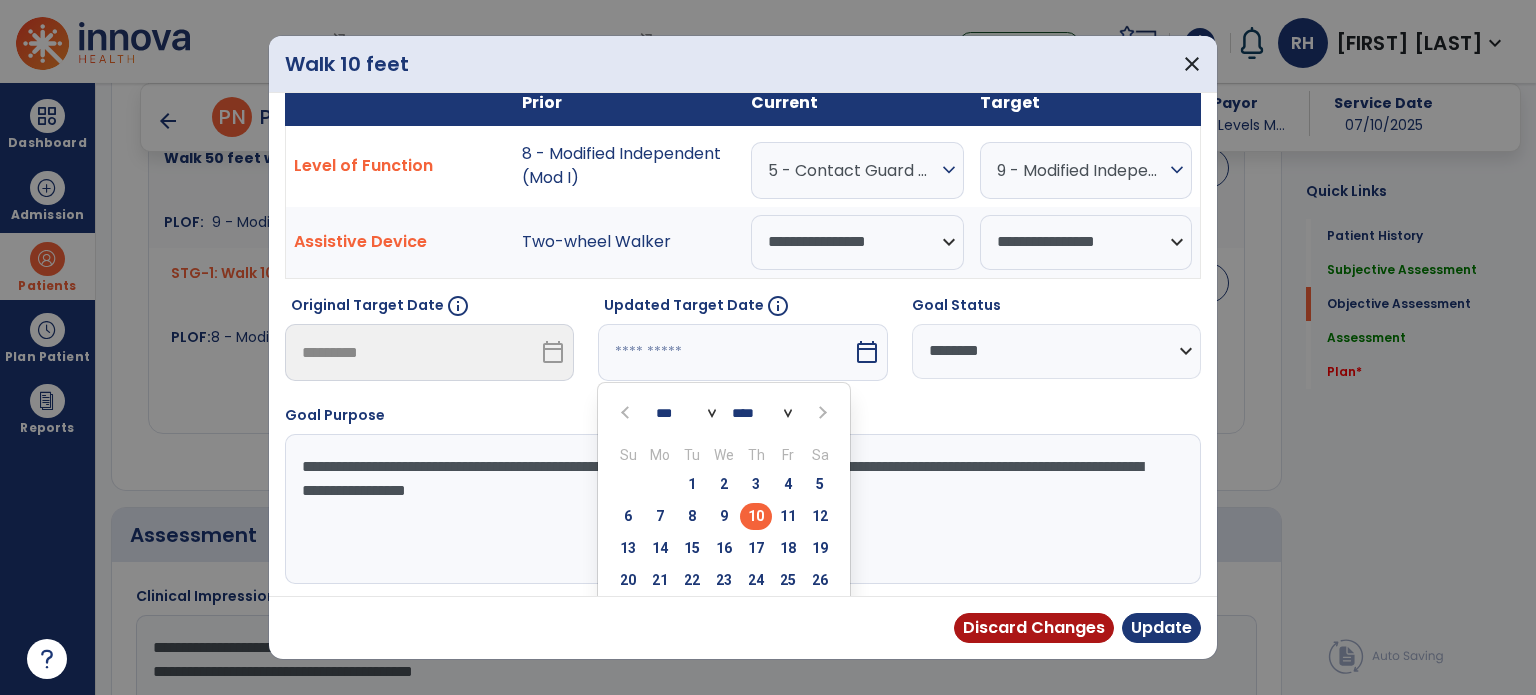 scroll, scrollTop: 52, scrollLeft: 0, axis: vertical 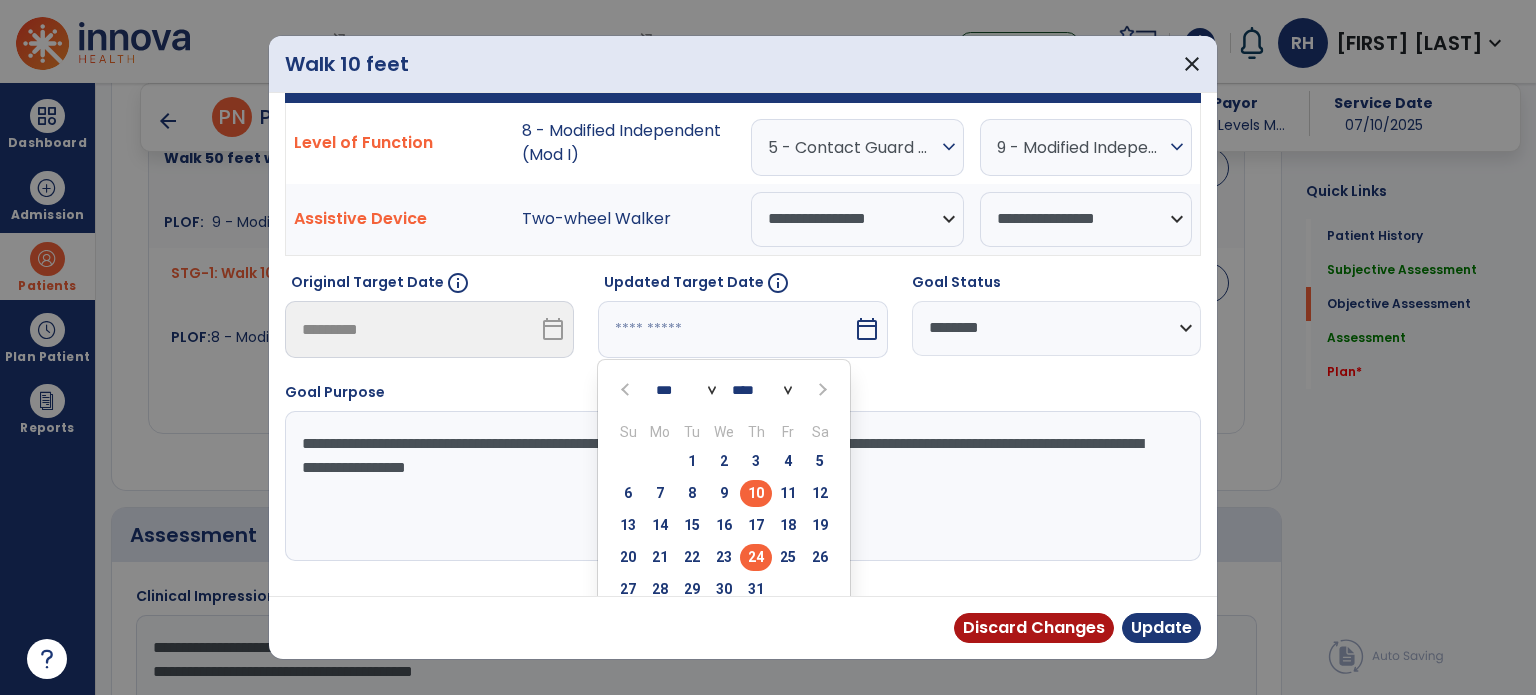 click on "24" at bounding box center [756, 557] 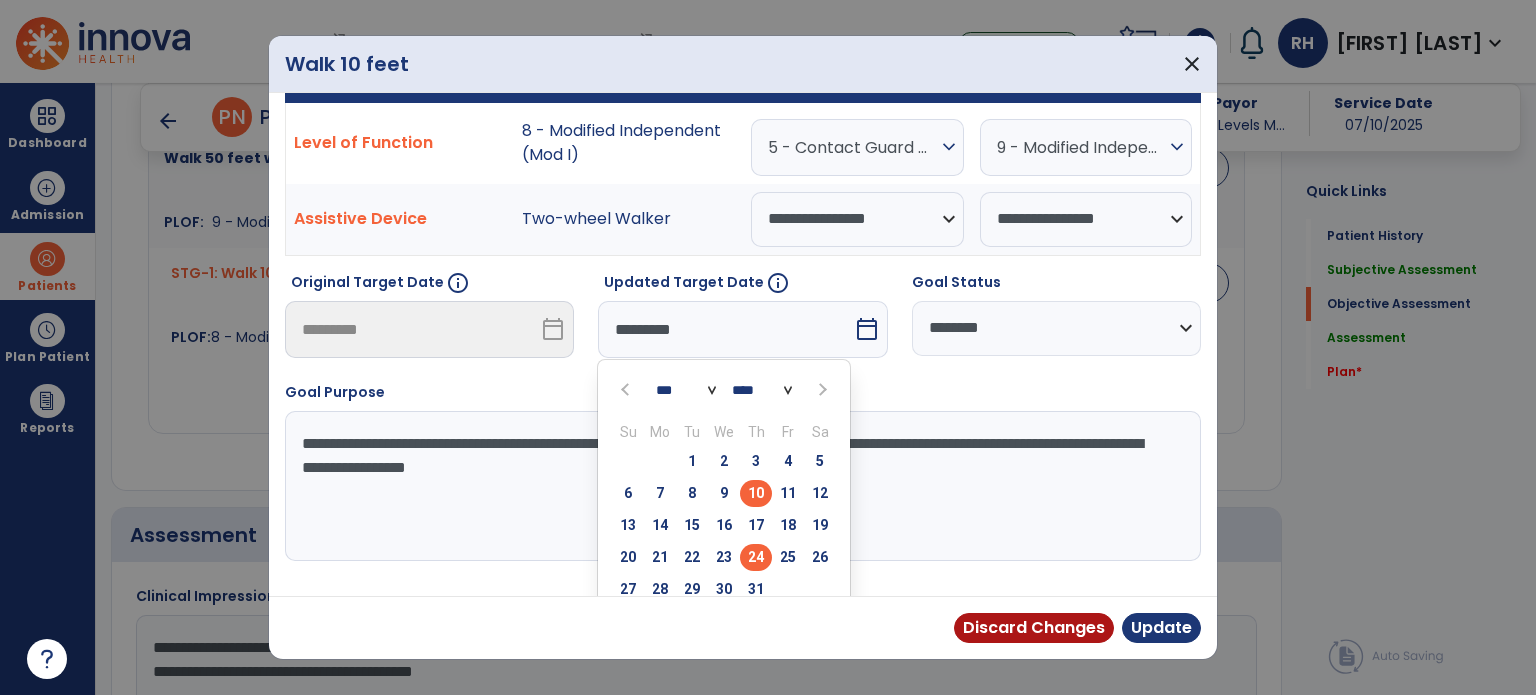 scroll, scrollTop: 29, scrollLeft: 0, axis: vertical 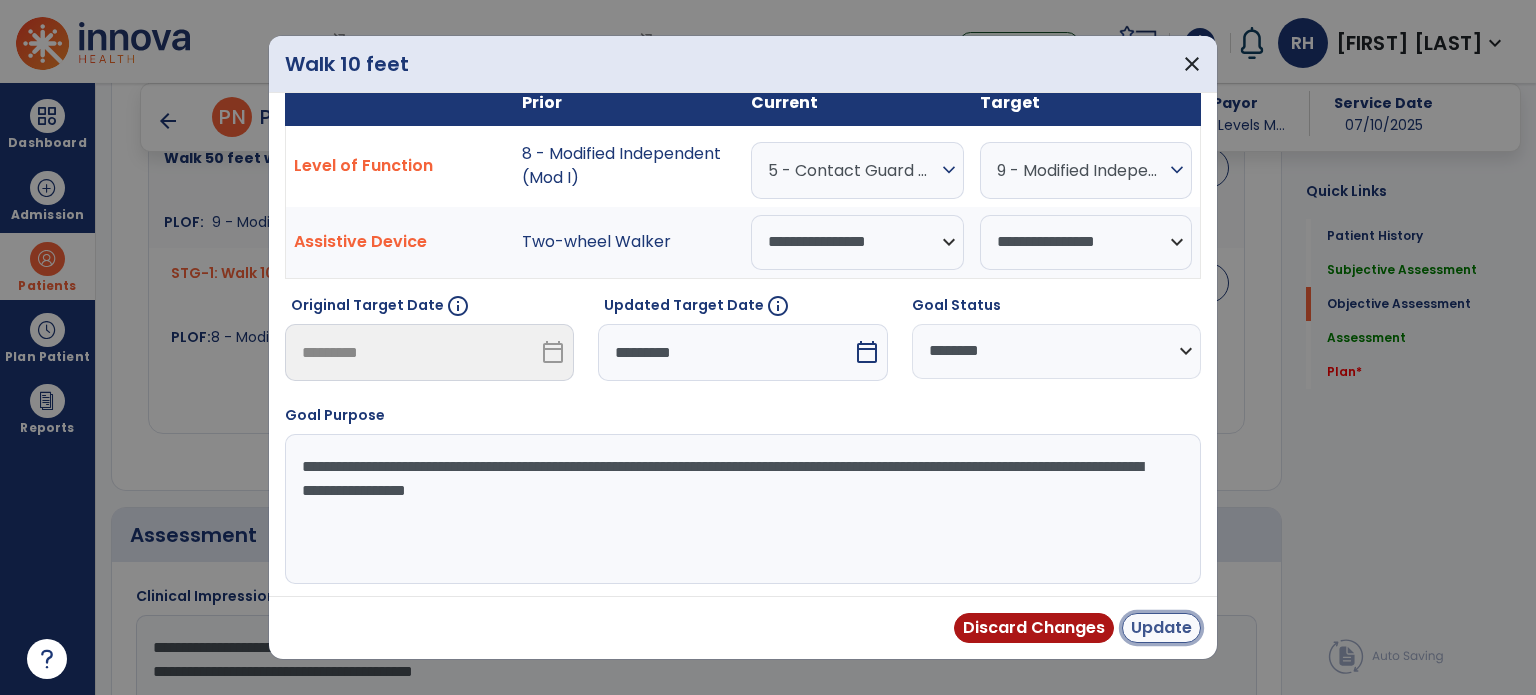 click on "Update" at bounding box center (1161, 628) 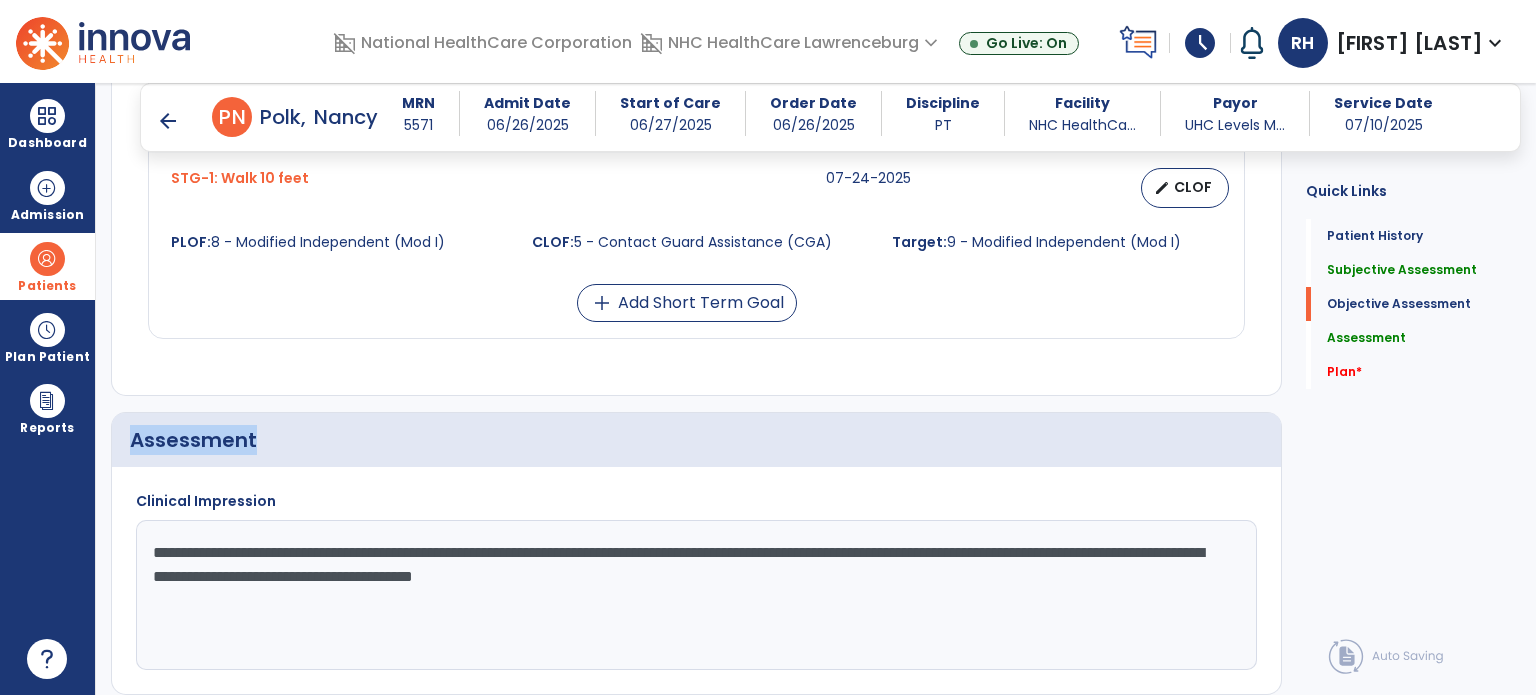 scroll, scrollTop: 1719, scrollLeft: 0, axis: vertical 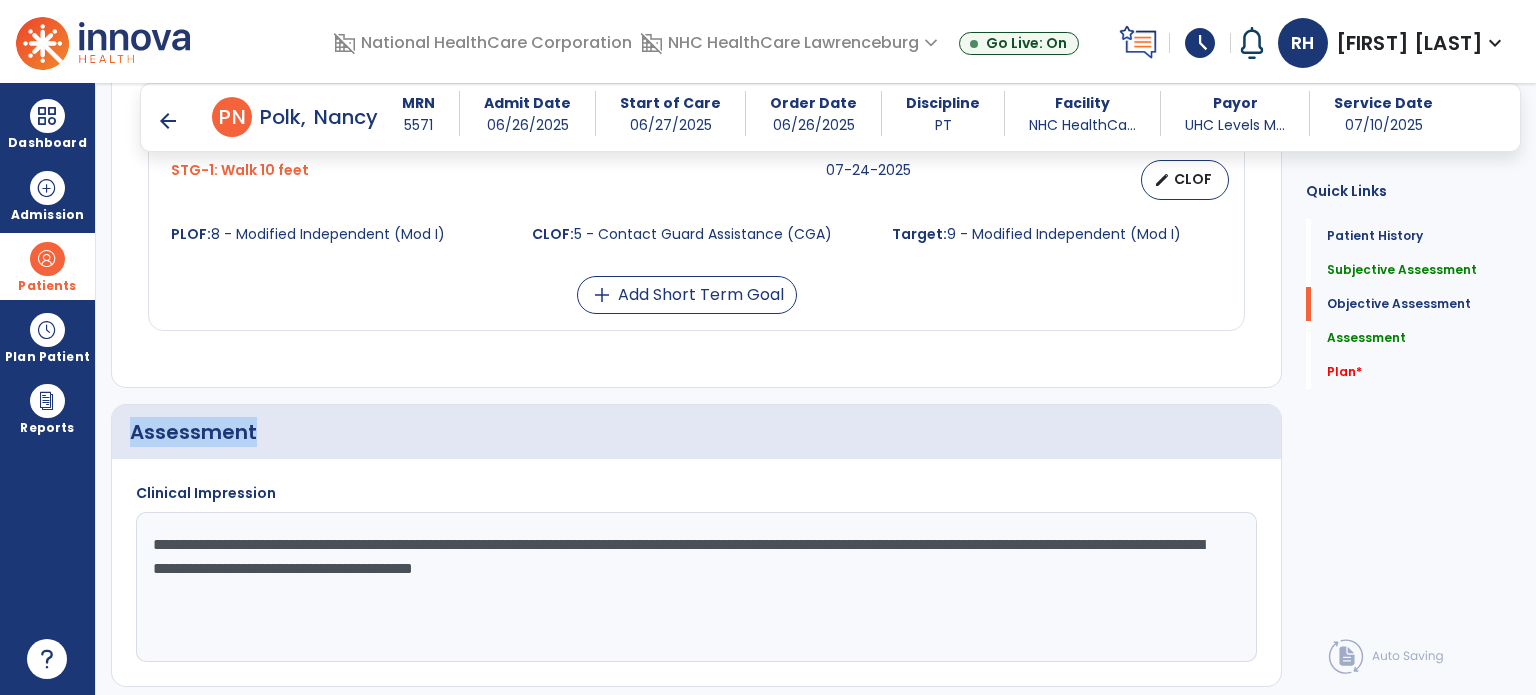 click on "**********" 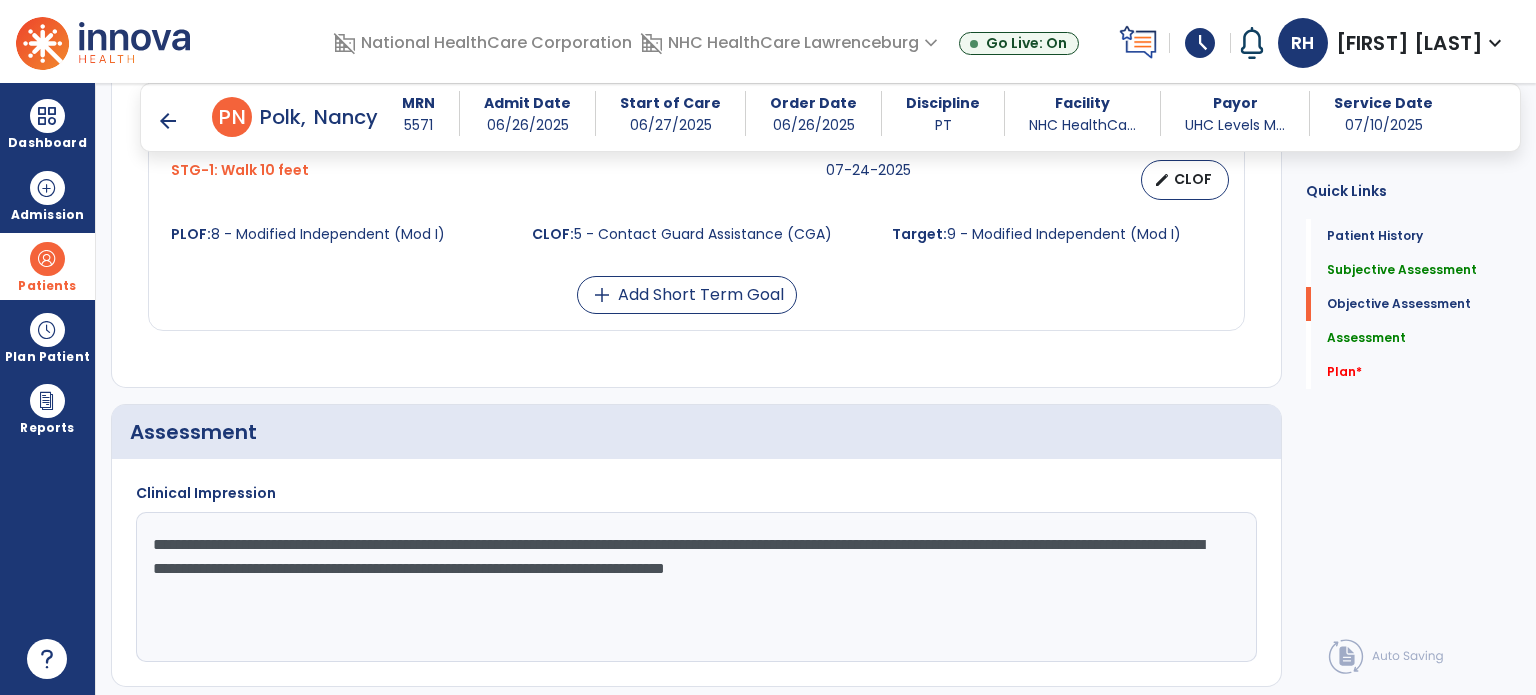 click on "schedule" at bounding box center [1200, 43] 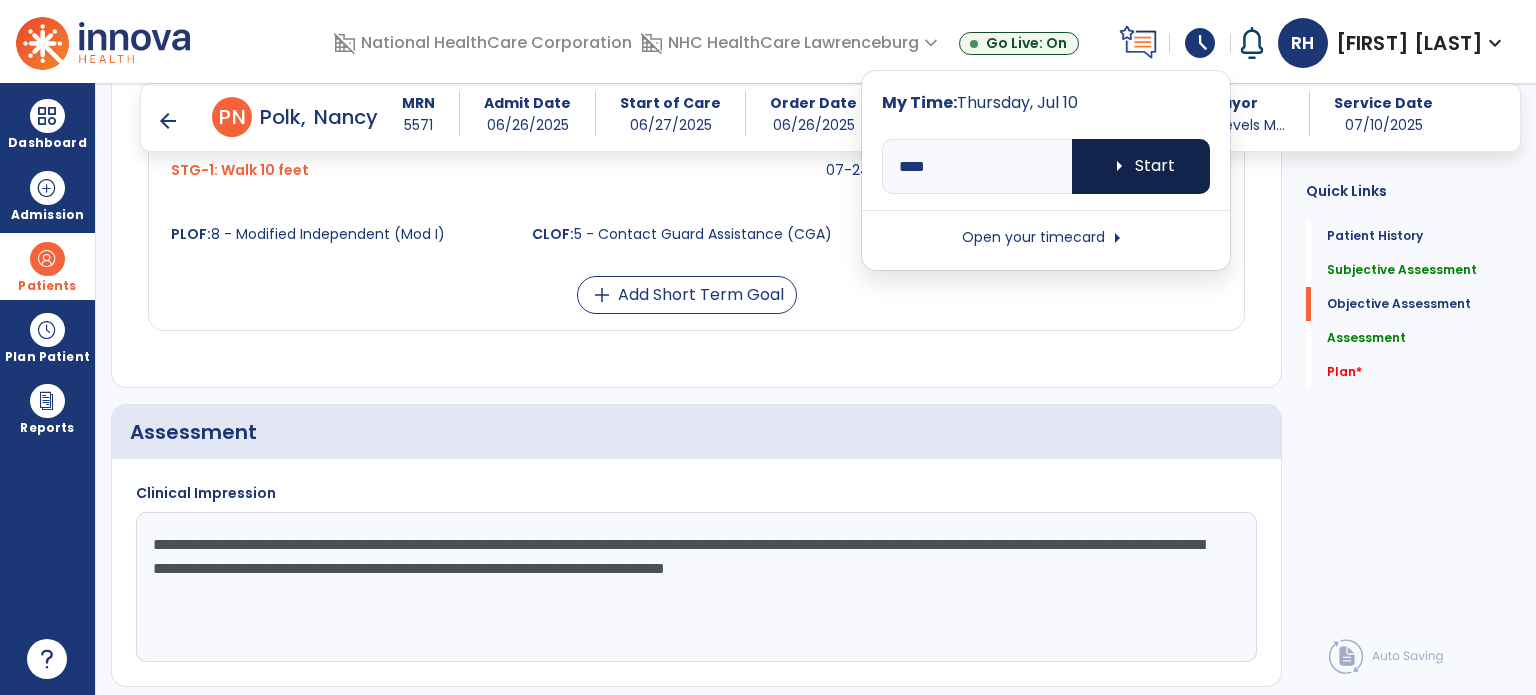 click on "arrow_right  Start" at bounding box center [1141, 166] 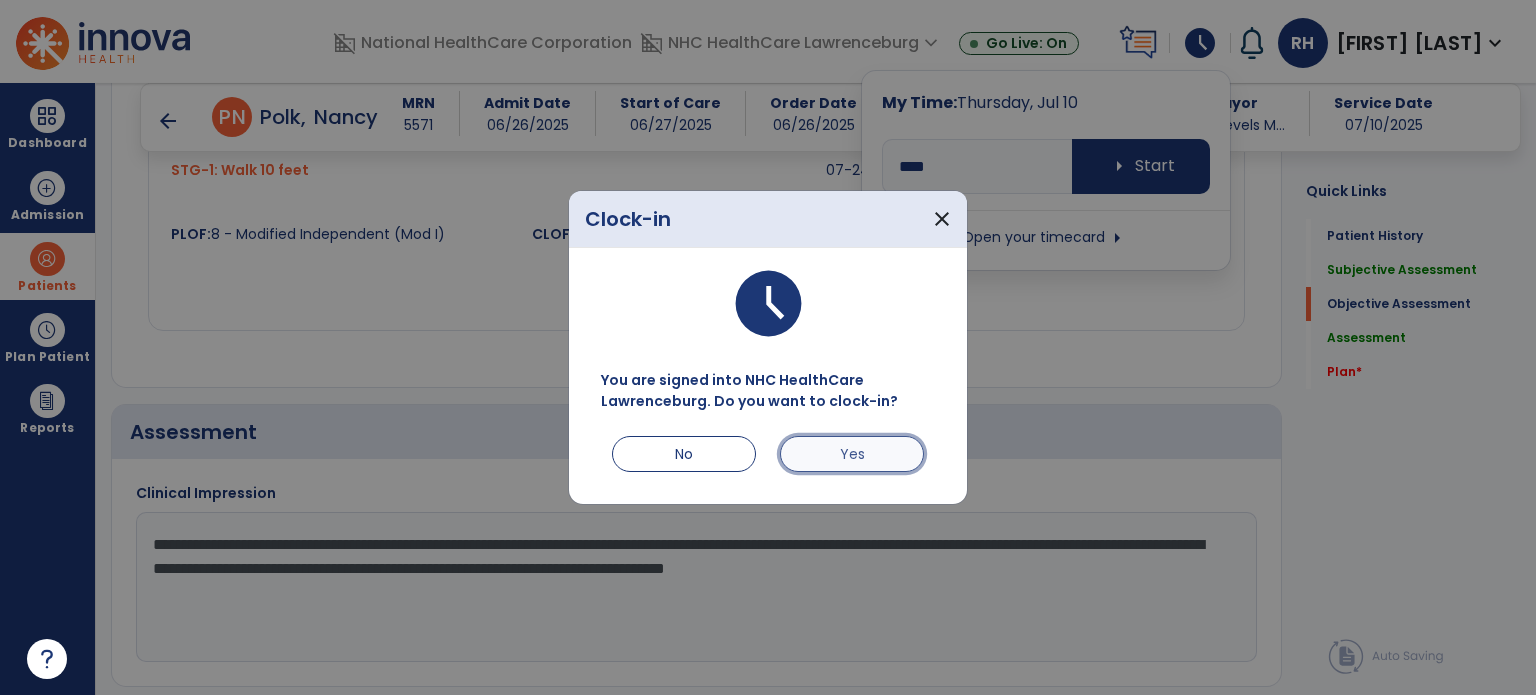 click on "Yes" at bounding box center [852, 454] 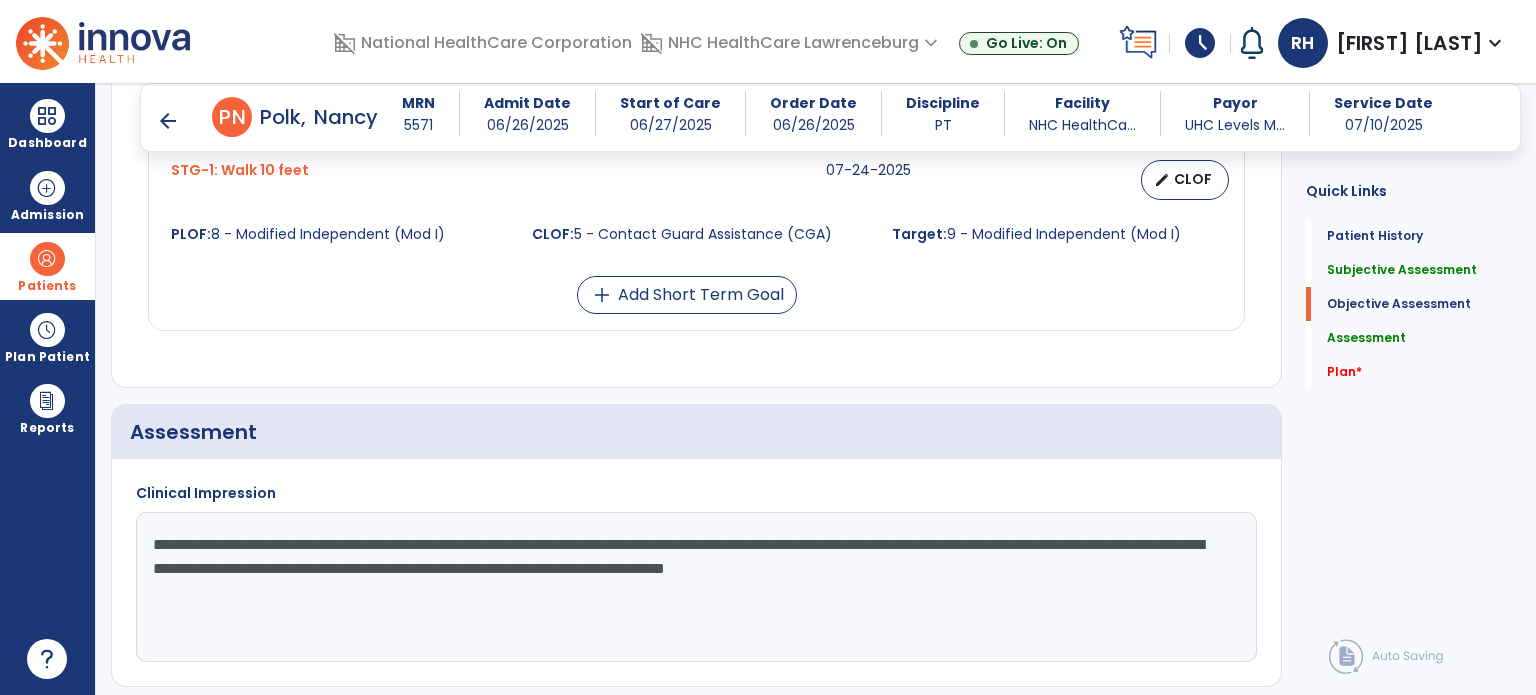 click on "**********" 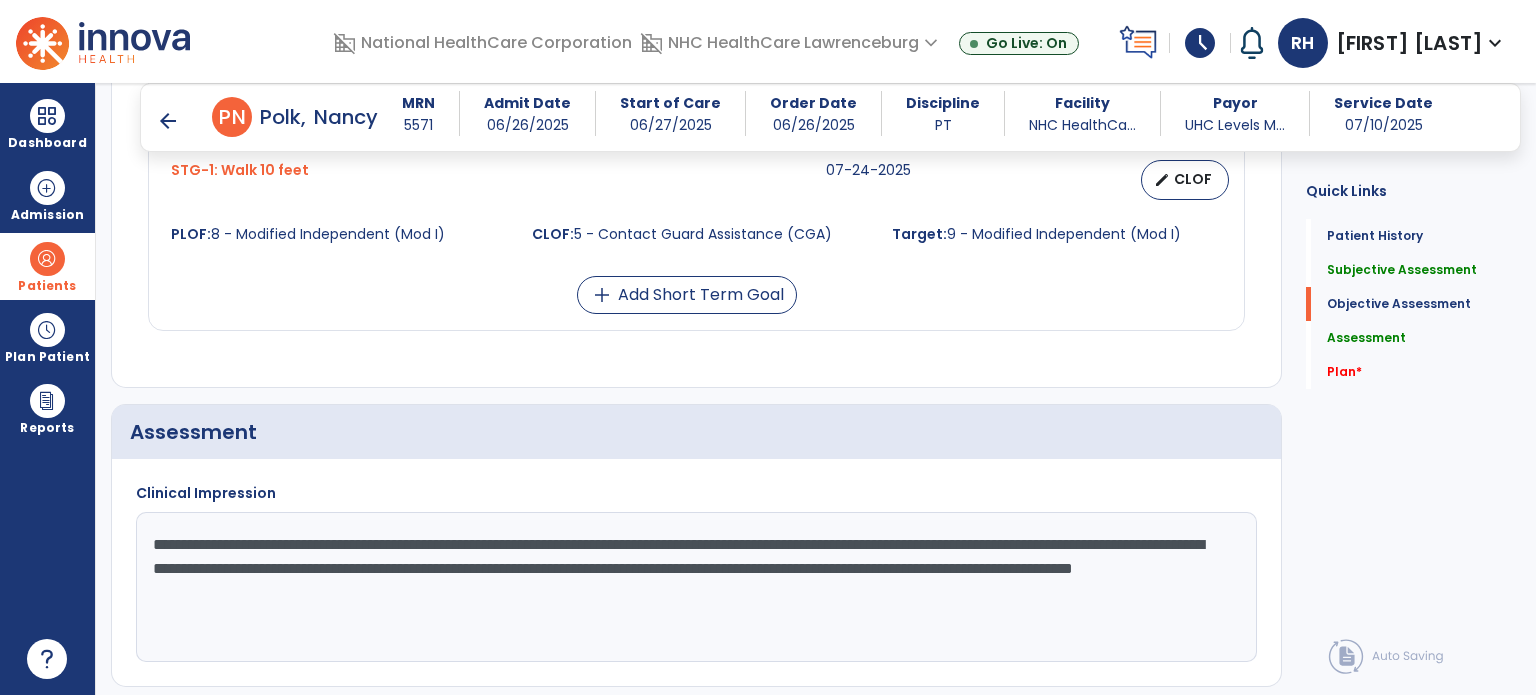 click on "**********" 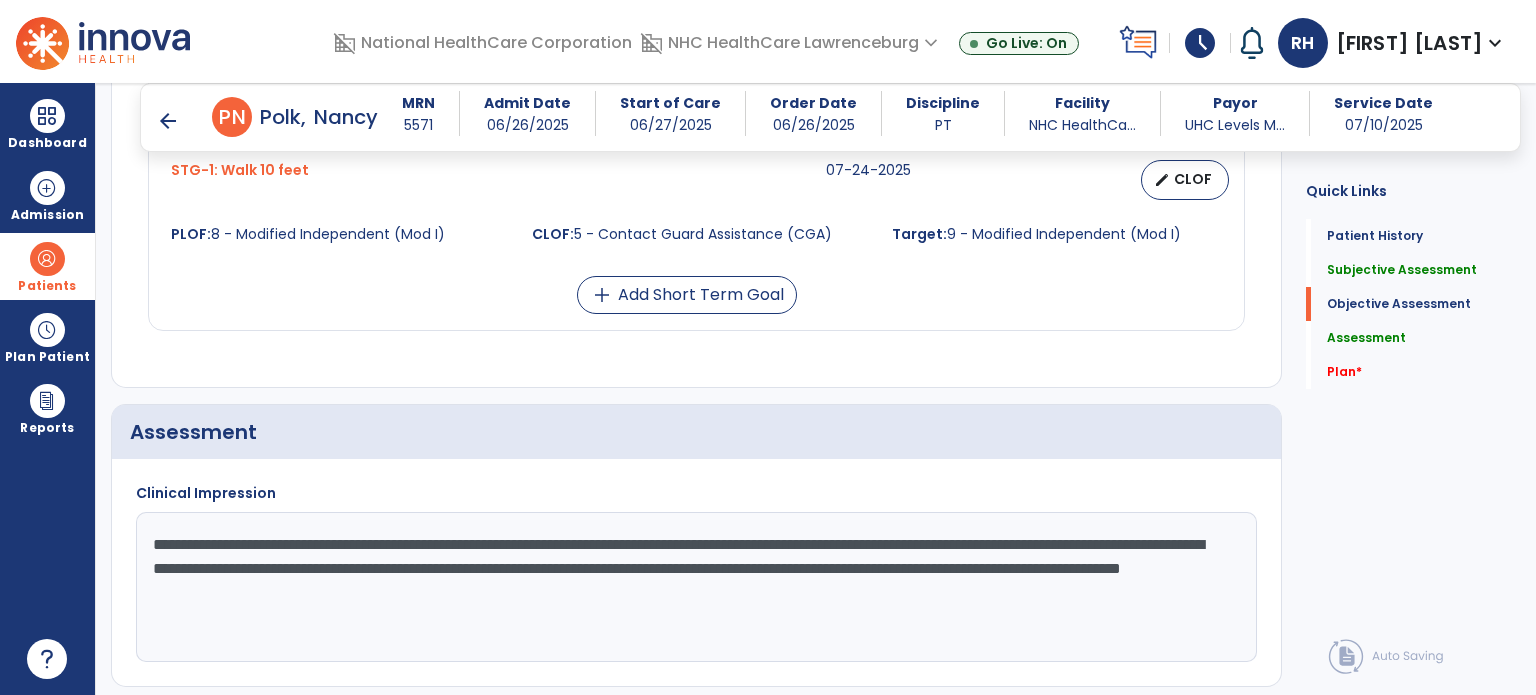 click on "**********" 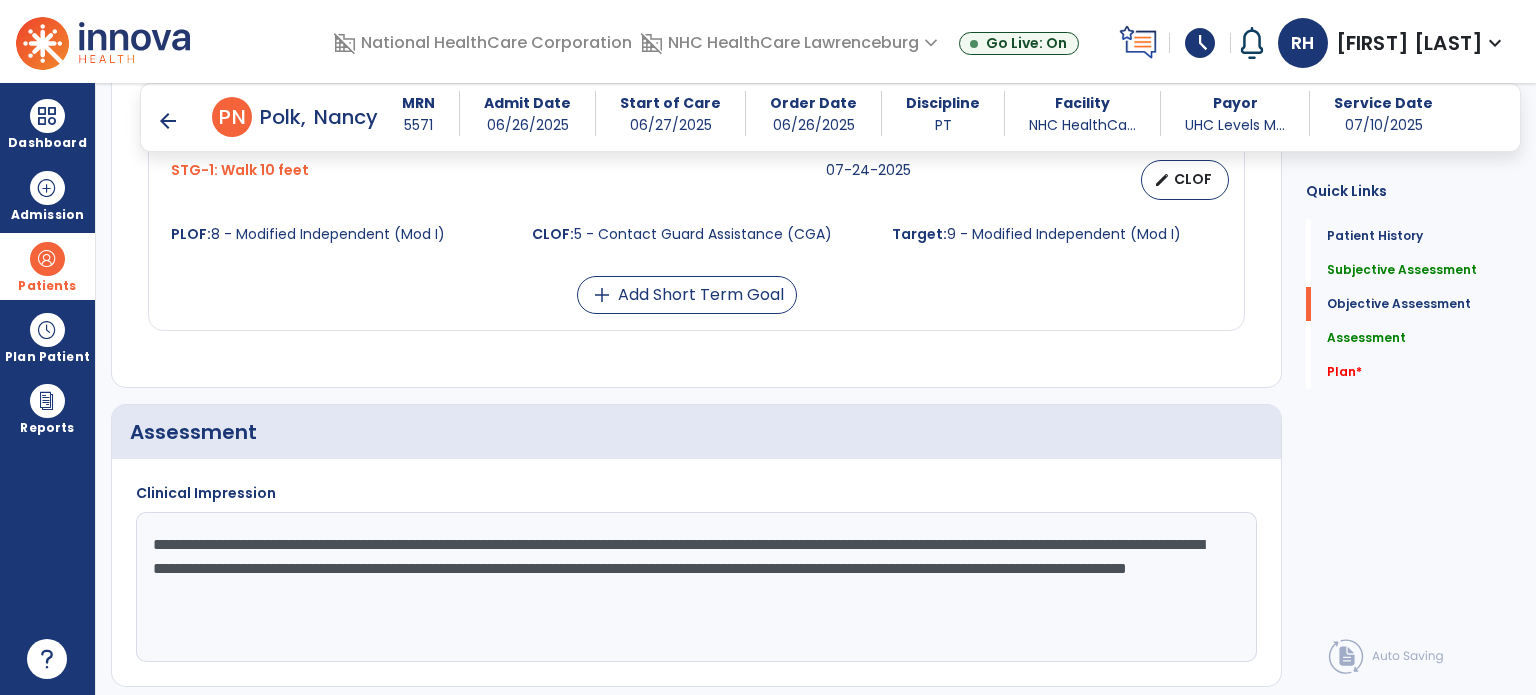 click on "**********" 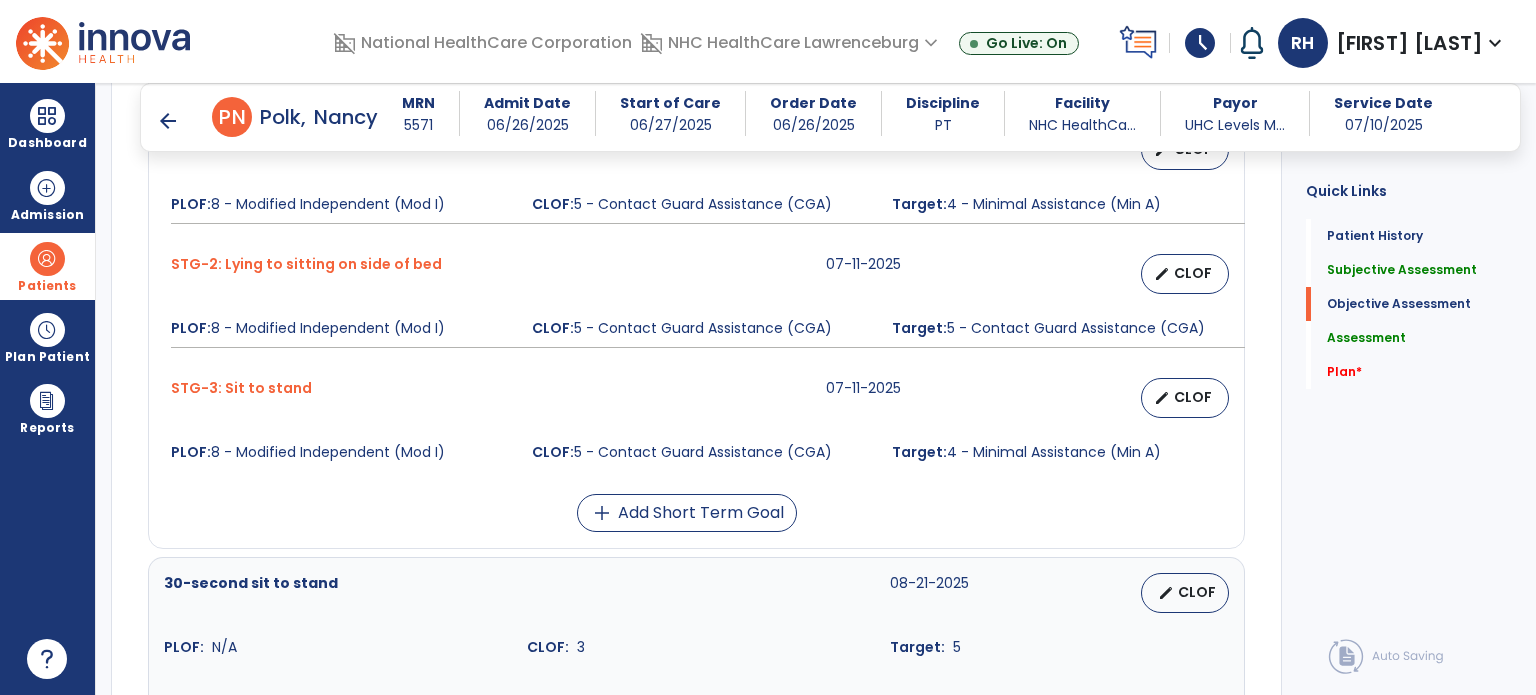scroll, scrollTop: 965, scrollLeft: 0, axis: vertical 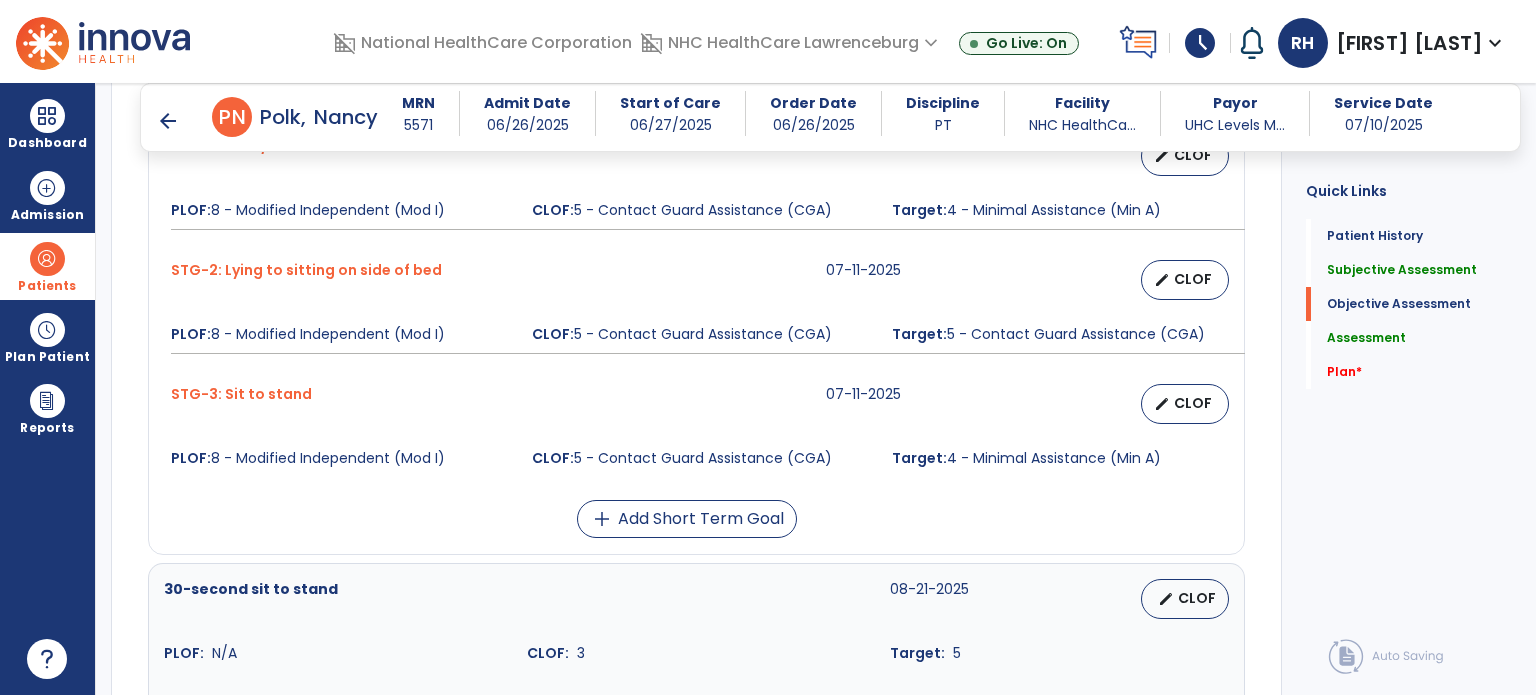 type on "**********" 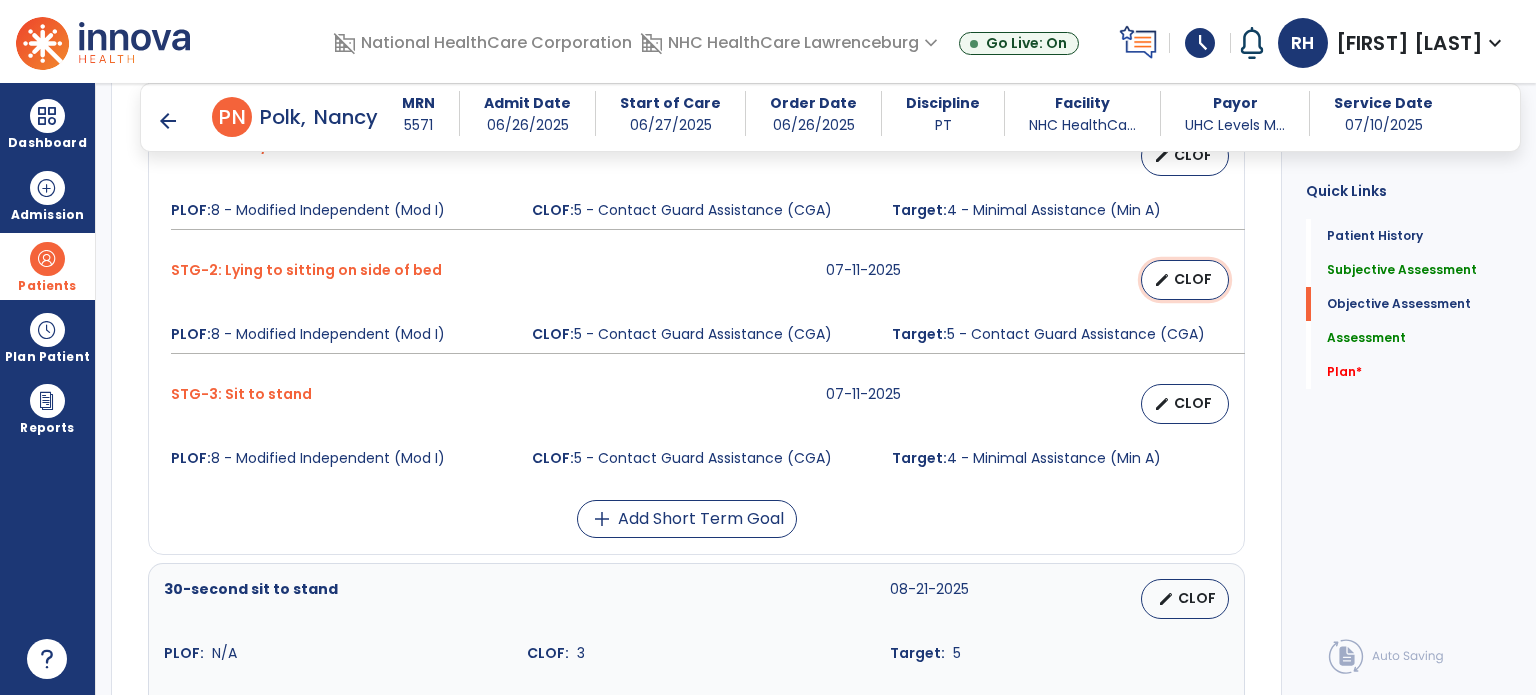 click on "CLOF" at bounding box center (1193, 279) 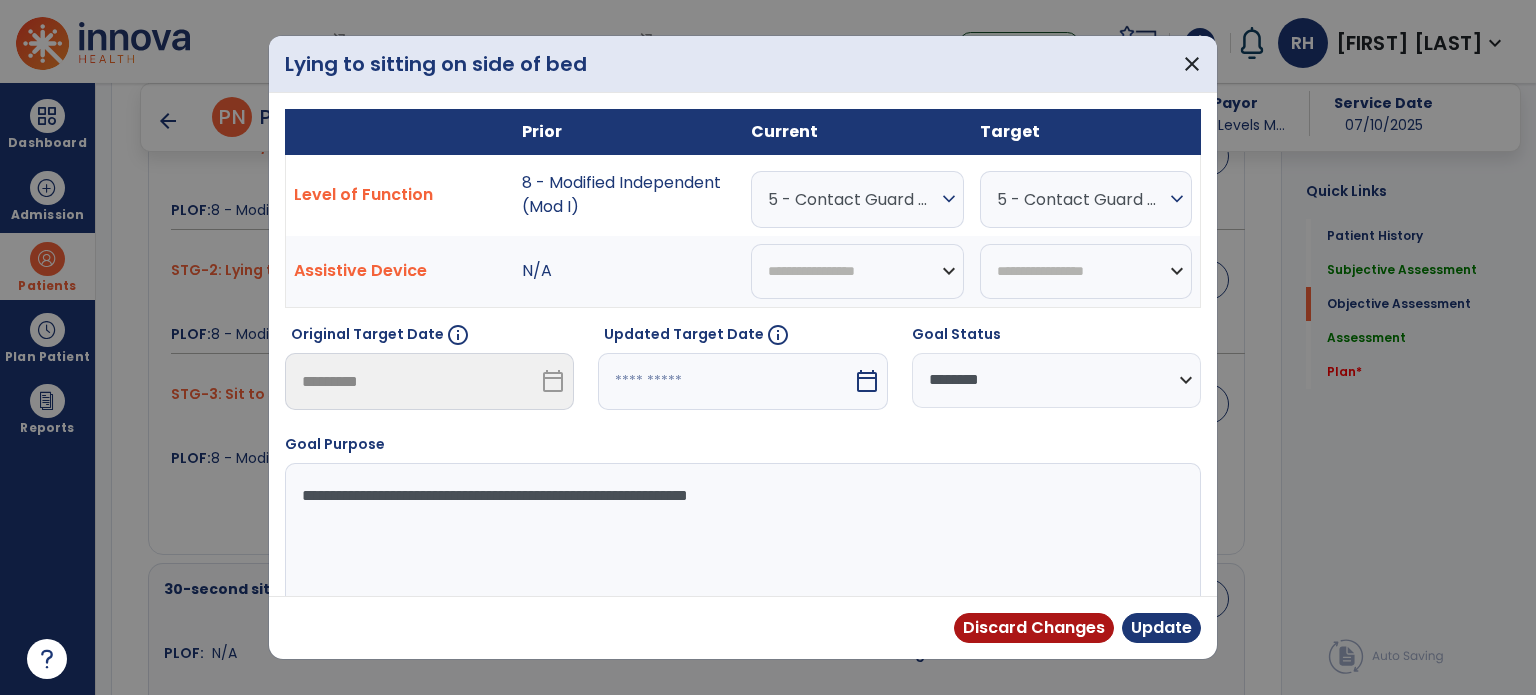click on "5 - Contact Guard Assistance (CGA)" at bounding box center [852, 199] 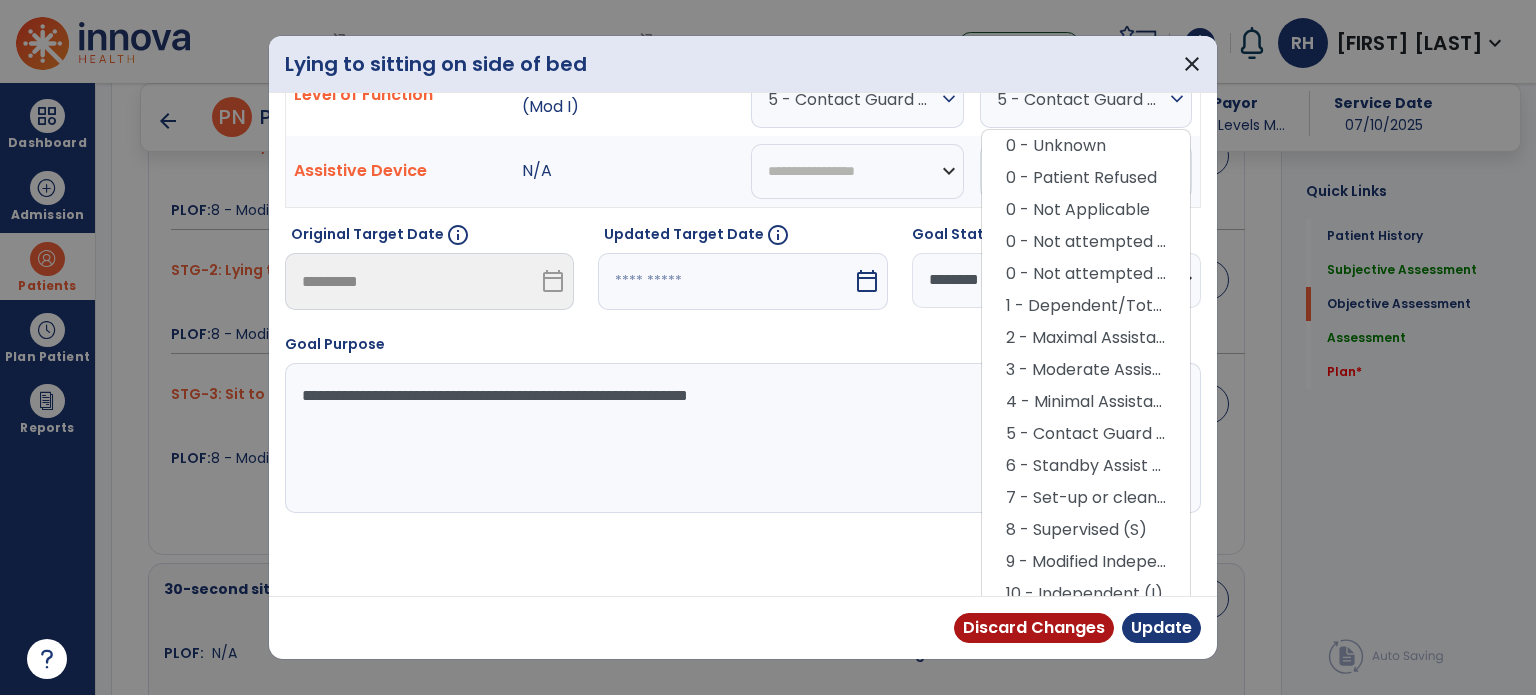scroll, scrollTop: 112, scrollLeft: 0, axis: vertical 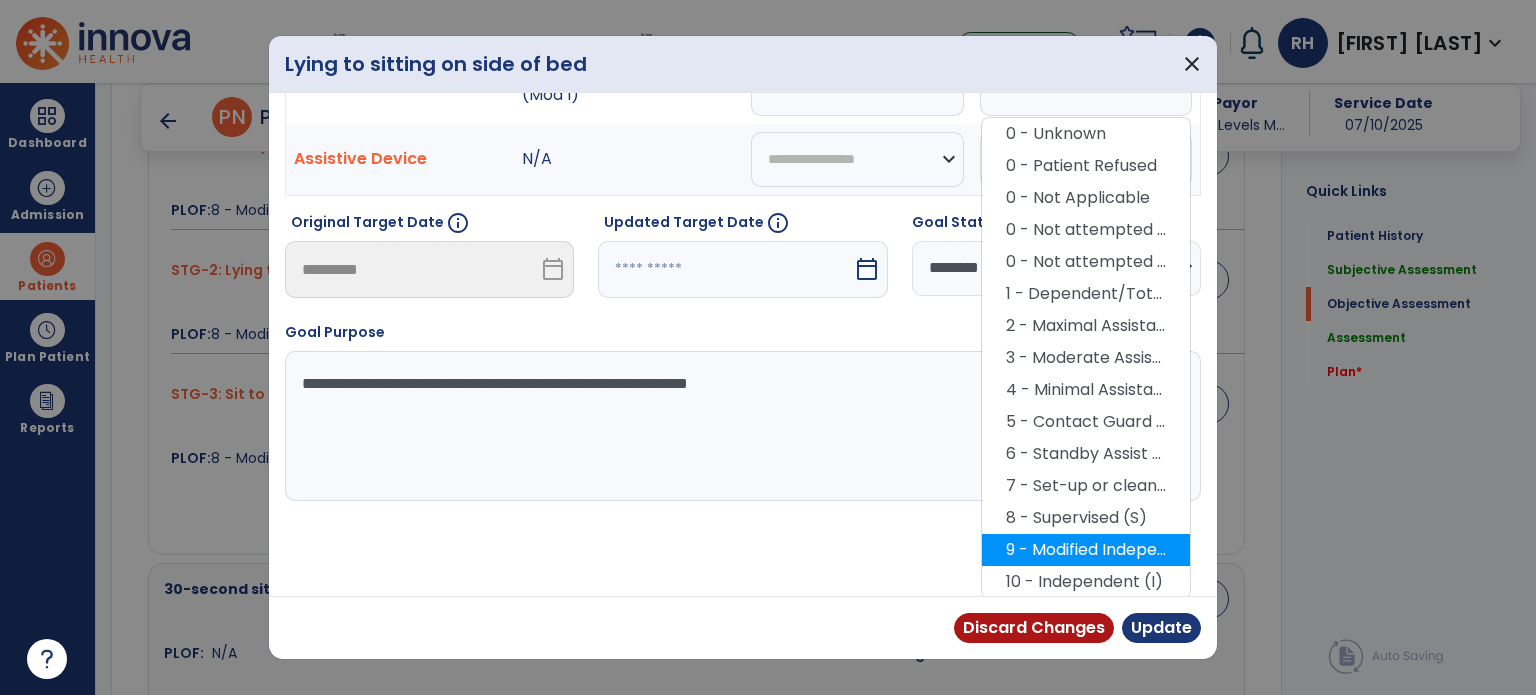click on "9 - Modified Independent (Mod I)" at bounding box center (1086, 550) 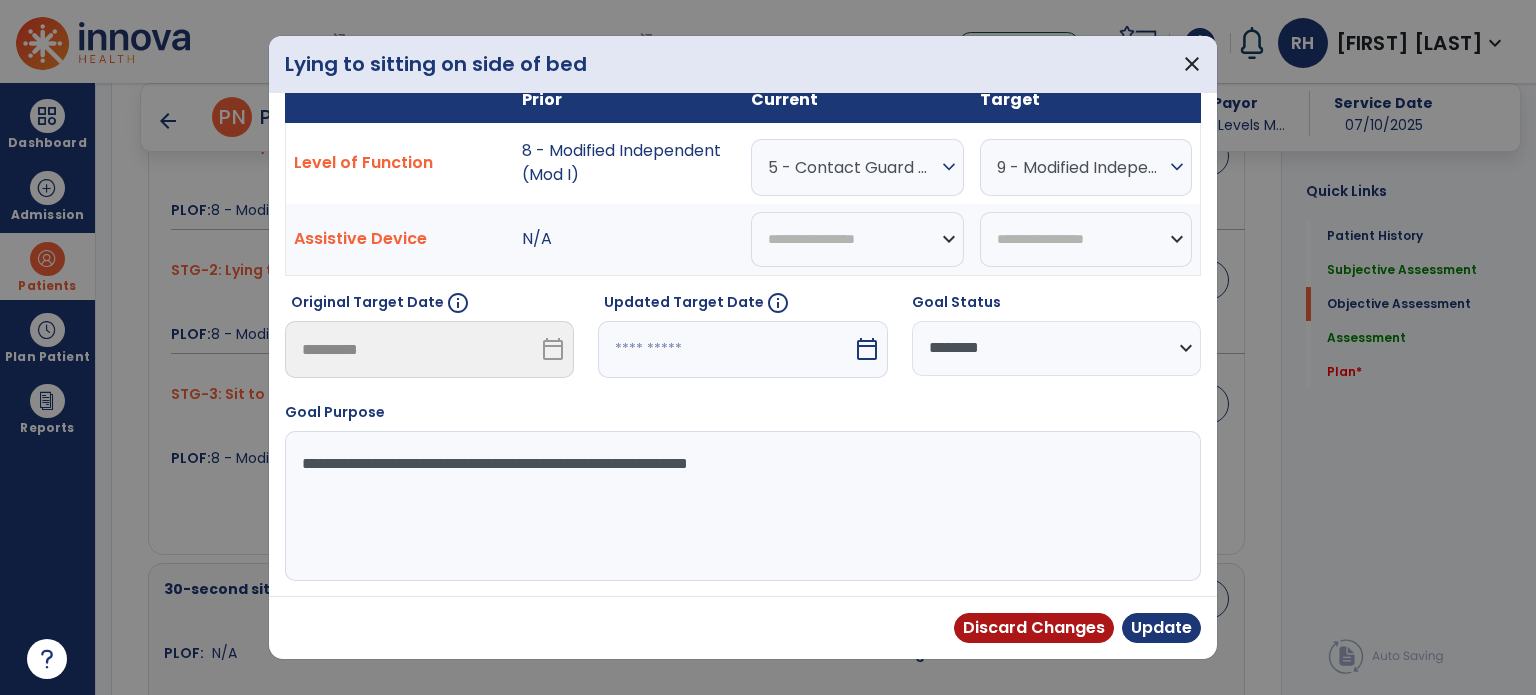 scroll, scrollTop: 29, scrollLeft: 0, axis: vertical 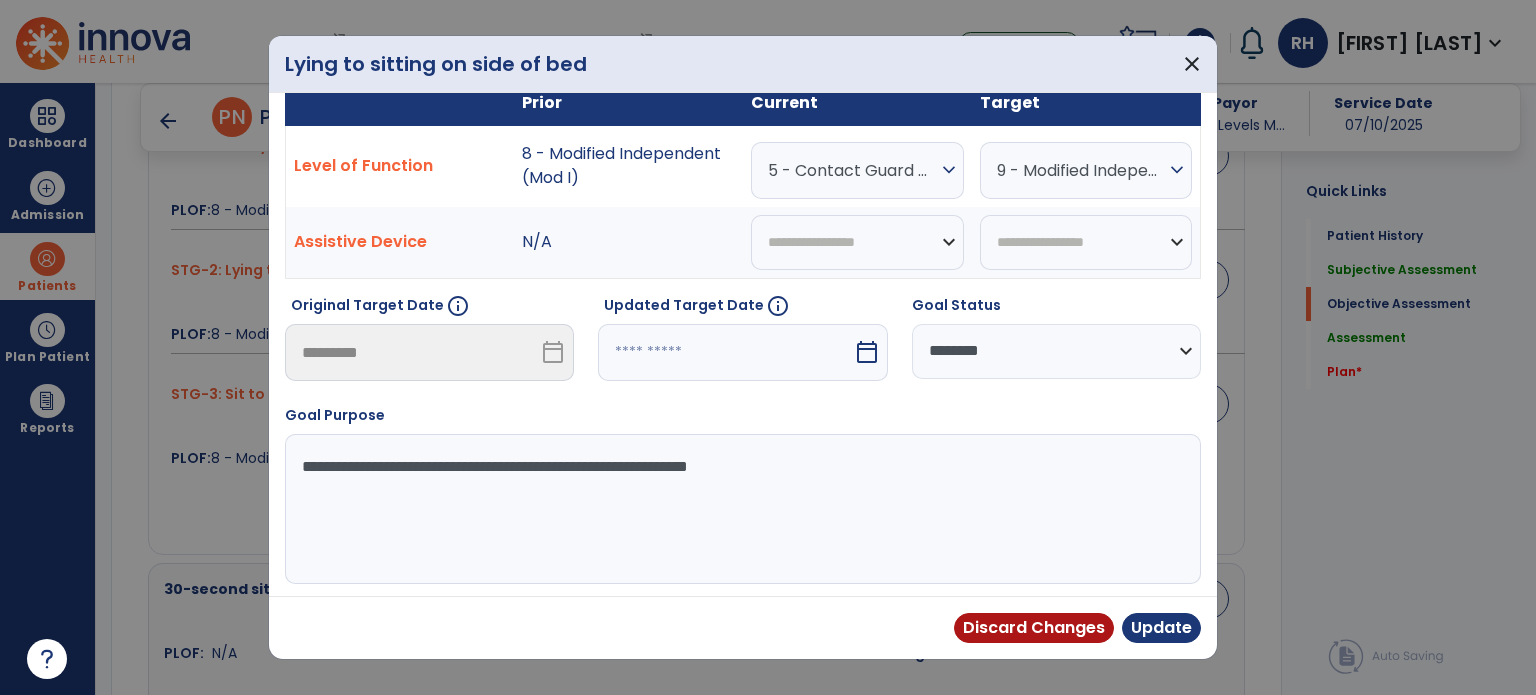 click on "calendar_today" at bounding box center [867, 352] 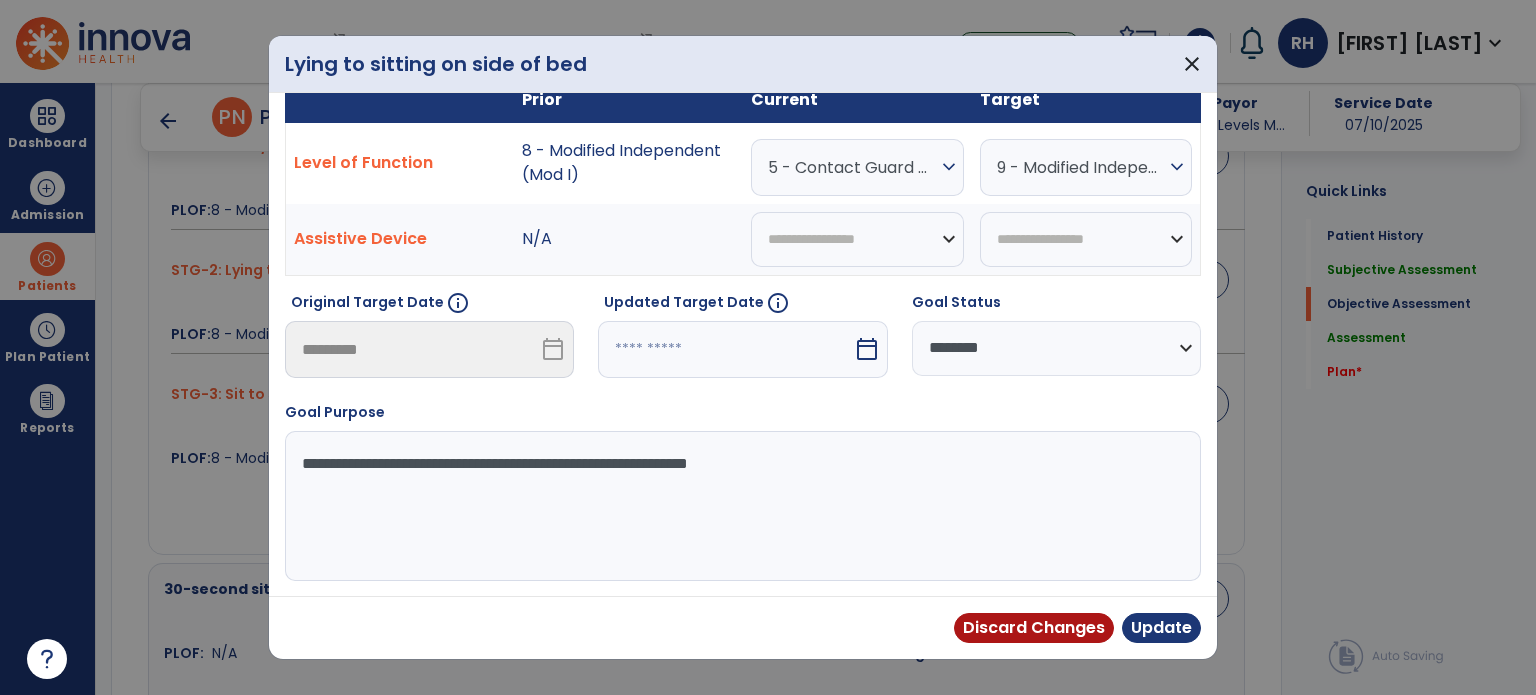 select on "*" 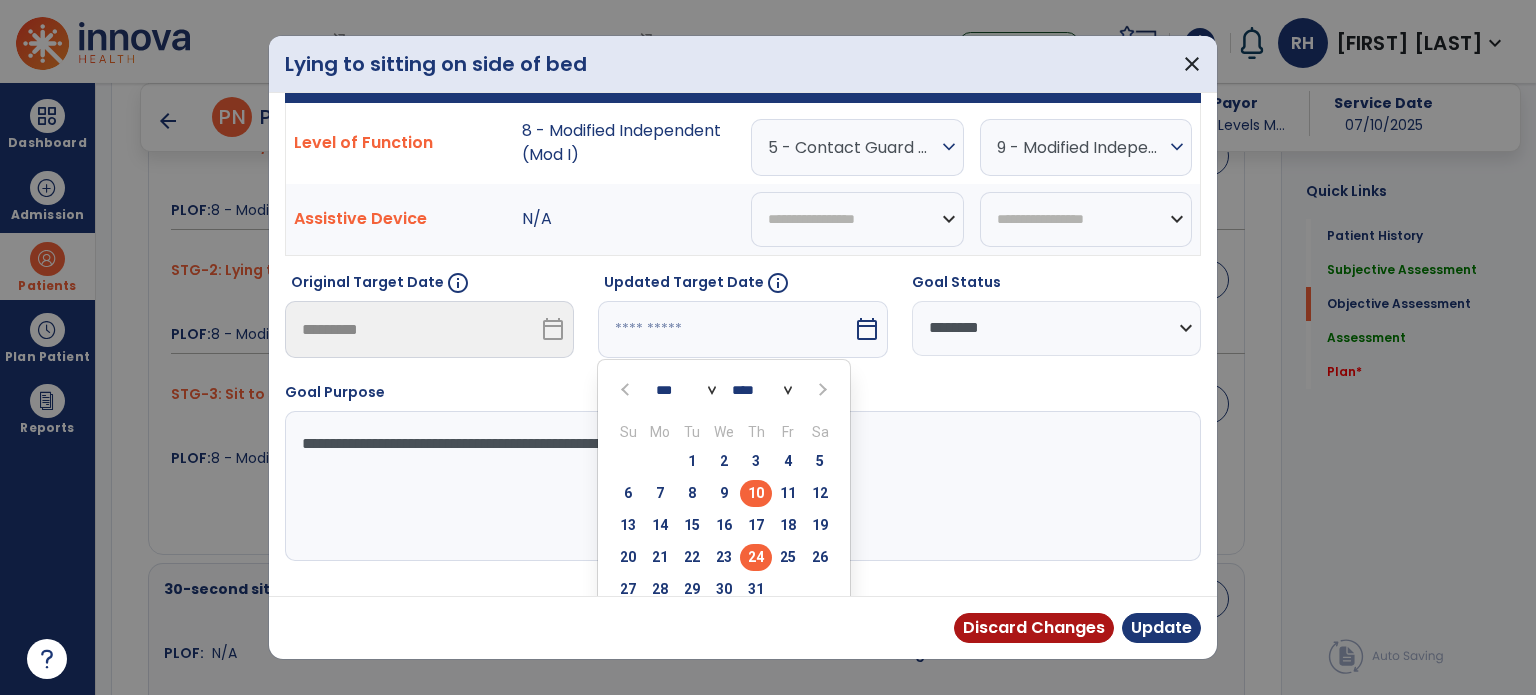 click on "24" at bounding box center (756, 557) 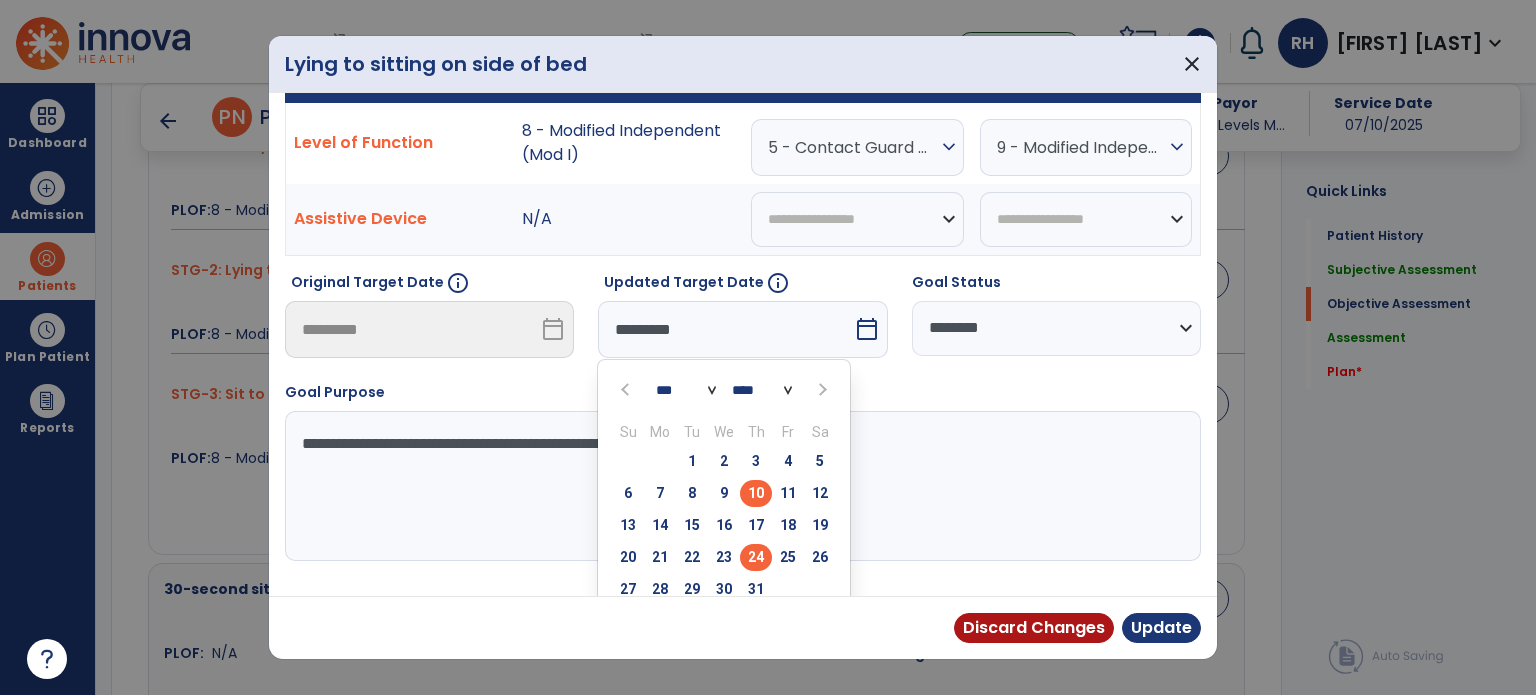 scroll, scrollTop: 29, scrollLeft: 0, axis: vertical 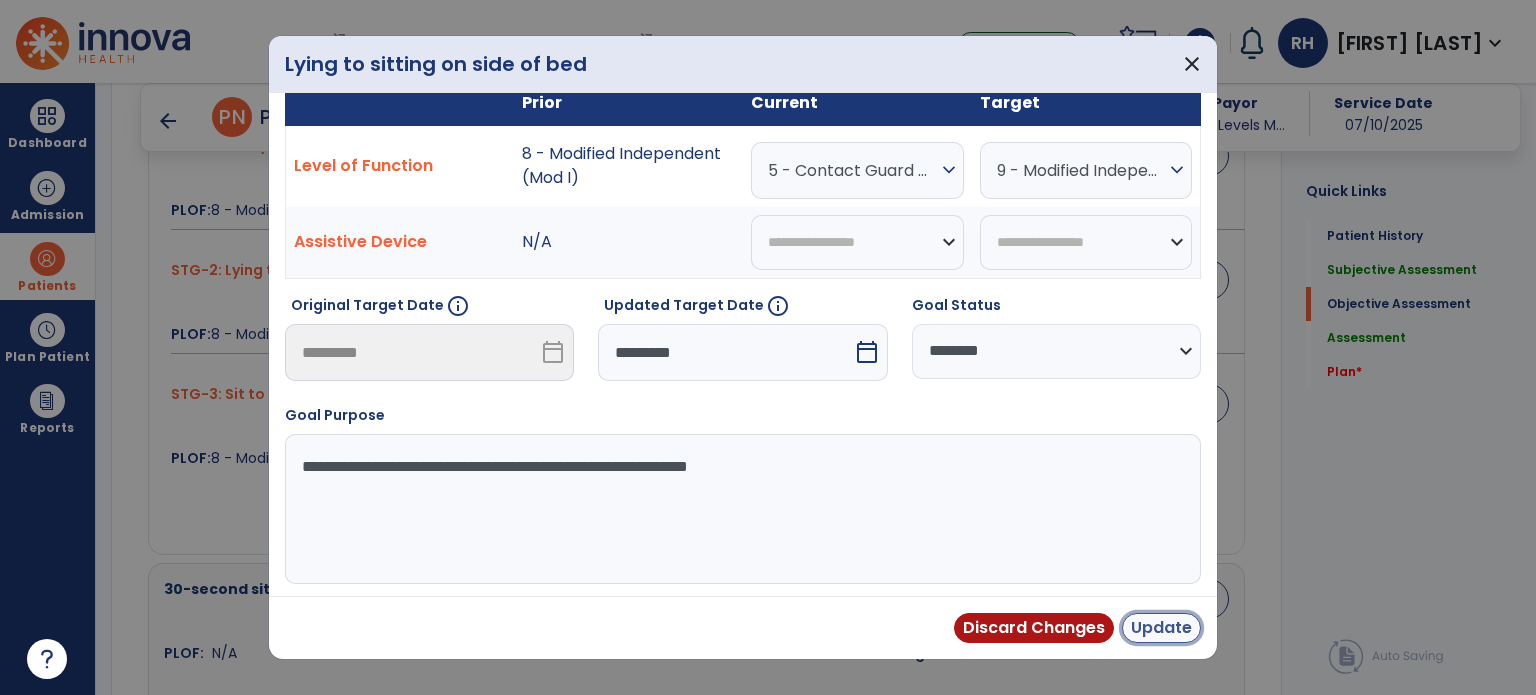 click on "Update" at bounding box center (1161, 628) 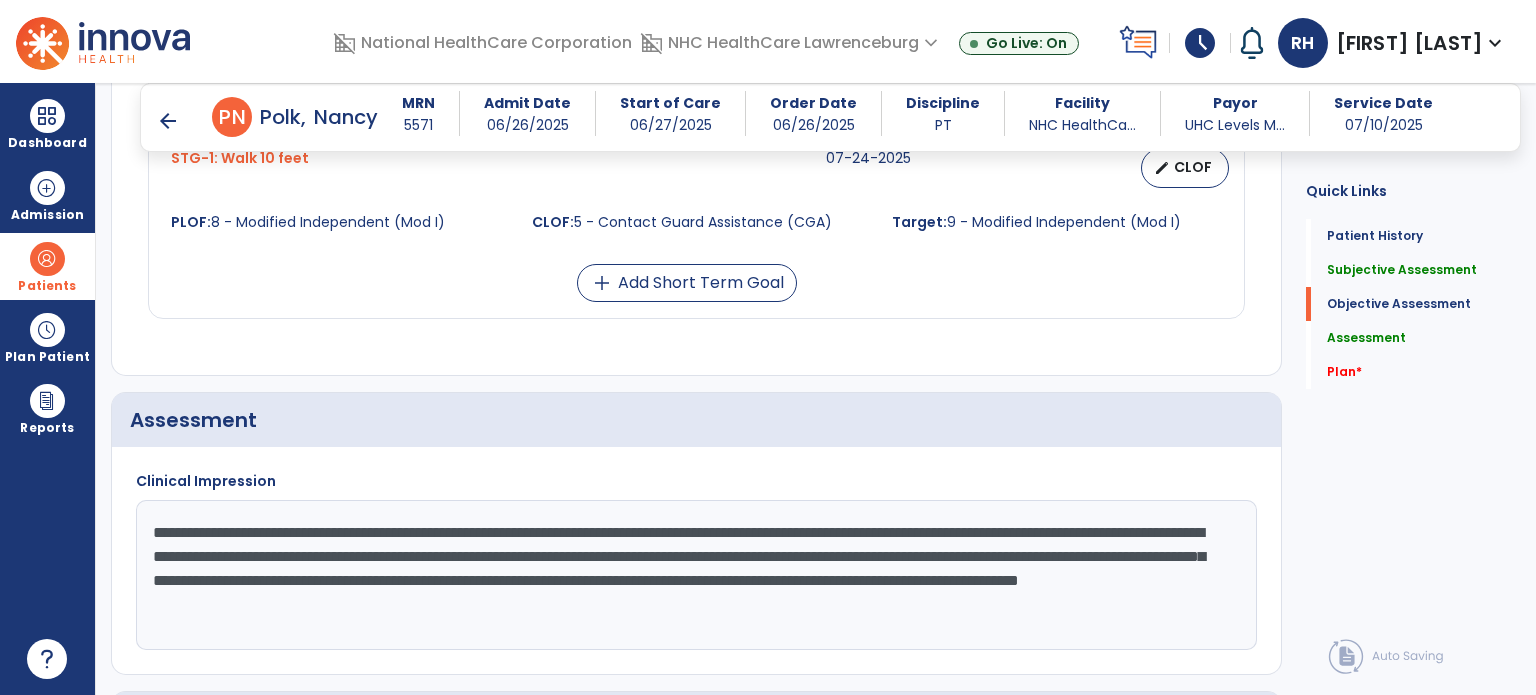 scroll, scrollTop: 1736, scrollLeft: 0, axis: vertical 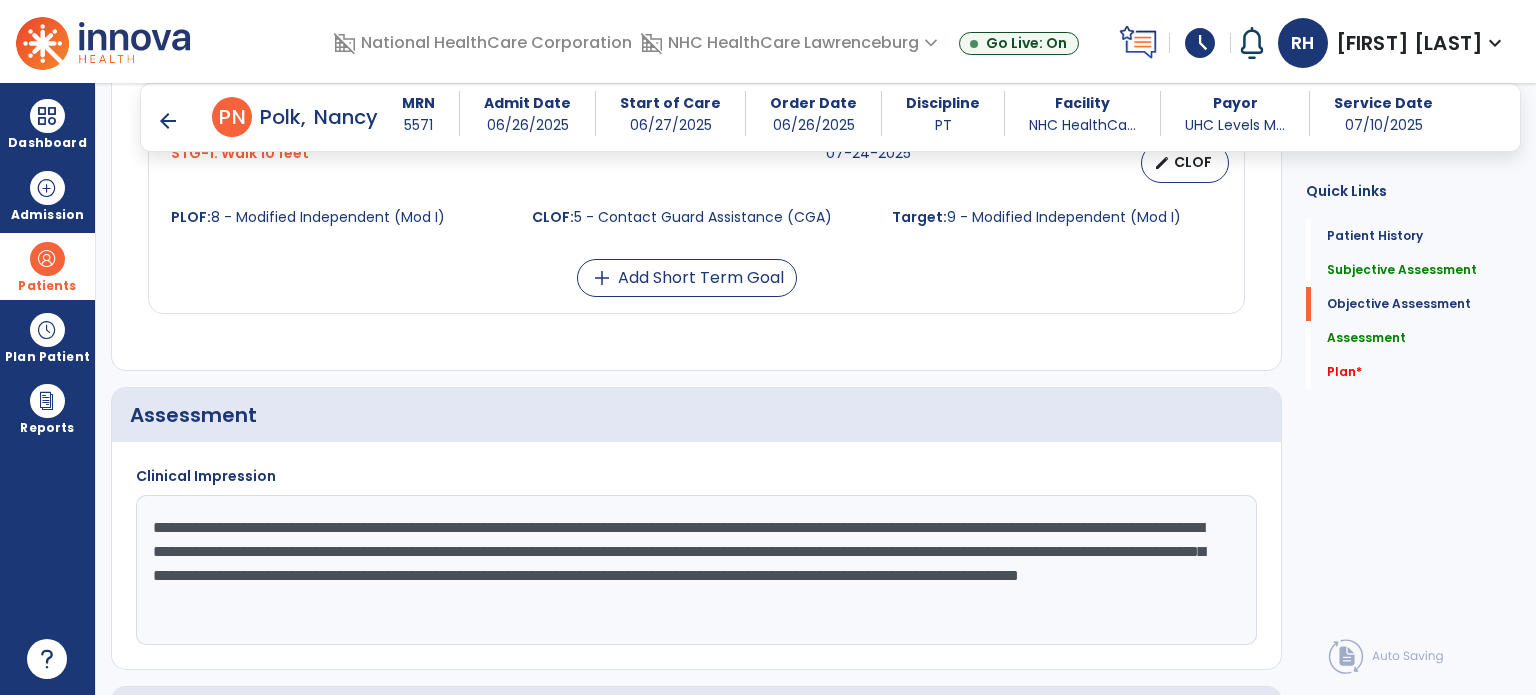 click on "**********" 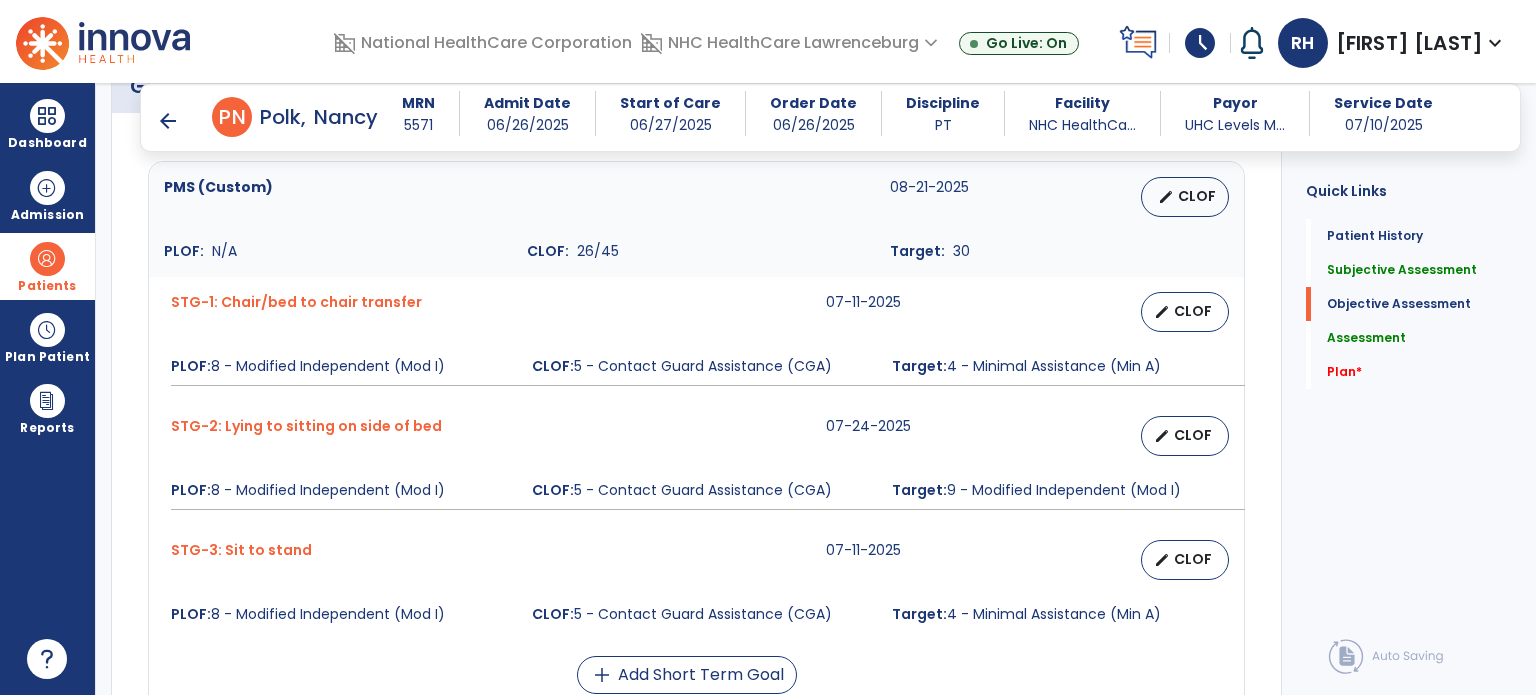 scroll, scrollTop: 807, scrollLeft: 0, axis: vertical 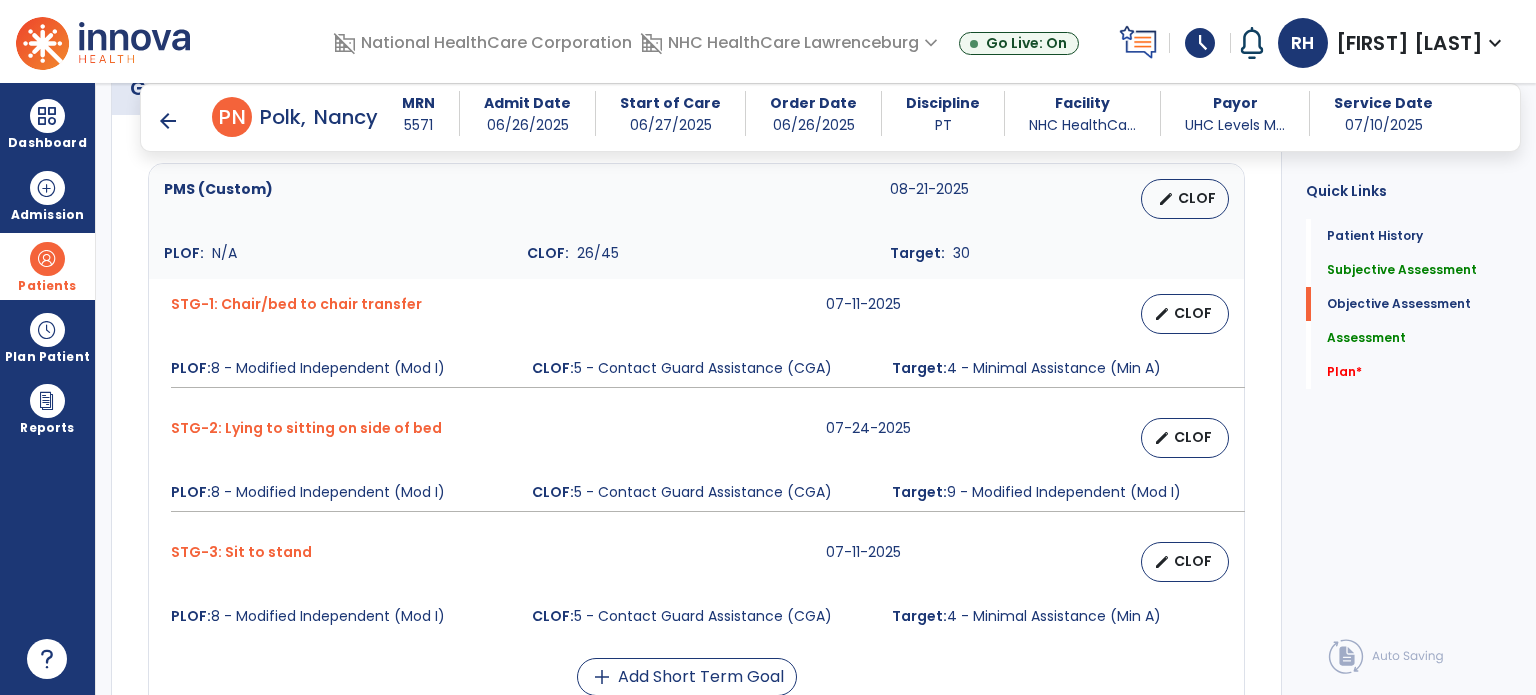 type on "**********" 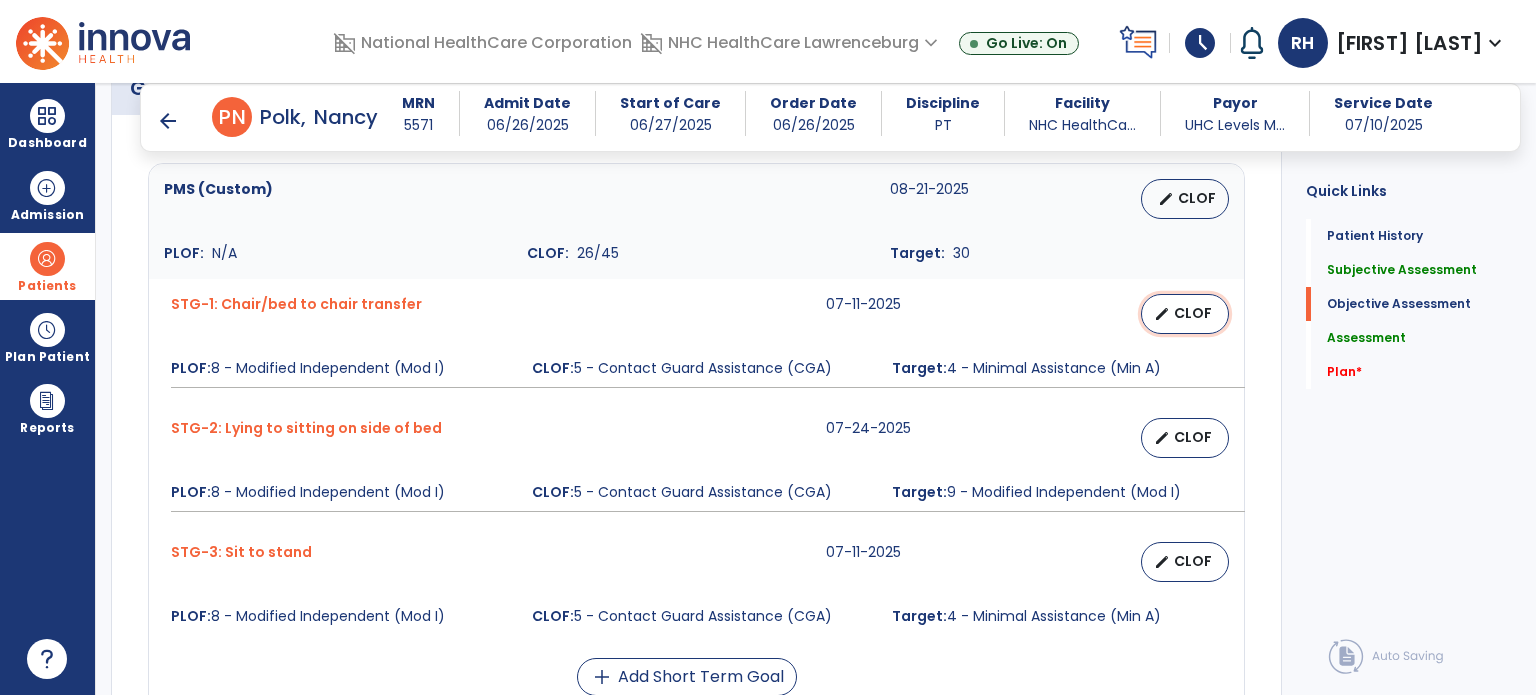 select on "**********" 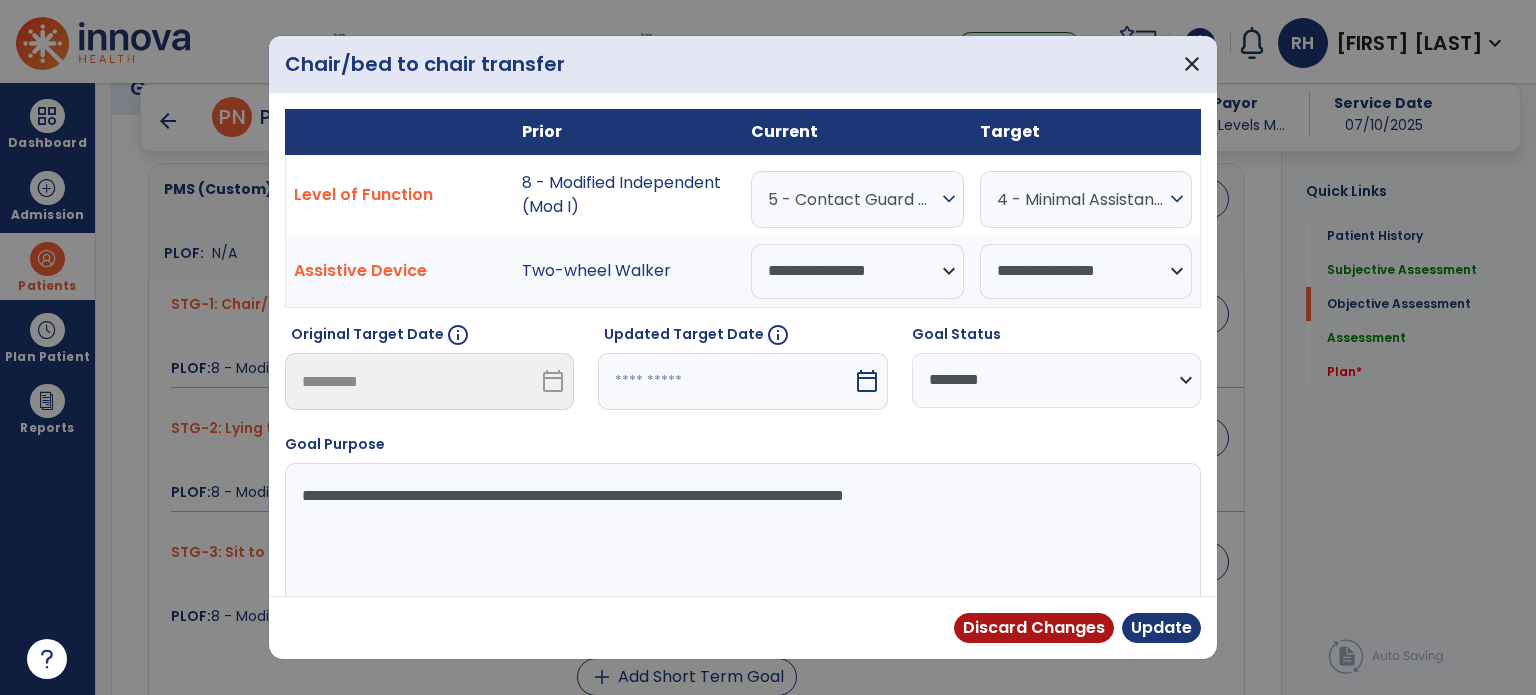 click on "expand_more" at bounding box center [949, 199] 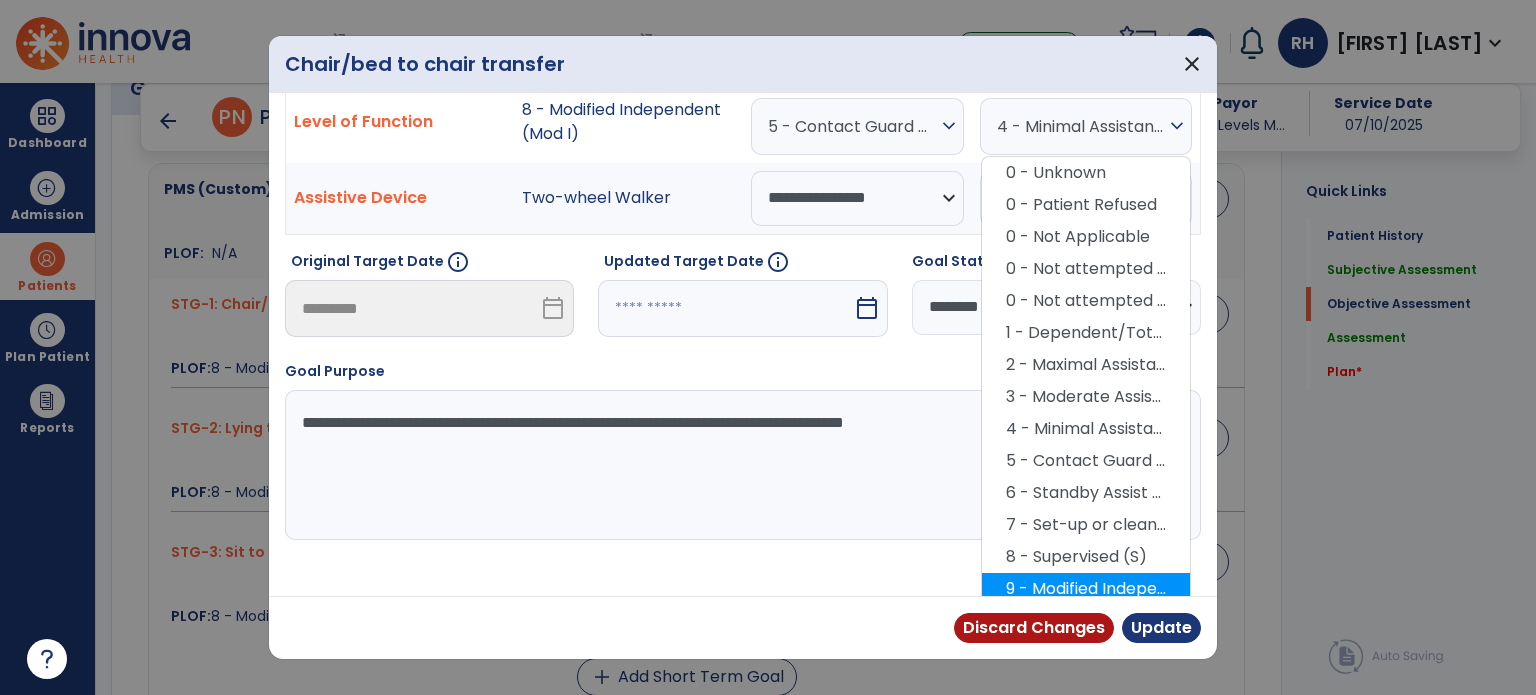 click on "9 - Modified Independent (Mod I)" at bounding box center (1086, 589) 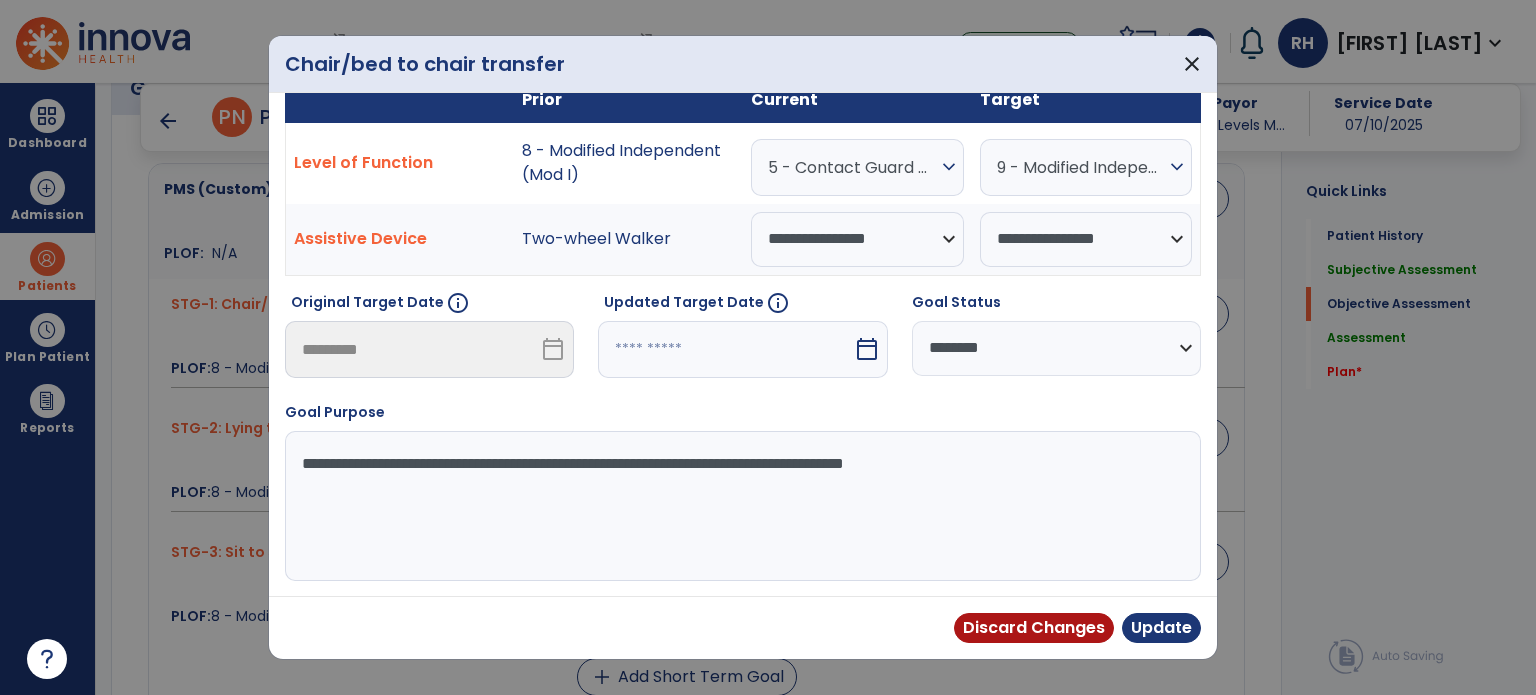 scroll, scrollTop: 29, scrollLeft: 0, axis: vertical 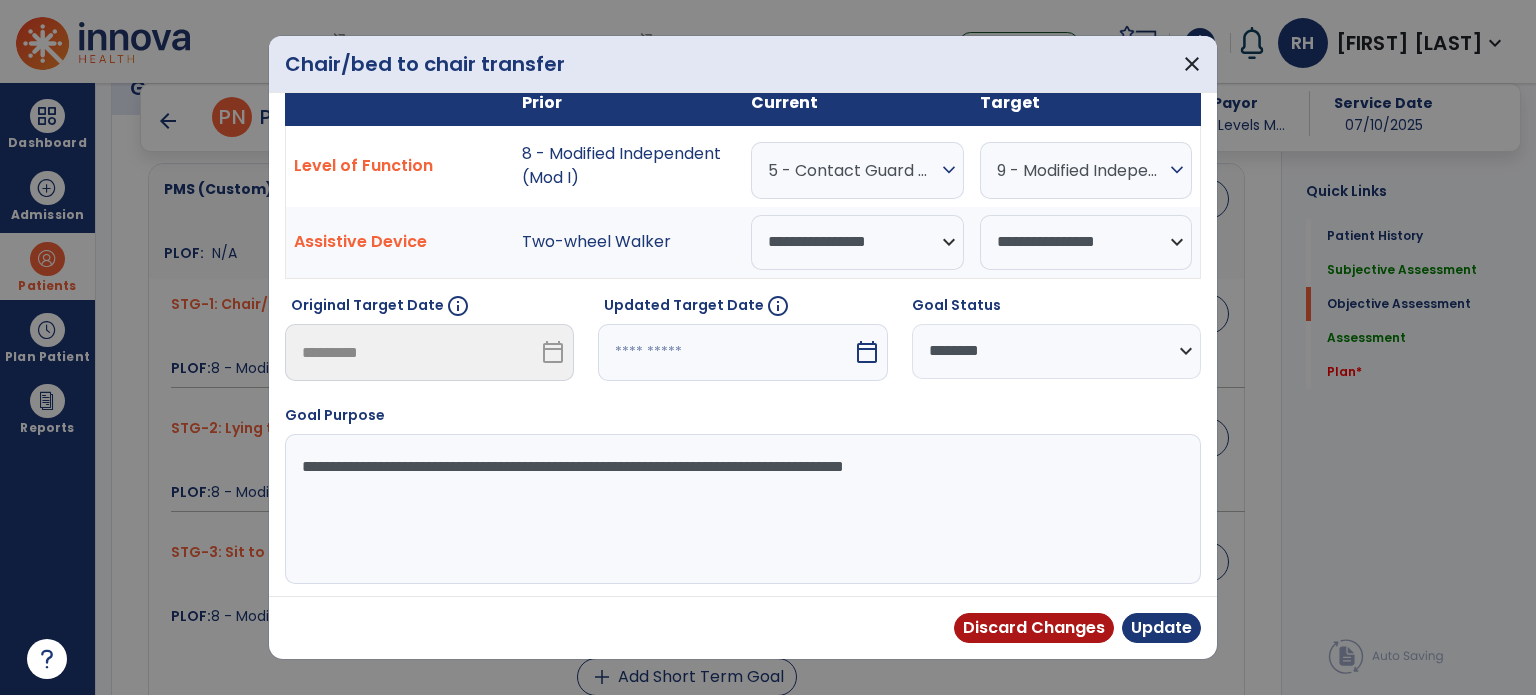 click on "calendar_today" at bounding box center (867, 352) 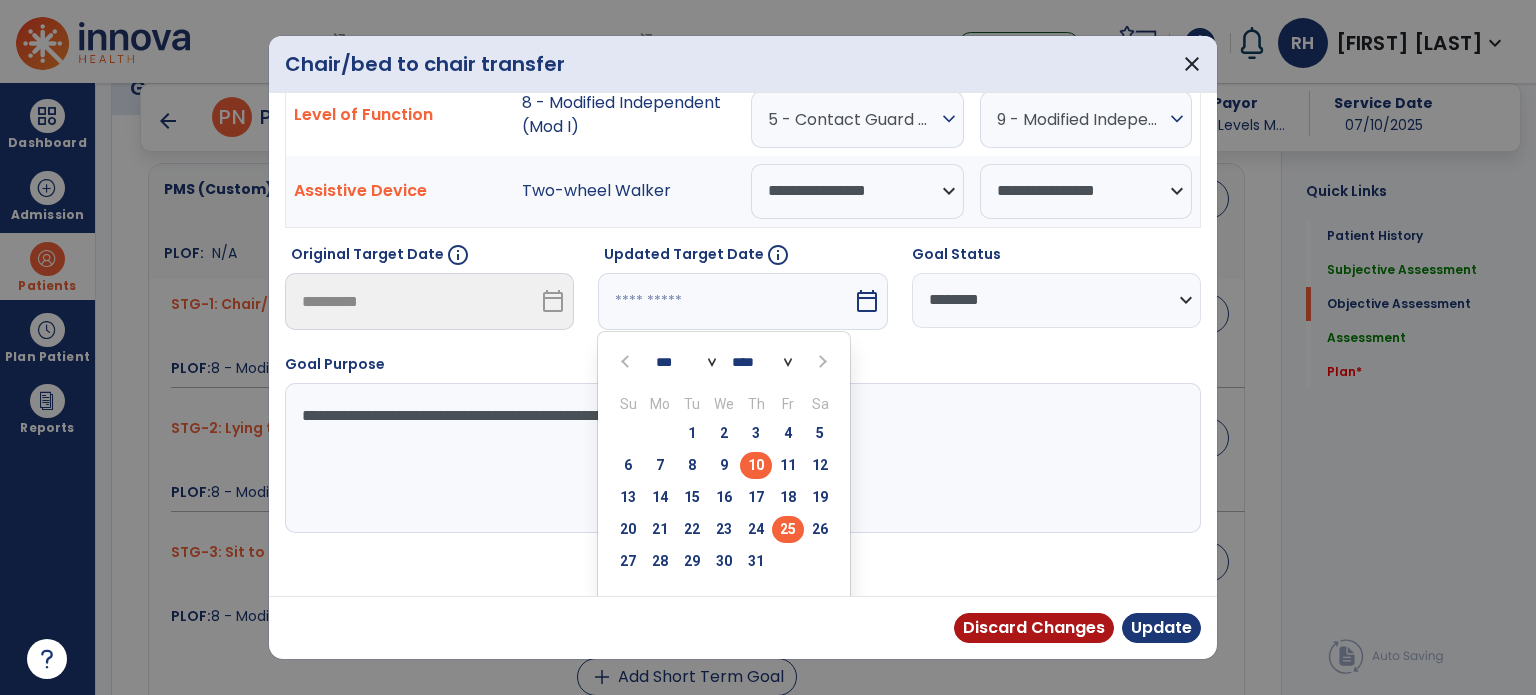click on "25" at bounding box center [788, 529] 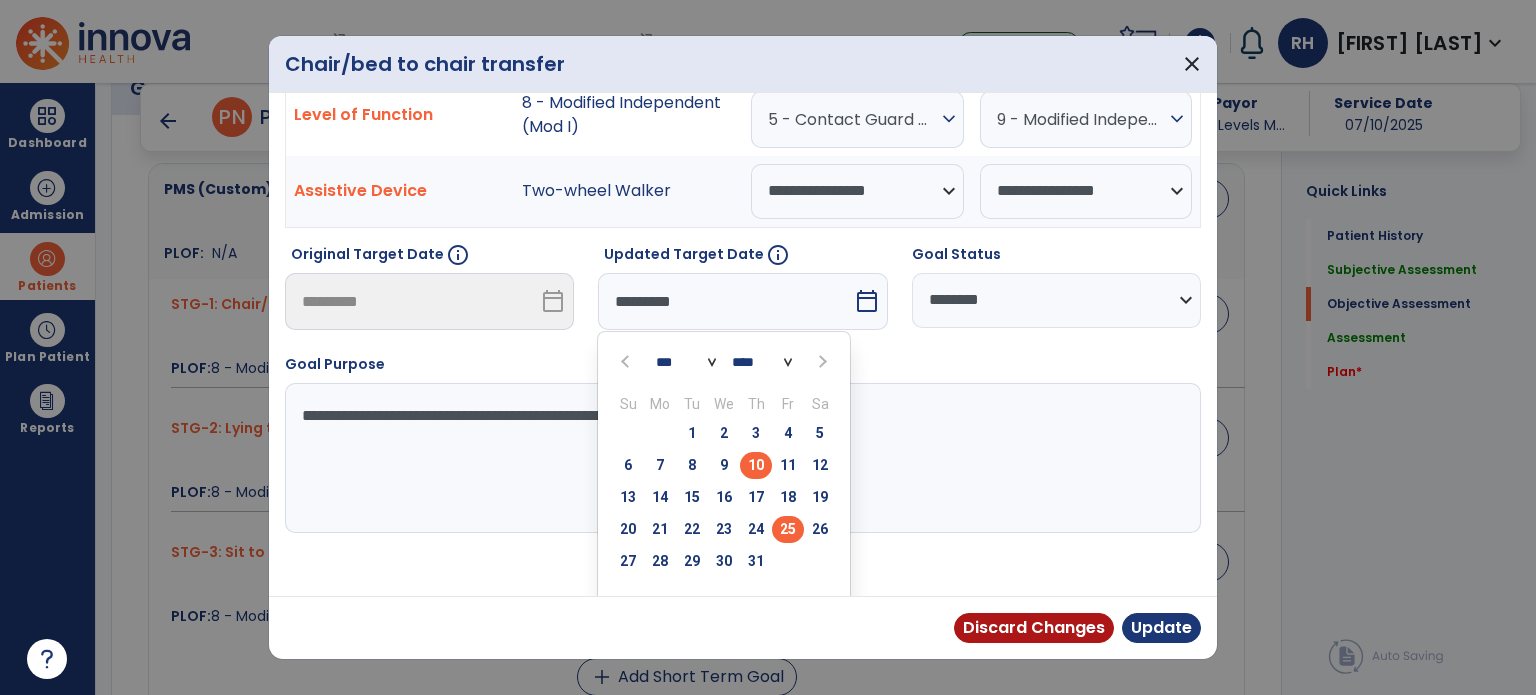 scroll, scrollTop: 29, scrollLeft: 0, axis: vertical 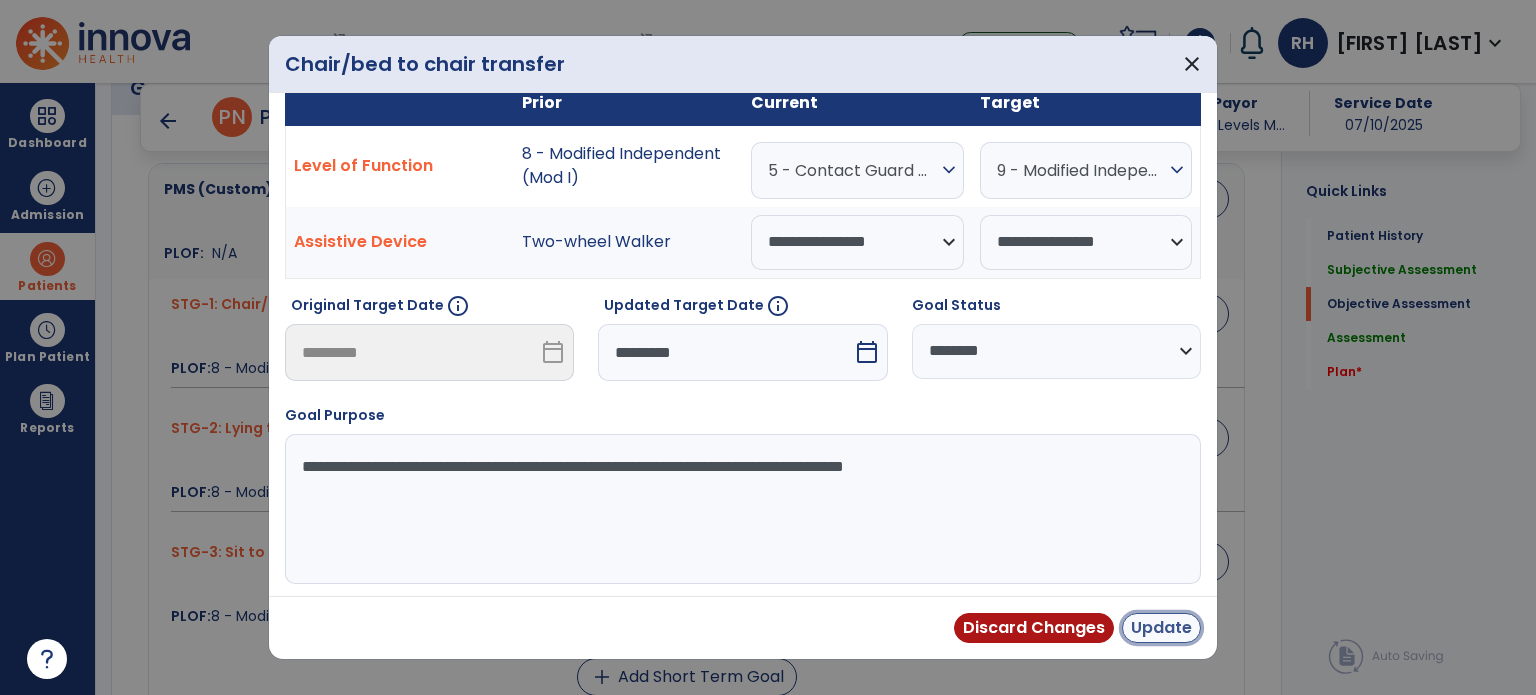 click on "Update" at bounding box center [1161, 628] 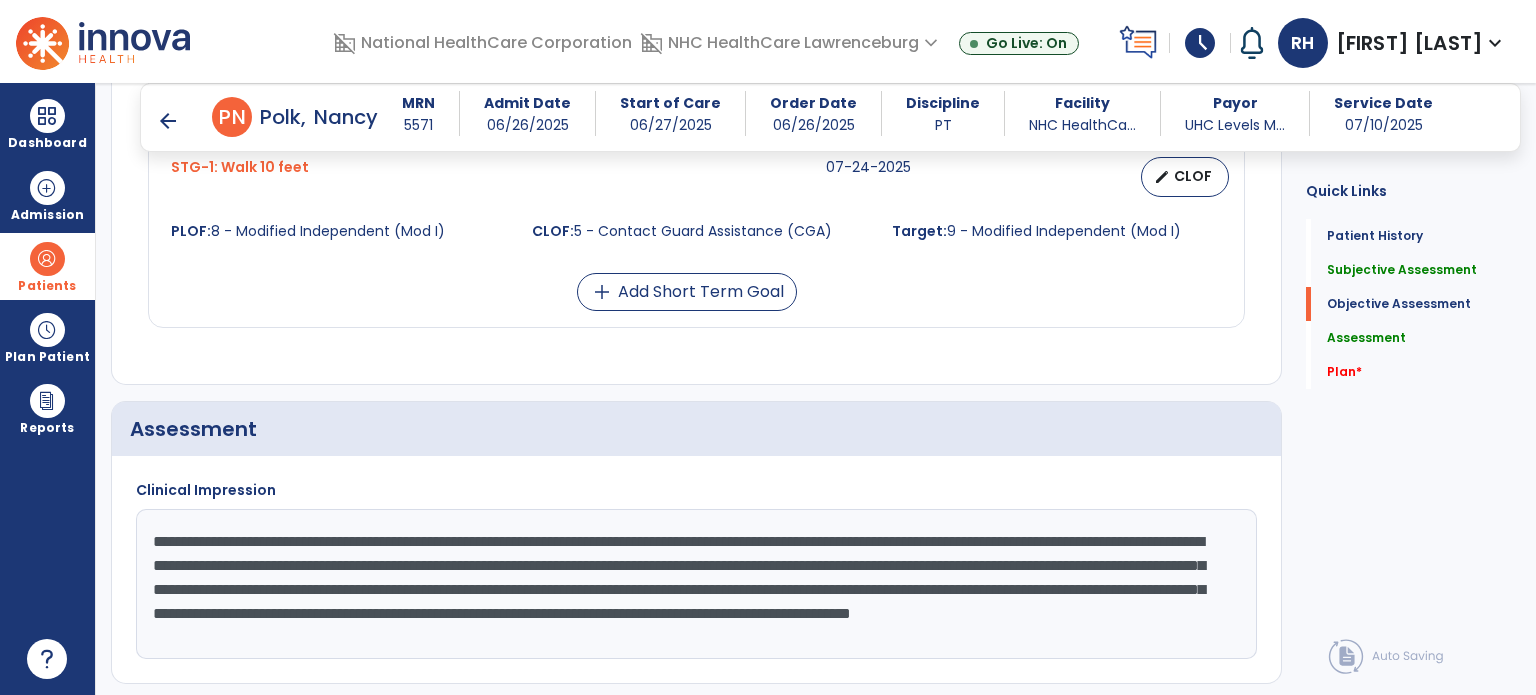scroll, scrollTop: 1724, scrollLeft: 0, axis: vertical 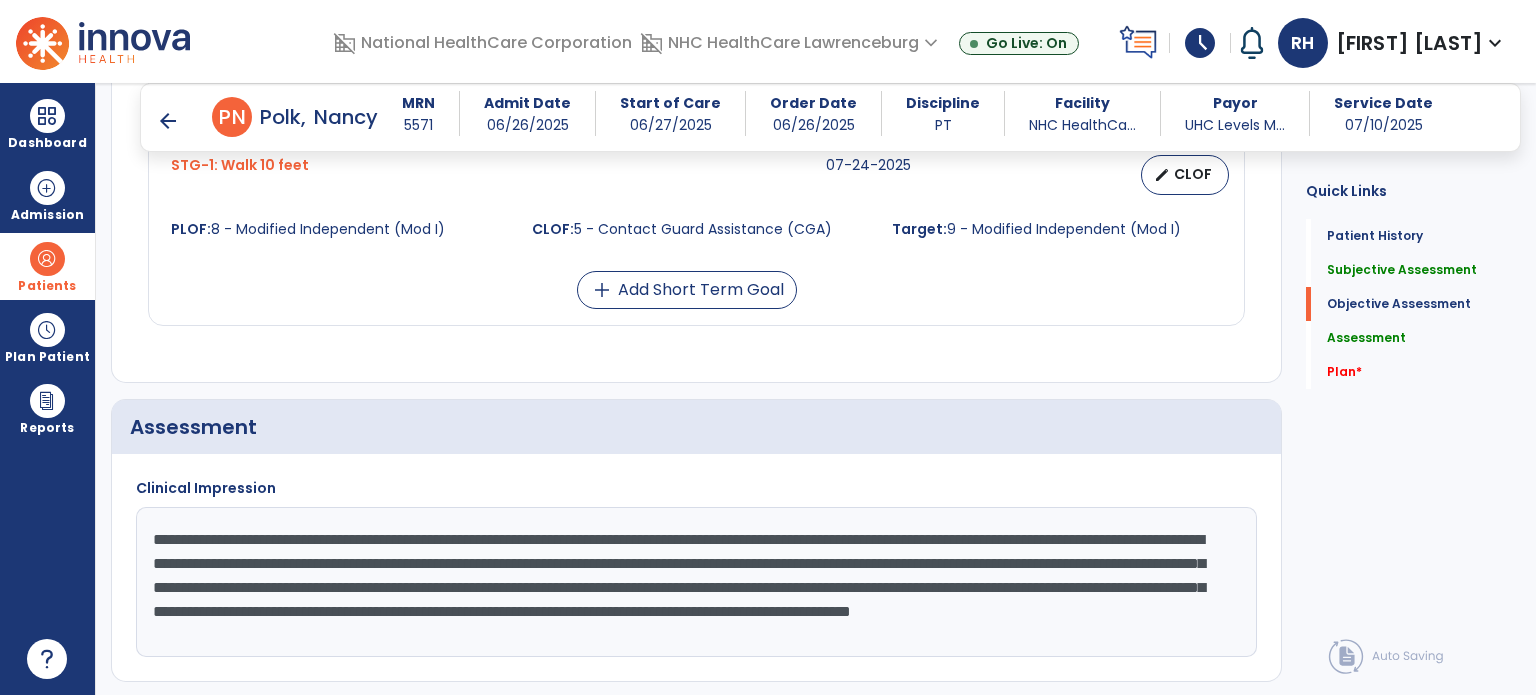 click on "**********" 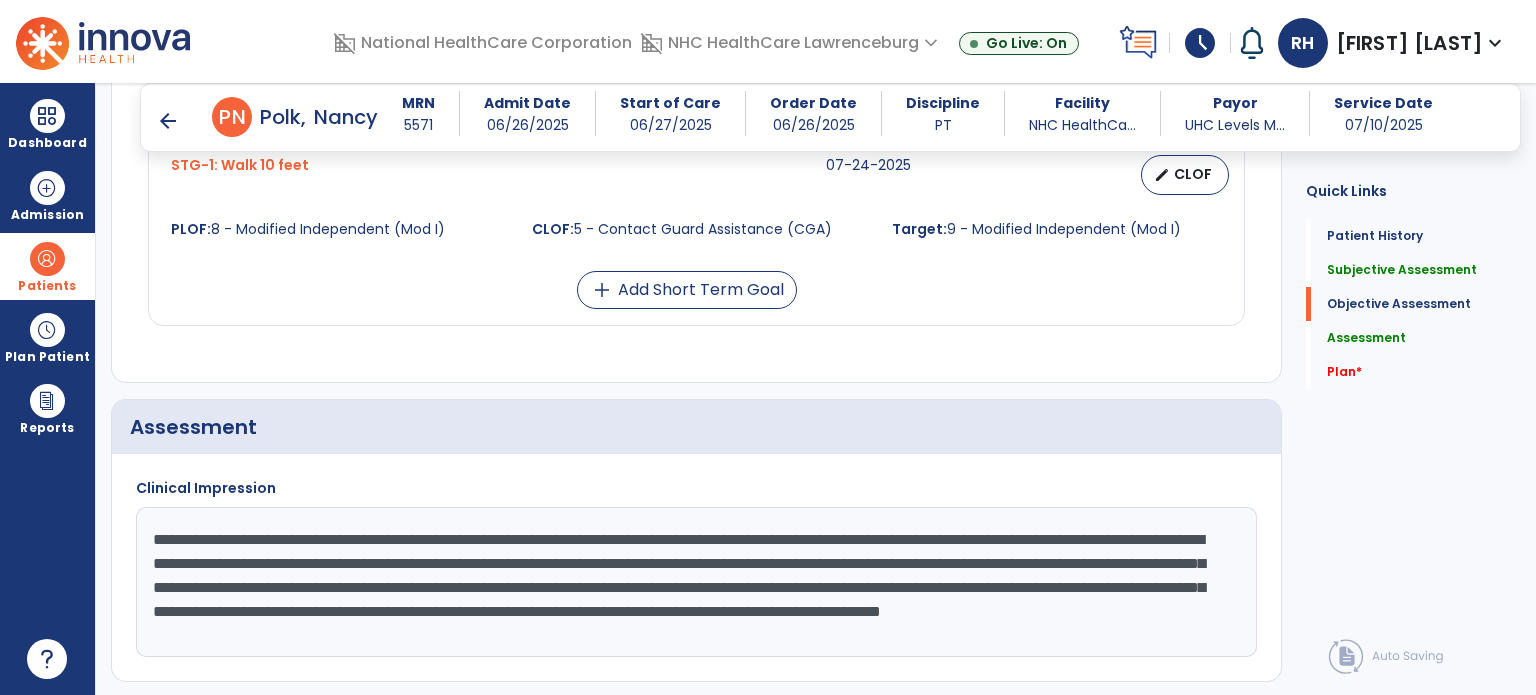scroll, scrollTop: 16, scrollLeft: 0, axis: vertical 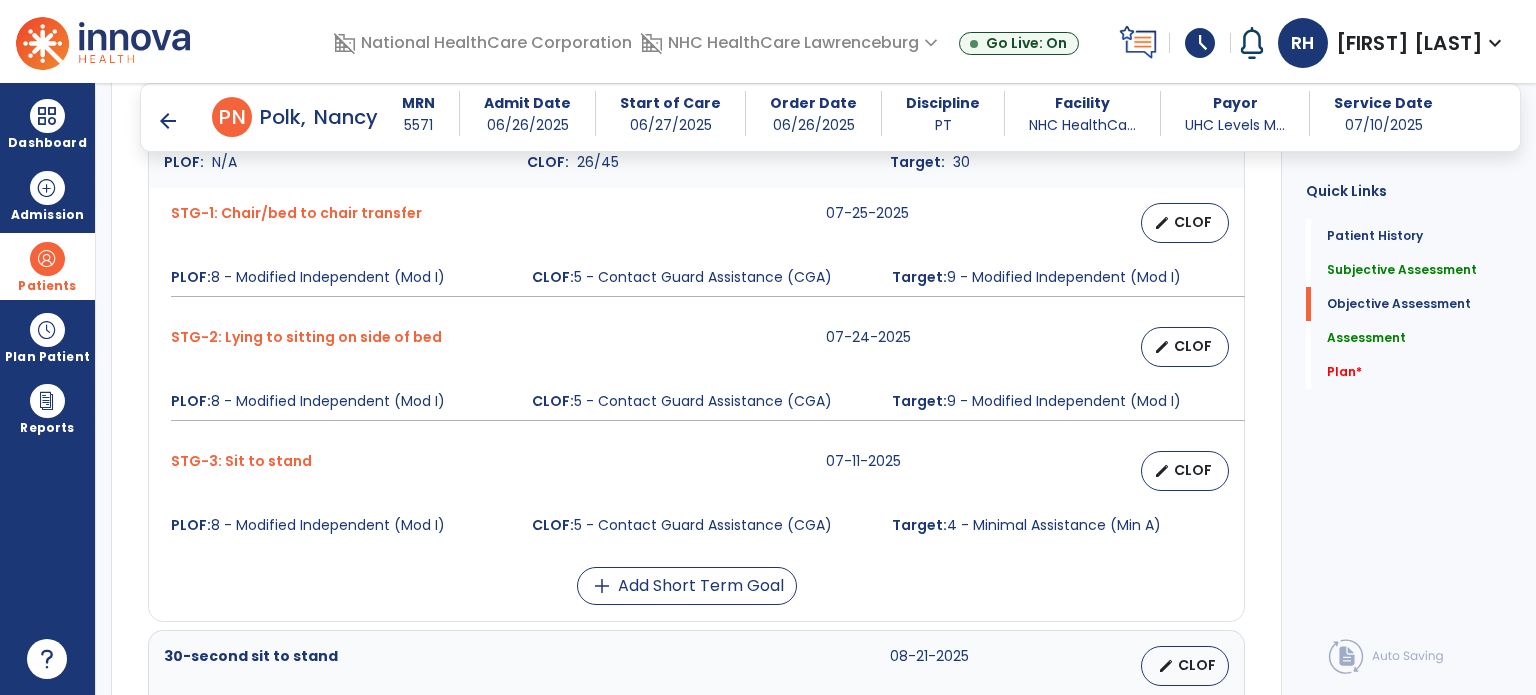 type on "**********" 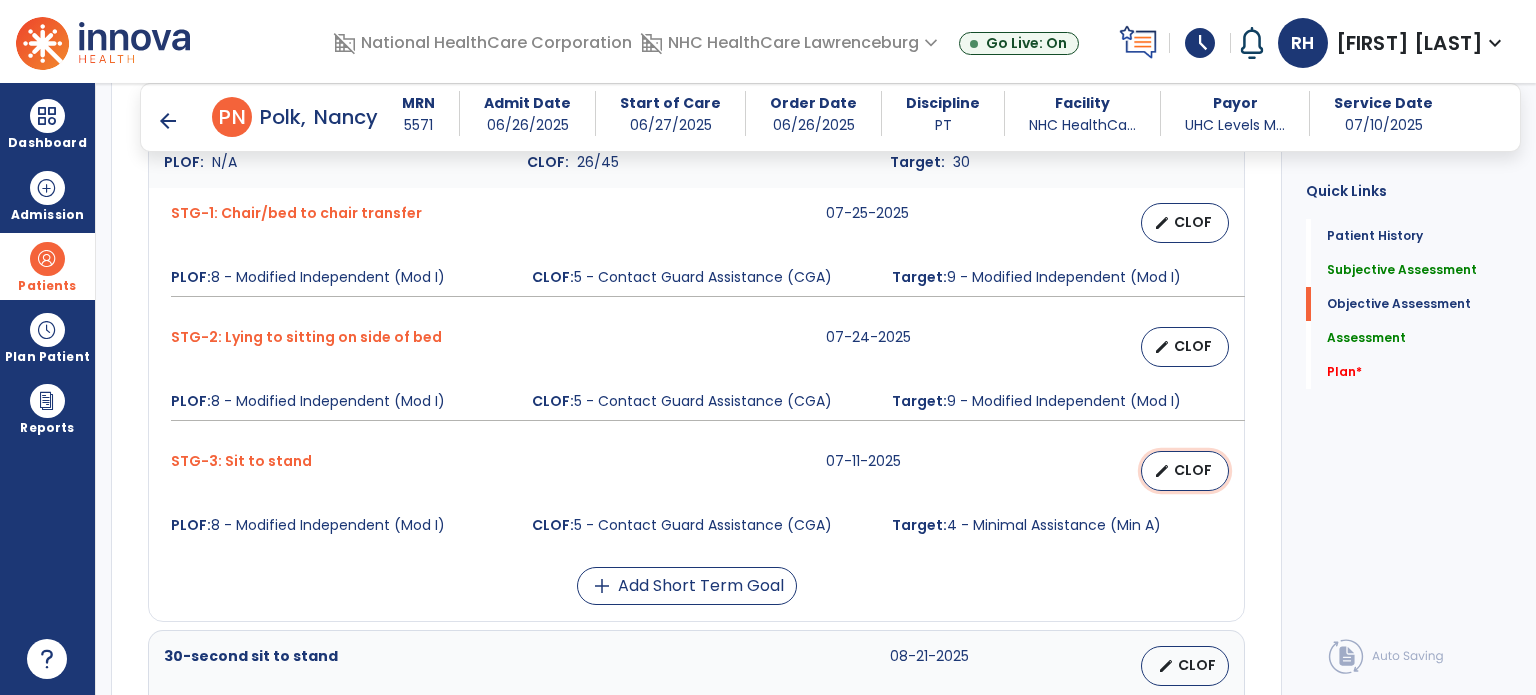 click on "CLOF" at bounding box center [1193, 470] 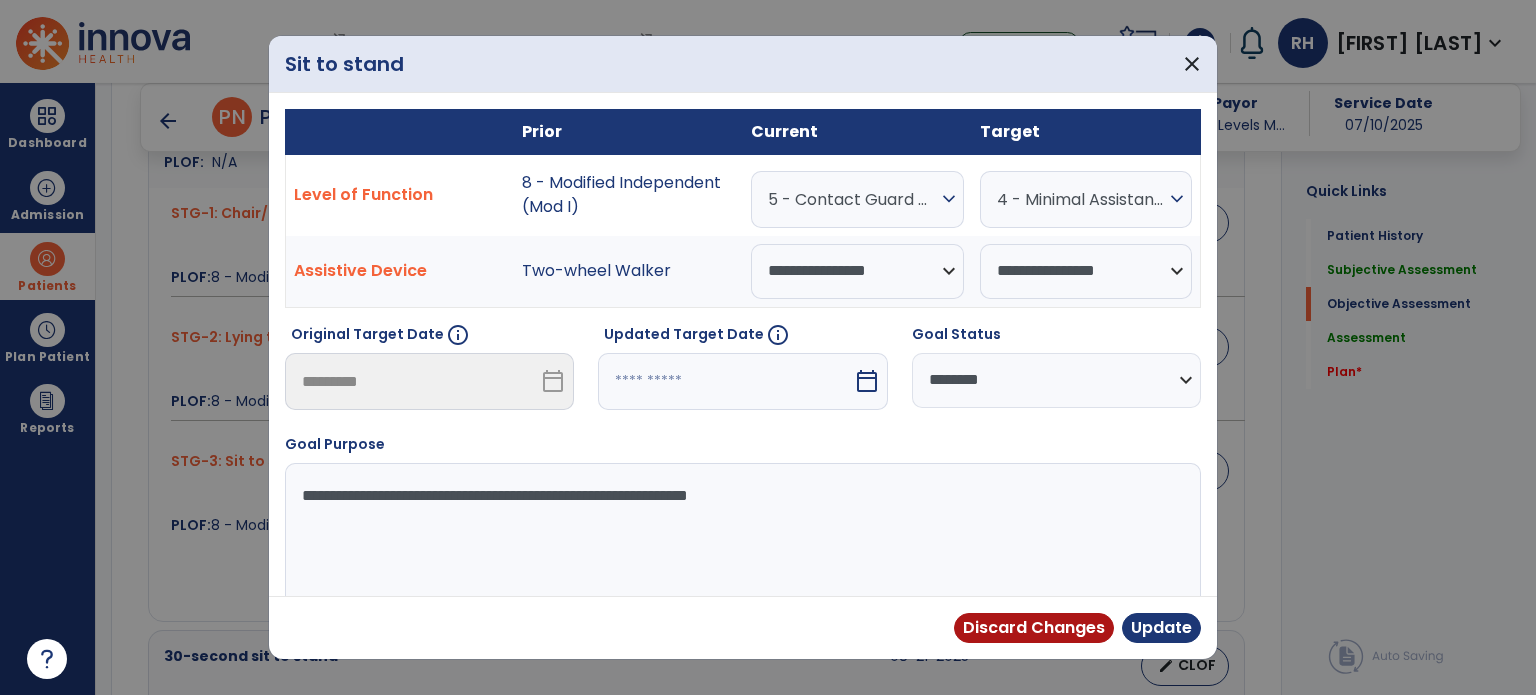 click on "calendar_today" at bounding box center (869, 381) 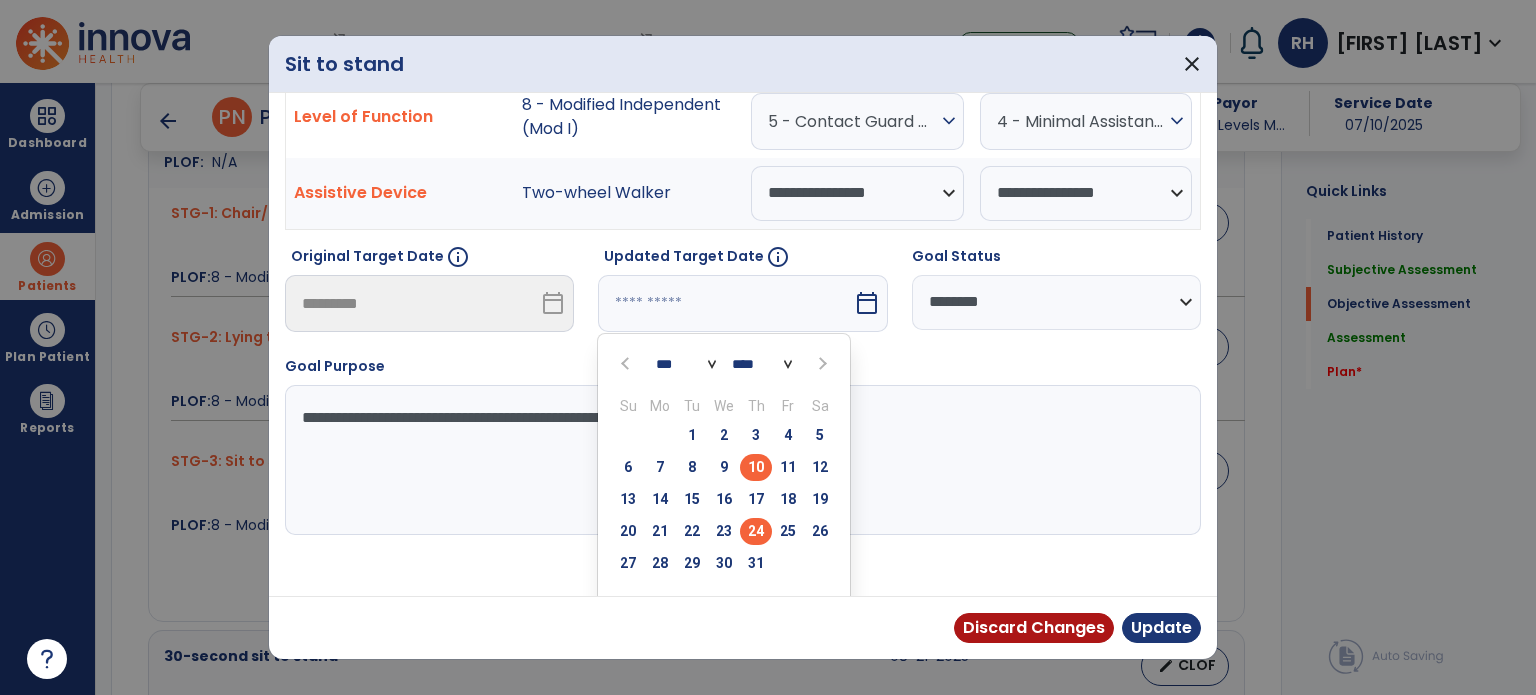 click on "24" at bounding box center (756, 531) 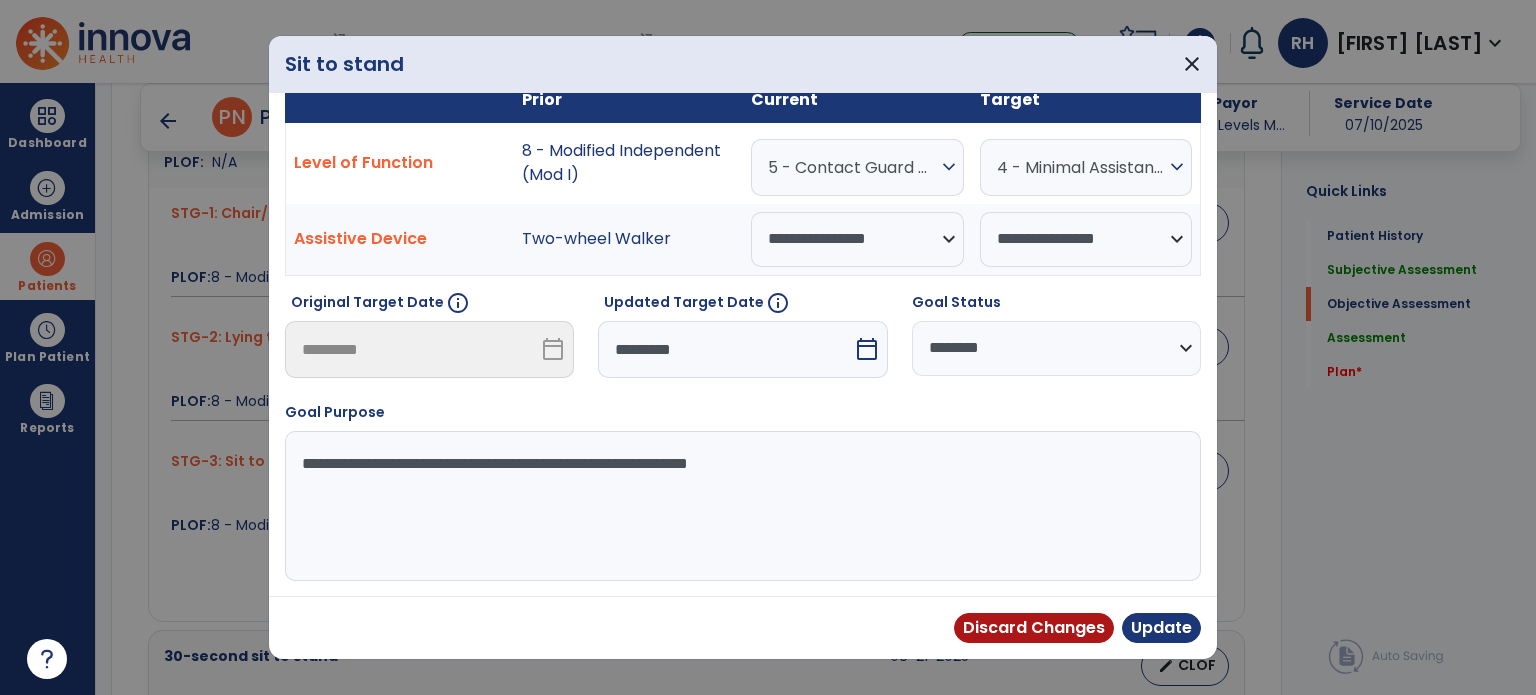 scroll, scrollTop: 29, scrollLeft: 0, axis: vertical 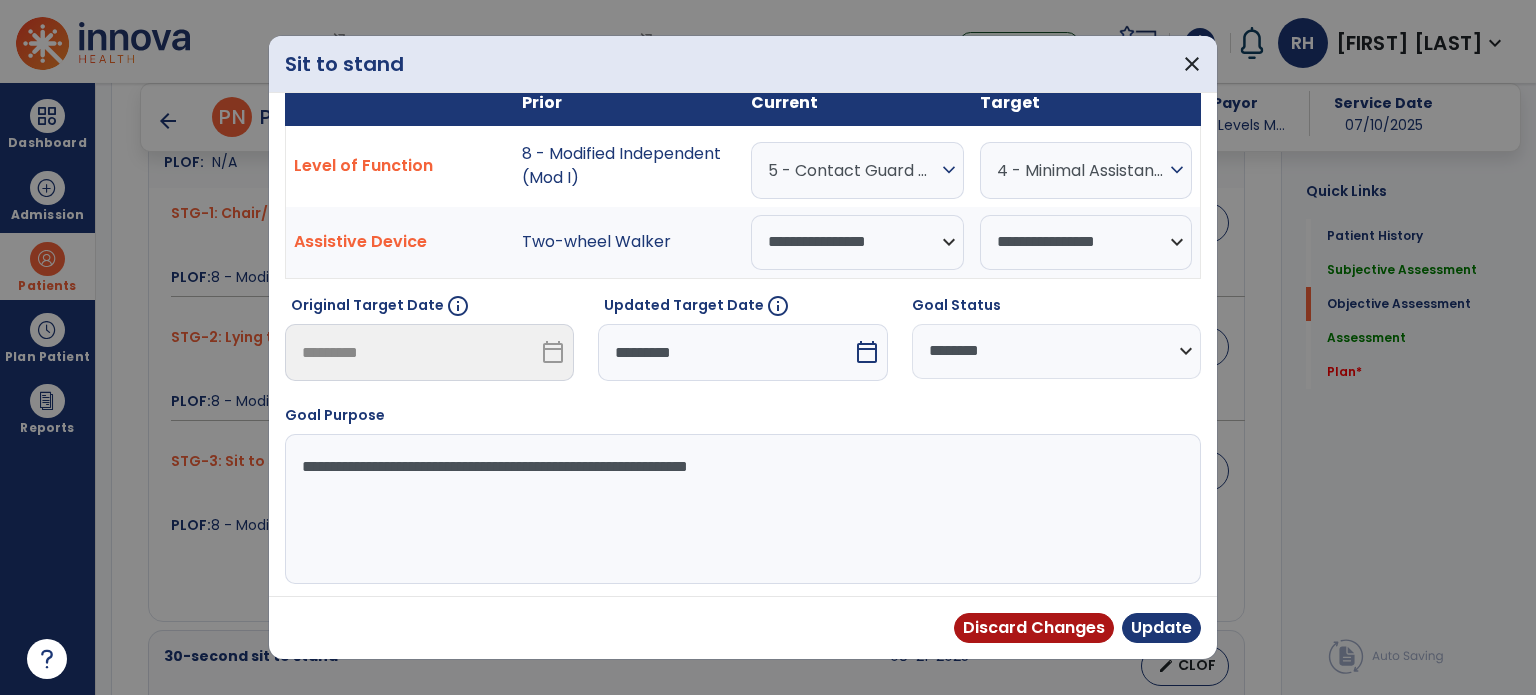 click on "expand_more" at bounding box center (949, 170) 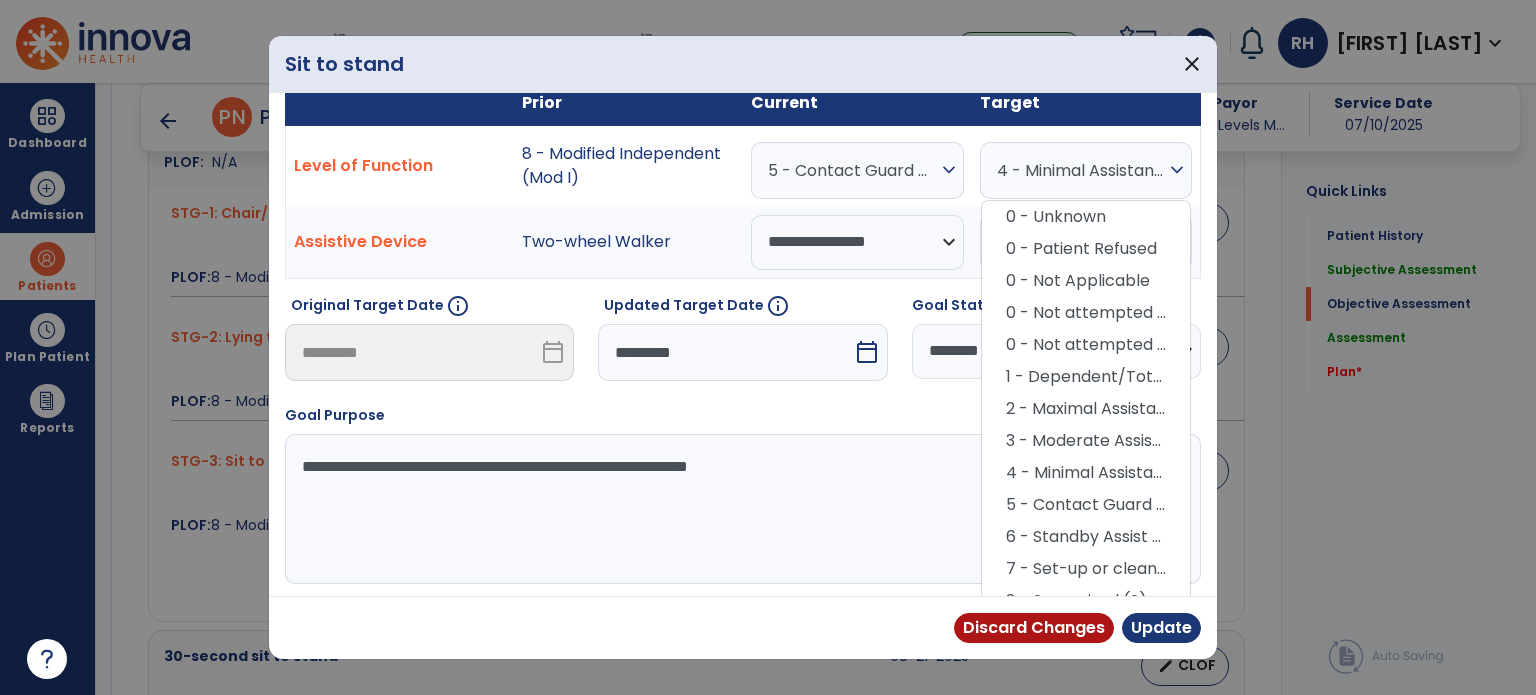 scroll, scrollTop: 57, scrollLeft: 0, axis: vertical 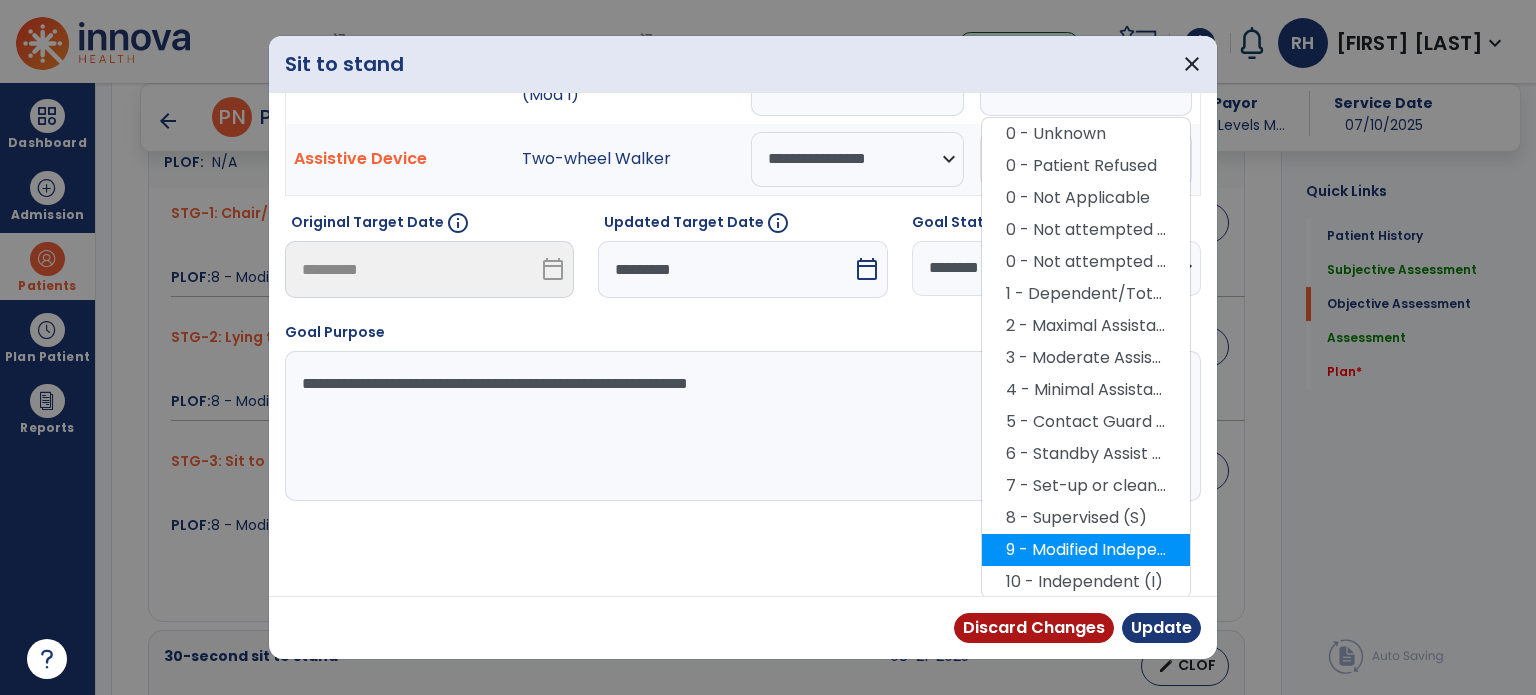 click on "9 - Modified Independent (Mod I)" at bounding box center [1086, 550] 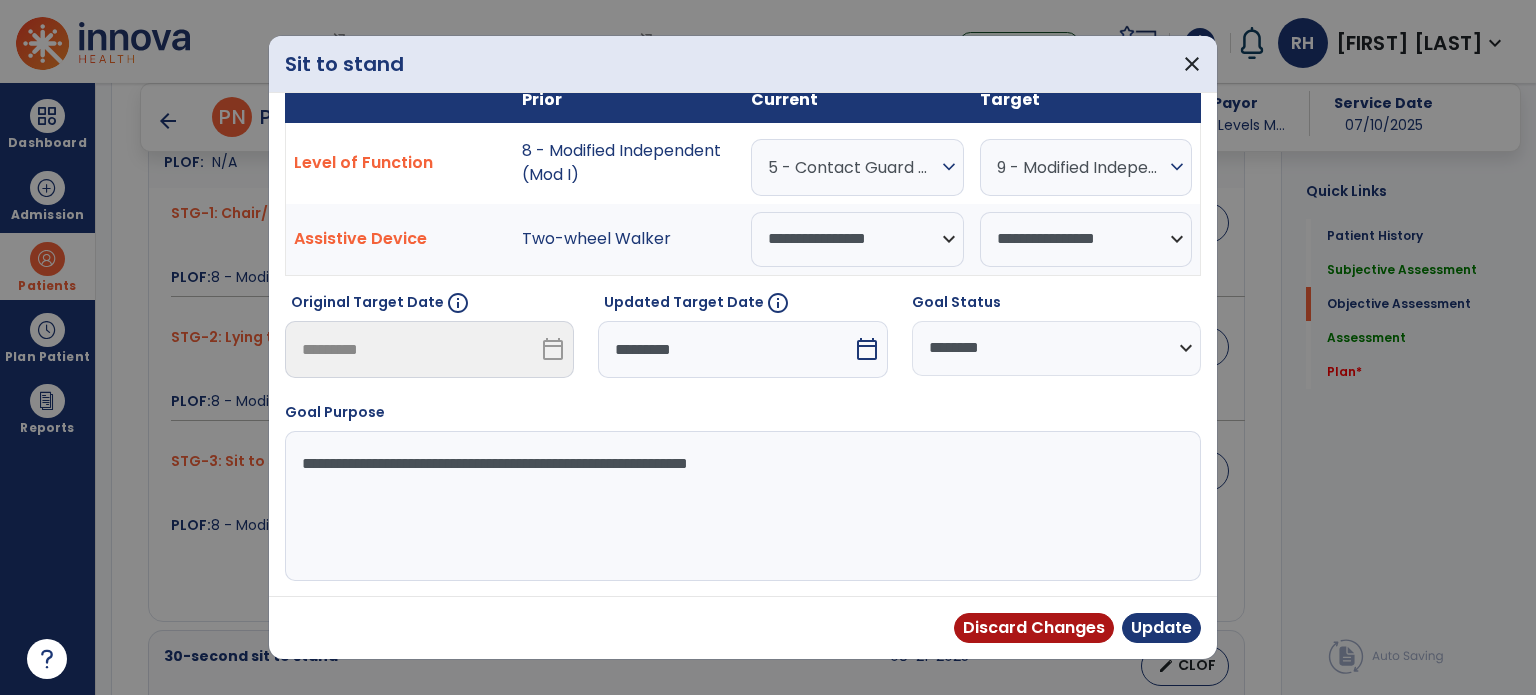 scroll, scrollTop: 29, scrollLeft: 0, axis: vertical 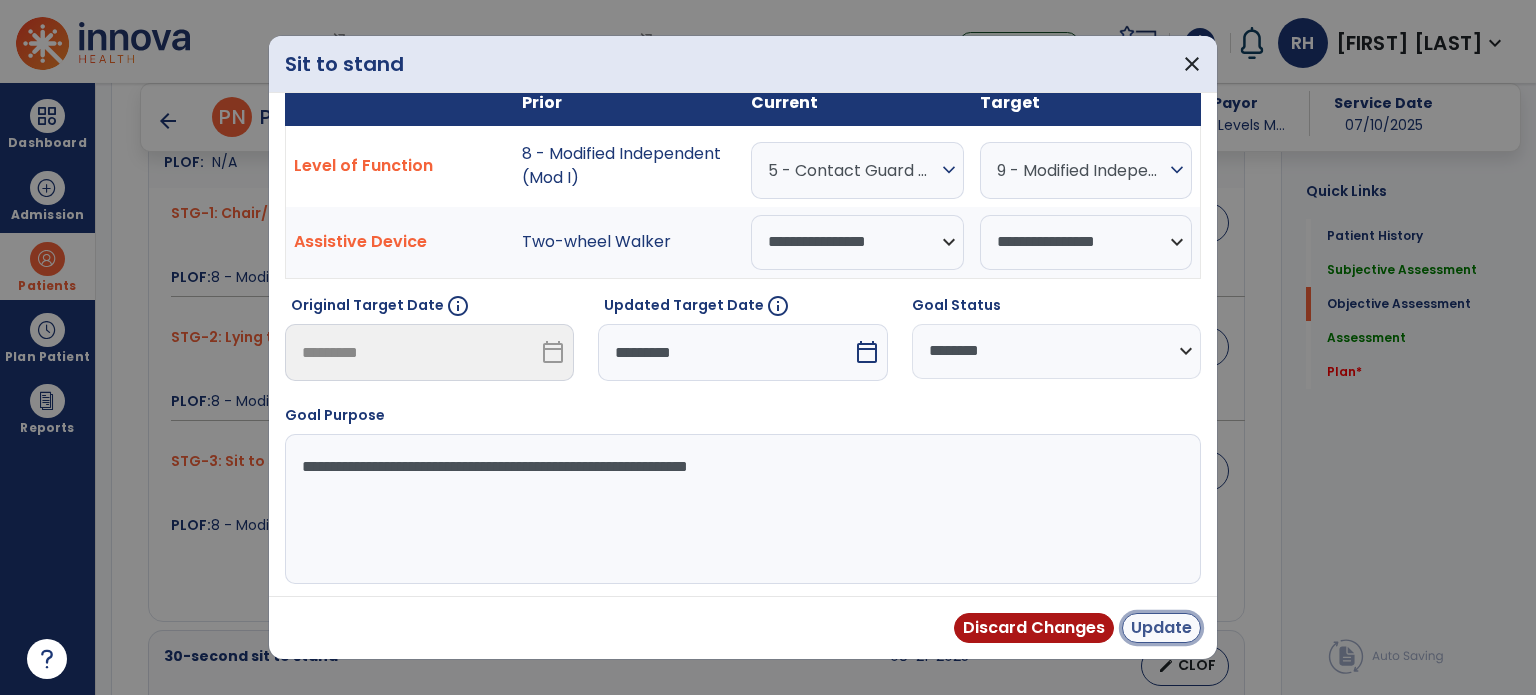click on "Update" at bounding box center [1161, 628] 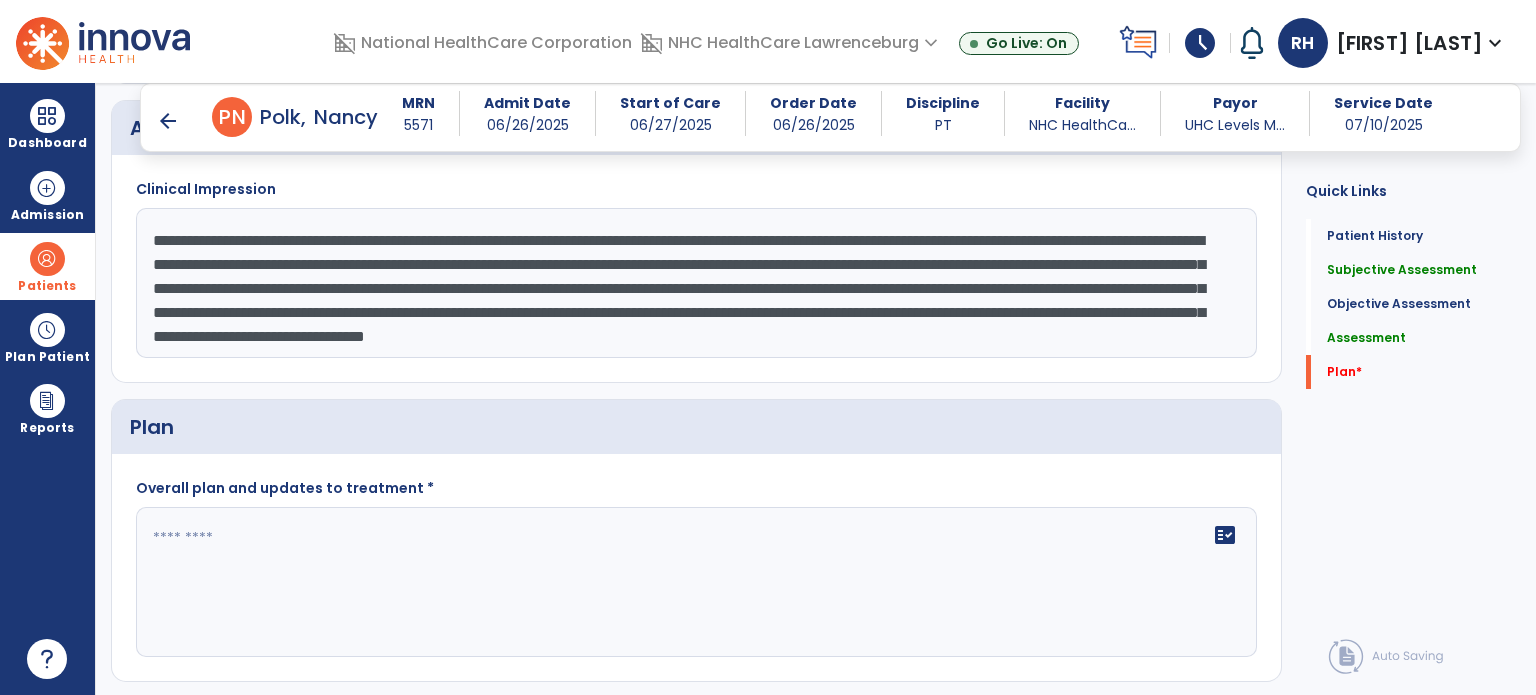 scroll, scrollTop: 2024, scrollLeft: 0, axis: vertical 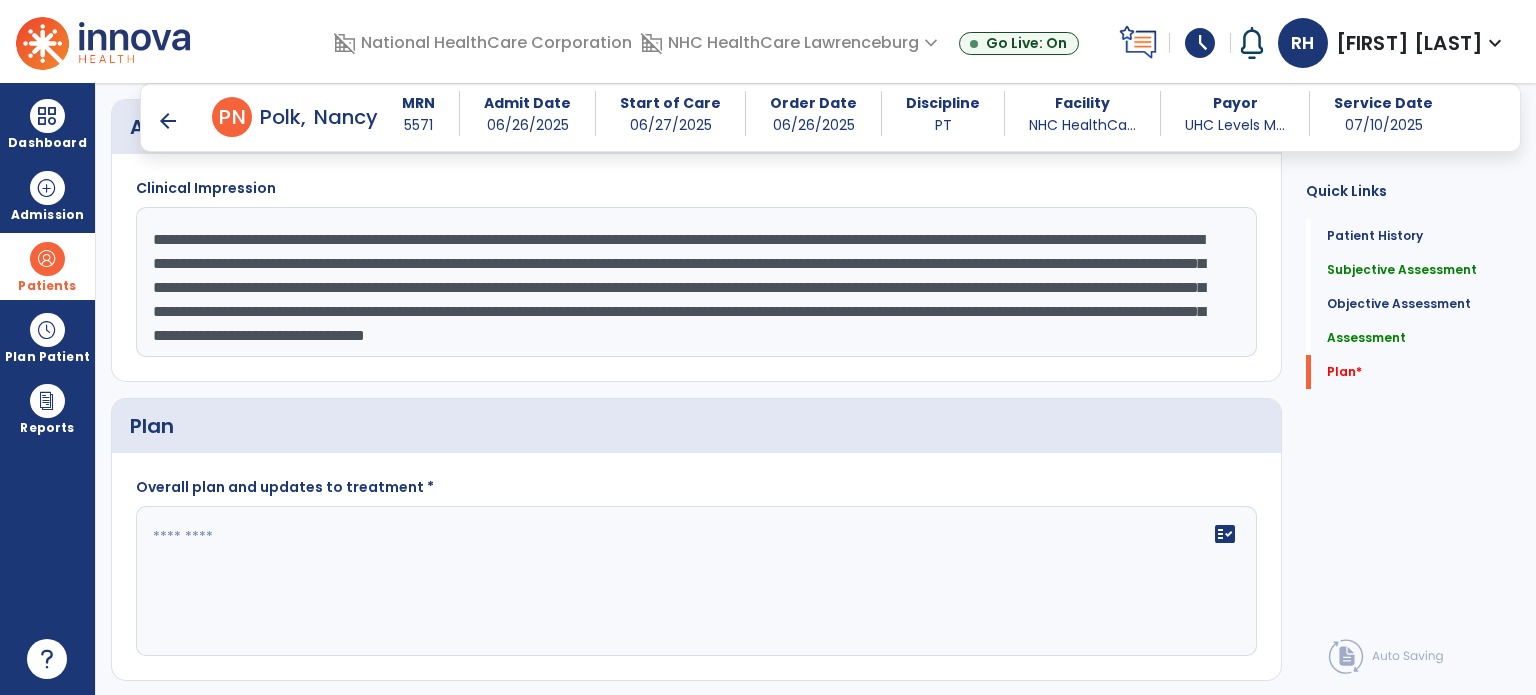 click 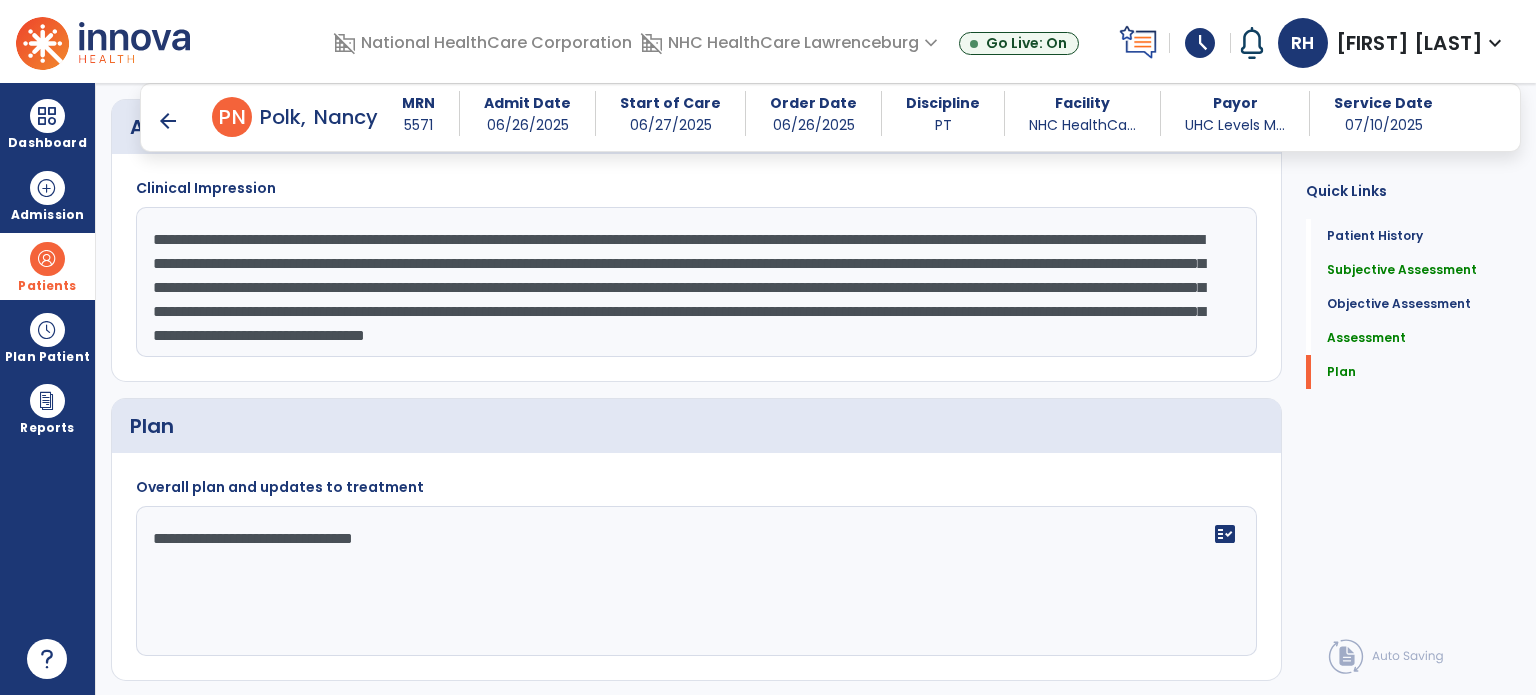 click on "**********" 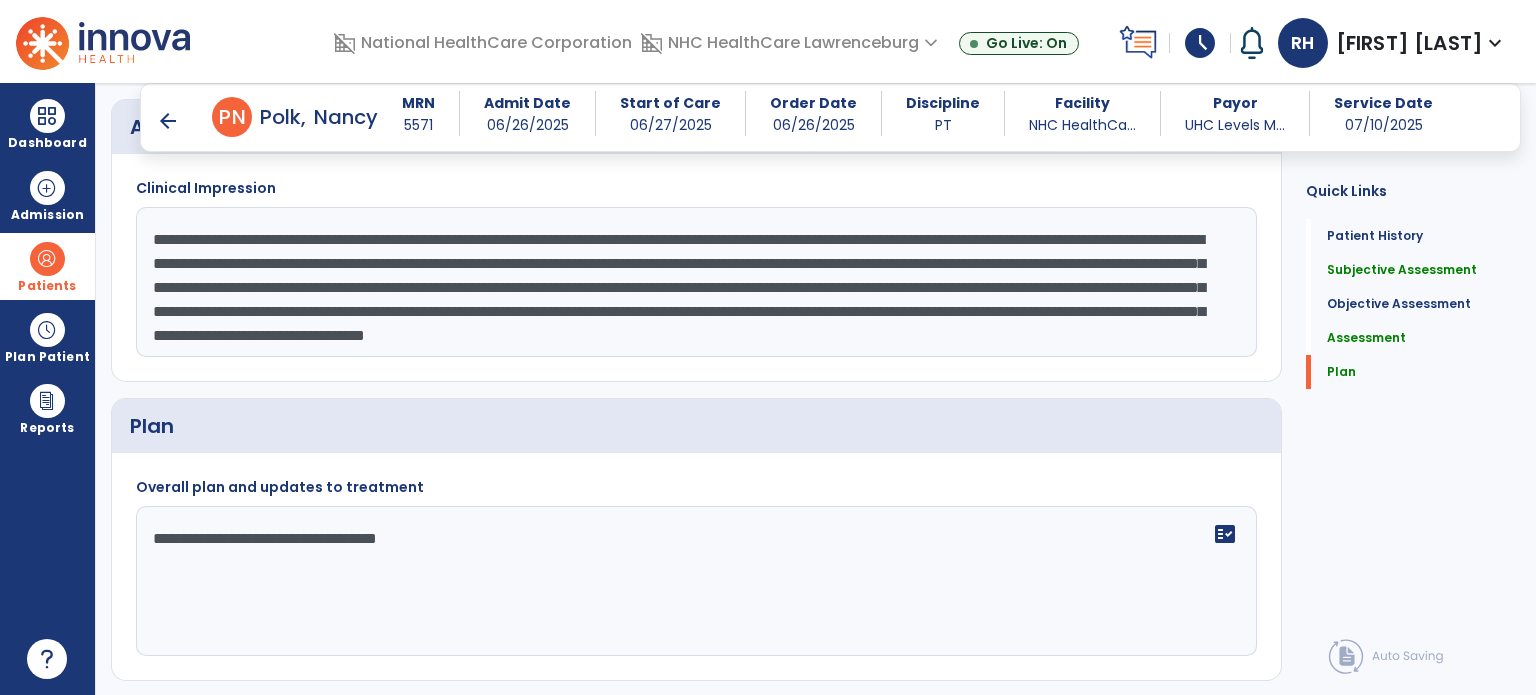 click on "**********" 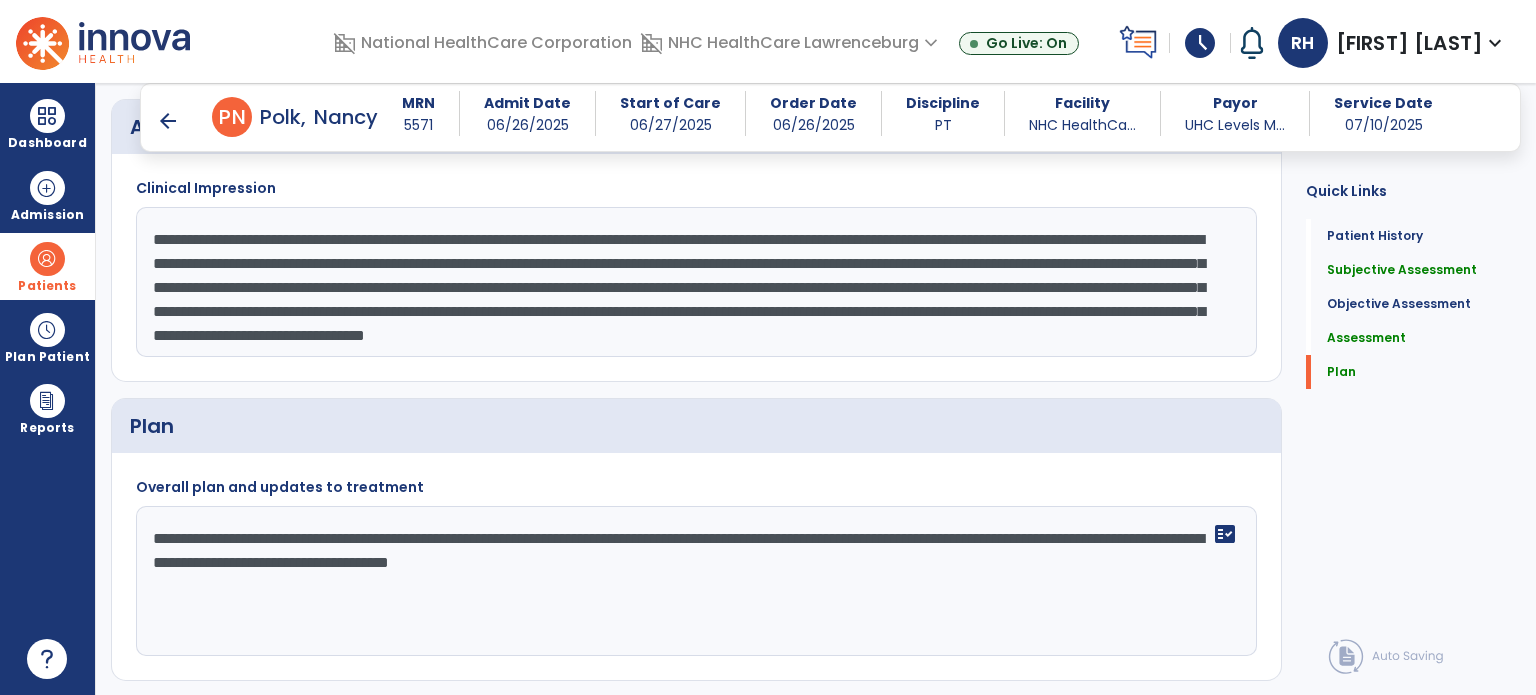scroll, scrollTop: 2076, scrollLeft: 0, axis: vertical 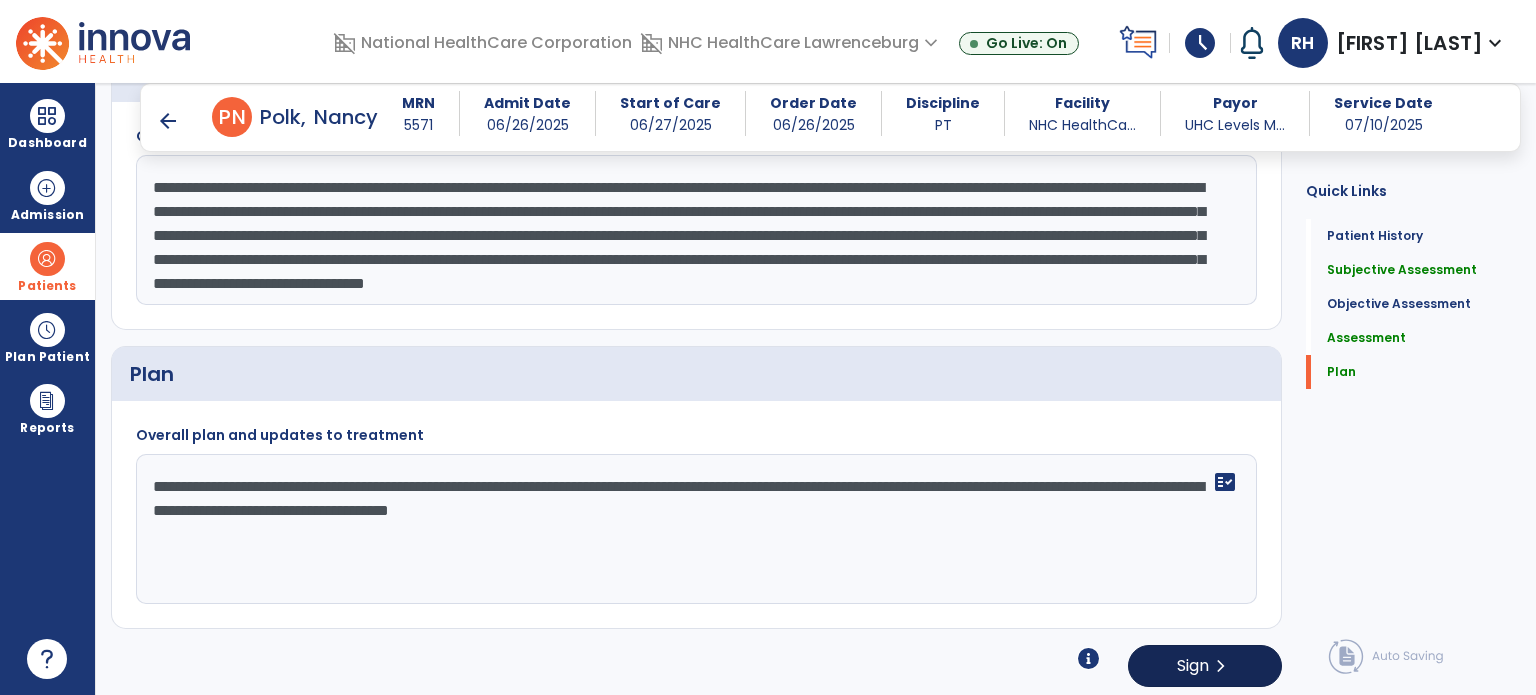type on "**********" 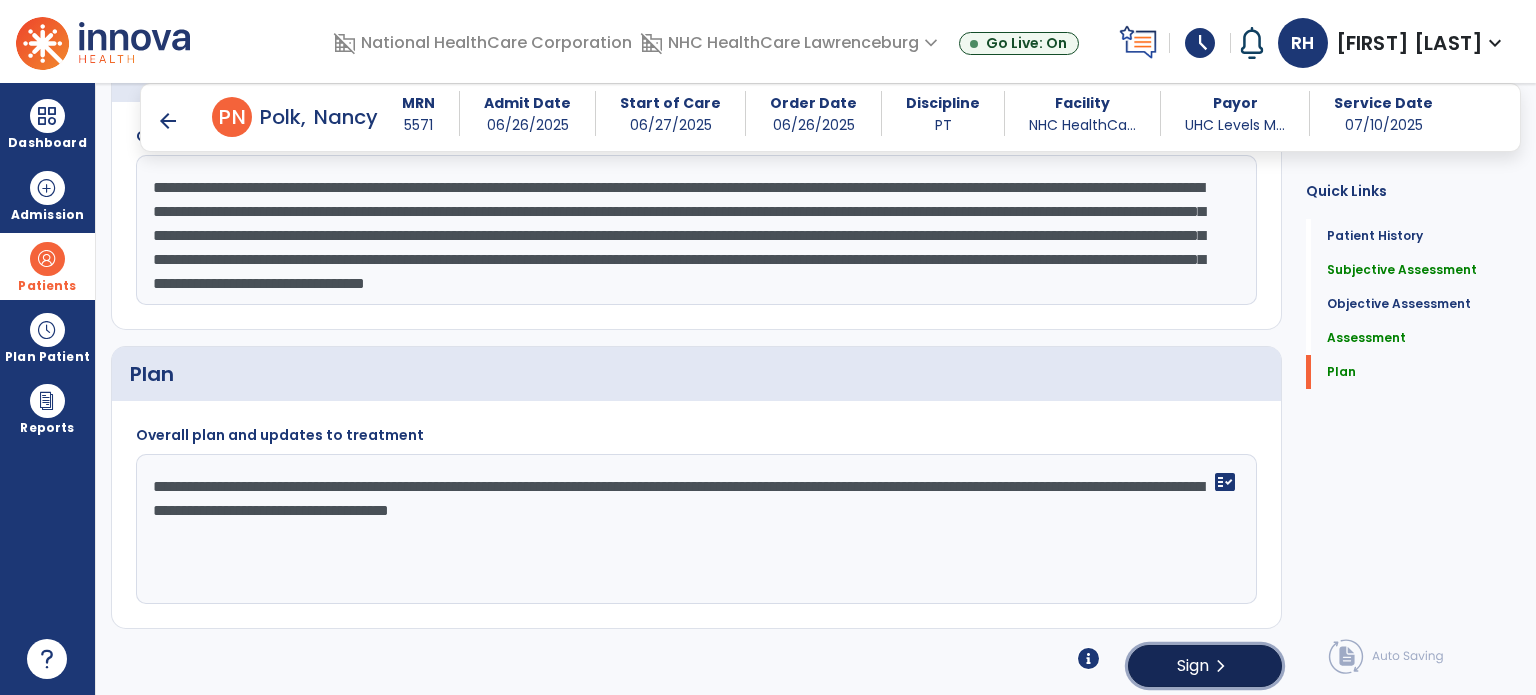click on "chevron_right" 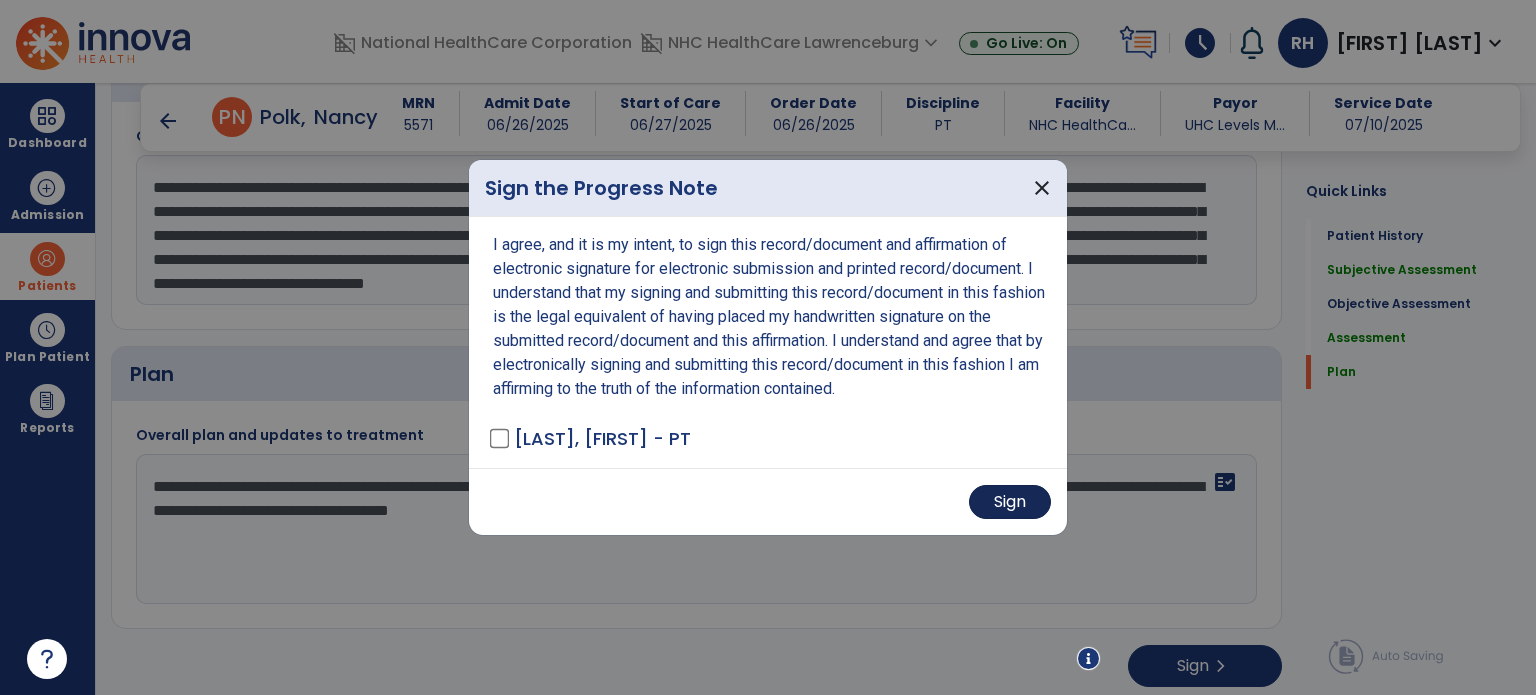 click on "Sign" at bounding box center [1010, 502] 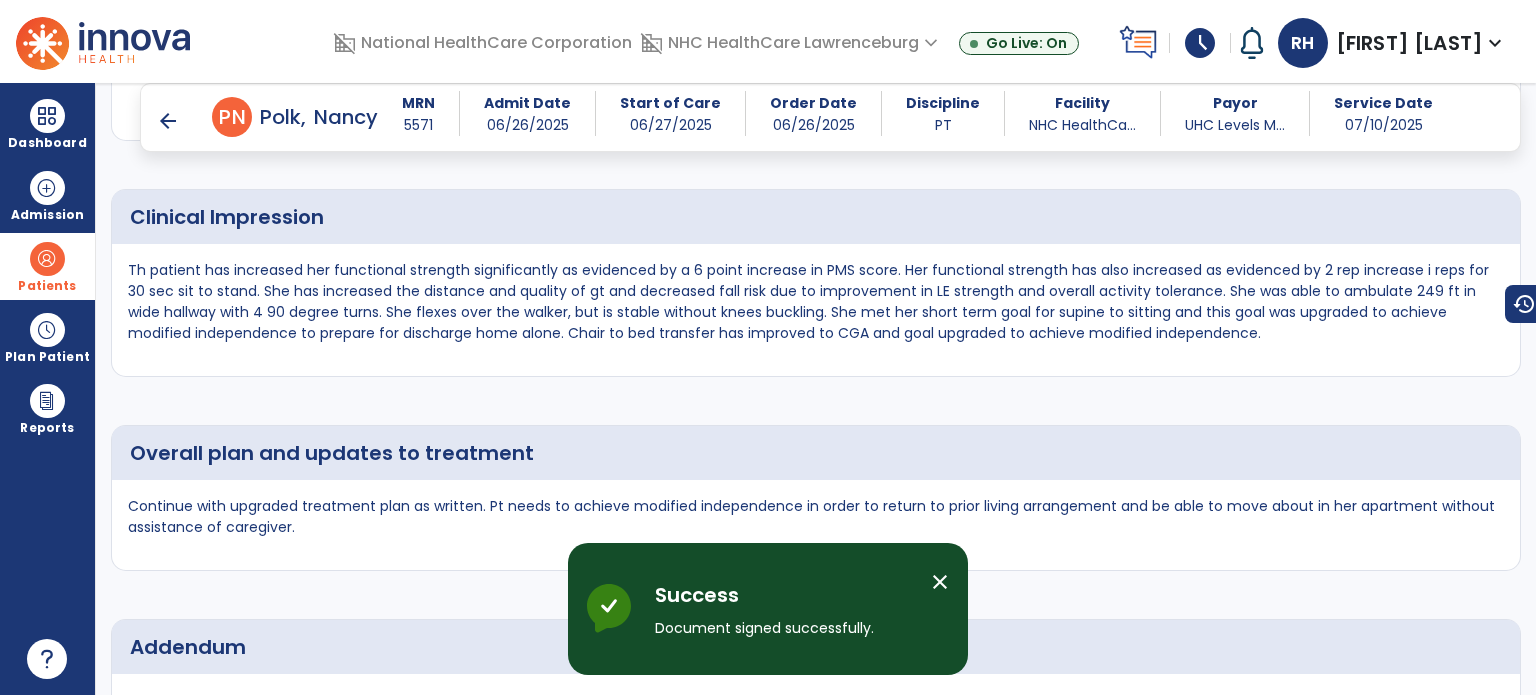 scroll, scrollTop: 2530, scrollLeft: 0, axis: vertical 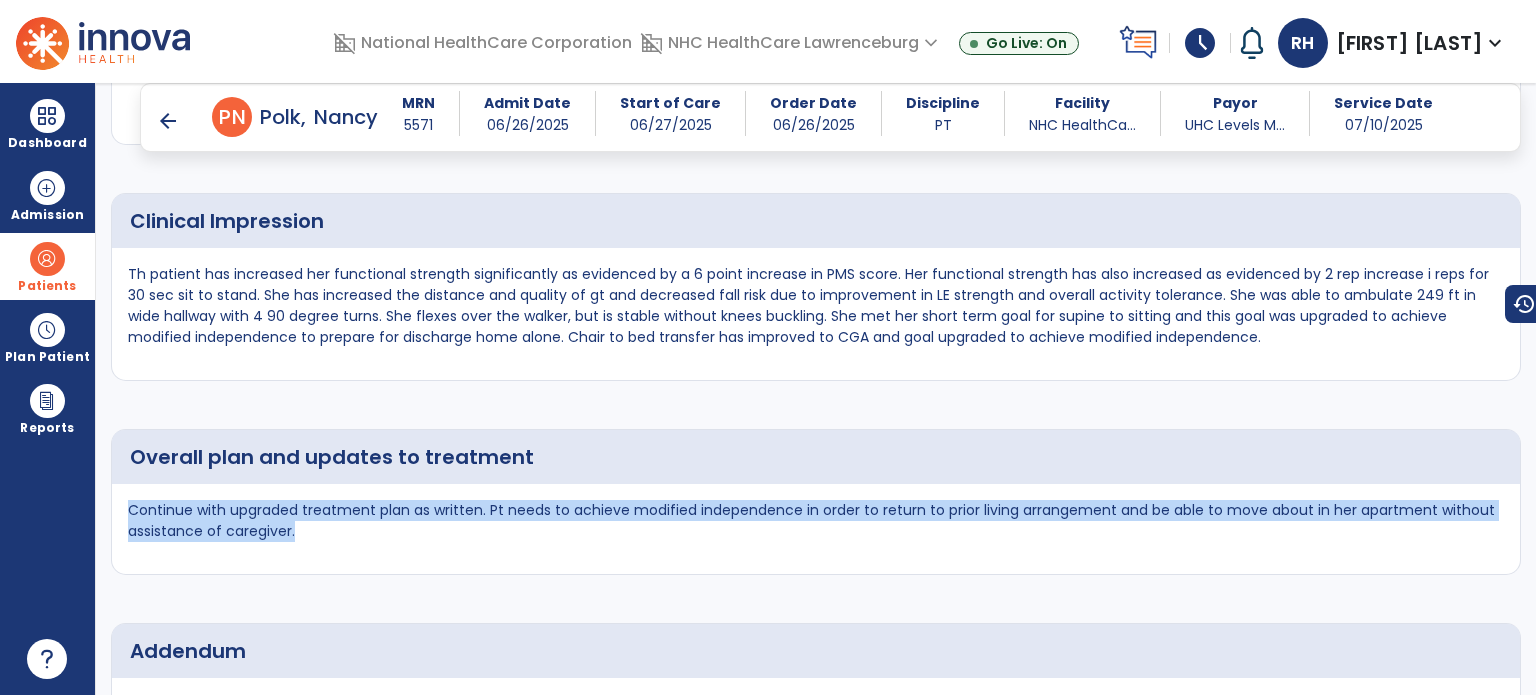 drag, startPoint x: 296, startPoint y: 540, endPoint x: 124, endPoint y: 521, distance: 173.04623 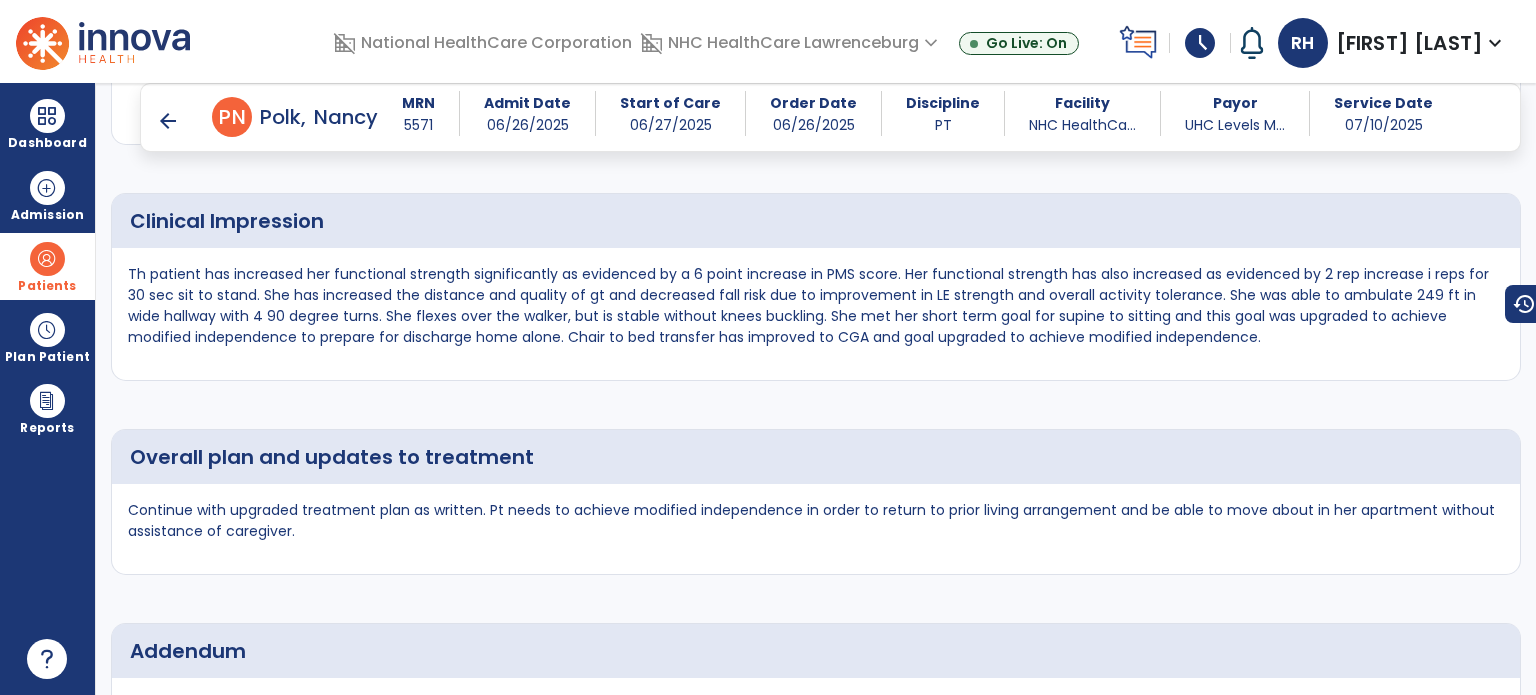 click on "arrow_back" at bounding box center (168, 121) 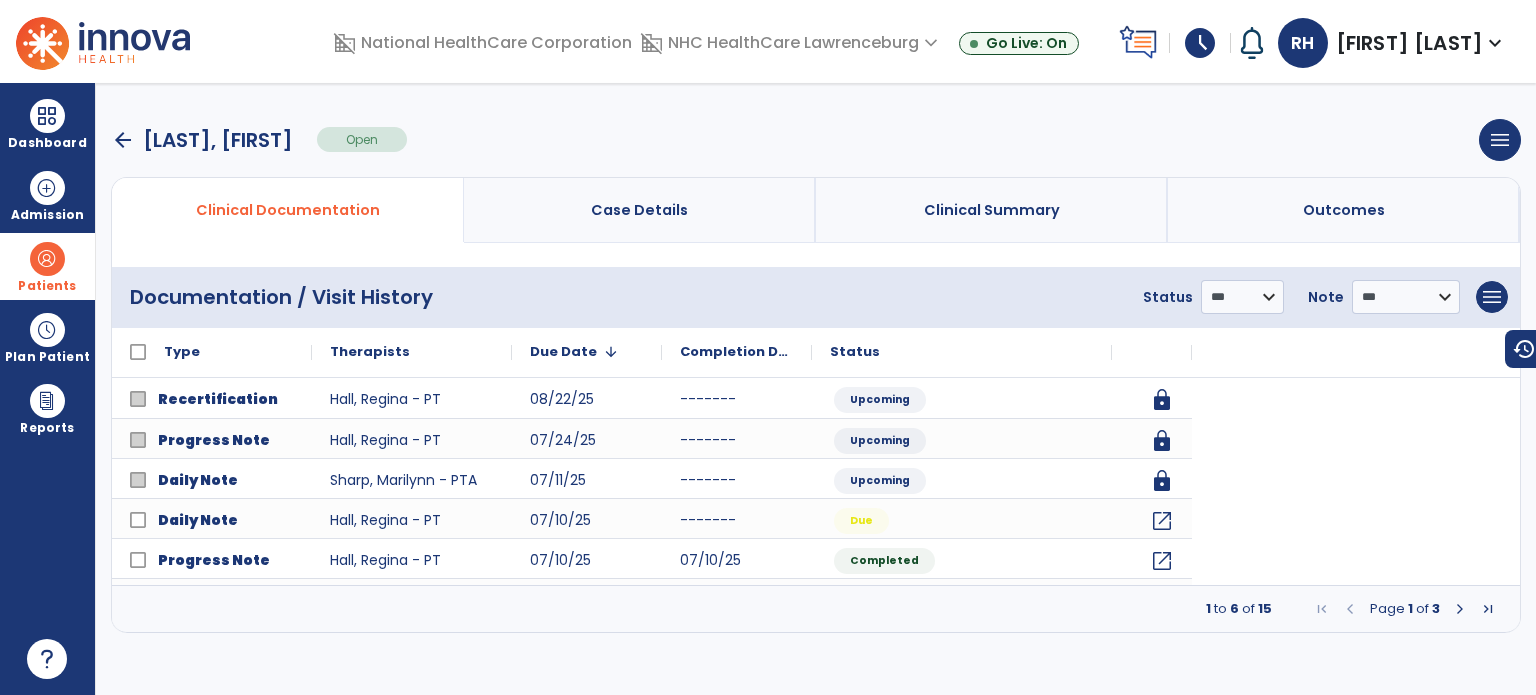 scroll, scrollTop: 0, scrollLeft: 0, axis: both 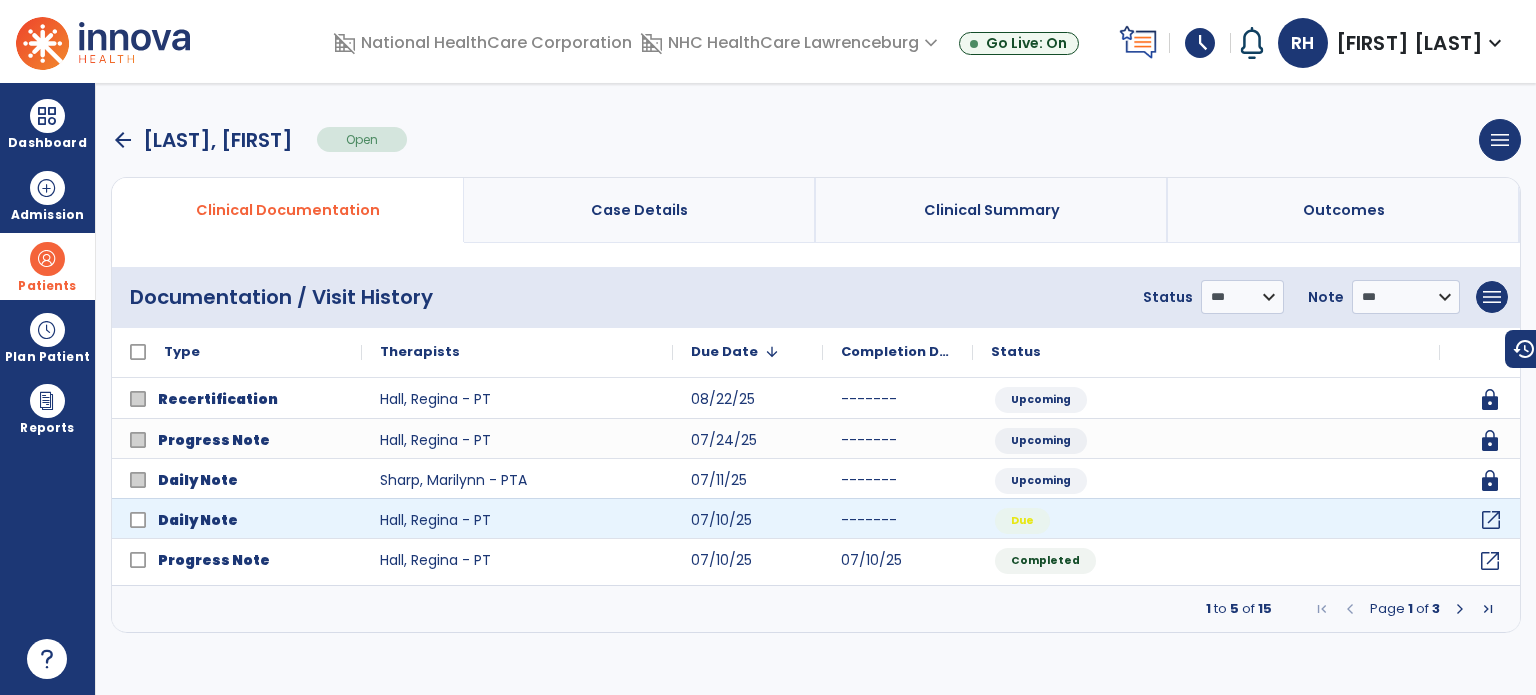 click on "open_in_new" 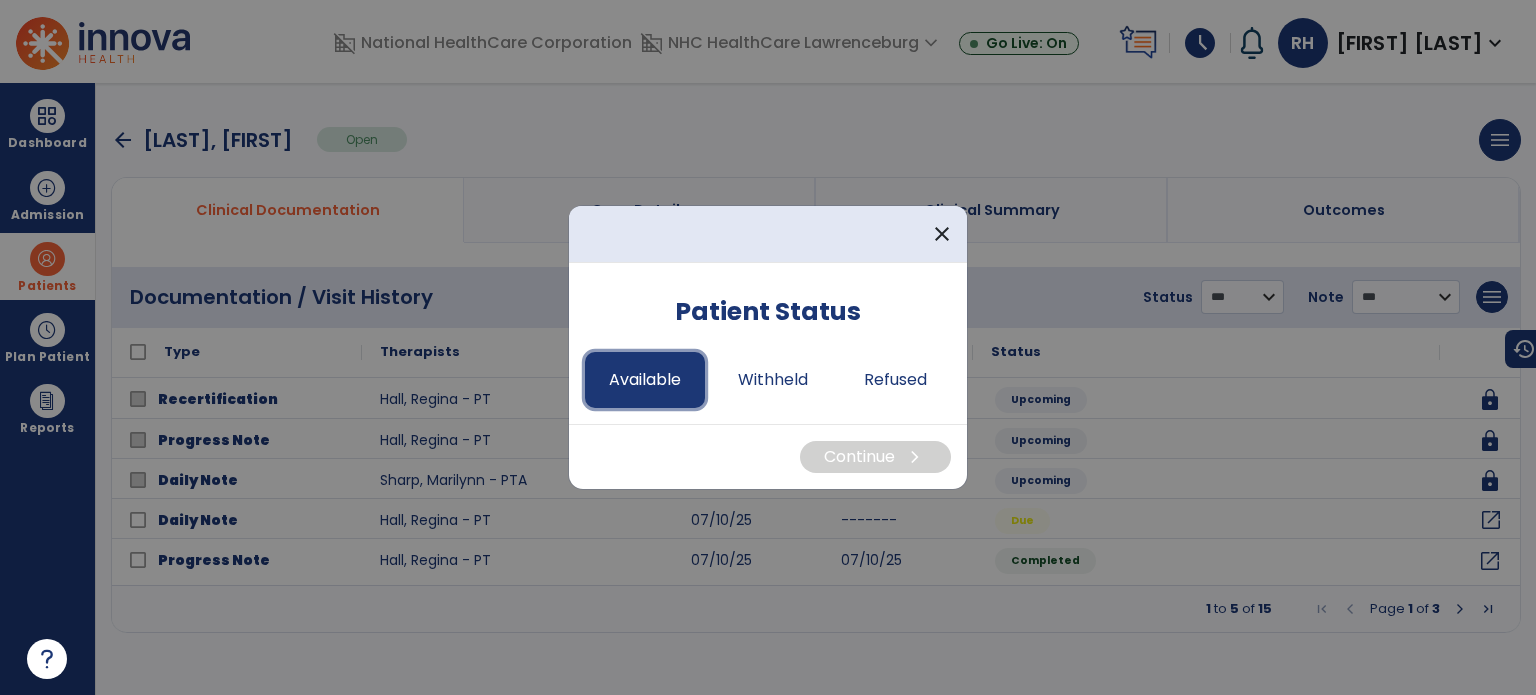 click on "Available" at bounding box center (645, 380) 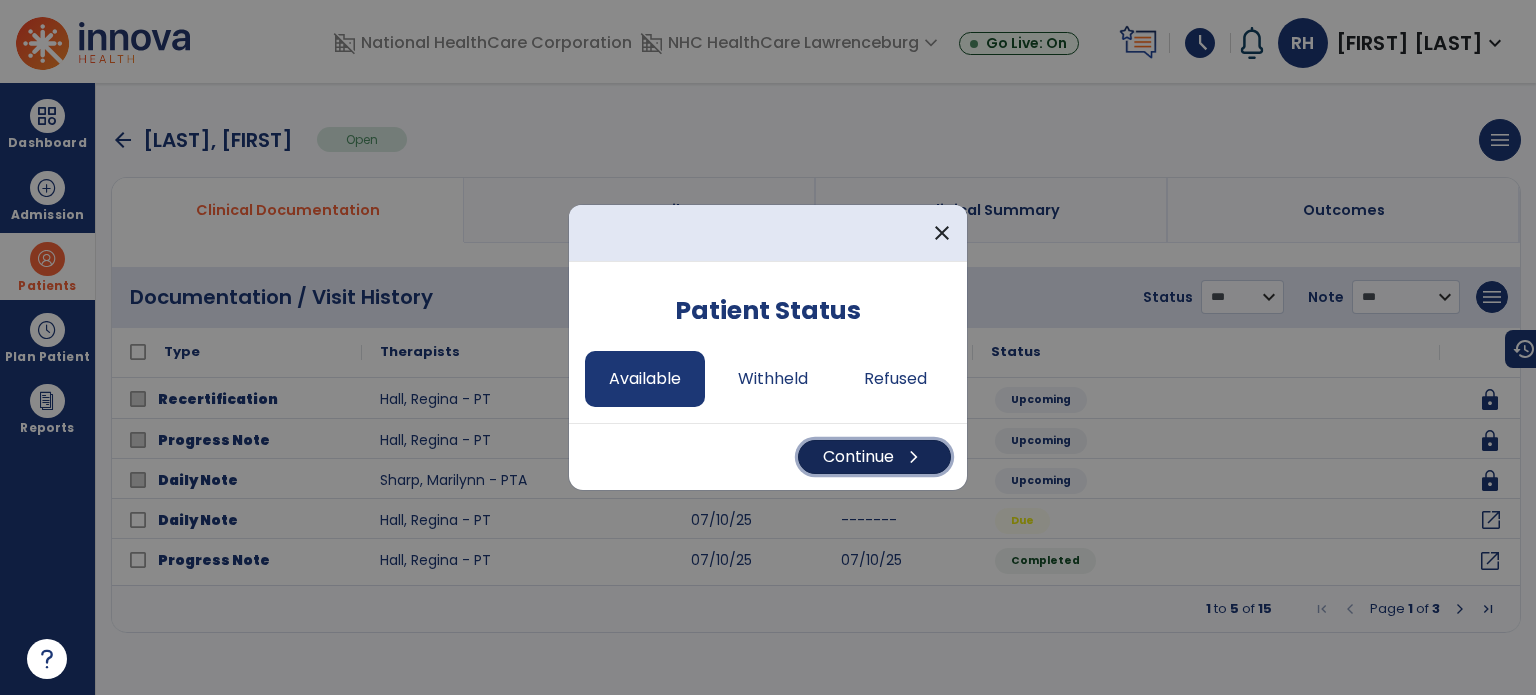 click on "Continue   chevron_right" at bounding box center [874, 457] 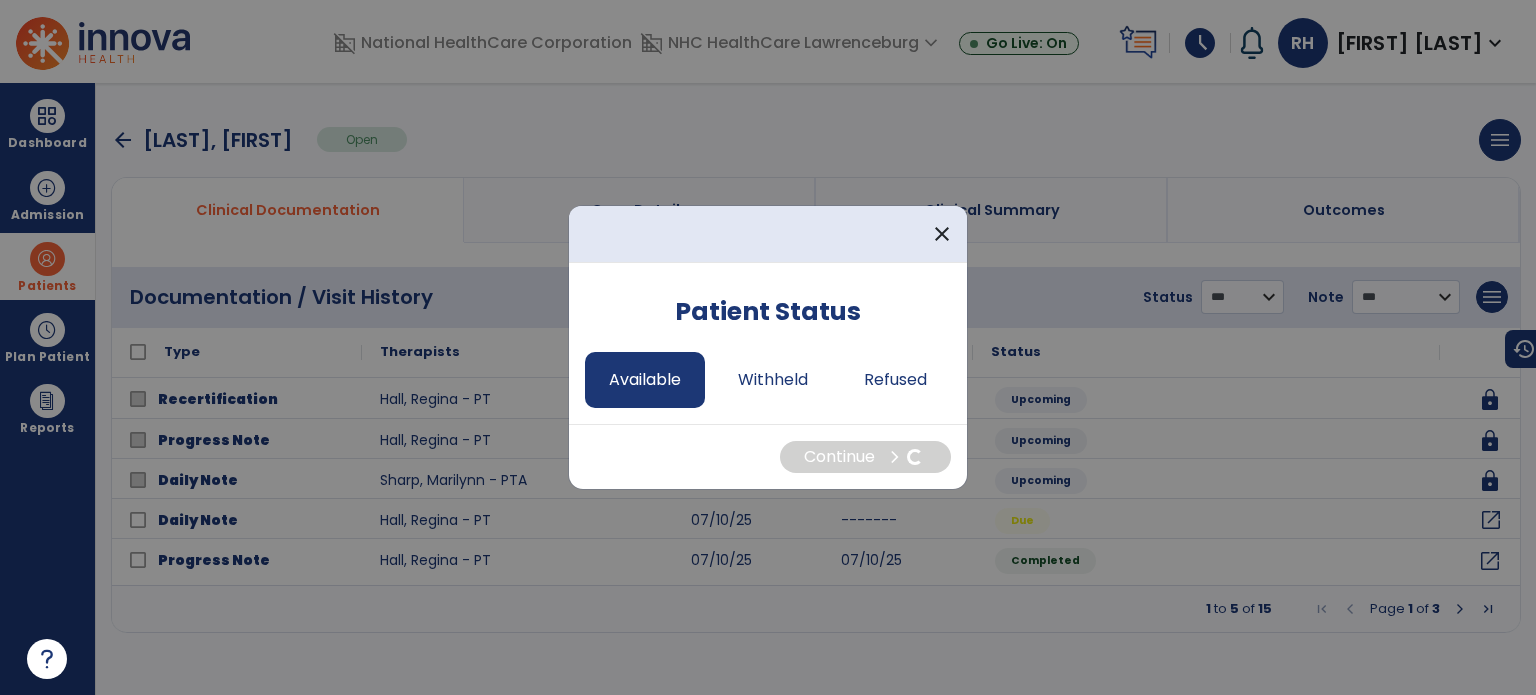 select on "*" 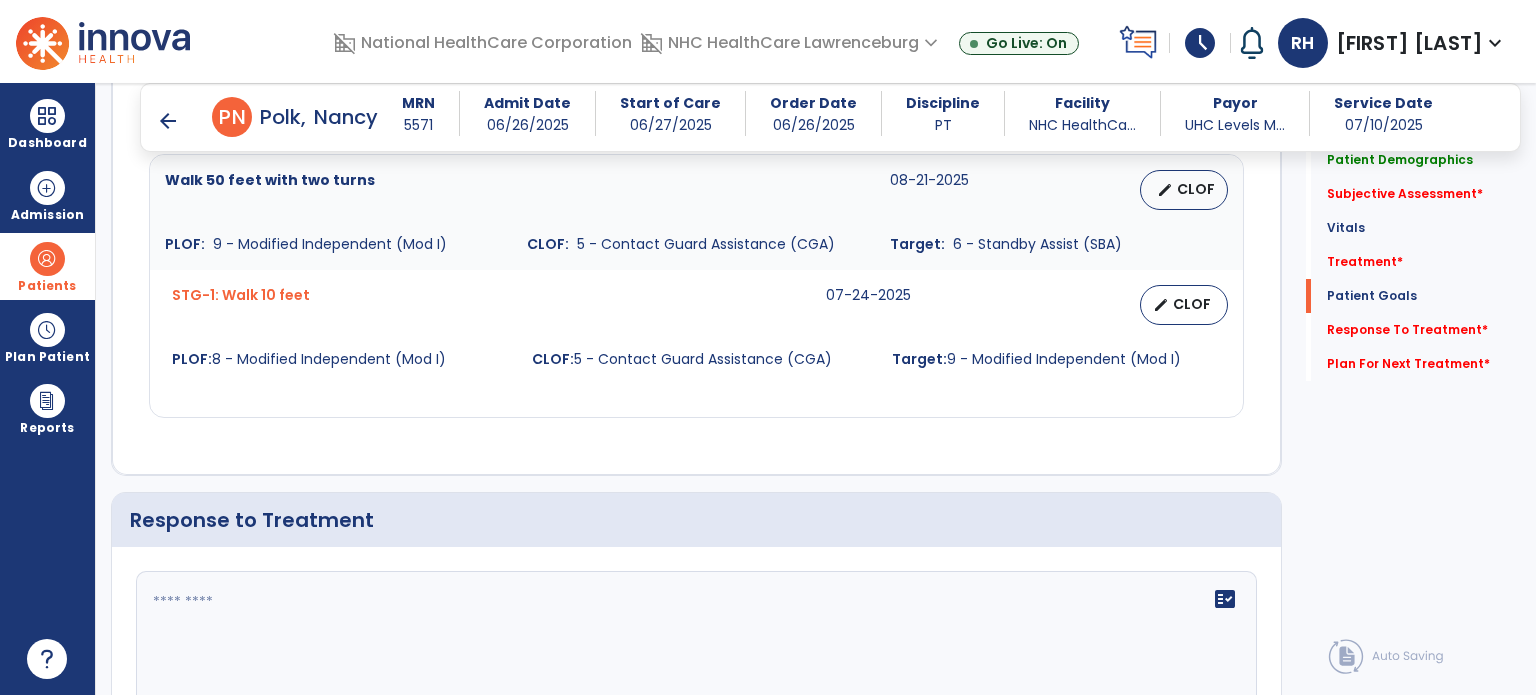 click on "Quick Links  Patient Demographics   Patient Demographics   Subjective Assessment   *  Subjective Assessment   *  Vitals   Vitals   Treatment   *  Treatment   *  Patient Goals   Patient Goals   Response To Treatment   *  Response To Treatment   *  Plan For Next Treatment   *  Plan For Next Treatment   *" 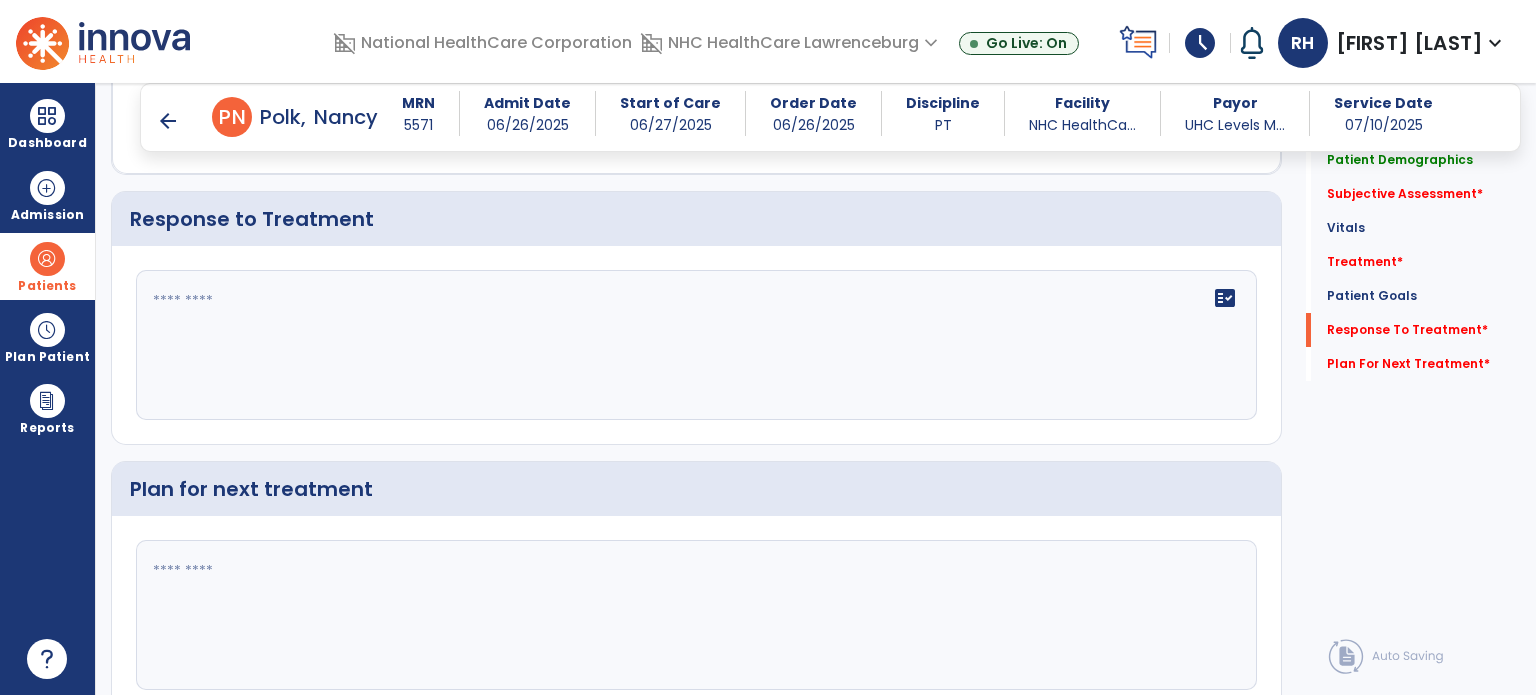 scroll, scrollTop: 2516, scrollLeft: 0, axis: vertical 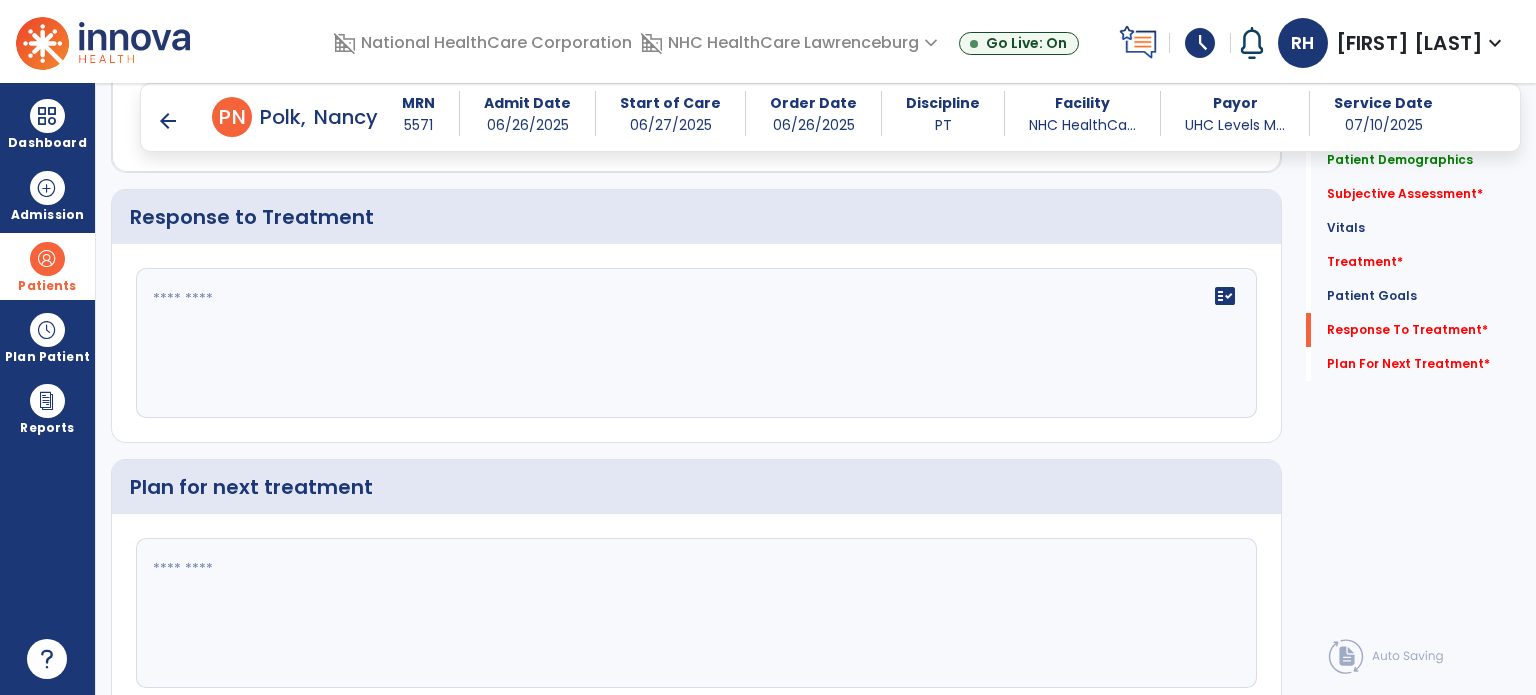click 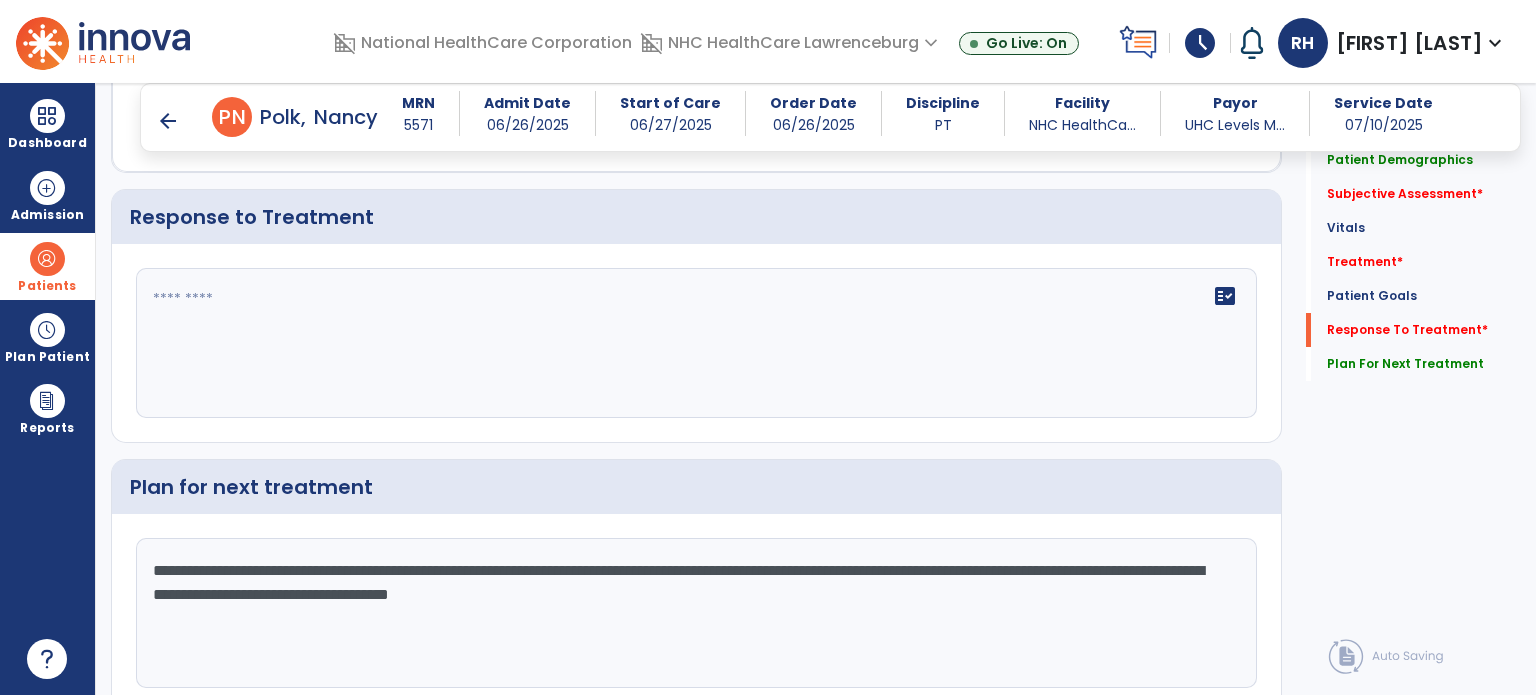 type on "**********" 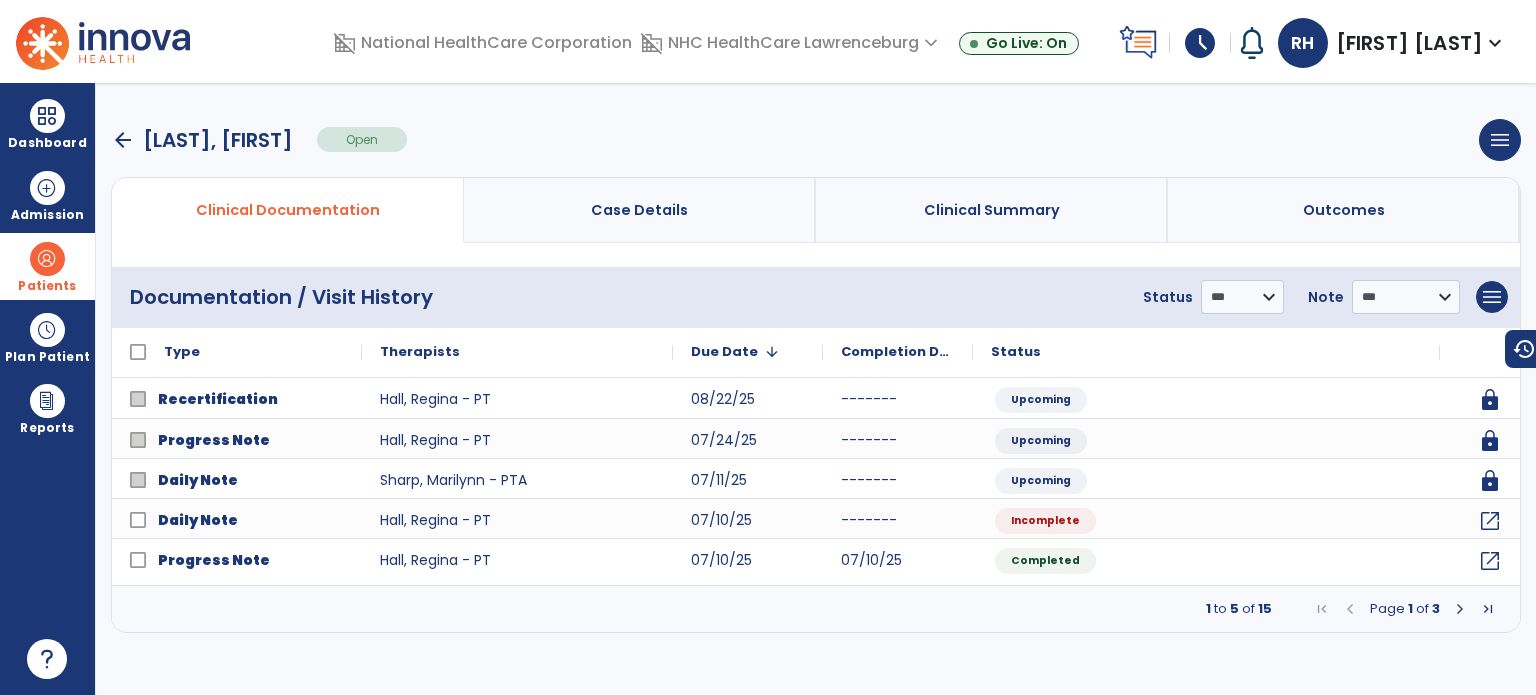 scroll, scrollTop: 0, scrollLeft: 0, axis: both 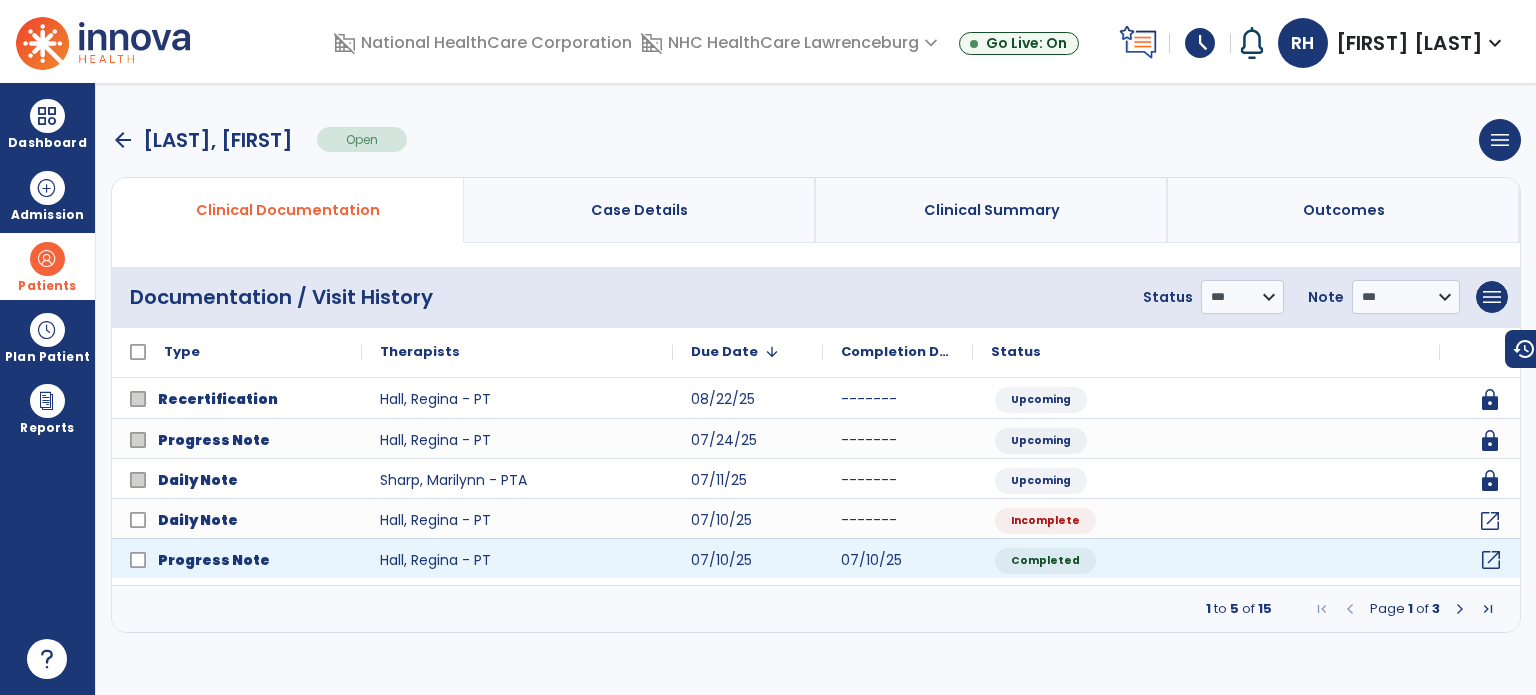 click on "open_in_new" 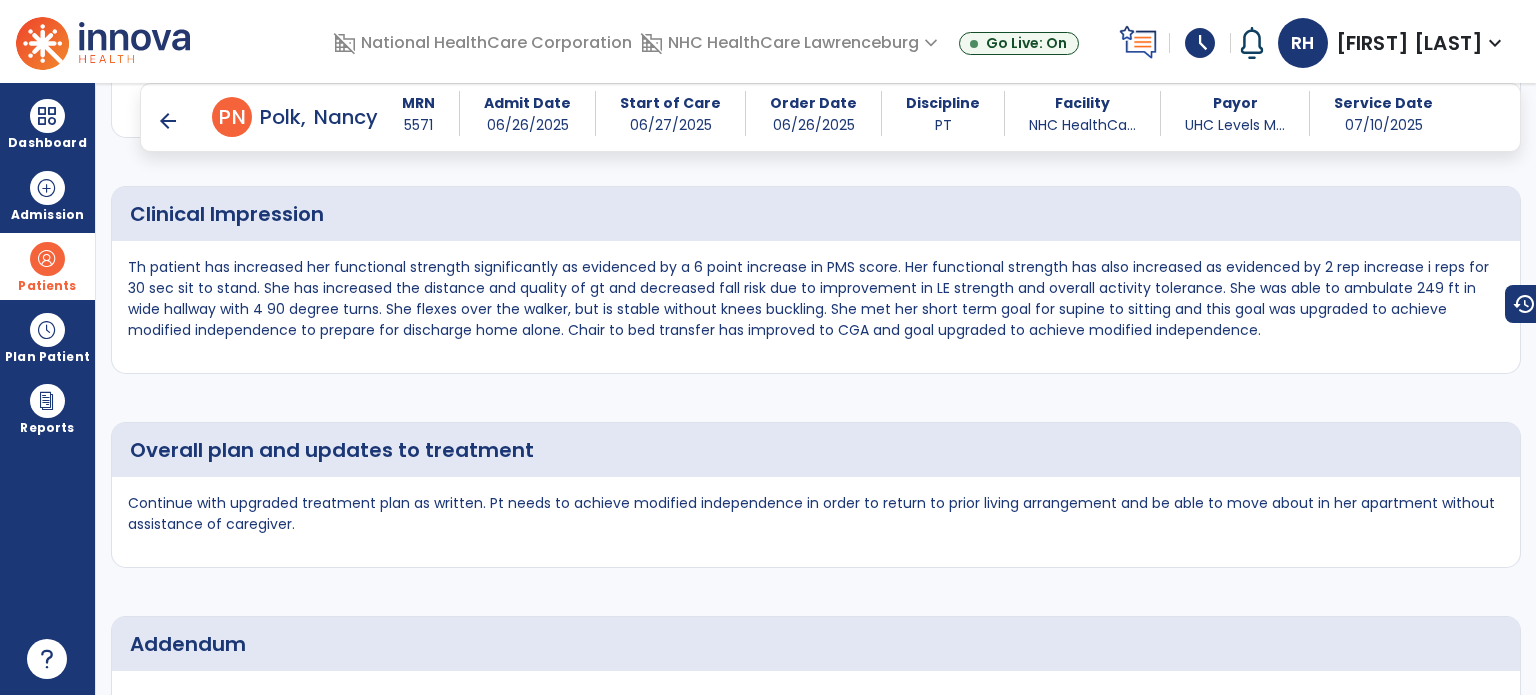 scroll, scrollTop: 2552, scrollLeft: 0, axis: vertical 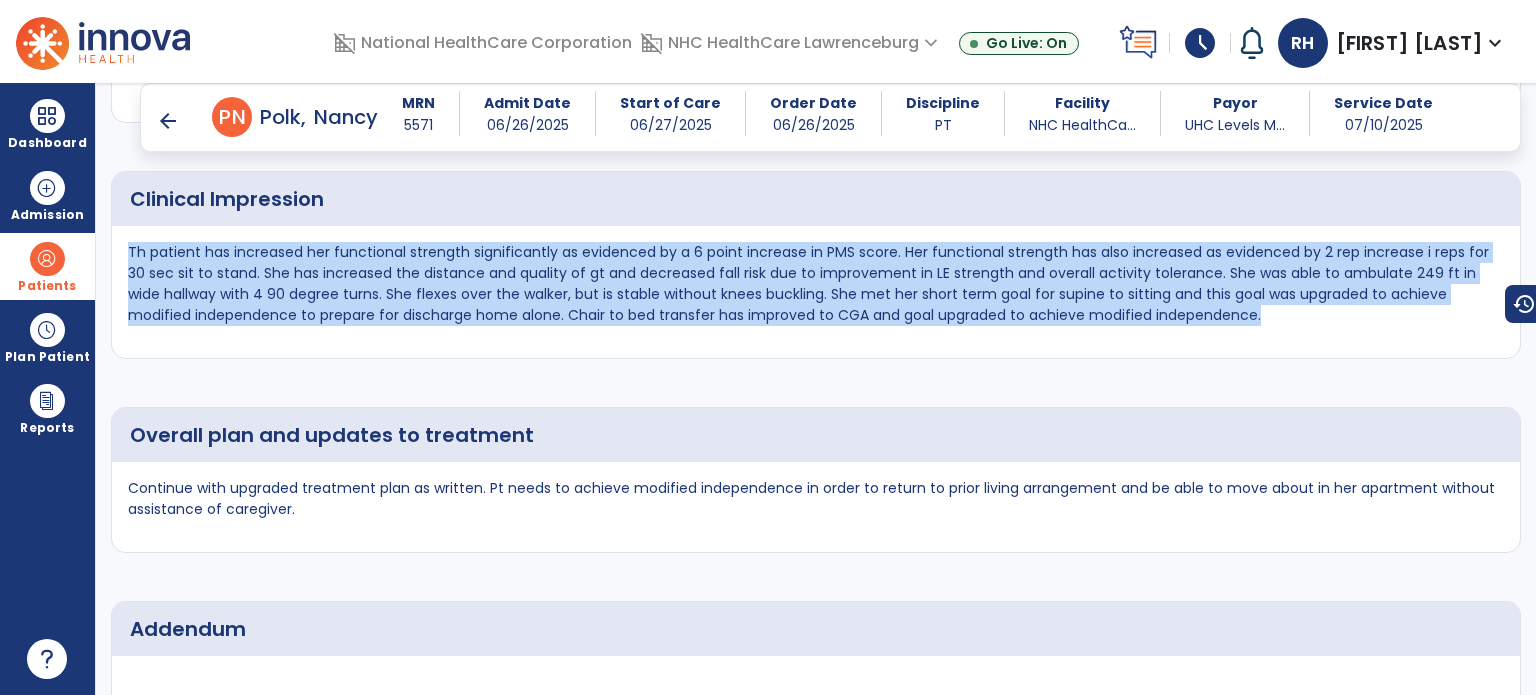 drag, startPoint x: 1190, startPoint y: 326, endPoint x: 123, endPoint y: 250, distance: 1069.7032 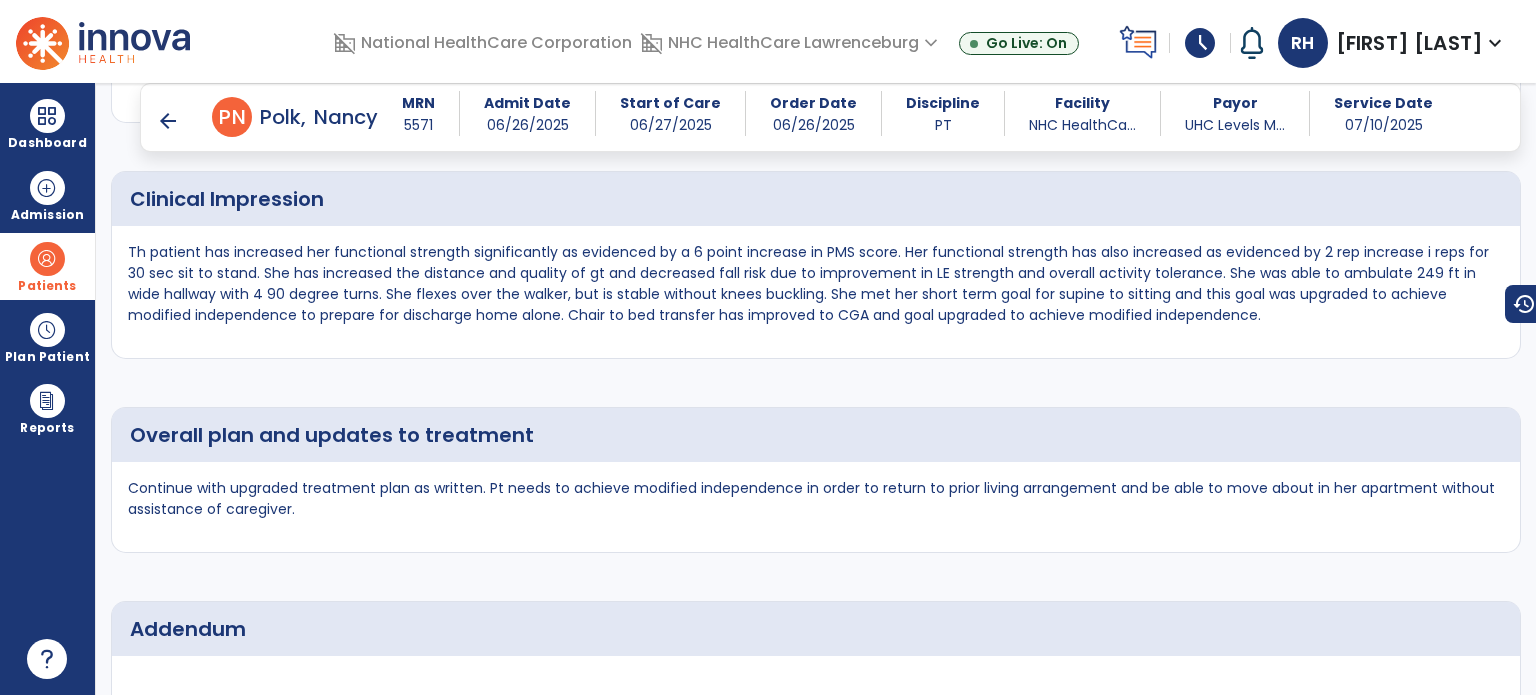 click on "arrow_back" at bounding box center [168, 121] 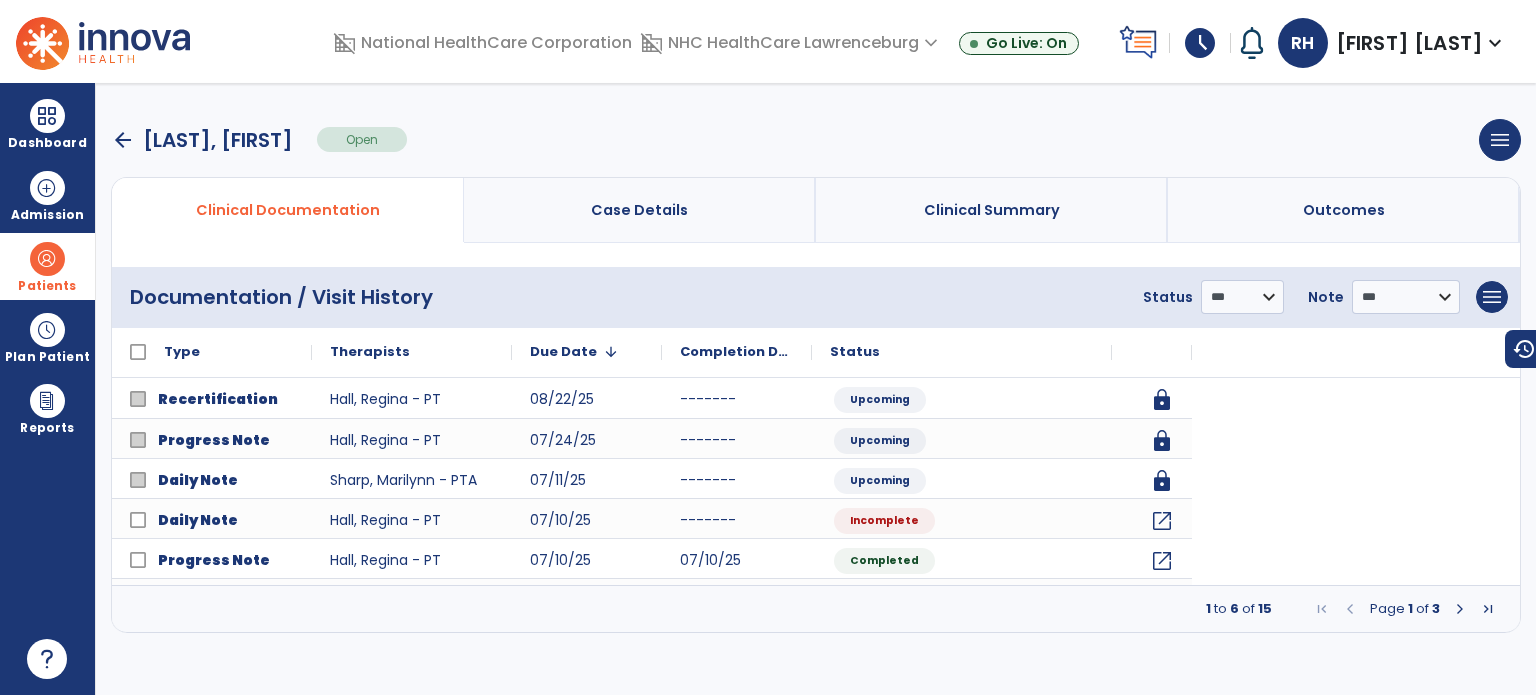scroll, scrollTop: 0, scrollLeft: 0, axis: both 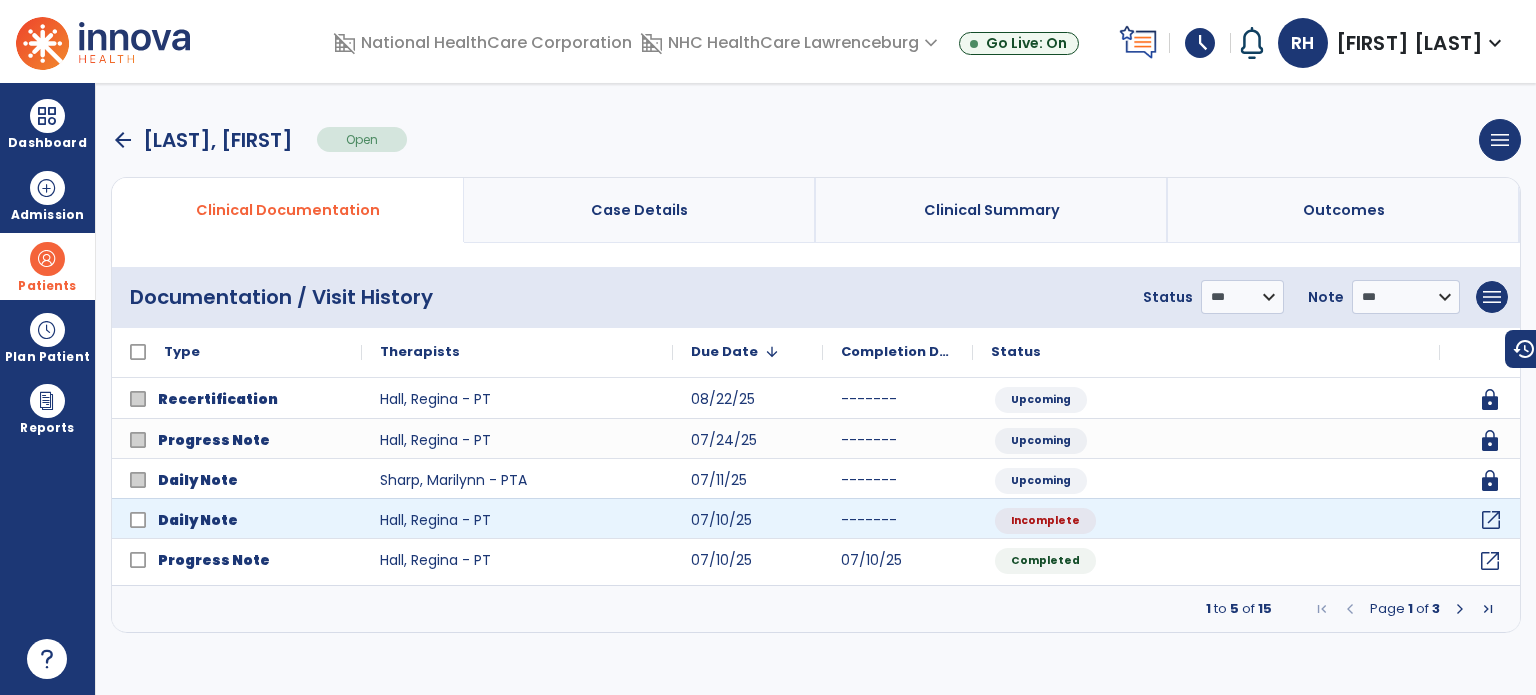 click on "open_in_new" 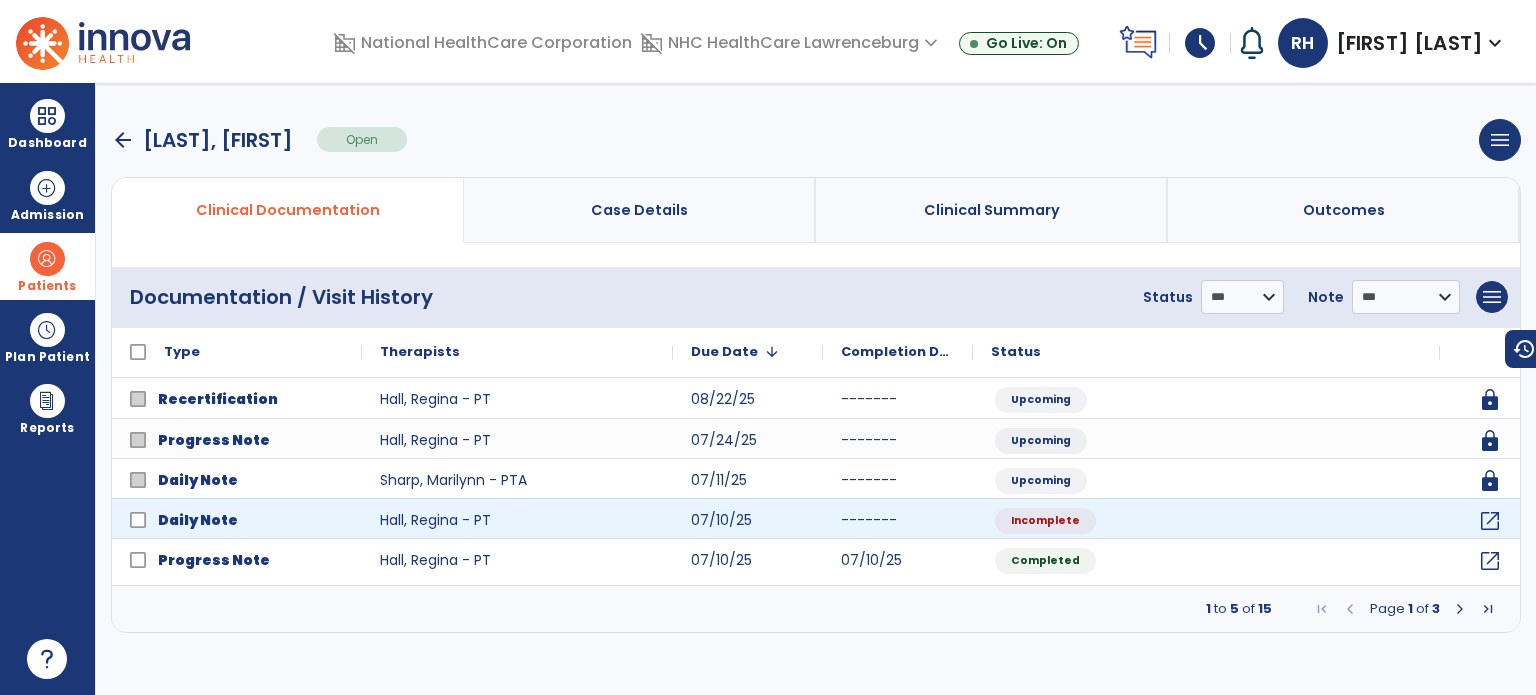 select on "*" 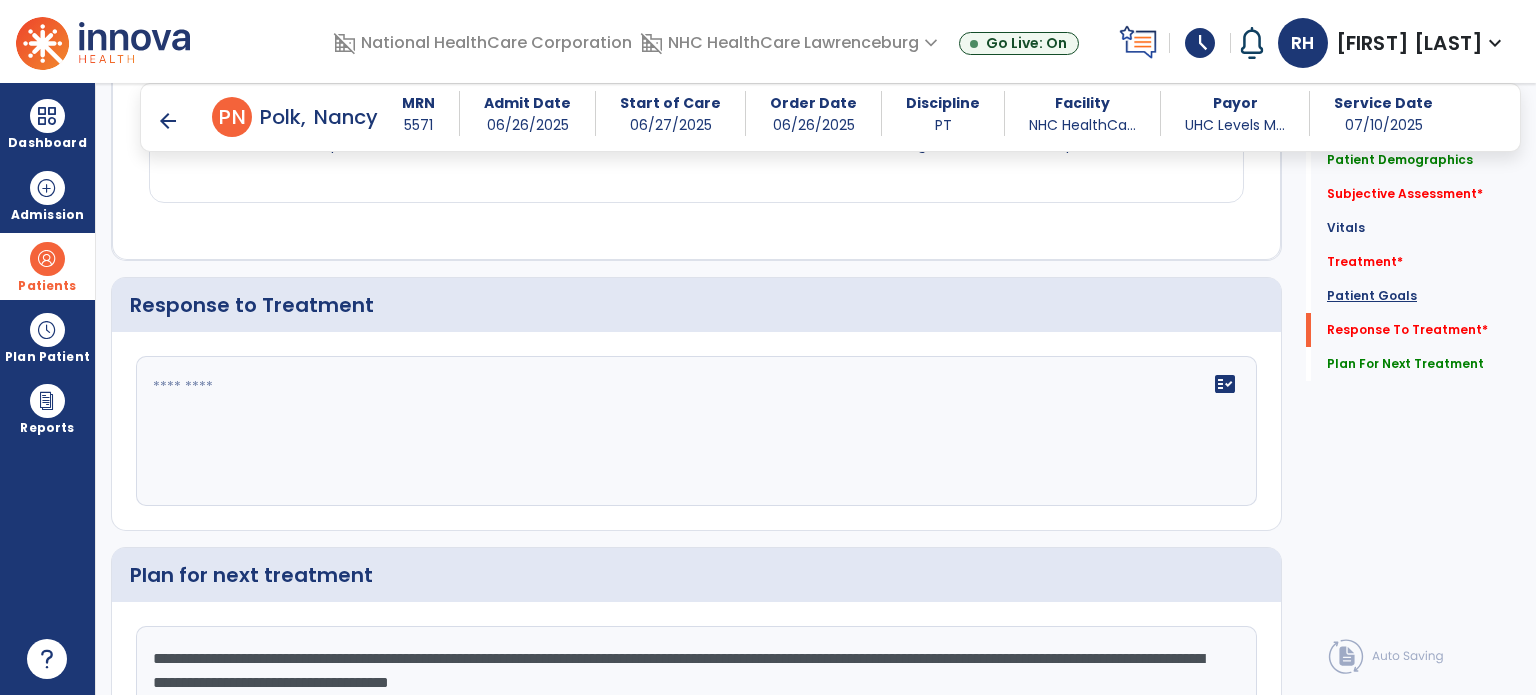 scroll, scrollTop: 2443, scrollLeft: 0, axis: vertical 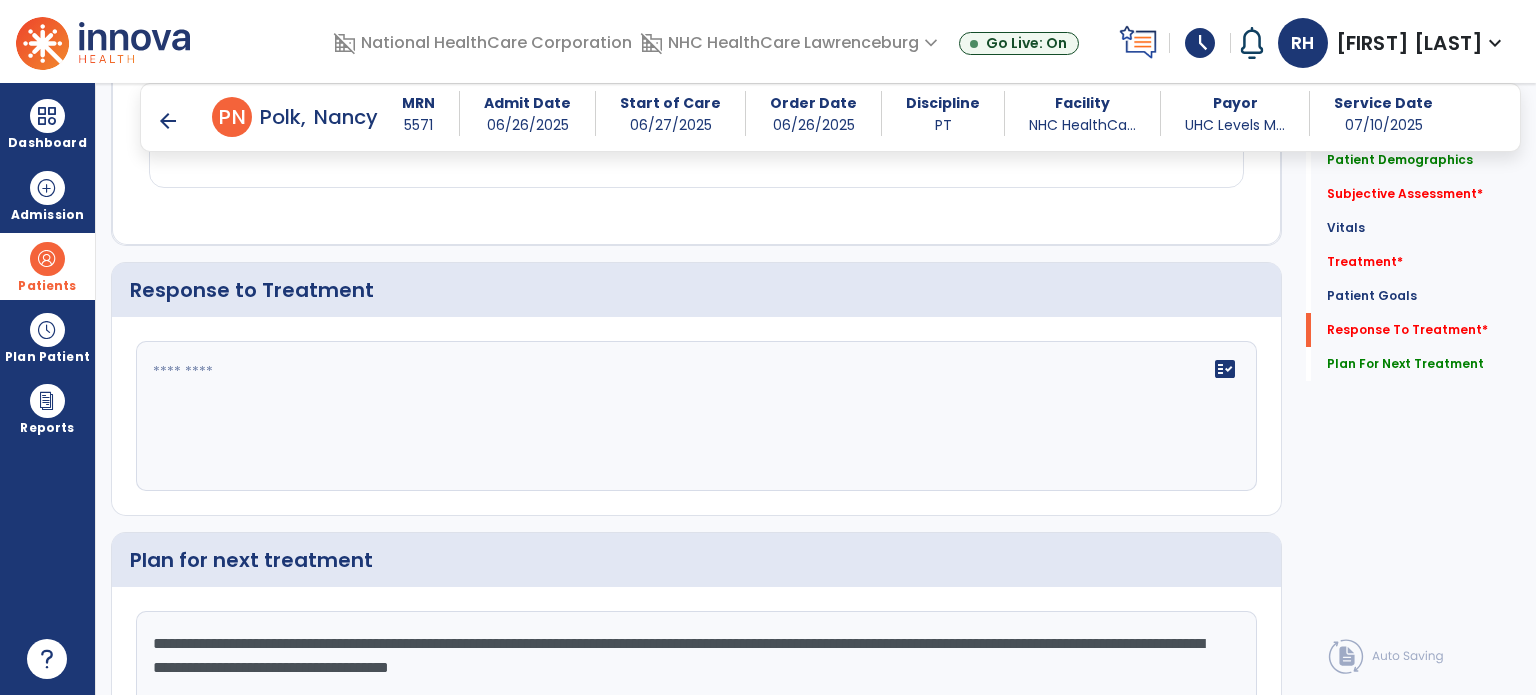 click on "fact_check" 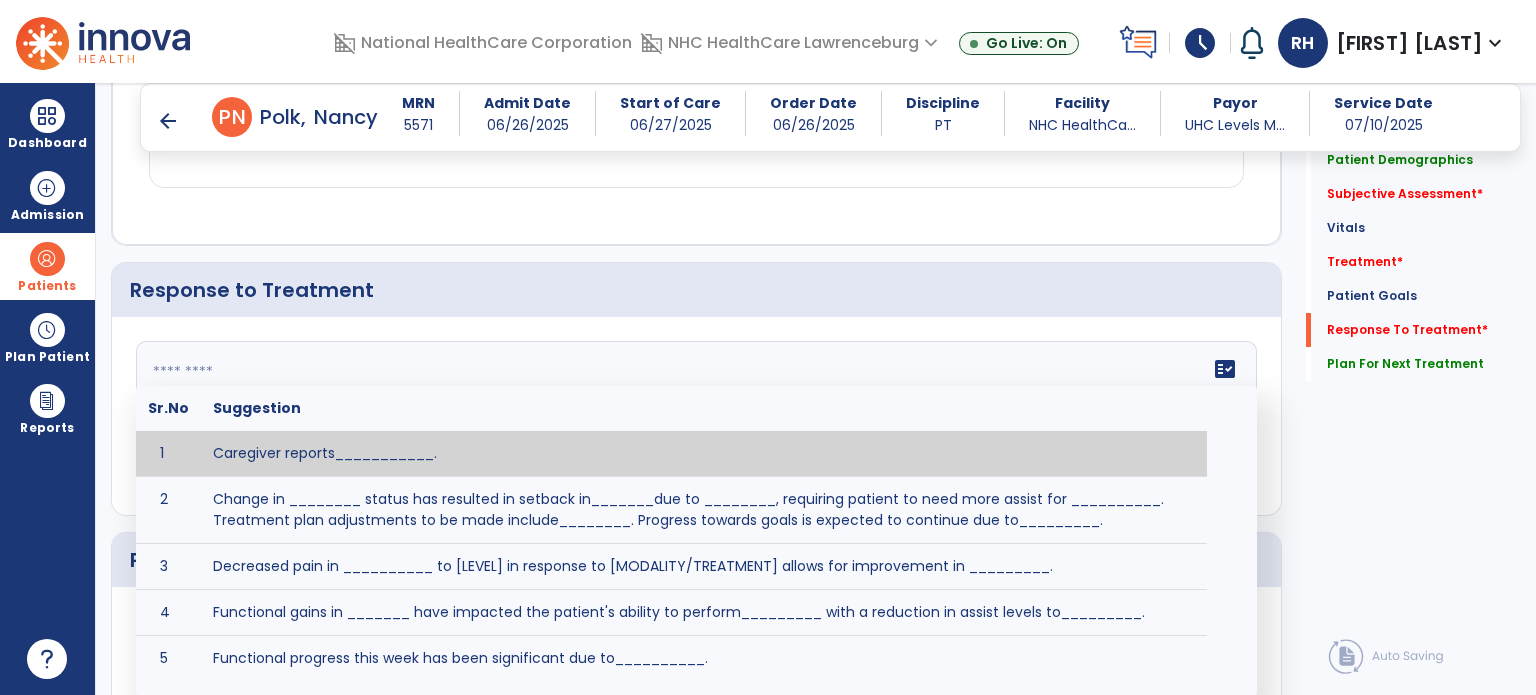 paste on "**********" 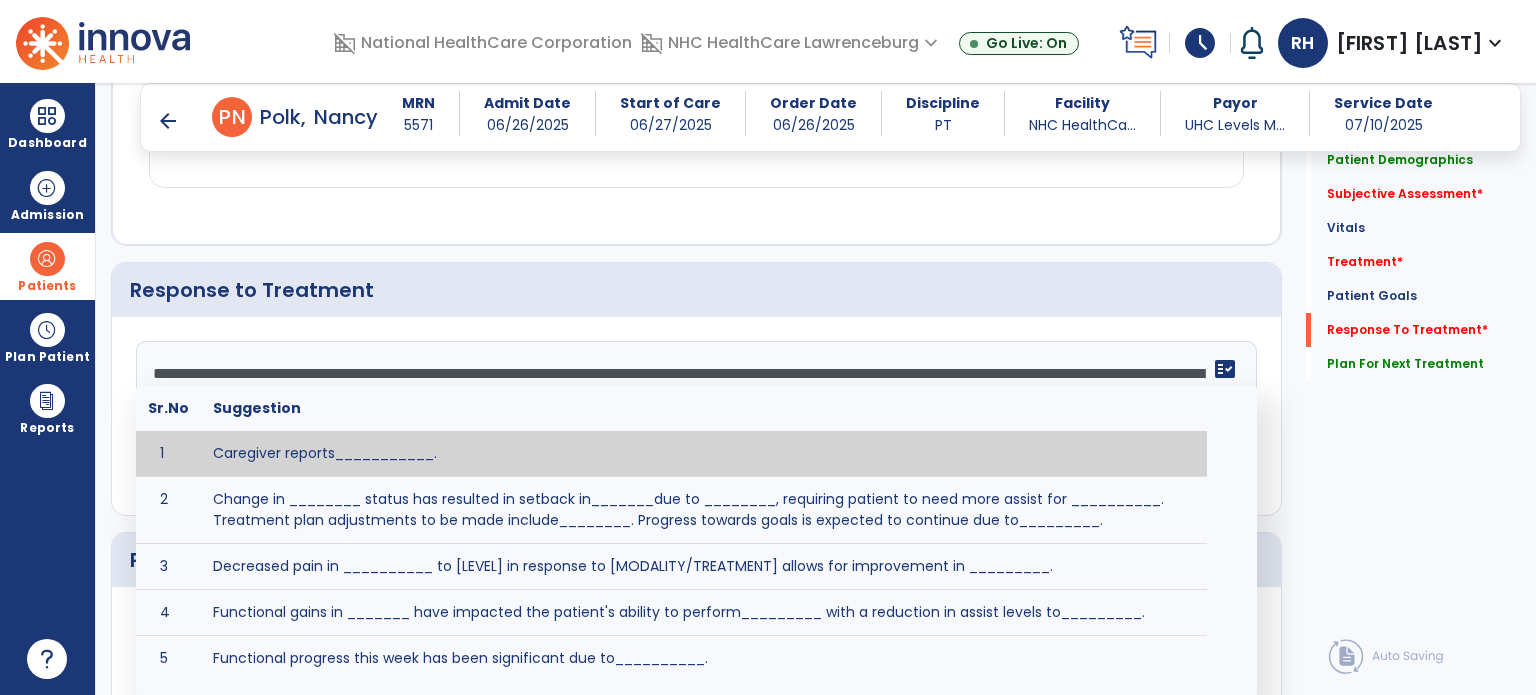 scroll, scrollTop: 15, scrollLeft: 0, axis: vertical 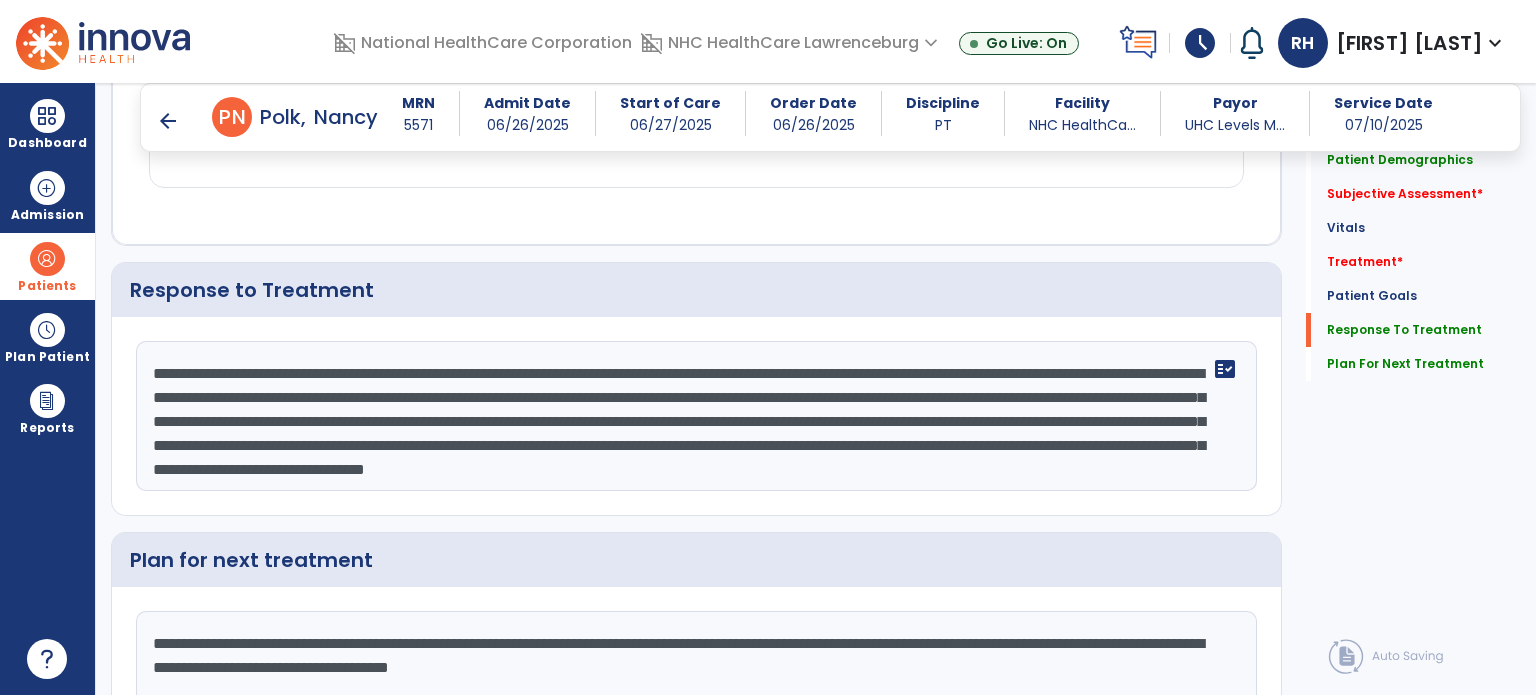 click on "**********" 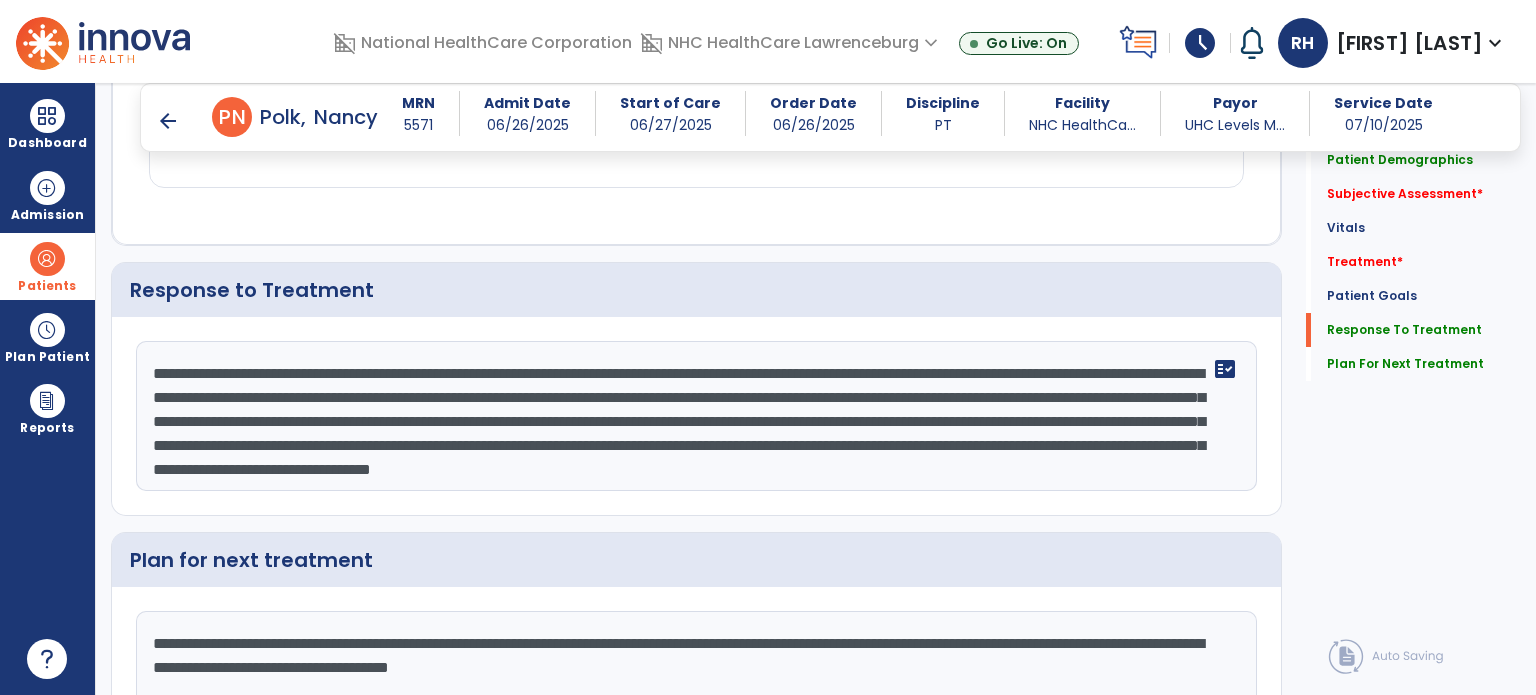 type on "**********" 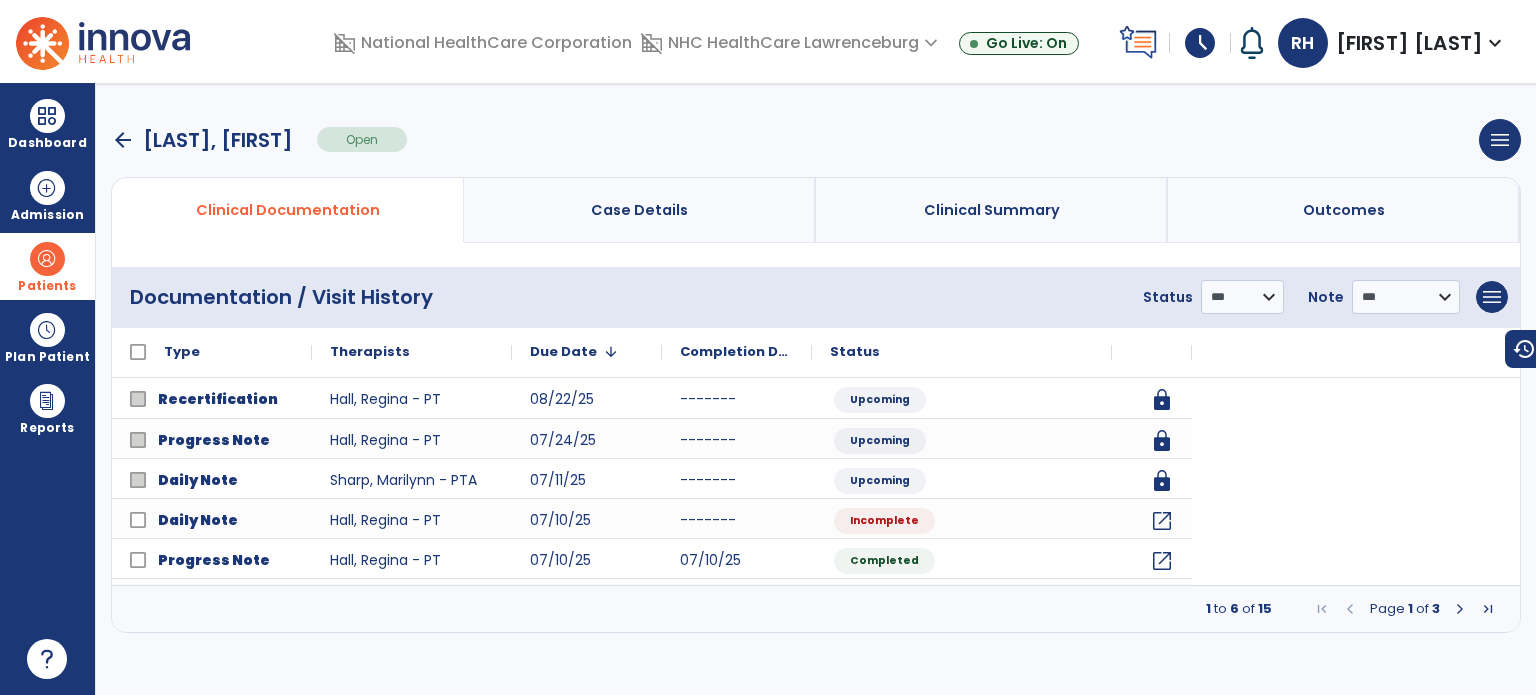 scroll, scrollTop: 0, scrollLeft: 0, axis: both 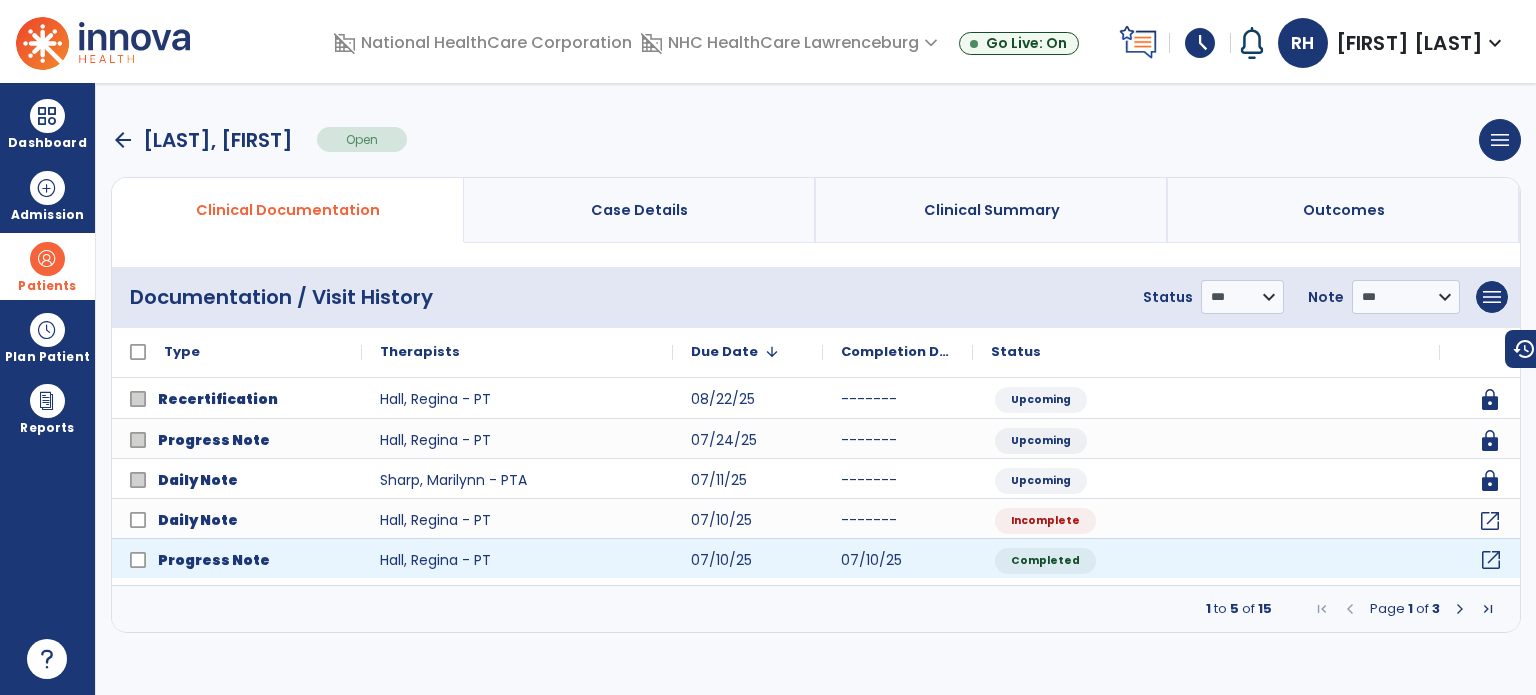 click on "open_in_new" 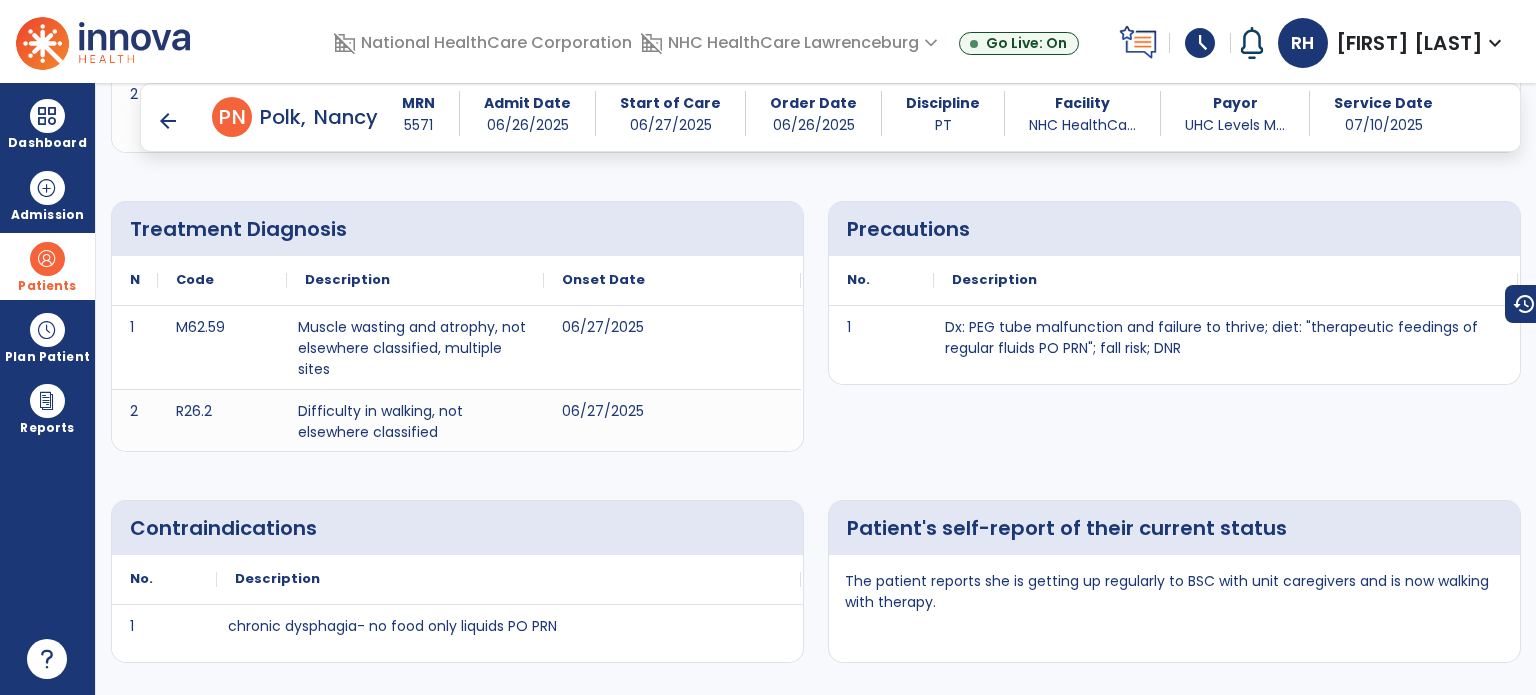 scroll, scrollTop: 342, scrollLeft: 0, axis: vertical 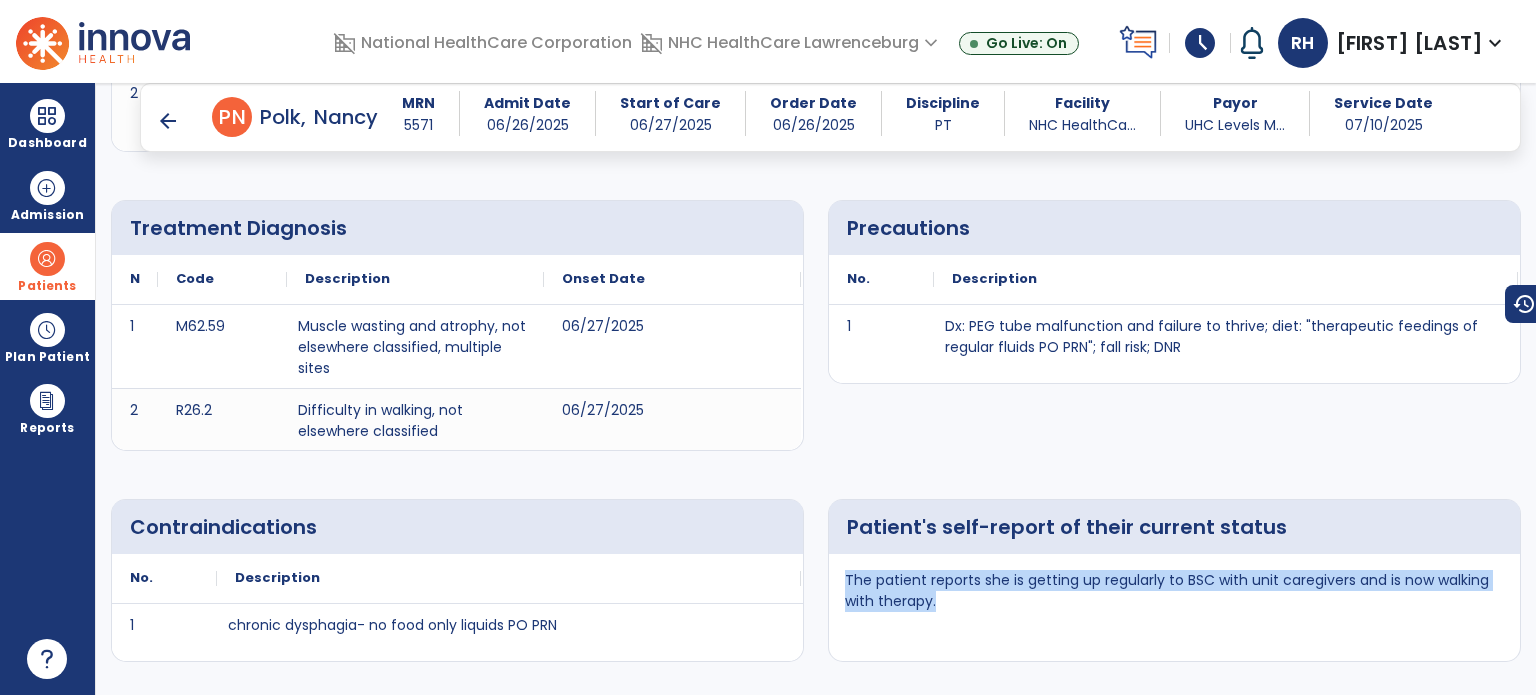 drag, startPoint x: 933, startPoint y: 598, endPoint x: 842, endPoint y: 570, distance: 95.2103 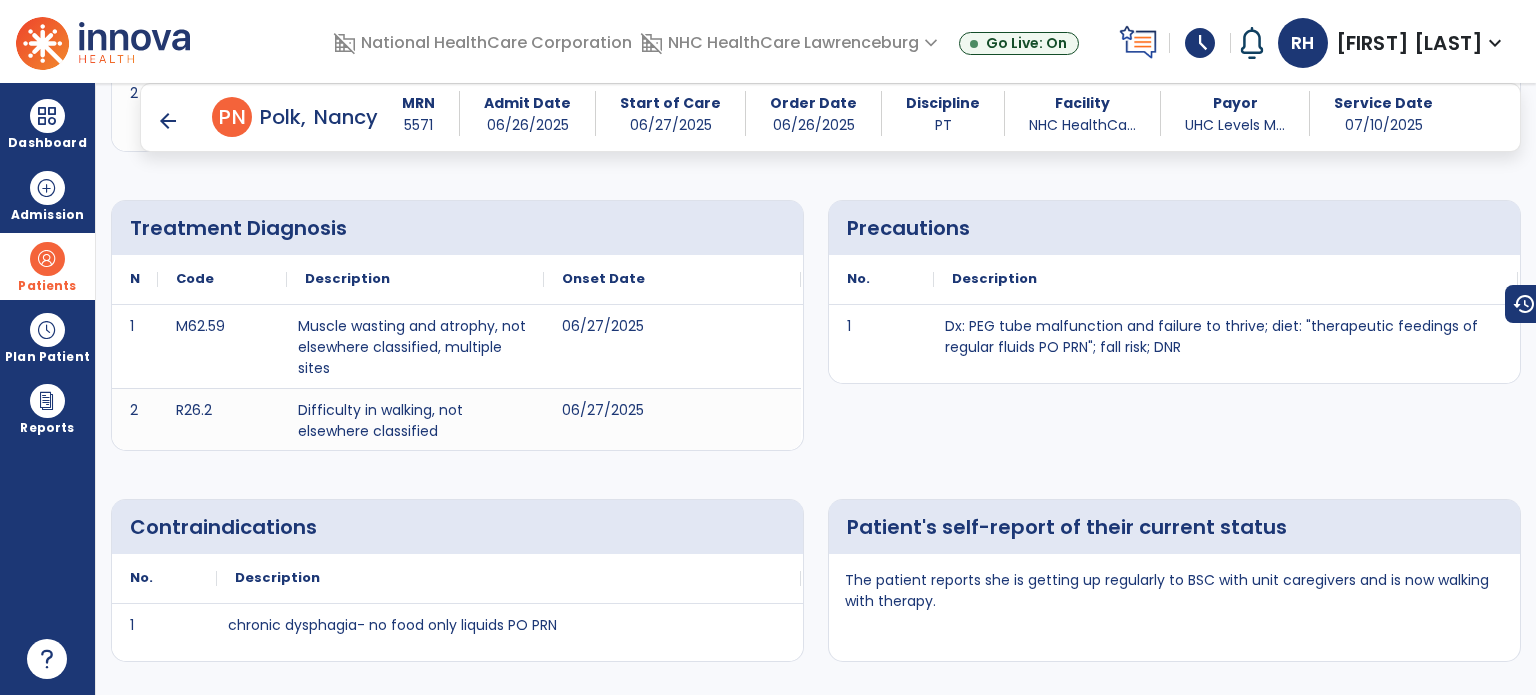 click on "arrow_back" at bounding box center (168, 121) 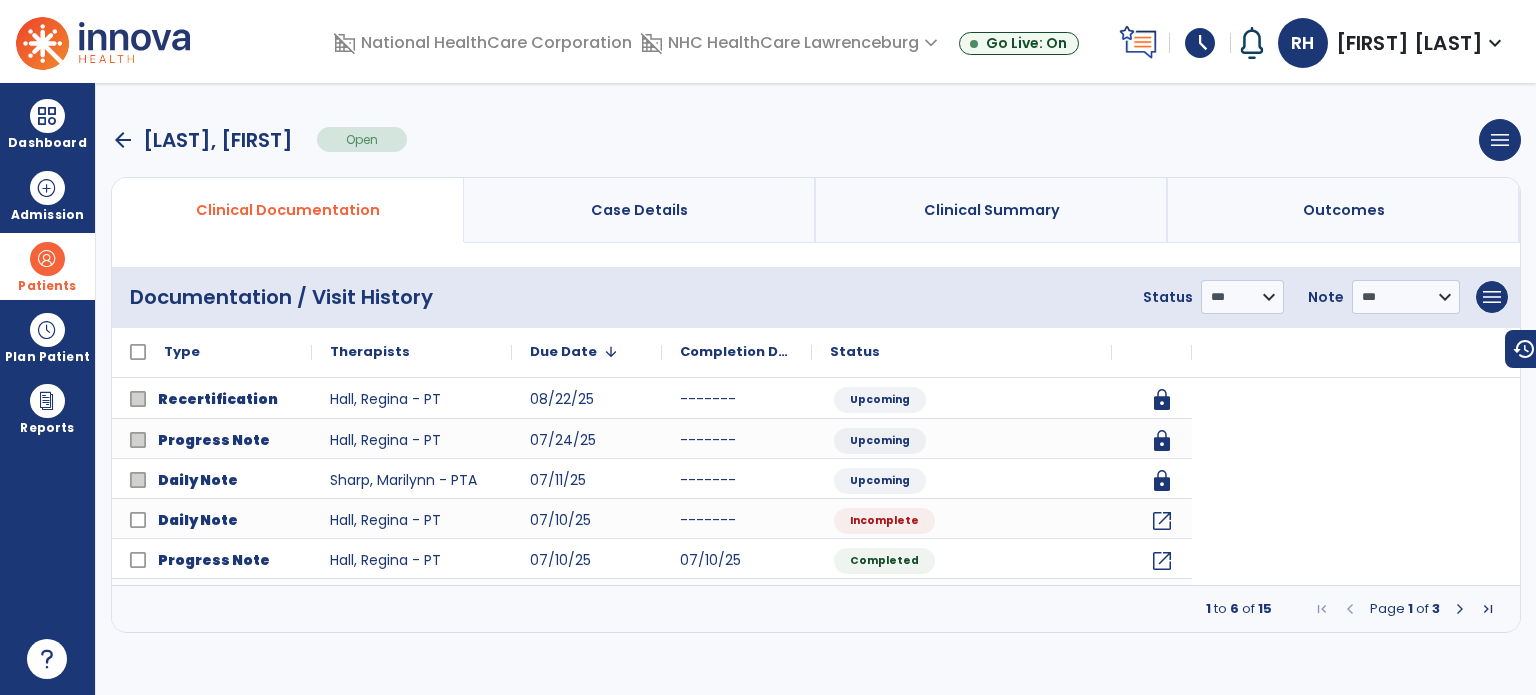 scroll, scrollTop: 0, scrollLeft: 0, axis: both 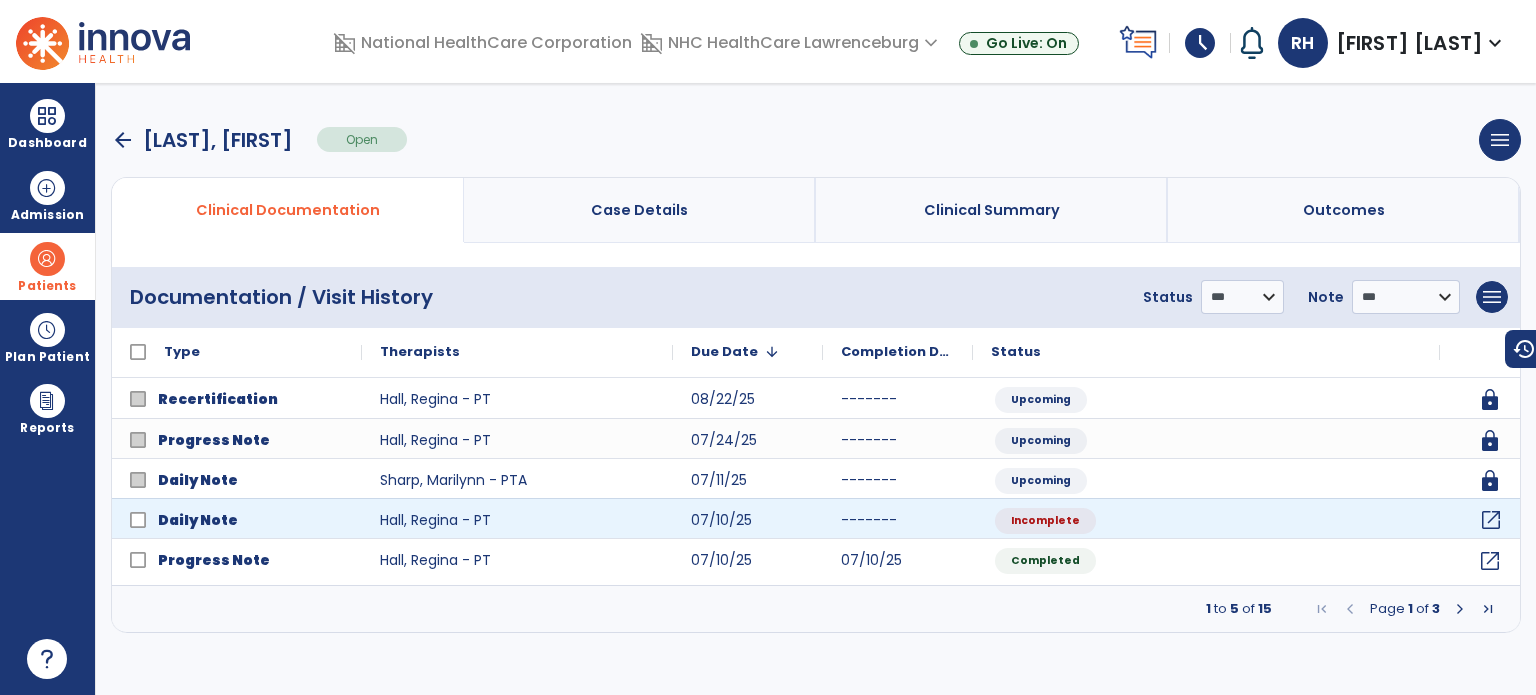 click on "open_in_new" 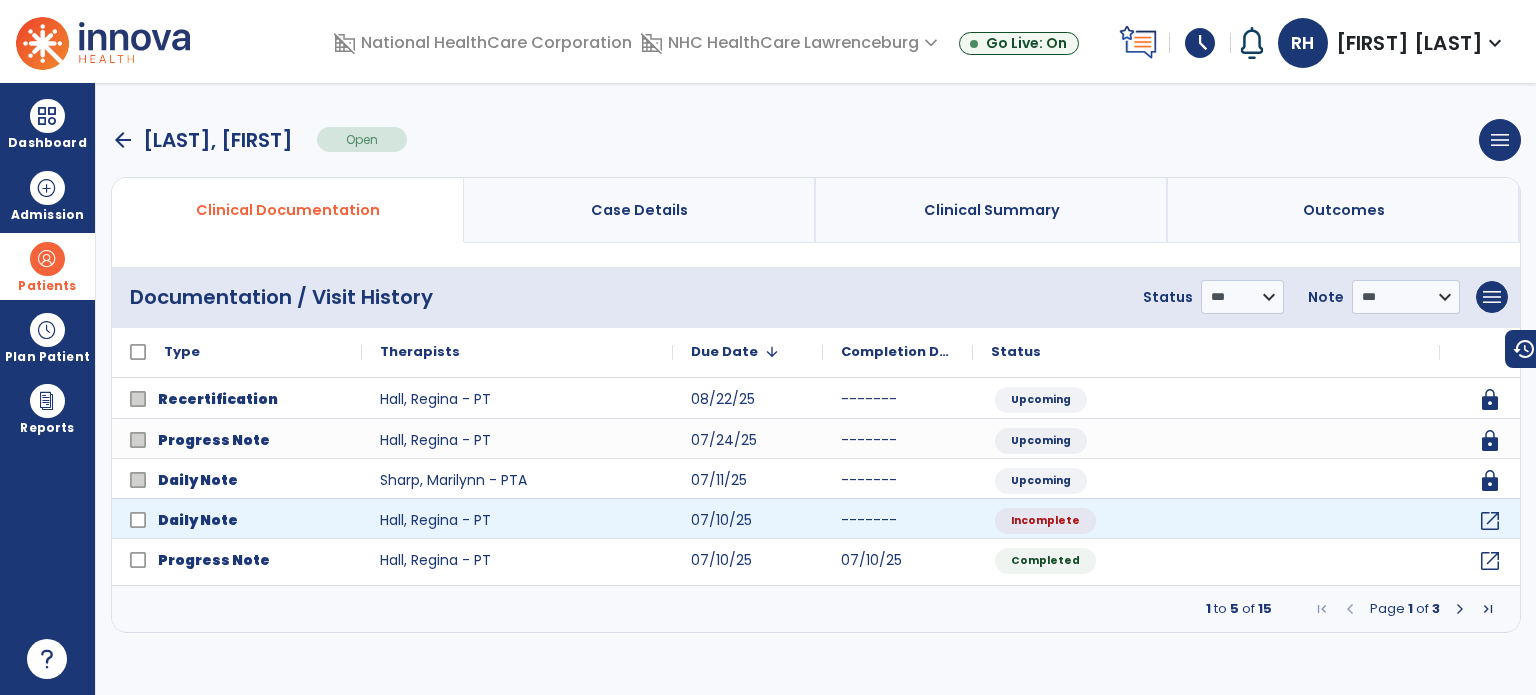 select on "*" 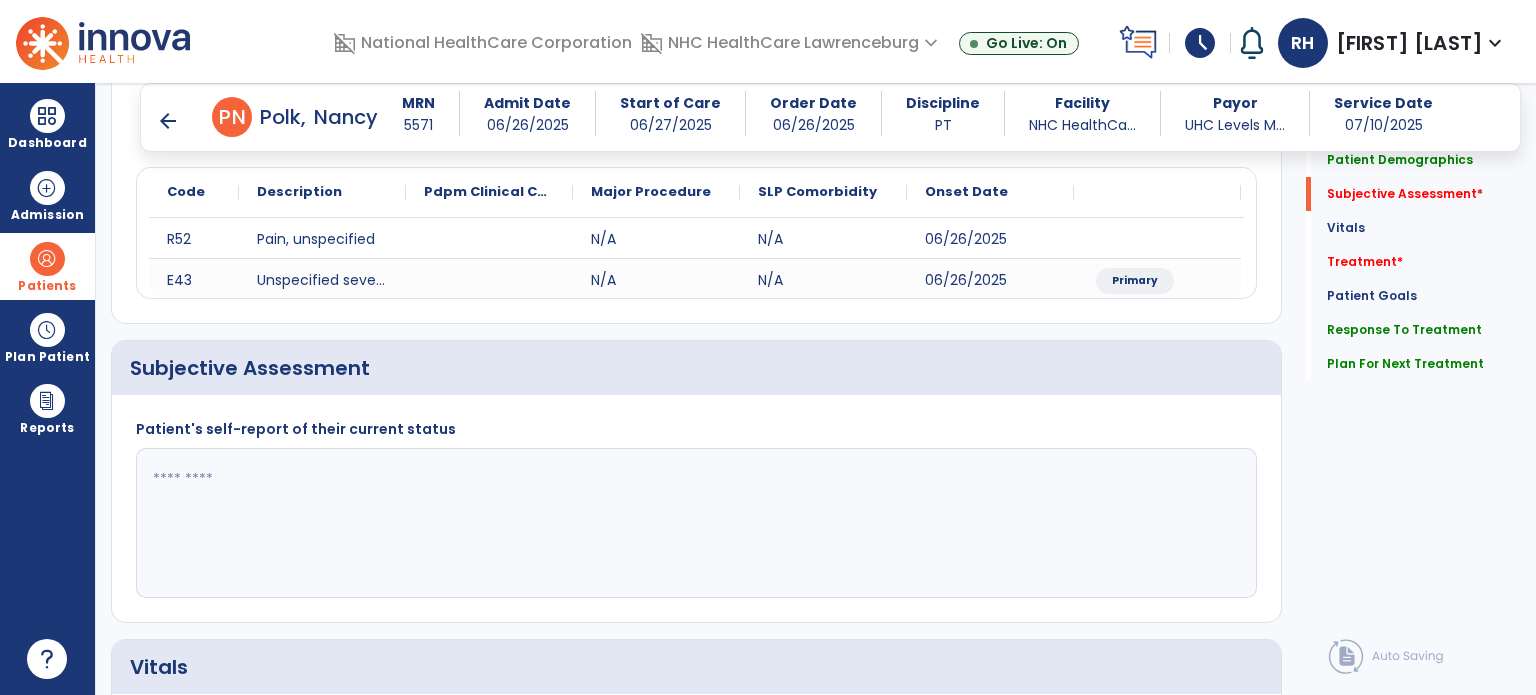 scroll, scrollTop: 229, scrollLeft: 0, axis: vertical 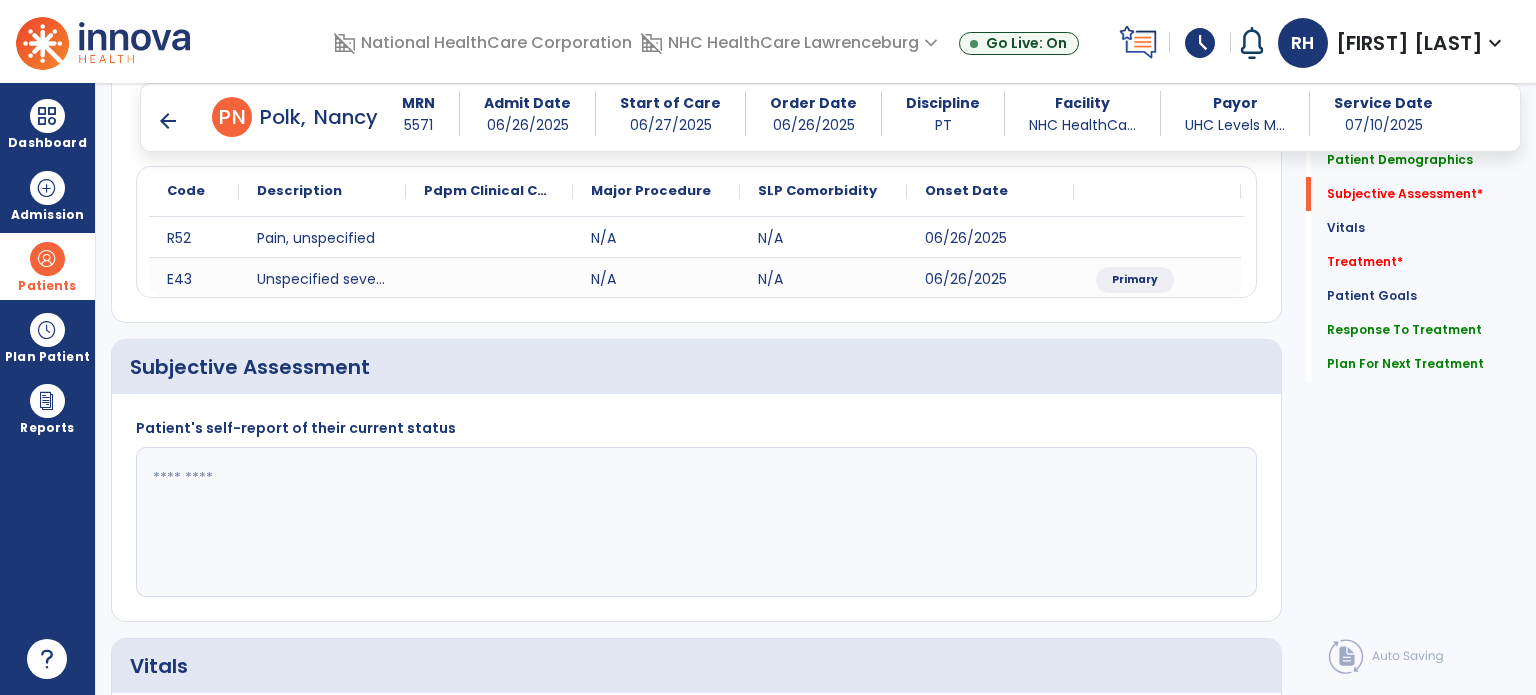 click 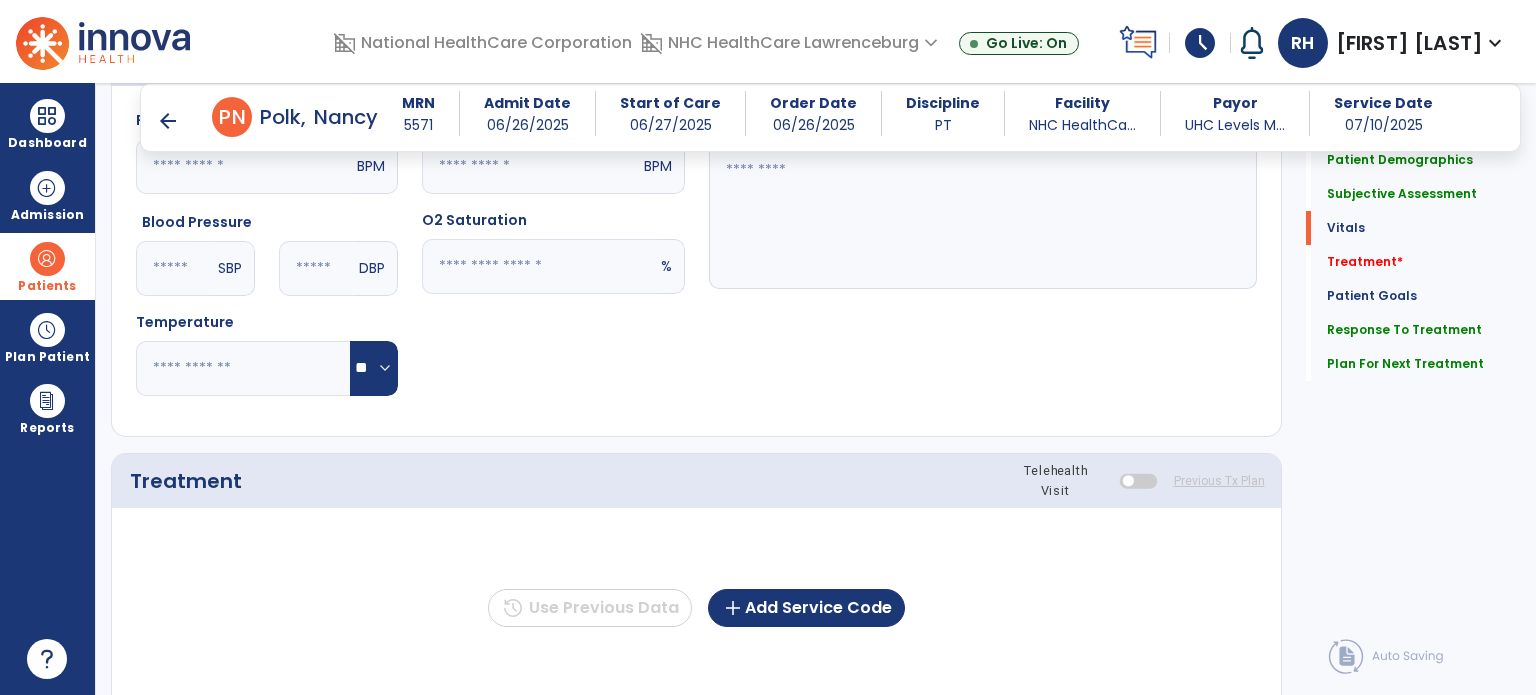 scroll, scrollTop: 860, scrollLeft: 0, axis: vertical 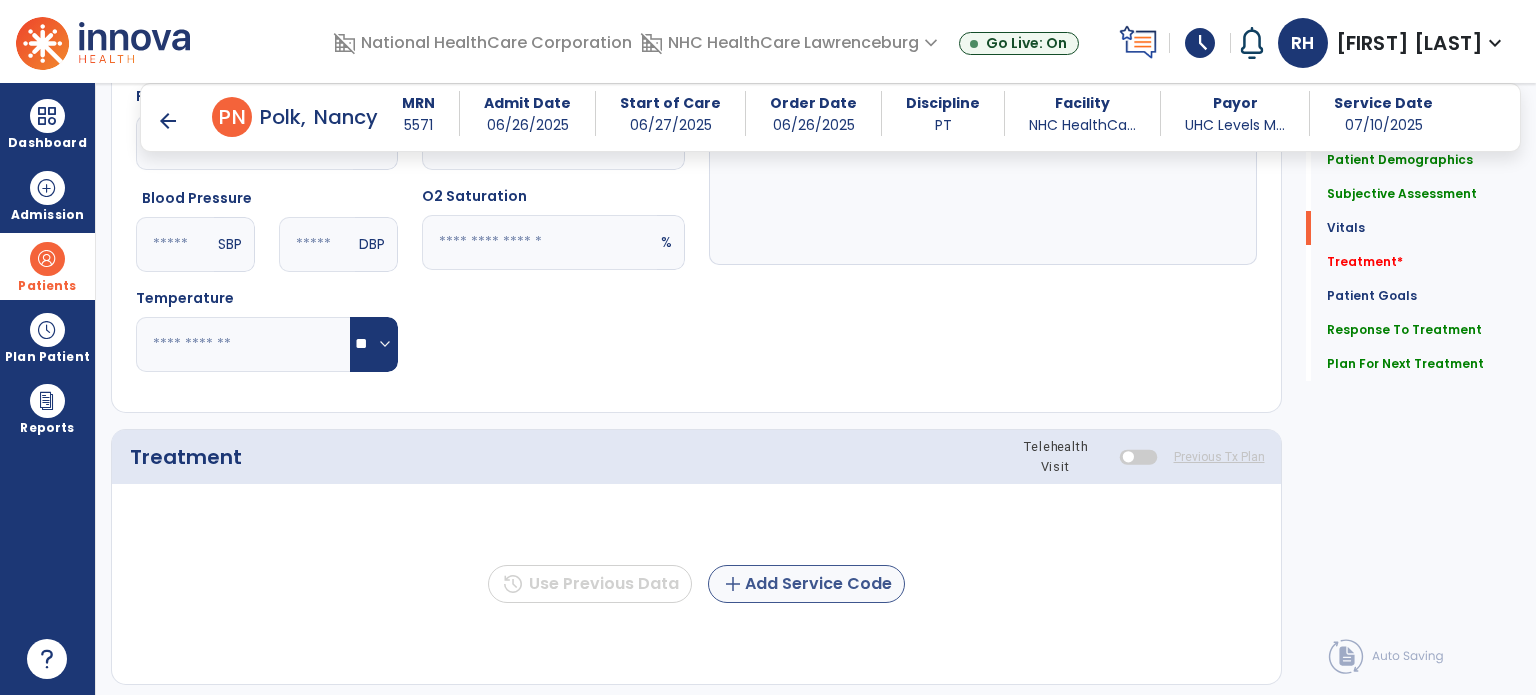 type on "**********" 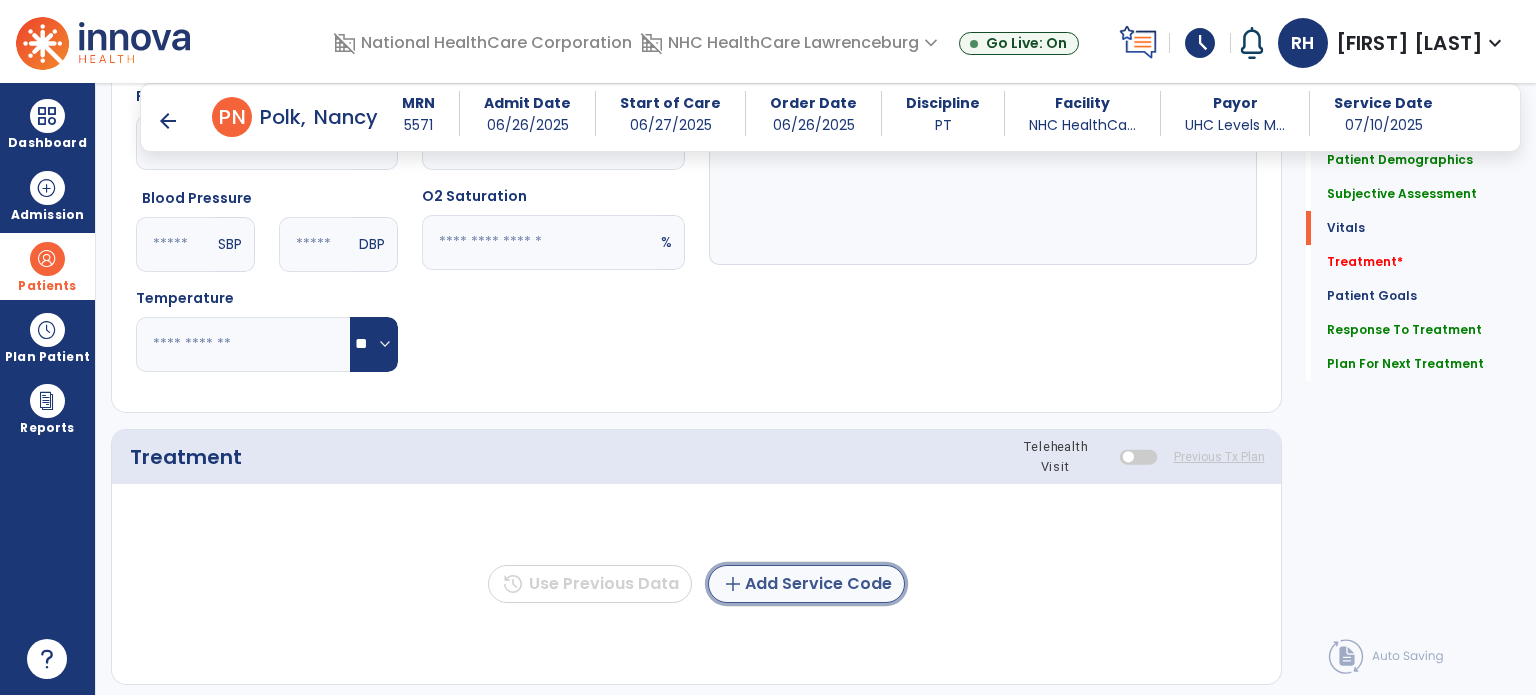 click on "add  Add Service Code" 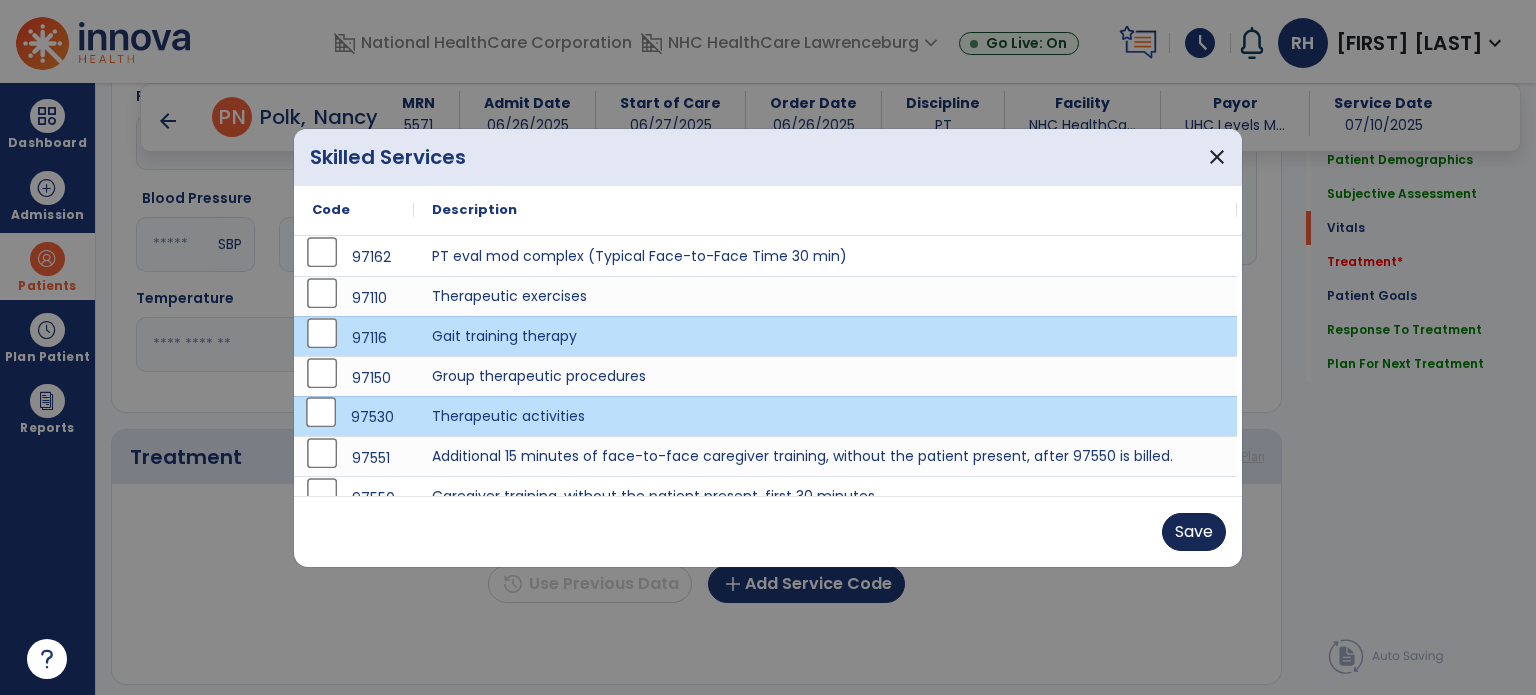 click on "Save" at bounding box center [1194, 532] 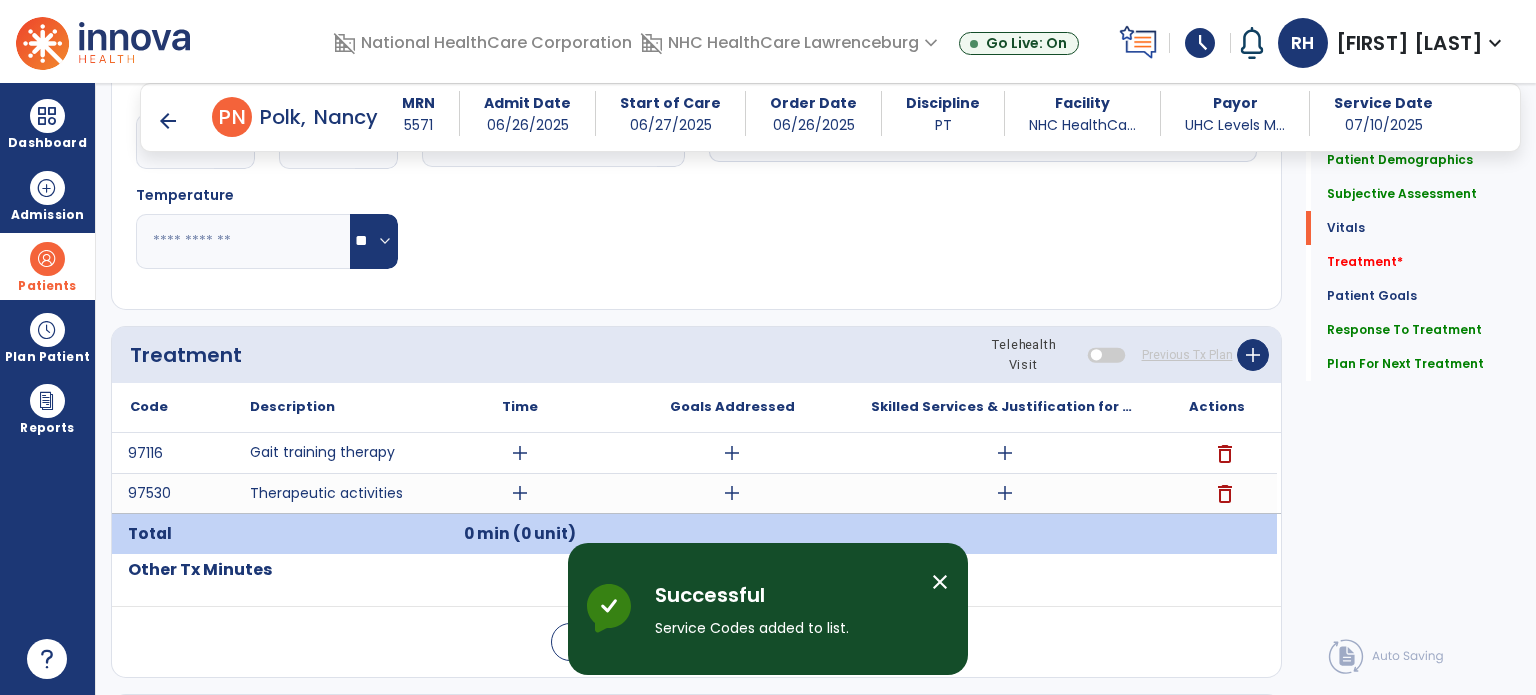 scroll, scrollTop: 1058, scrollLeft: 0, axis: vertical 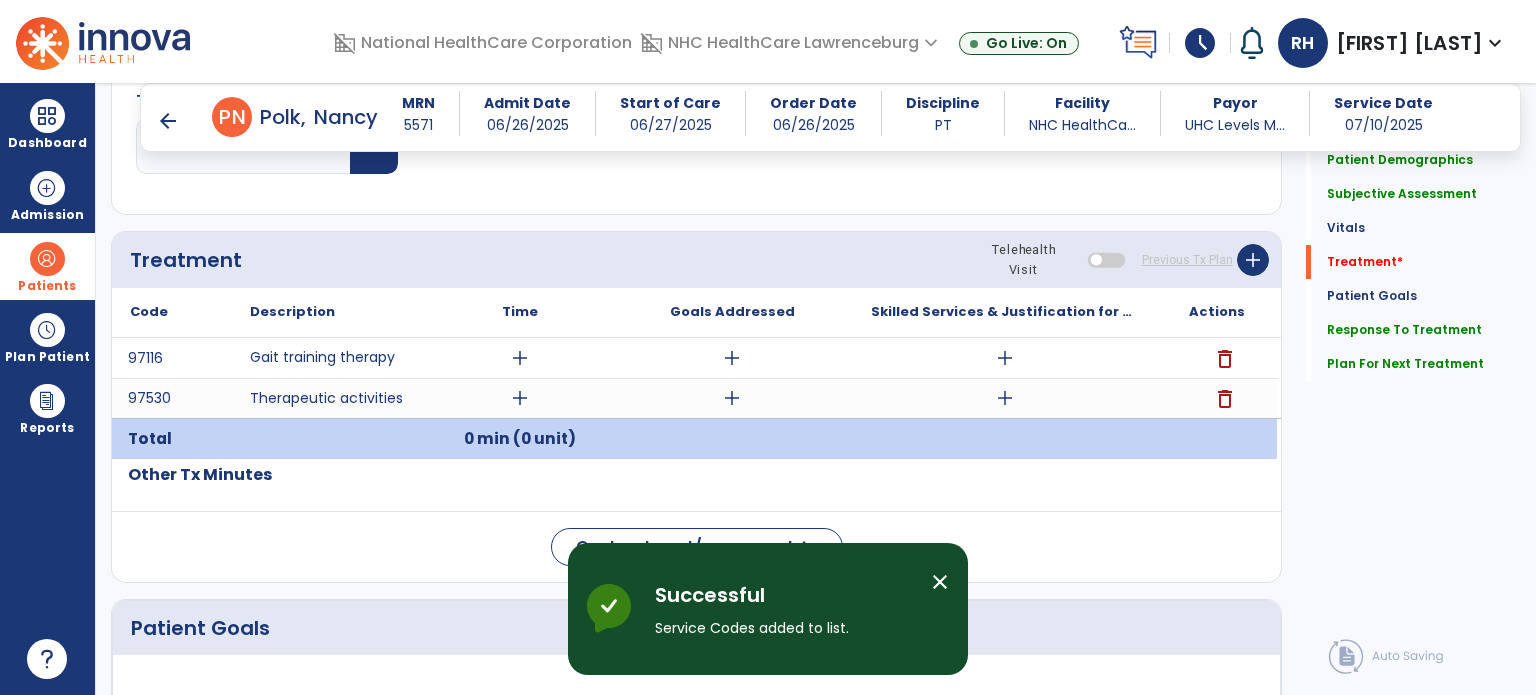 click on "add" at bounding box center (520, 358) 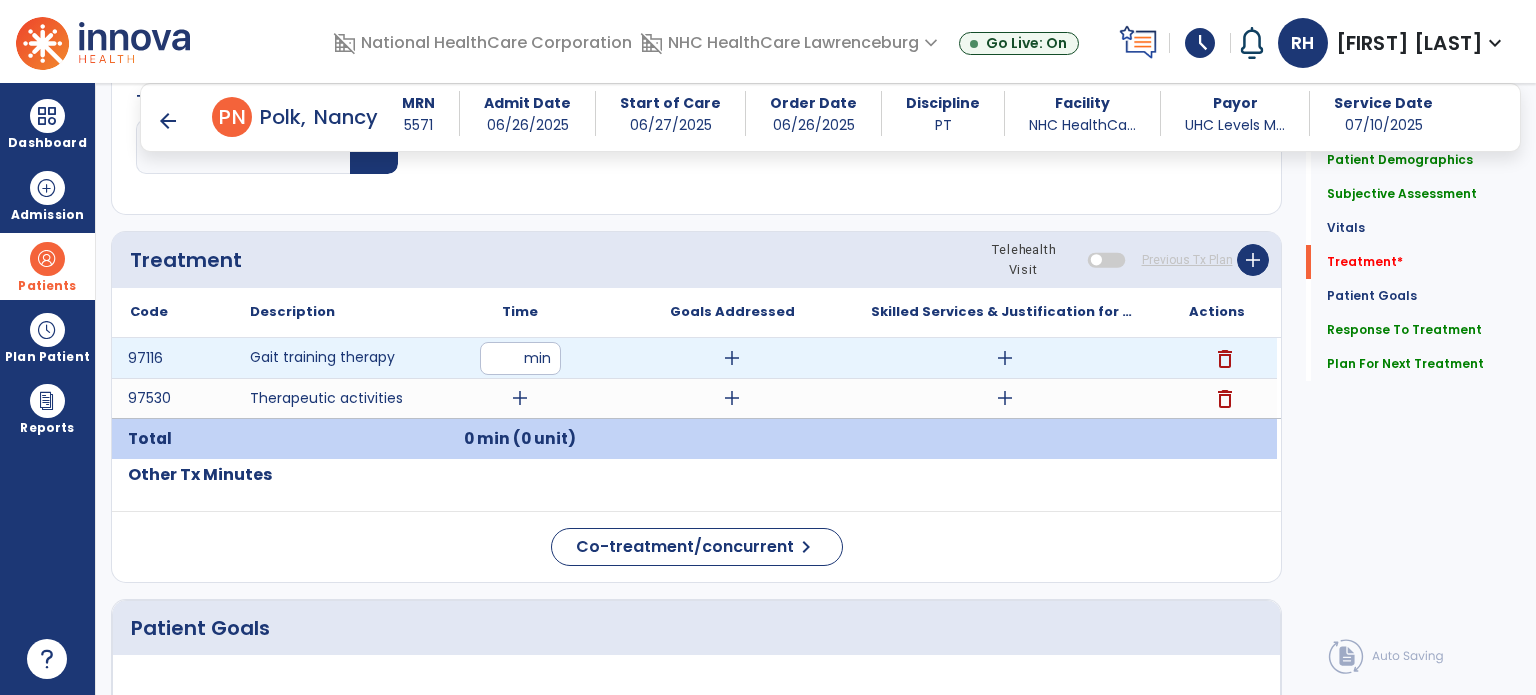 type on "**" 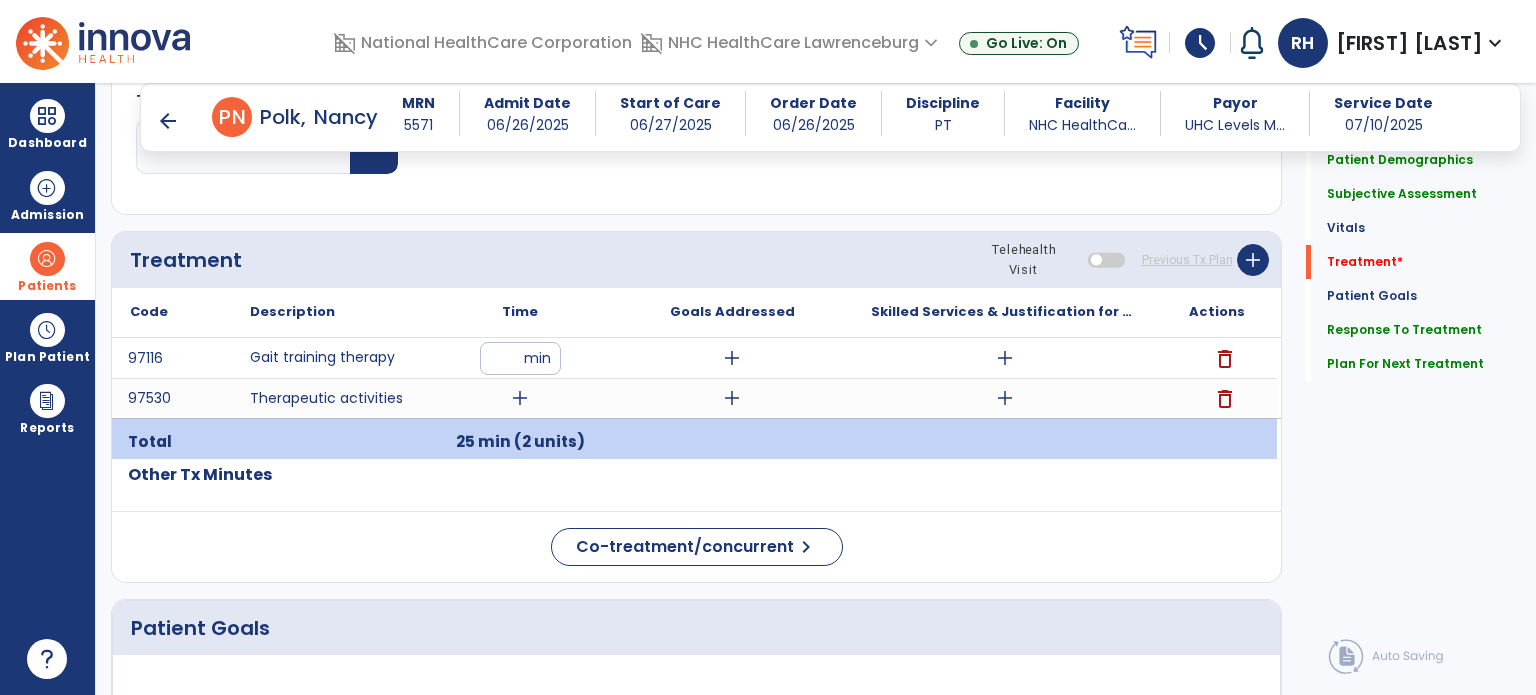 click on "add" at bounding box center (520, 398) 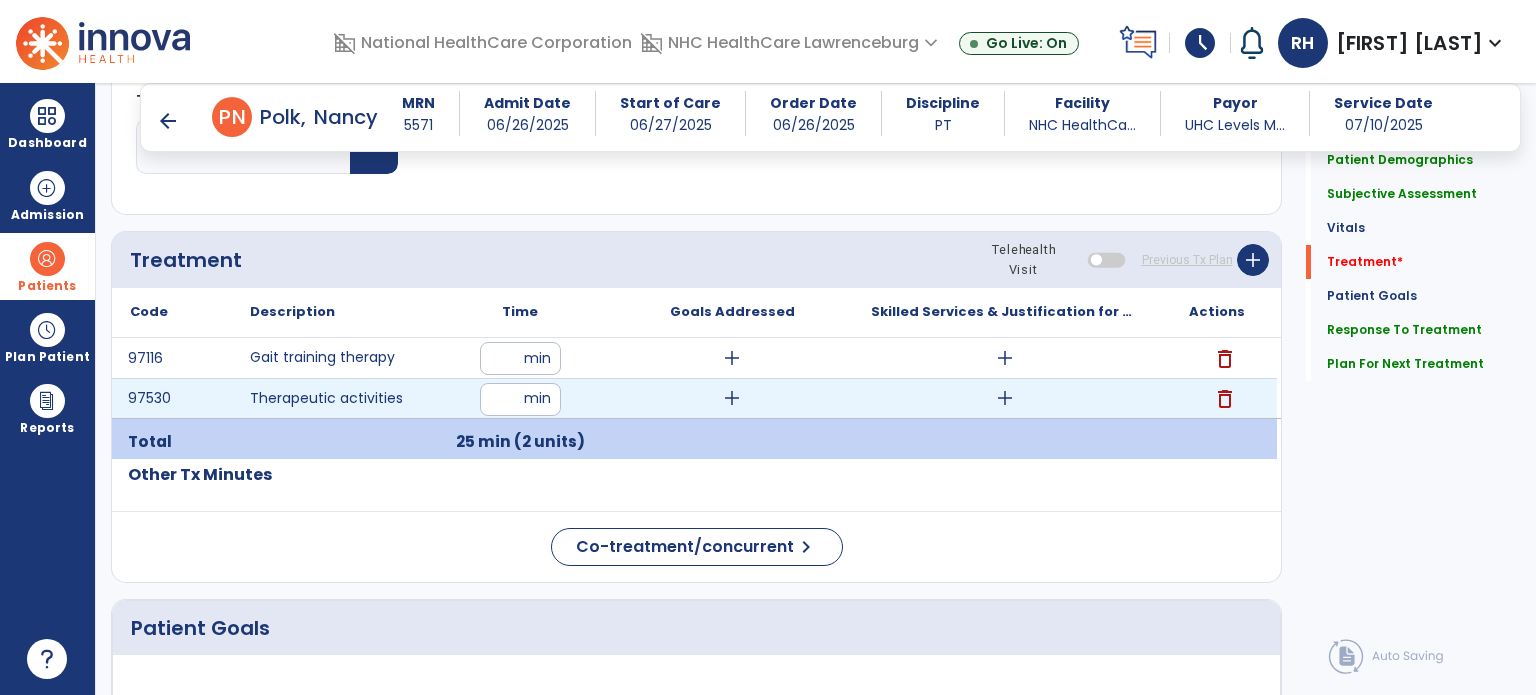 type on "**" 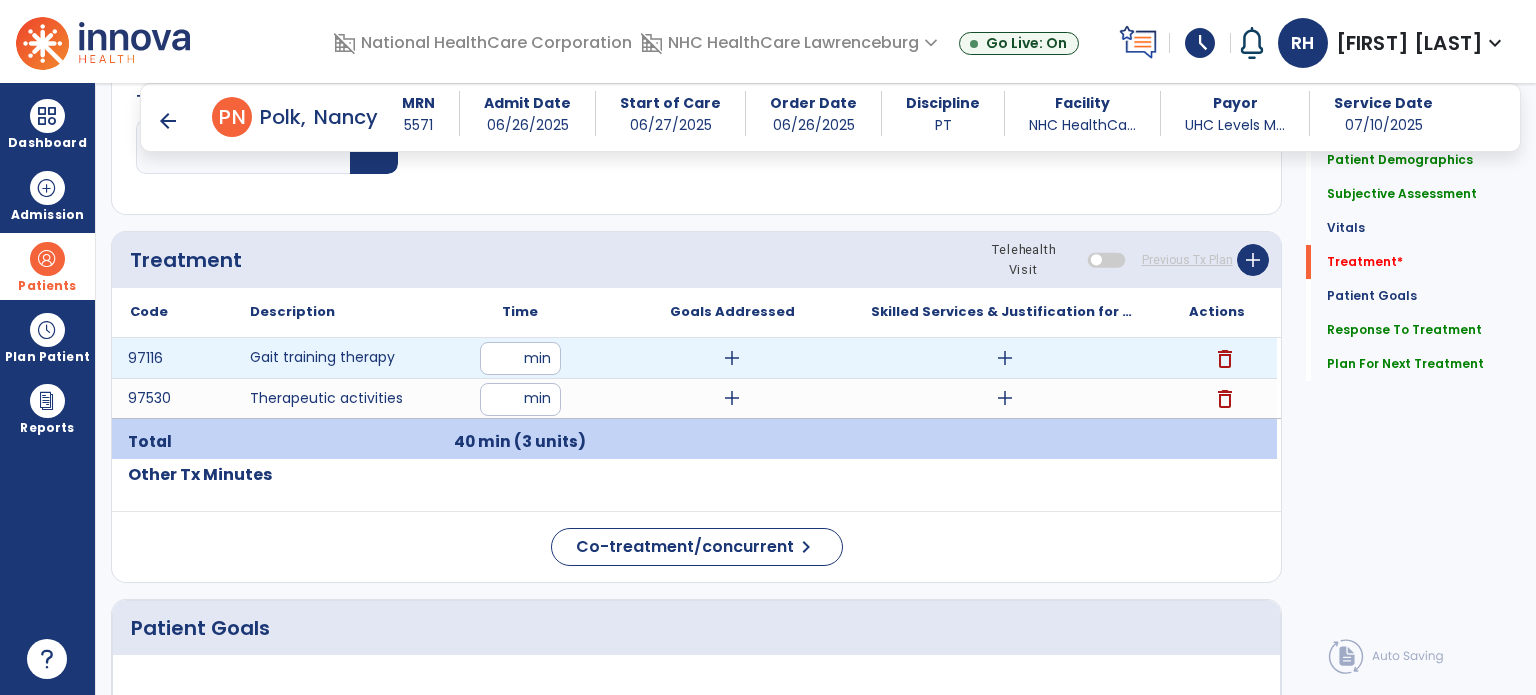 click on "add" at bounding box center (1005, 358) 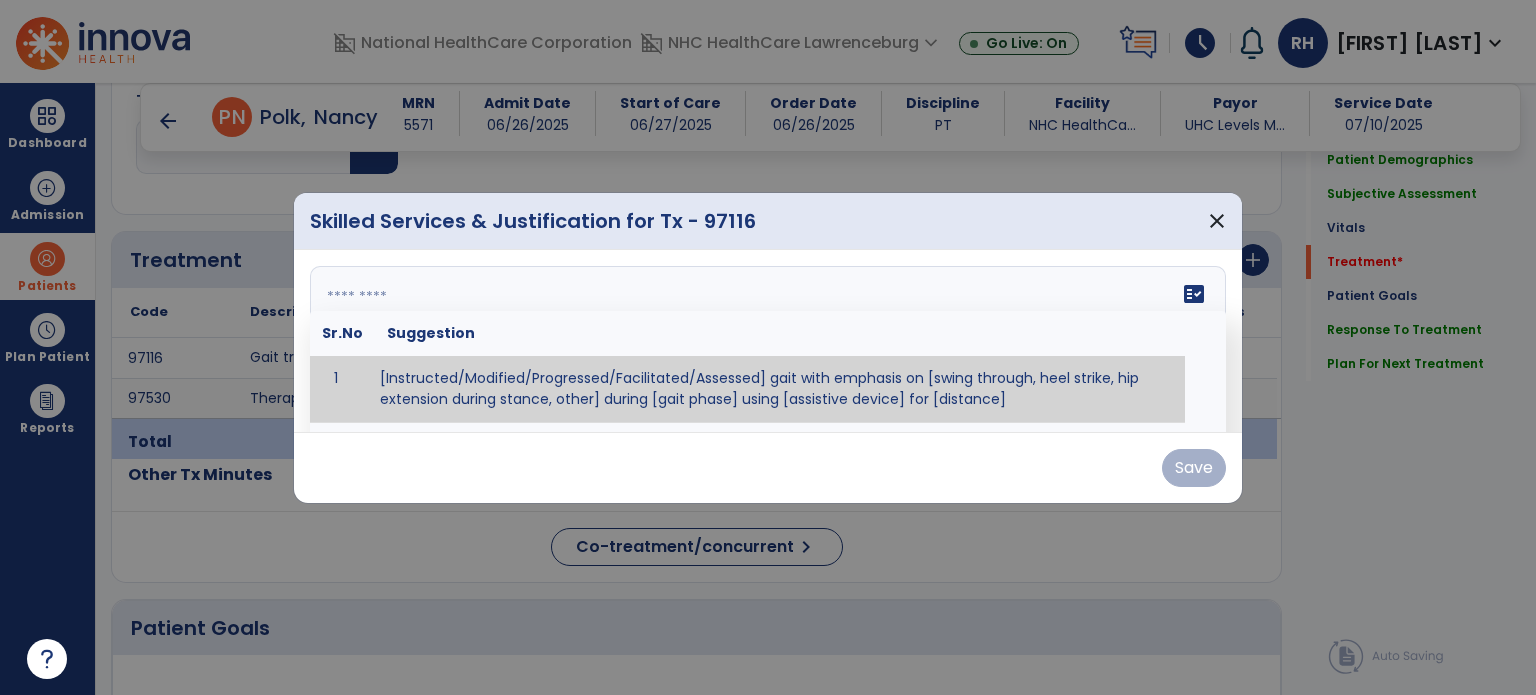 click on "fact_check  Sr.No Suggestion 1 [Instructed/Modified/Progressed/Facilitated/Assessed] gait with emphasis on [swing through, heel strike, hip extension during stance, other] during [gait phase] using [assistive device] for [distance] 2 [Instructed/Modified/Progressed/Facilitated/Assessed] use of [assistive device] and [NWB, PWB, step-to gait pattern, step through gait pattern] 3 [Instructed/Modified/Progressed/Facilitated/Assessed] patient's ability to [ascend/descend # of steps, perform directional changes, walk on even/uneven surfaces, pick-up objects off floor, velocity changes, other] using [assistive device]. 4 [Instructed/Modified/Progressed/Facilitated/Assessed] pre-gait activities including [identify exercise] in order to prepare for gait training. 5" at bounding box center [768, 341] 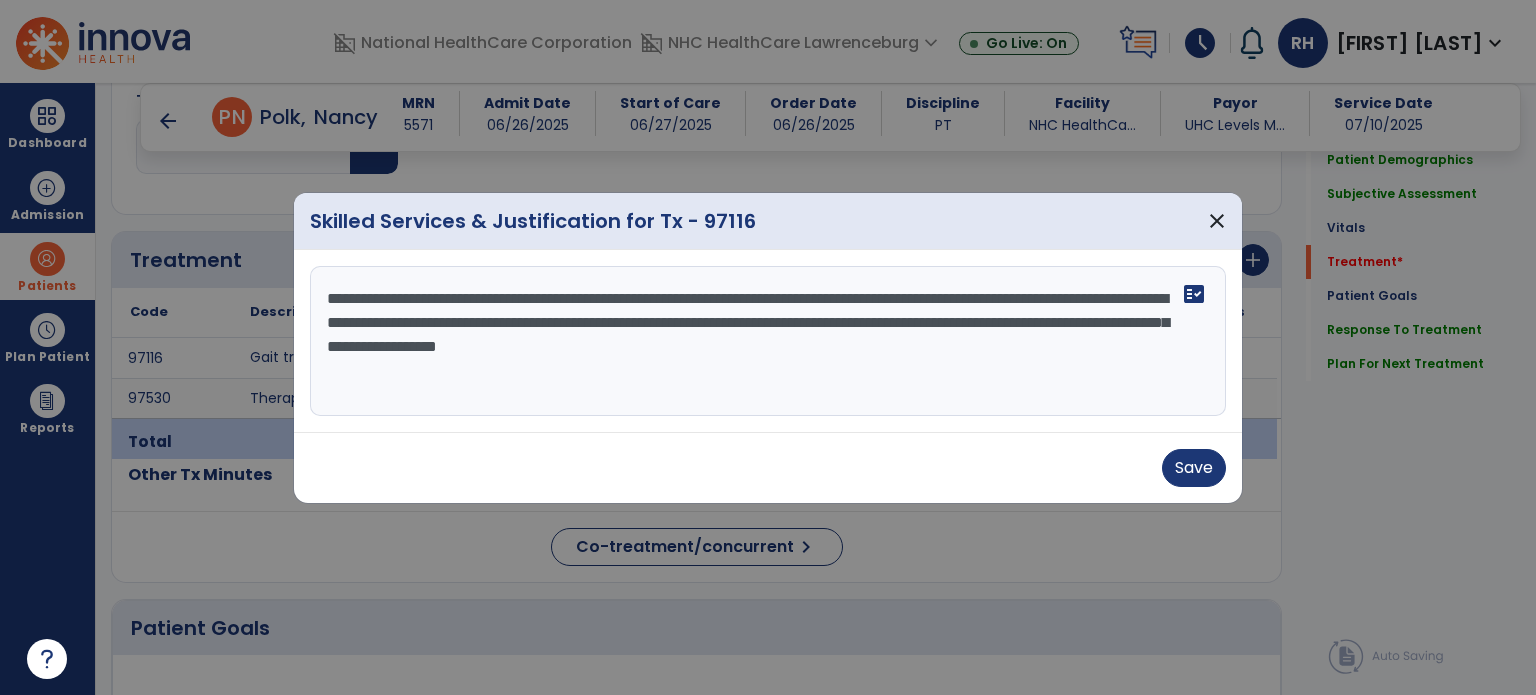 click on "**********" at bounding box center (768, 341) 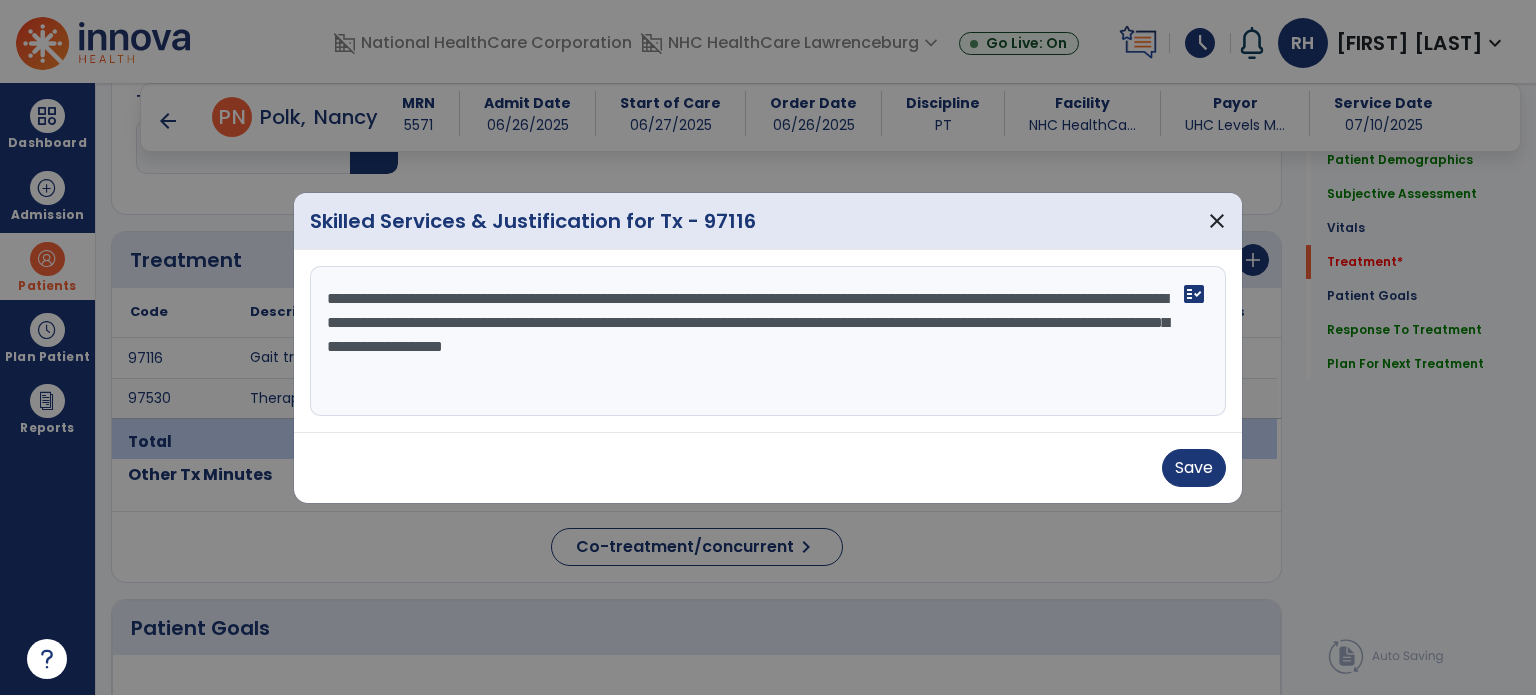 click on "**********" at bounding box center [768, 341] 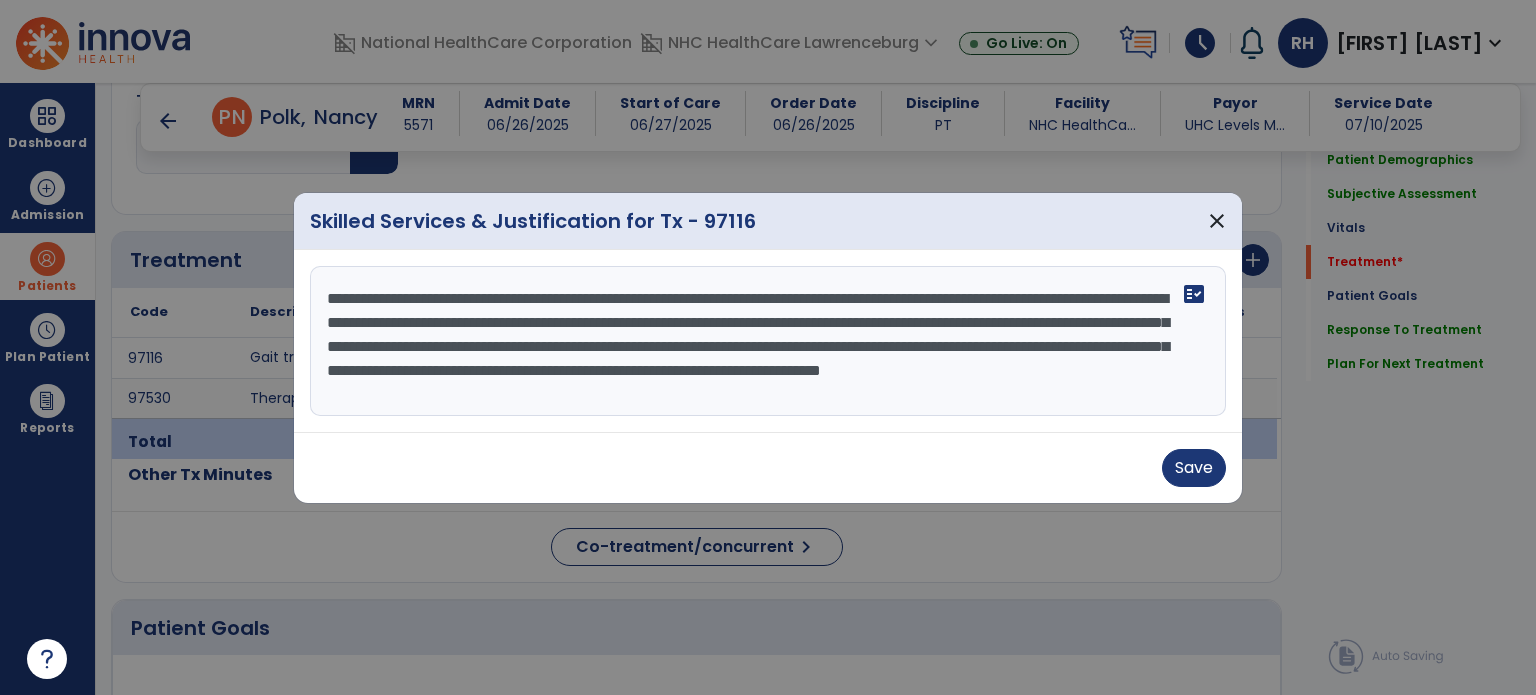 type on "**********" 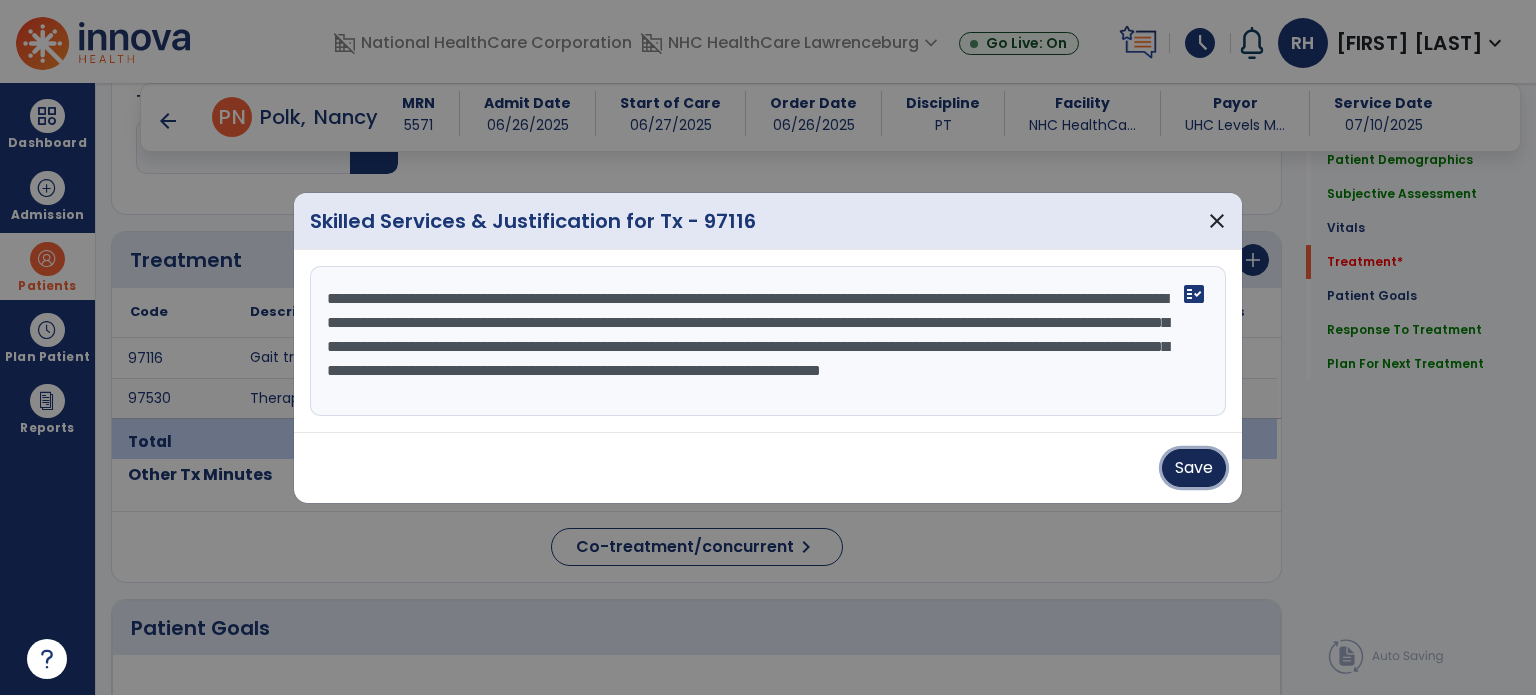 click on "Save" at bounding box center (1194, 468) 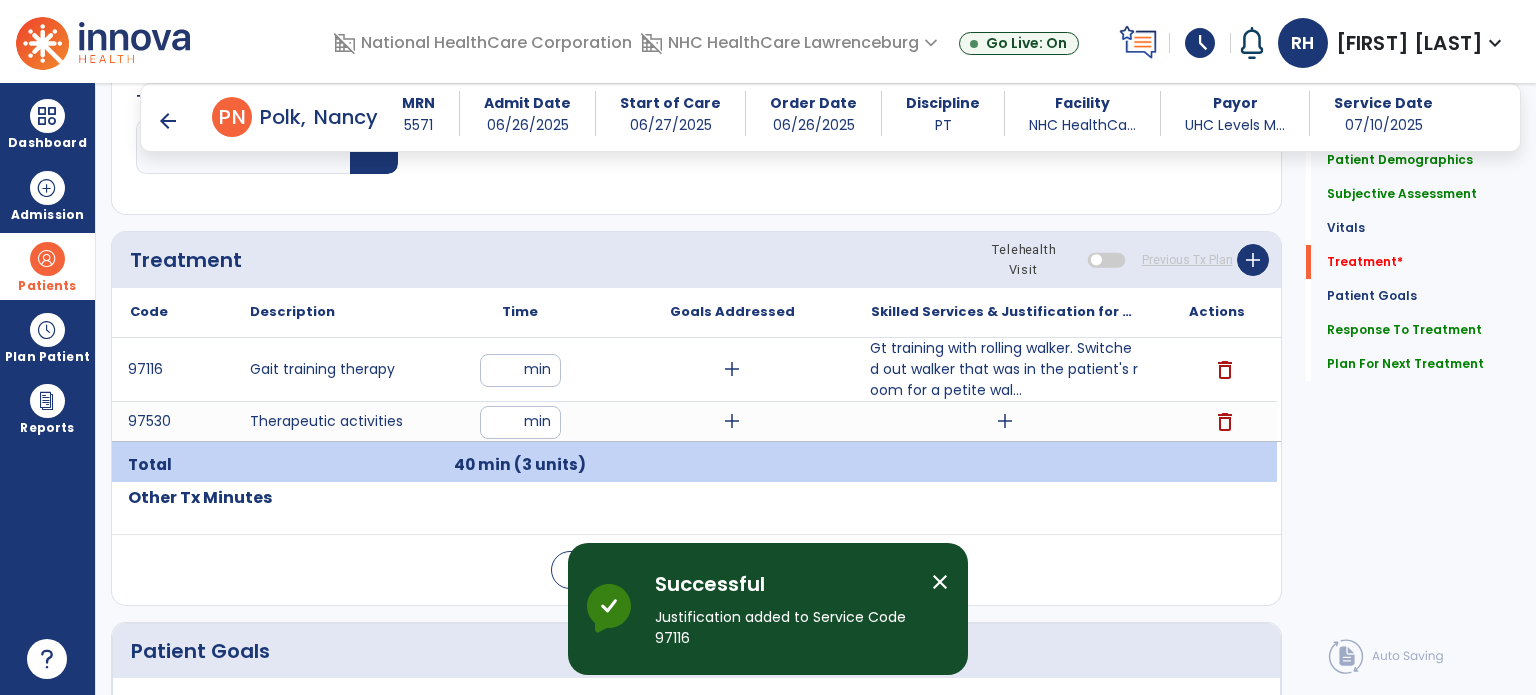 click on "add" at bounding box center (1005, 421) 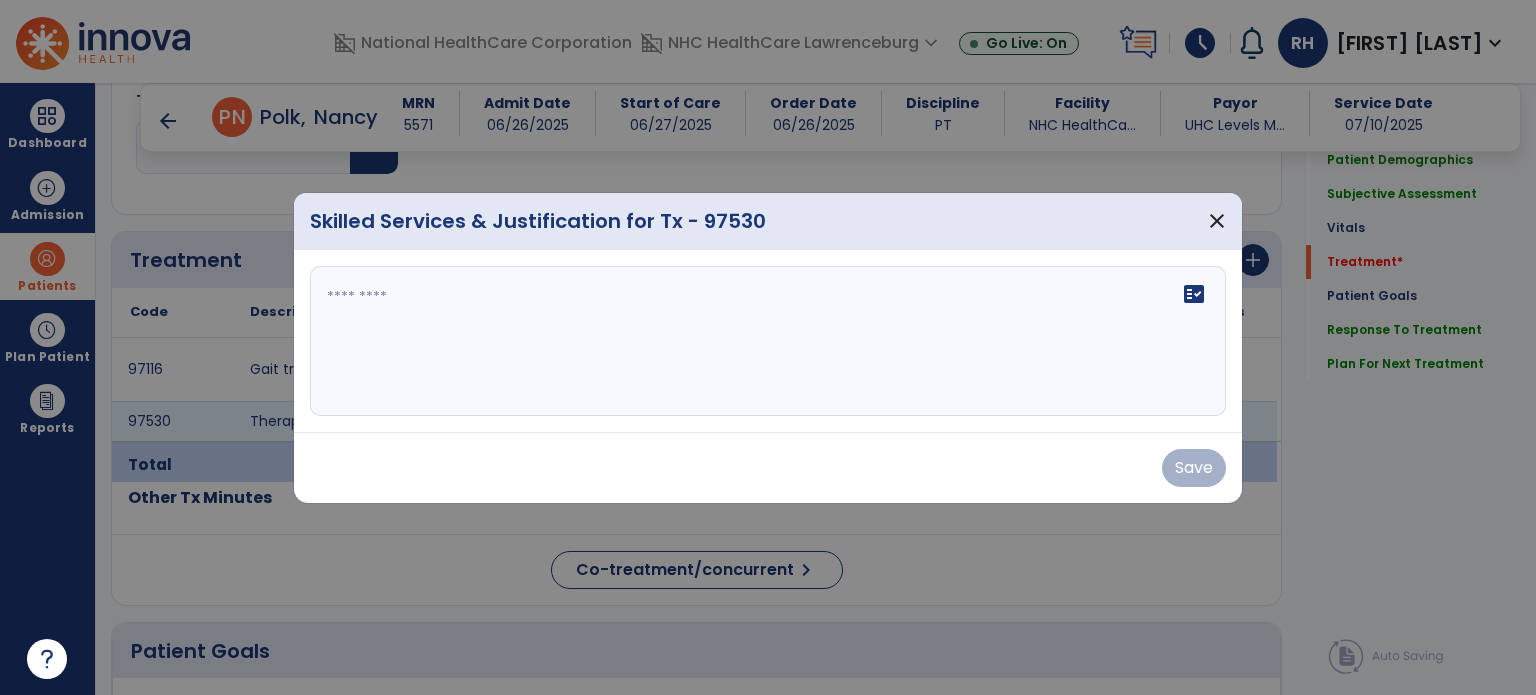click on "fact_check" at bounding box center (768, 341) 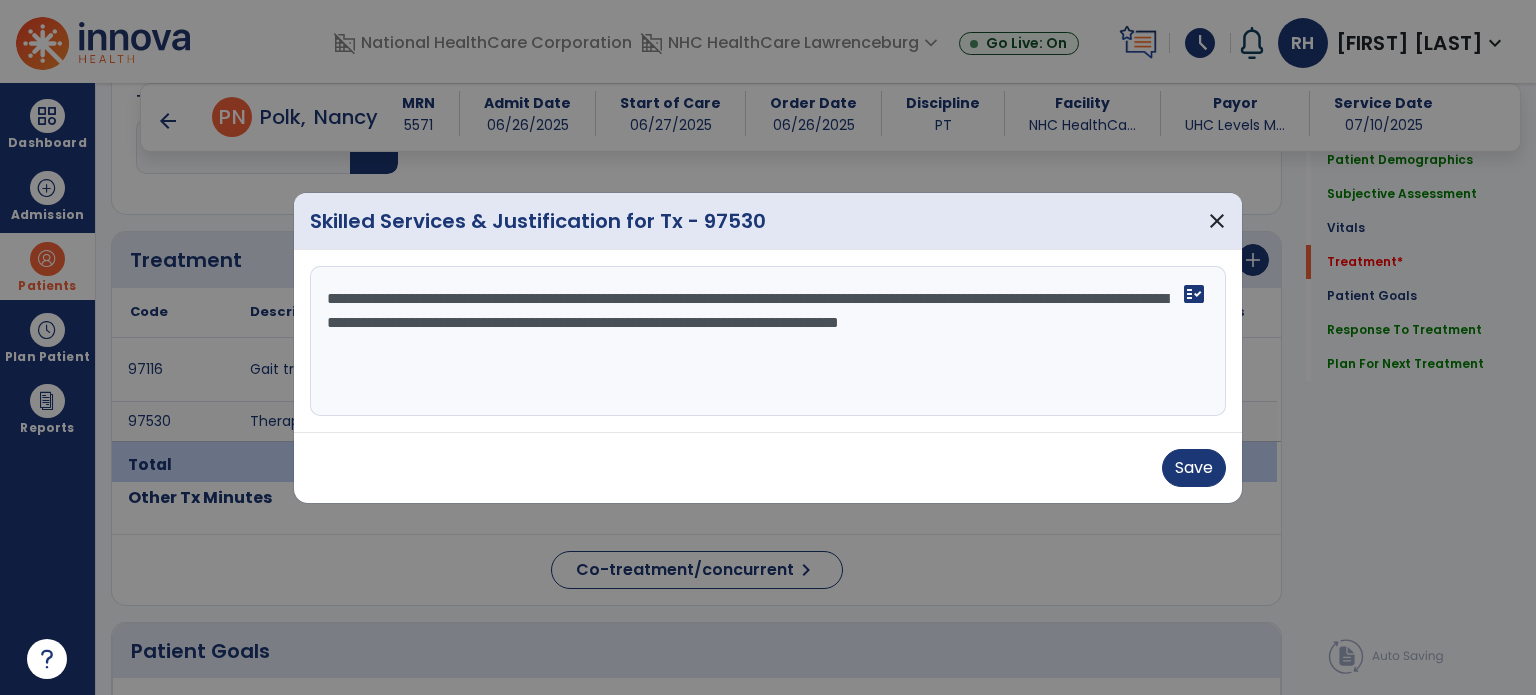 click on "**********" at bounding box center (768, 341) 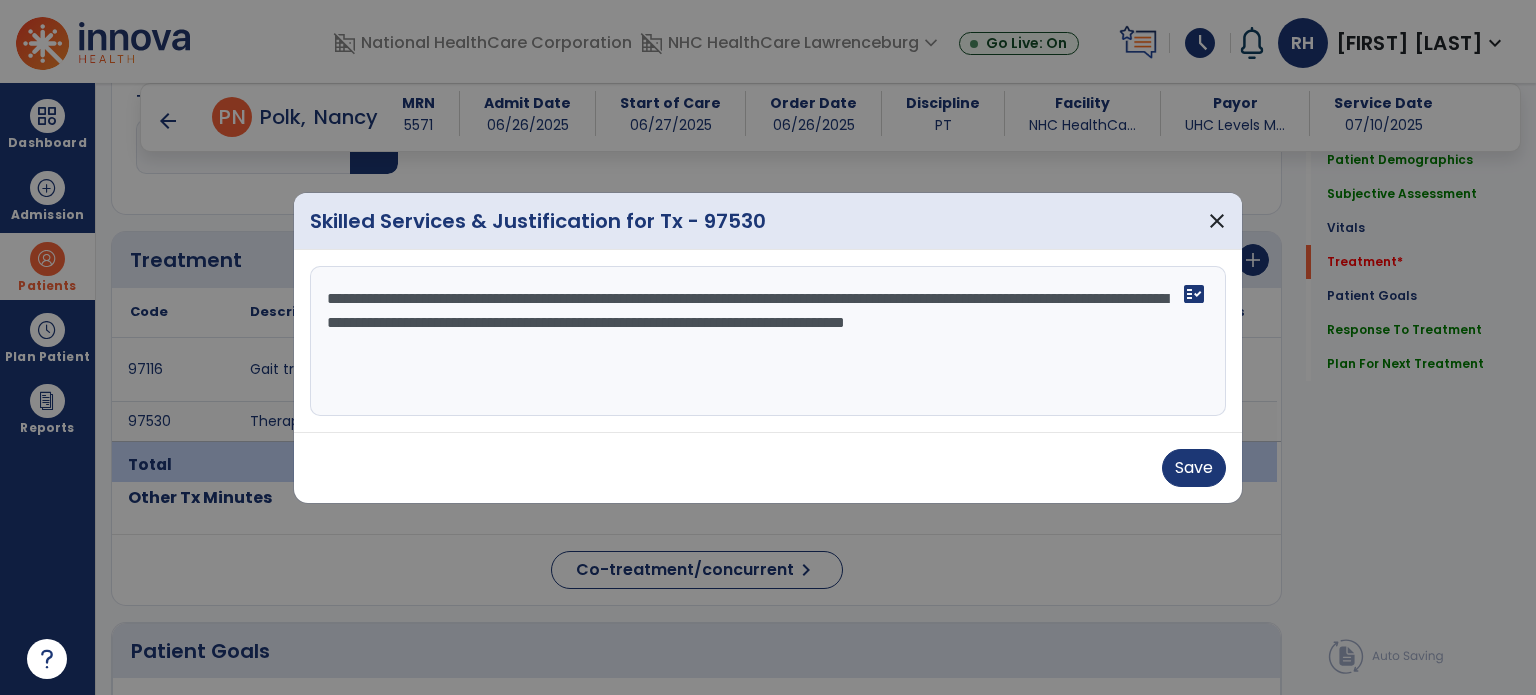 click on "**********" at bounding box center (768, 341) 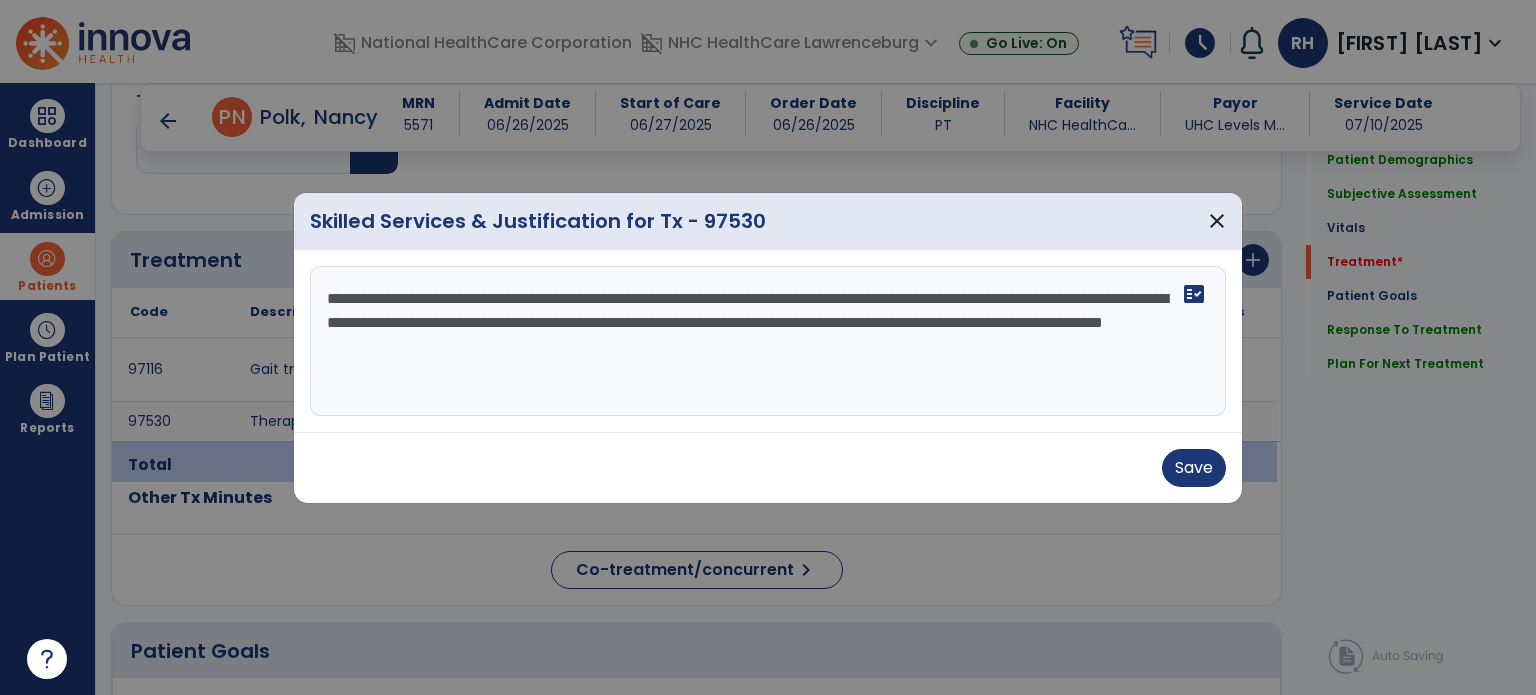 click on "**********" at bounding box center (768, 341) 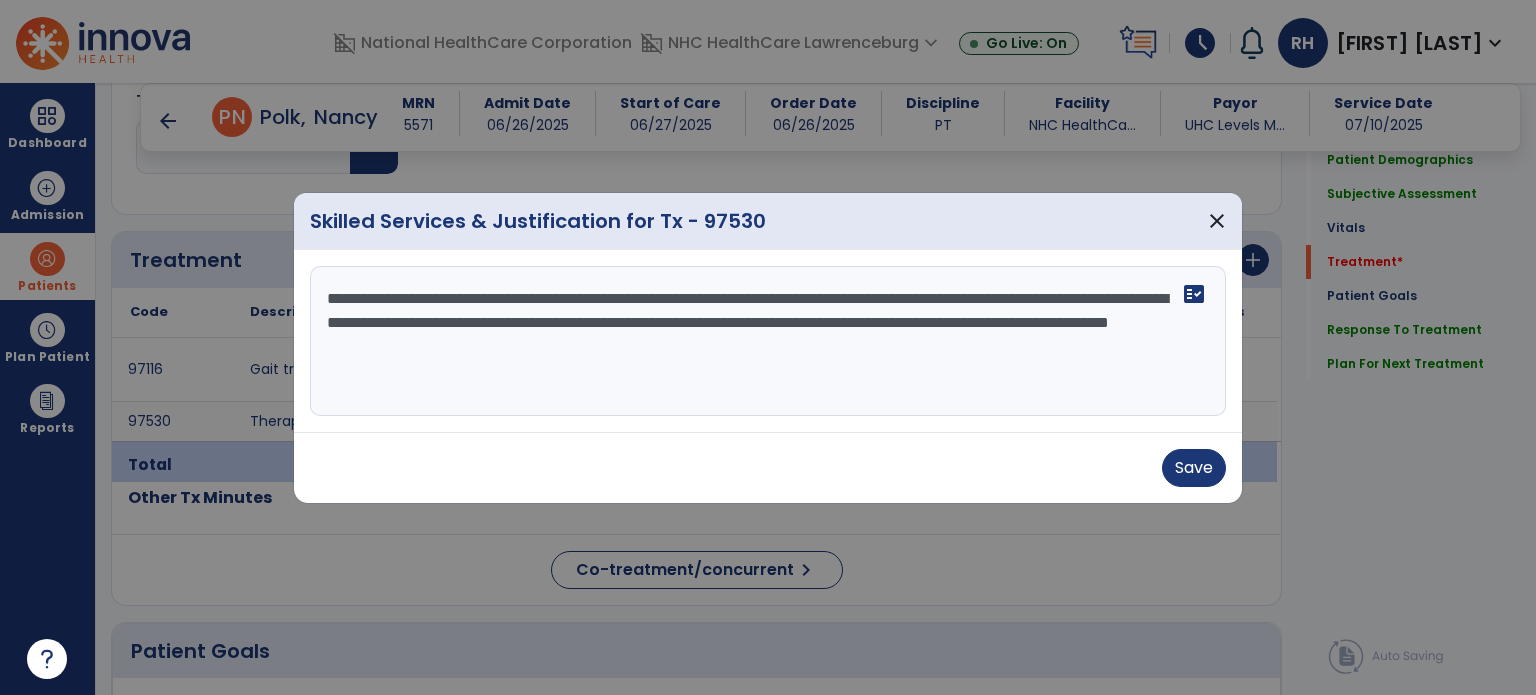 click on "**********" at bounding box center (768, 341) 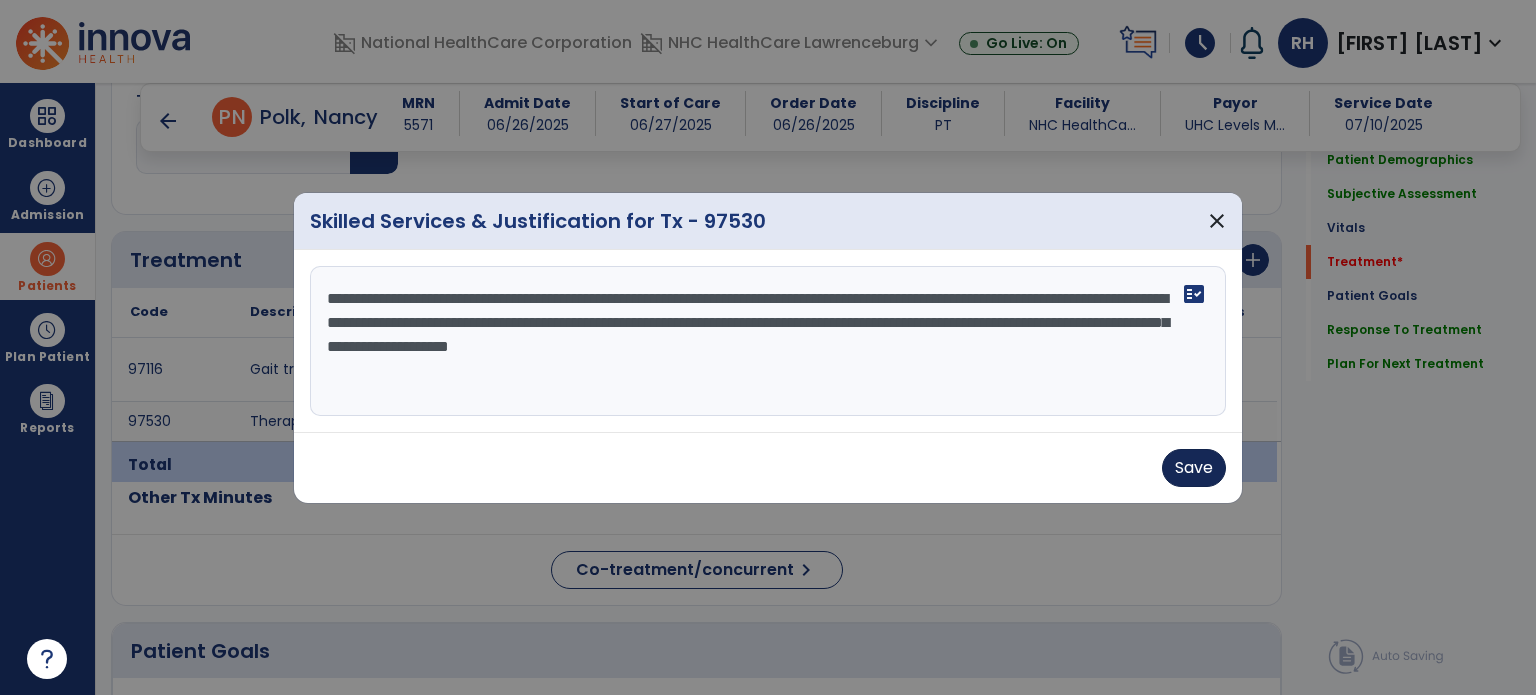 type on "**********" 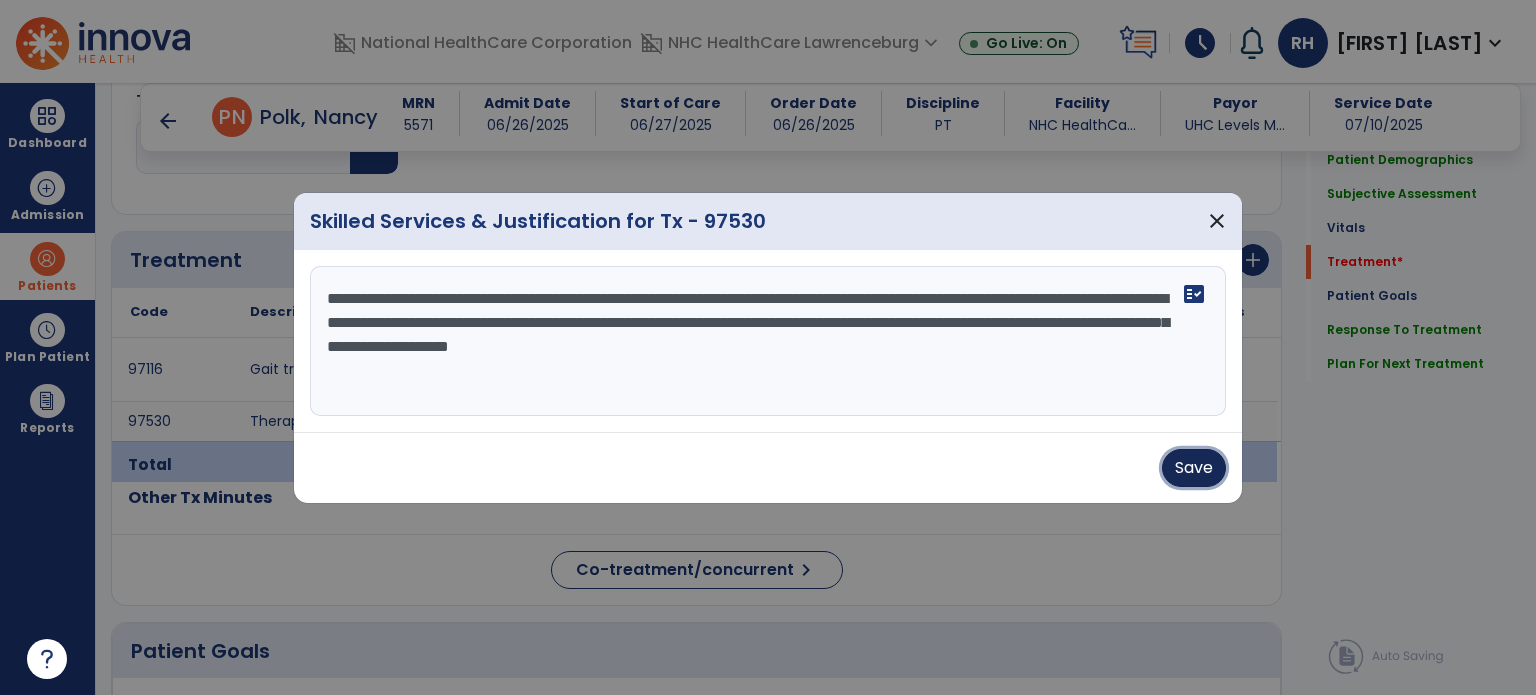 click on "Save" at bounding box center [1194, 468] 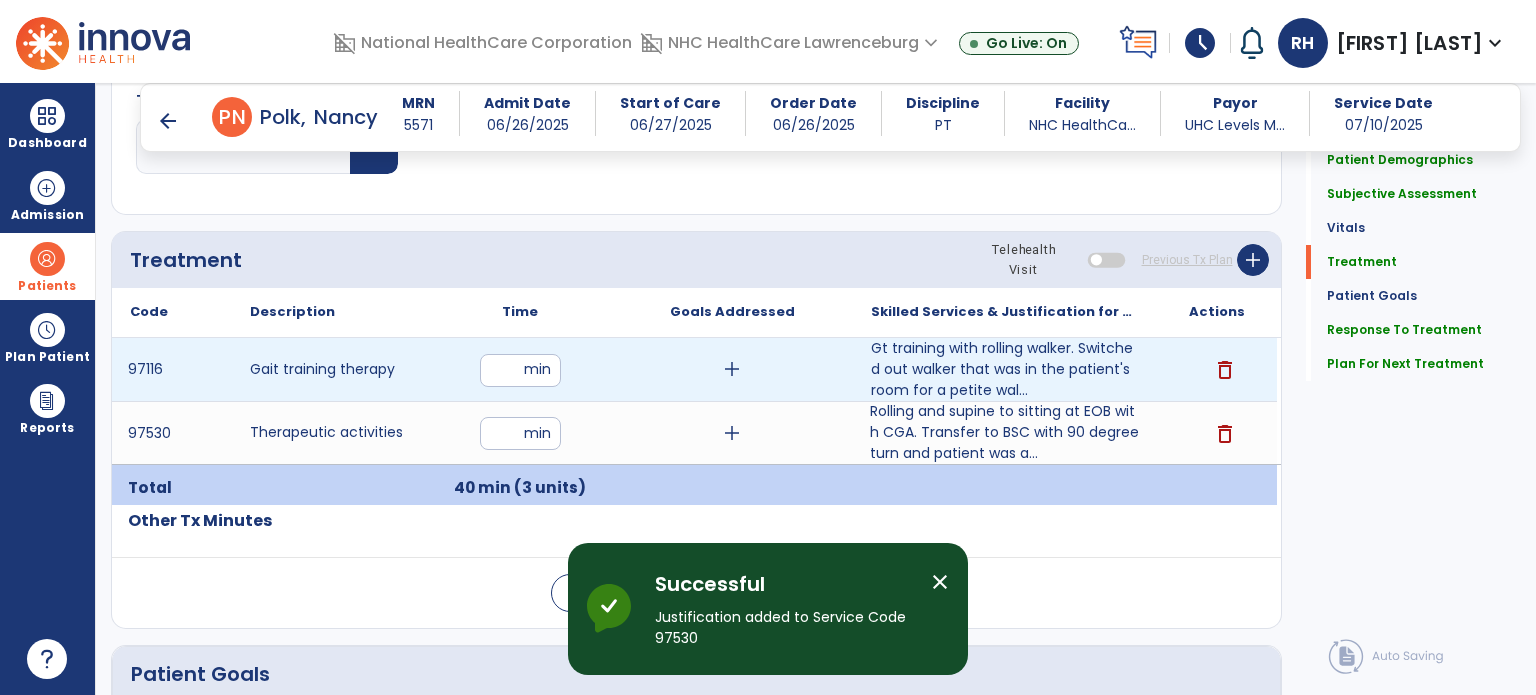 click on "add" at bounding box center [732, 369] 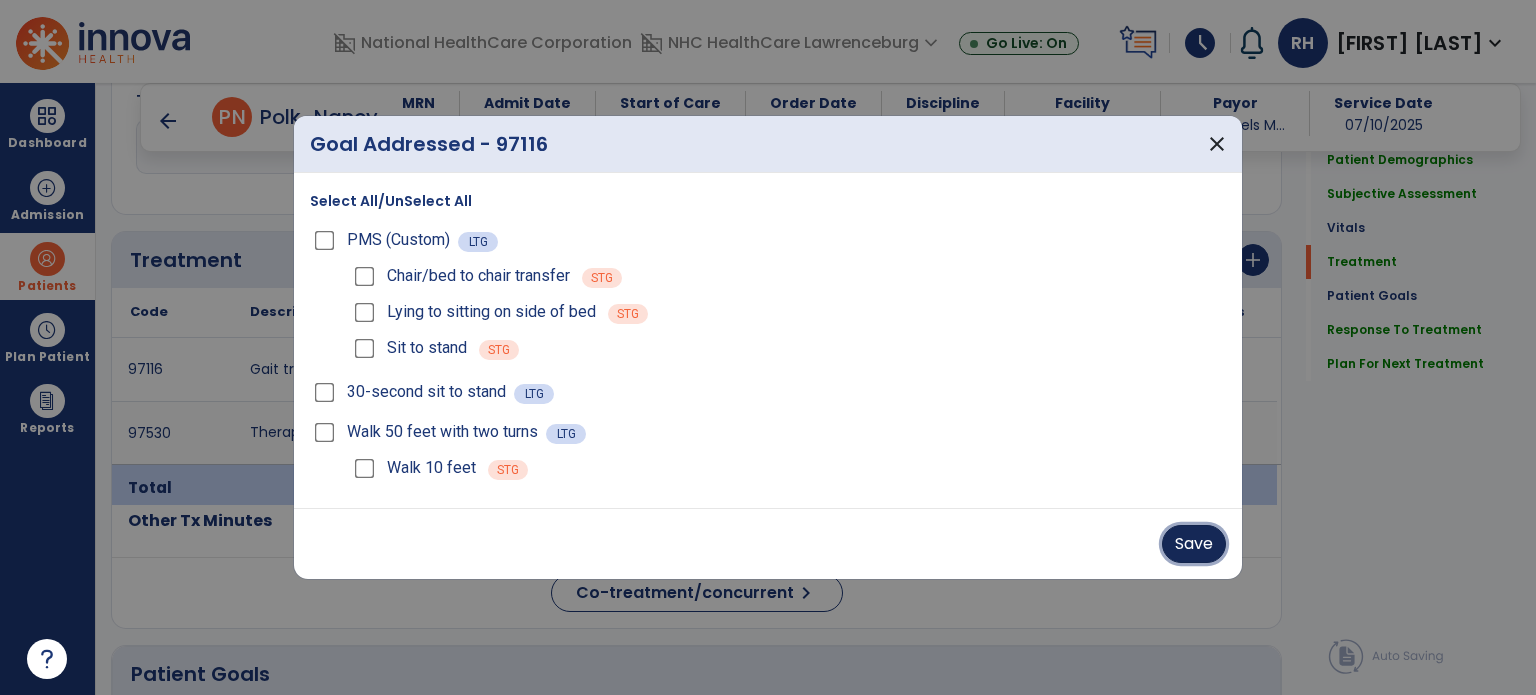 click on "Save" at bounding box center (1194, 544) 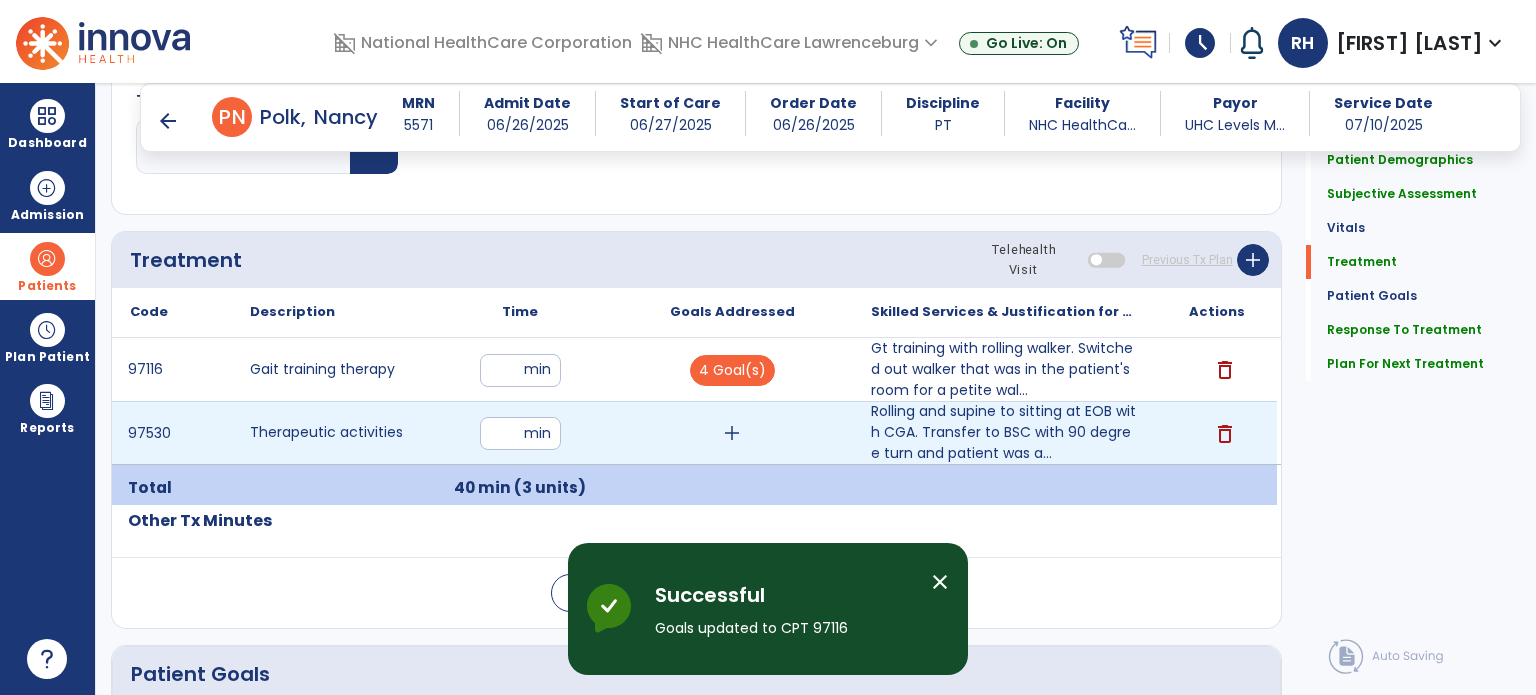 click on "add" at bounding box center (732, 433) 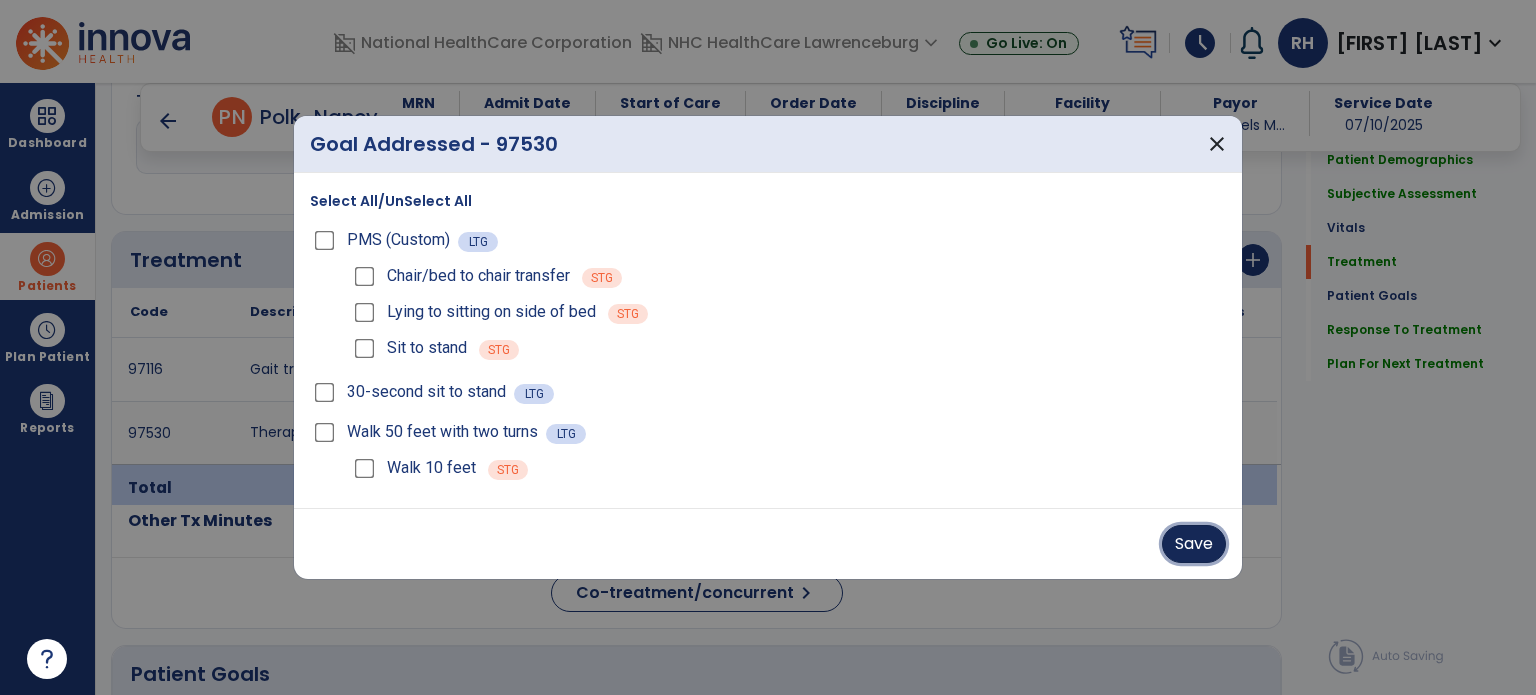 click on "Save" at bounding box center (1194, 544) 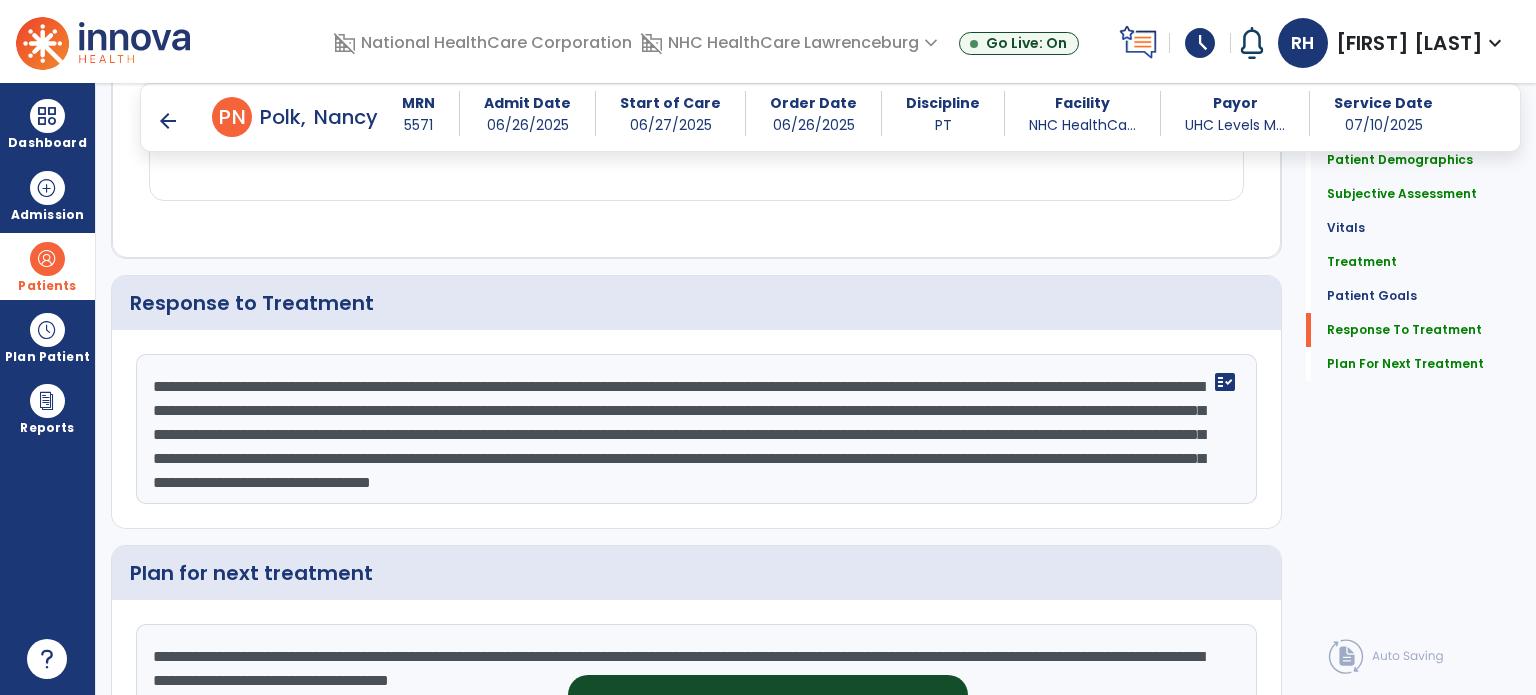 scroll, scrollTop: 2576, scrollLeft: 0, axis: vertical 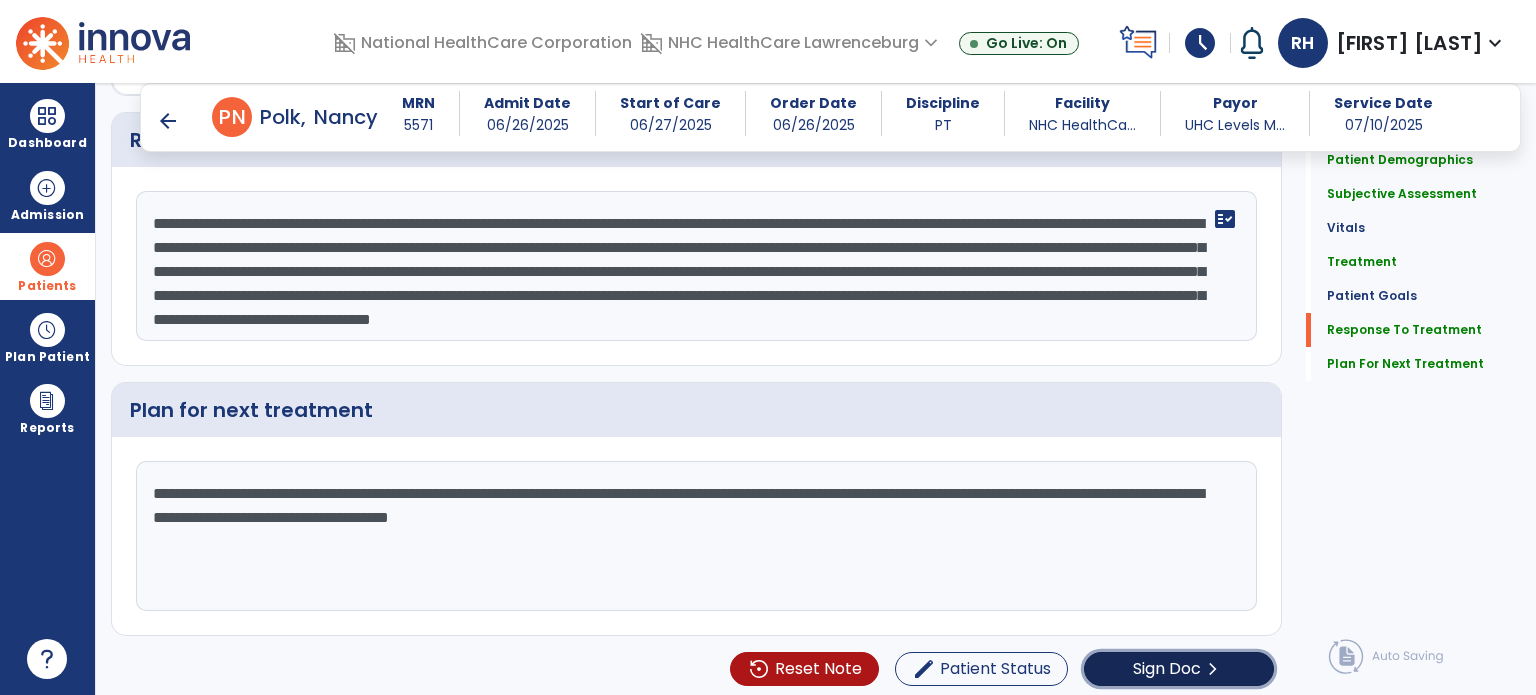 click on "Sign Doc" 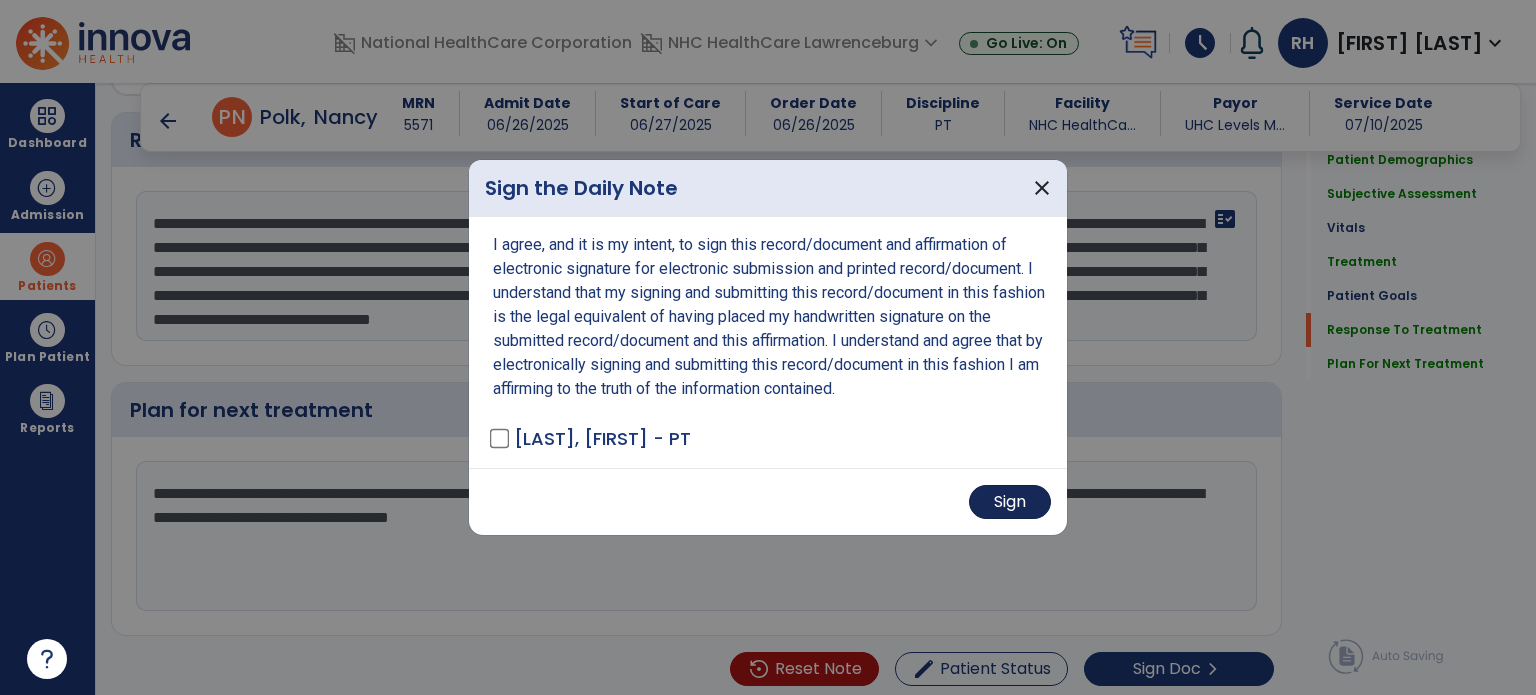 click on "Sign" at bounding box center [1010, 502] 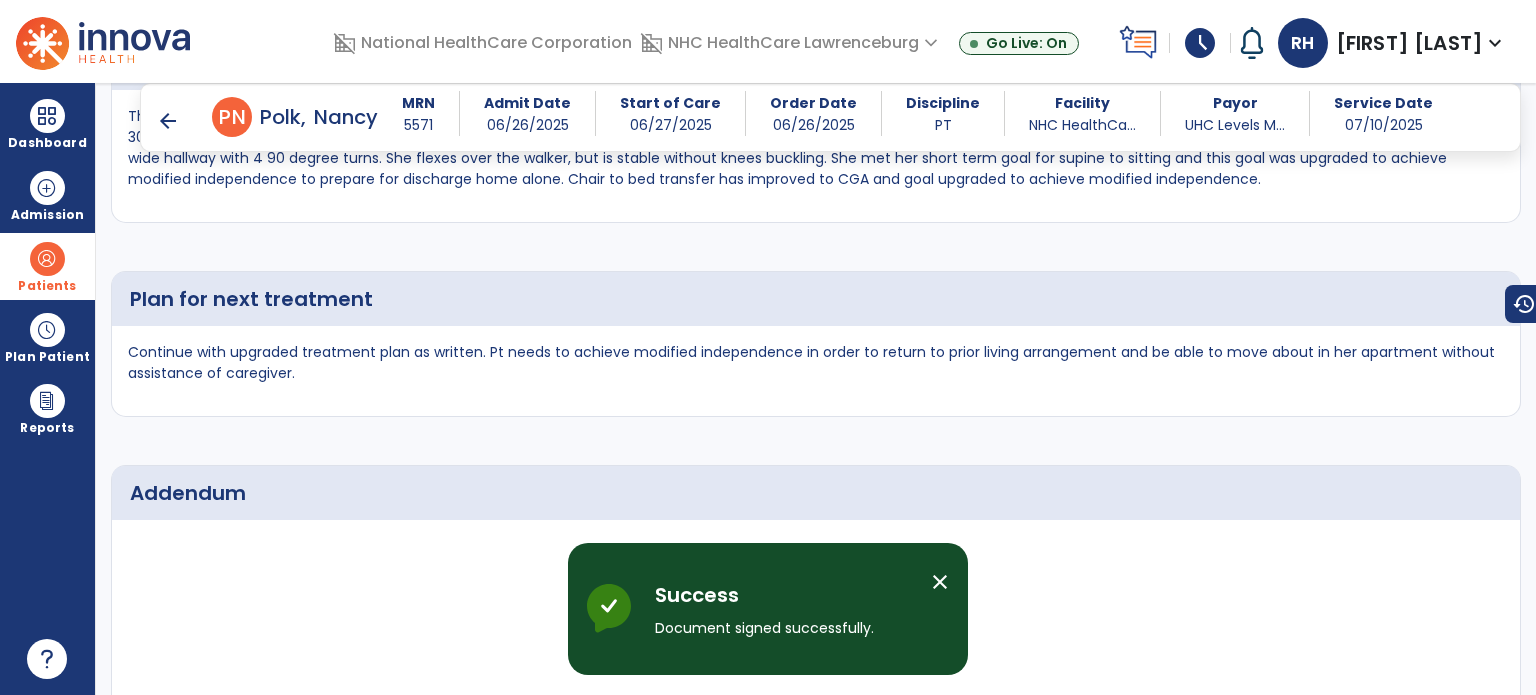 scroll, scrollTop: 4025, scrollLeft: 0, axis: vertical 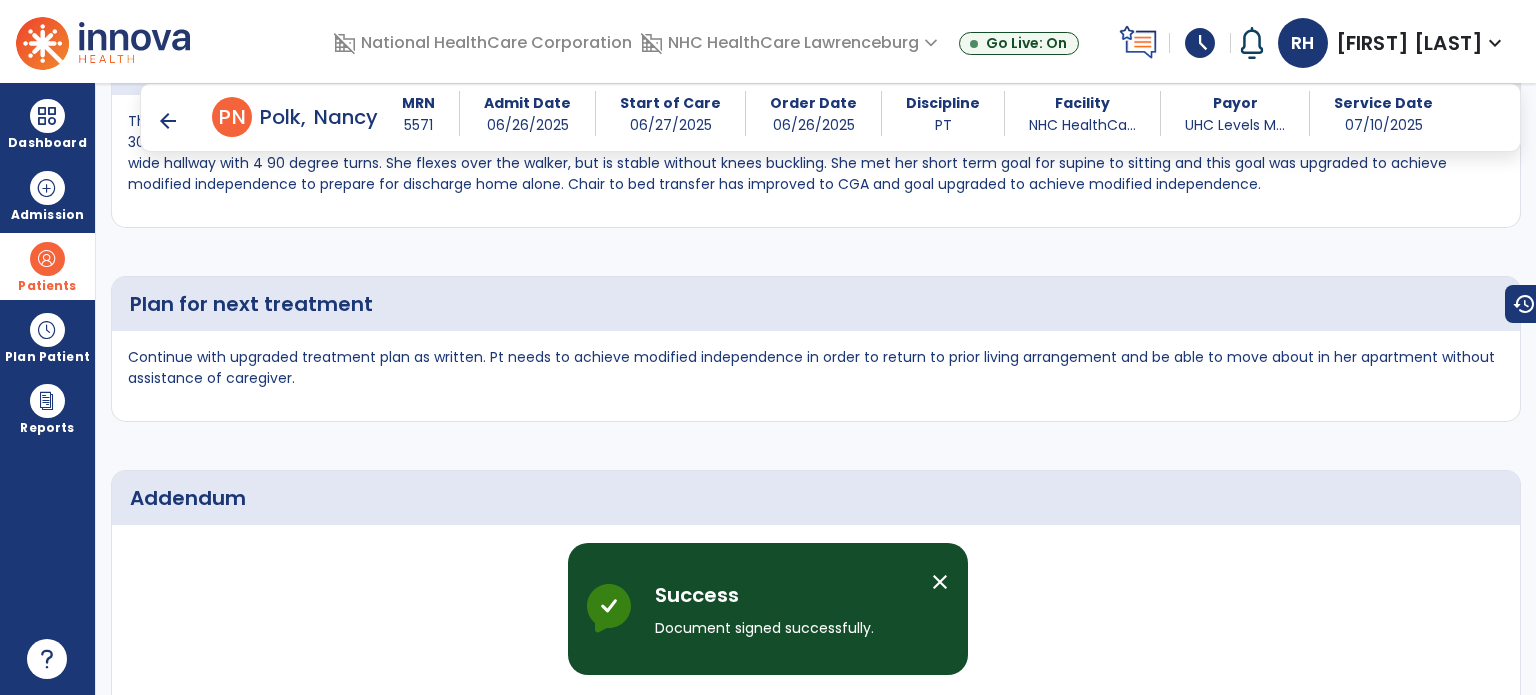 click on "arrow_back" at bounding box center [168, 121] 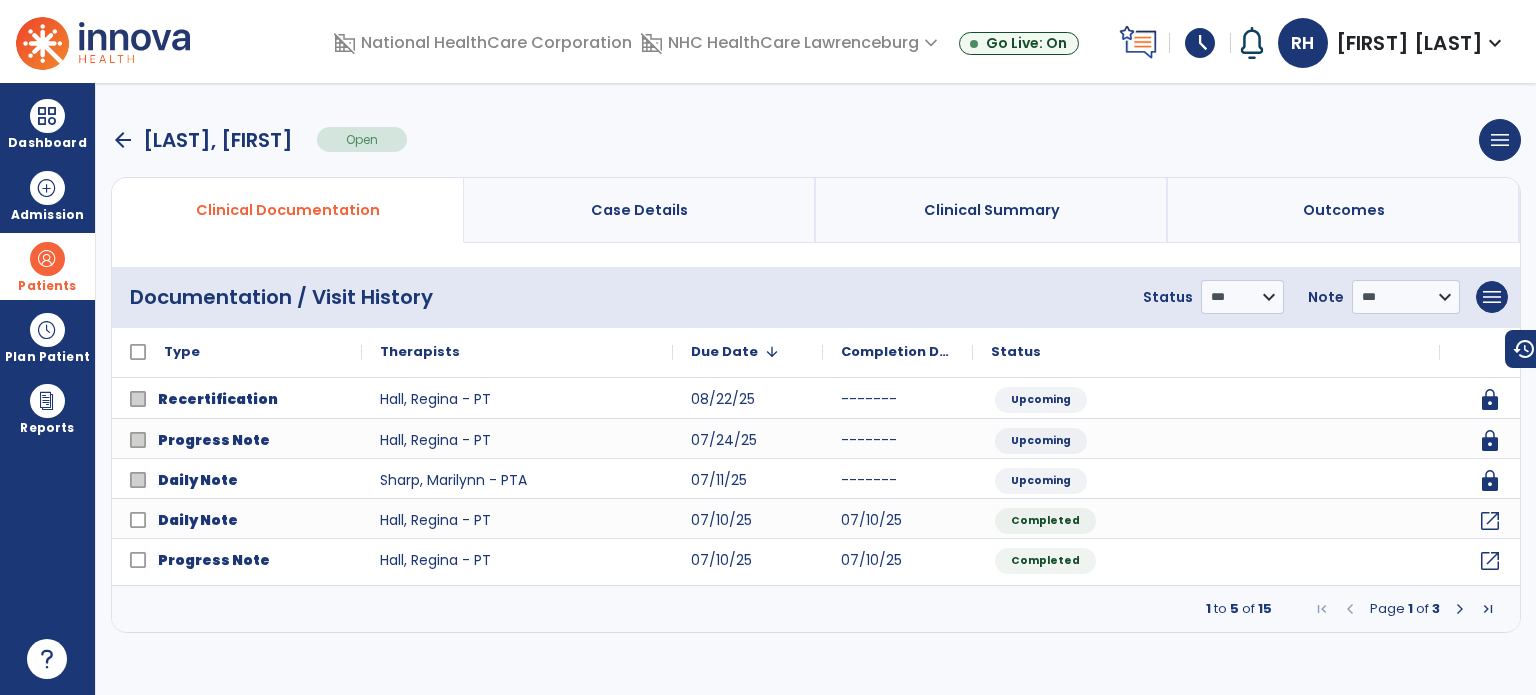 click on "arrow_back" at bounding box center [123, 140] 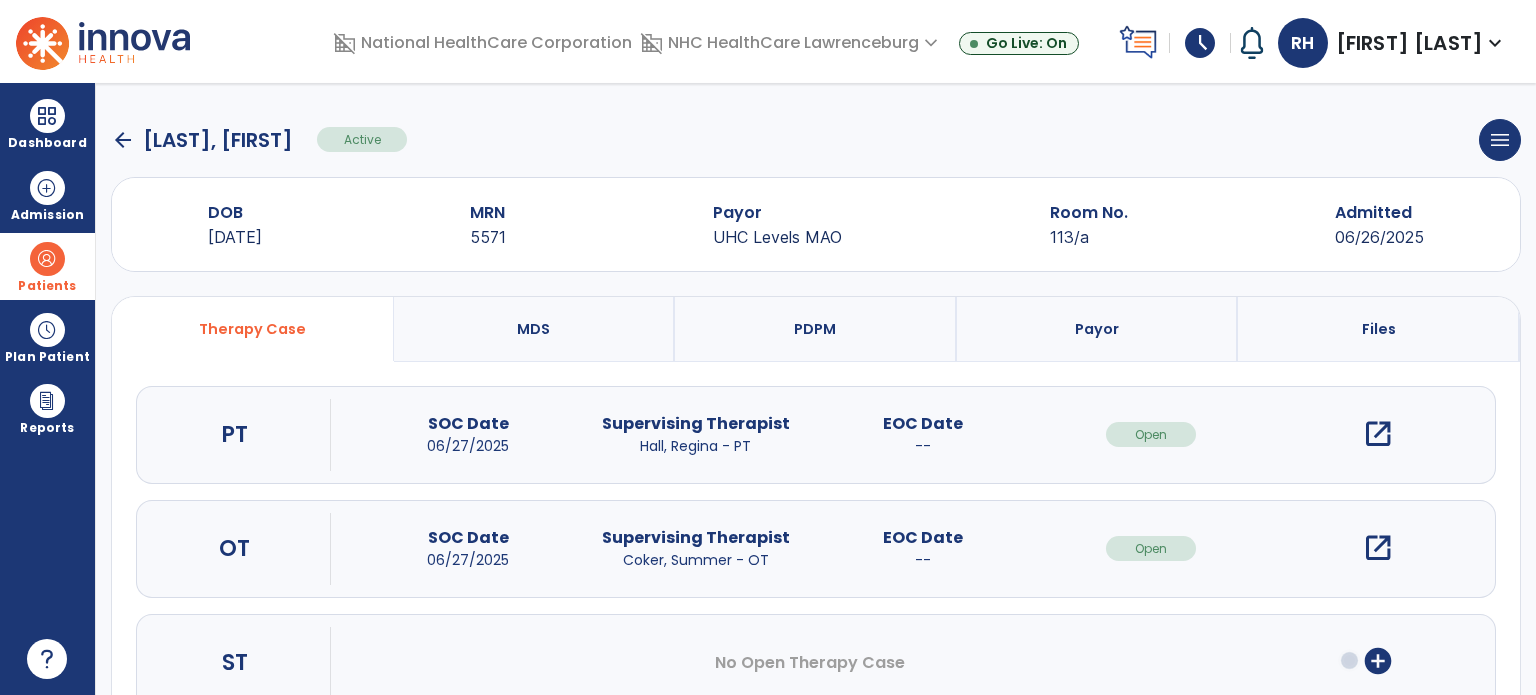 click on "arrow_back" 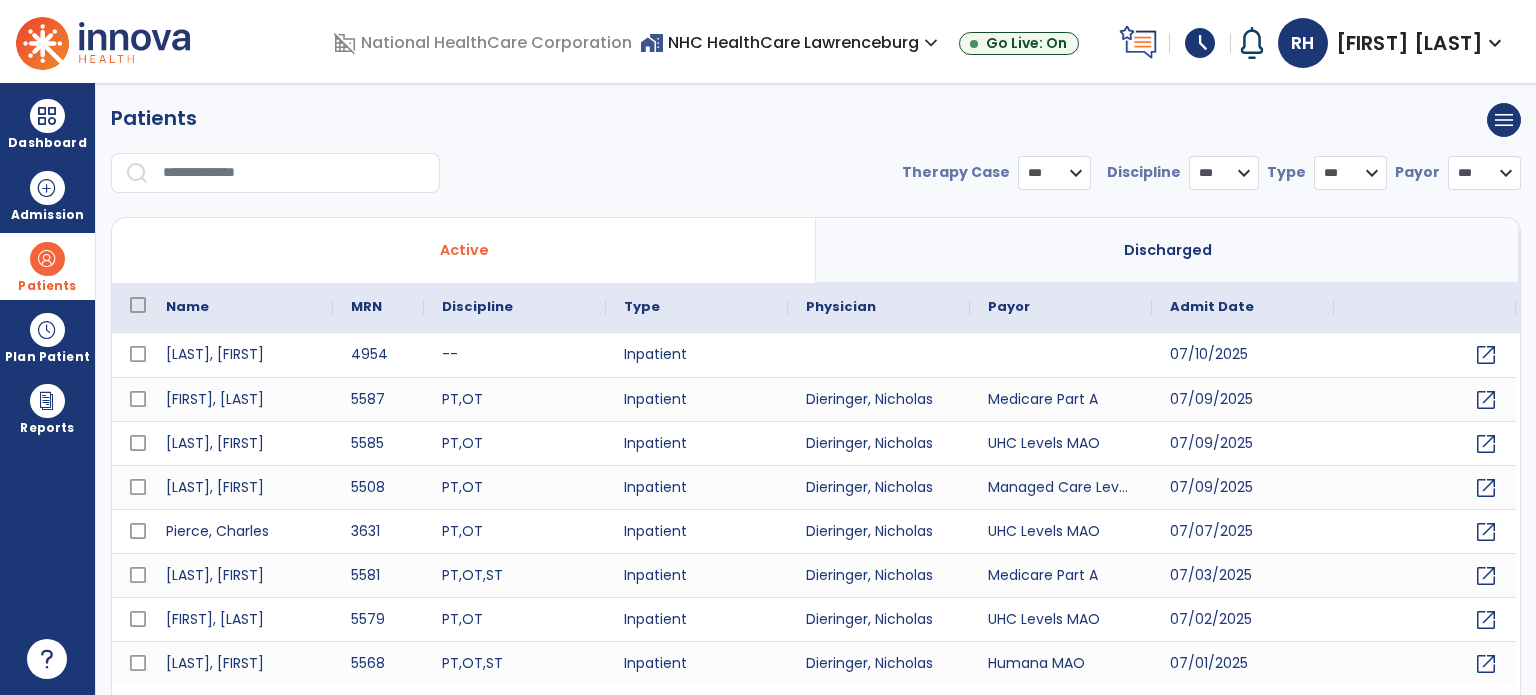 select on "***" 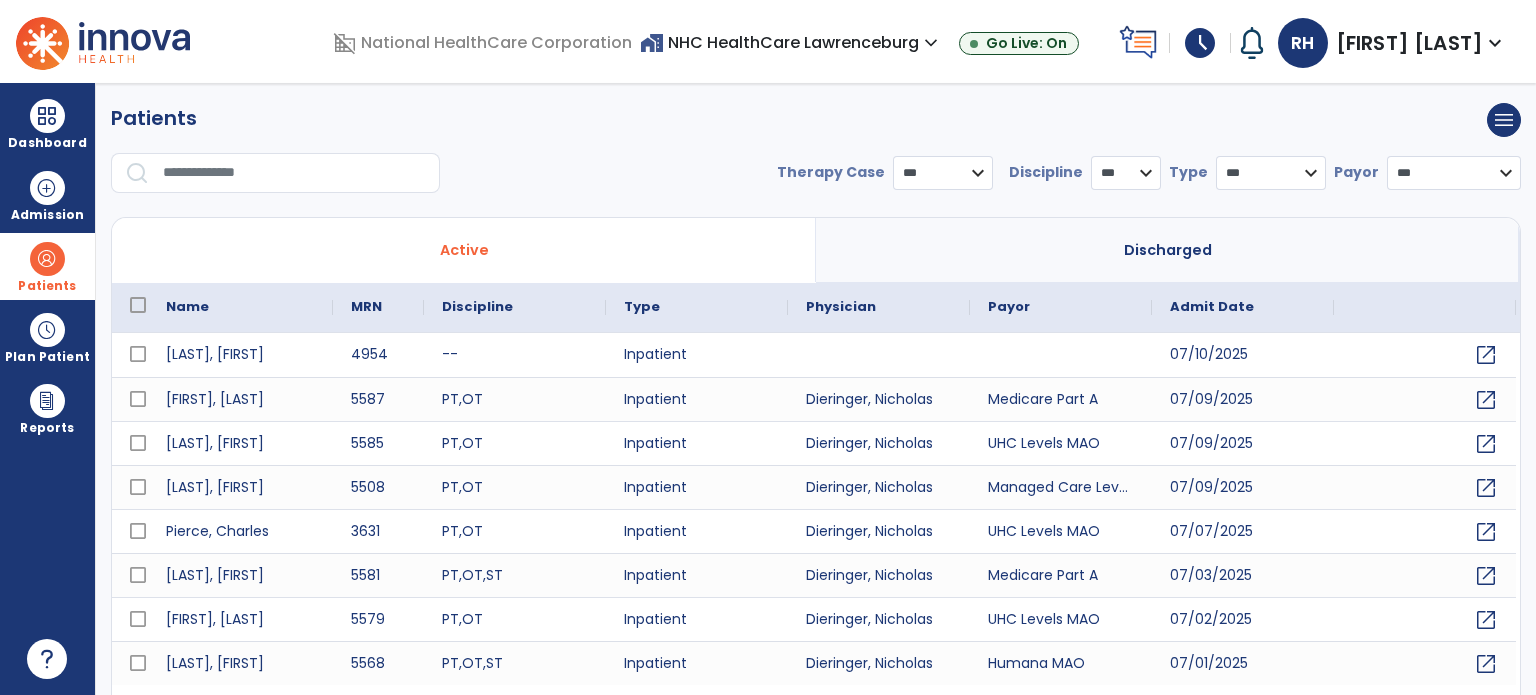 click on "Patients" at bounding box center [47, 266] 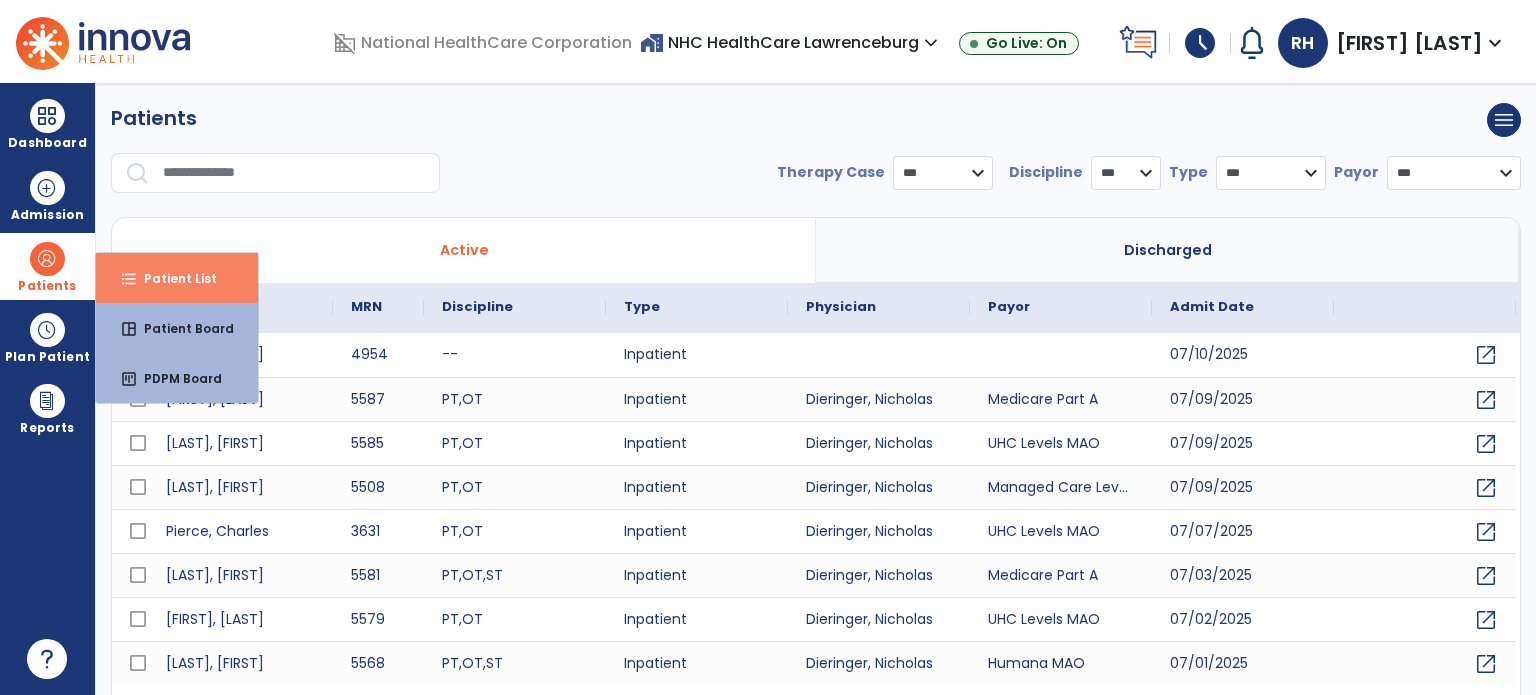 click on "Patient List" at bounding box center (172, 278) 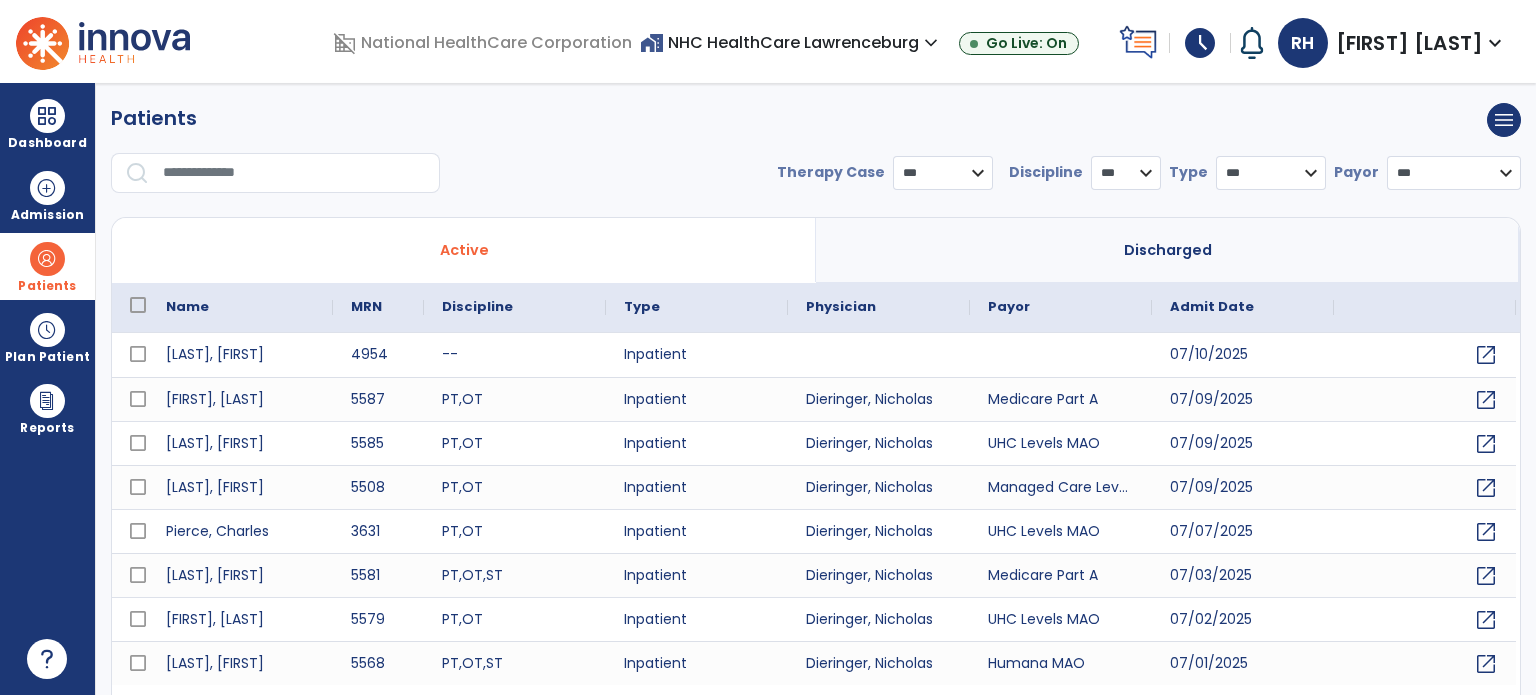 click at bounding box center (294, 173) 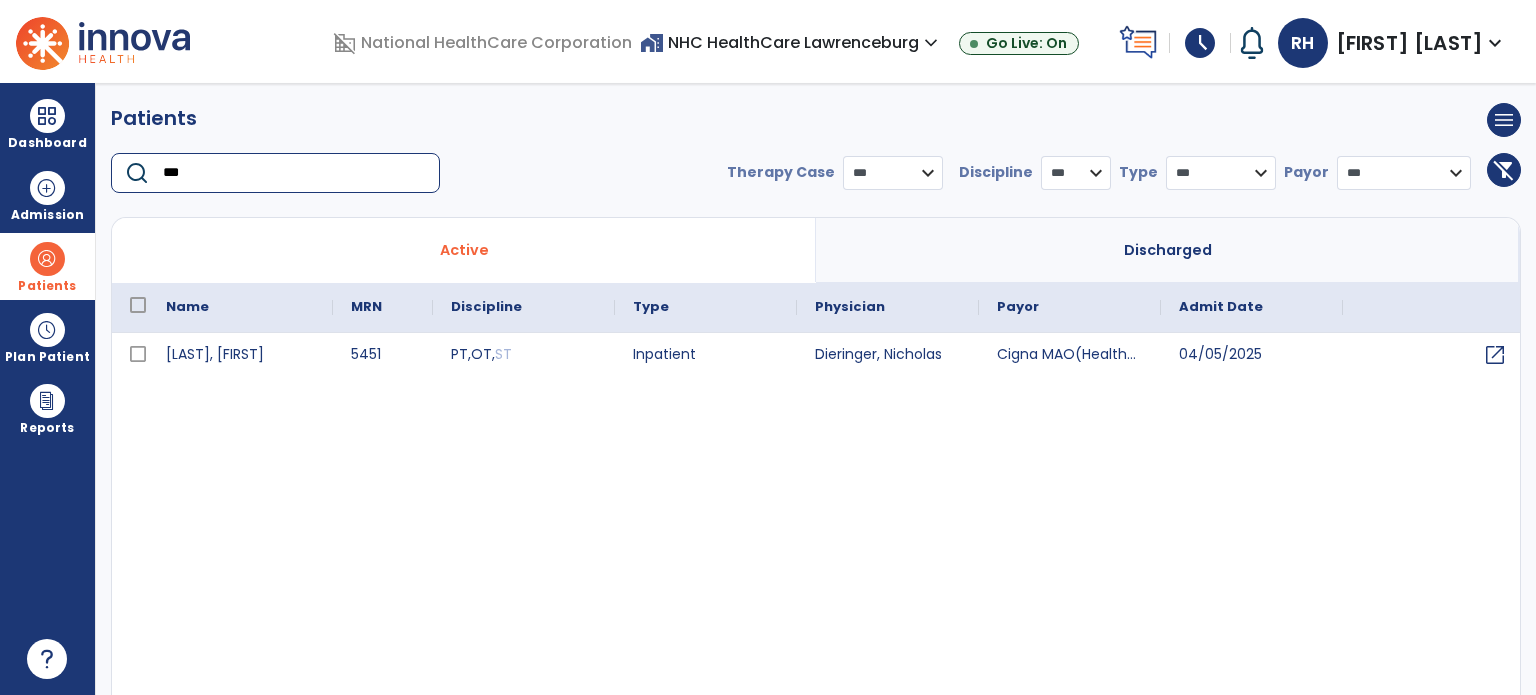 type on "***" 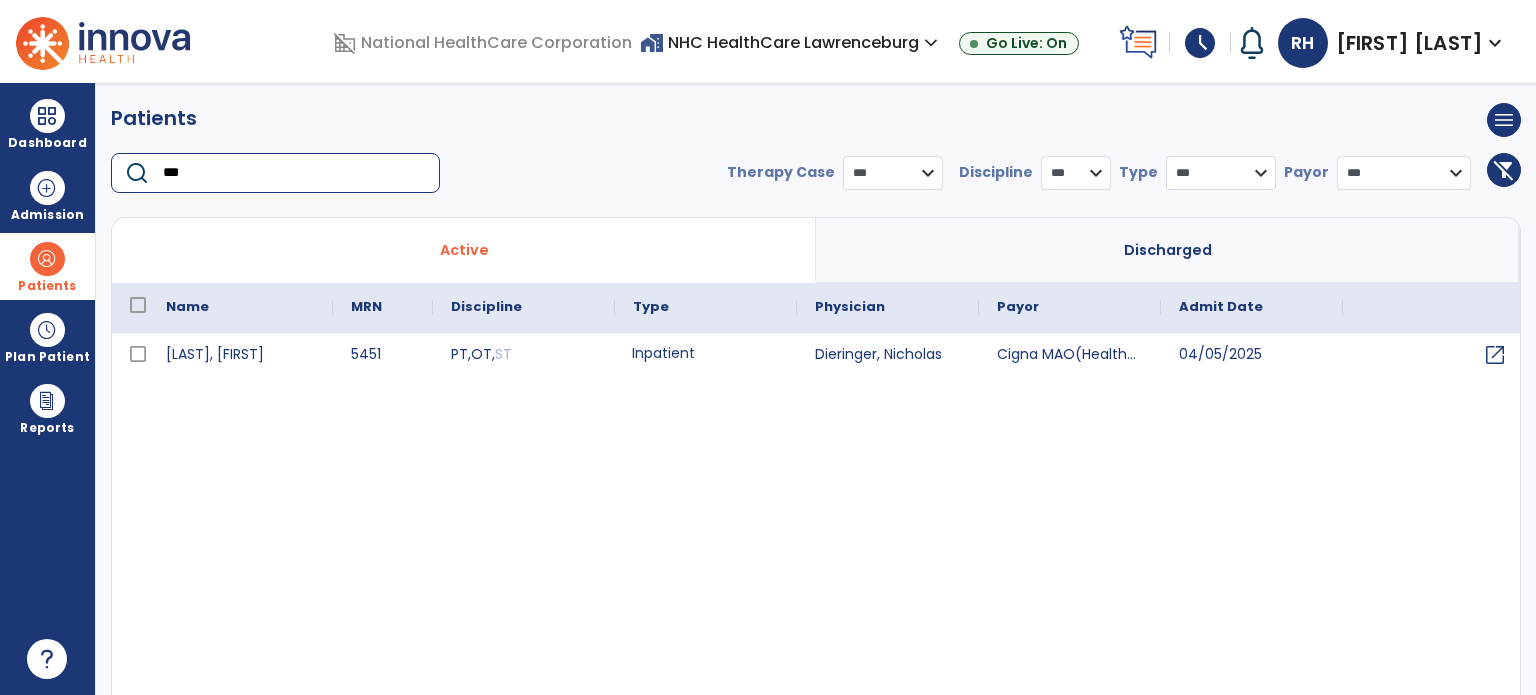 click on "Inpatient" at bounding box center [706, 355] 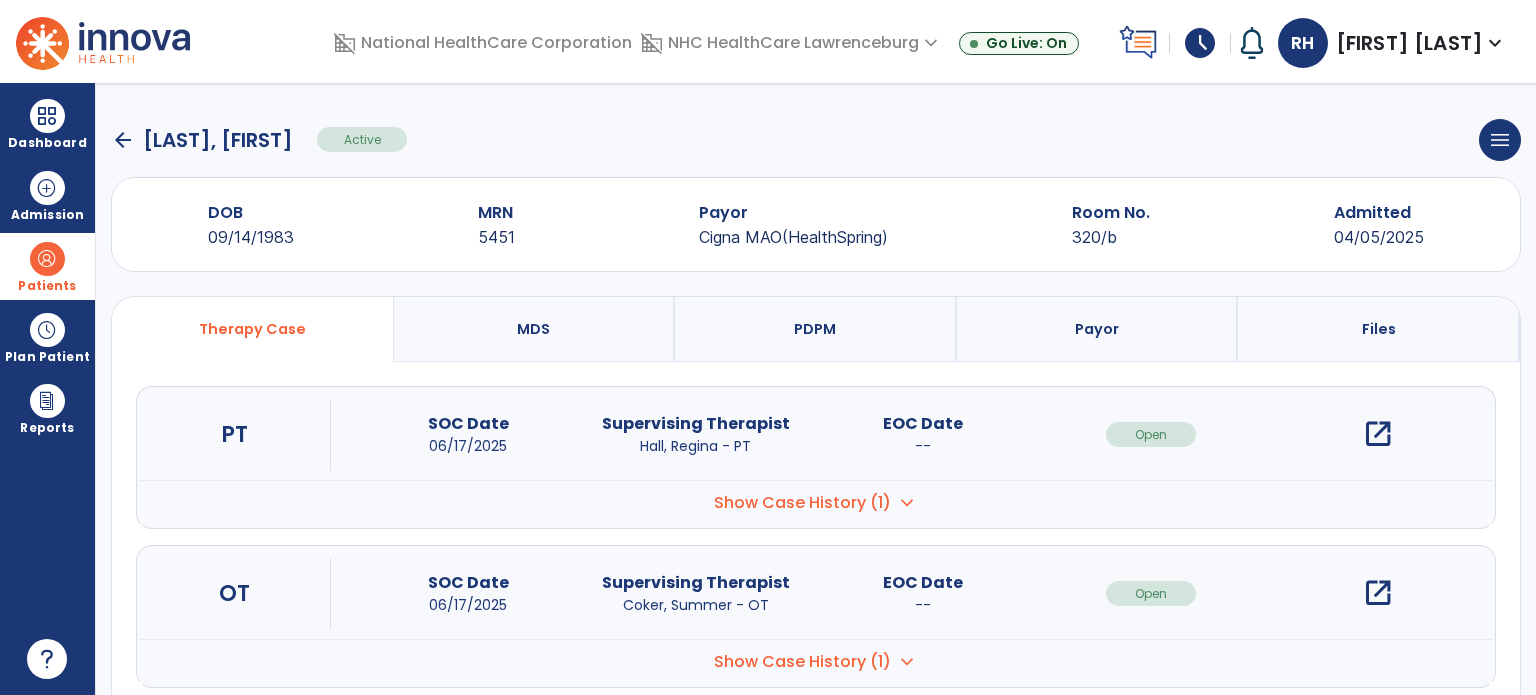 click on "open_in_new" at bounding box center [1378, 434] 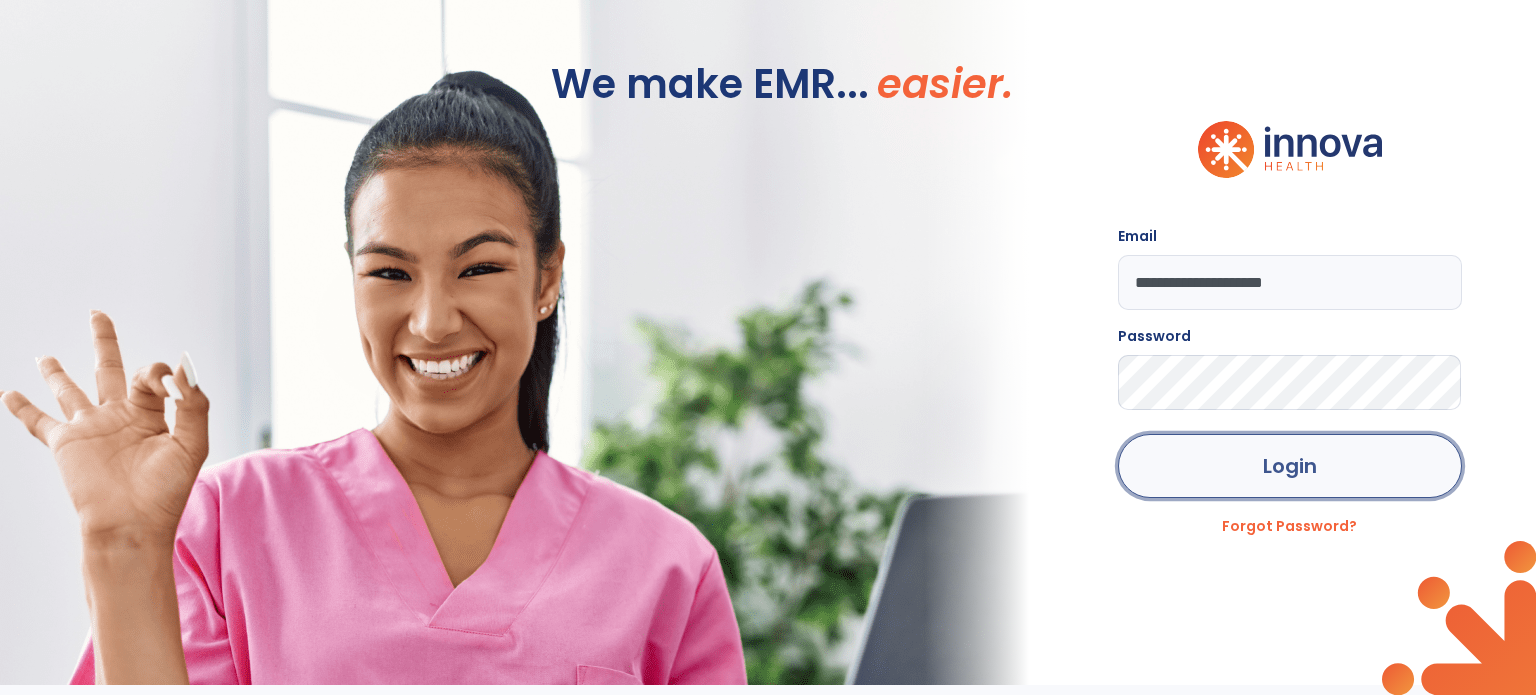 click on "Login" 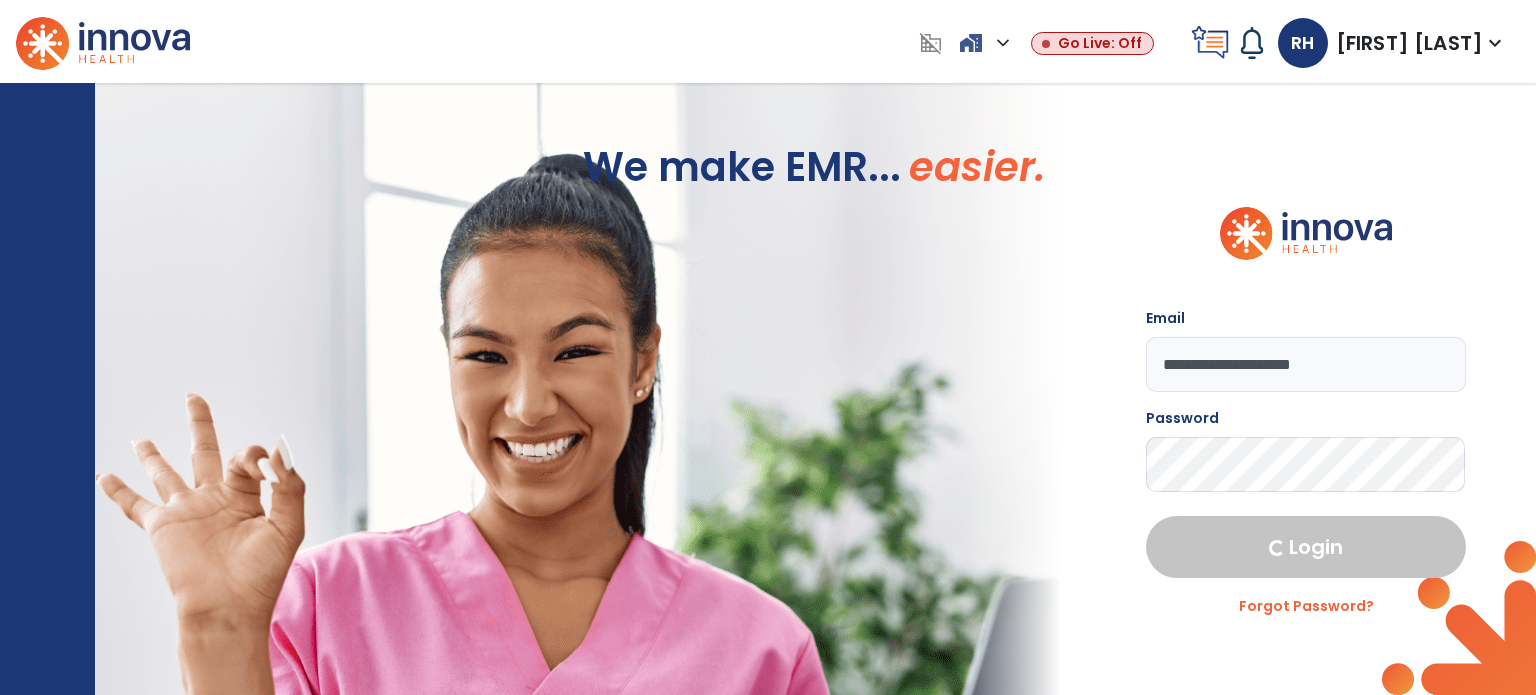 select on "****" 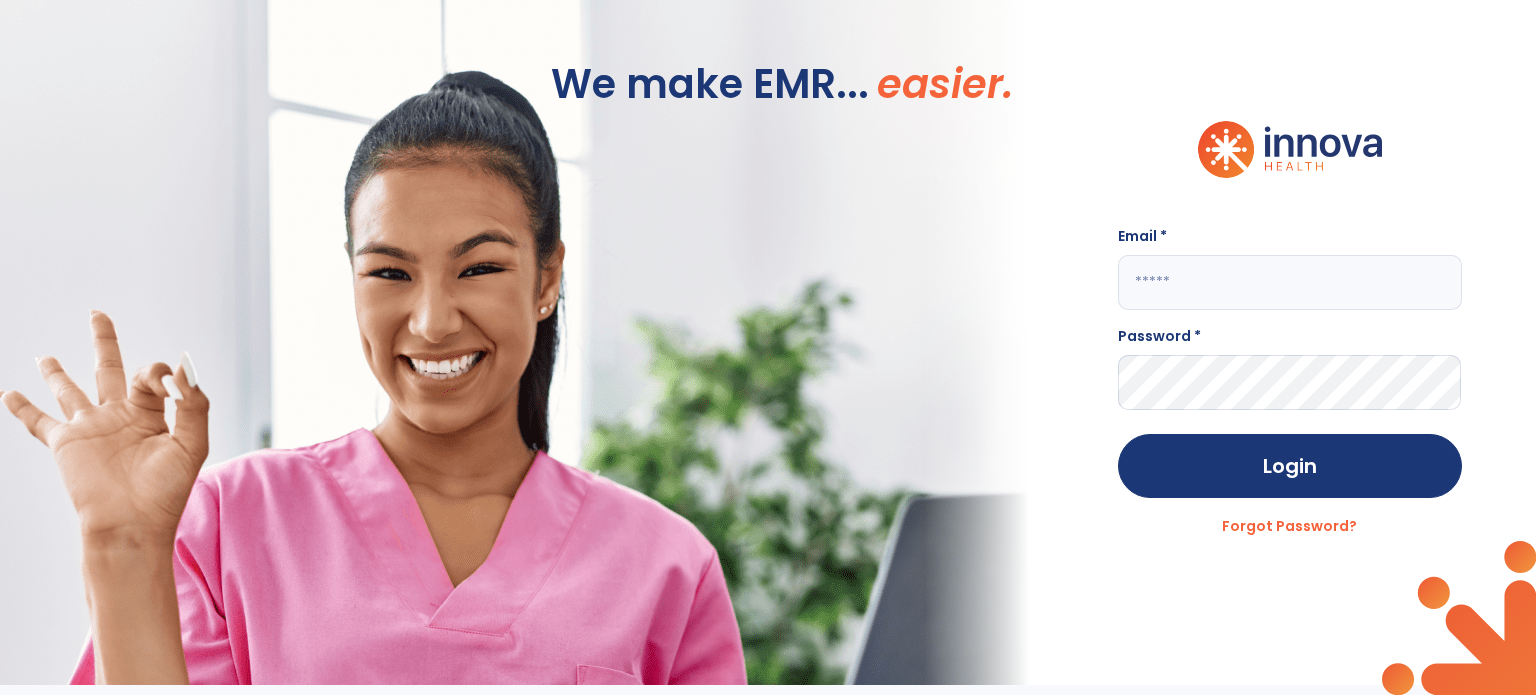 type on "**********" 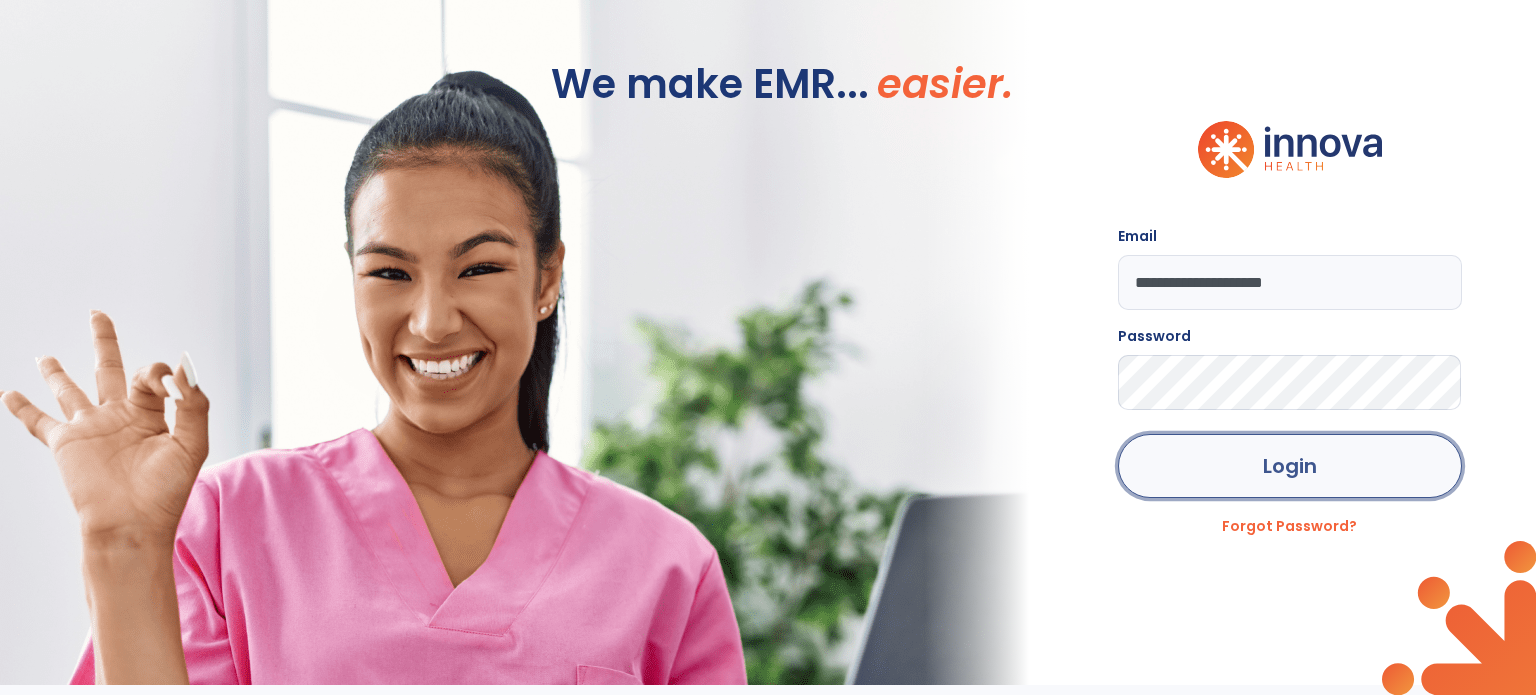 click on "Login" 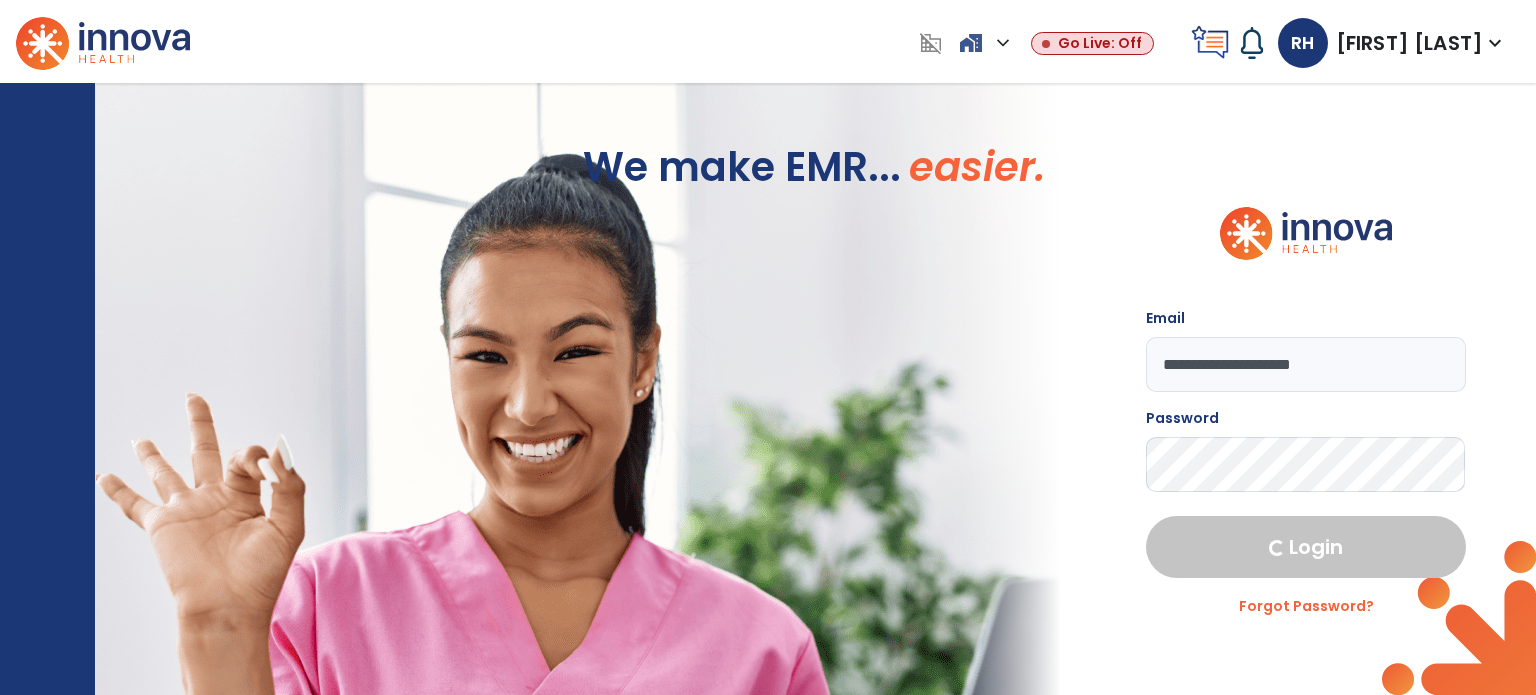 select on "****" 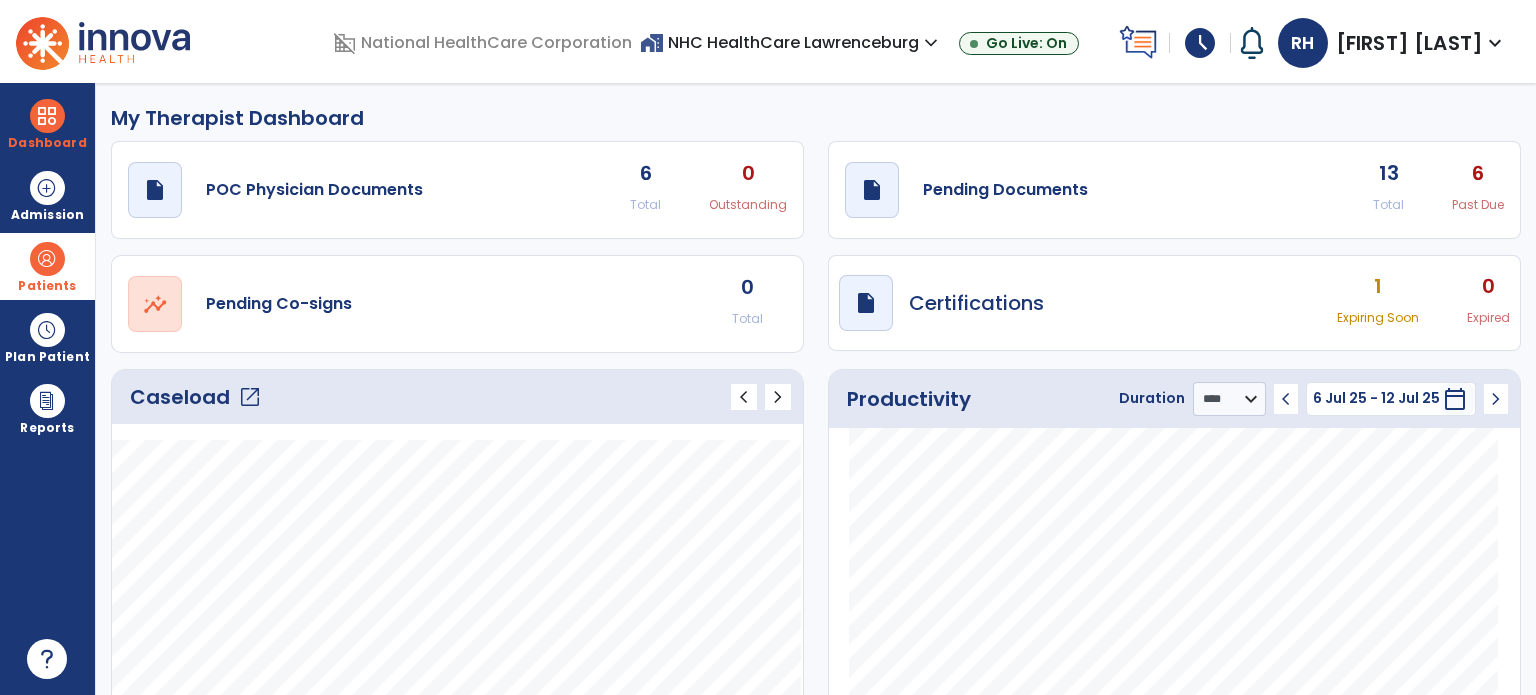 click at bounding box center [47, 259] 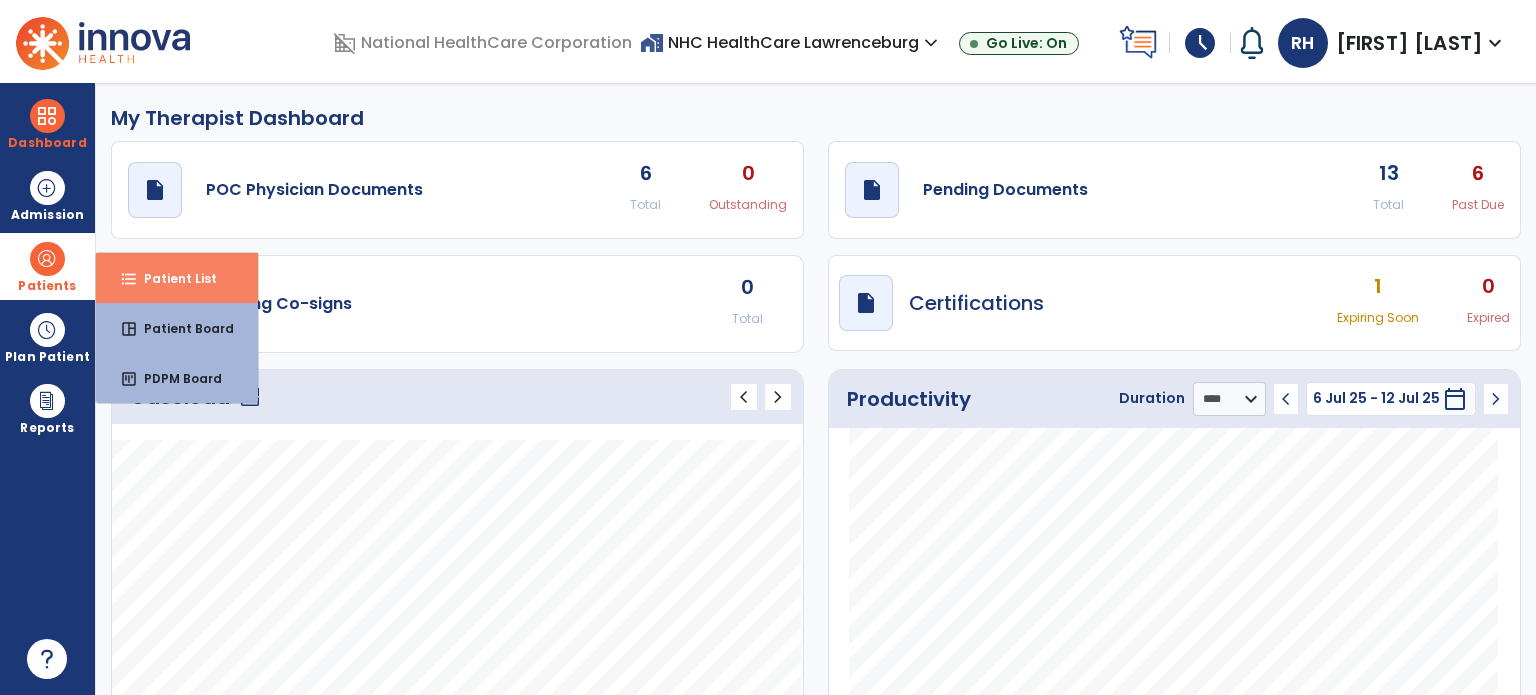 click on "format_list_bulleted  Patient List" at bounding box center [177, 278] 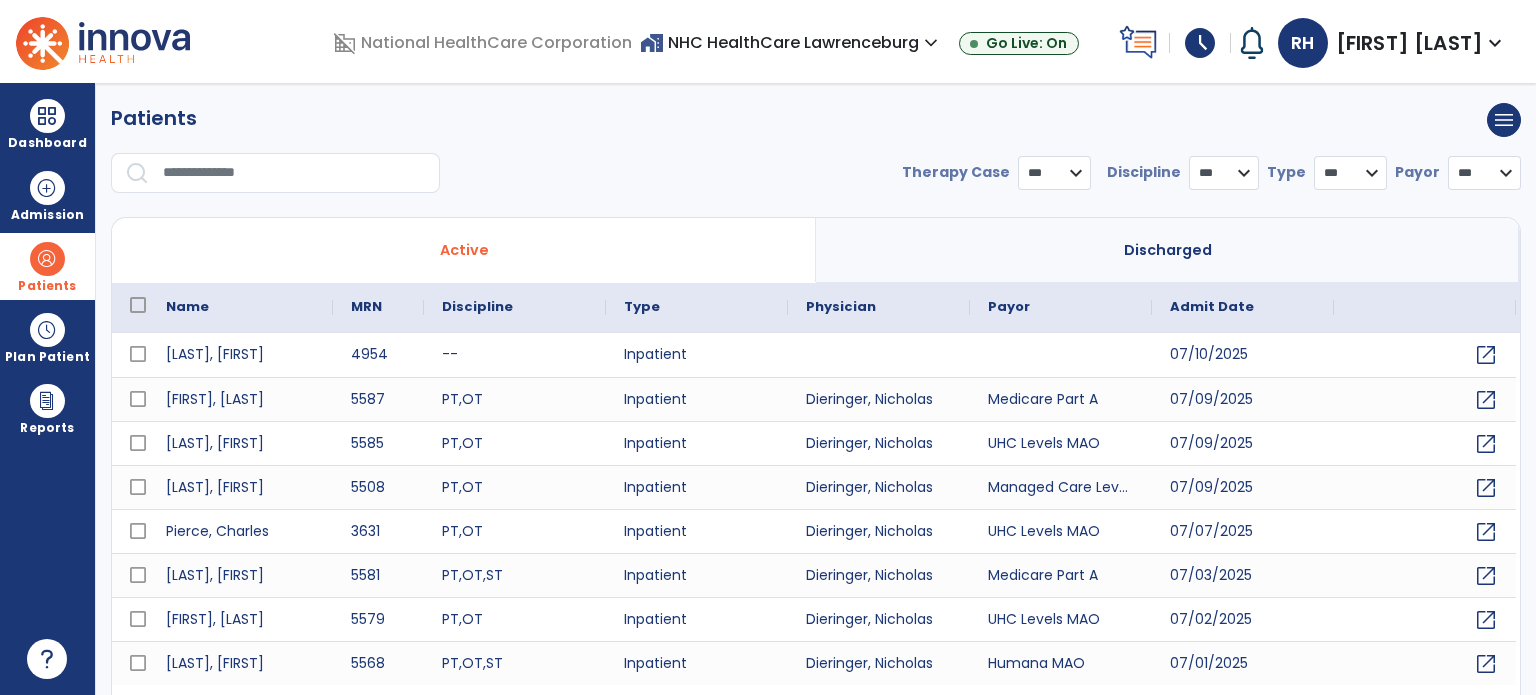 select on "***" 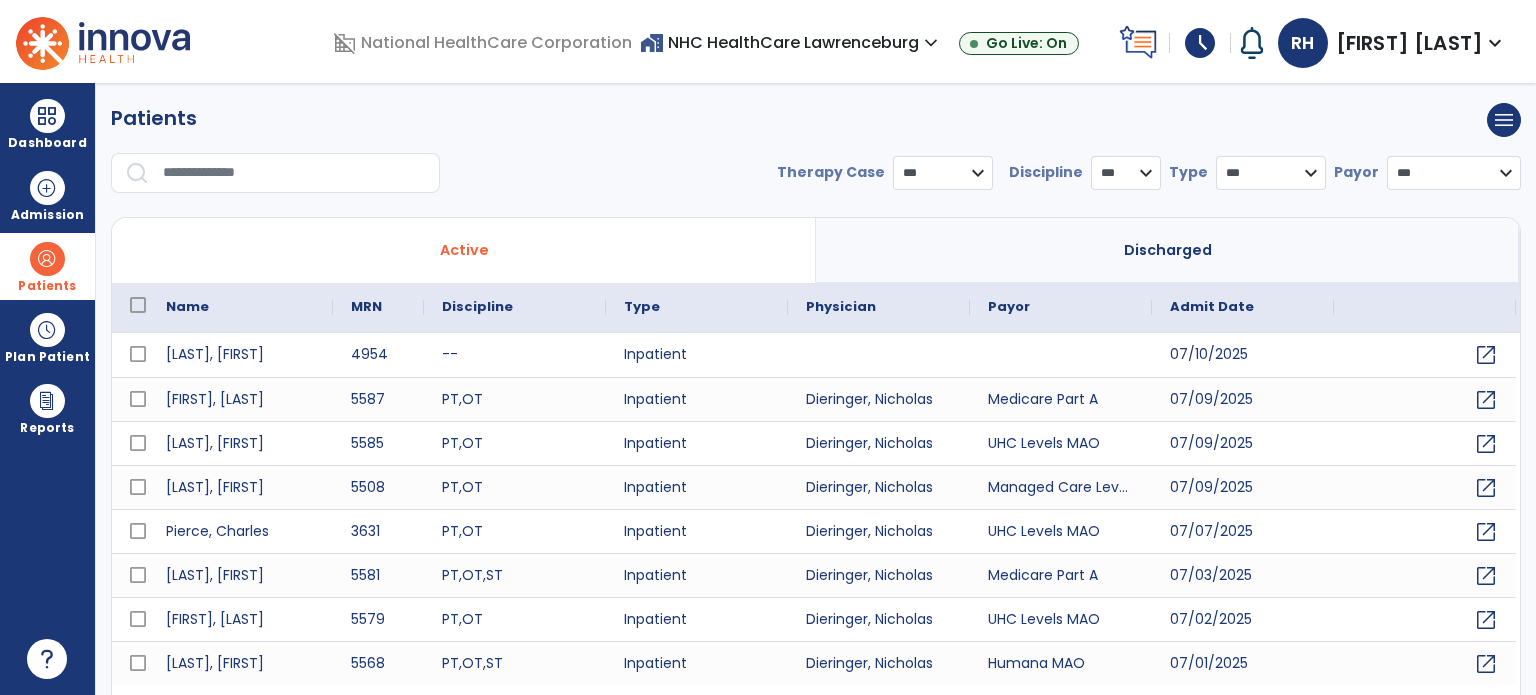 click at bounding box center [294, 173] 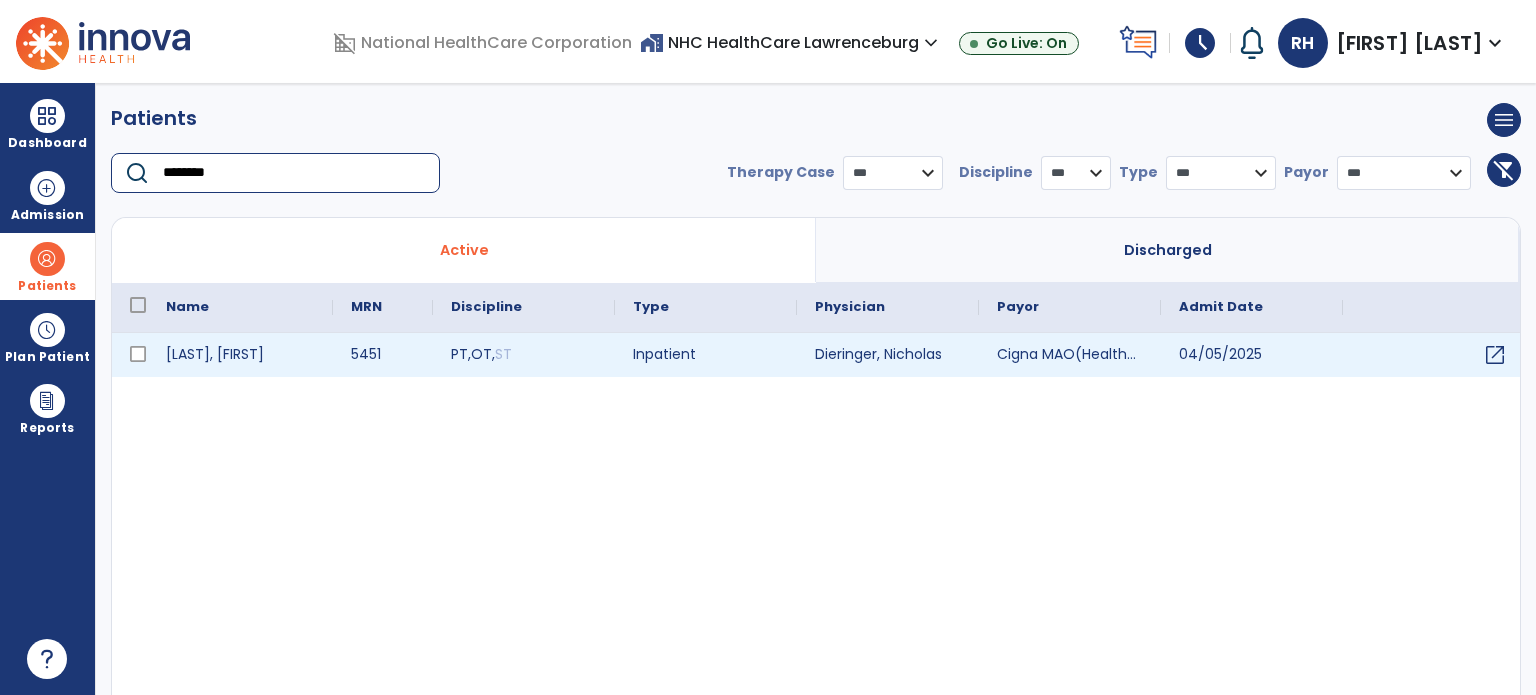 type on "********" 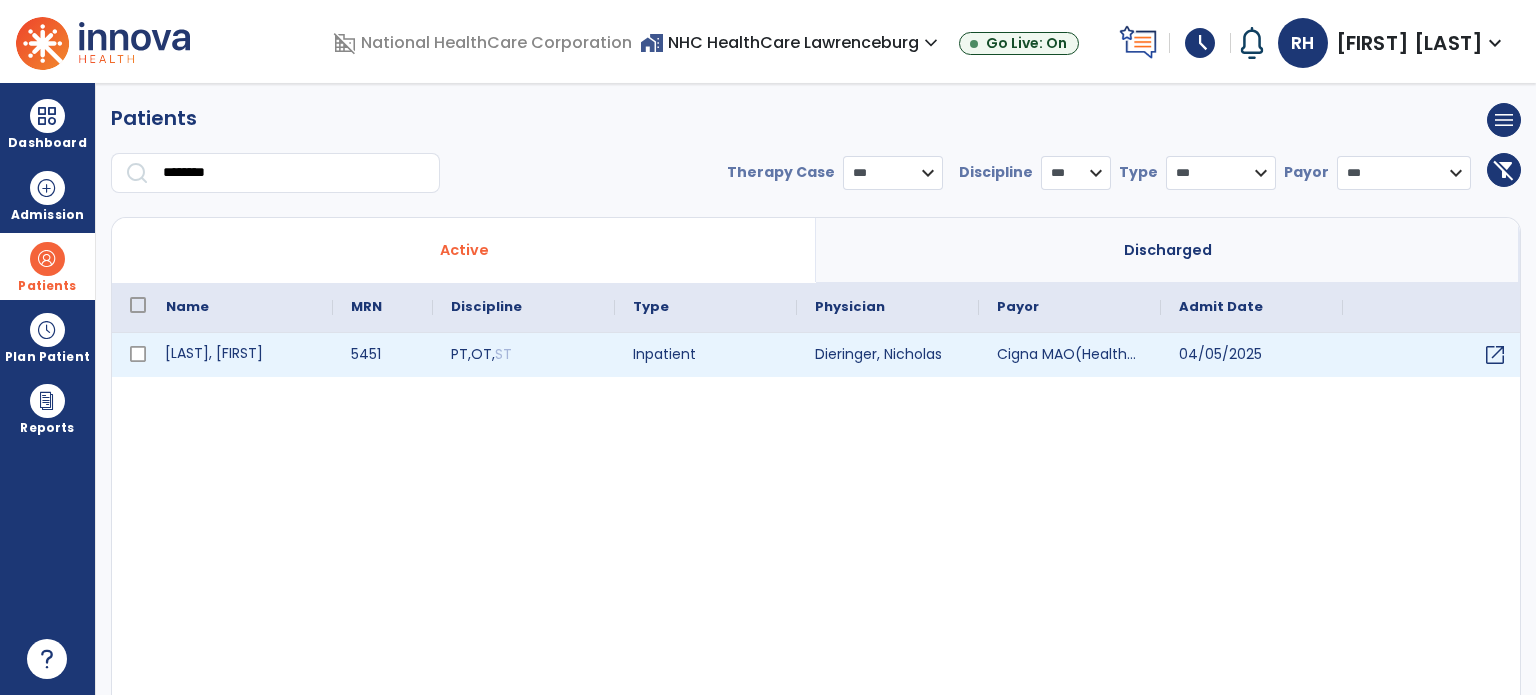 click on "[LAST], [FIRST]" at bounding box center (240, 355) 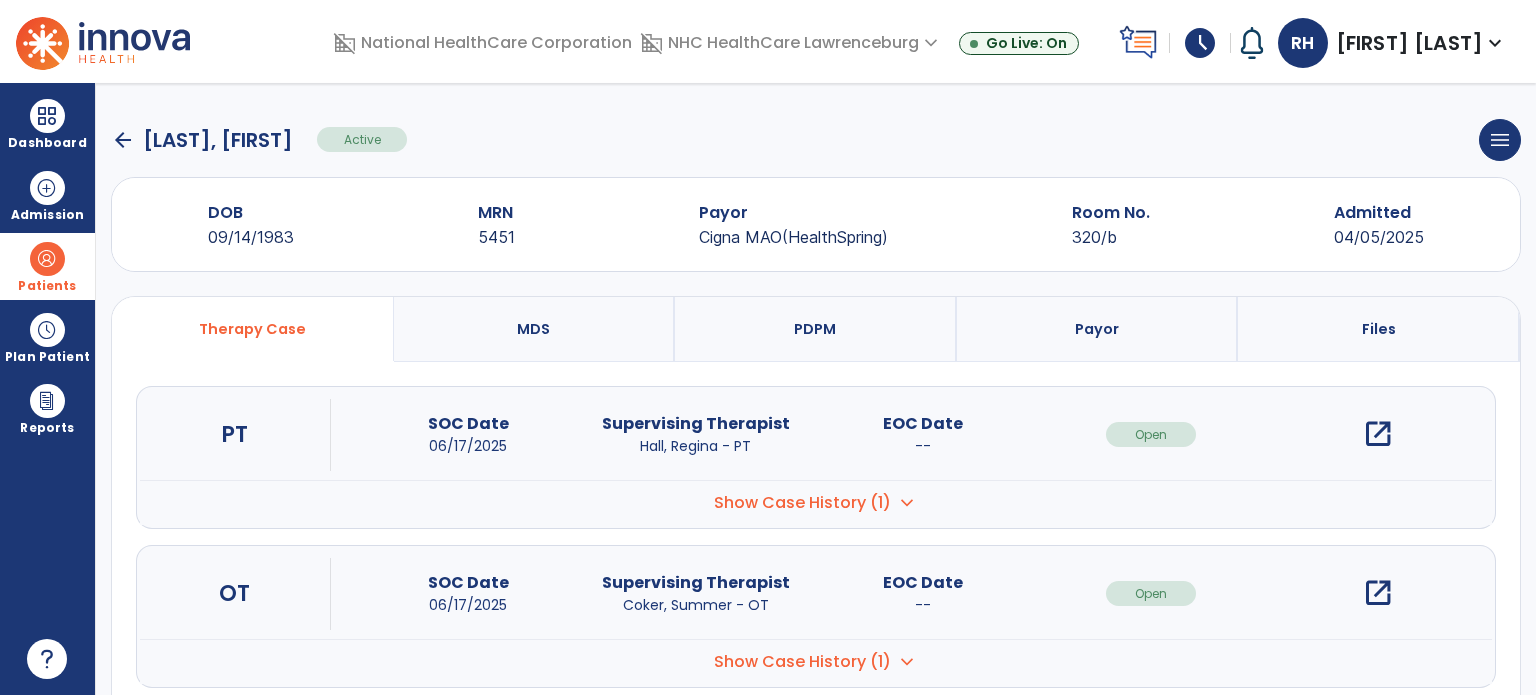 click on "open_in_new" at bounding box center [1378, 434] 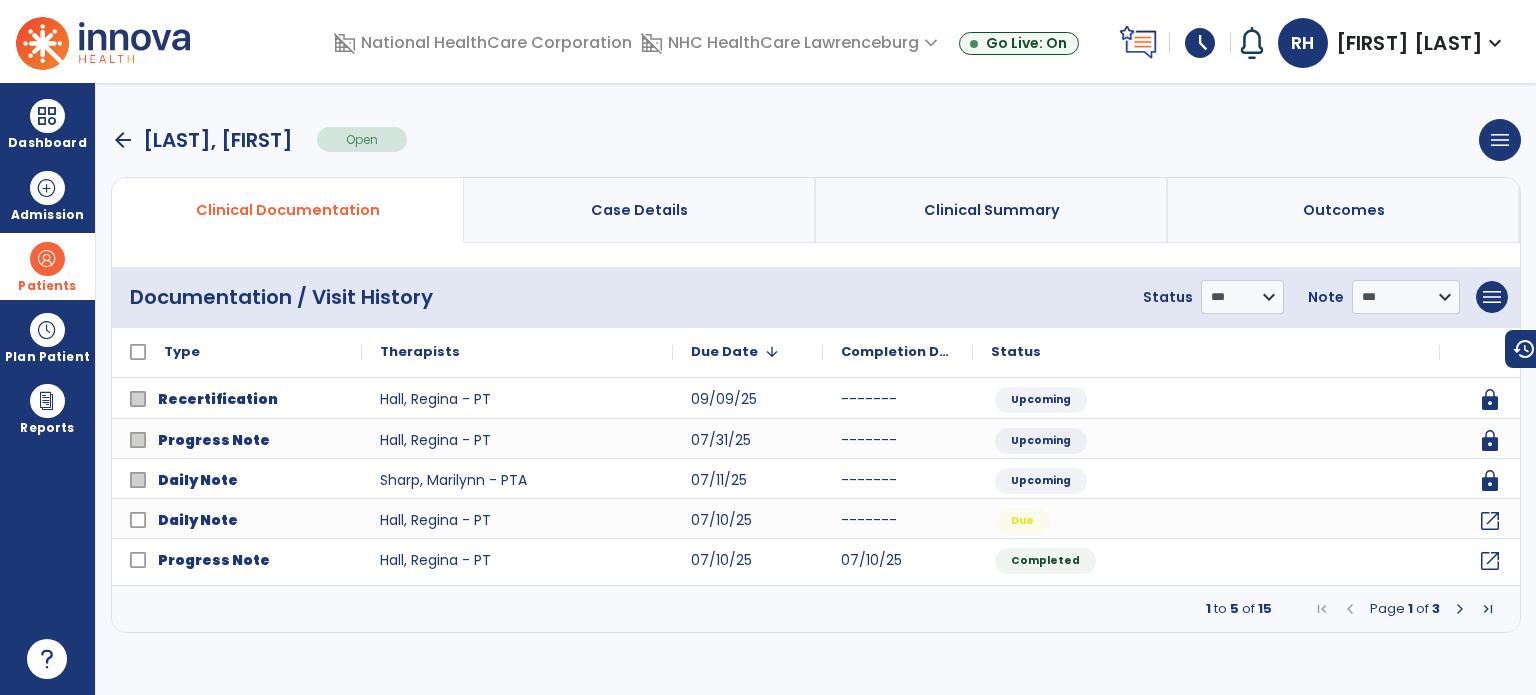 click at bounding box center (1460, 609) 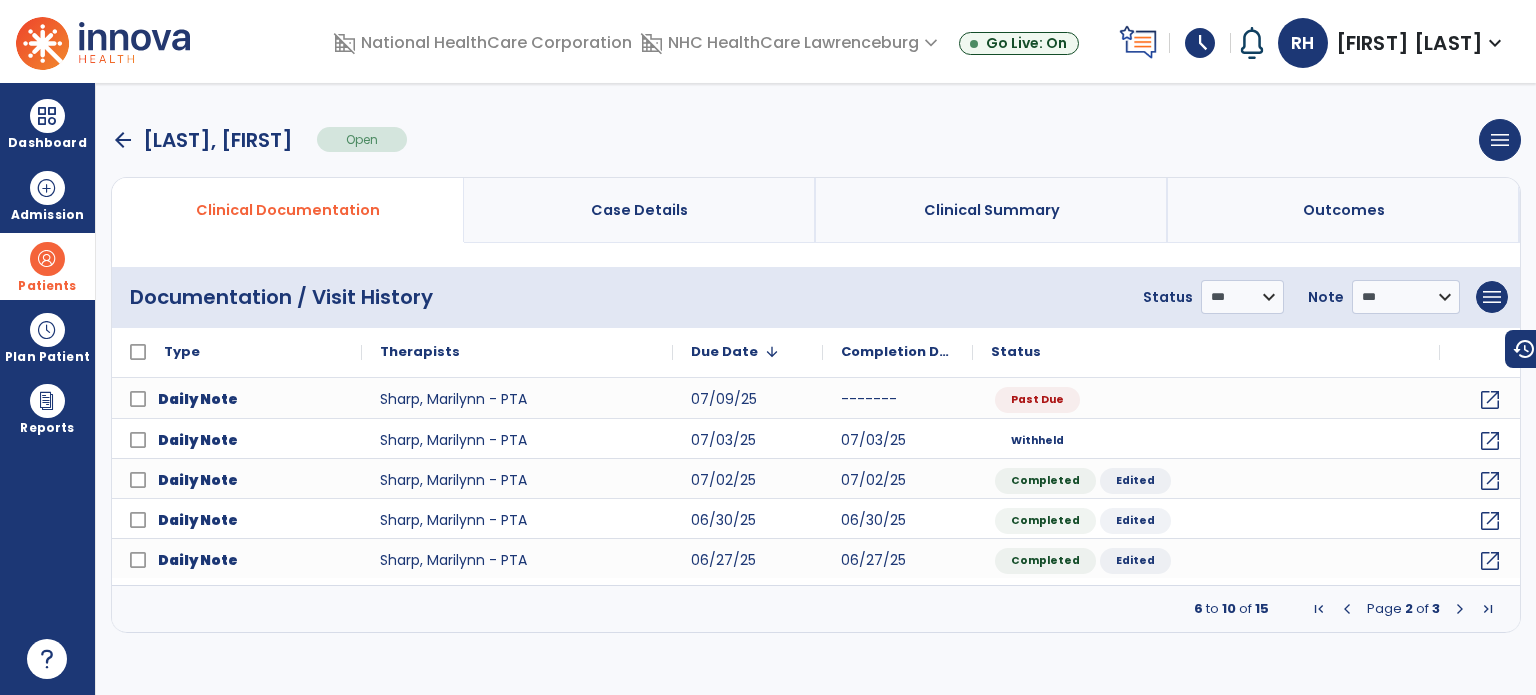 click at bounding box center [1347, 609] 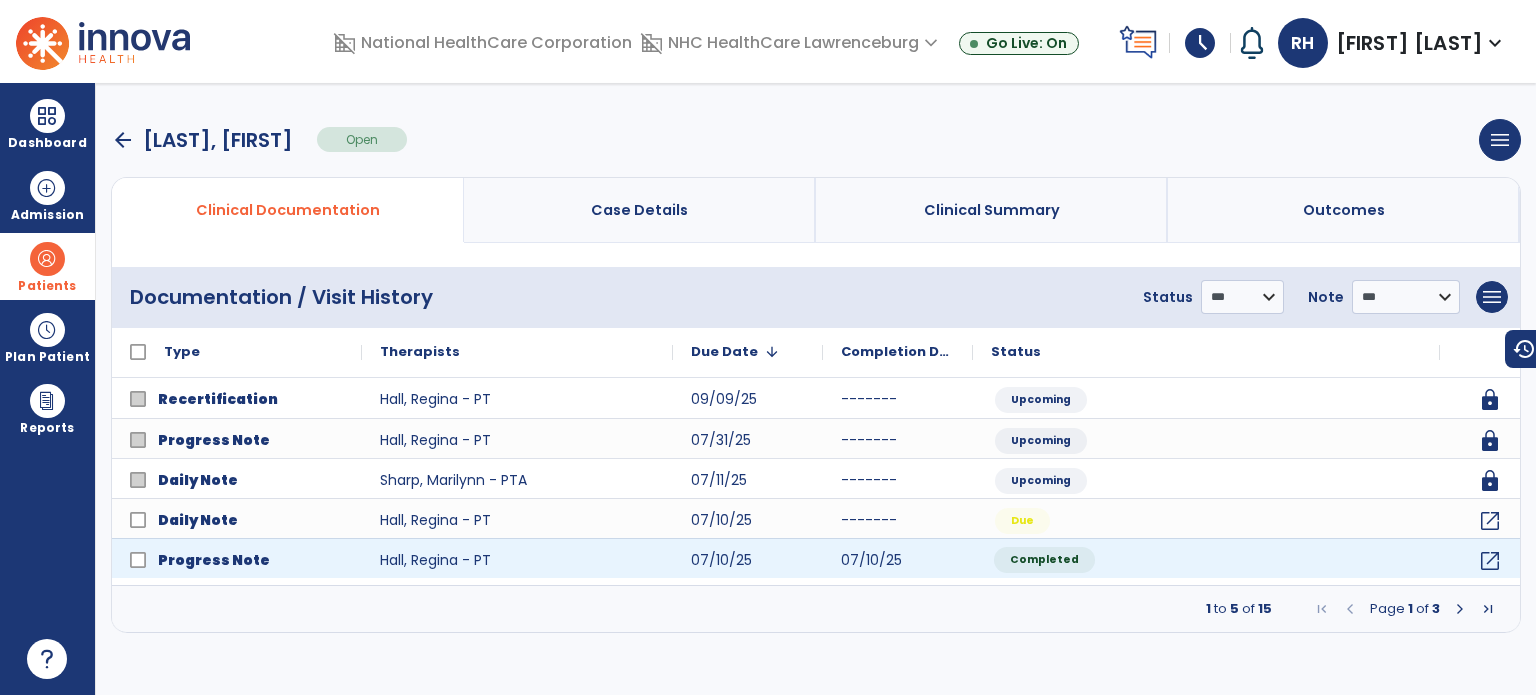 click on "Completed" 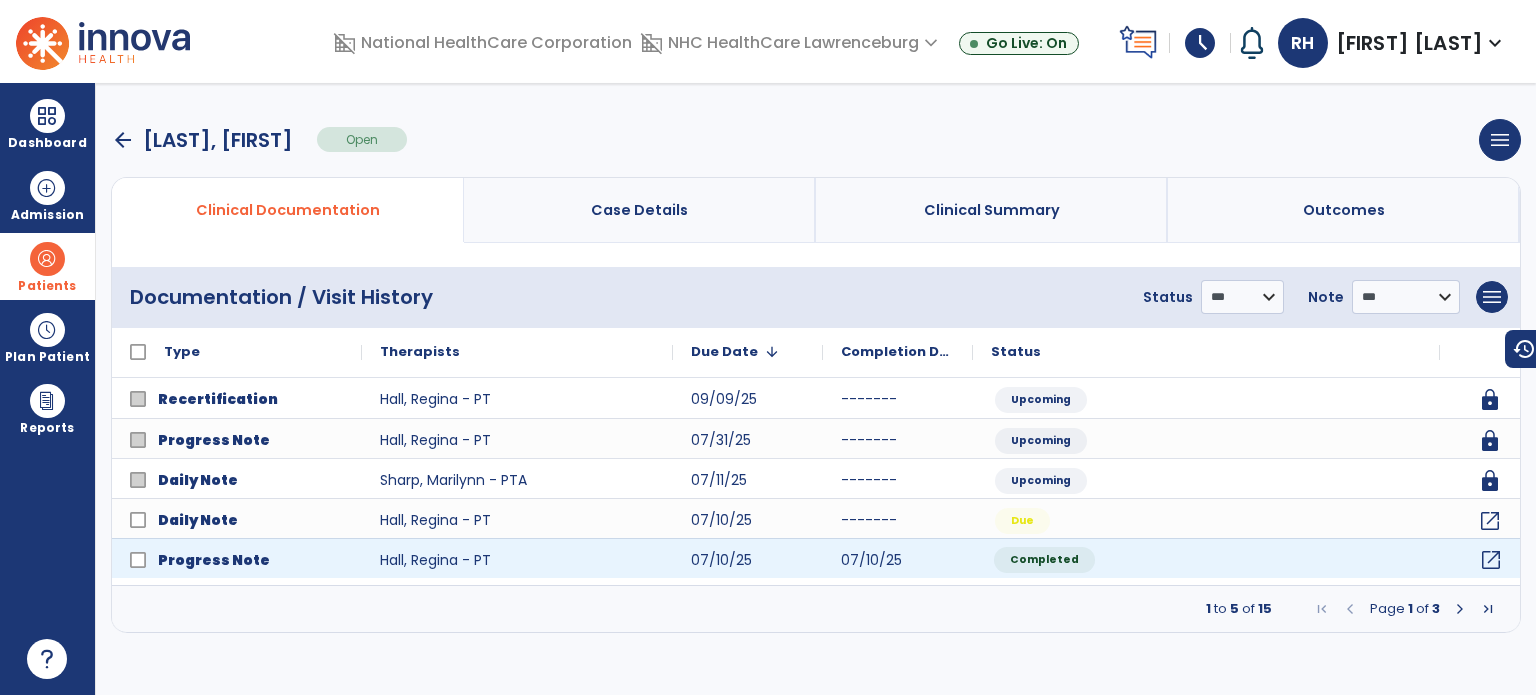 click on "open_in_new" 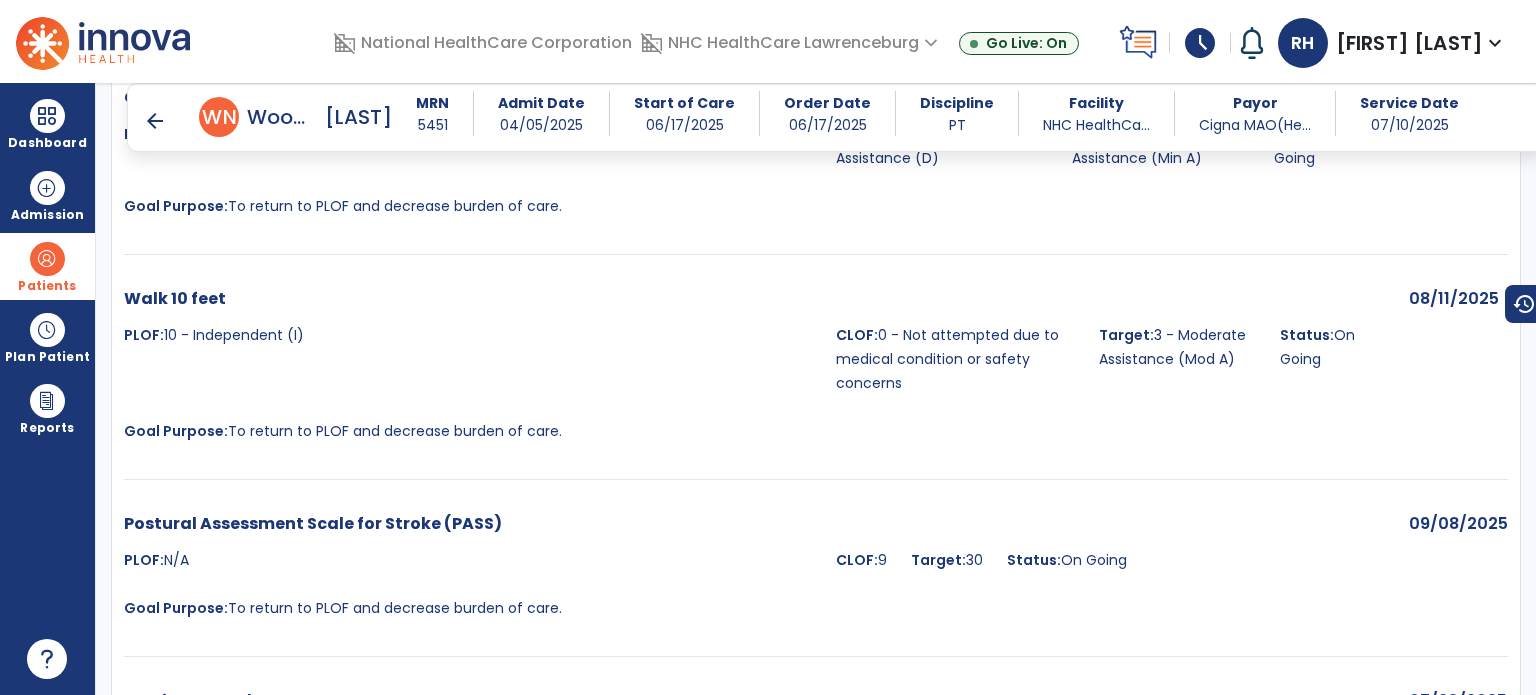 scroll, scrollTop: 1393, scrollLeft: 0, axis: vertical 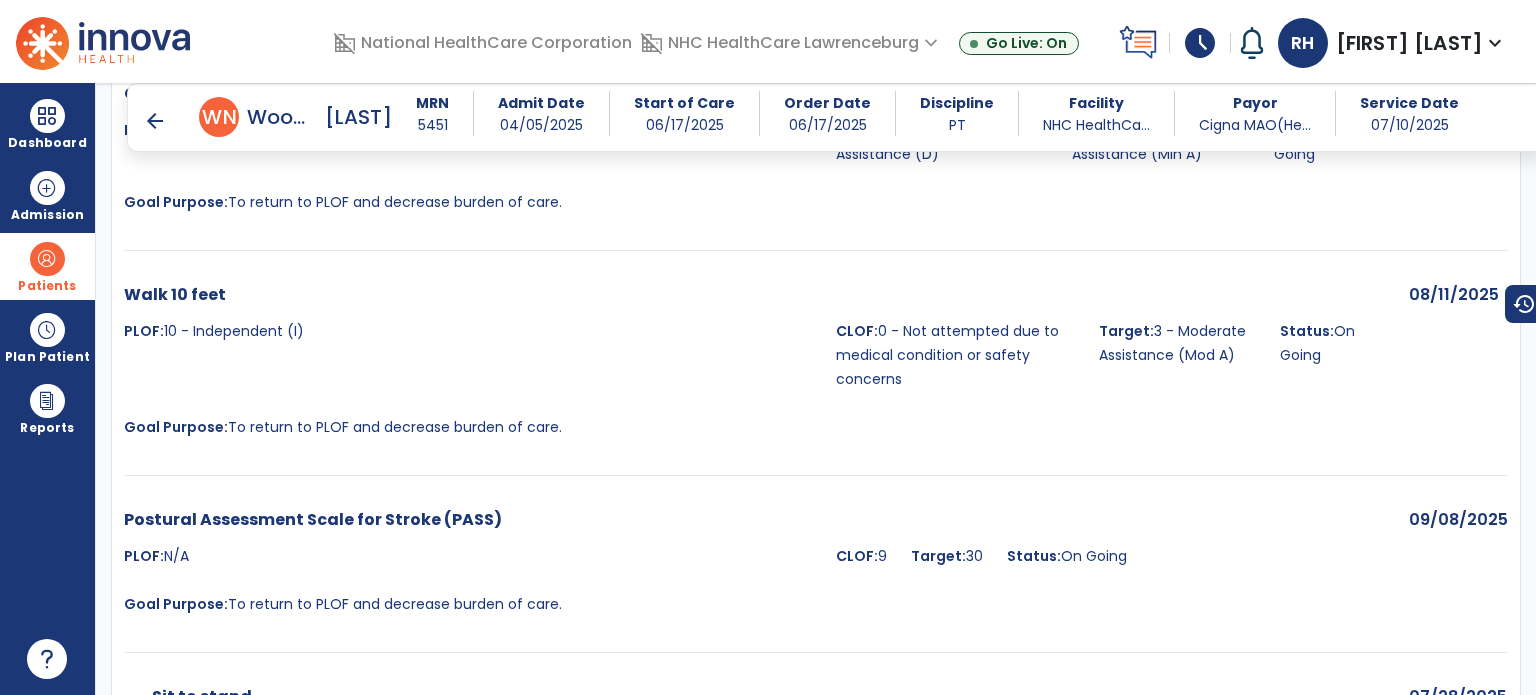 click on "arrow_back" at bounding box center (155, 121) 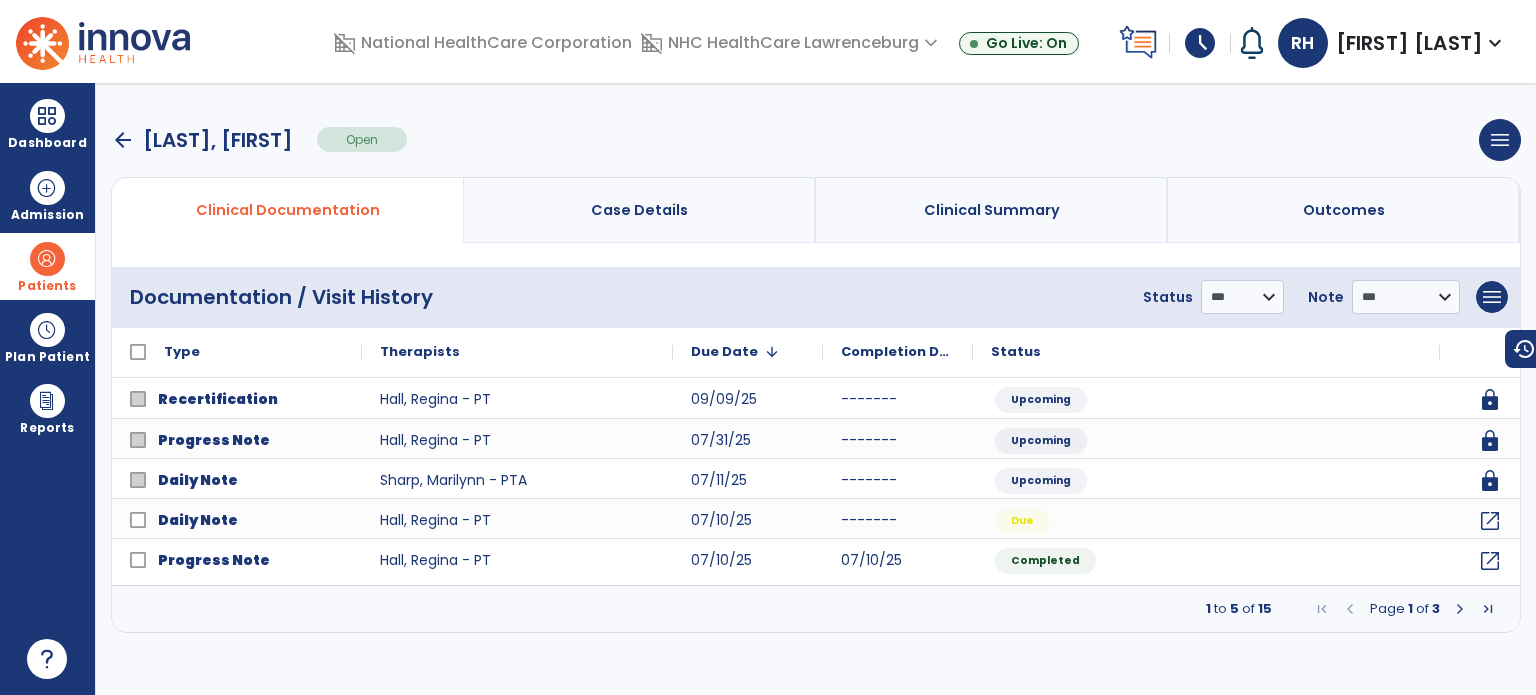 scroll, scrollTop: 0, scrollLeft: 0, axis: both 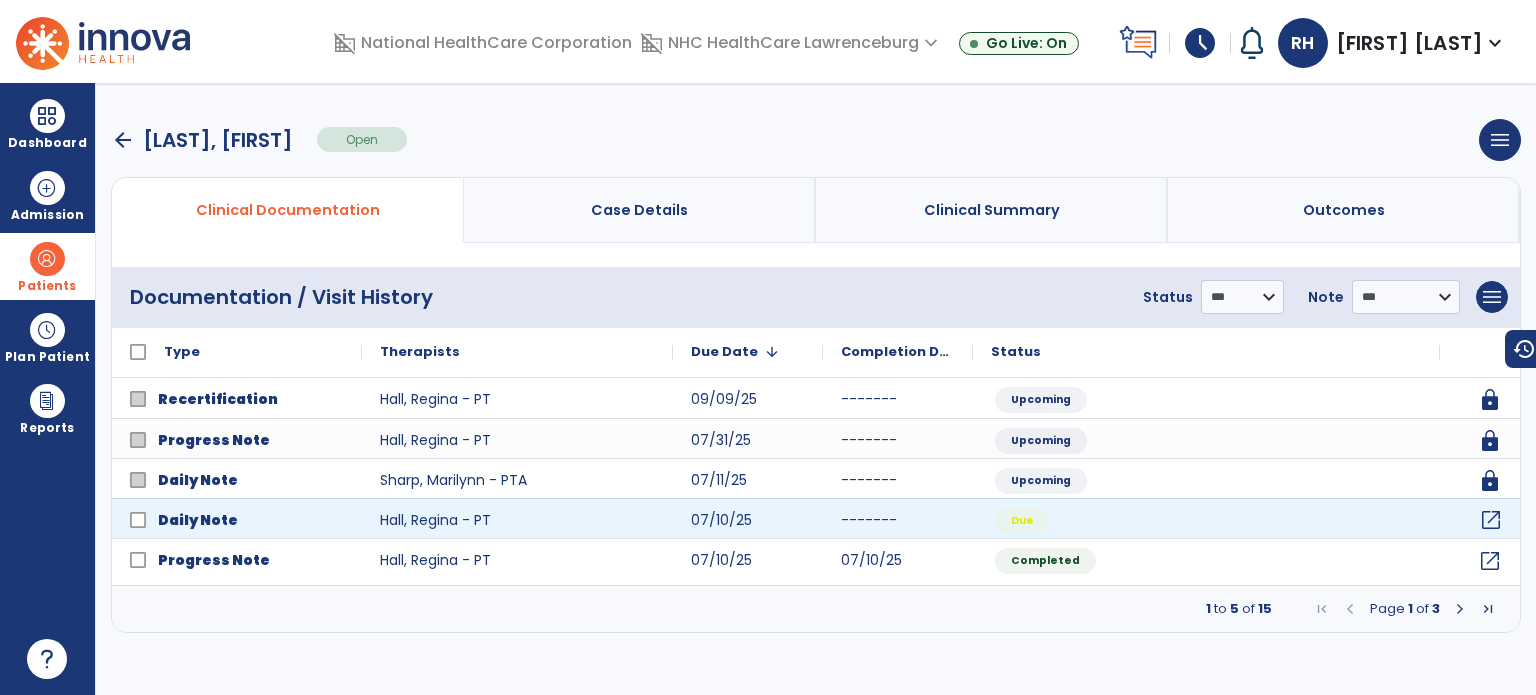 click on "open_in_new" 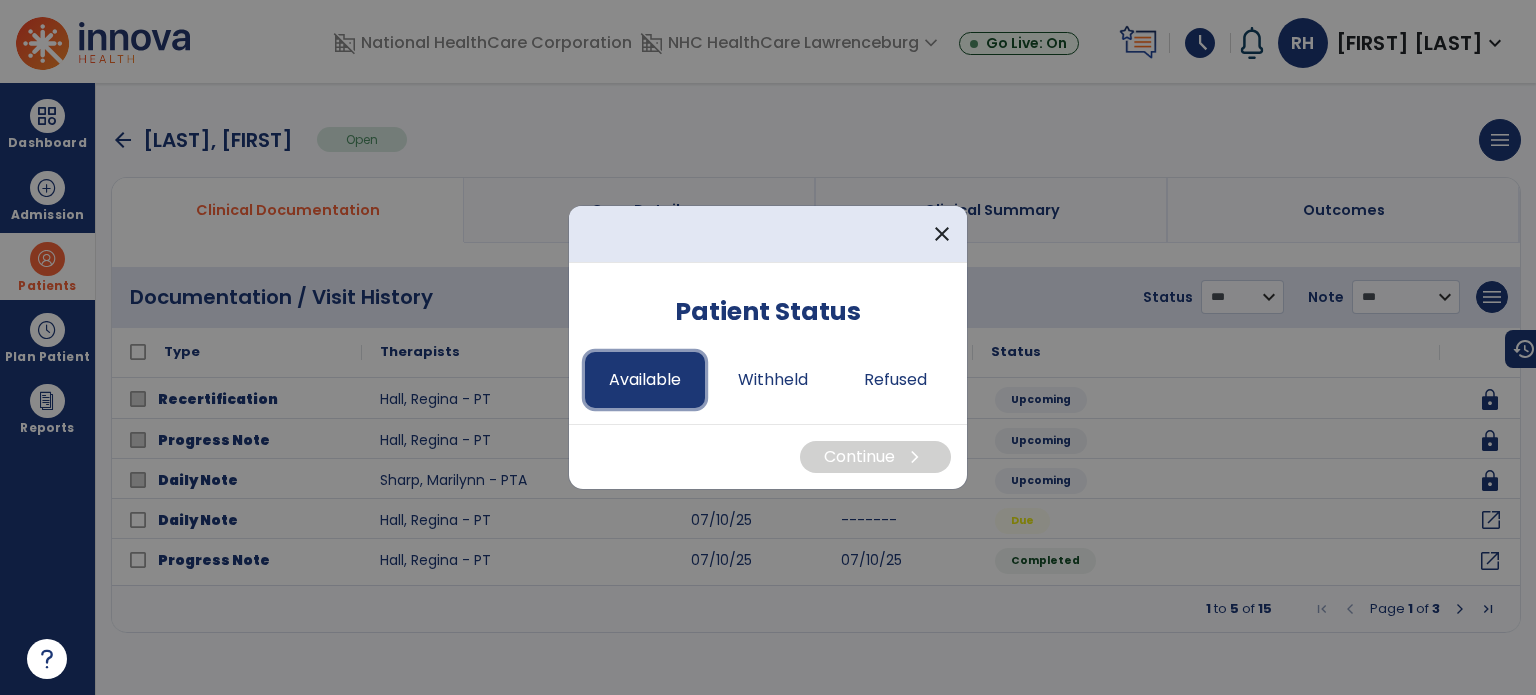 click on "Available" at bounding box center [645, 380] 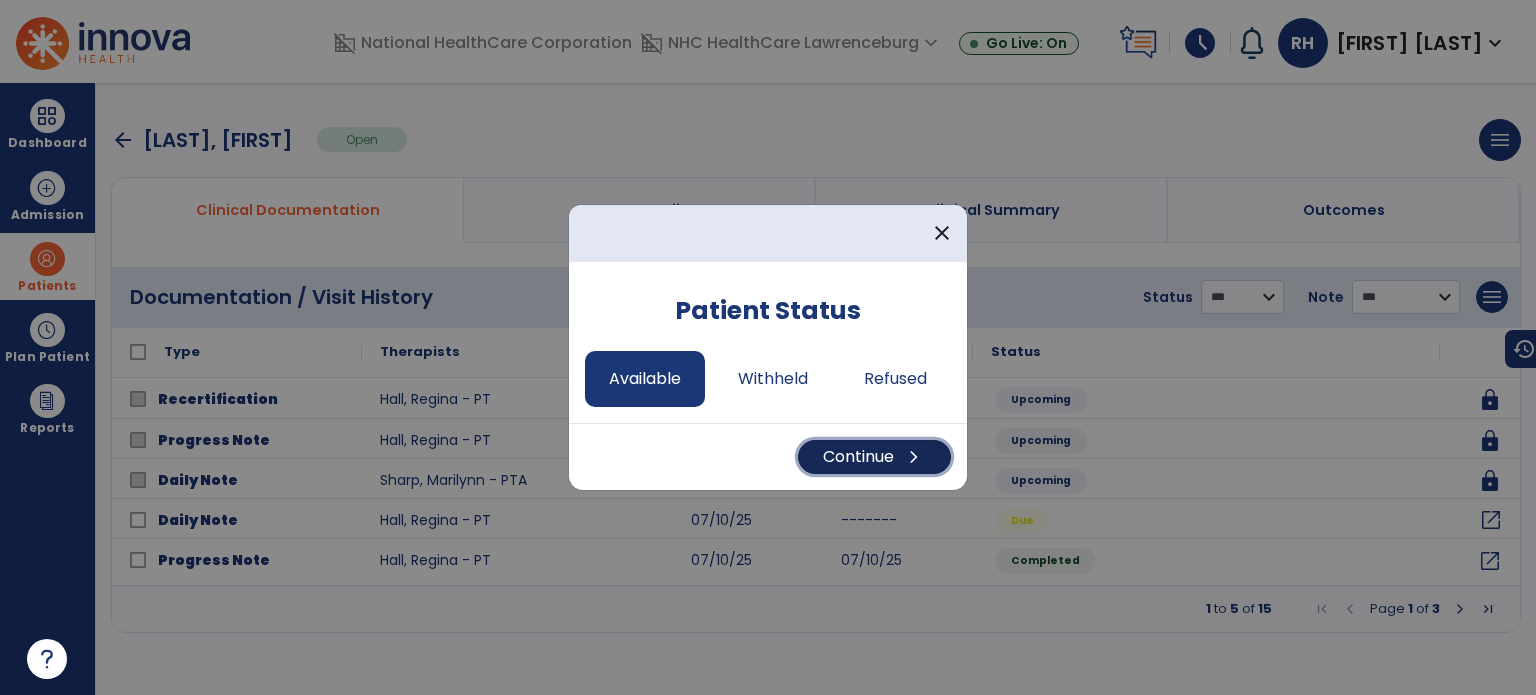 click on "Continue   chevron_right" at bounding box center (874, 457) 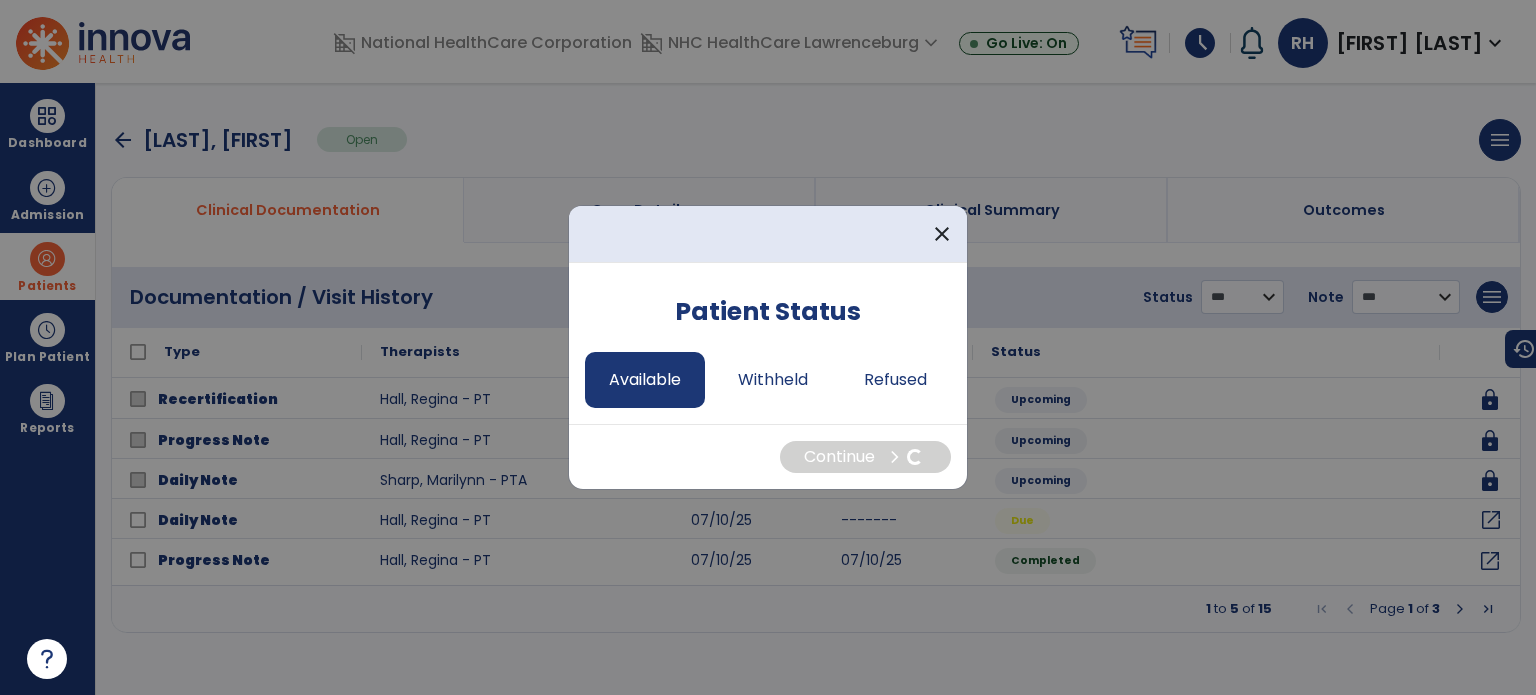 select on "*" 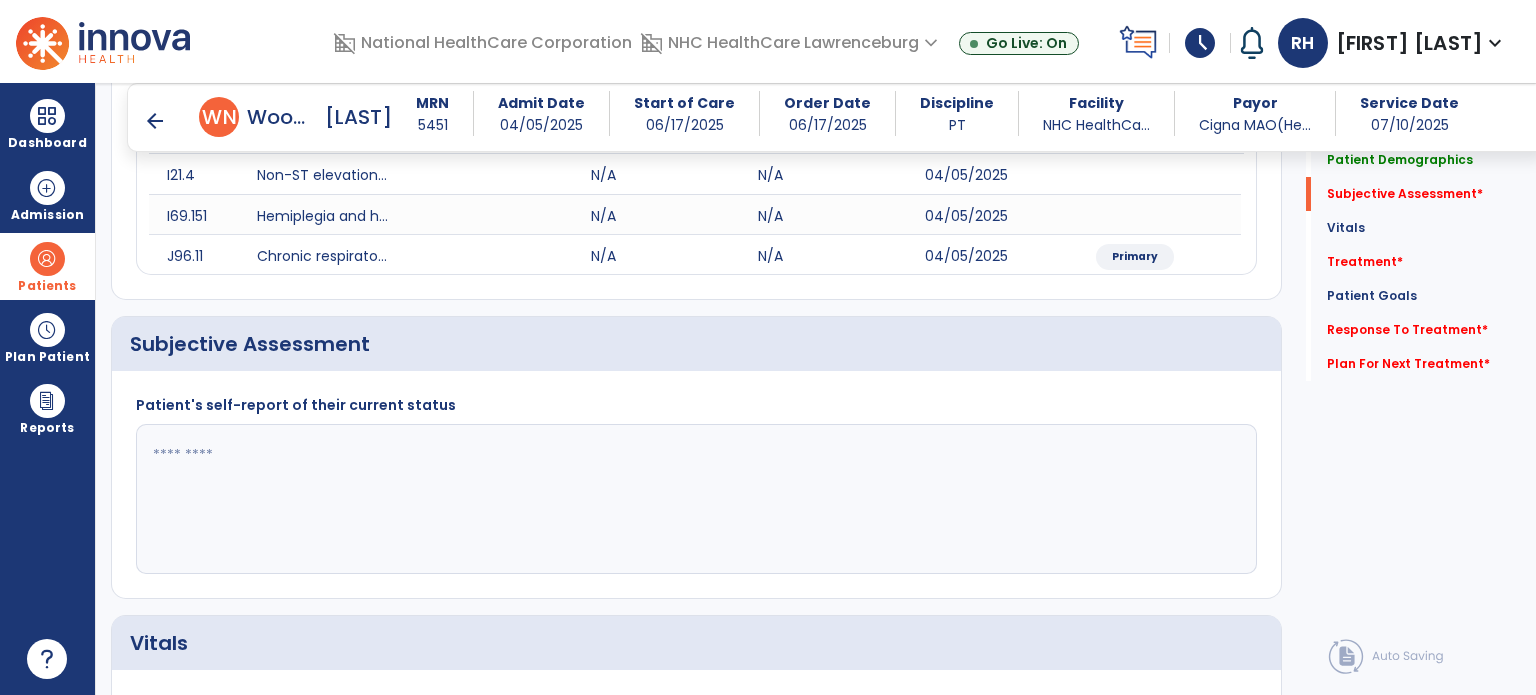 scroll, scrollTop: 287, scrollLeft: 0, axis: vertical 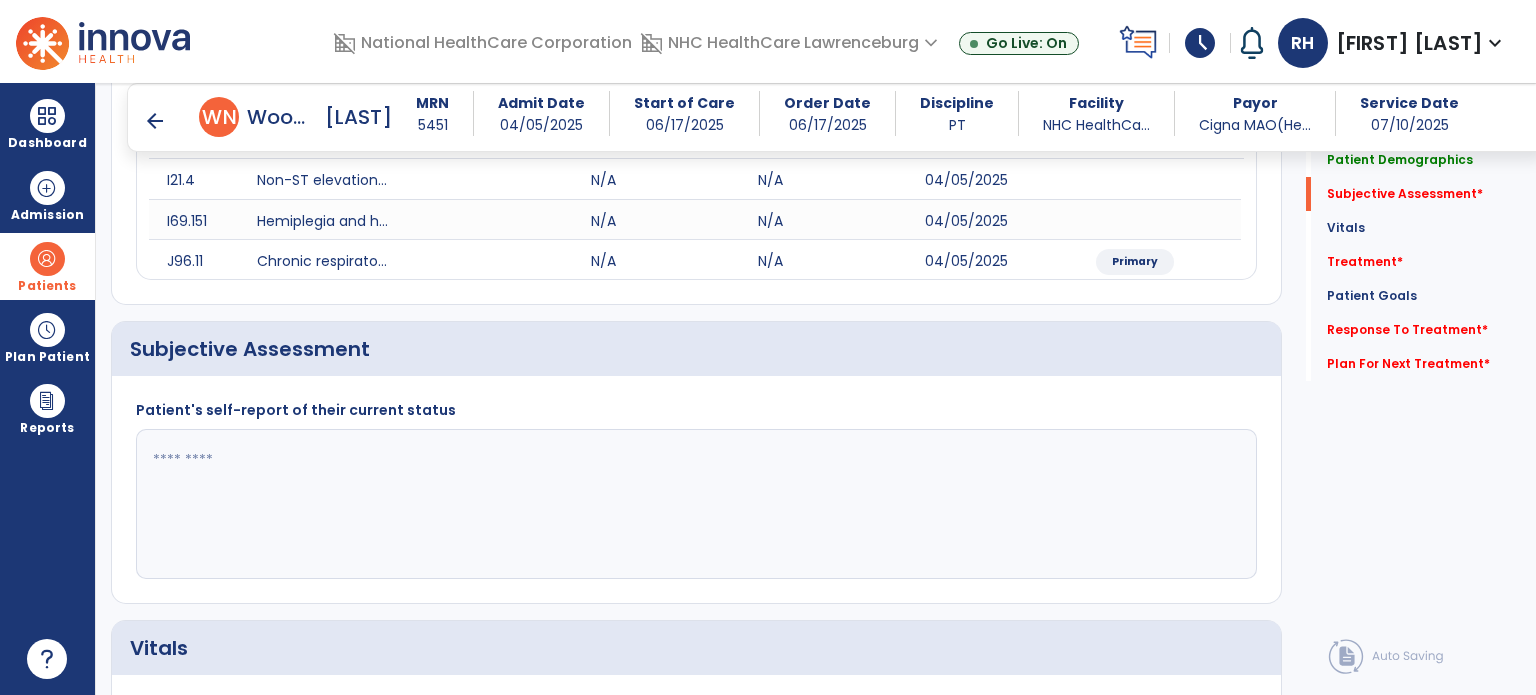 click 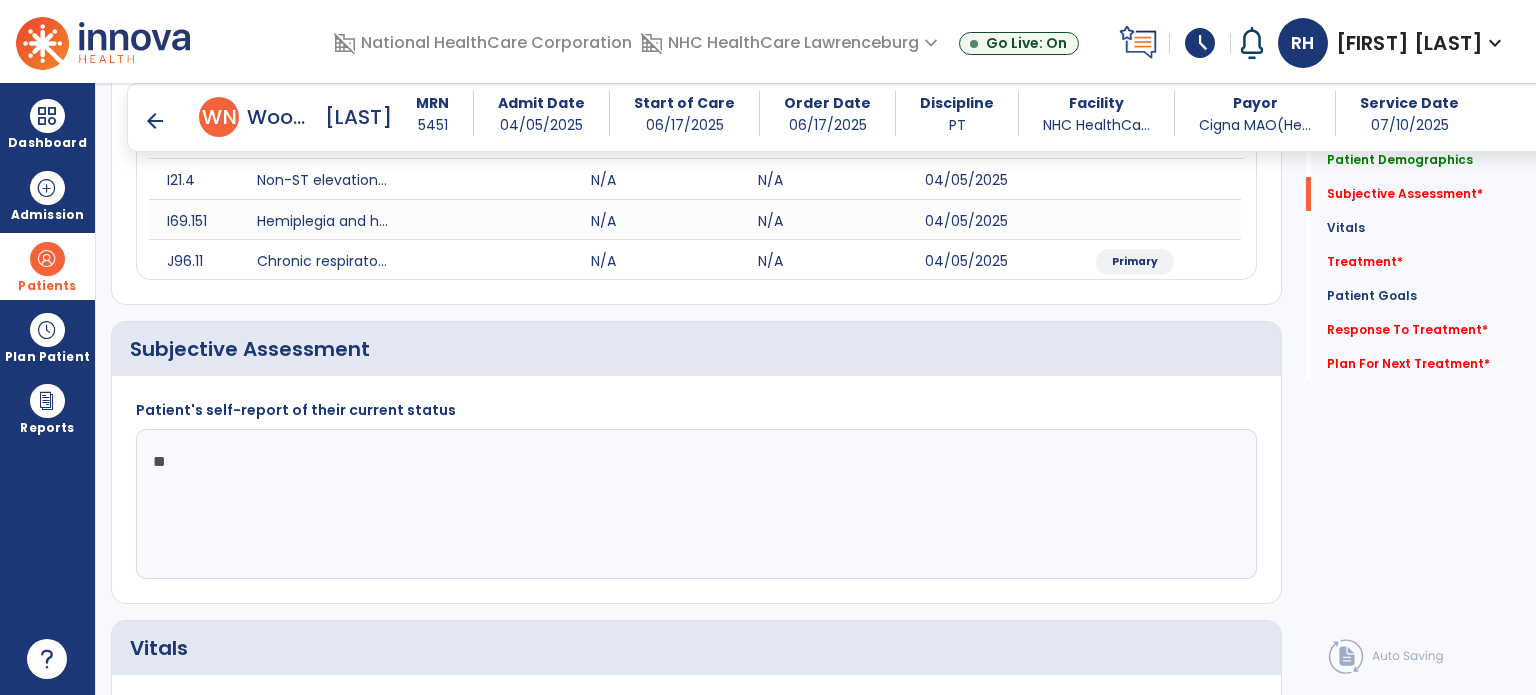 type on "*" 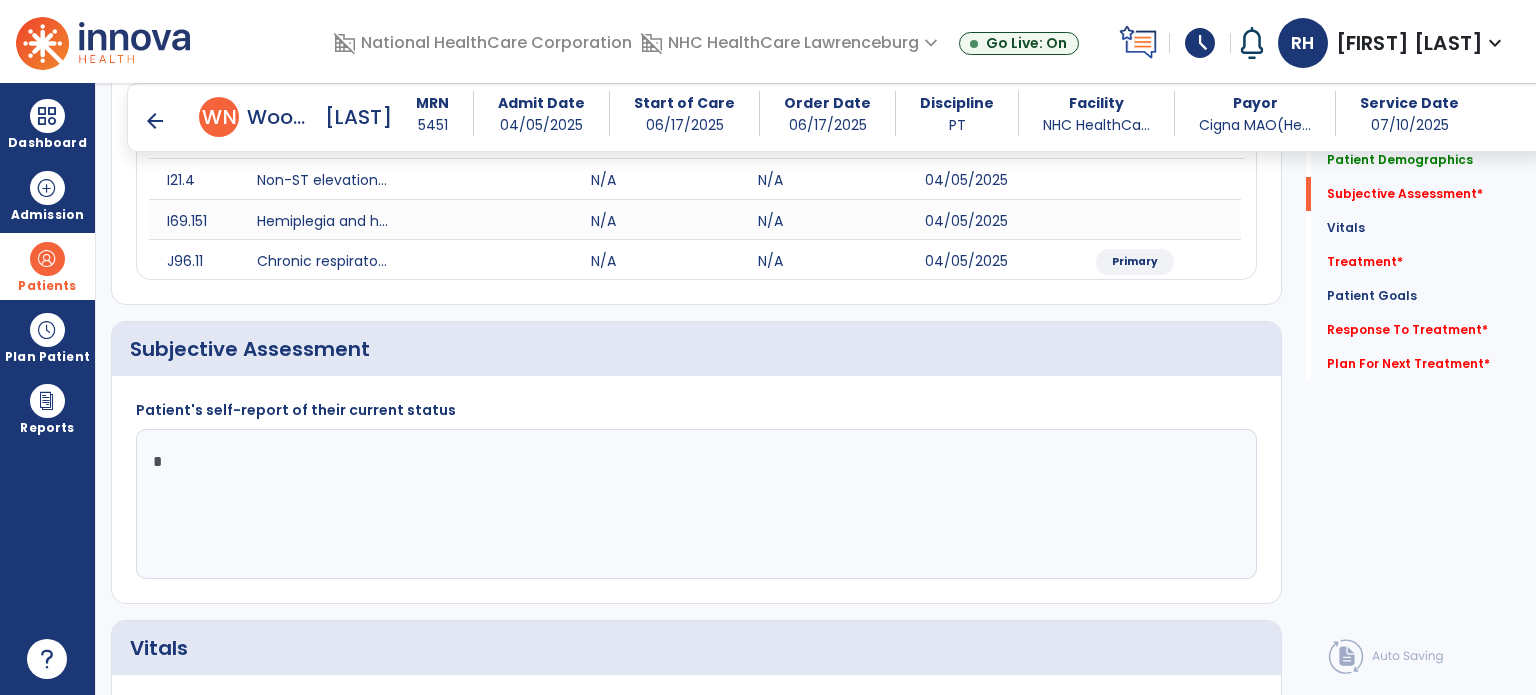 type 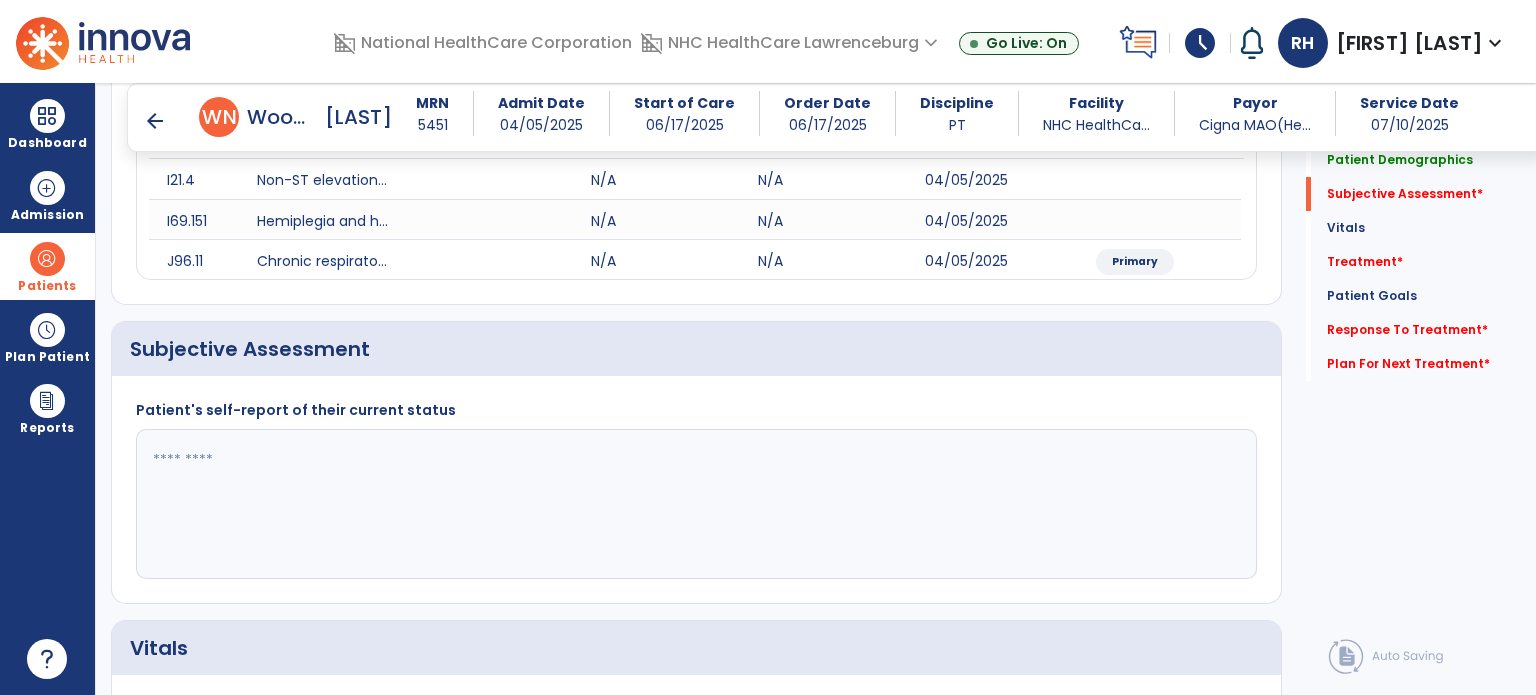 click on "arrow_back" at bounding box center (155, 121) 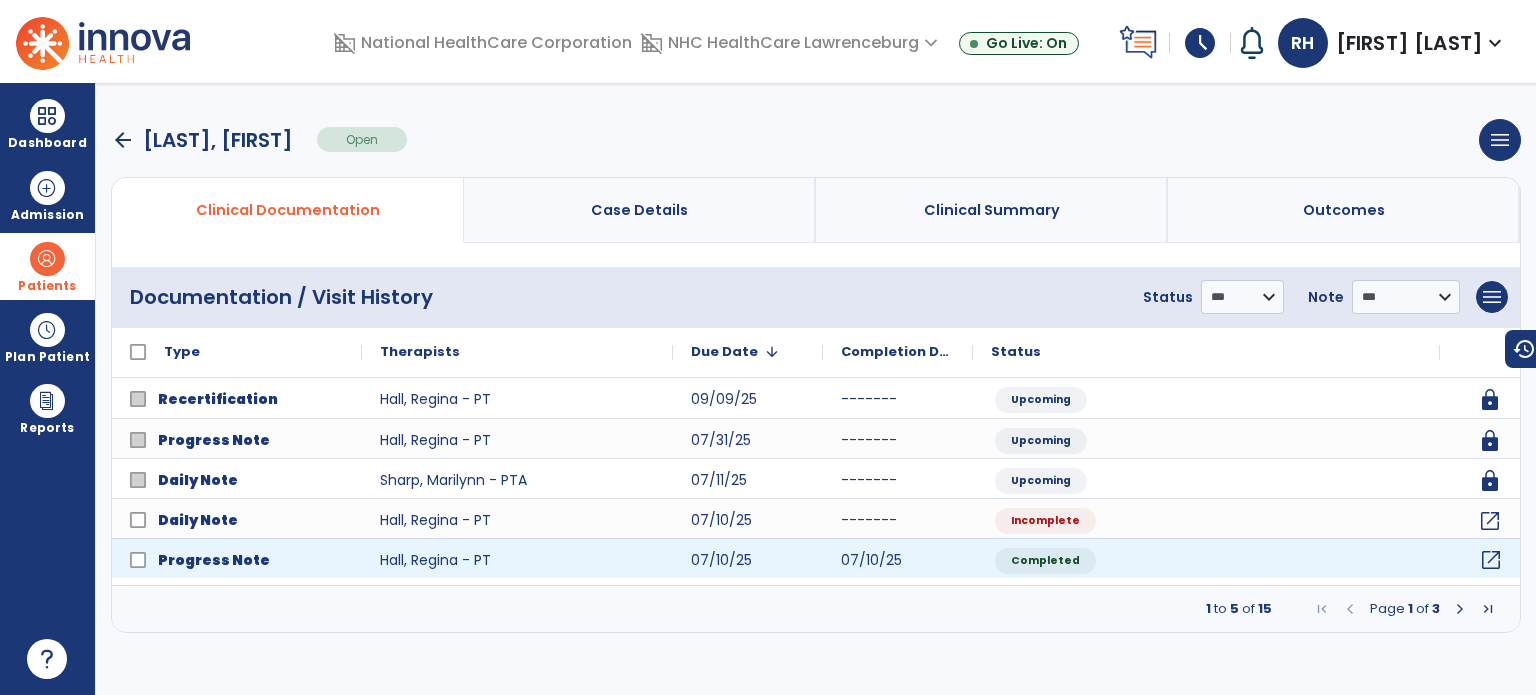 click on "open_in_new" 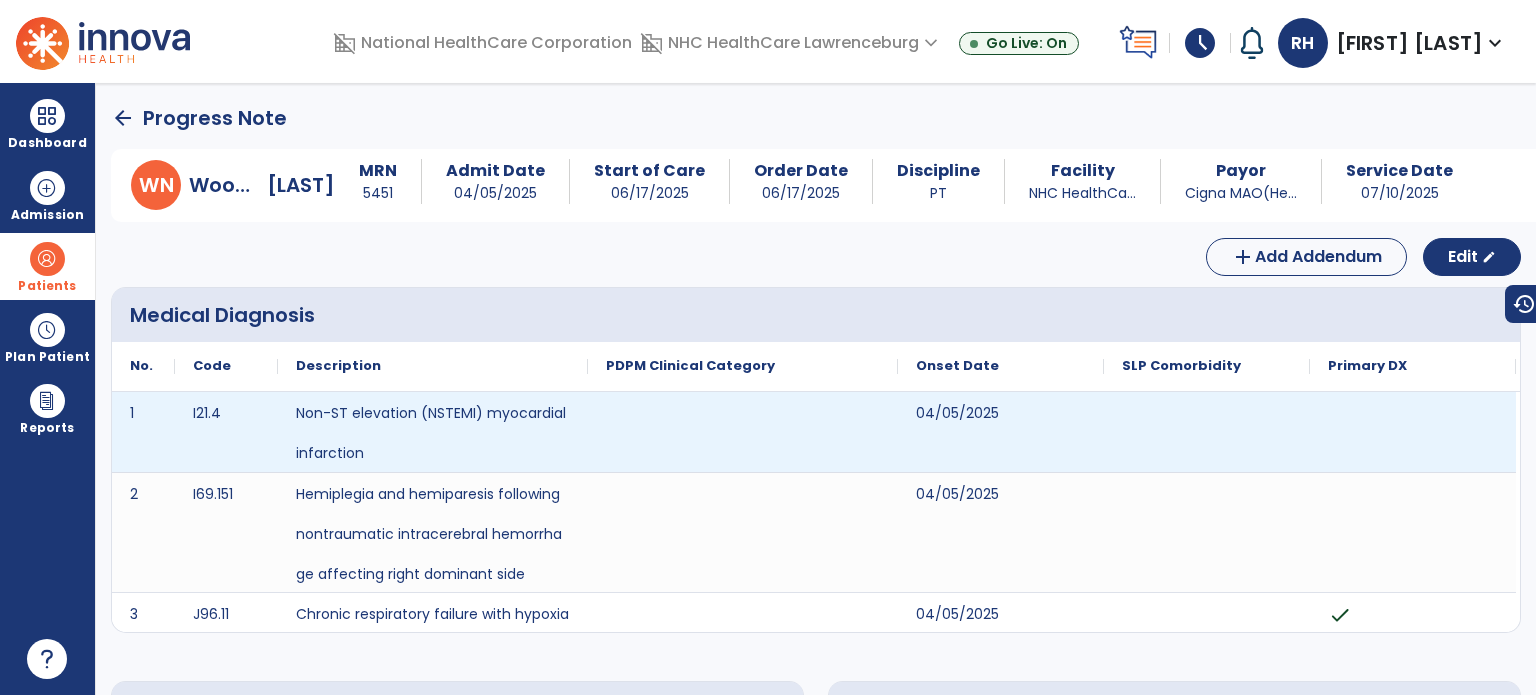 click at bounding box center [1207, 432] 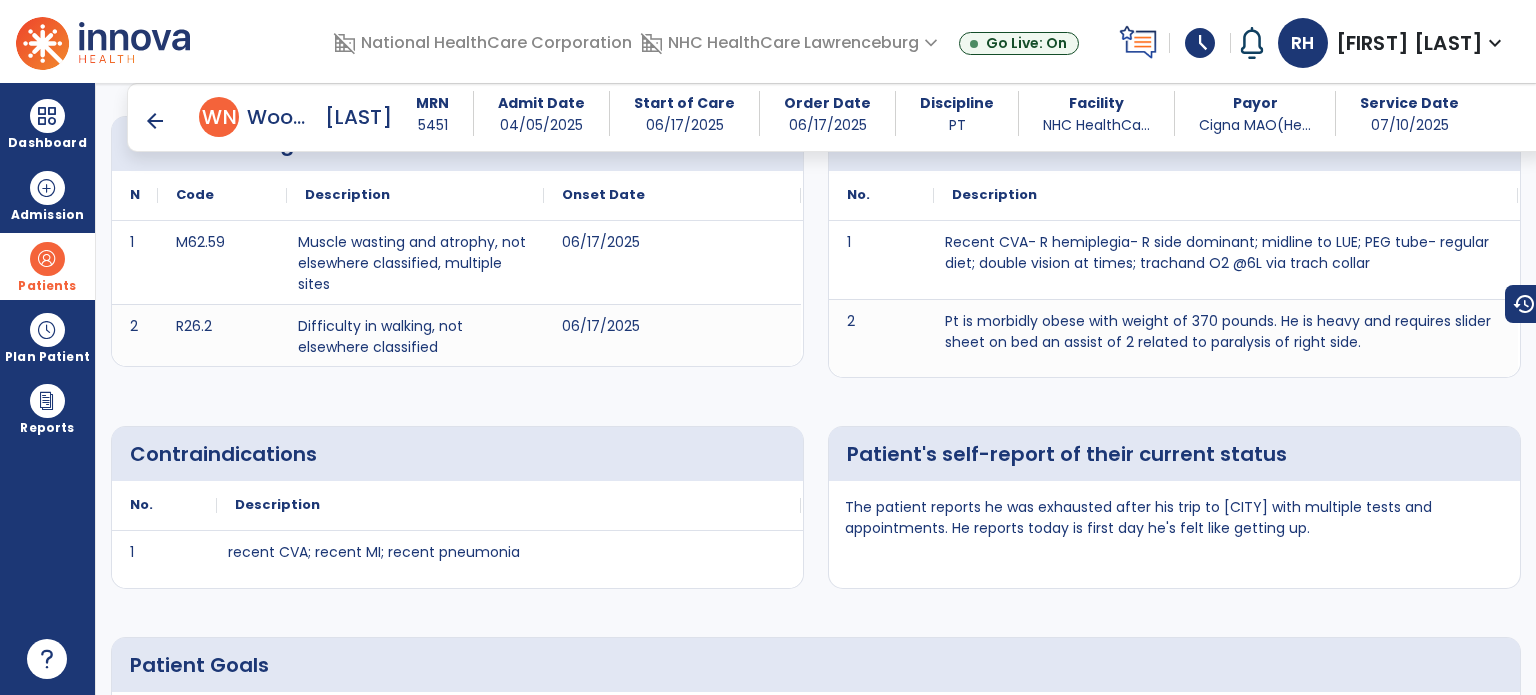 scroll, scrollTop: 547, scrollLeft: 0, axis: vertical 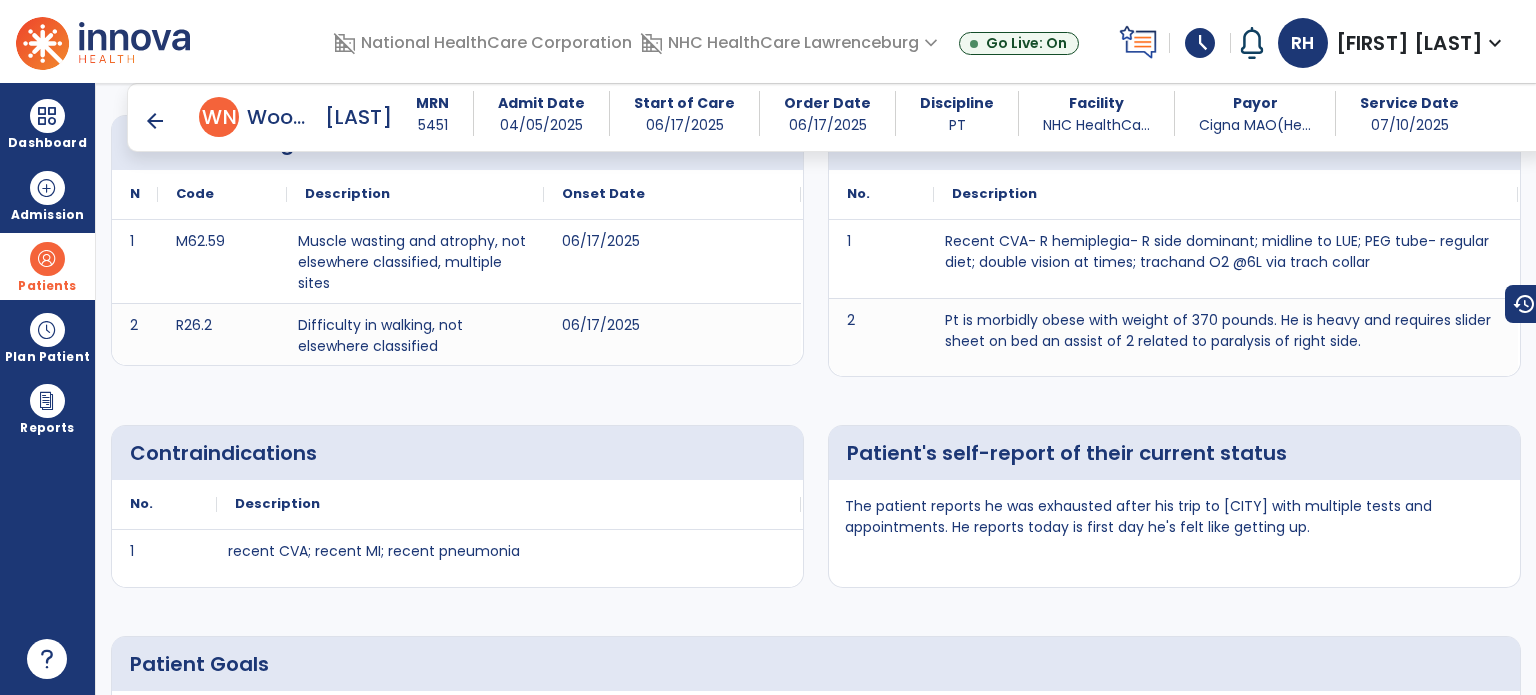 drag, startPoint x: 1314, startPoint y: 527, endPoint x: 840, endPoint y: 492, distance: 475.29044 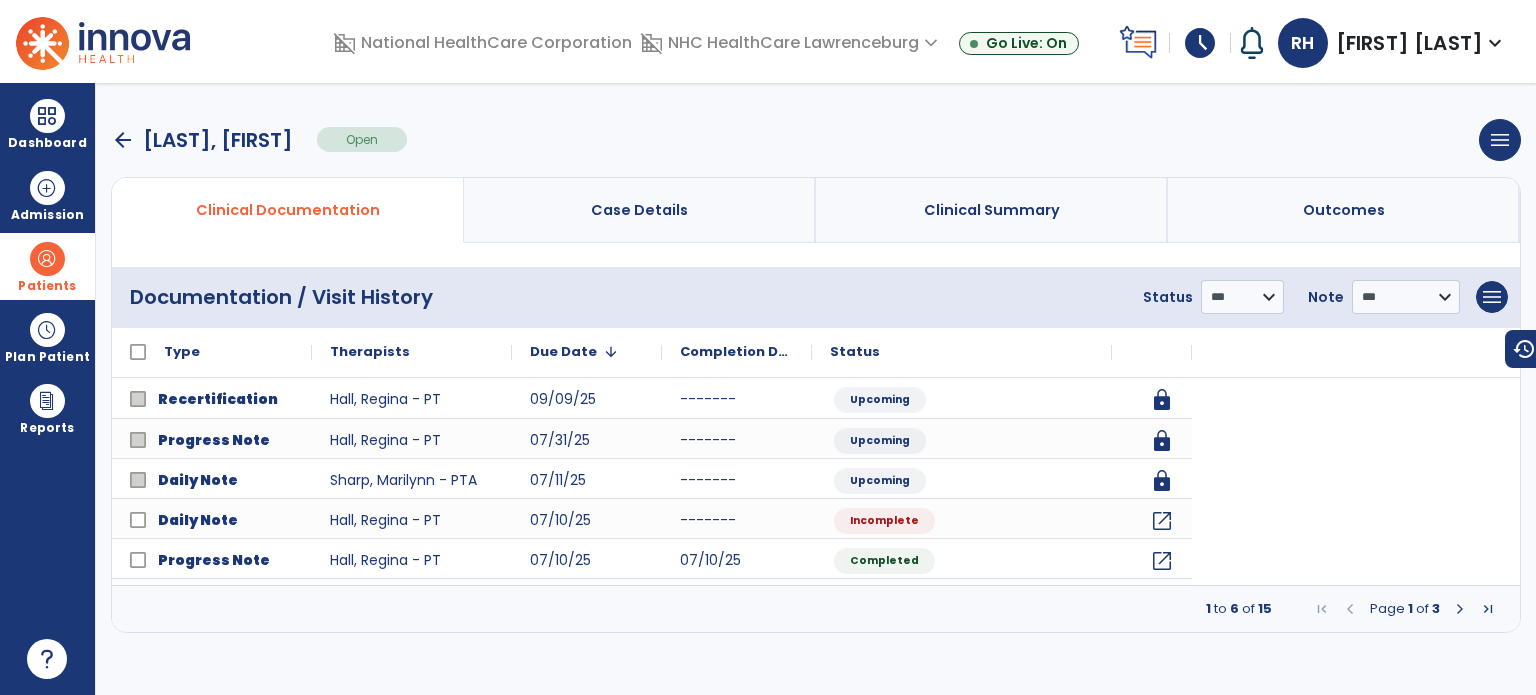 scroll, scrollTop: 0, scrollLeft: 0, axis: both 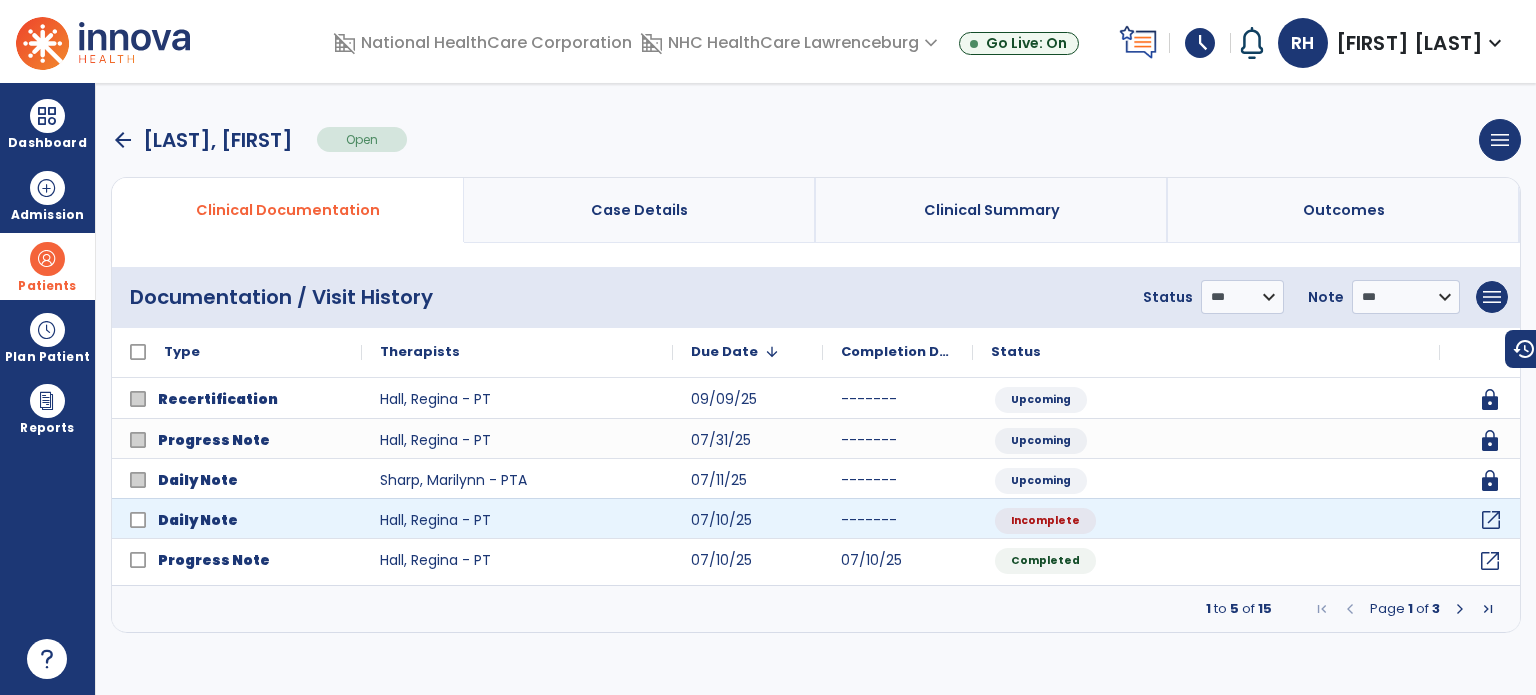 click on "open_in_new" 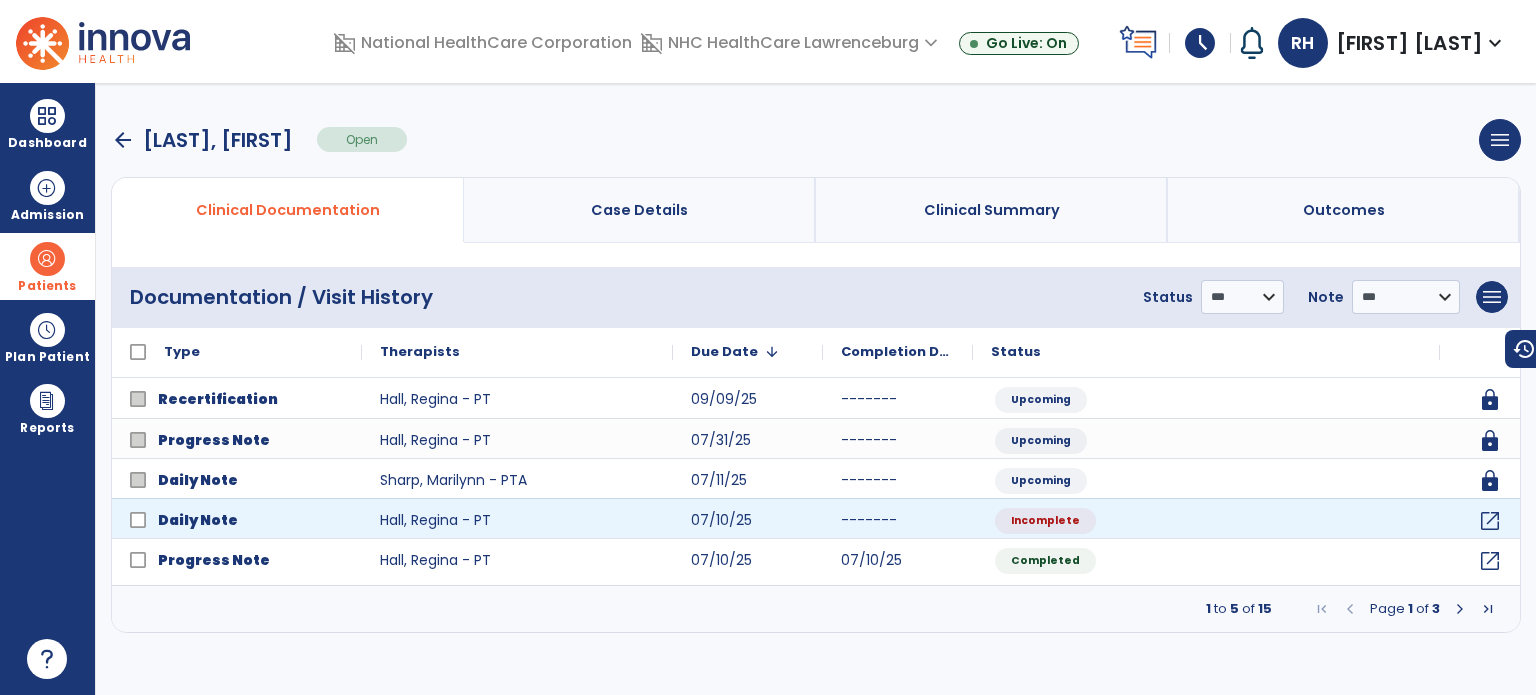 select on "*" 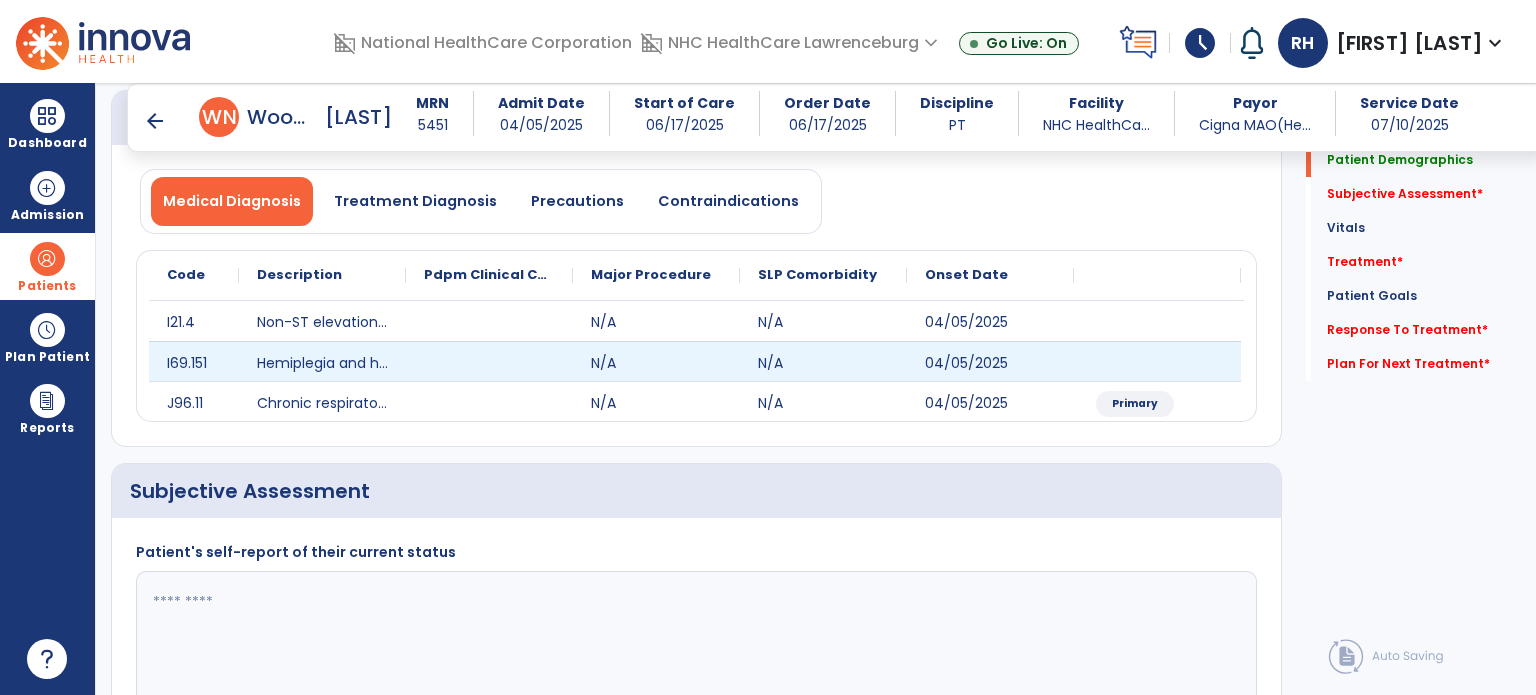 scroll, scrollTop: 148, scrollLeft: 0, axis: vertical 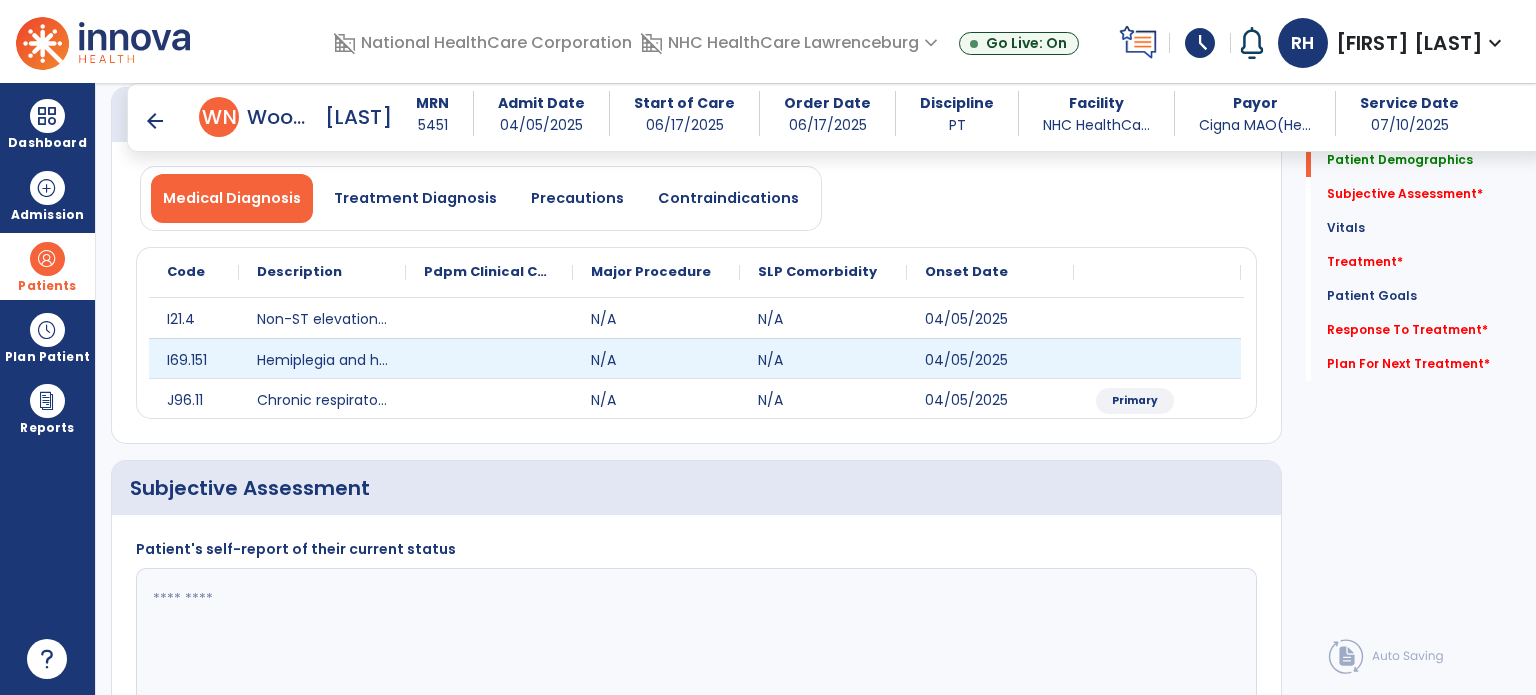 click 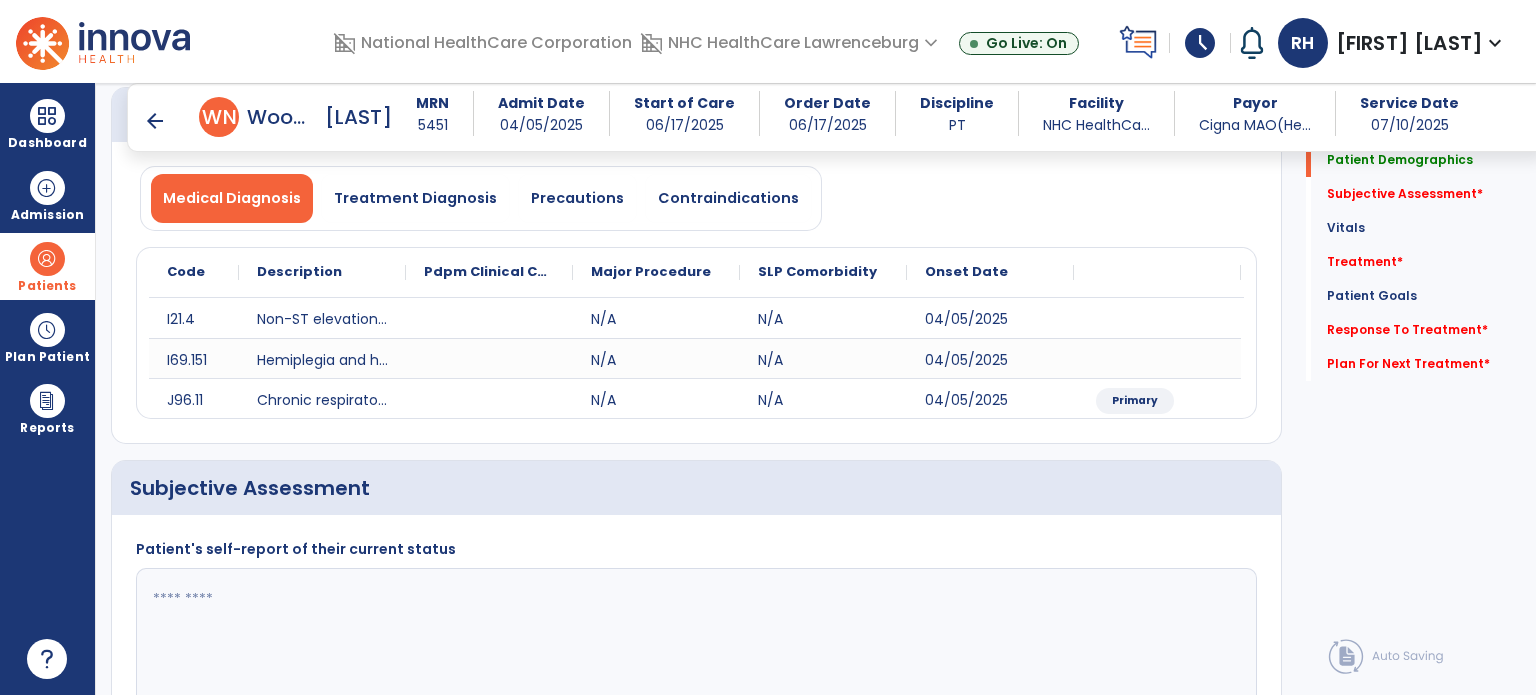 paste on "**********" 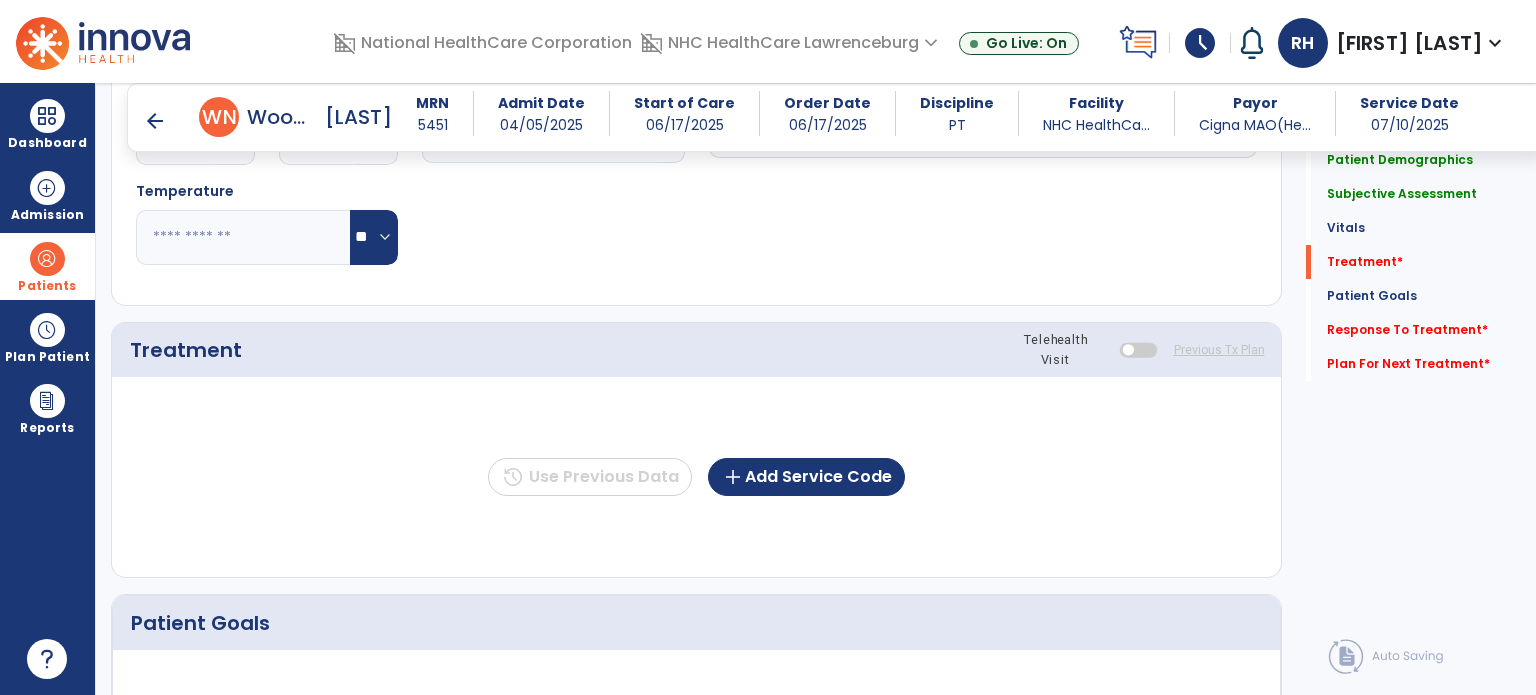 scroll, scrollTop: 1008, scrollLeft: 0, axis: vertical 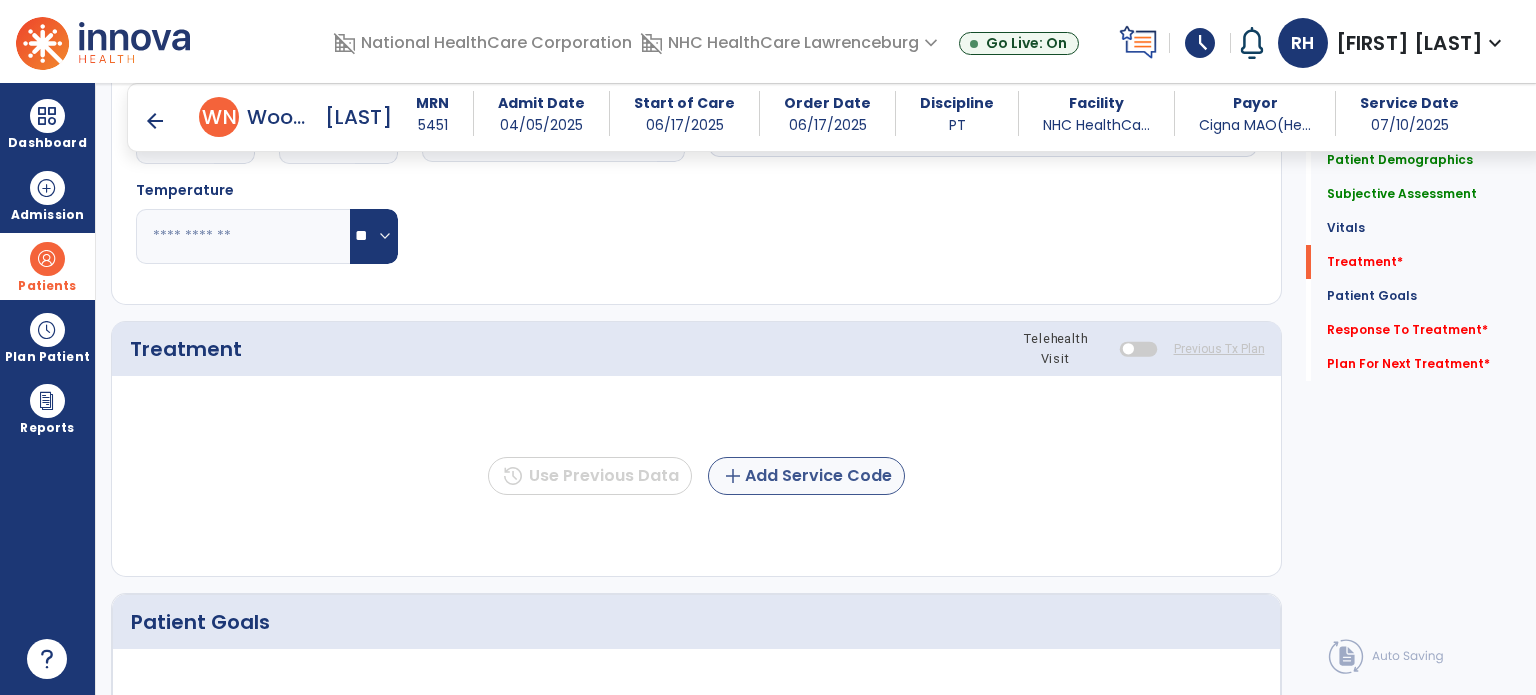 type on "**********" 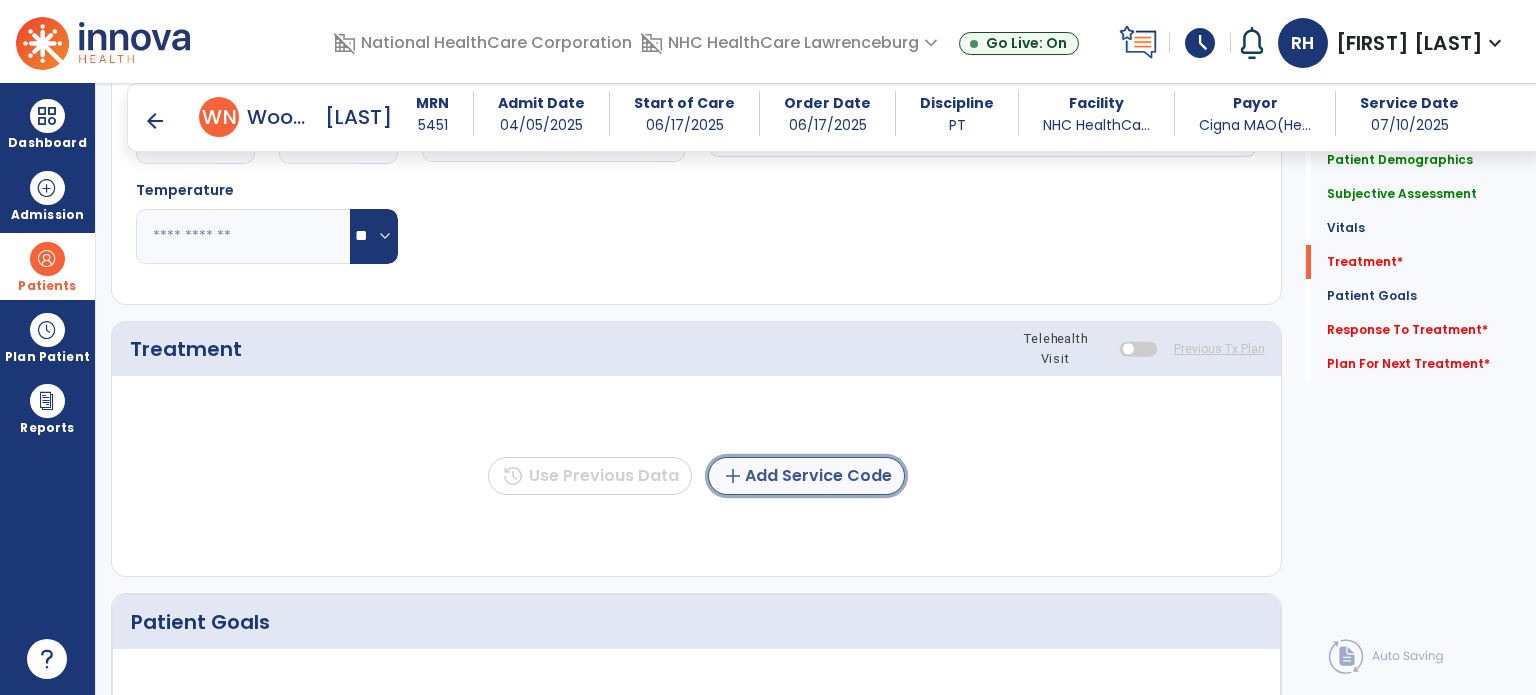 click on "add  Add Service Code" 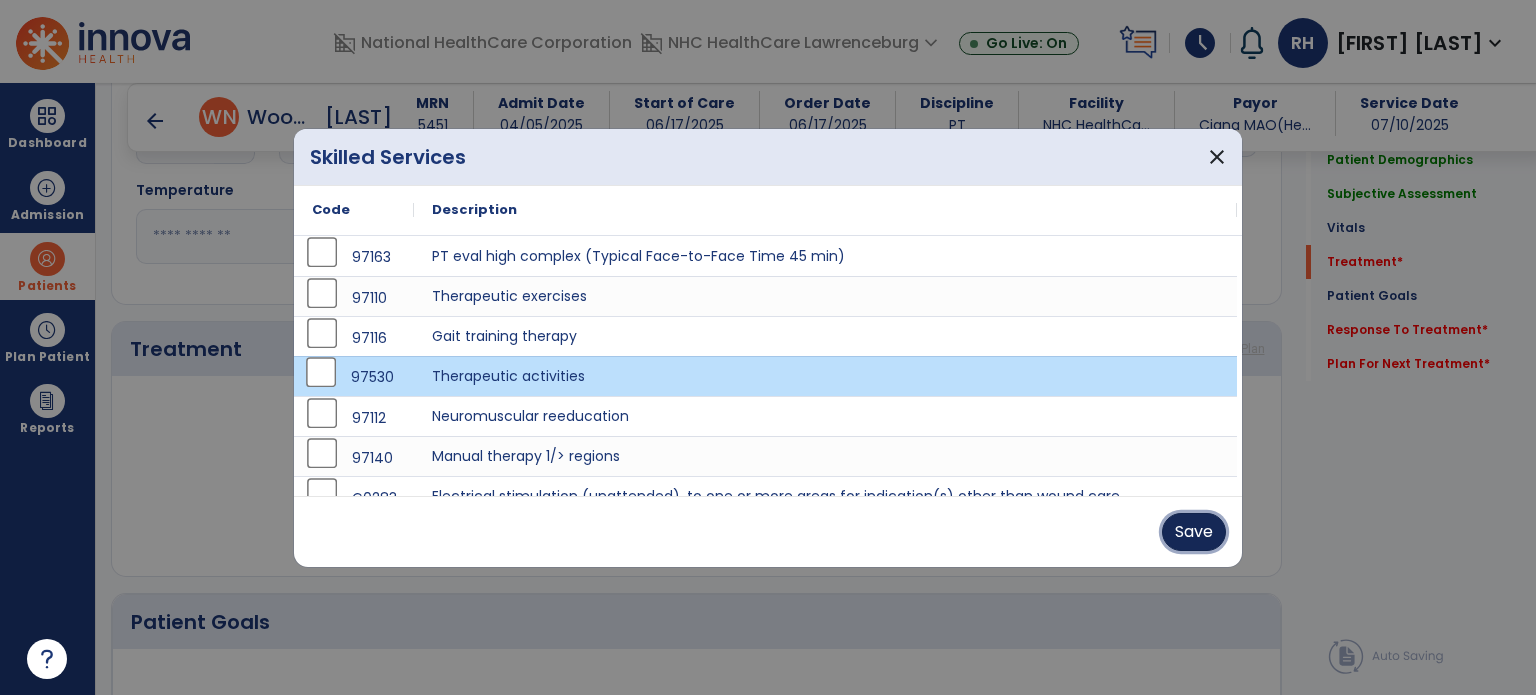 click on "Save" at bounding box center (1194, 532) 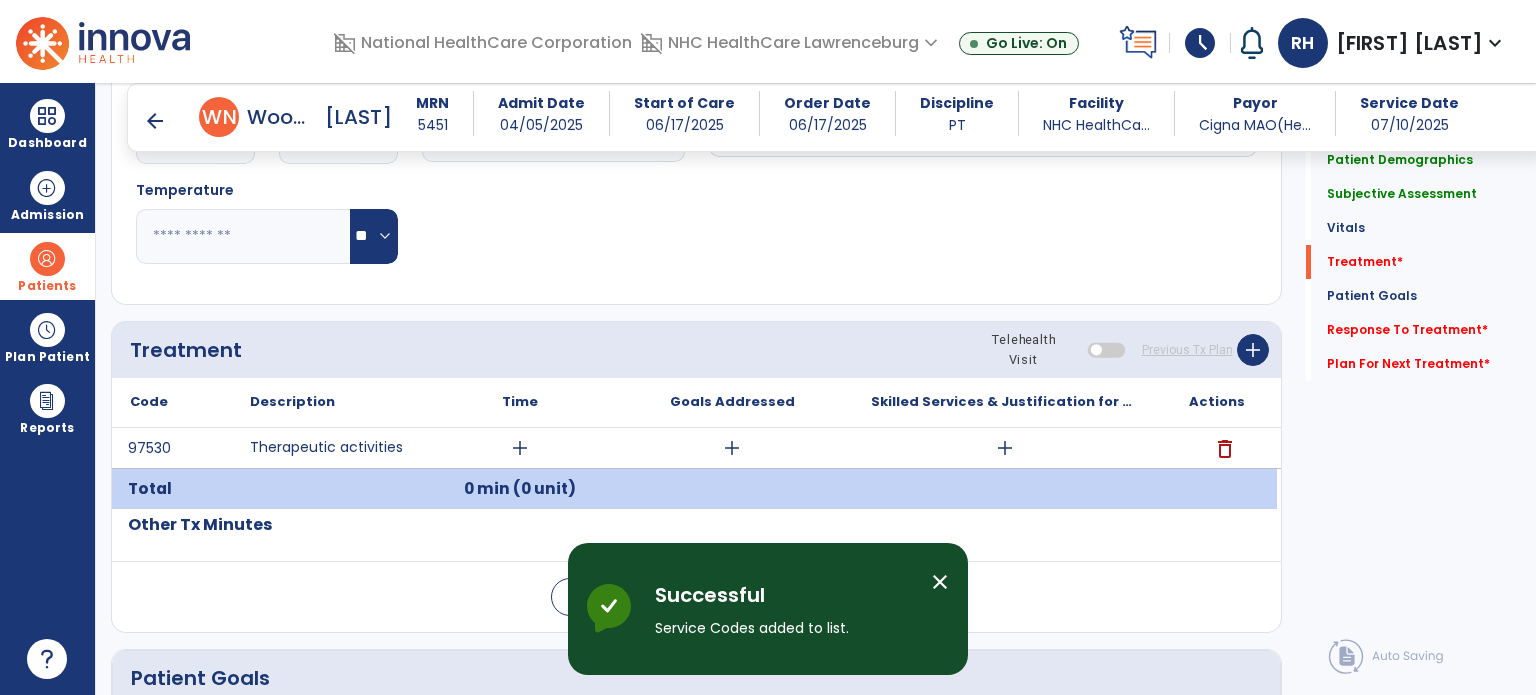 click on "add" at bounding box center [520, 448] 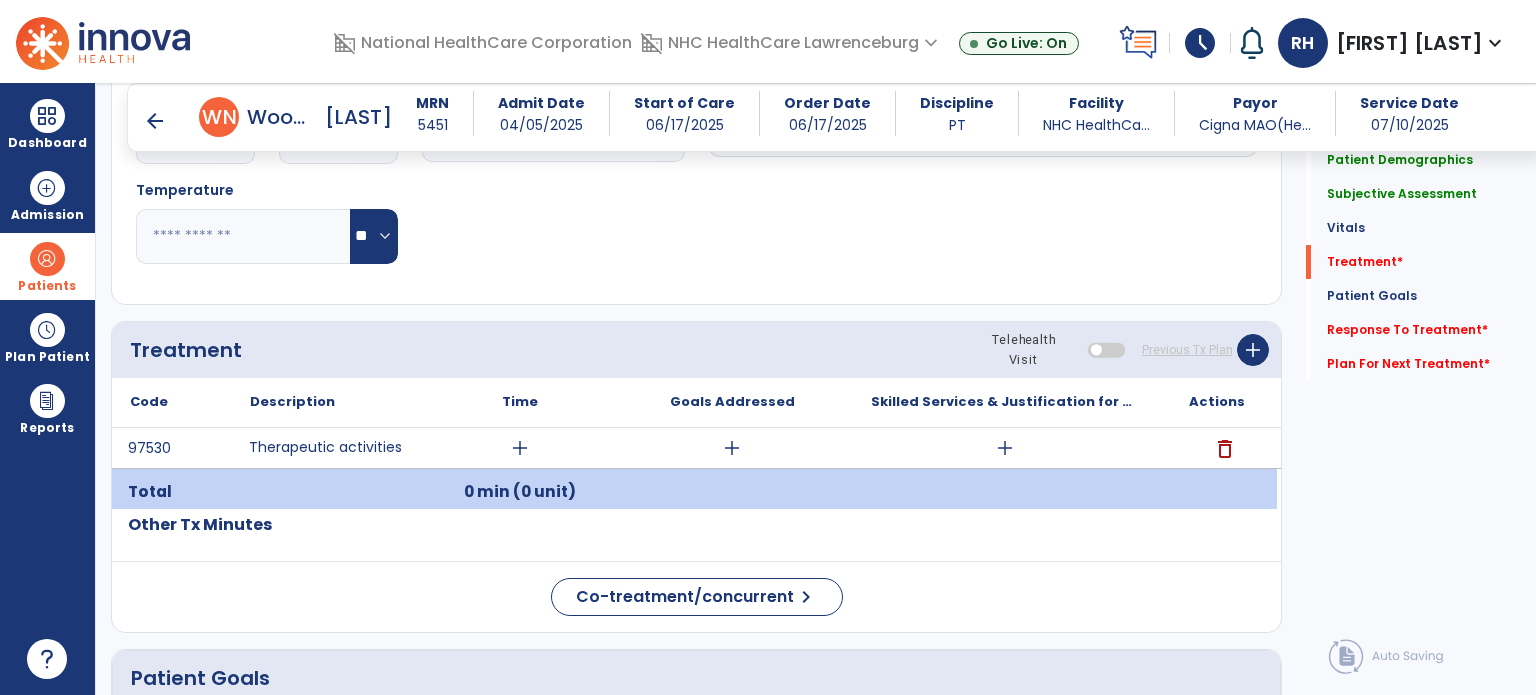 click on "add" at bounding box center [520, 448] 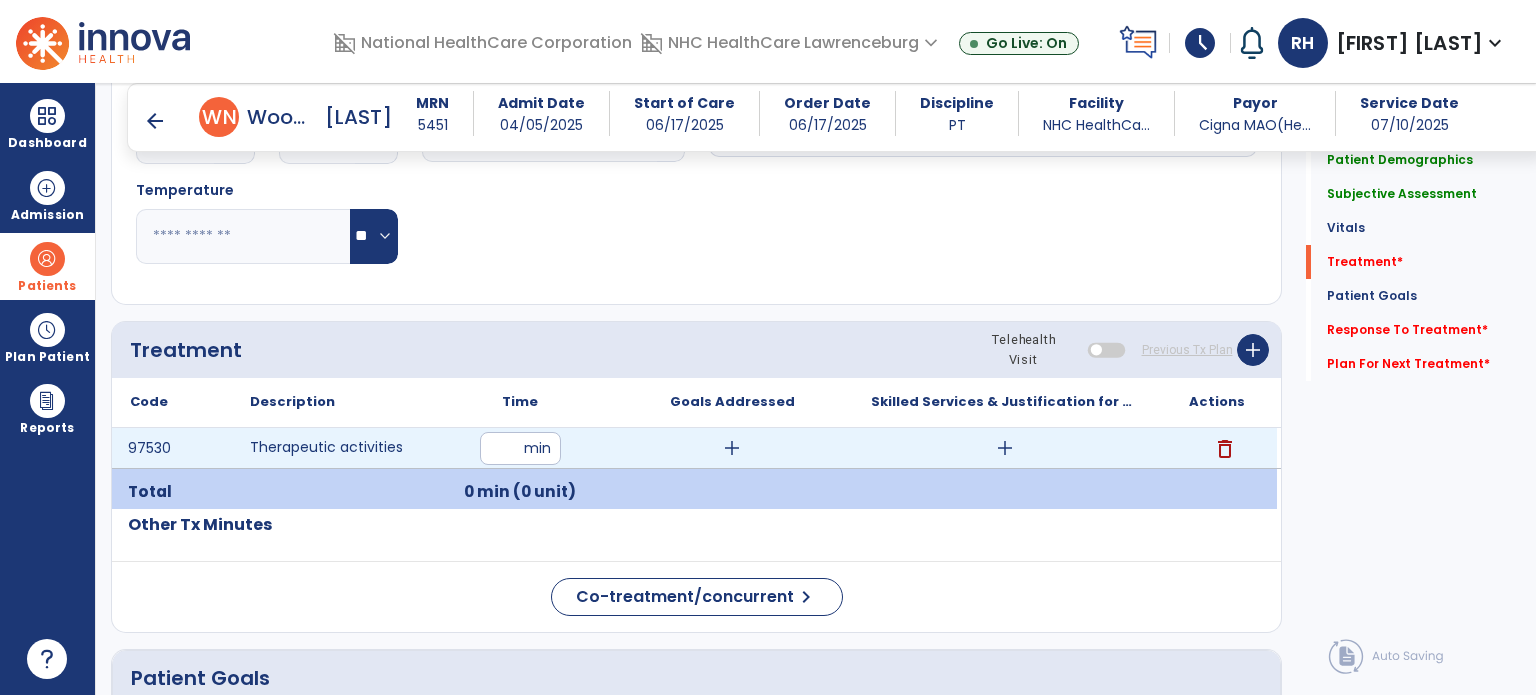 type on "**" 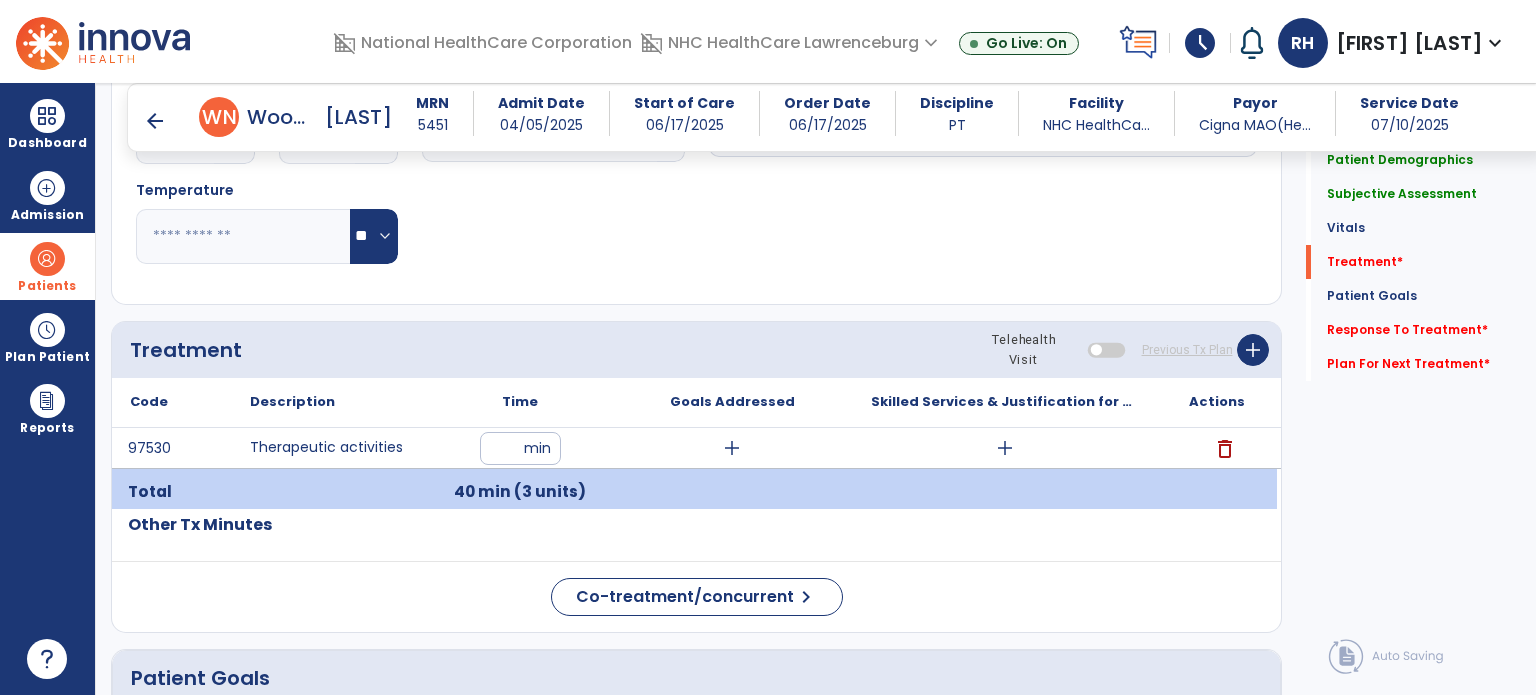 click on "add" at bounding box center (732, 448) 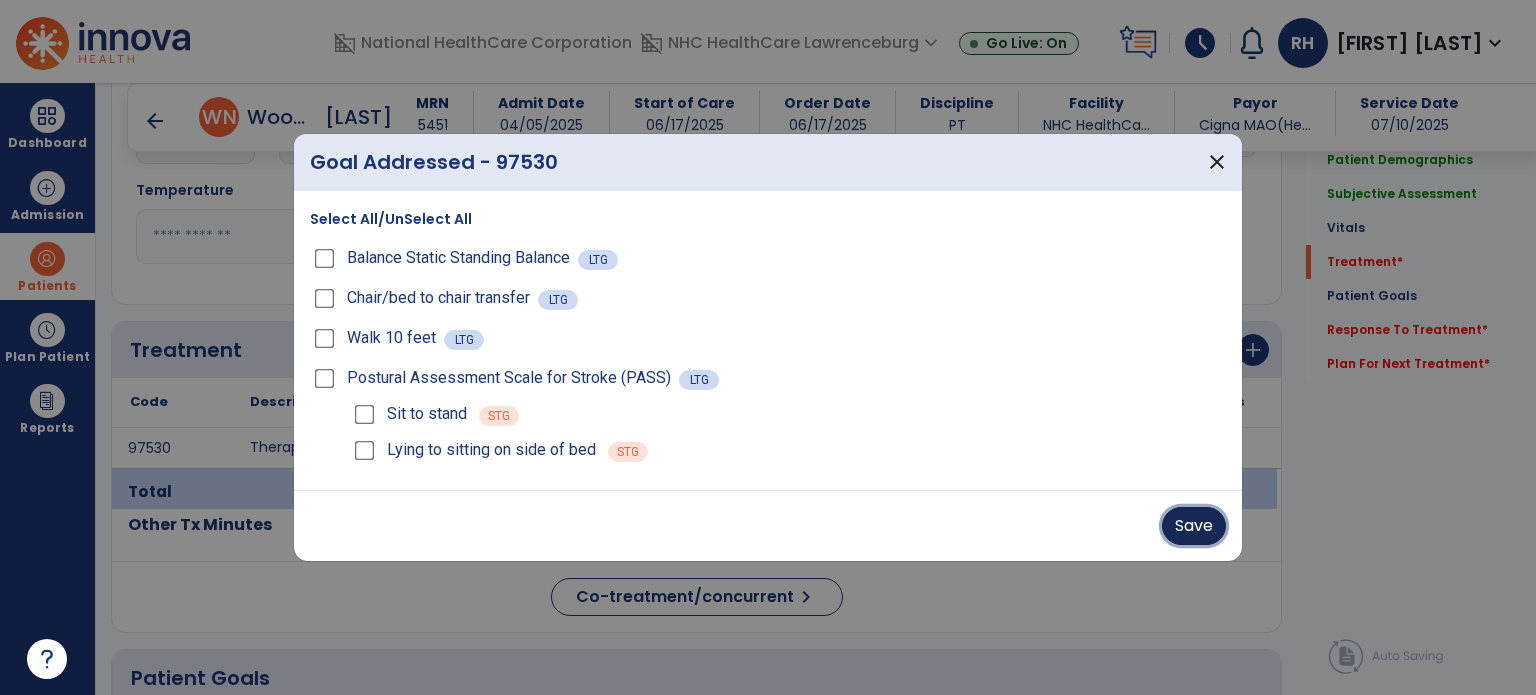 click on "Save" at bounding box center [1194, 526] 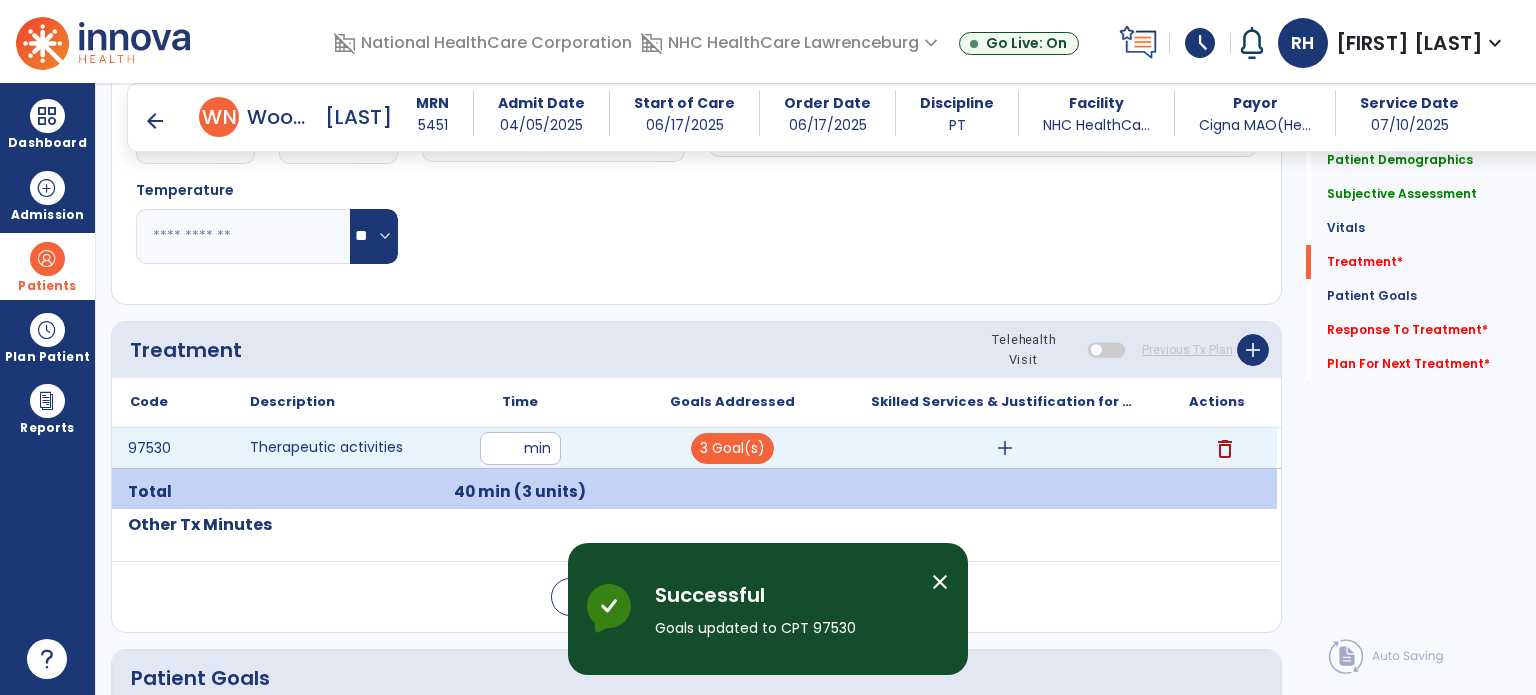 click on "add" at bounding box center [1005, 448] 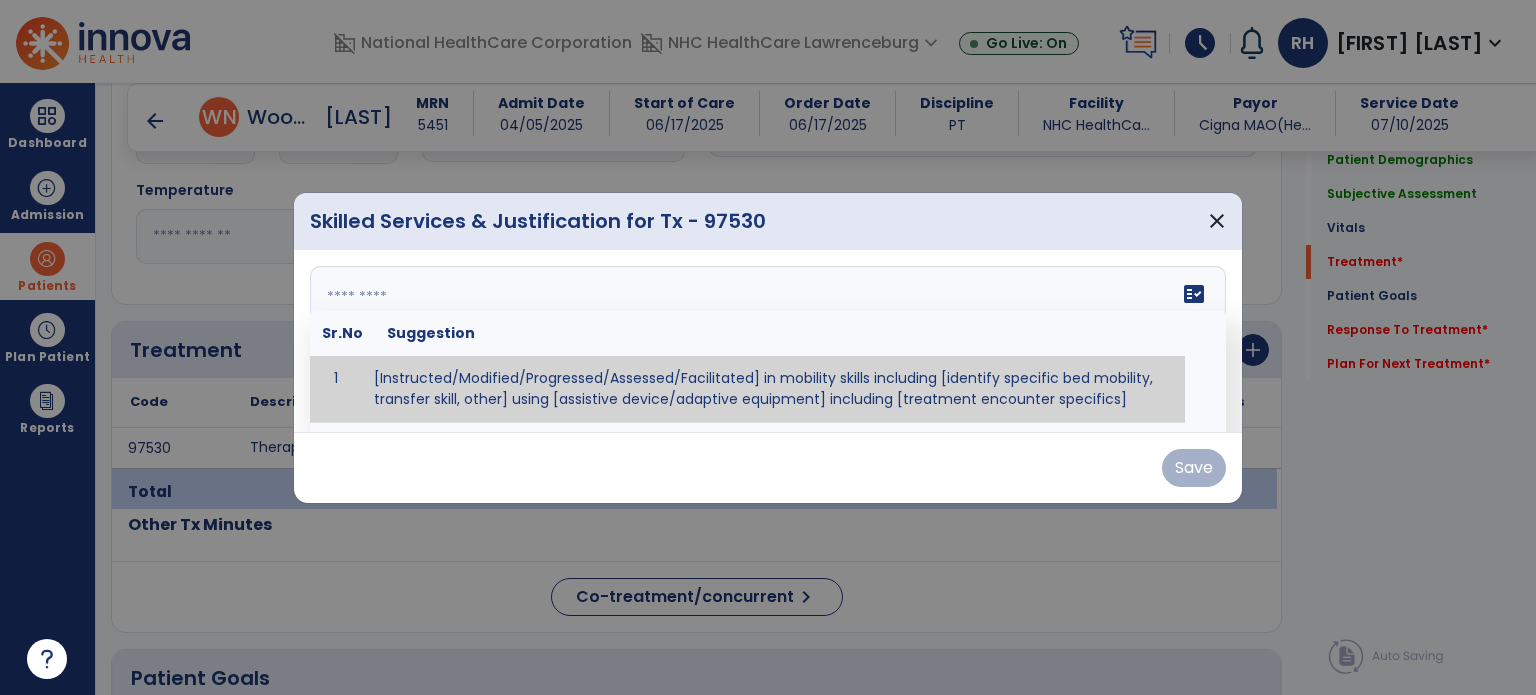 click on "fact_check  Sr.No Suggestion 1 [Instructed/Modified/Progressed/Assessed/Facilitated] in mobility skills including [identify specific bed mobility, transfer skill, other] using [assistive device/adaptive equipment] including [treatment encounter specifics]" at bounding box center [768, 341] 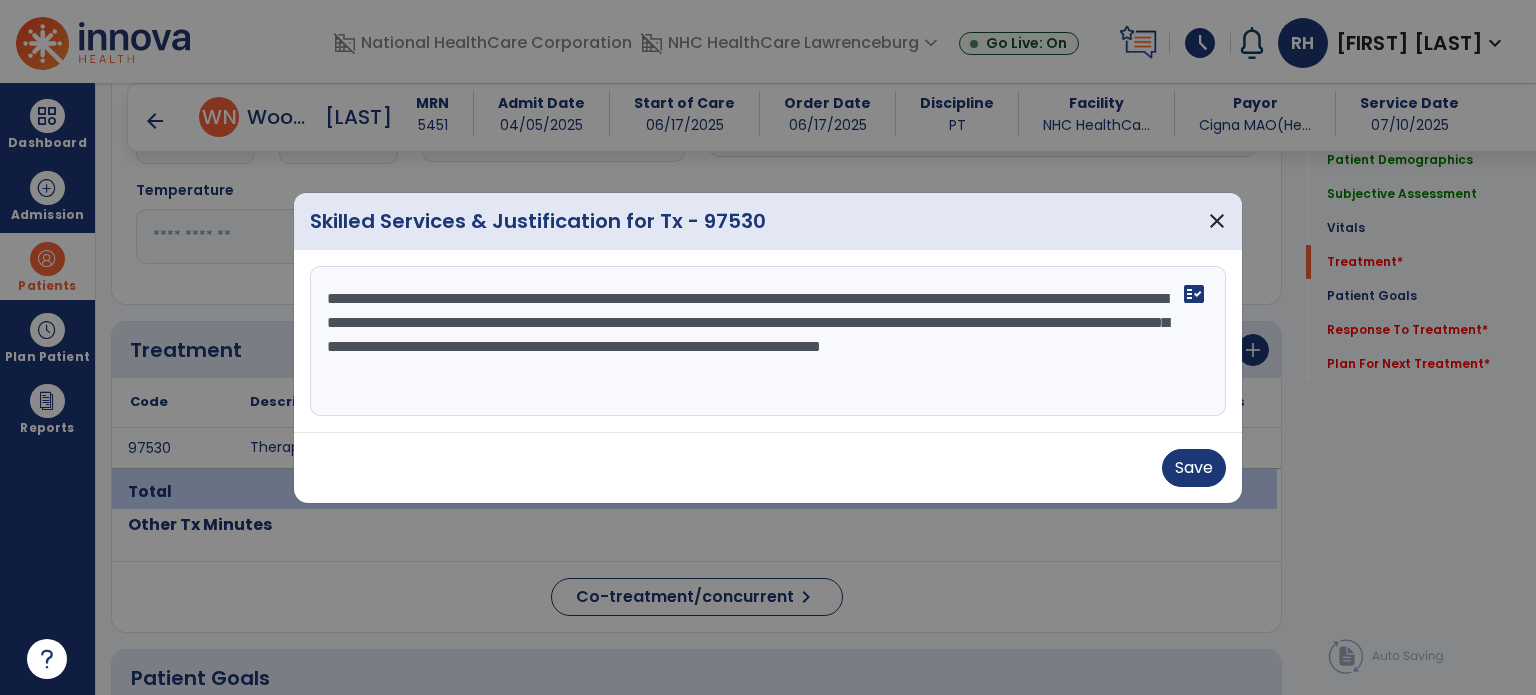click on "**********" at bounding box center (768, 341) 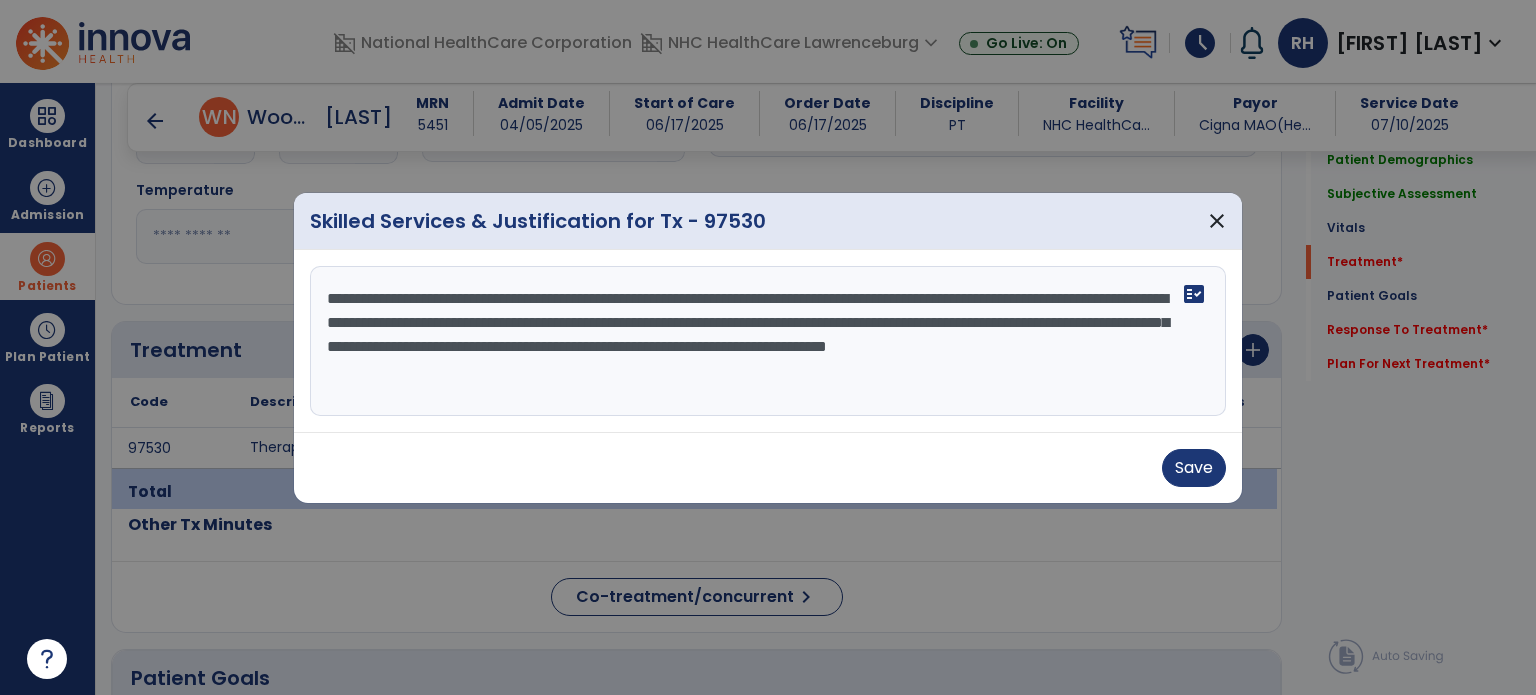 click on "**********" at bounding box center [768, 341] 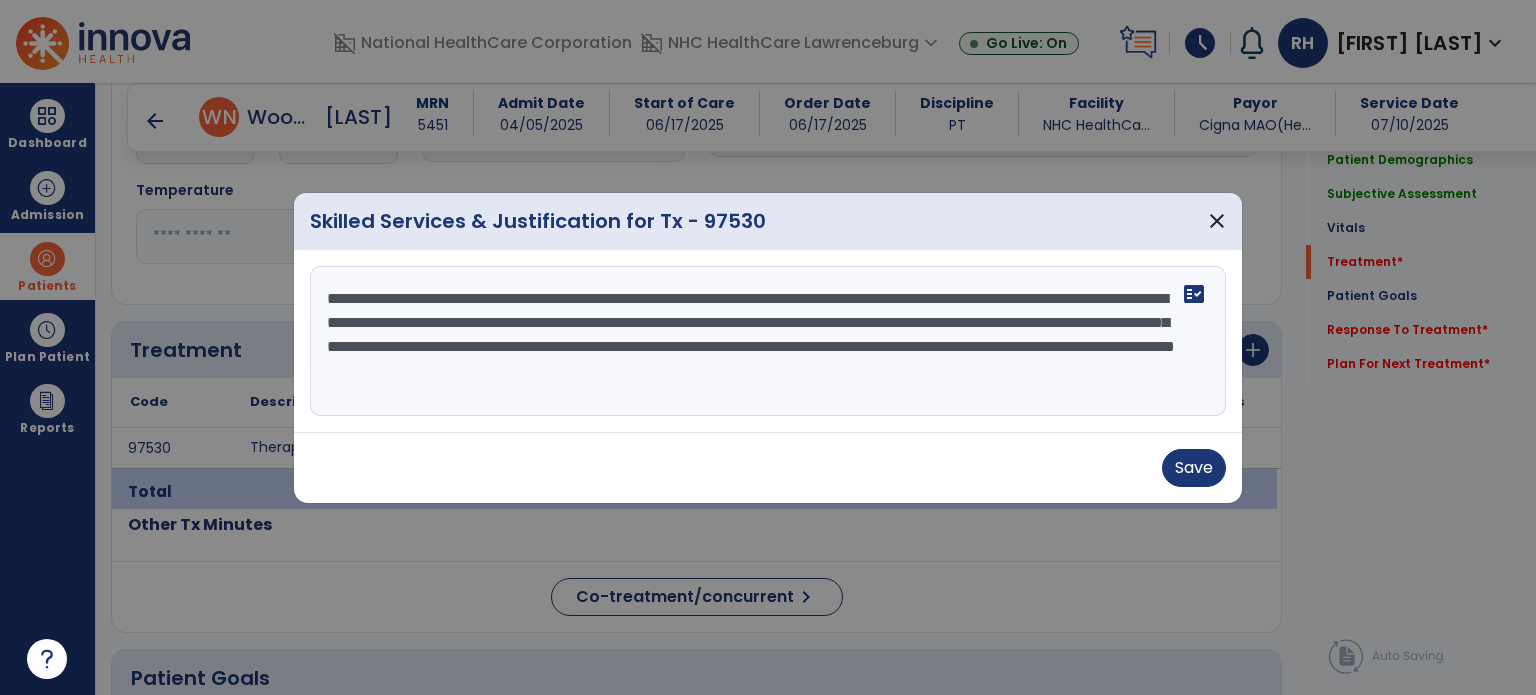 click on "**********" at bounding box center [768, 341] 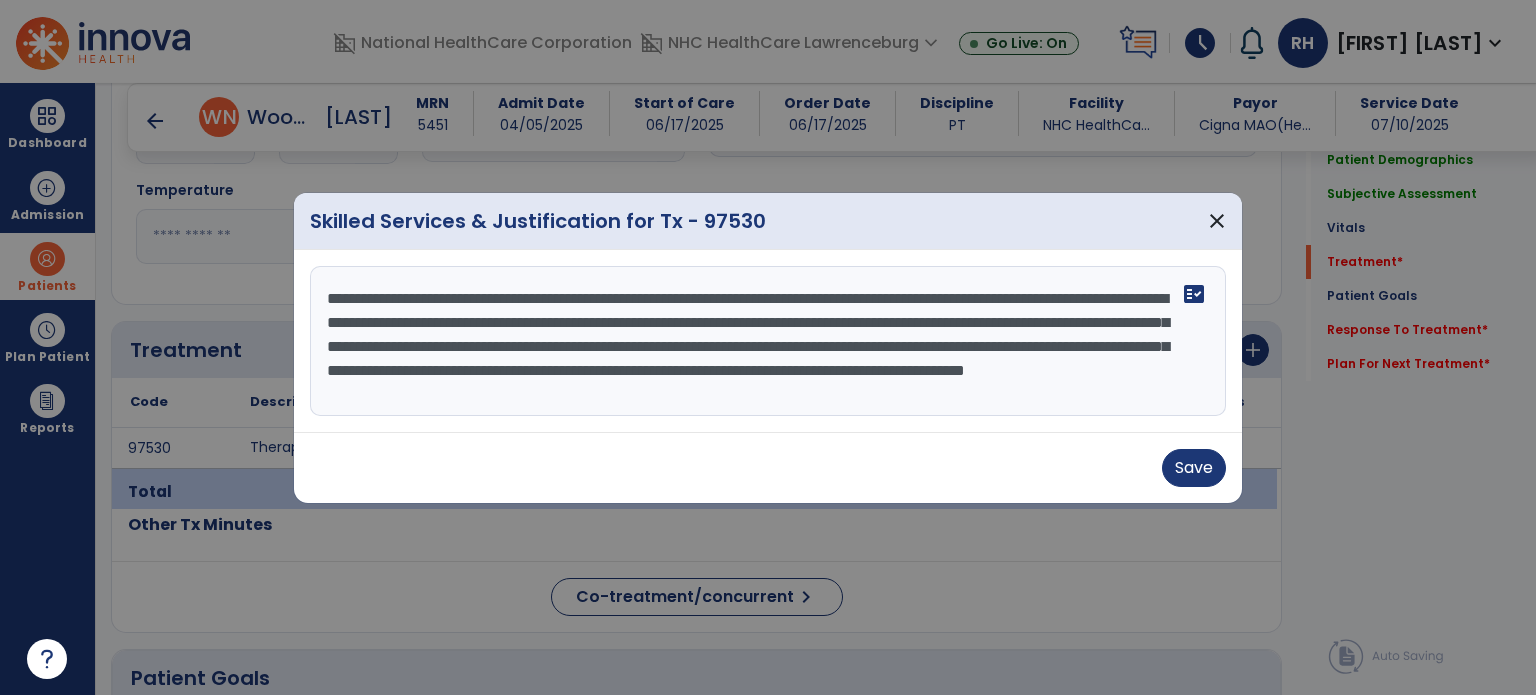 scroll, scrollTop: 15, scrollLeft: 0, axis: vertical 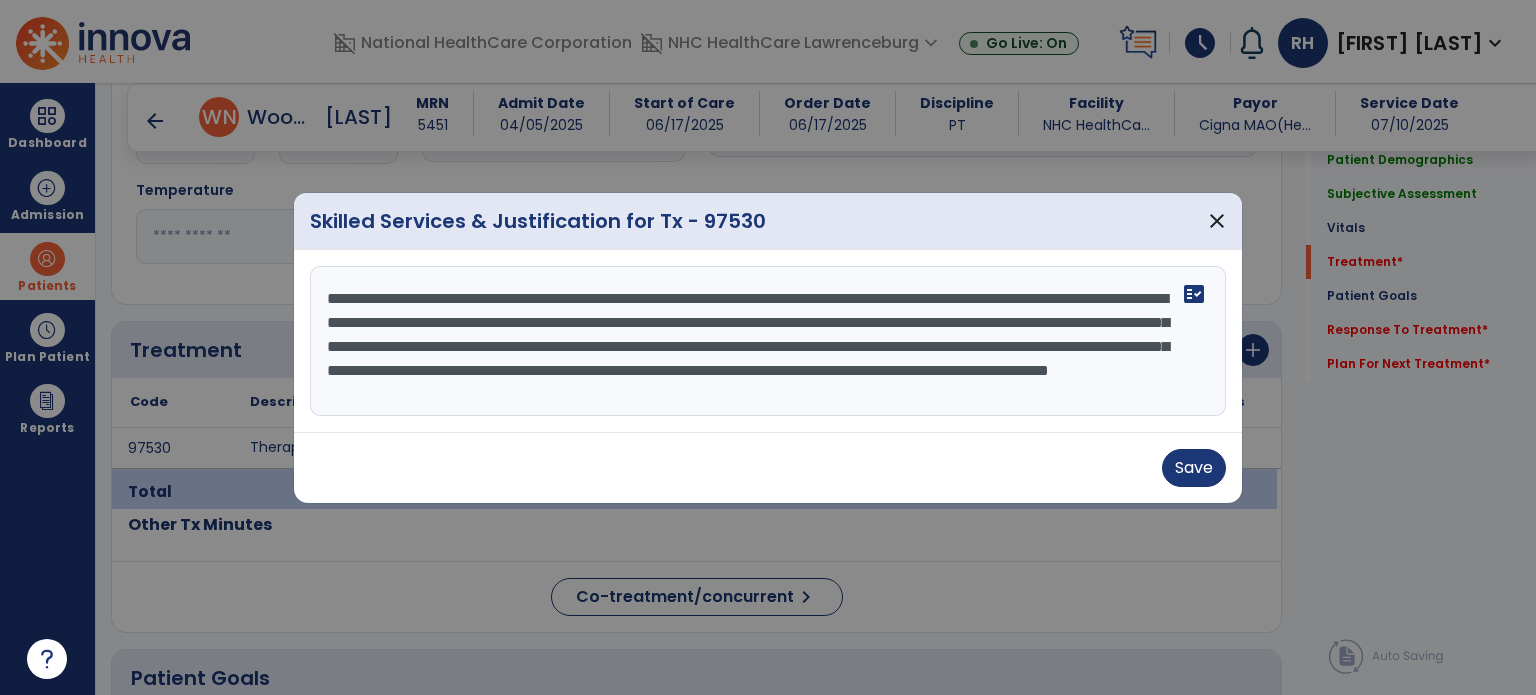 click on "**********" at bounding box center [768, 341] 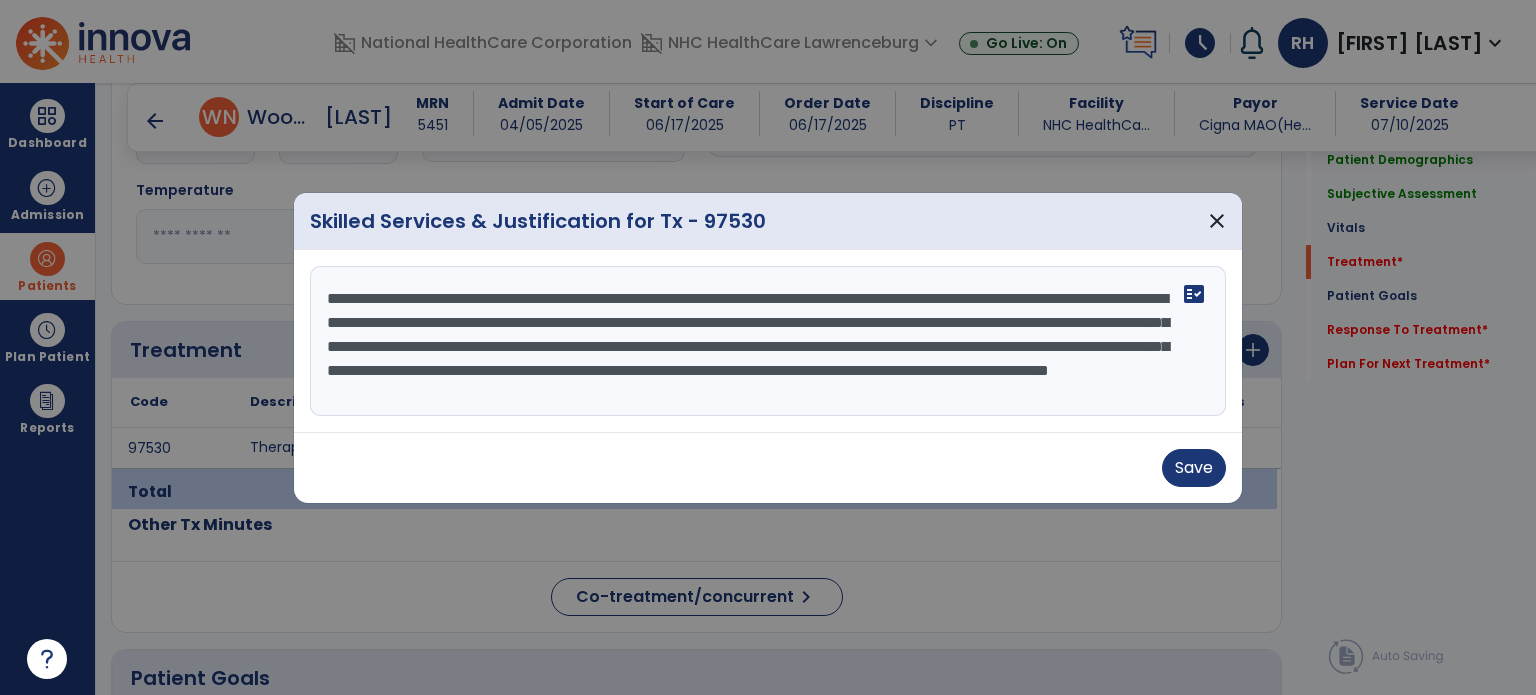 click on "**********" at bounding box center [768, 341] 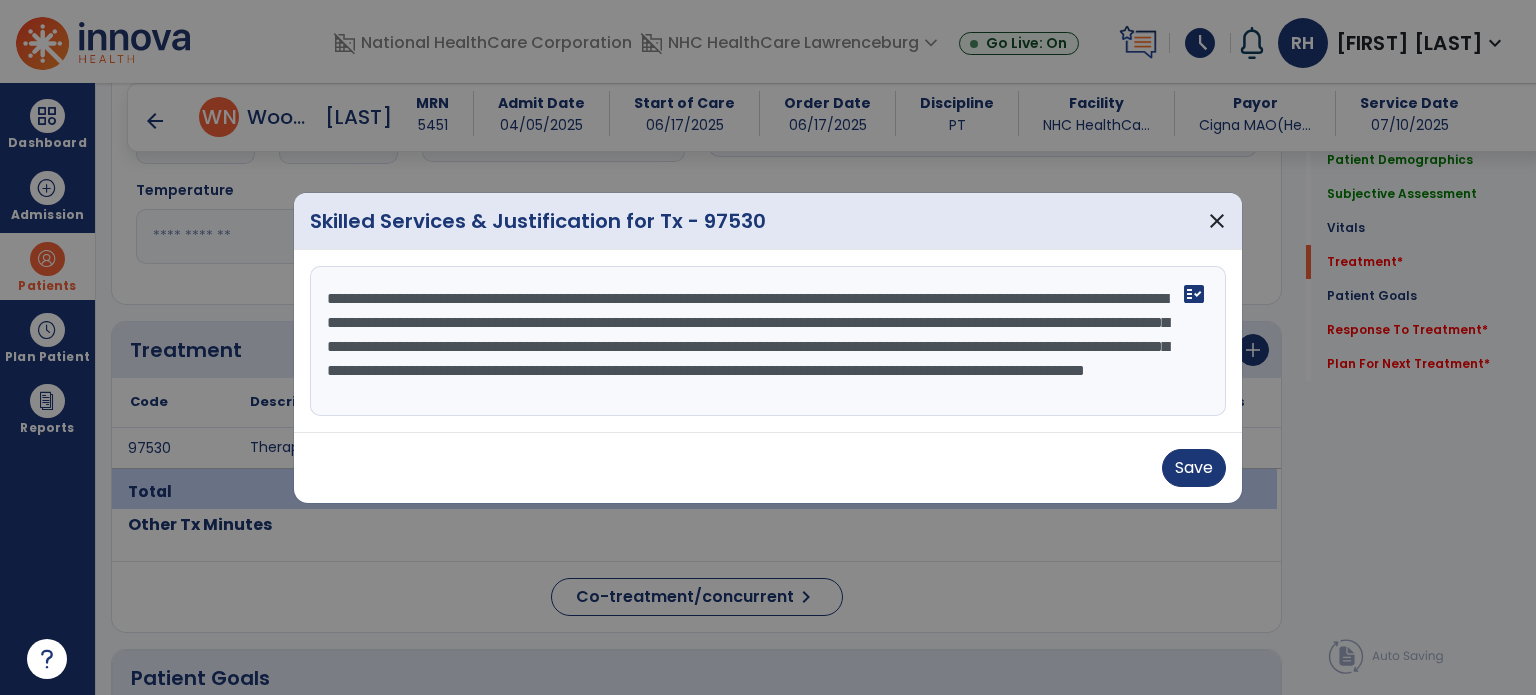 click on "**********" at bounding box center (768, 341) 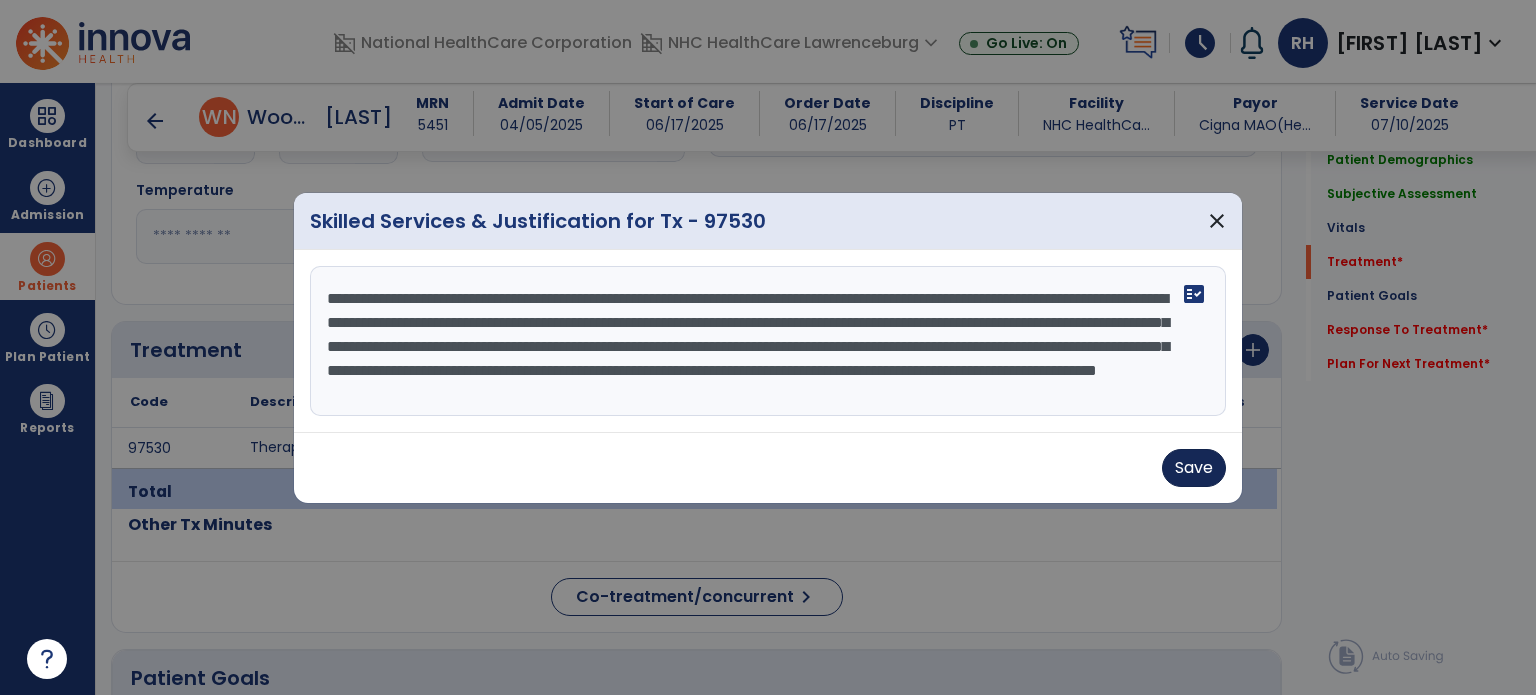type on "**********" 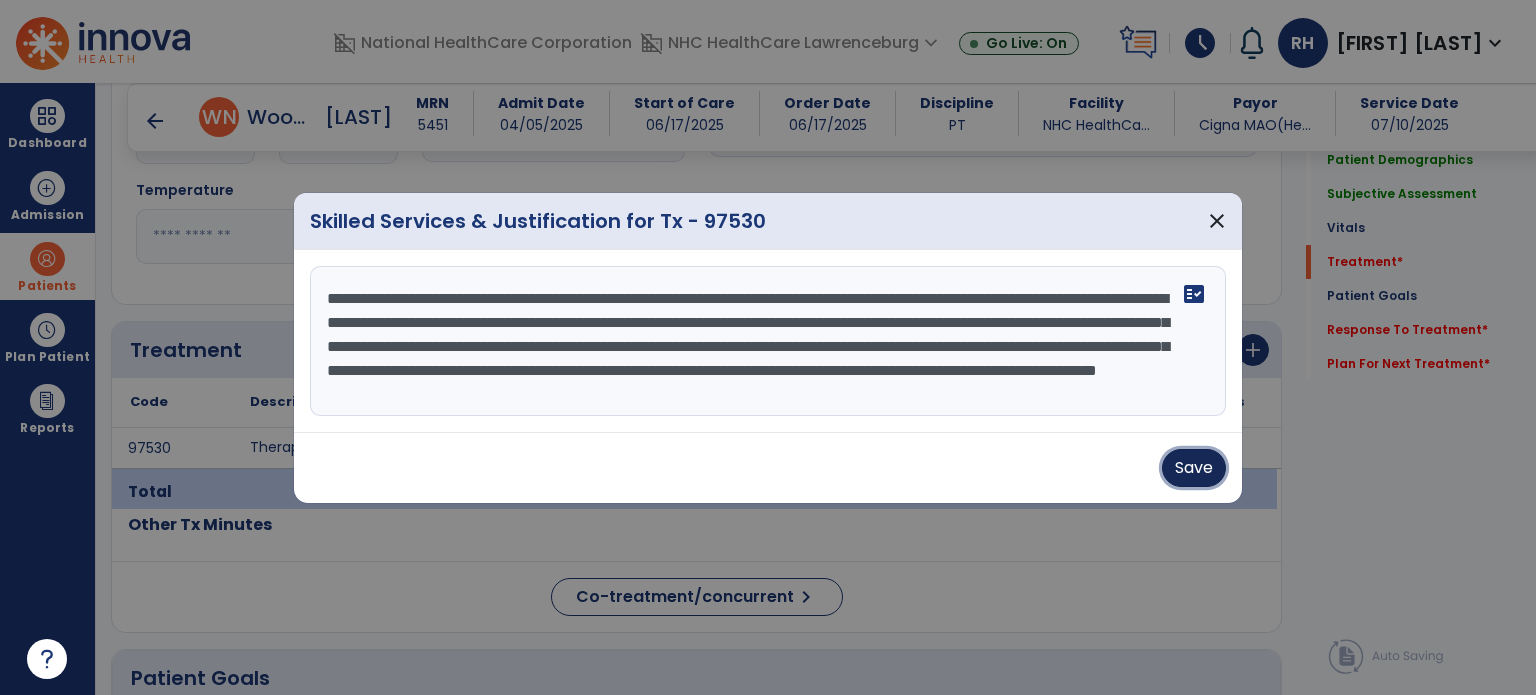 click on "Save" at bounding box center (1194, 468) 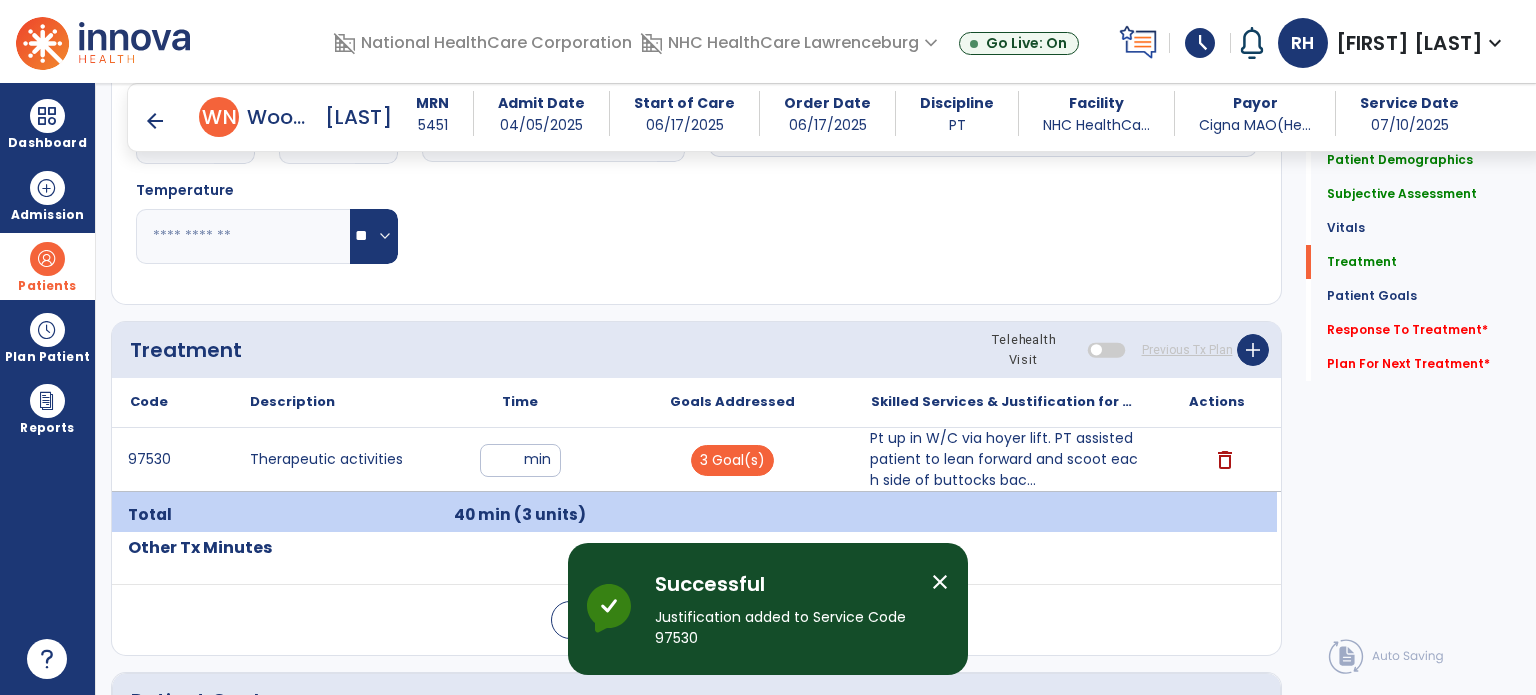 click on "arrow_back" at bounding box center (155, 121) 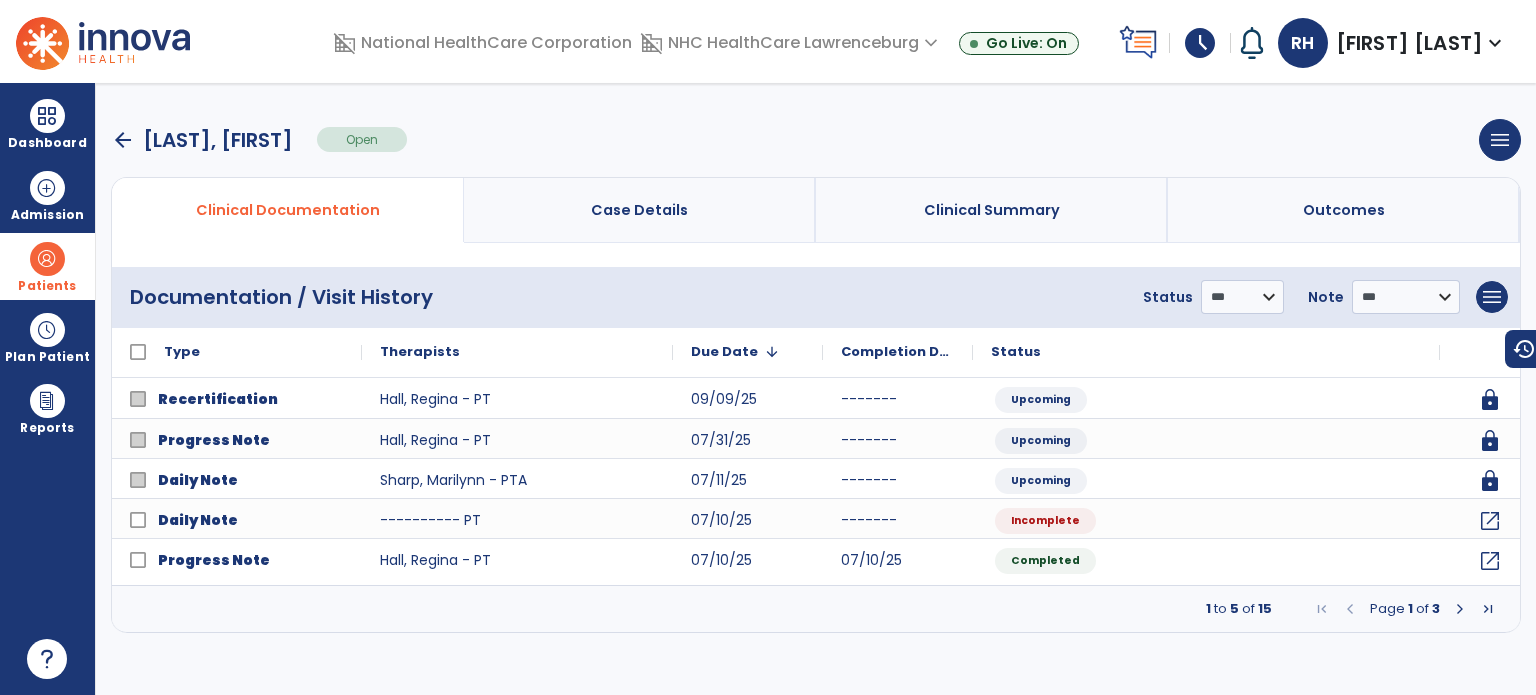 scroll, scrollTop: 0, scrollLeft: 0, axis: both 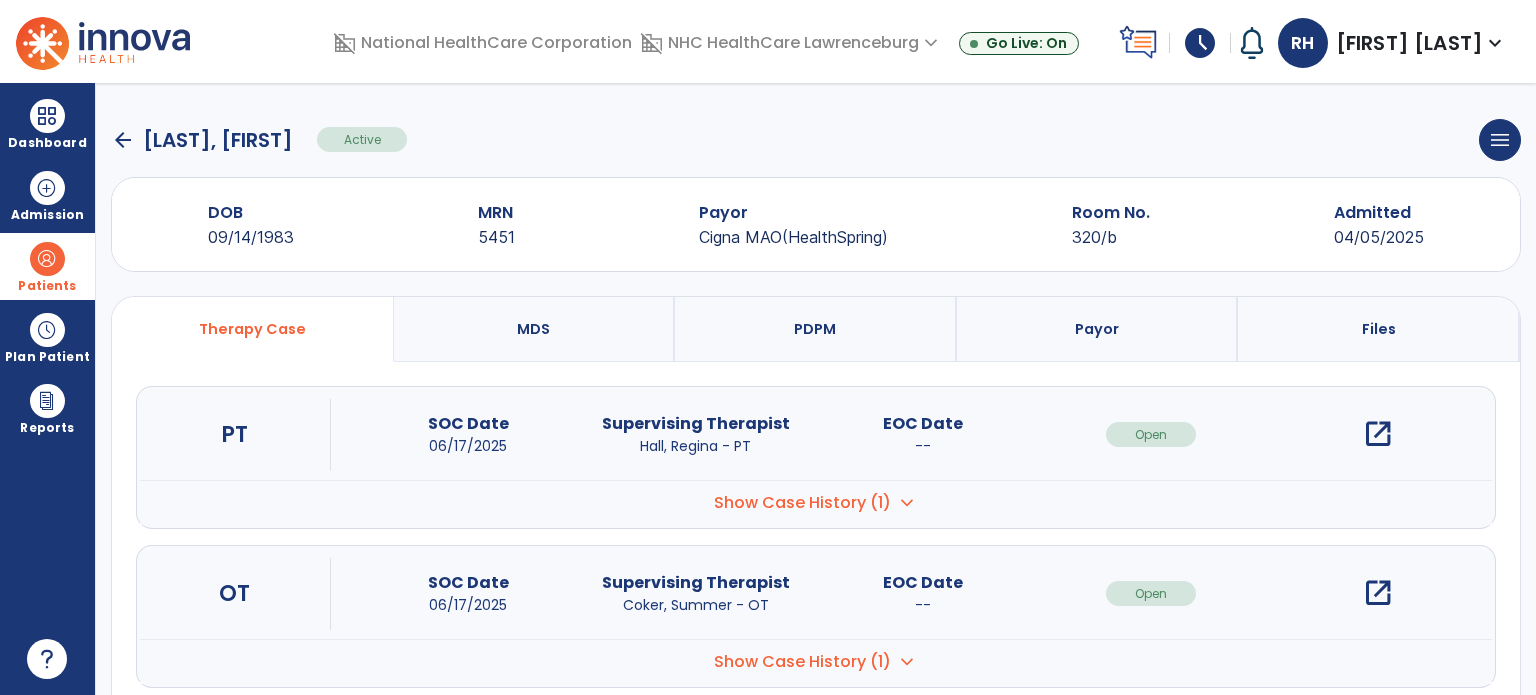click on "open_in_new" at bounding box center (1378, 593) 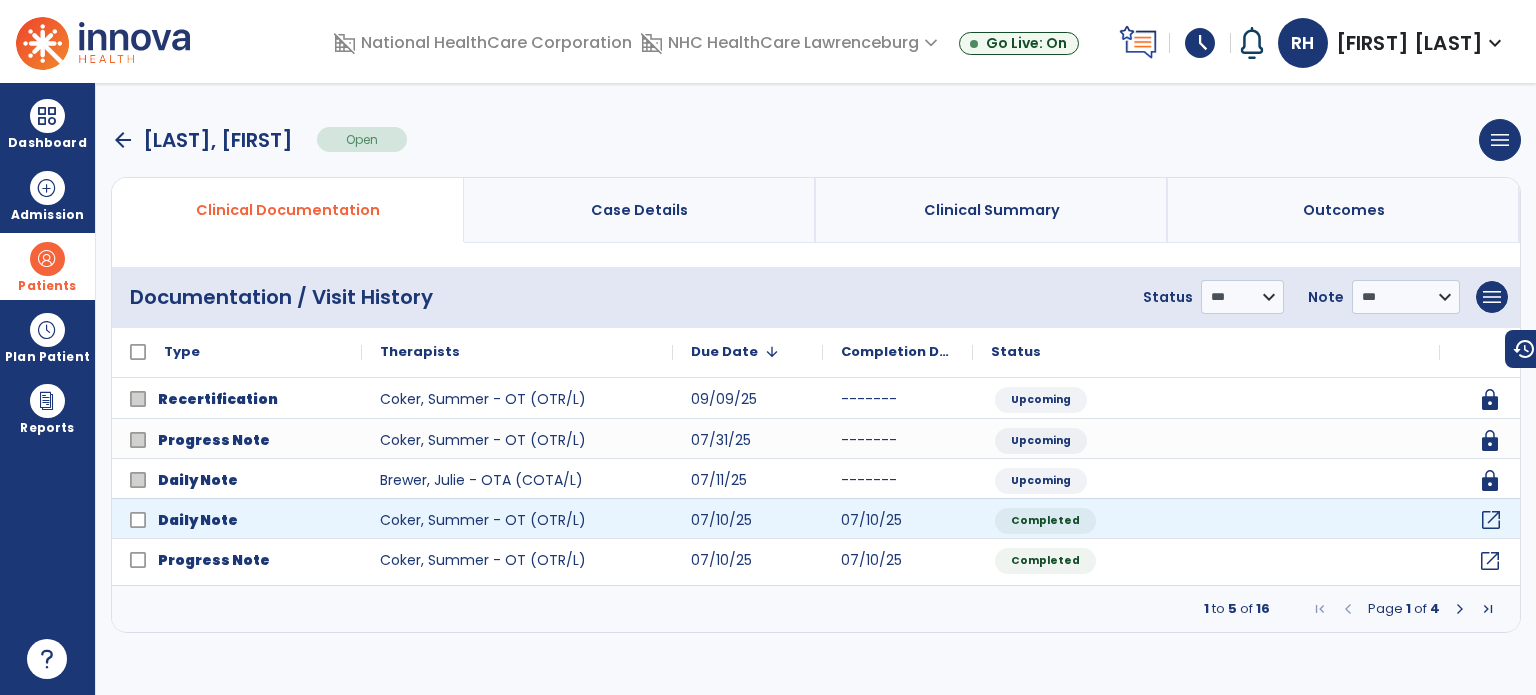 click on "open_in_new" 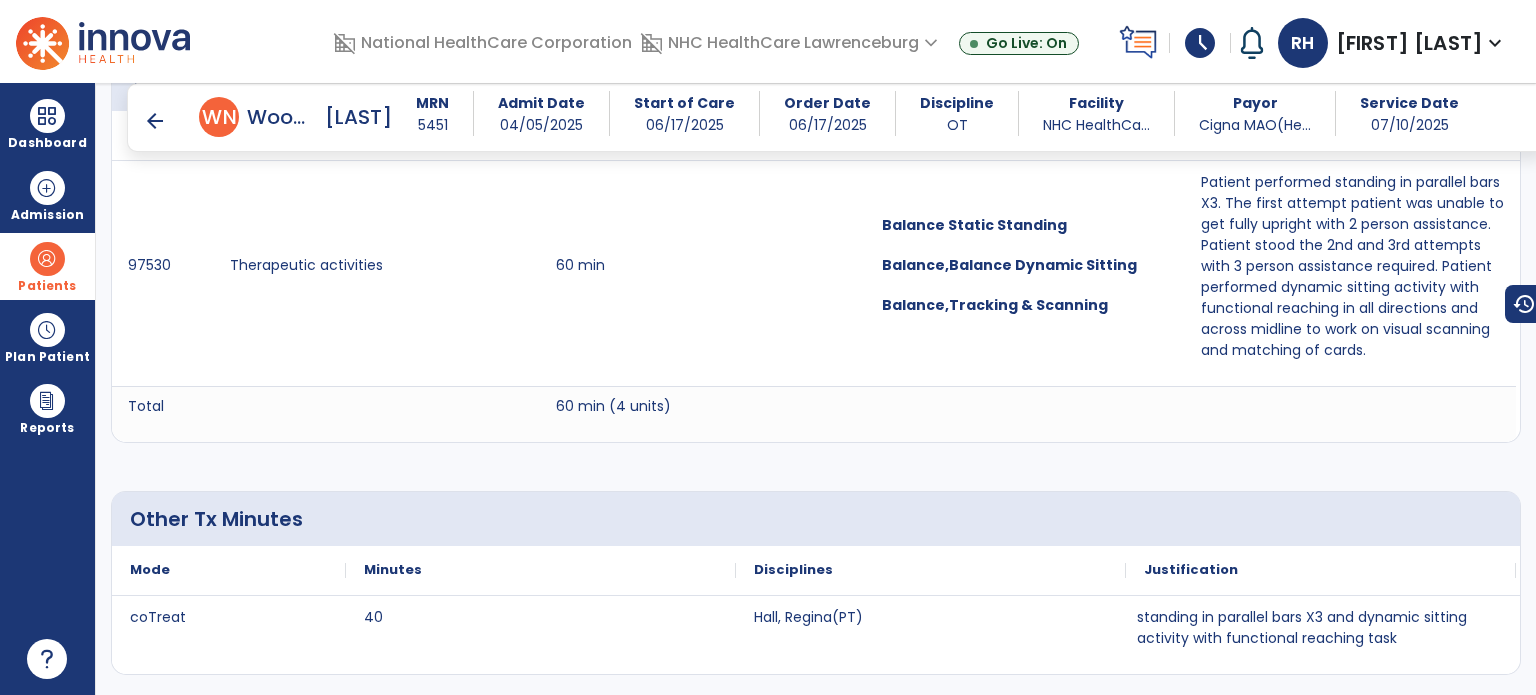 scroll, scrollTop: 1452, scrollLeft: 0, axis: vertical 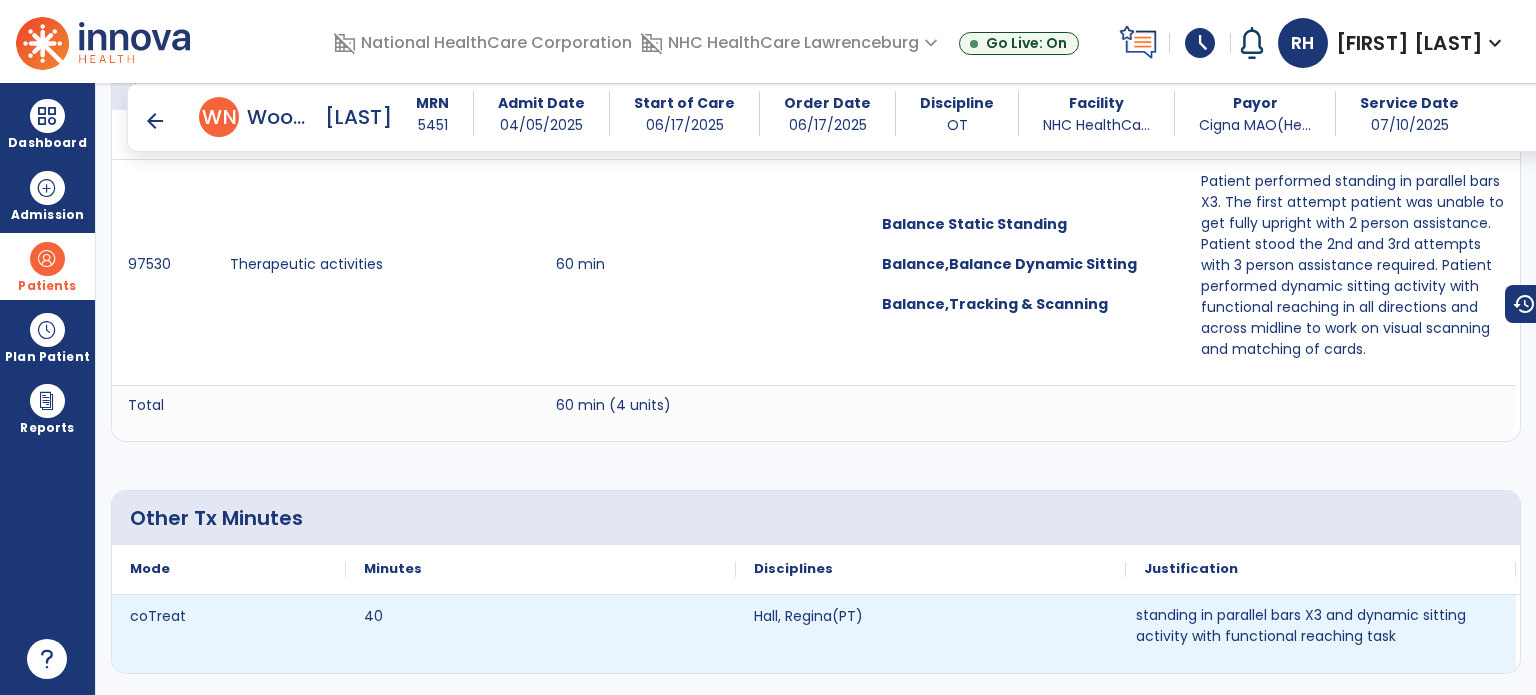 click on "standing in parallel bars X3 and dynamic sitting activity with functional reaching task" at bounding box center (1321, 626) 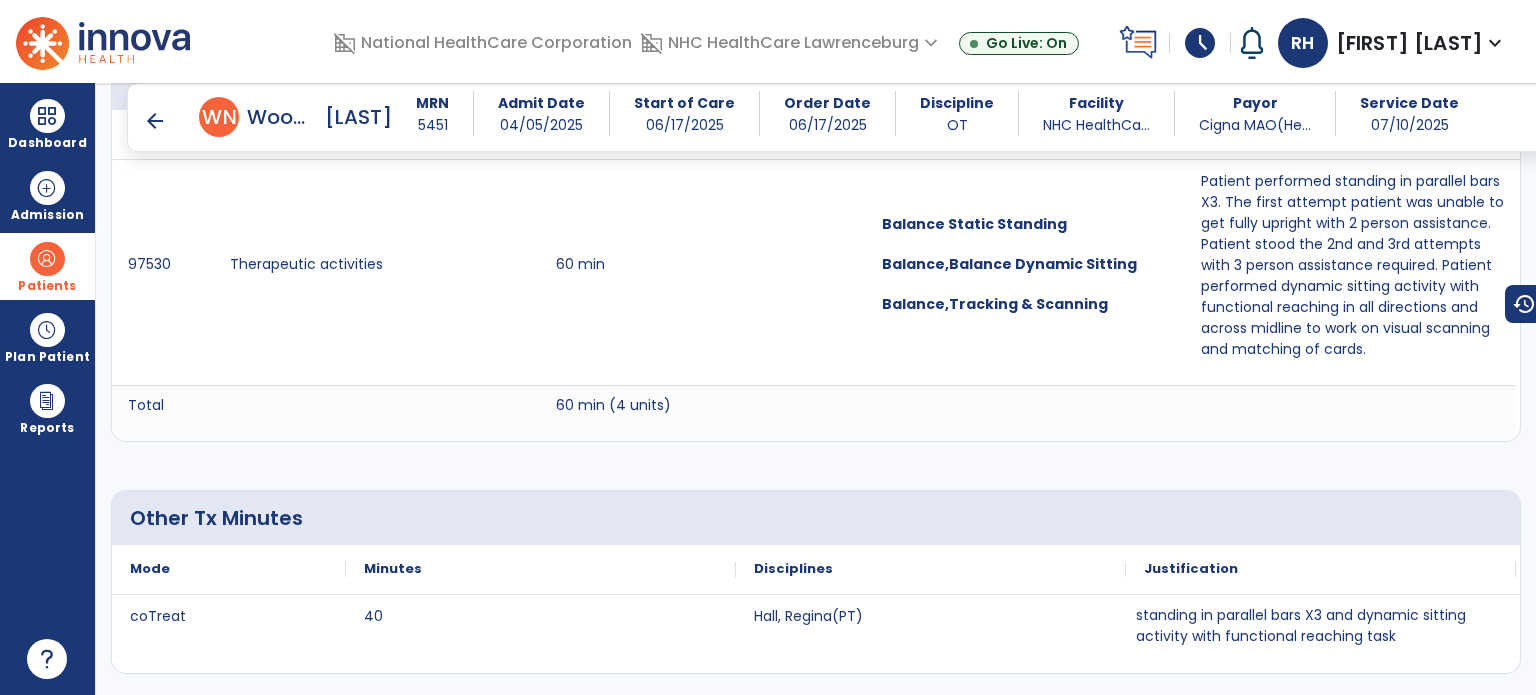 click on "arrow_back" at bounding box center [155, 121] 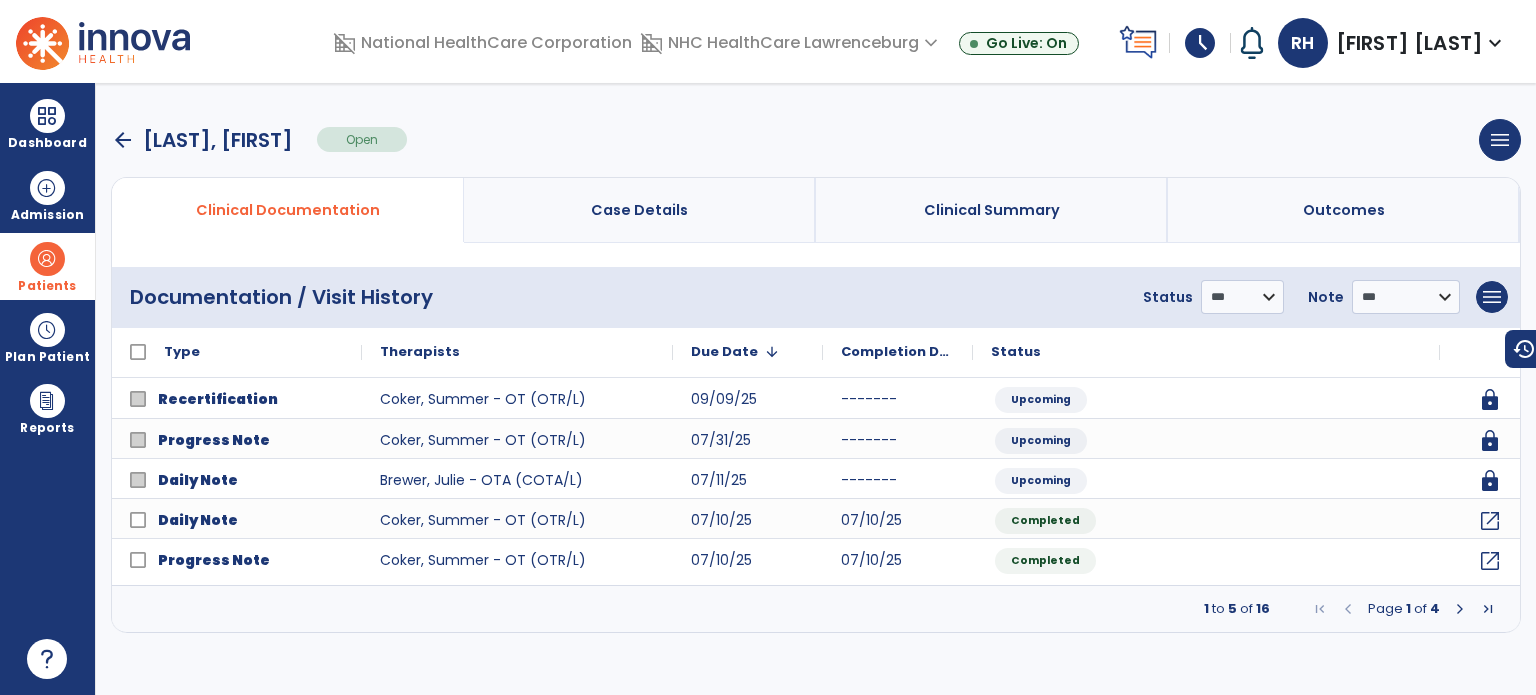 scroll, scrollTop: 0, scrollLeft: 0, axis: both 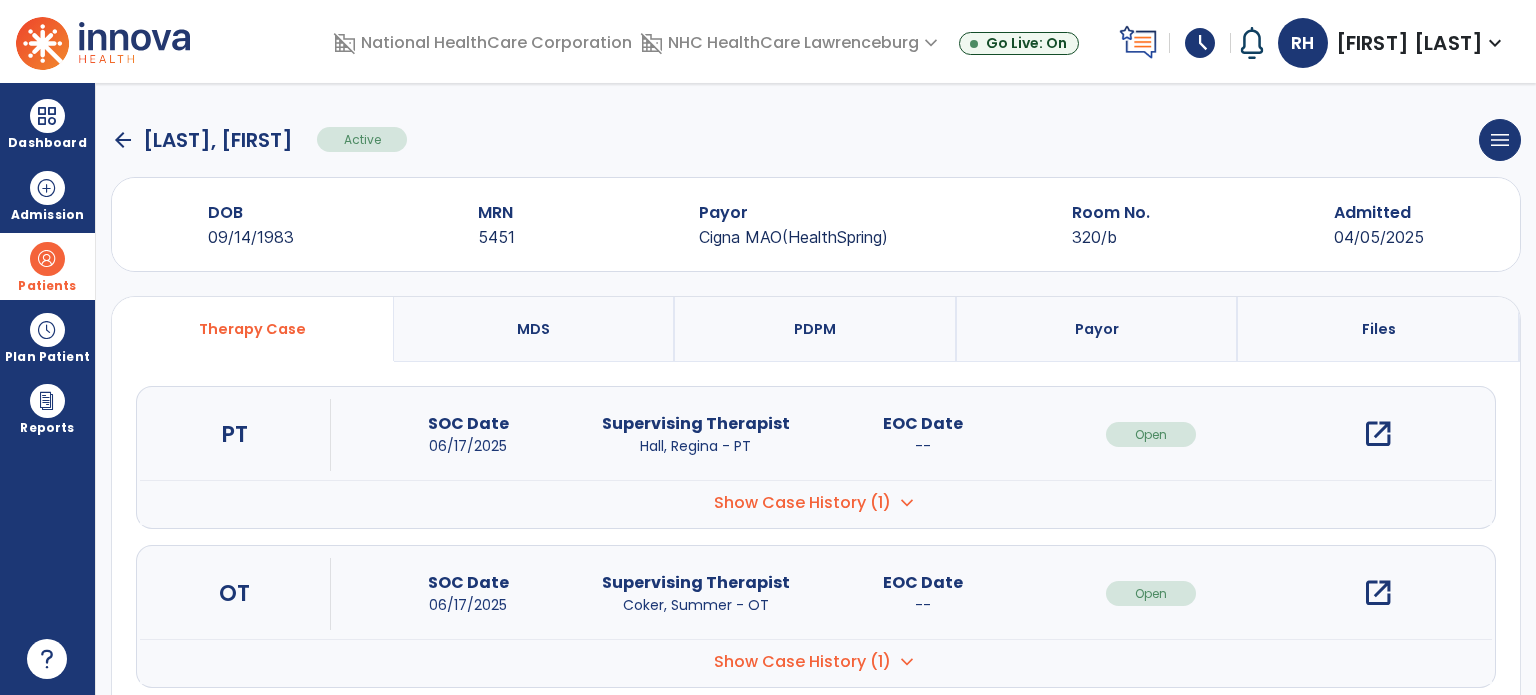 click on "open_in_new" at bounding box center (1378, 434) 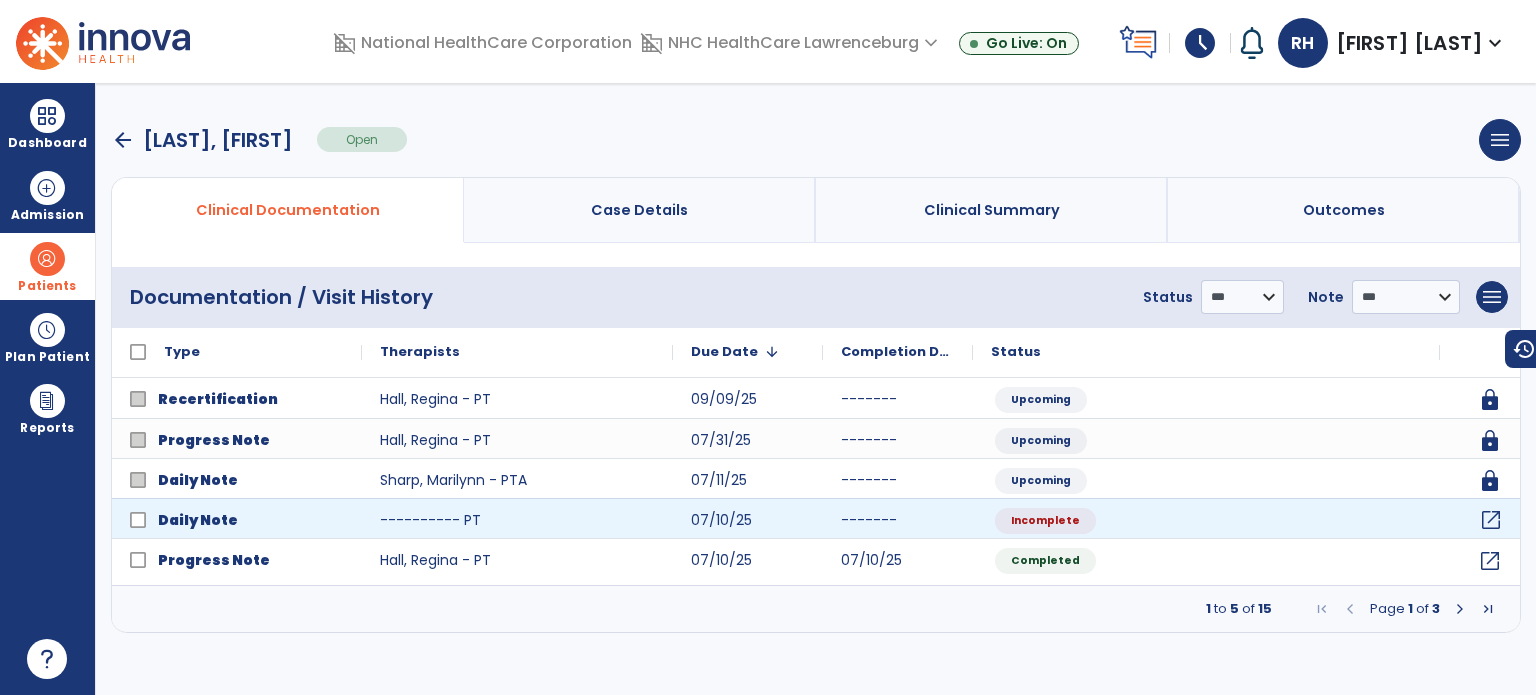 click on "open_in_new" 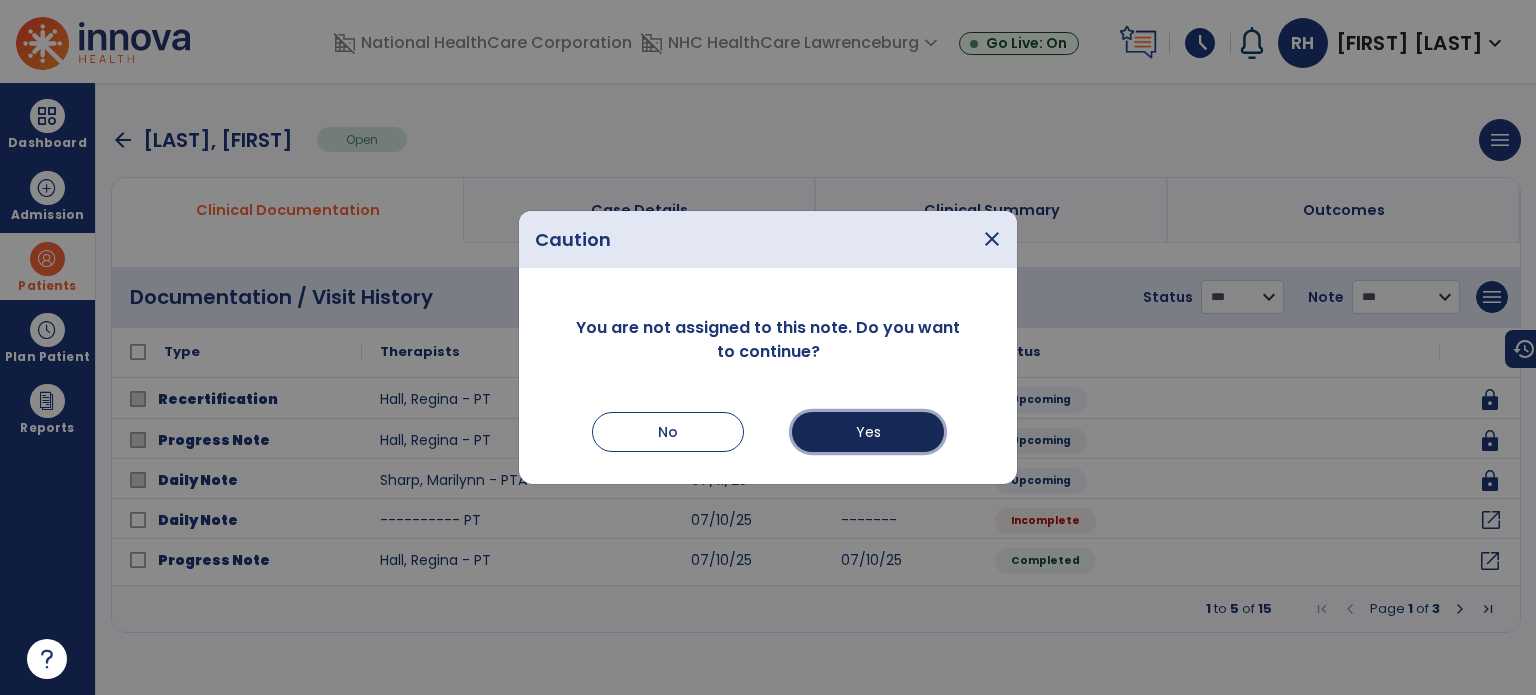 click on "Yes" at bounding box center [868, 432] 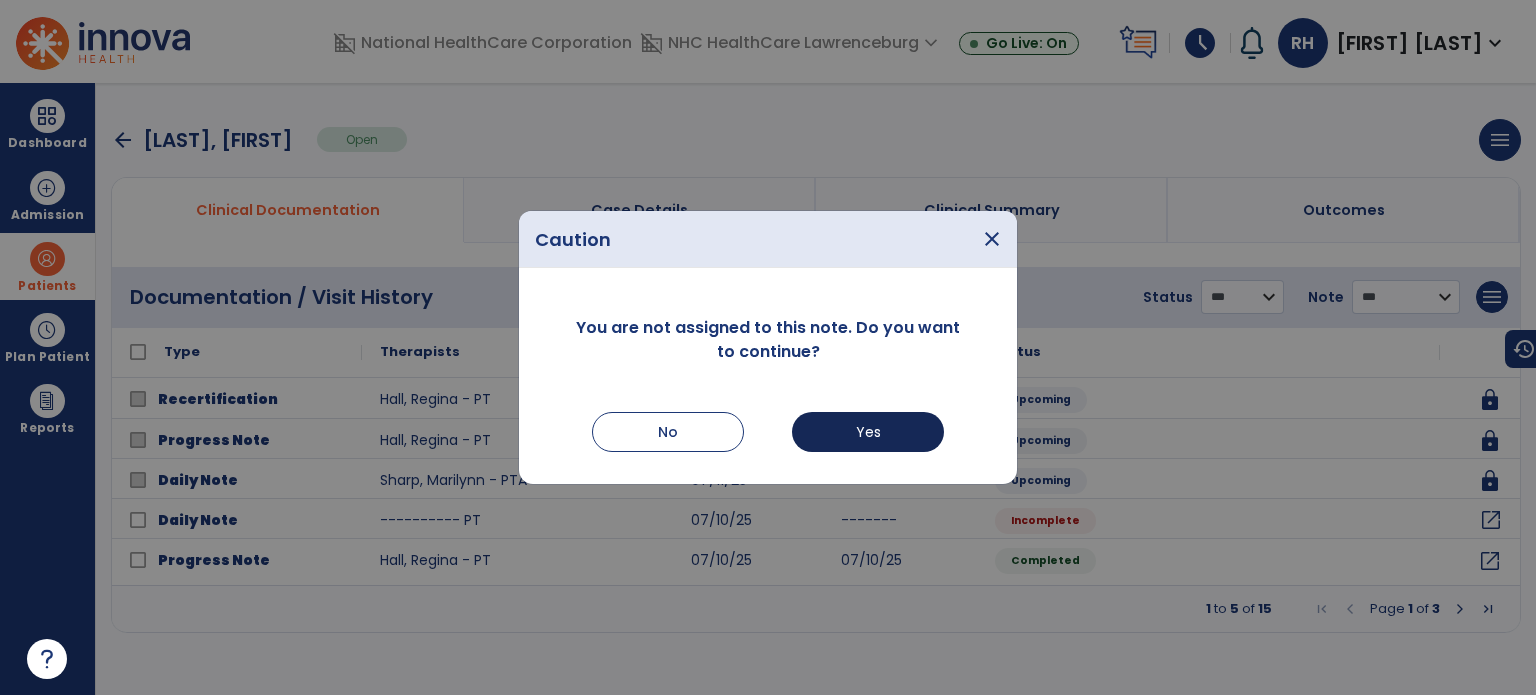 select on "*" 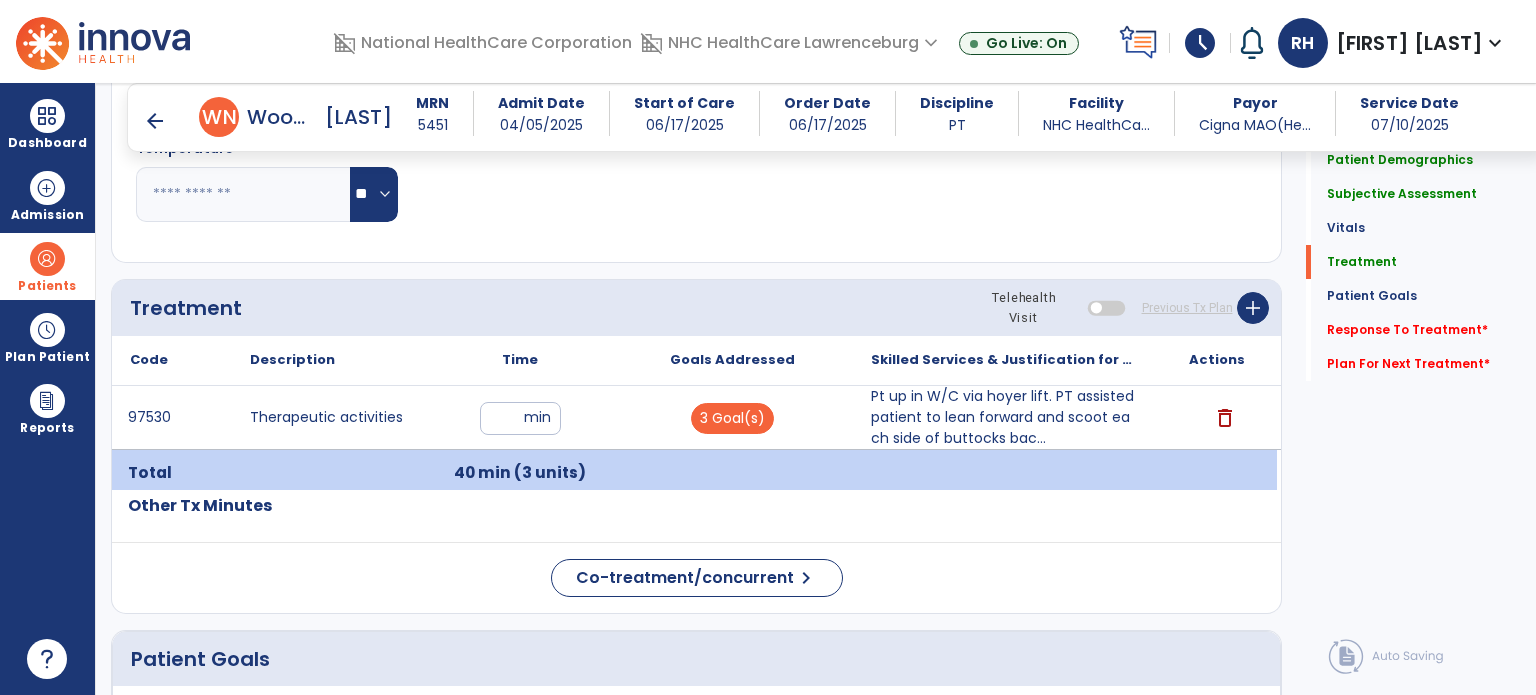 scroll, scrollTop: 1052, scrollLeft: 0, axis: vertical 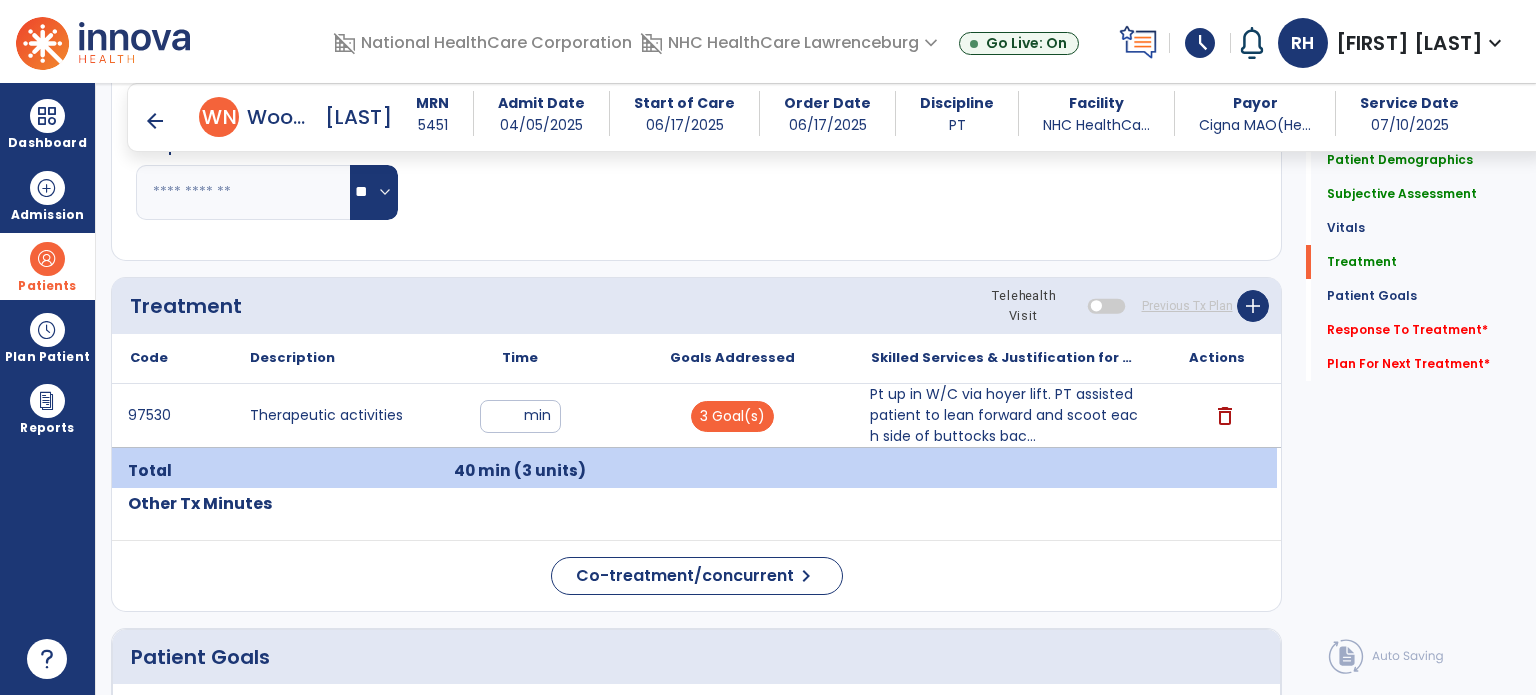 click on "Pt up in W/C via hoyer lift. PT assisted patient to lean forward and scoot each side of buttocks bac..." at bounding box center [1004, 415] 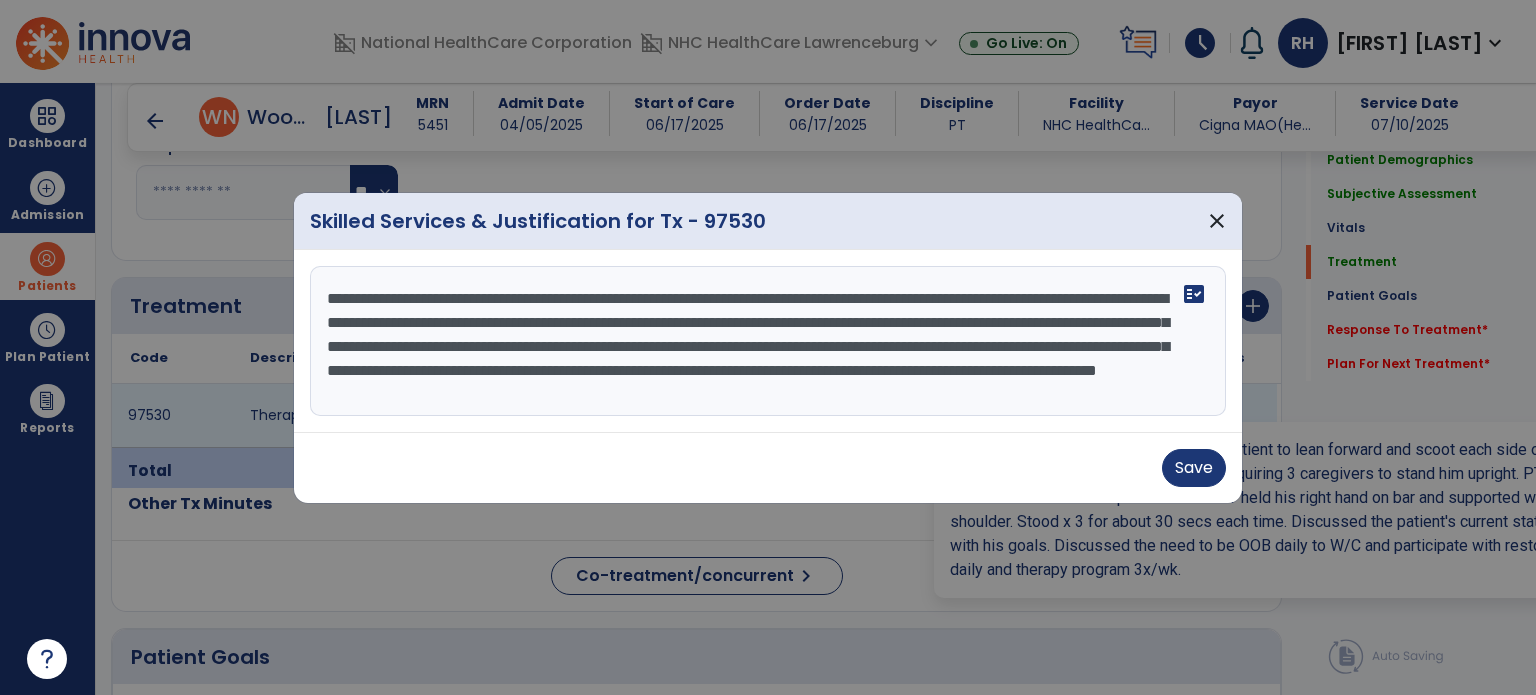 scroll, scrollTop: 24, scrollLeft: 0, axis: vertical 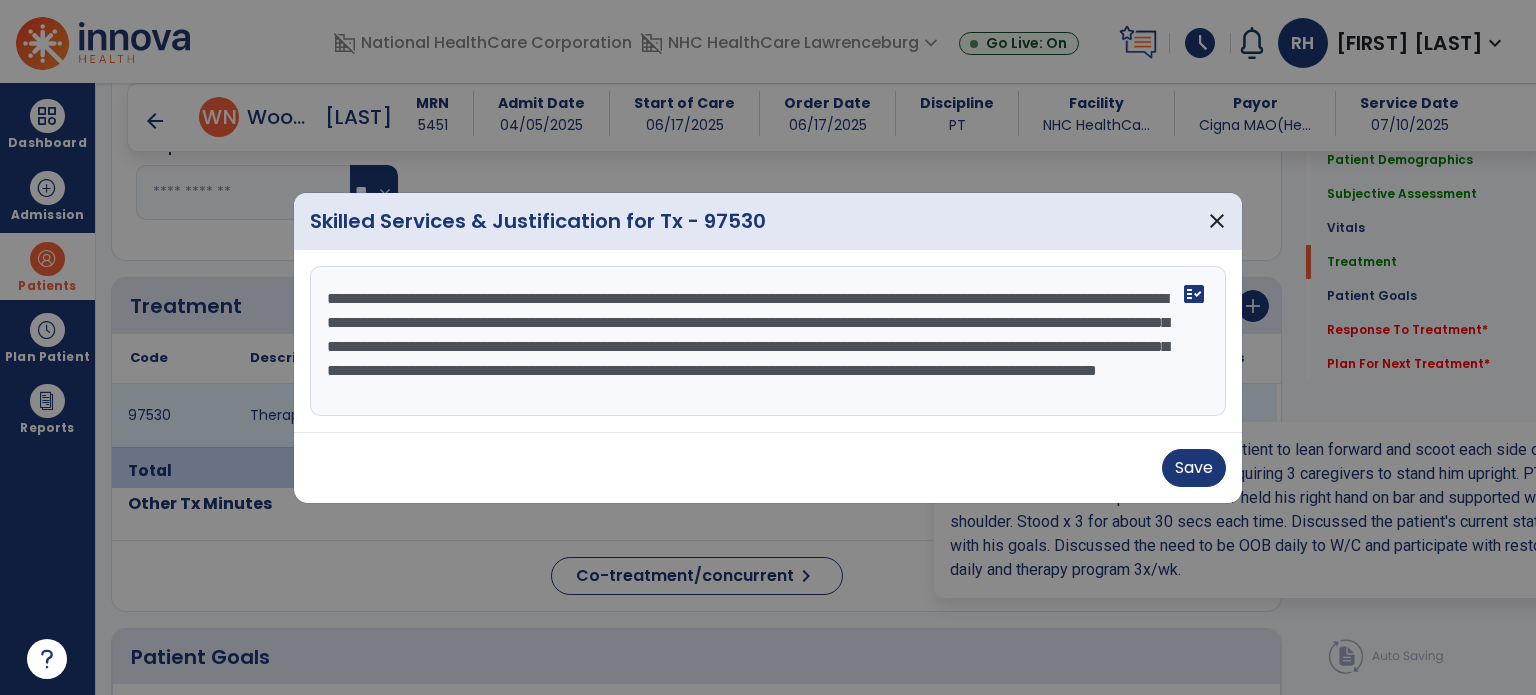 click on "**********" at bounding box center [768, 341] 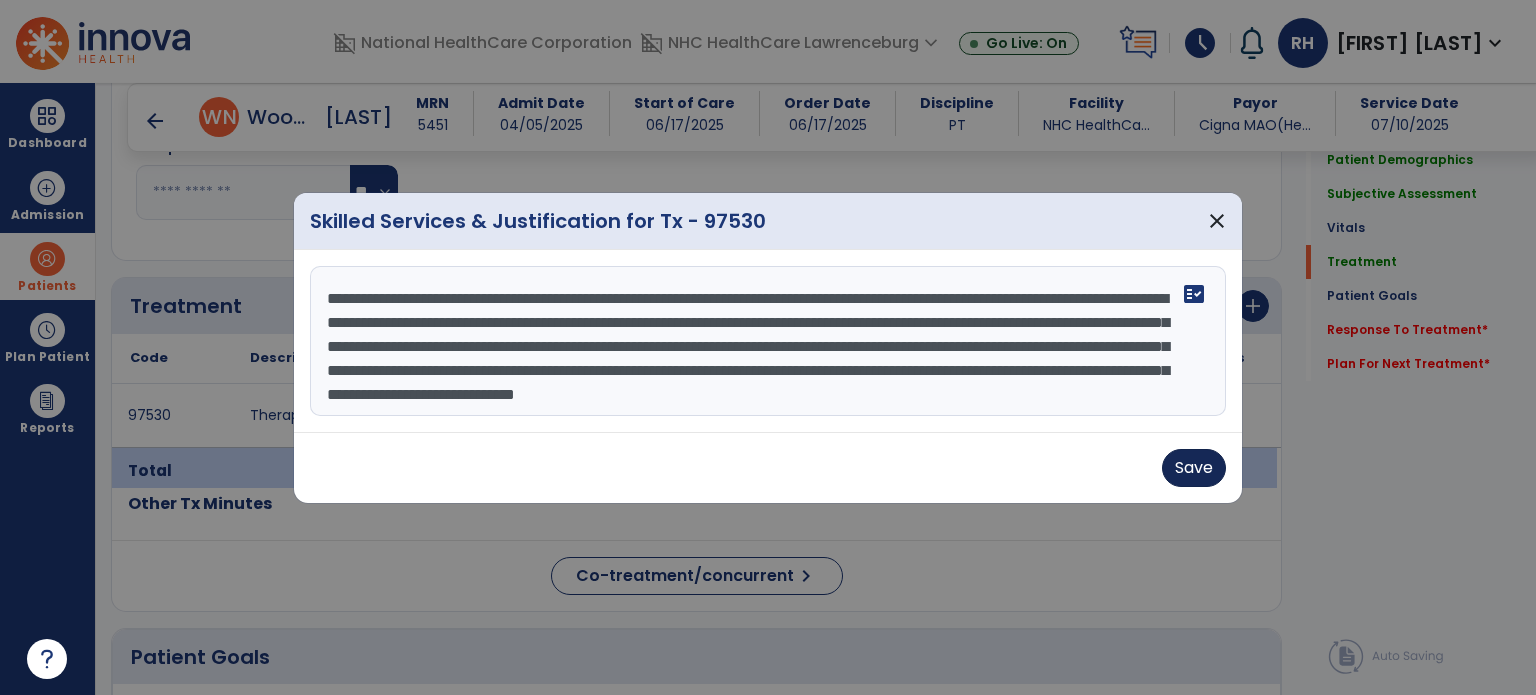 type on "**********" 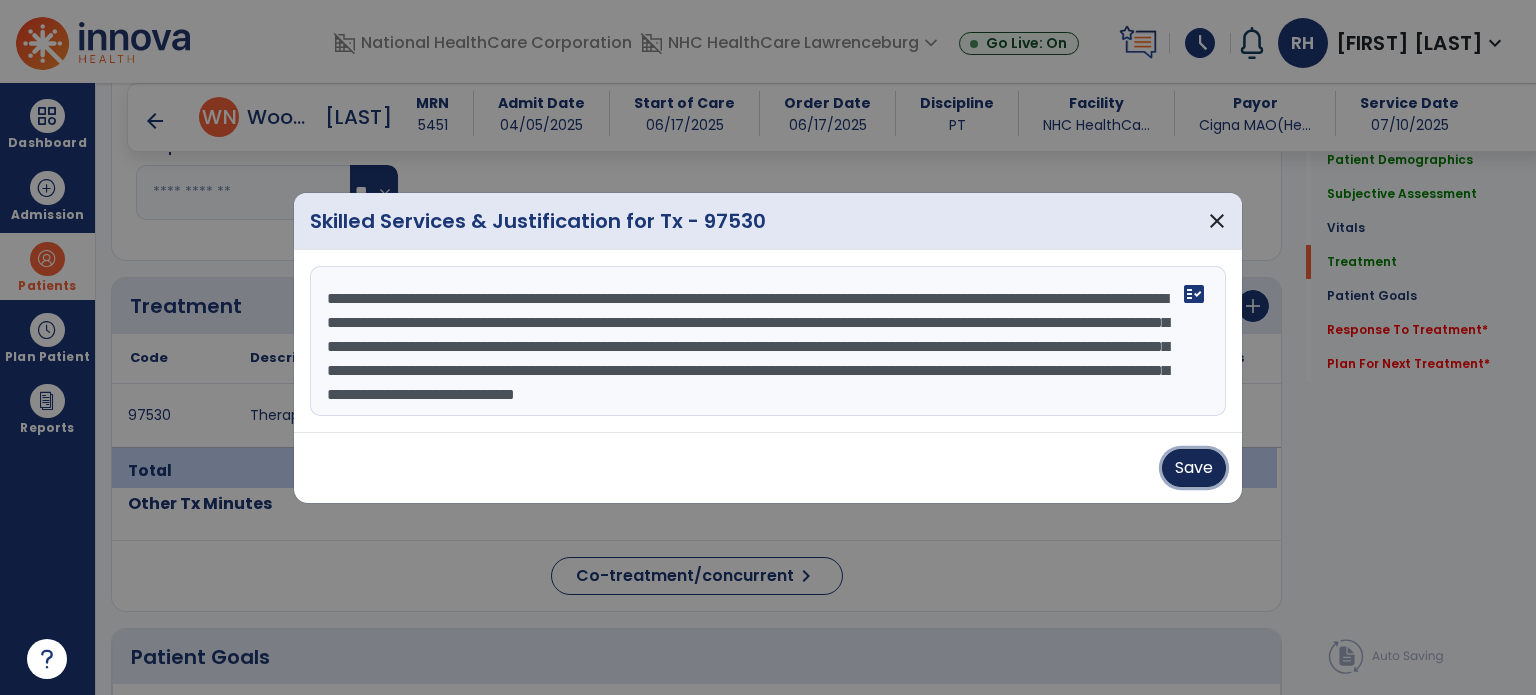 click on "Save" at bounding box center (1194, 468) 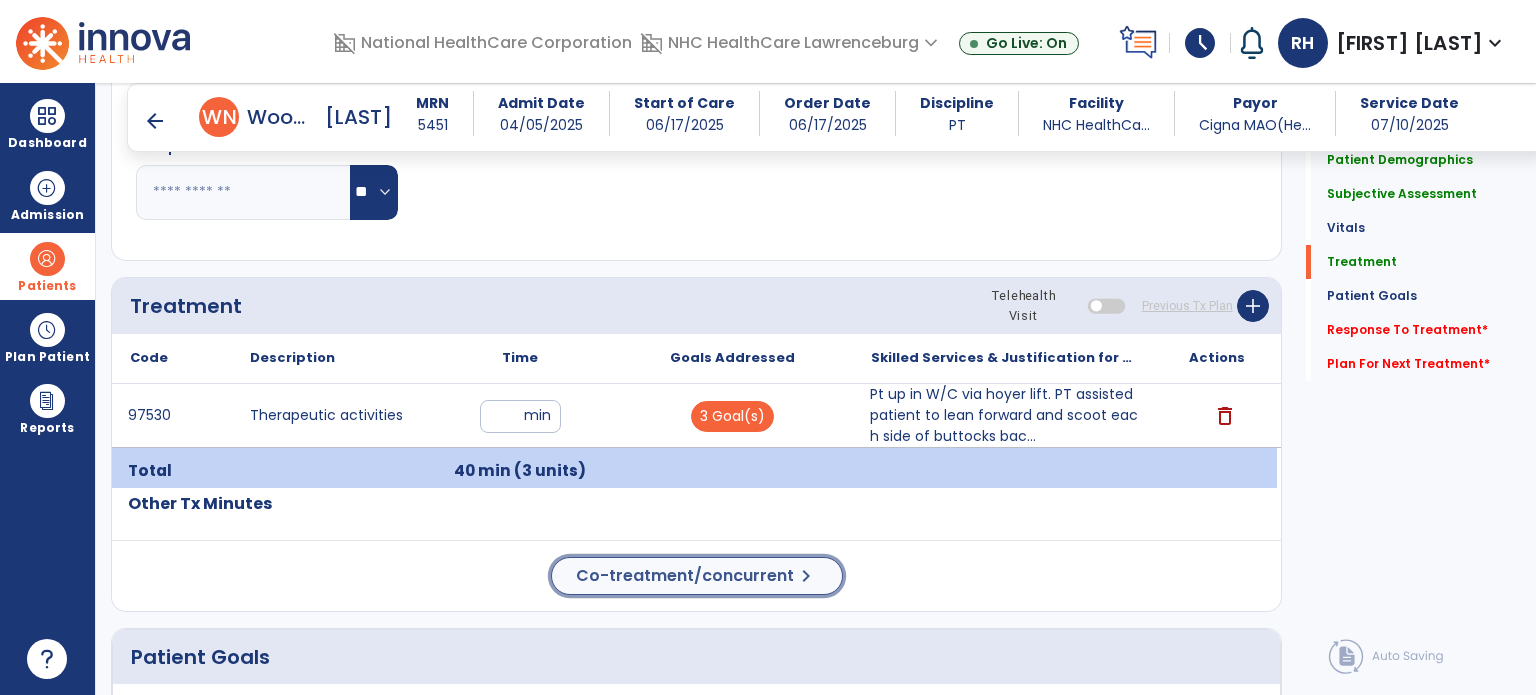 click on "Co-treatment/concurrent" 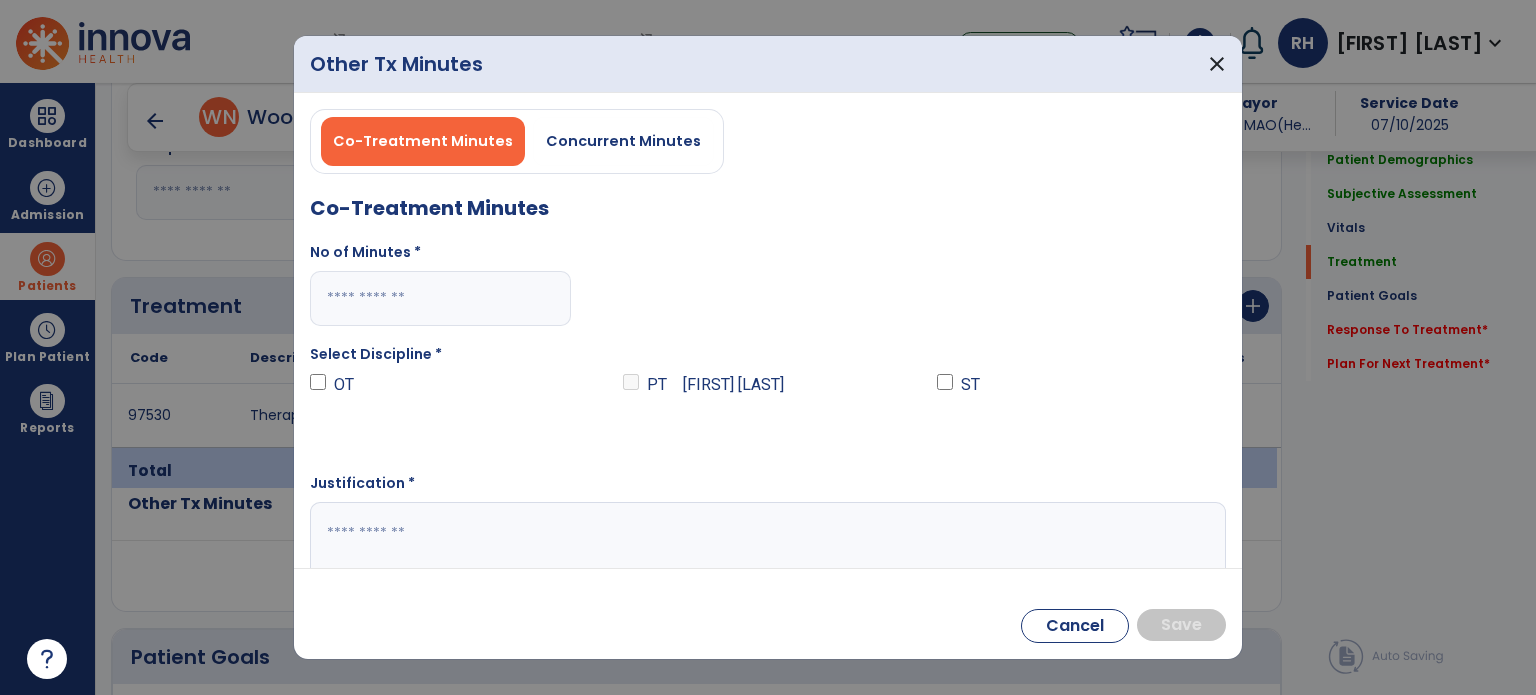 click at bounding box center (440, 298) 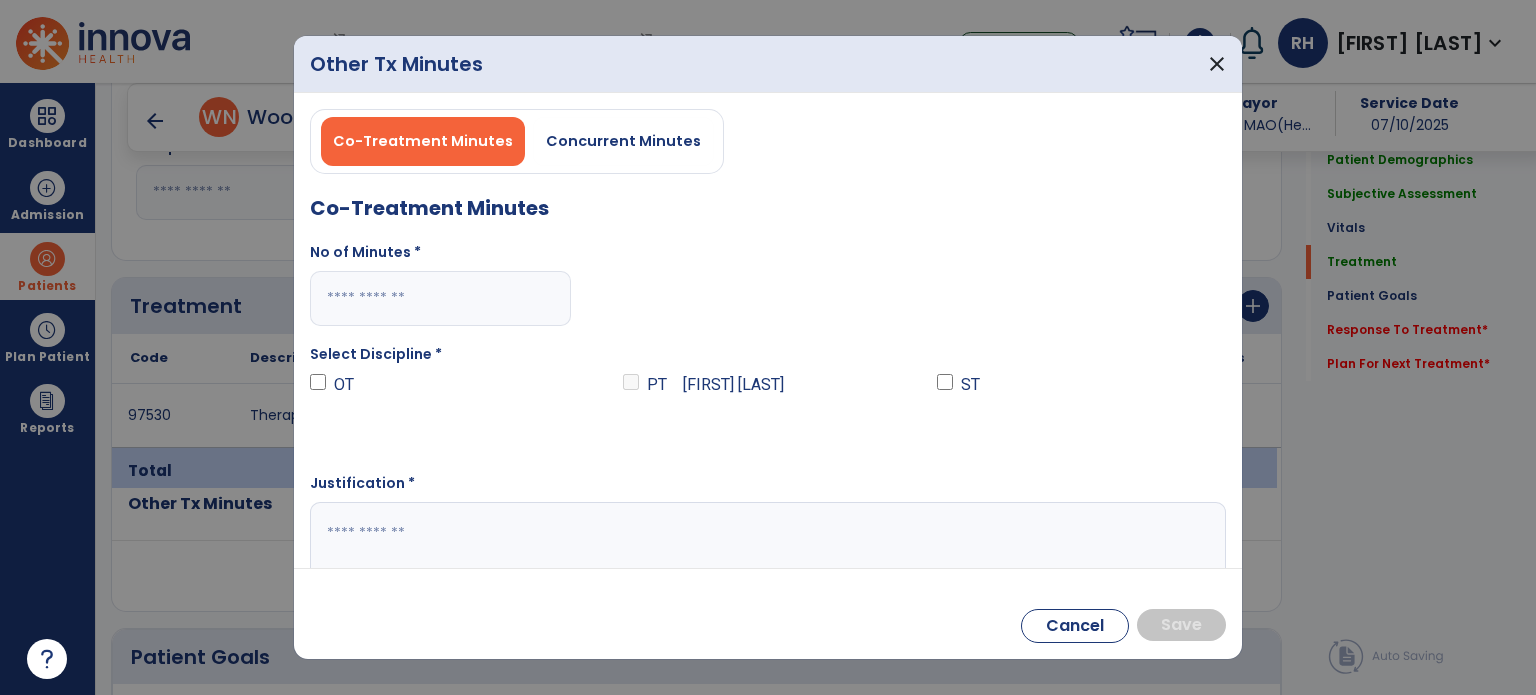 type on "*" 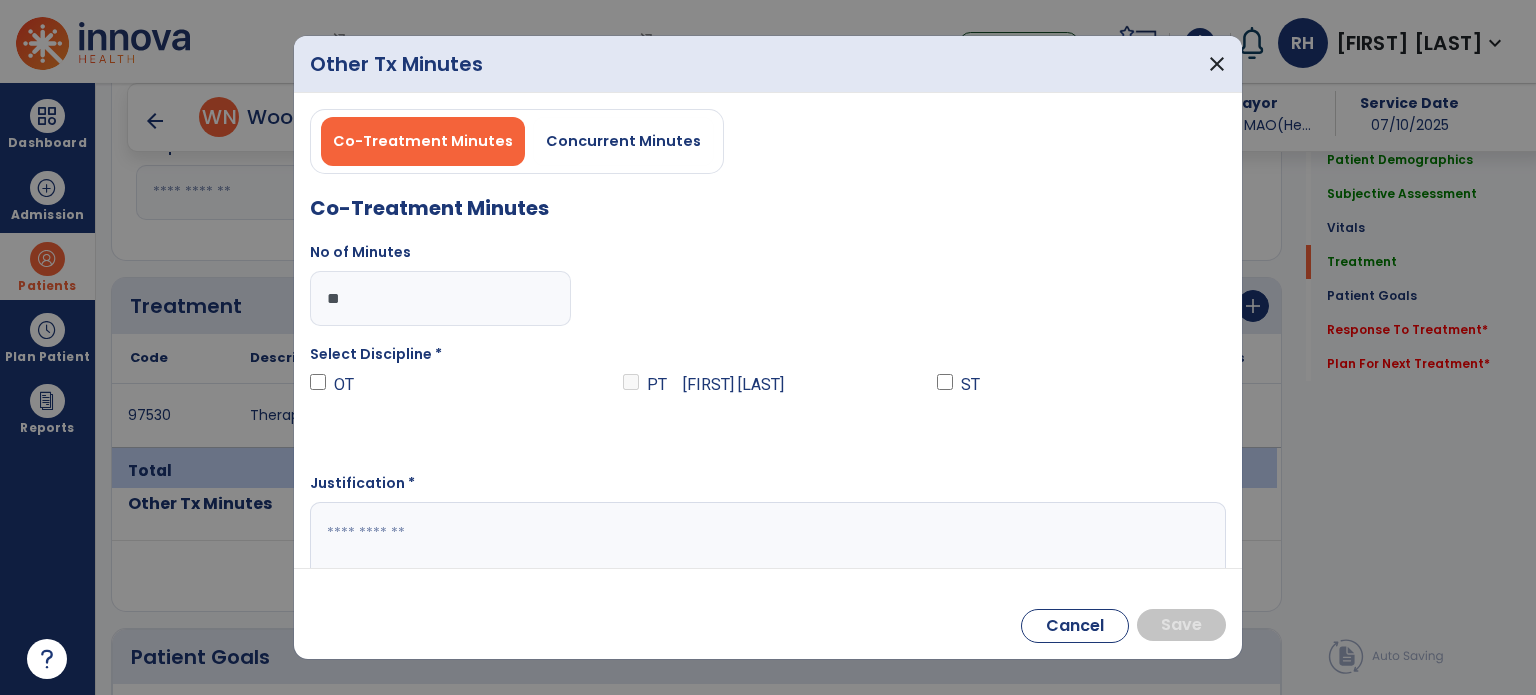 type on "**" 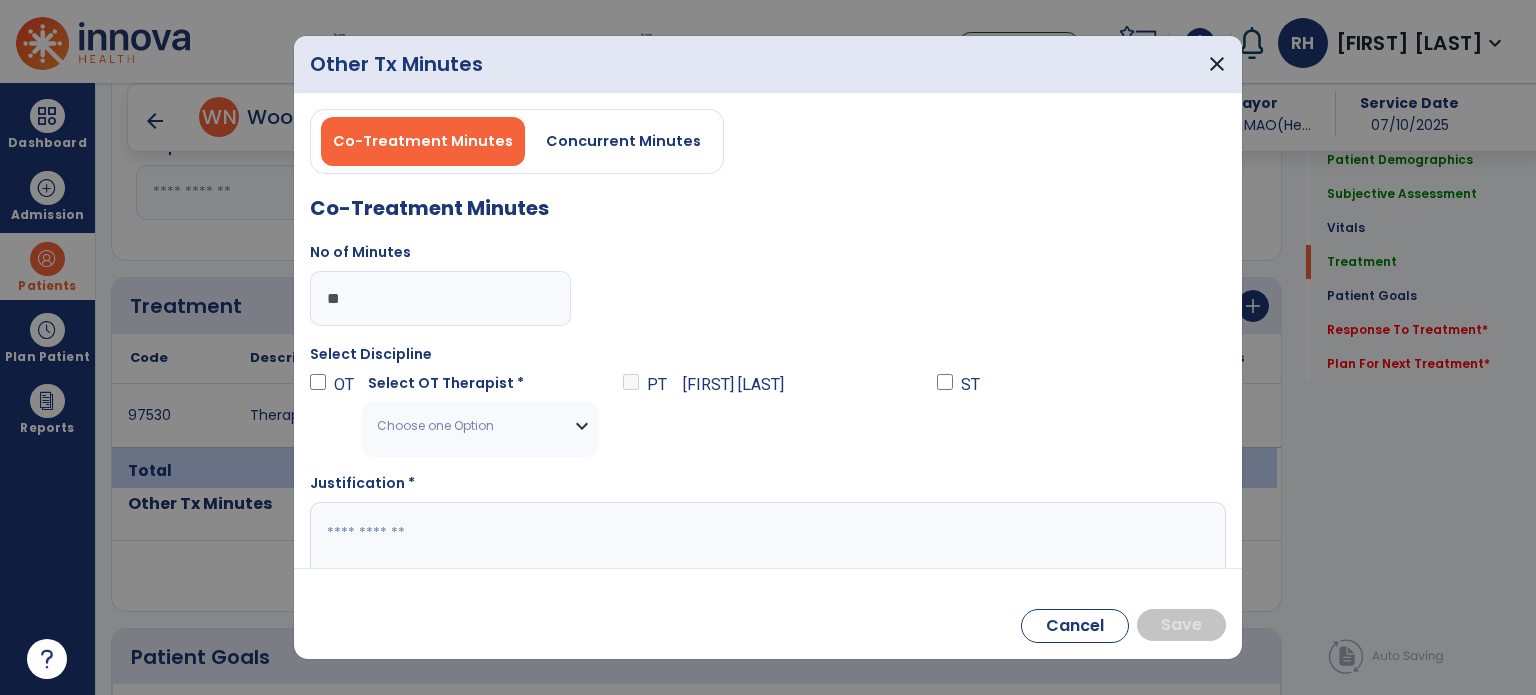 click on "Choose one Option" at bounding box center (468, 426) 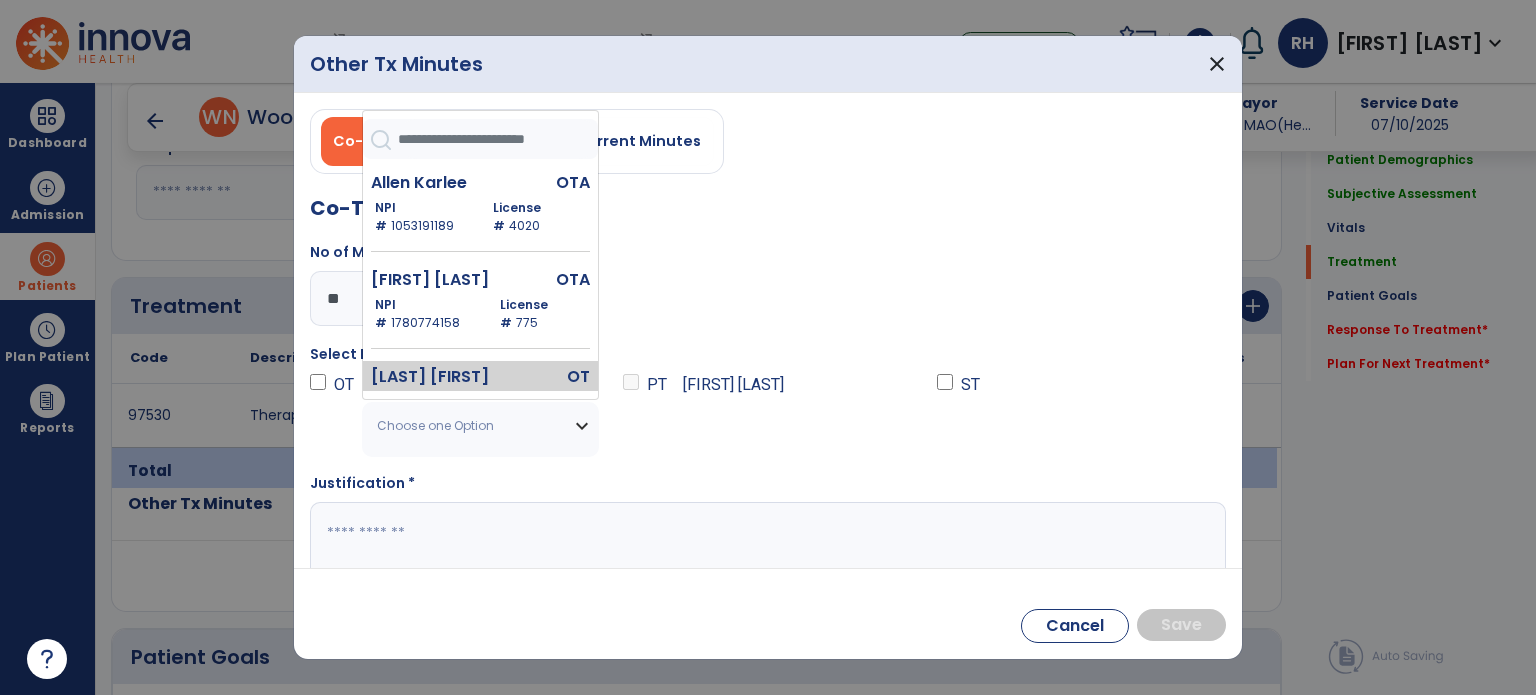 click on "[LAST] [FIRST]" at bounding box center [440, 377] 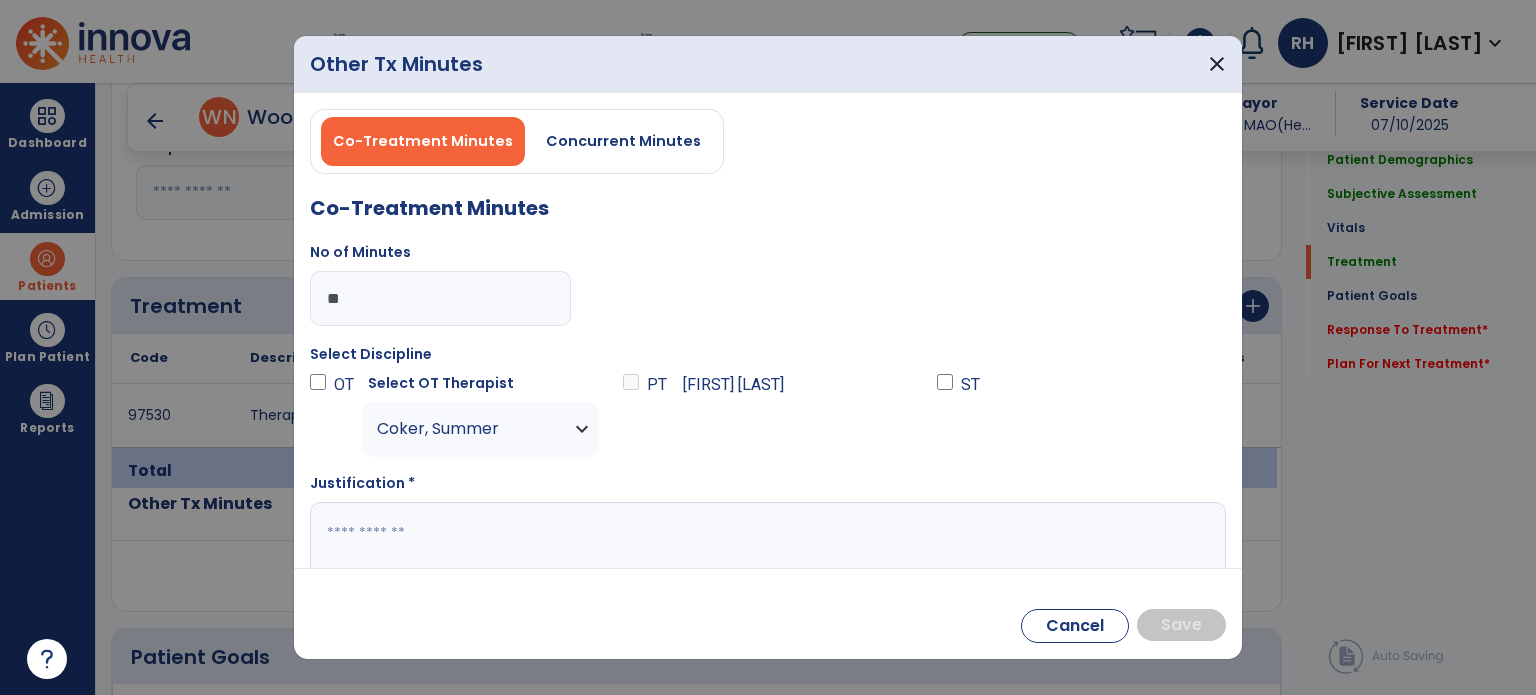 click at bounding box center (766, 541) 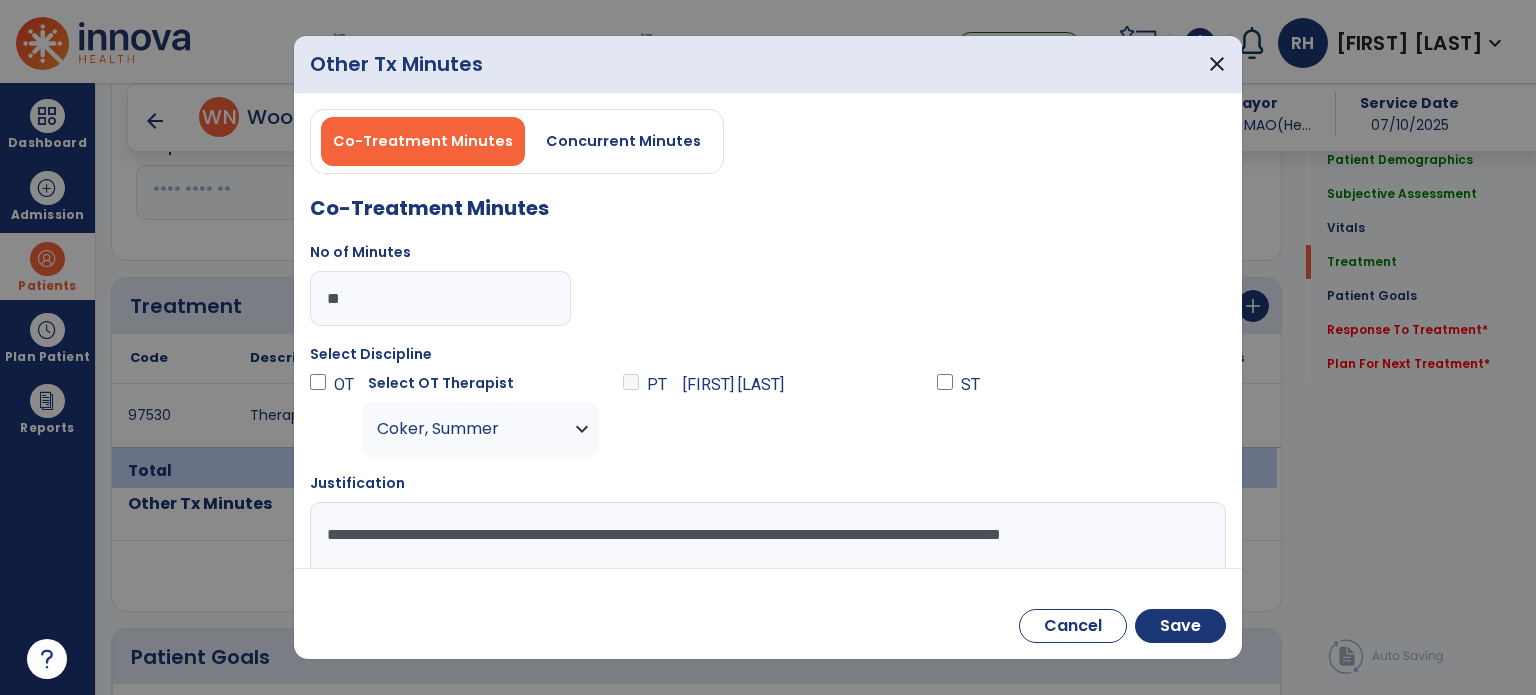 scroll, scrollTop: 1, scrollLeft: 0, axis: vertical 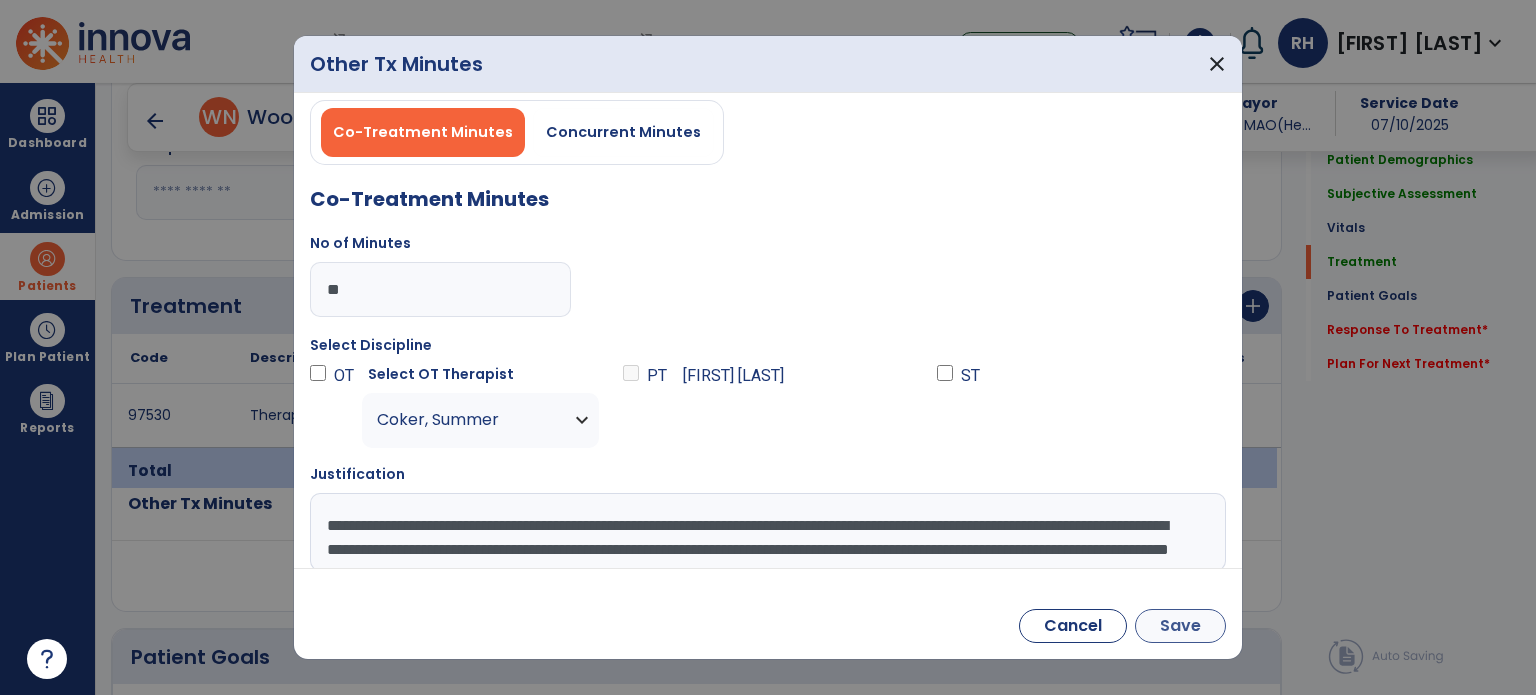 type on "**********" 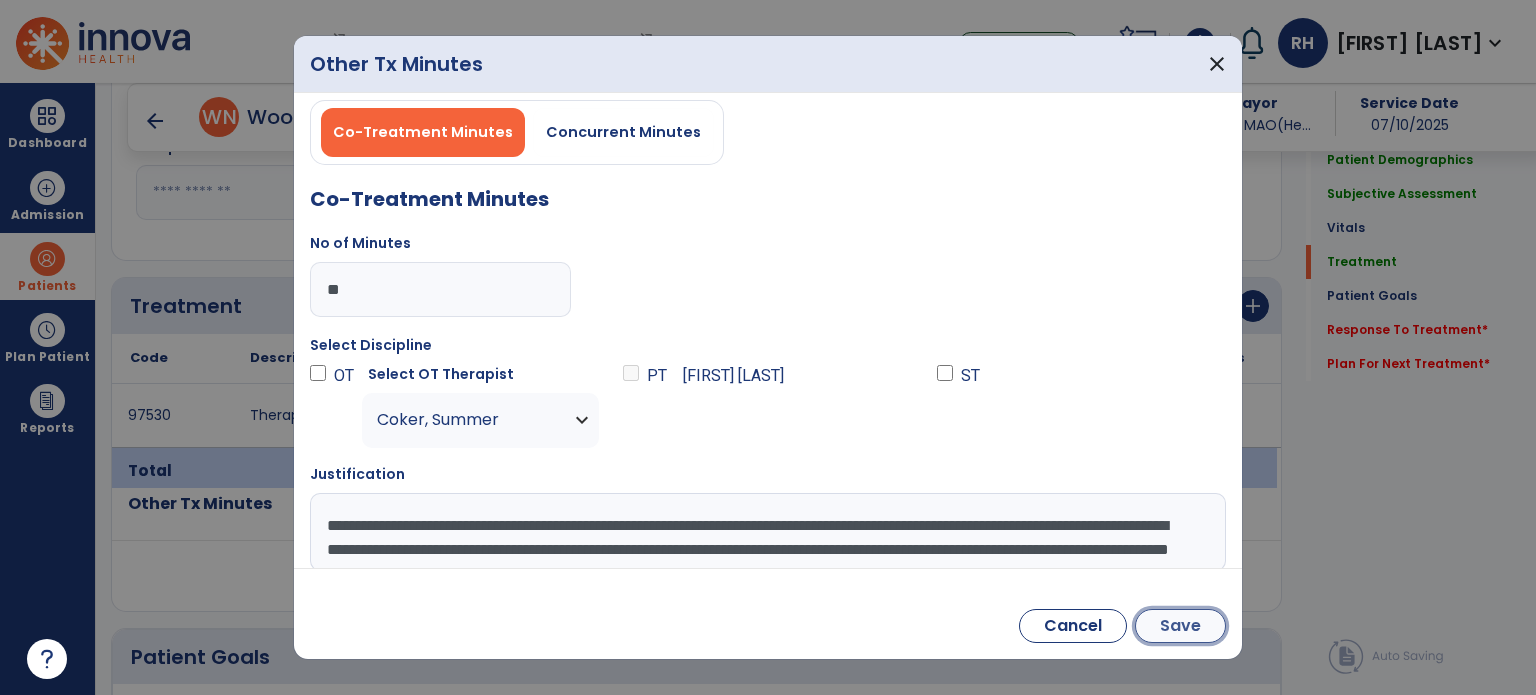 click on "Save" at bounding box center (1180, 626) 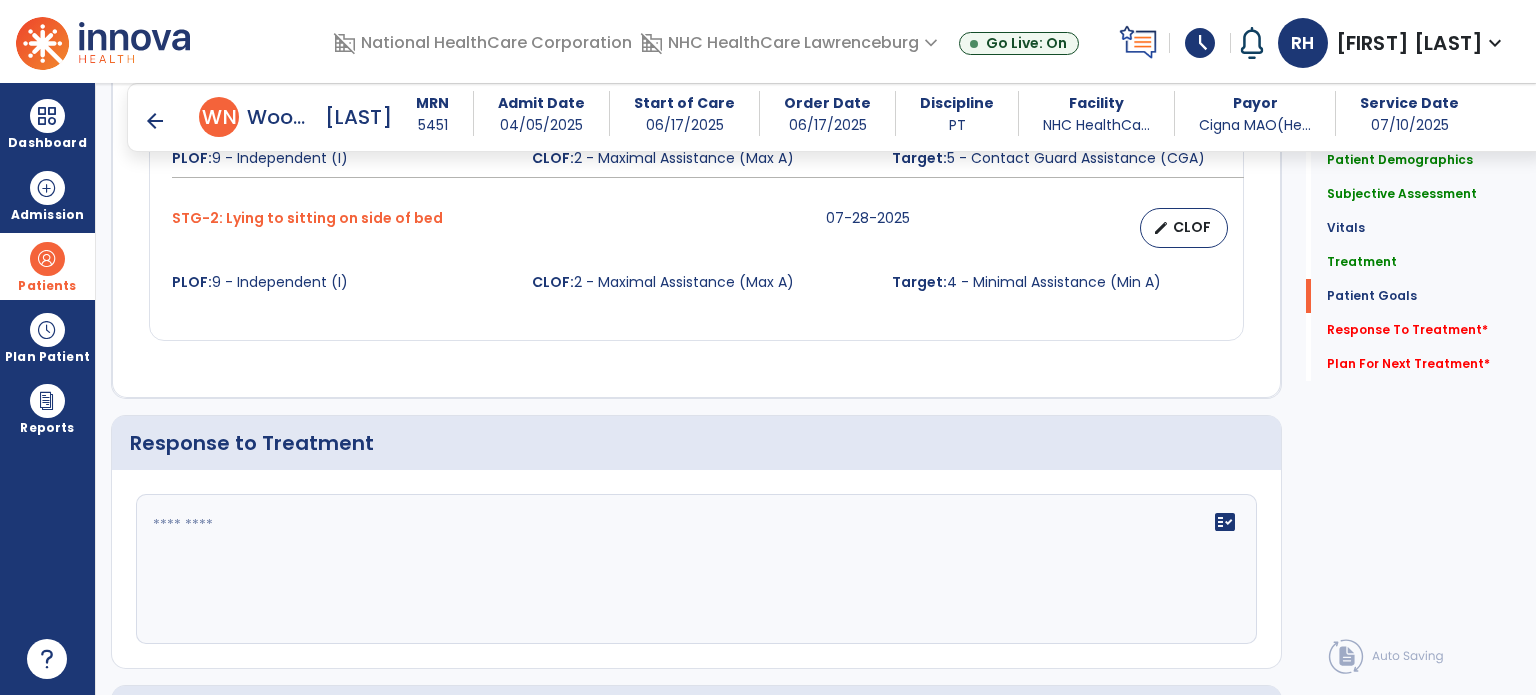 scroll, scrollTop: 2616, scrollLeft: 0, axis: vertical 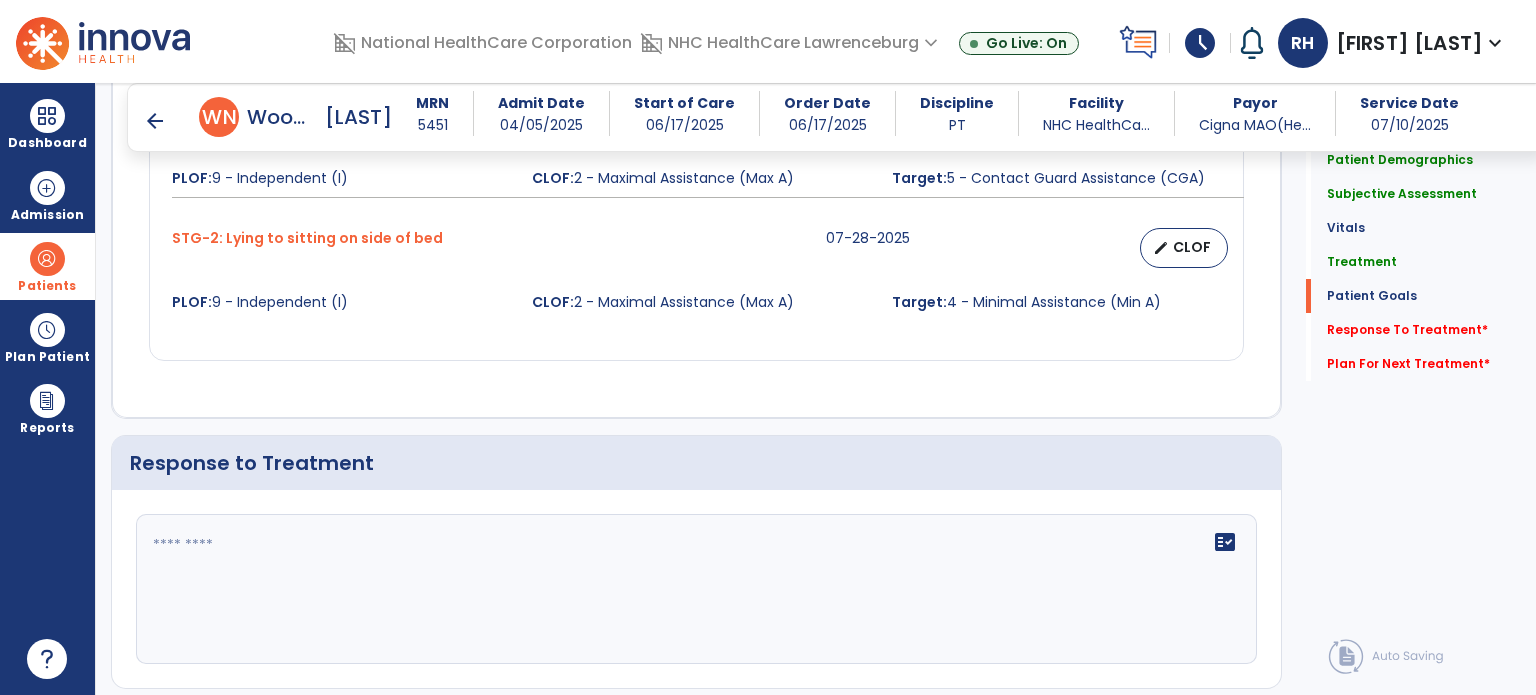 click on "arrow_back" at bounding box center (171, 117) 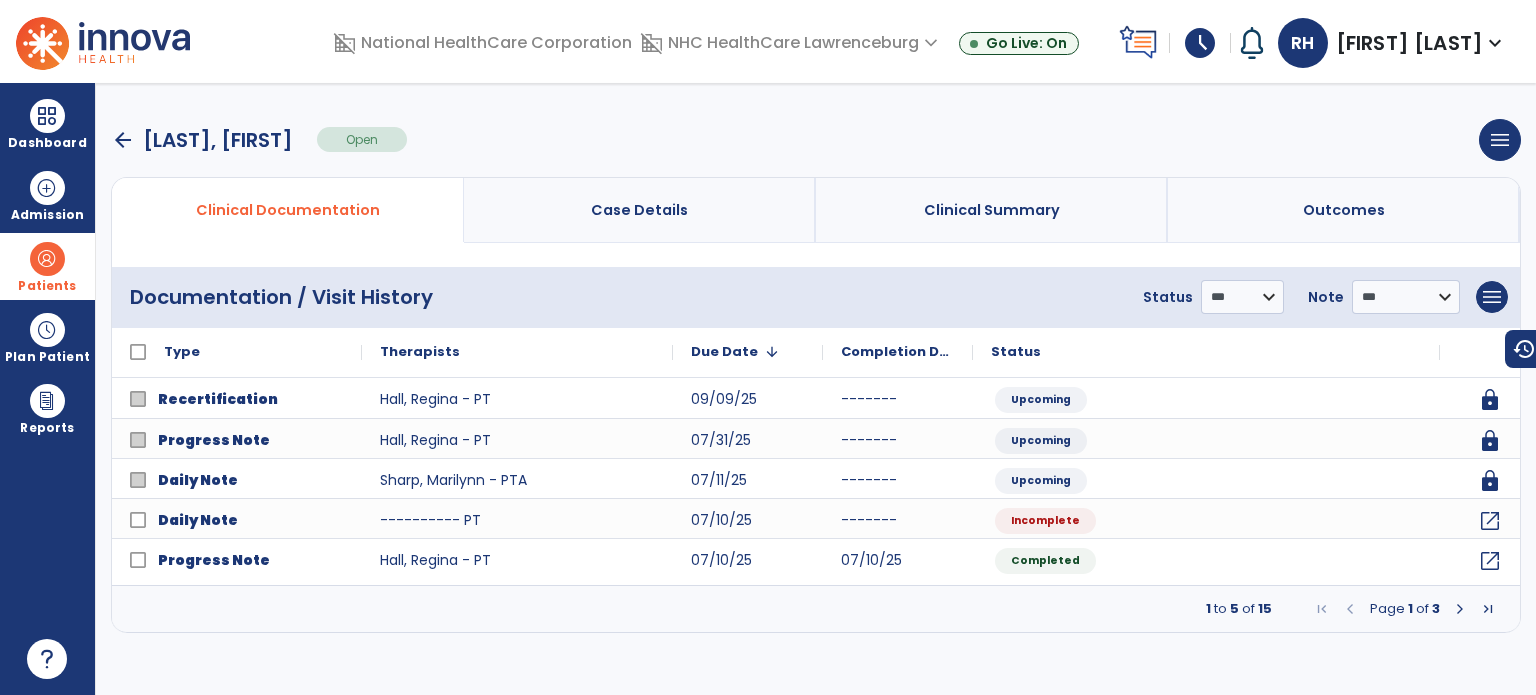 scroll, scrollTop: 0, scrollLeft: 0, axis: both 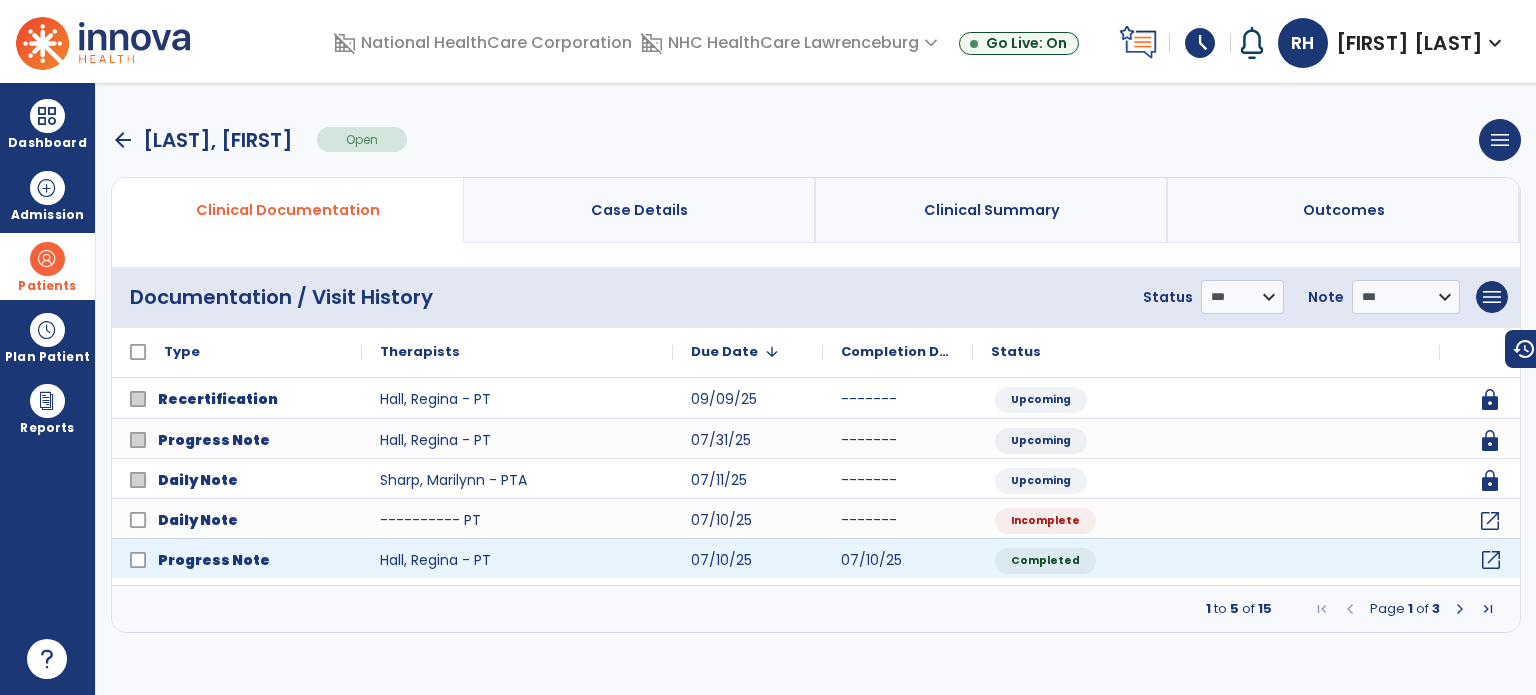 click on "open_in_new" 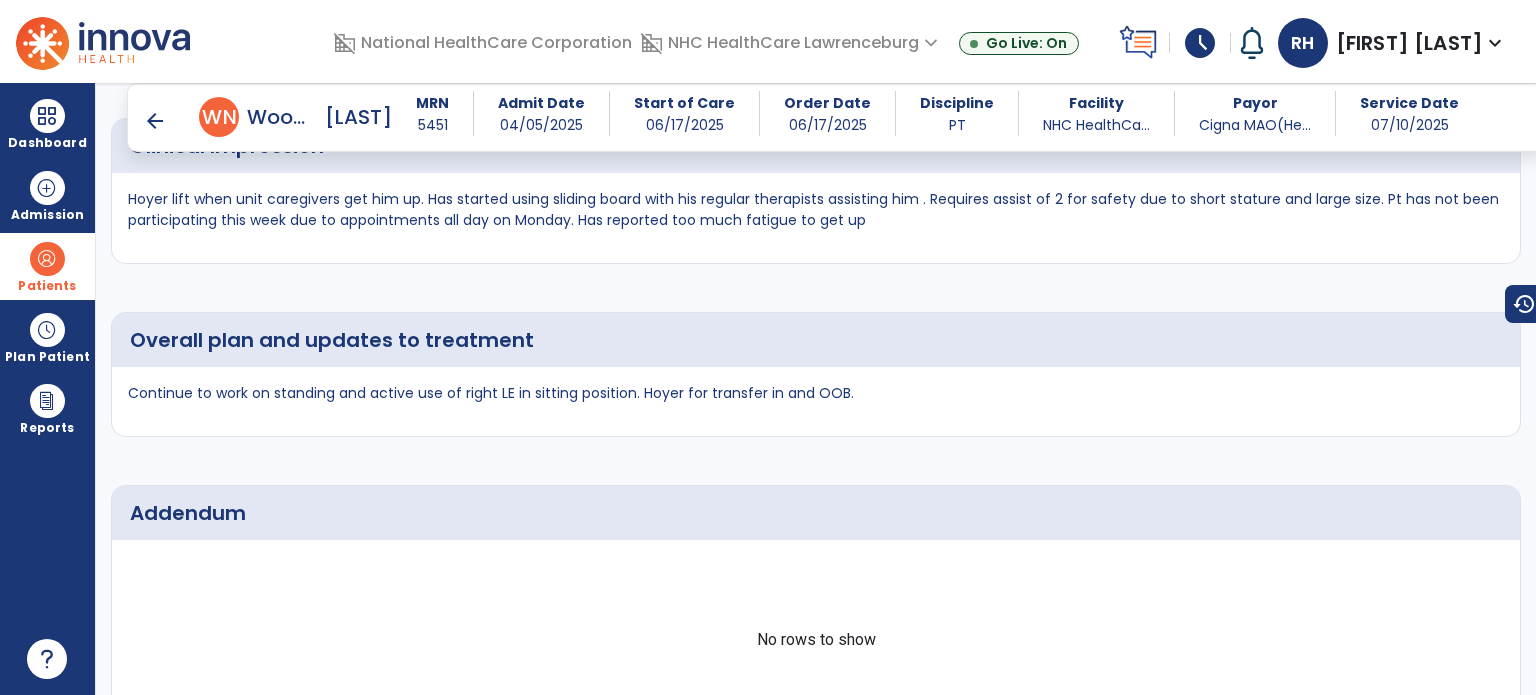 scroll, scrollTop: 2369, scrollLeft: 0, axis: vertical 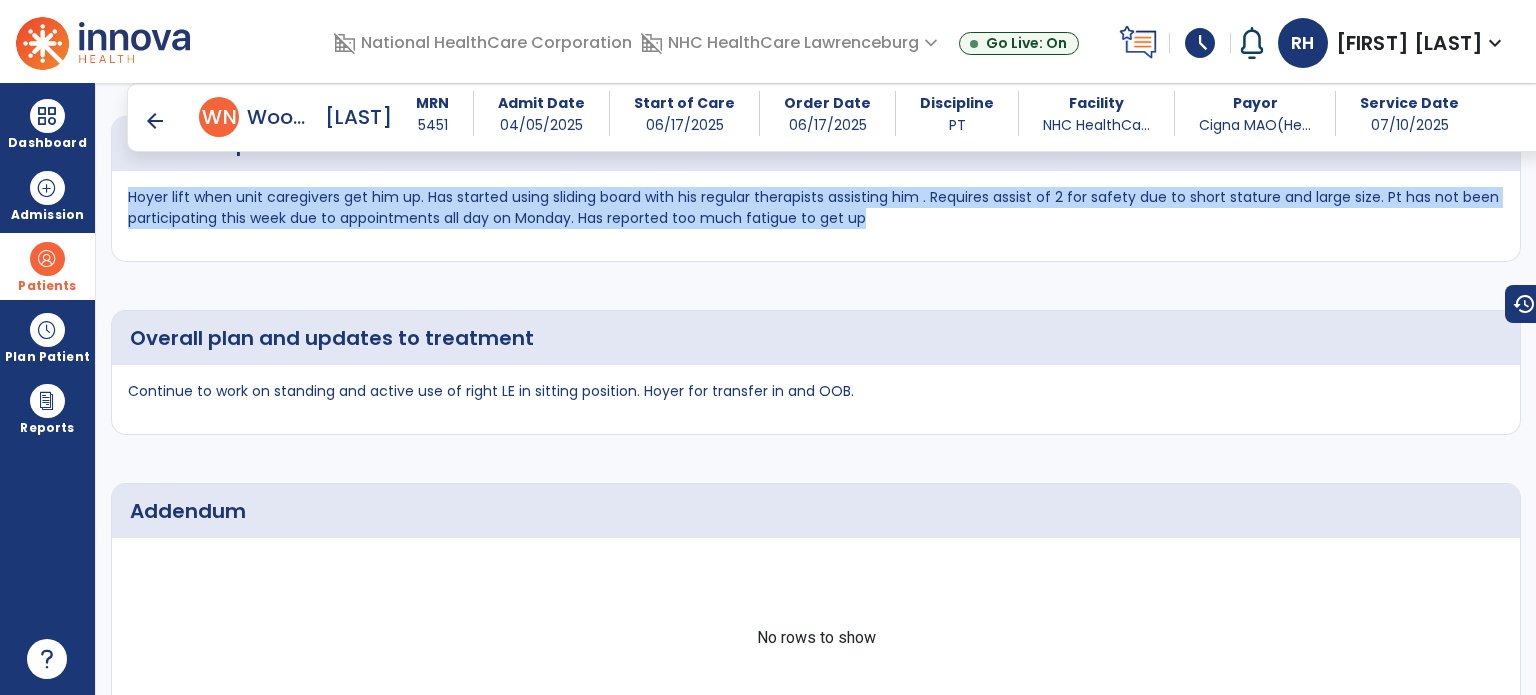 drag, startPoint x: 864, startPoint y: 221, endPoint x: 120, endPoint y: 203, distance: 744.2177 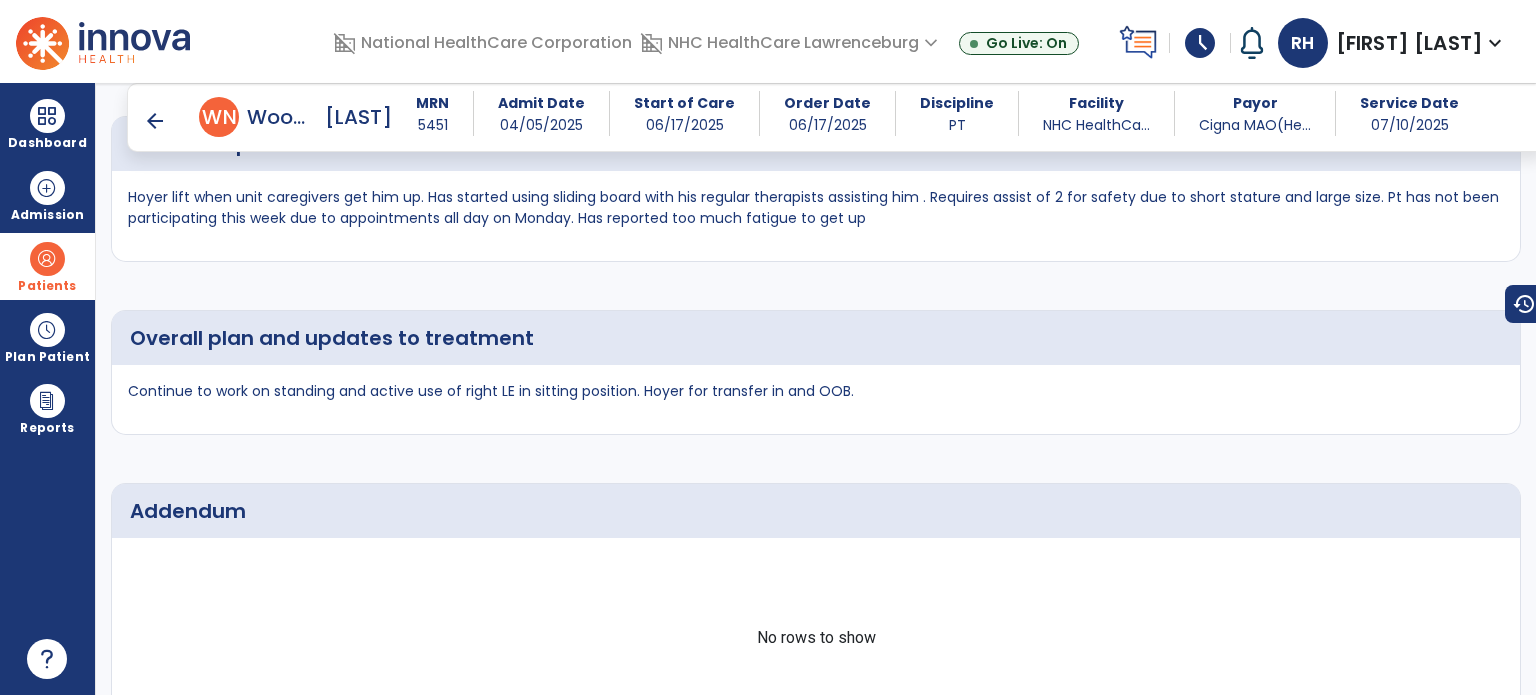 click on "arrow_back" at bounding box center [155, 121] 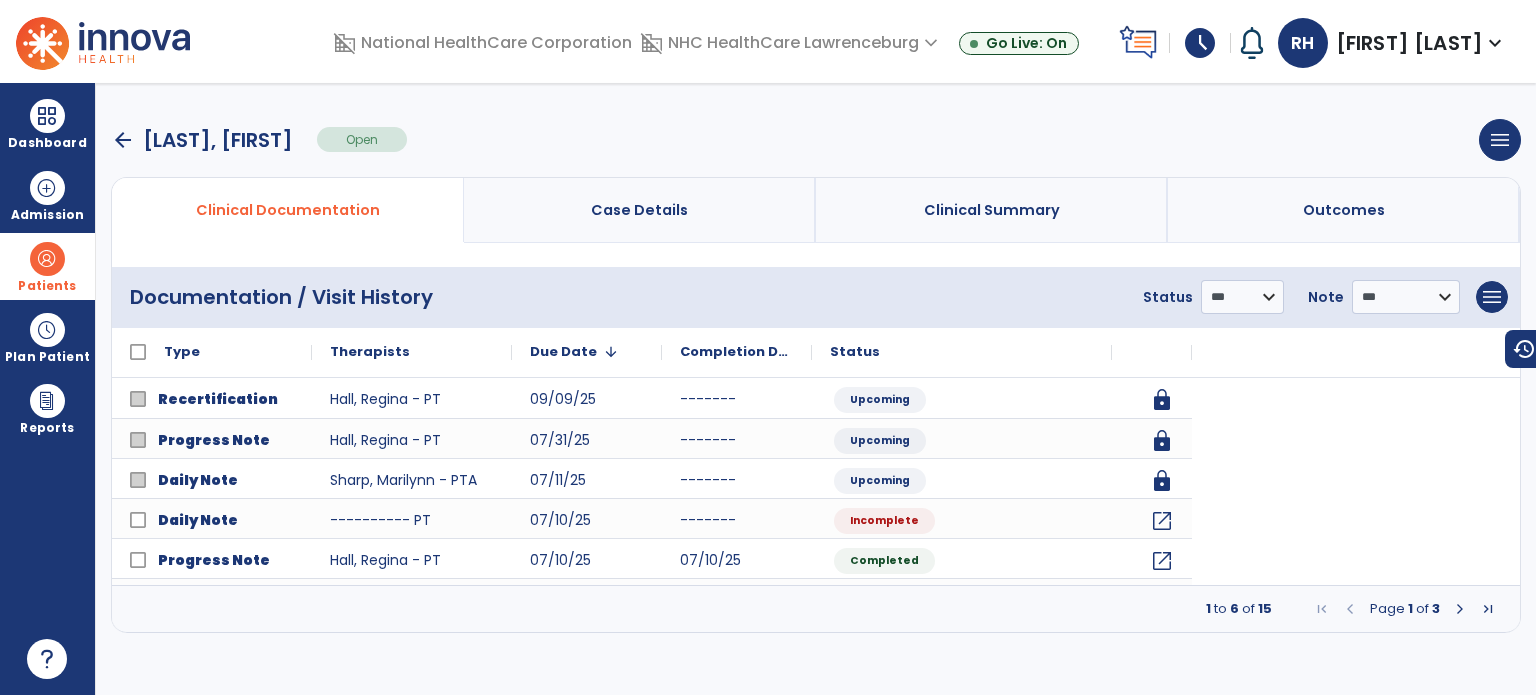 scroll, scrollTop: 0, scrollLeft: 0, axis: both 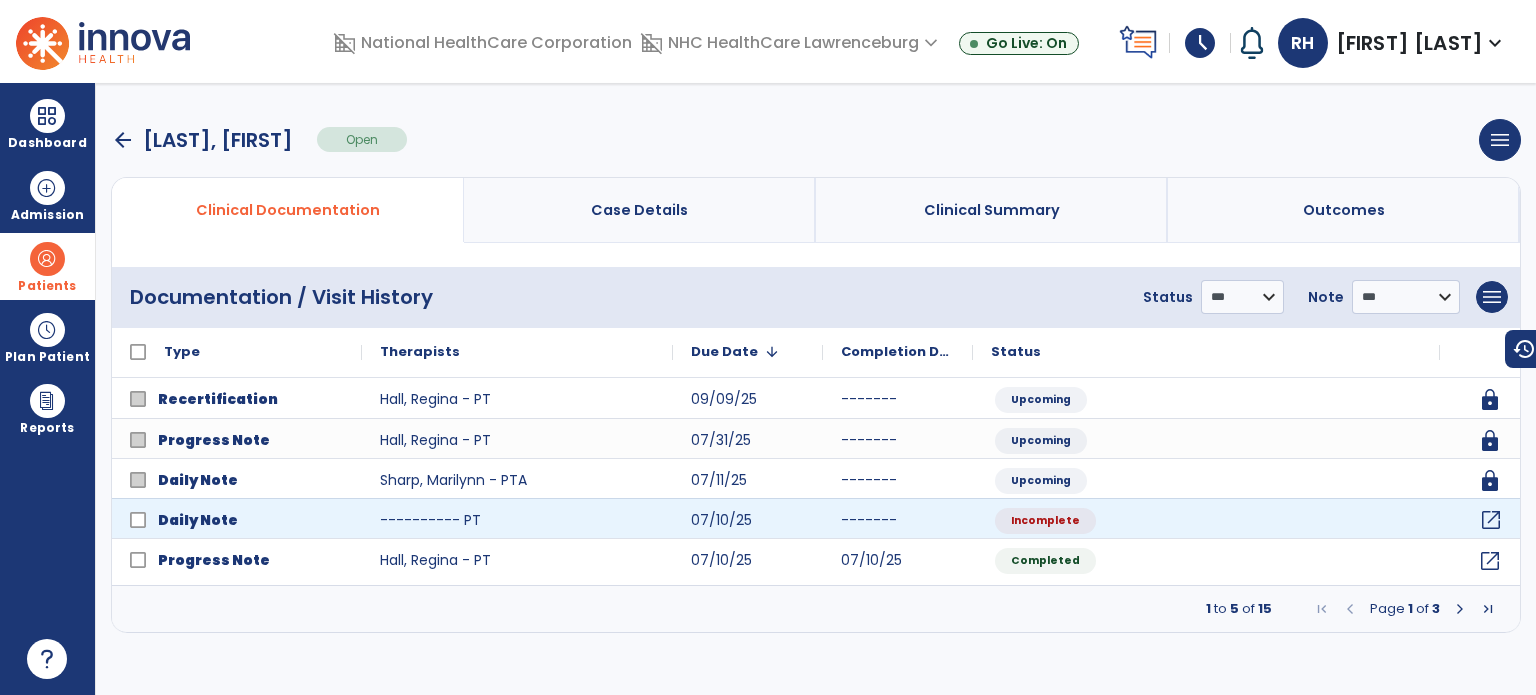 click on "open_in_new" 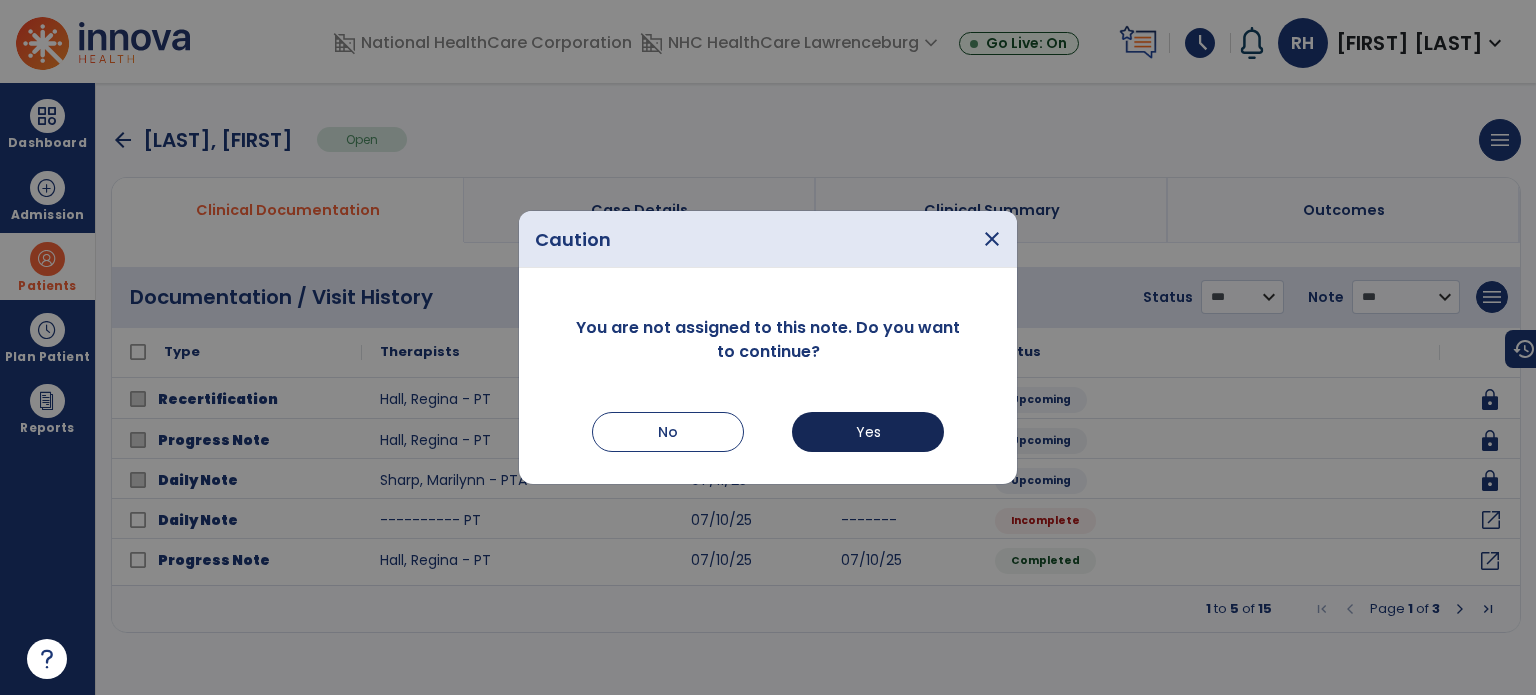 click on "Yes" at bounding box center (868, 432) 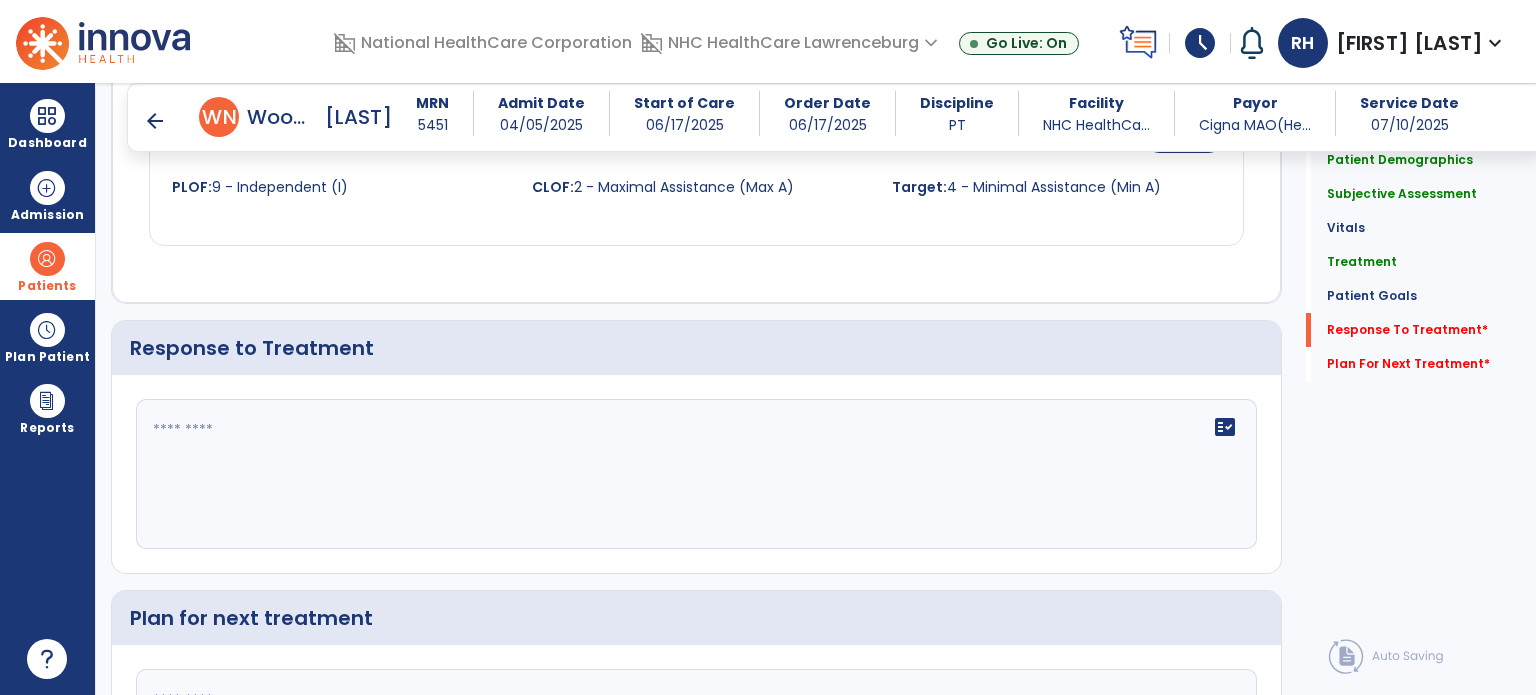 scroll, scrollTop: 2726, scrollLeft: 0, axis: vertical 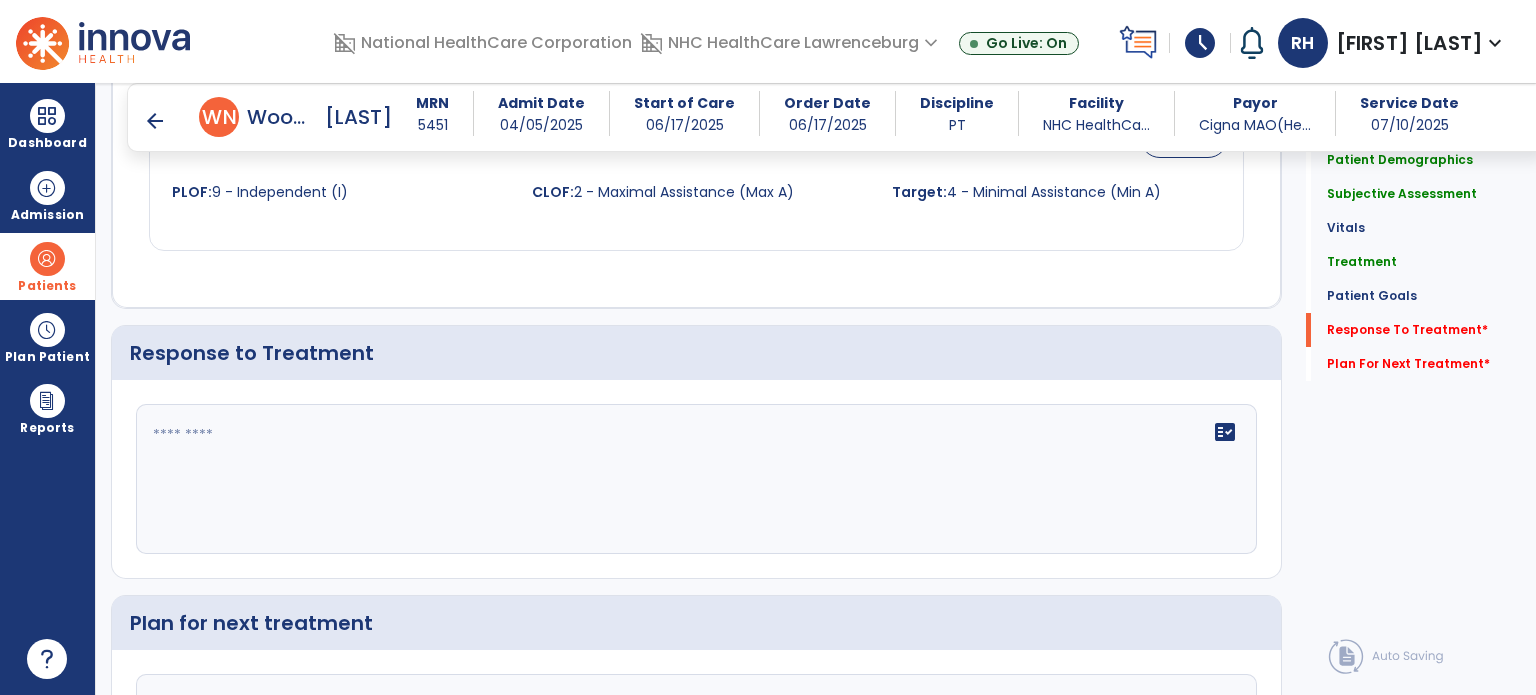 click 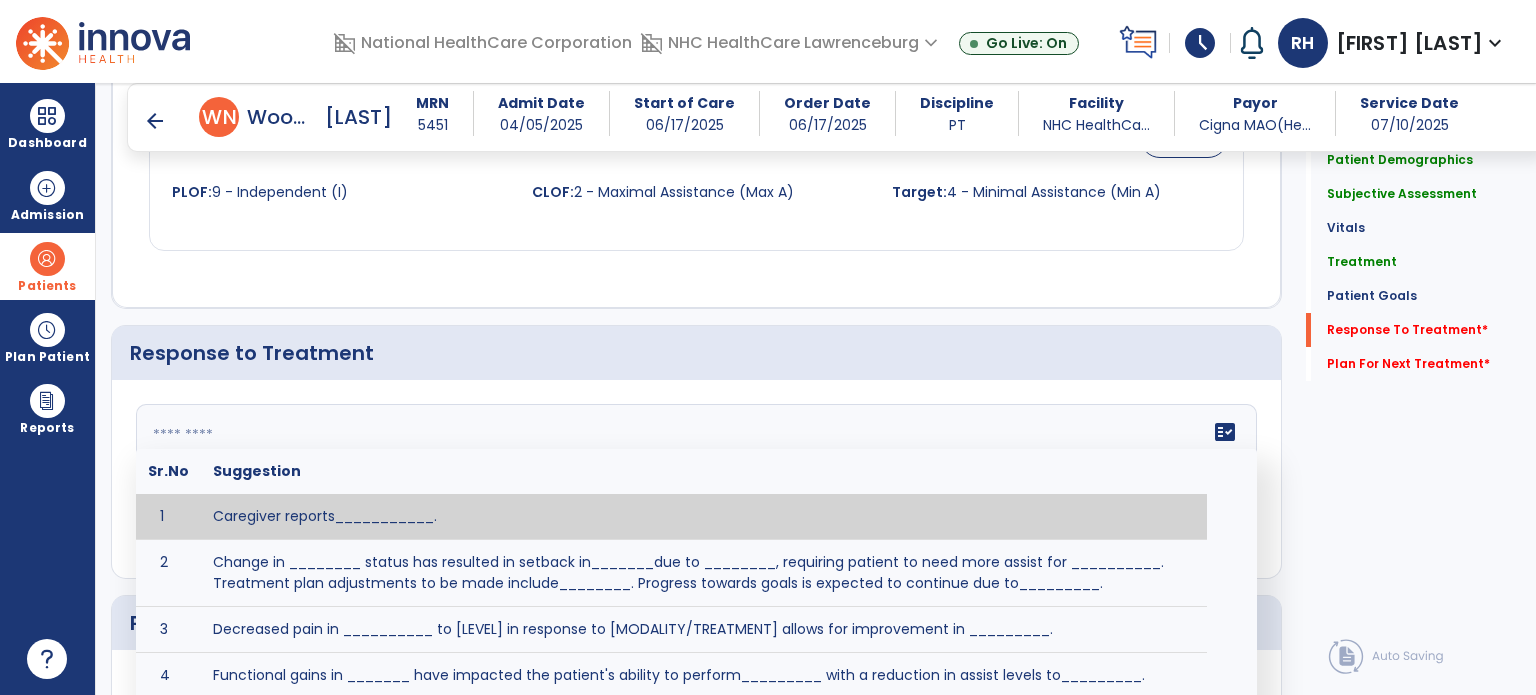 paste on "**********" 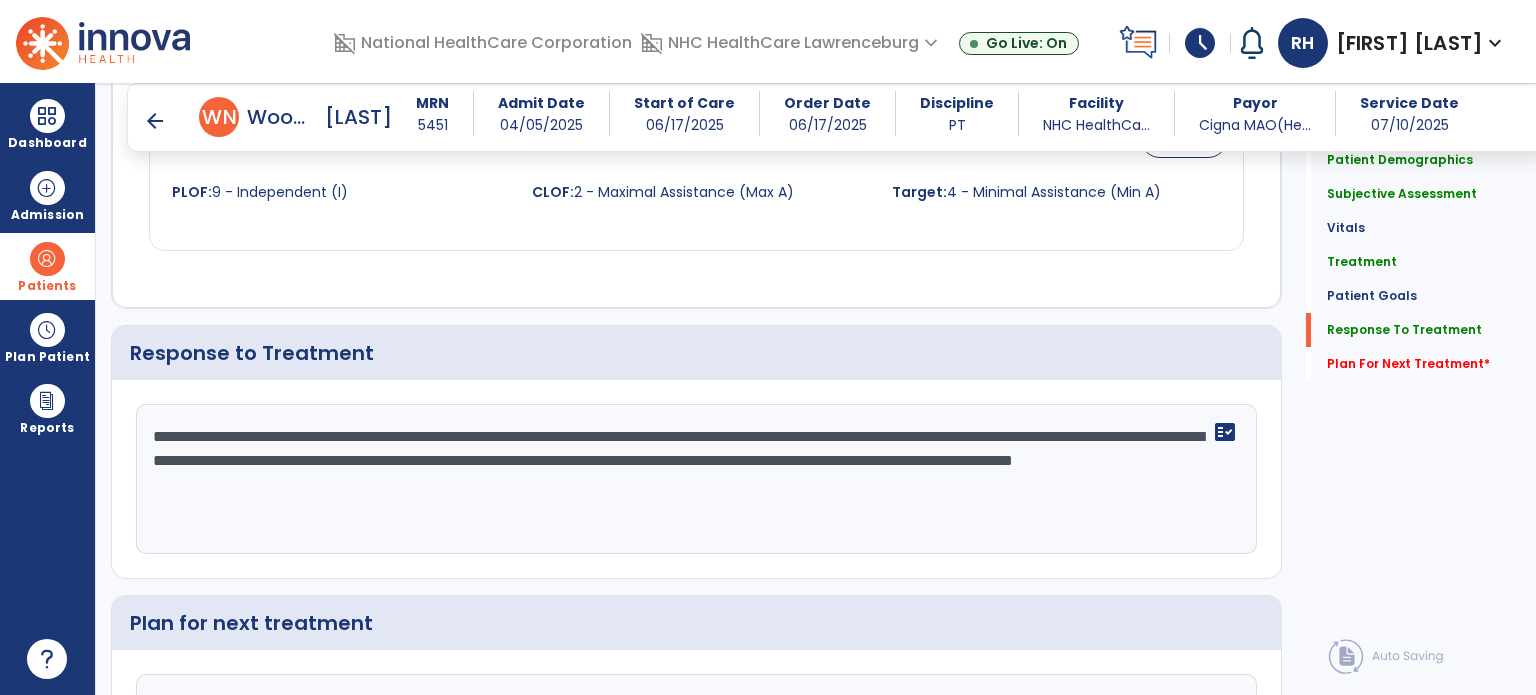 scroll, scrollTop: 2726, scrollLeft: 0, axis: vertical 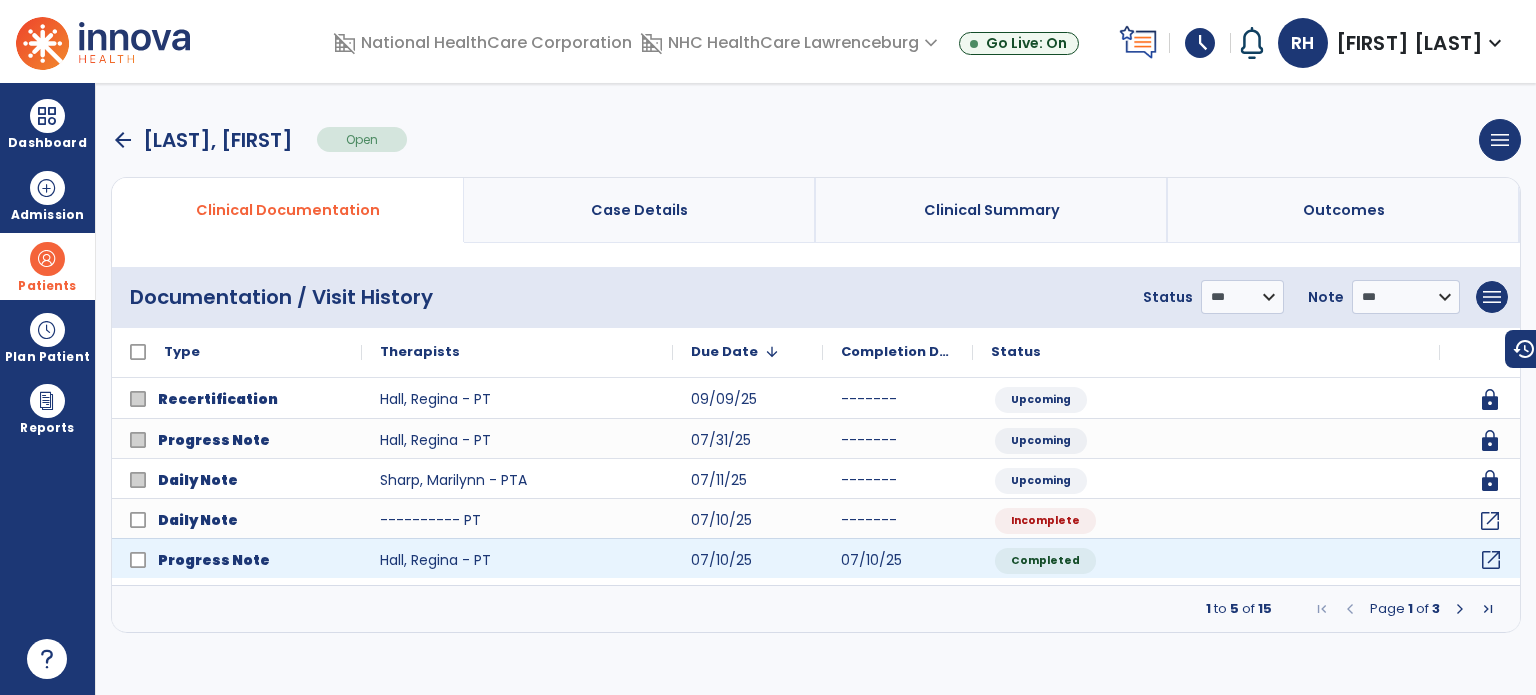 click on "open_in_new" 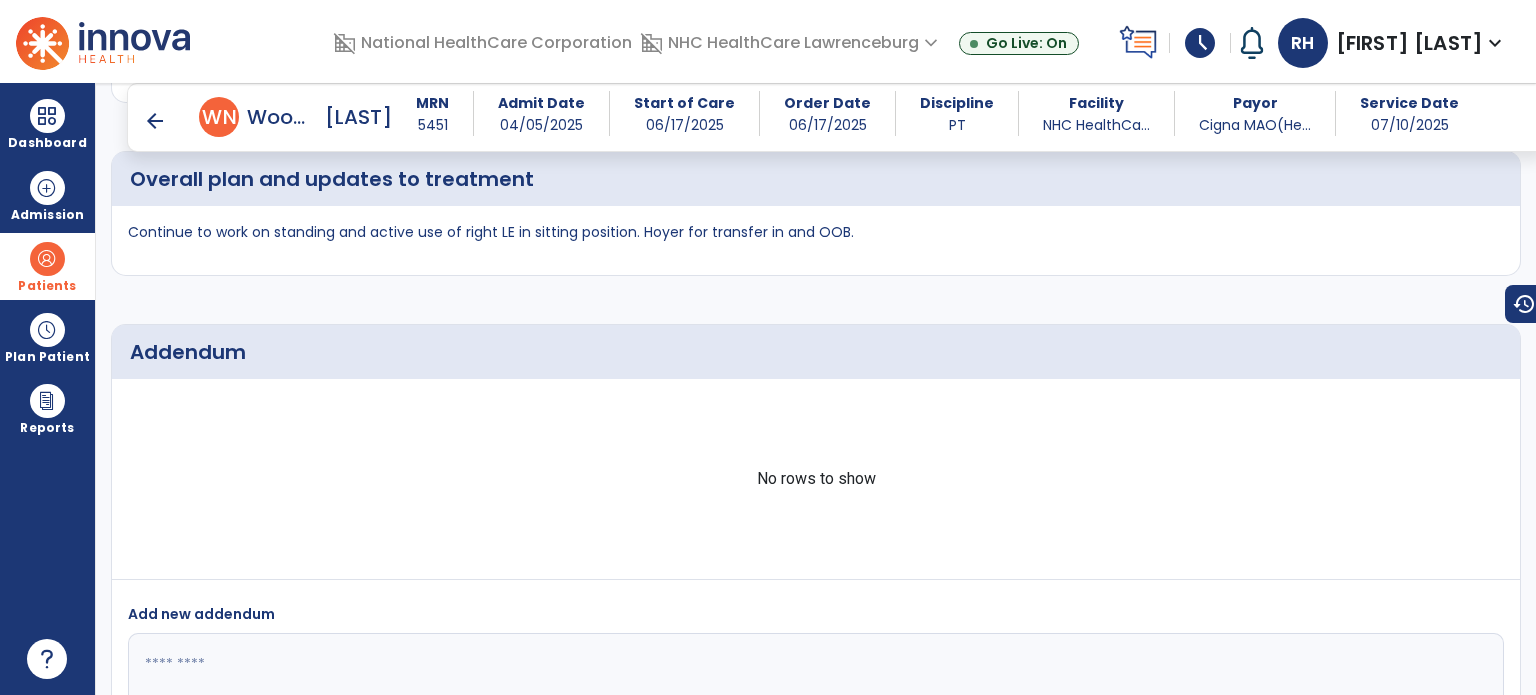 scroll, scrollTop: 2528, scrollLeft: 0, axis: vertical 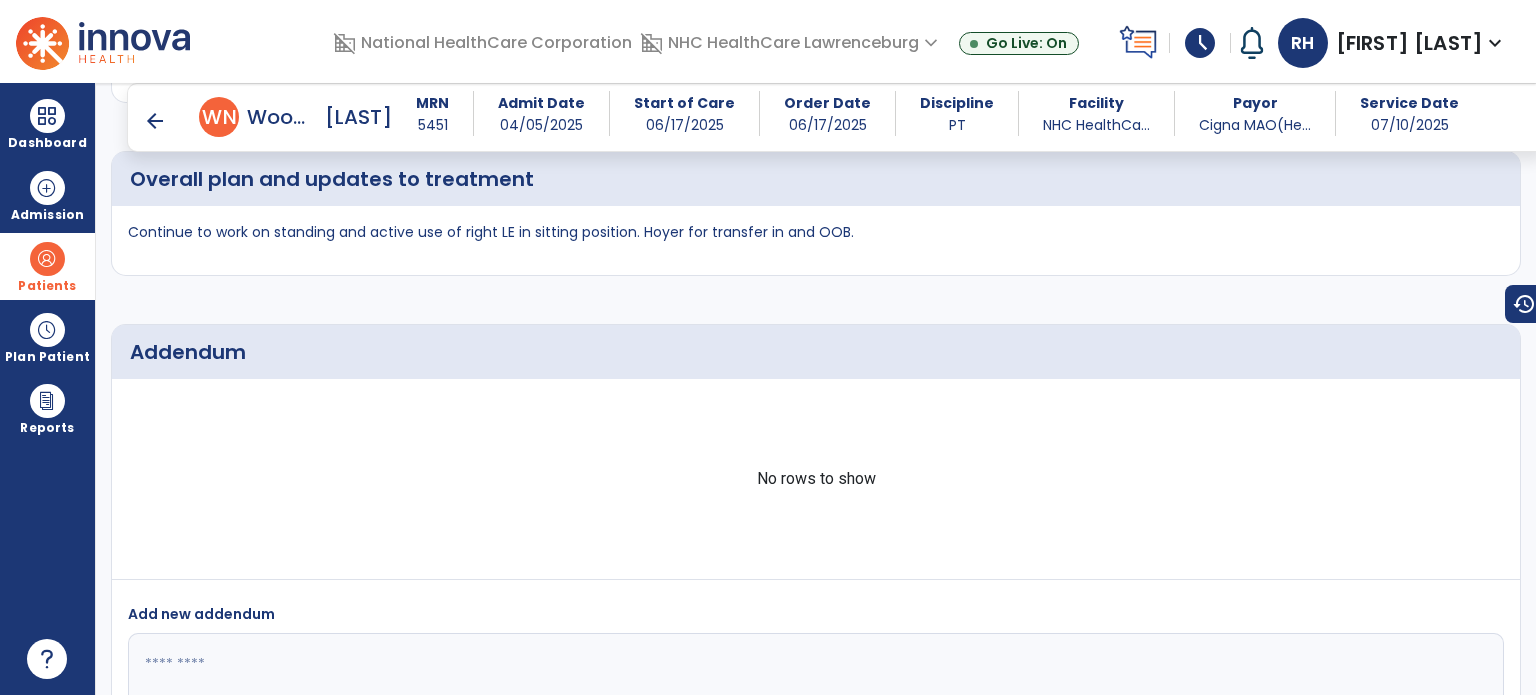 click on "Continue to work on standing and active use of right LE in sitting position. Hoyer for transfer in and OOB." at bounding box center [816, 240] 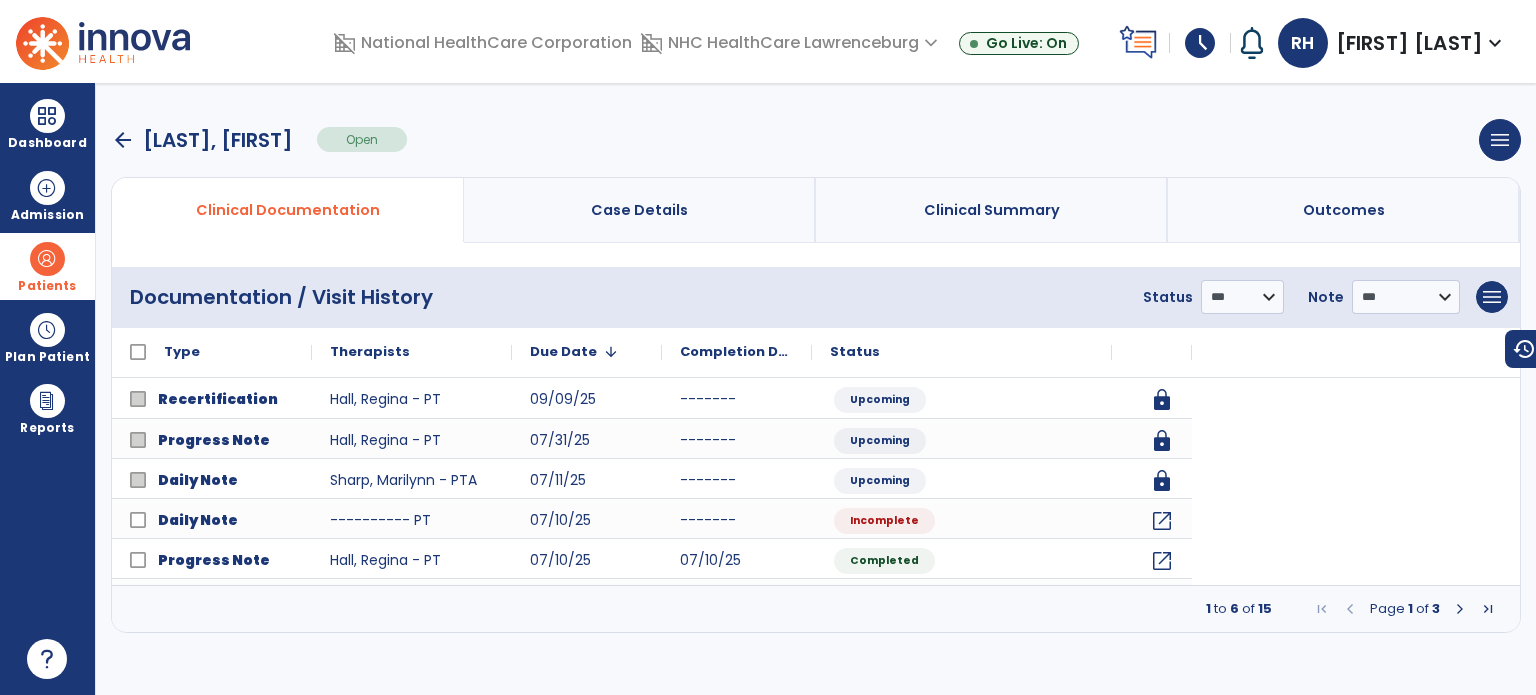 scroll, scrollTop: 0, scrollLeft: 0, axis: both 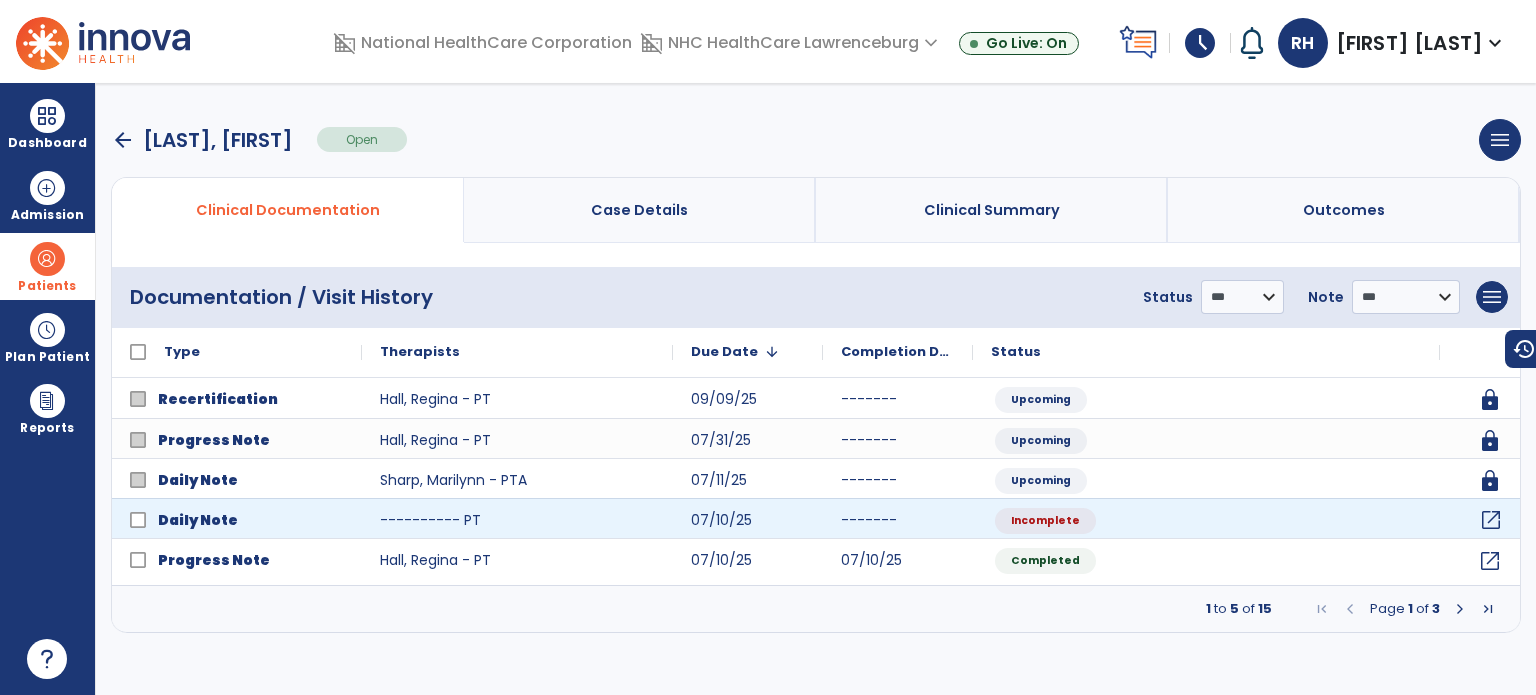 click on "open_in_new" 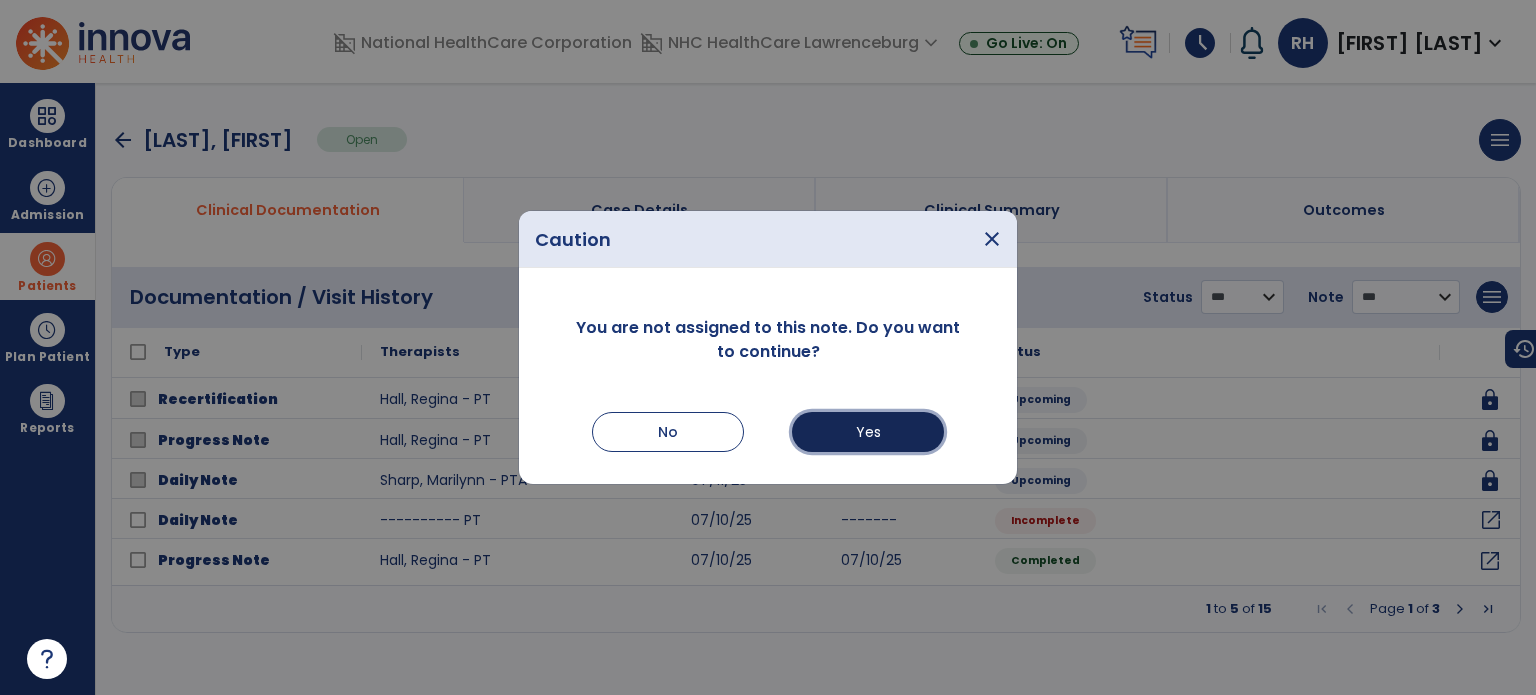 click on "Yes" at bounding box center [868, 432] 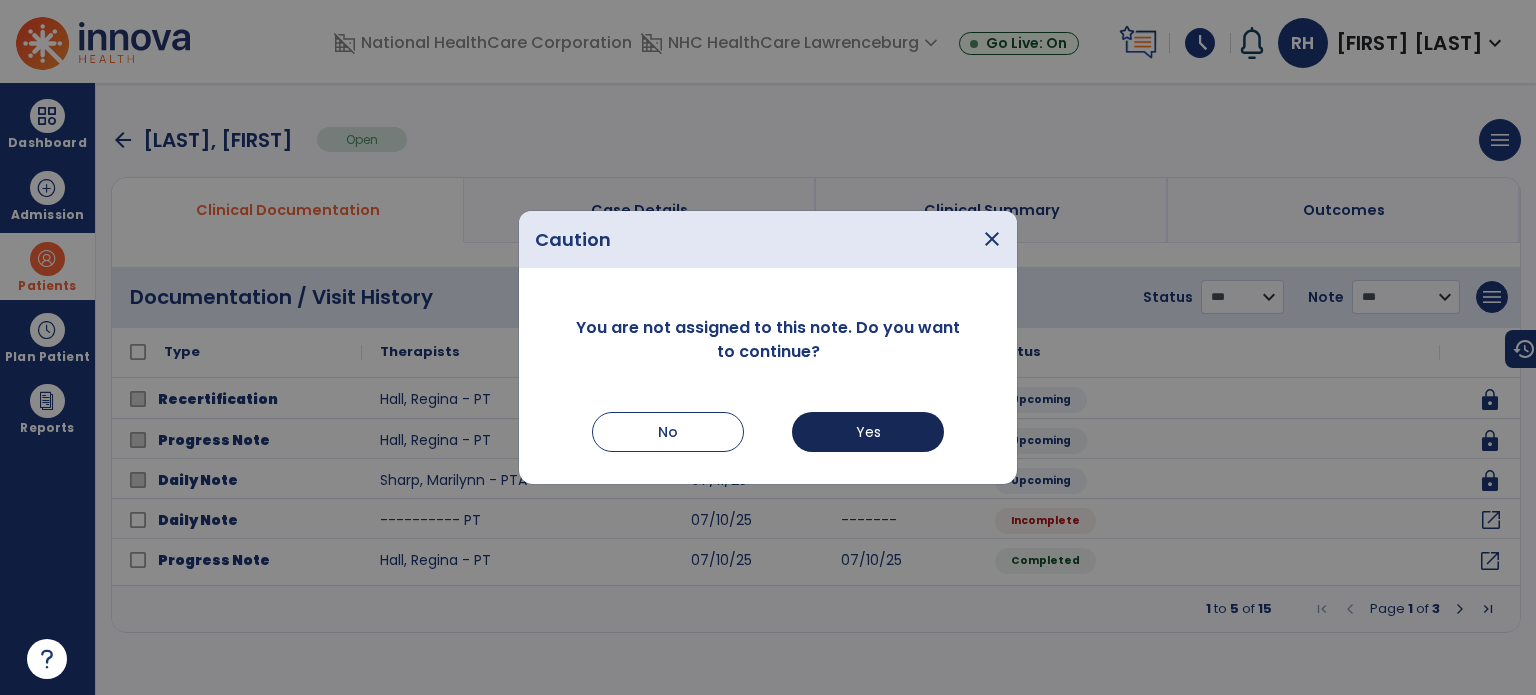 select on "*" 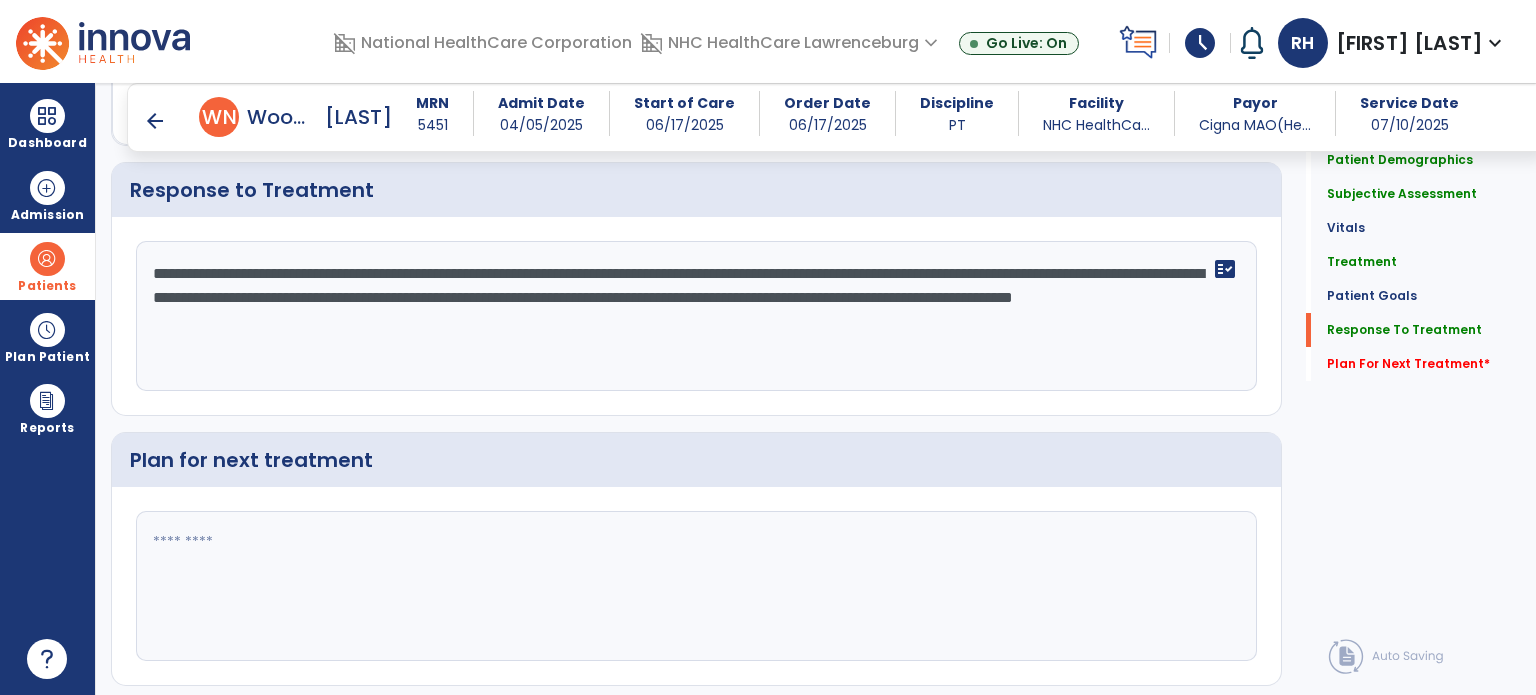 scroll, scrollTop: 2939, scrollLeft: 0, axis: vertical 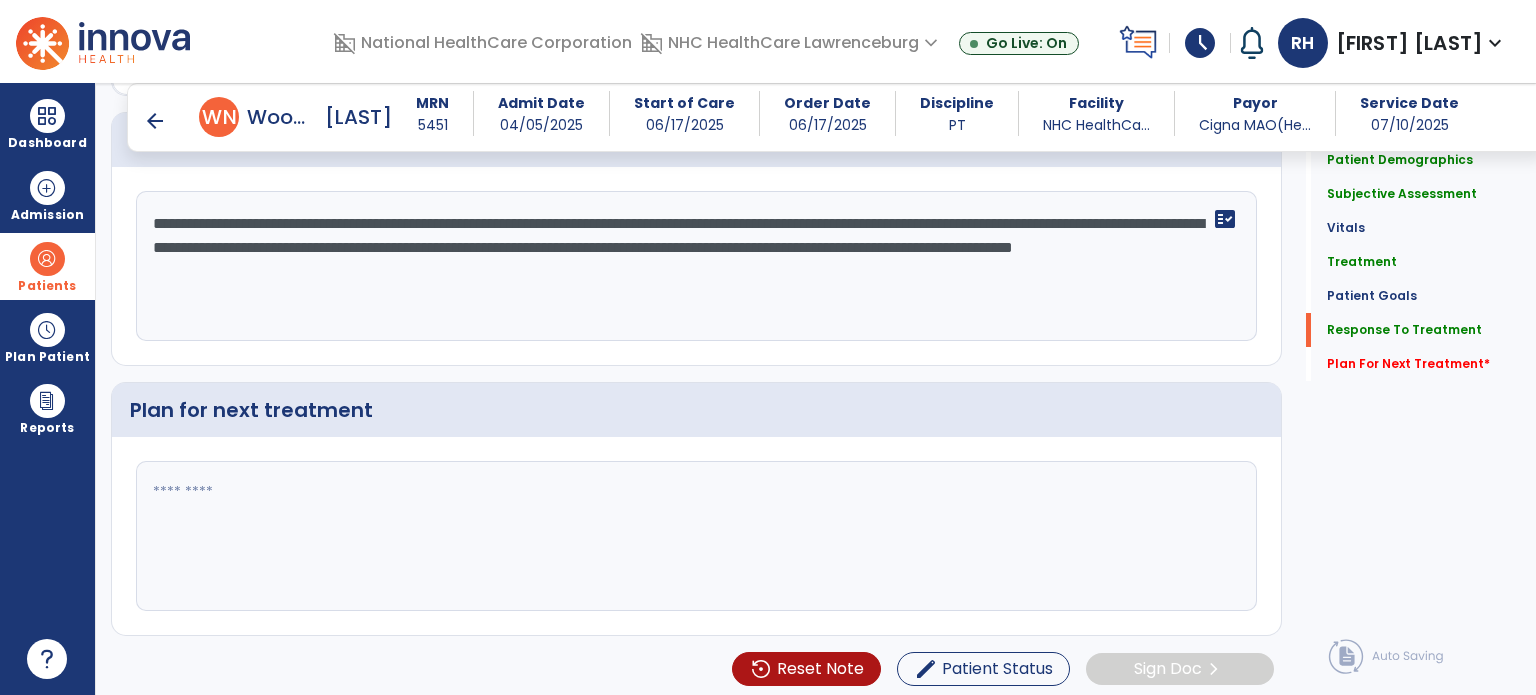 click 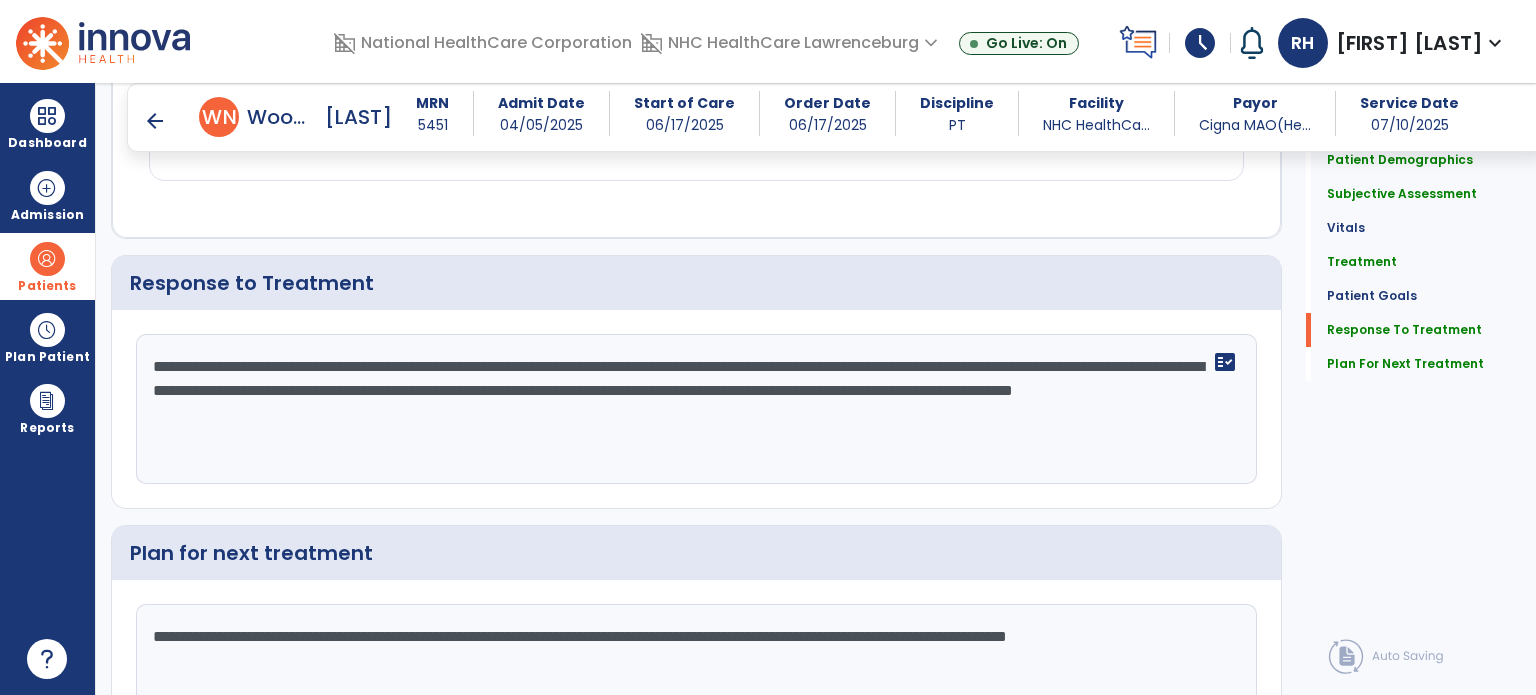 scroll, scrollTop: 2939, scrollLeft: 0, axis: vertical 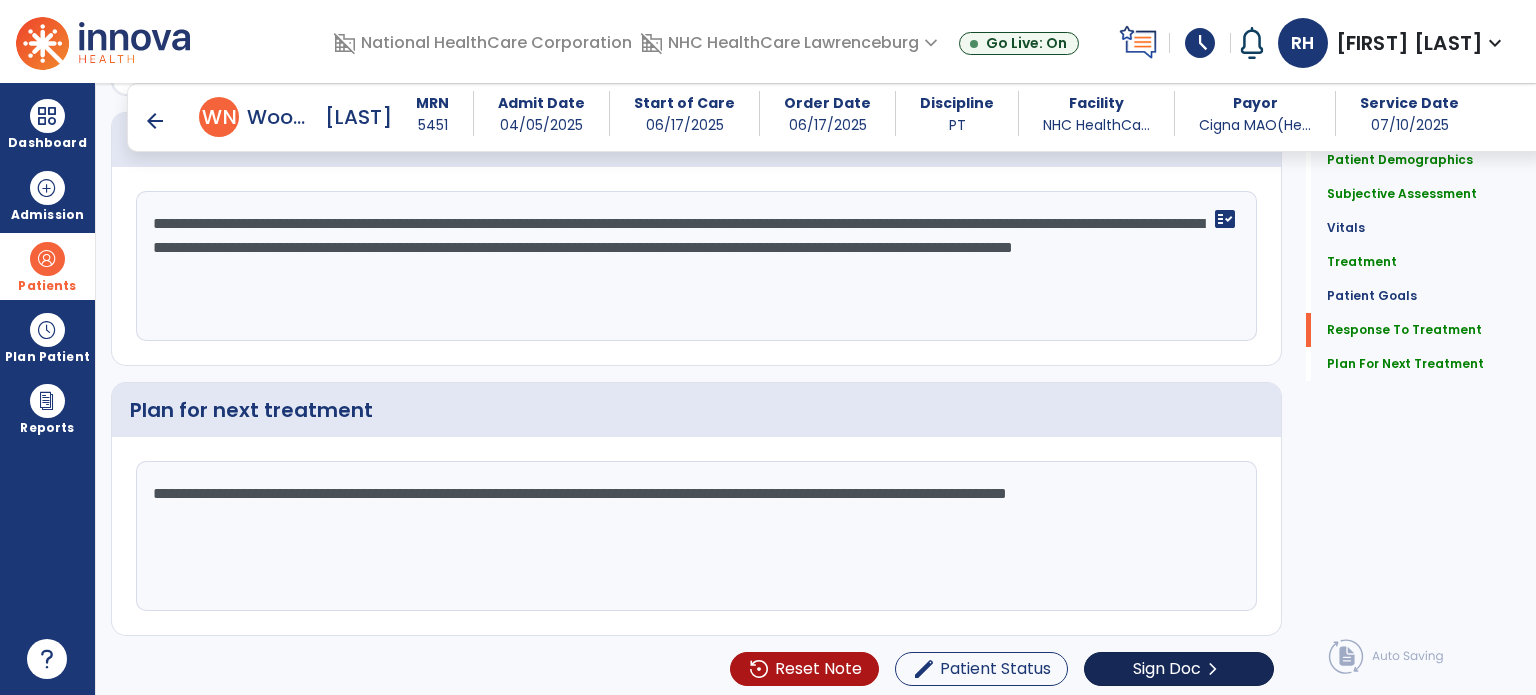 type on "**********" 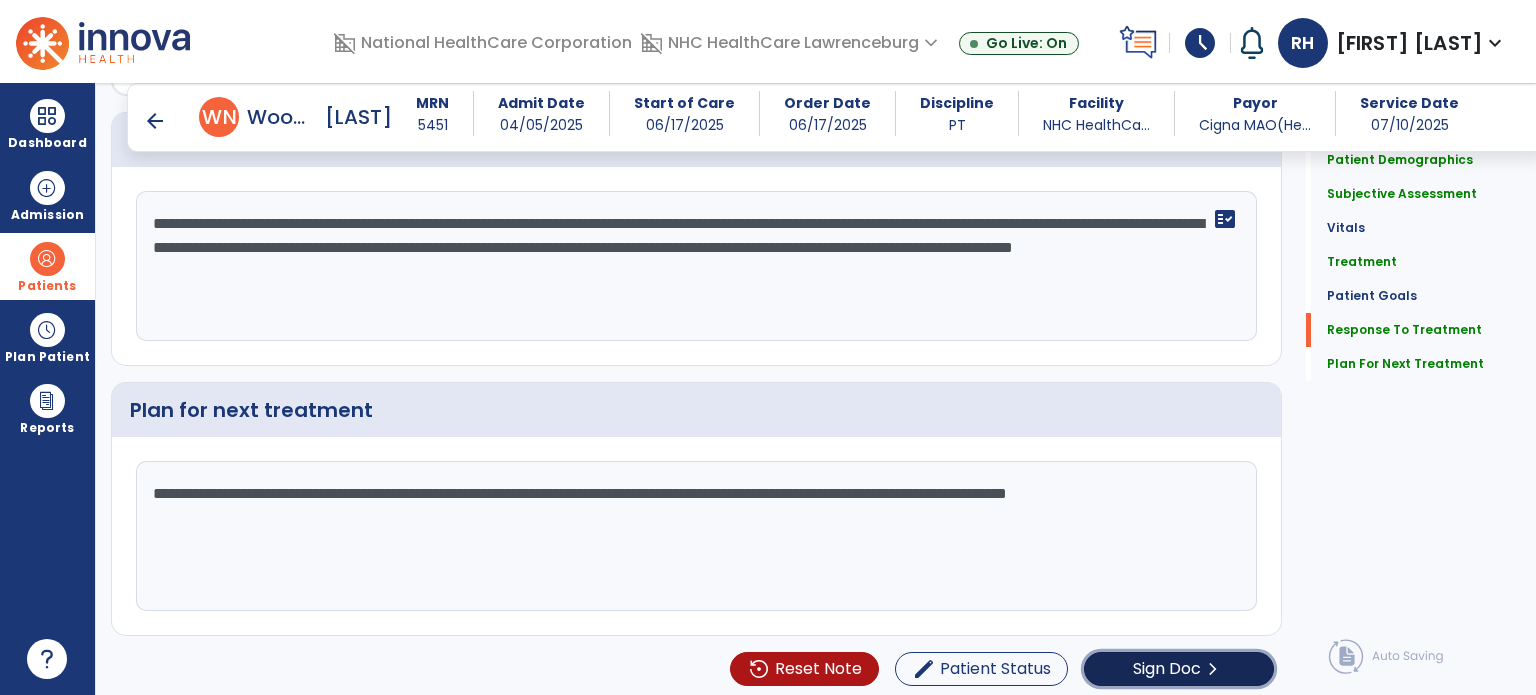 click on "Sign Doc" 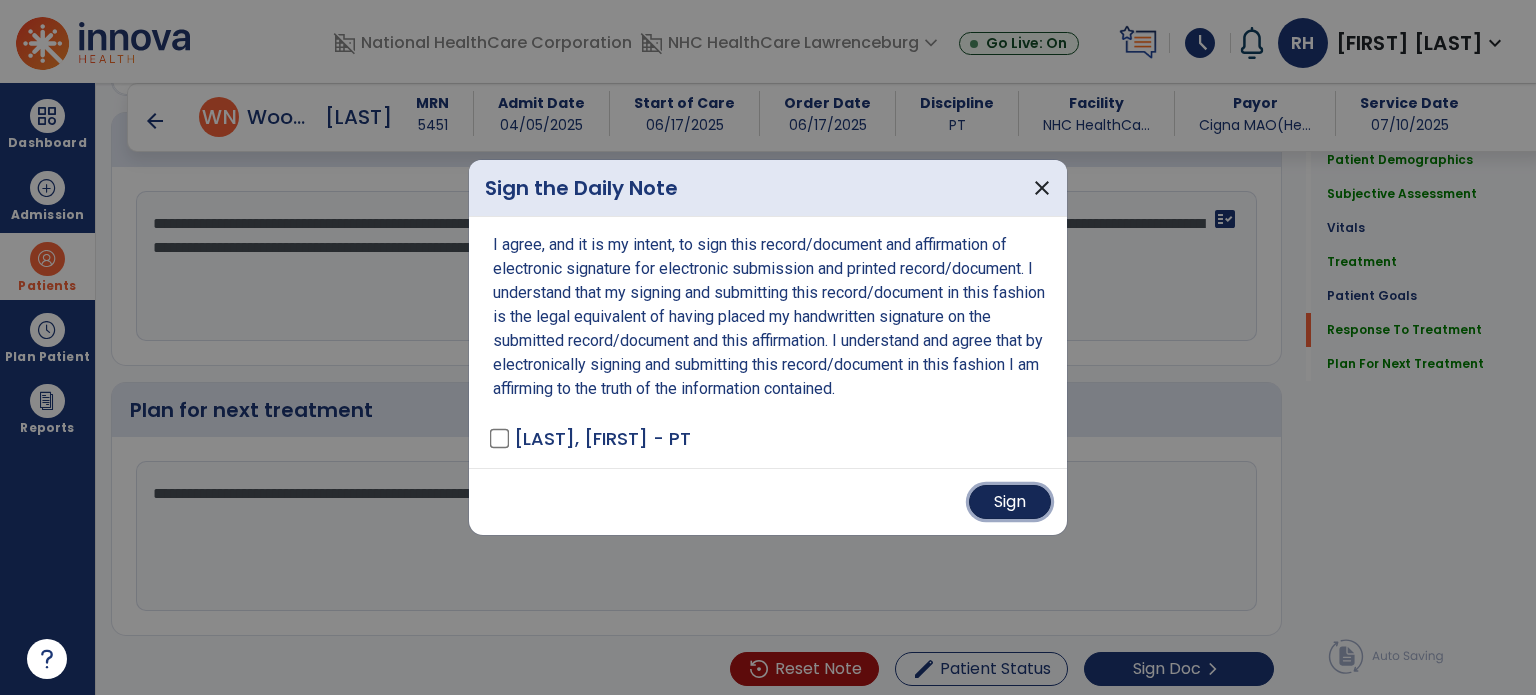 click on "Sign" at bounding box center [1010, 502] 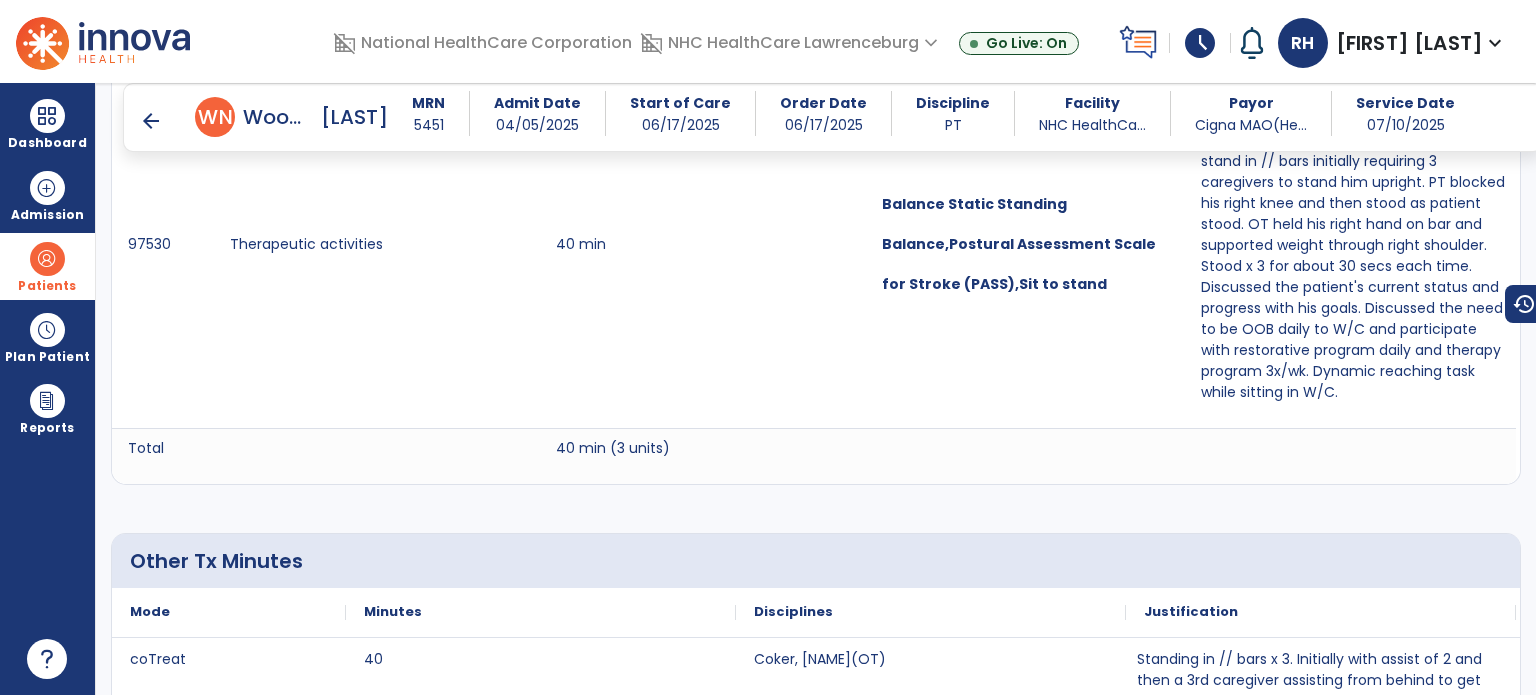 scroll, scrollTop: 1573, scrollLeft: 0, axis: vertical 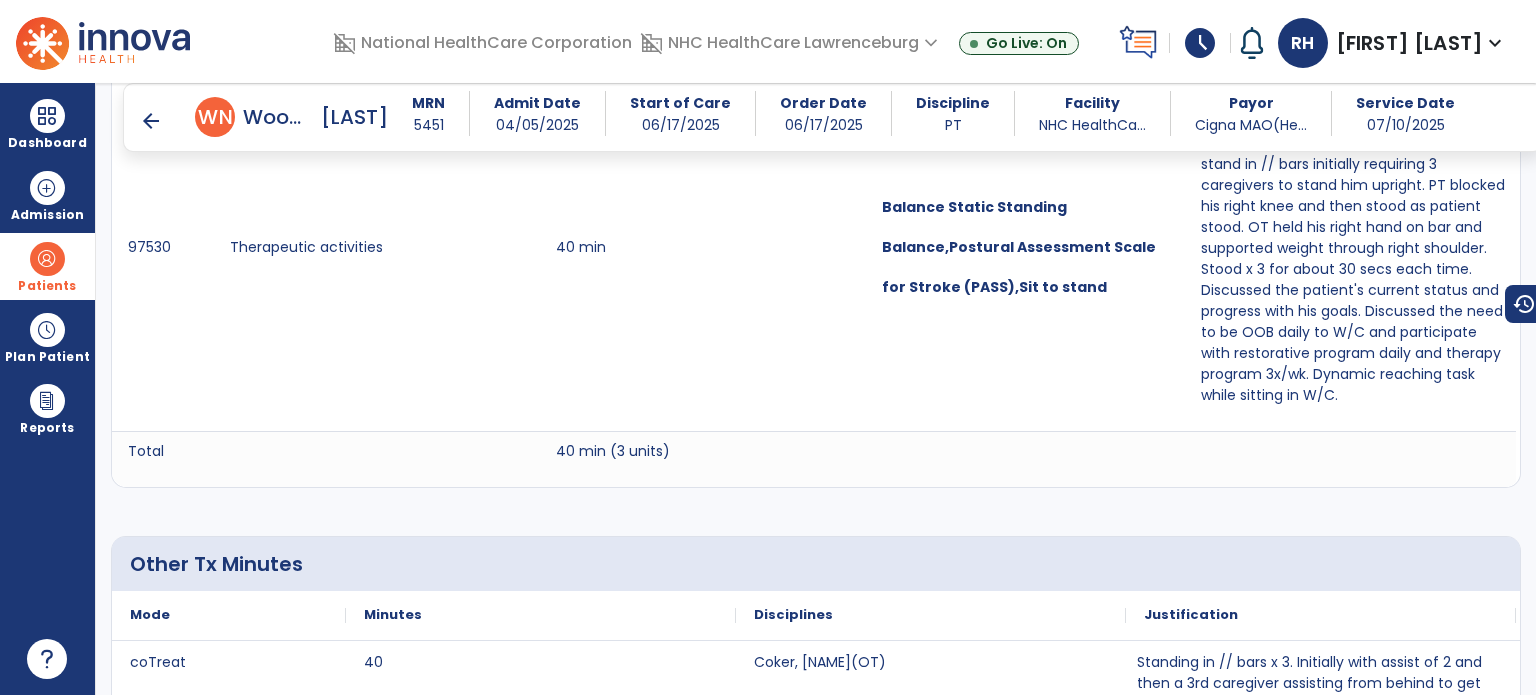 click on "Other Tx Minutes
Mode
Minutes
Disciplines
coTreat" 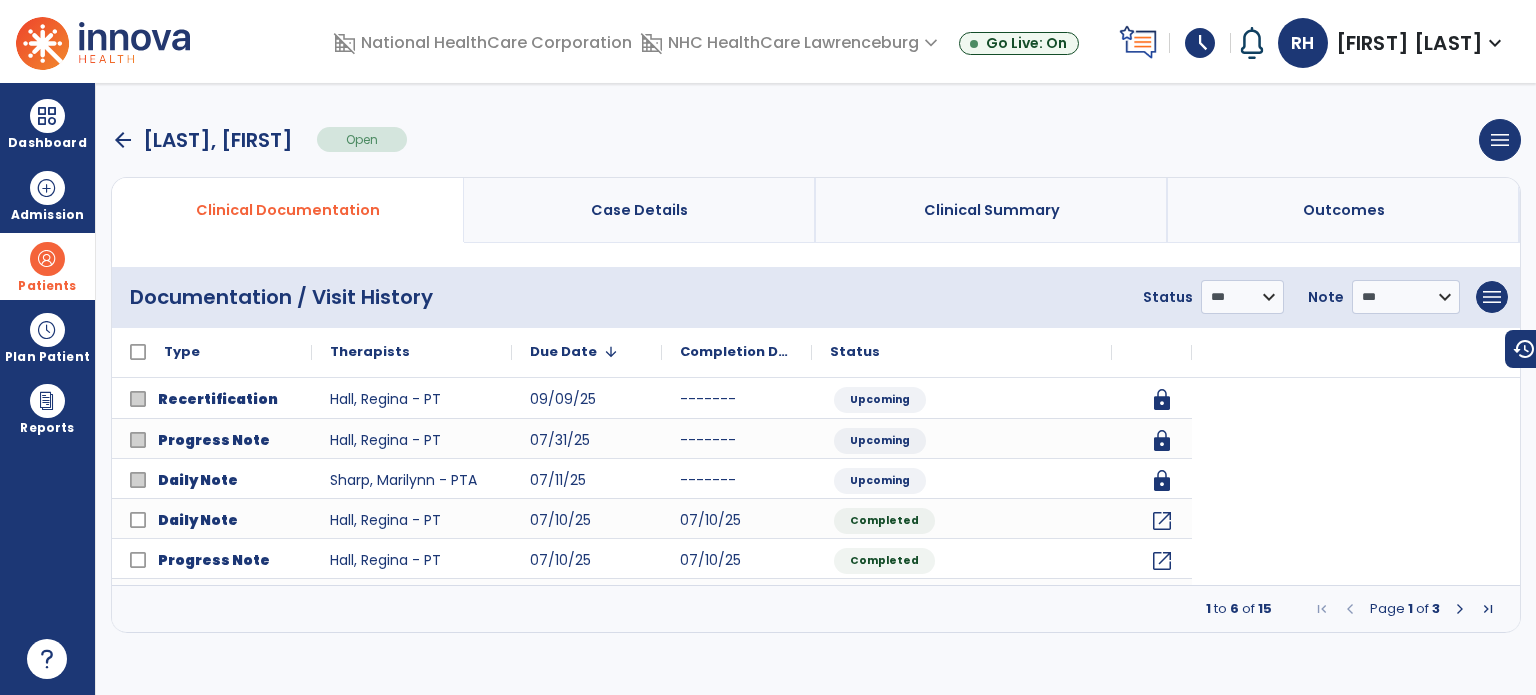 scroll, scrollTop: 0, scrollLeft: 0, axis: both 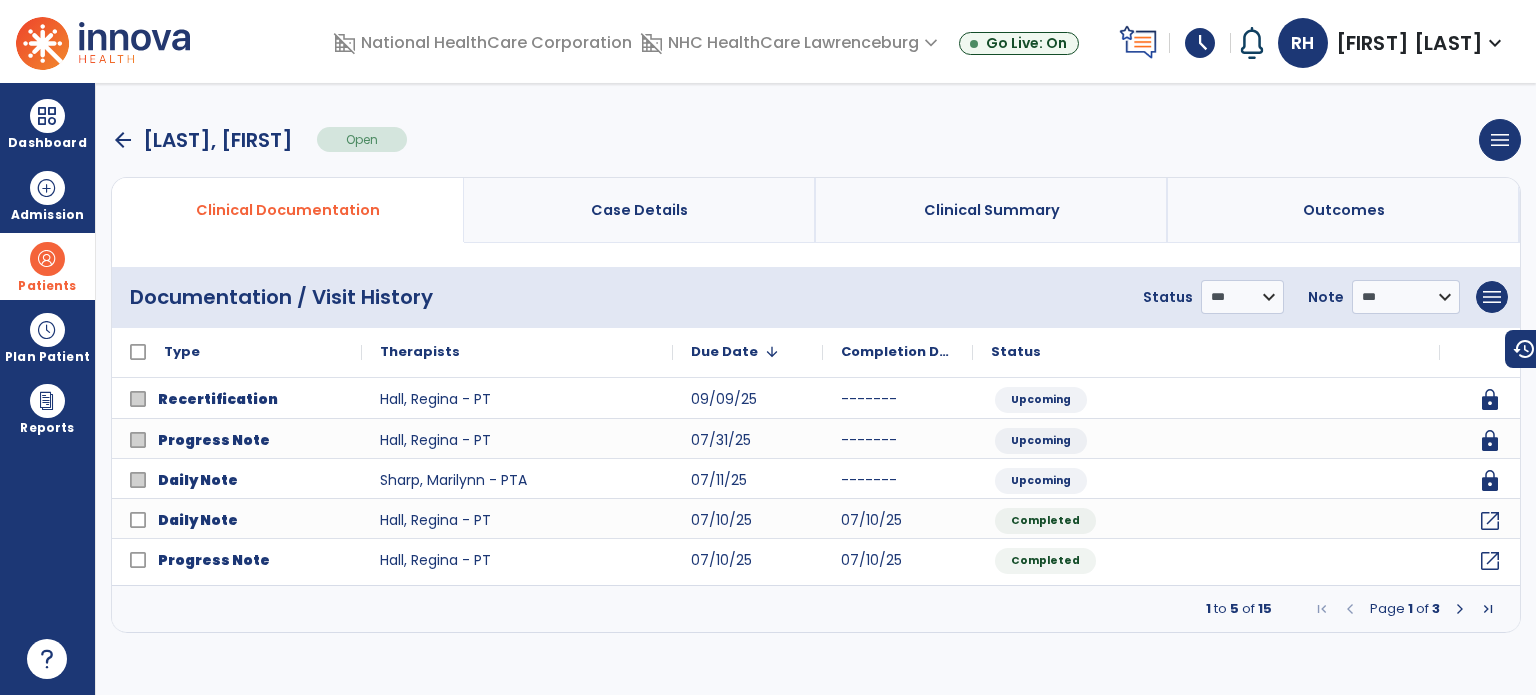 click on "Patients" at bounding box center (47, 266) 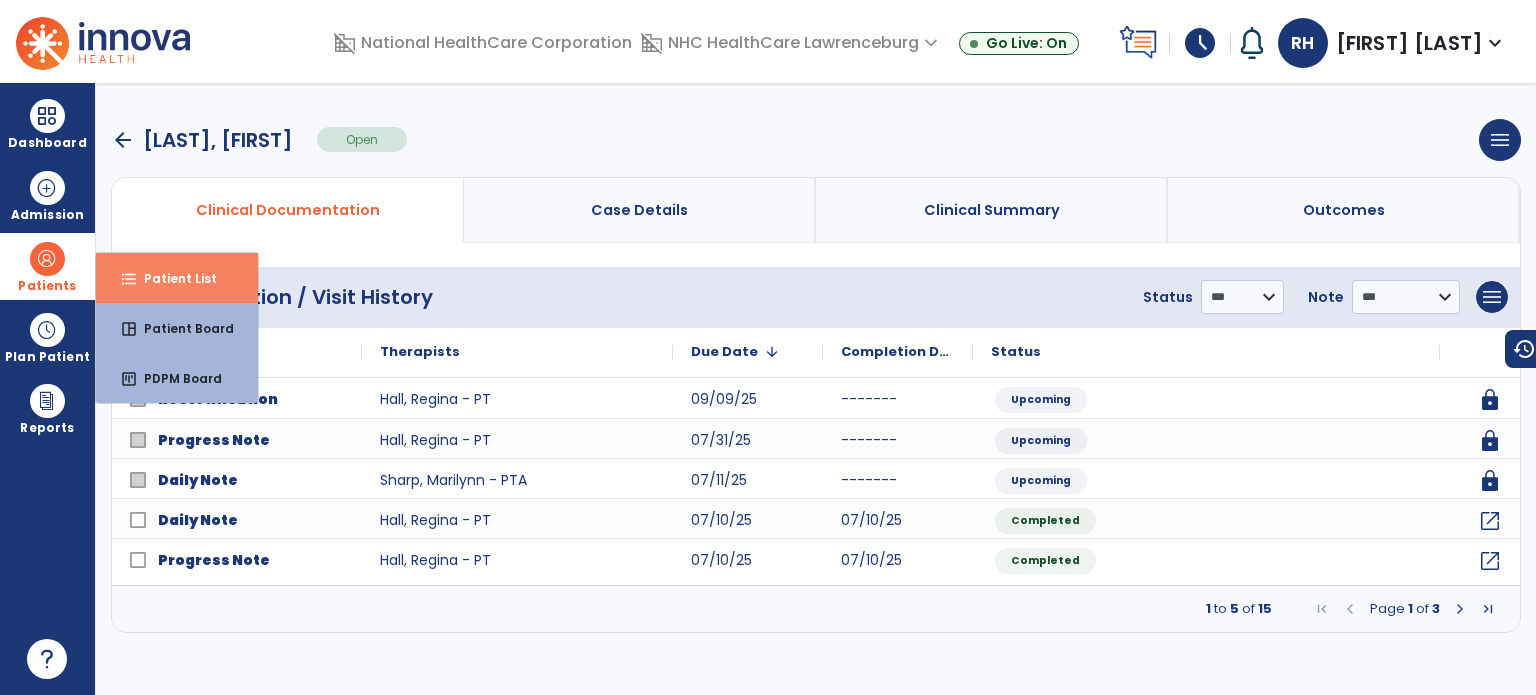 click on "Patient List" at bounding box center [172, 278] 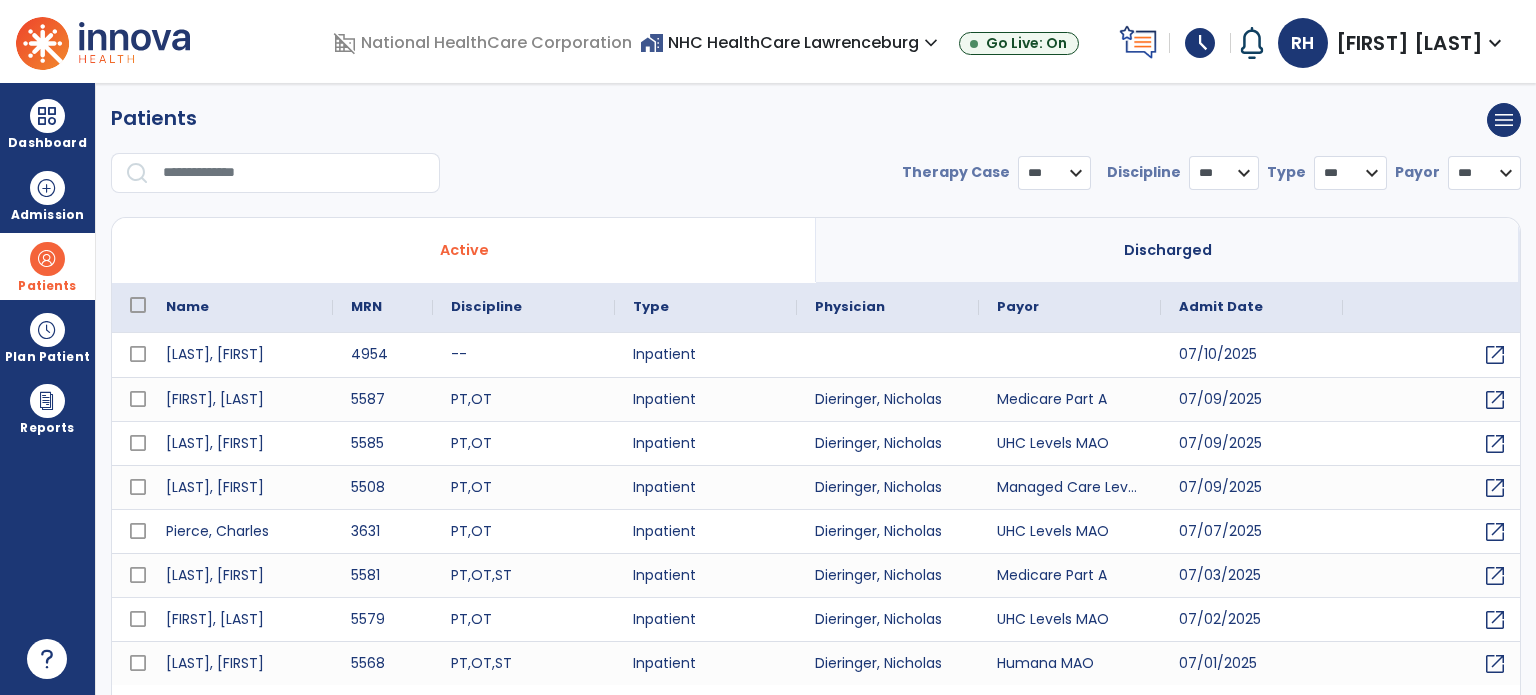select on "***" 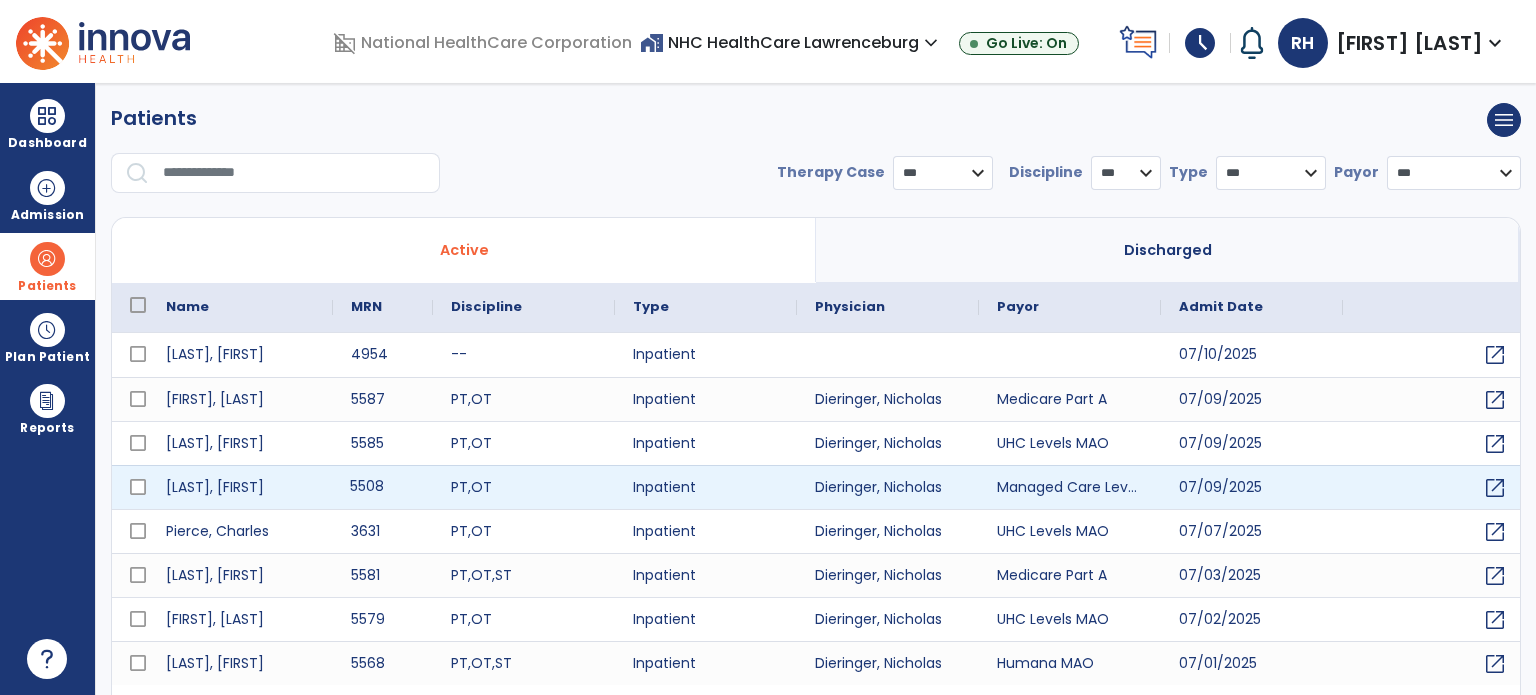 click on "5508" at bounding box center (383, 487) 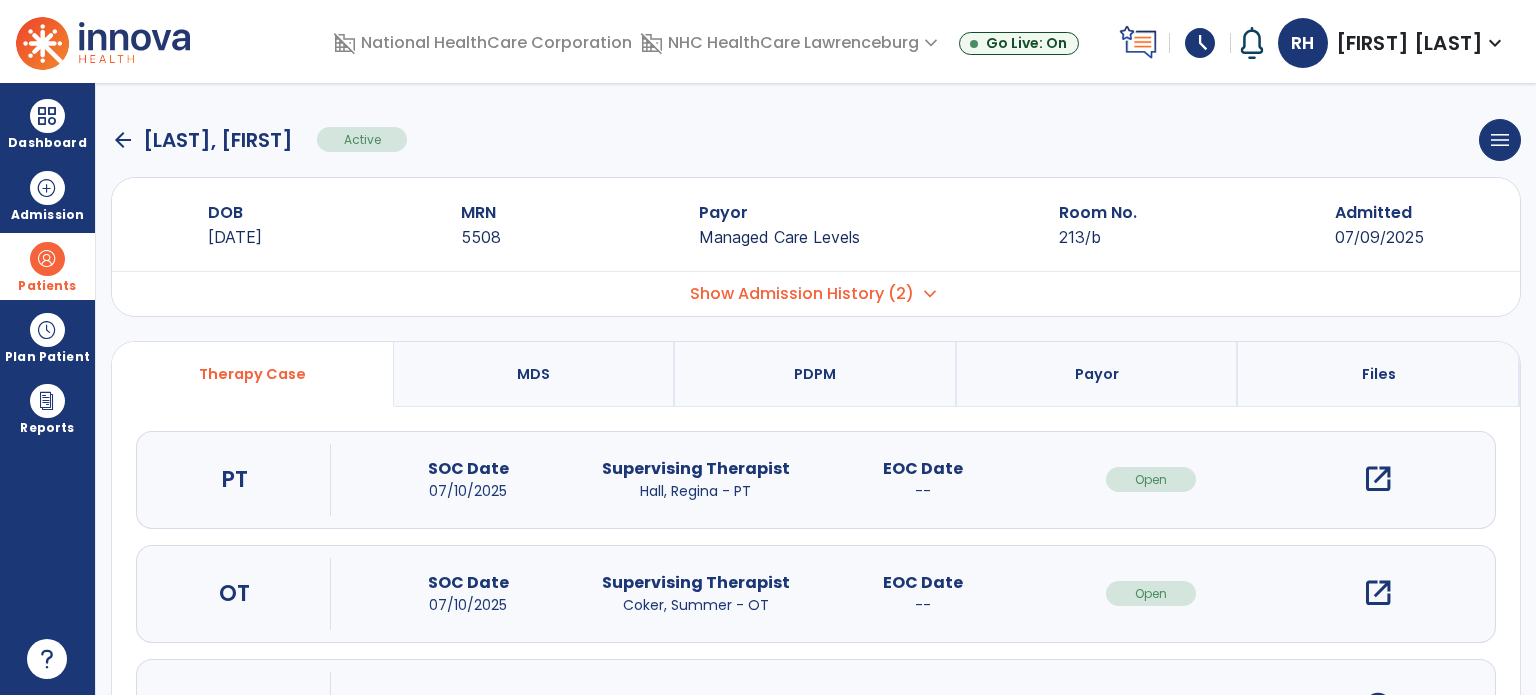 click on "open_in_new" at bounding box center [1378, 593] 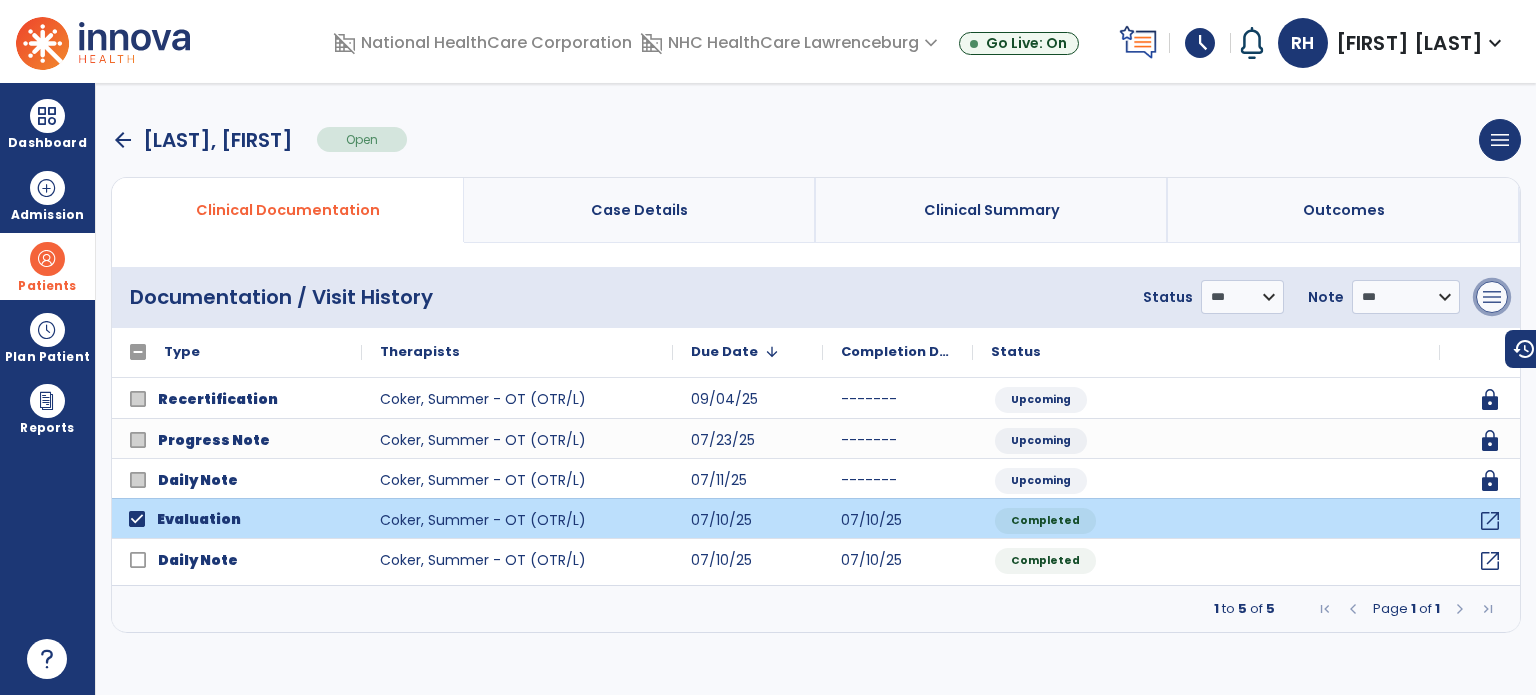 click on "menu" at bounding box center [1492, 297] 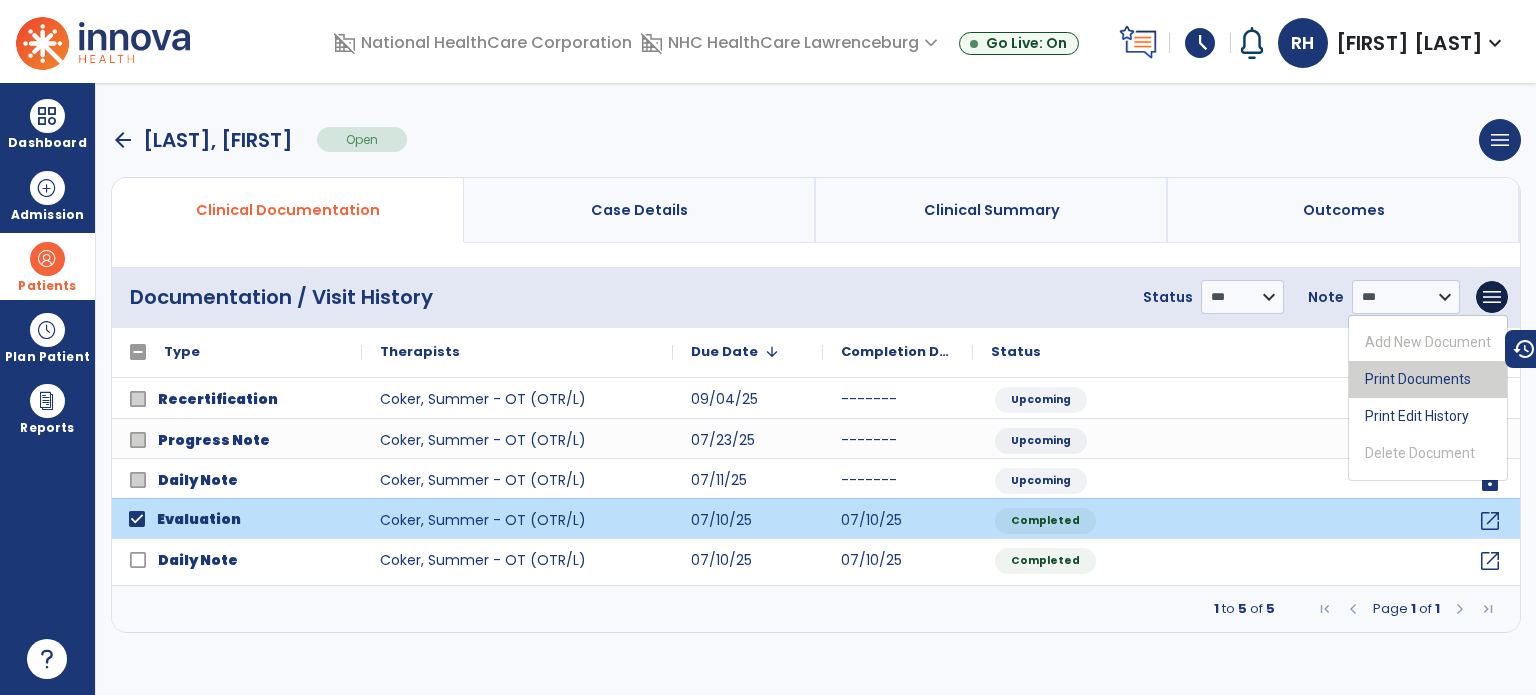 click on "Print Documents" at bounding box center (1428, 379) 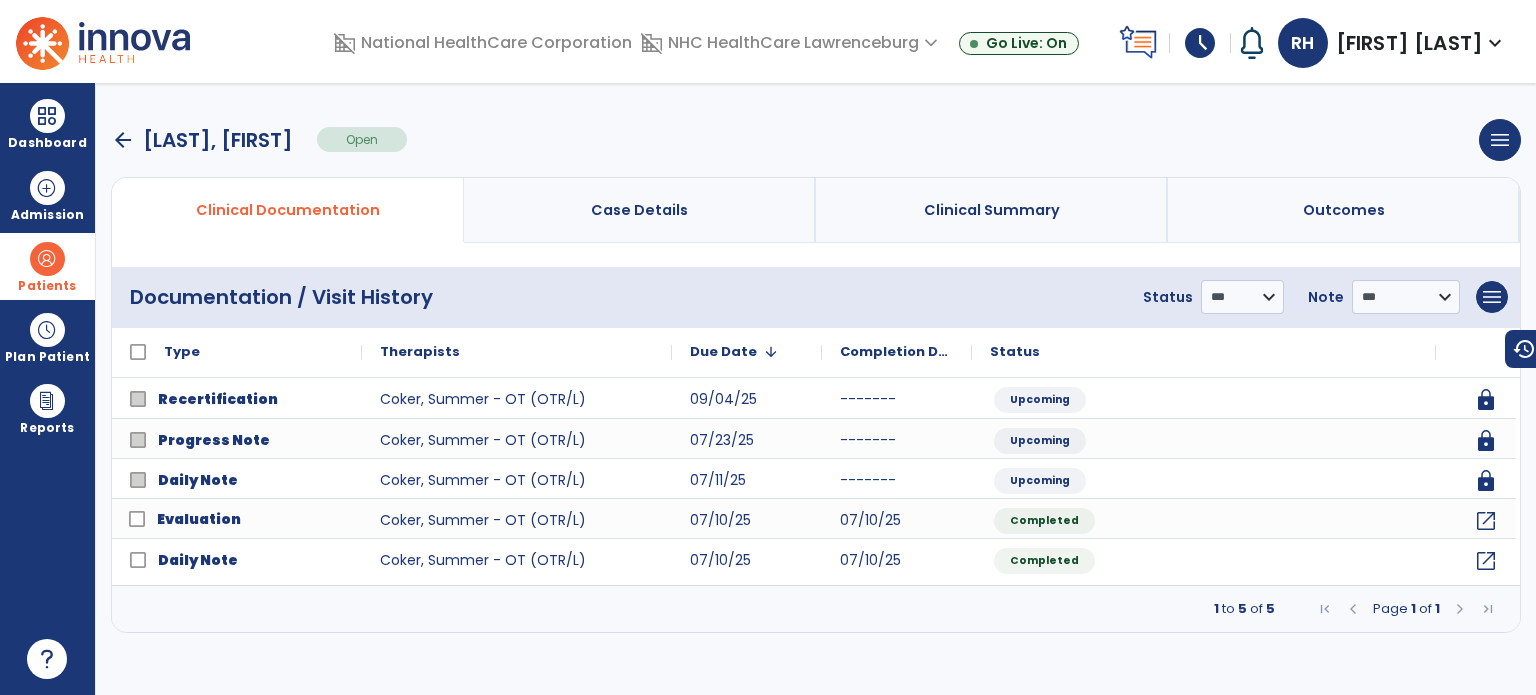 click on "arrow_back" at bounding box center (123, 140) 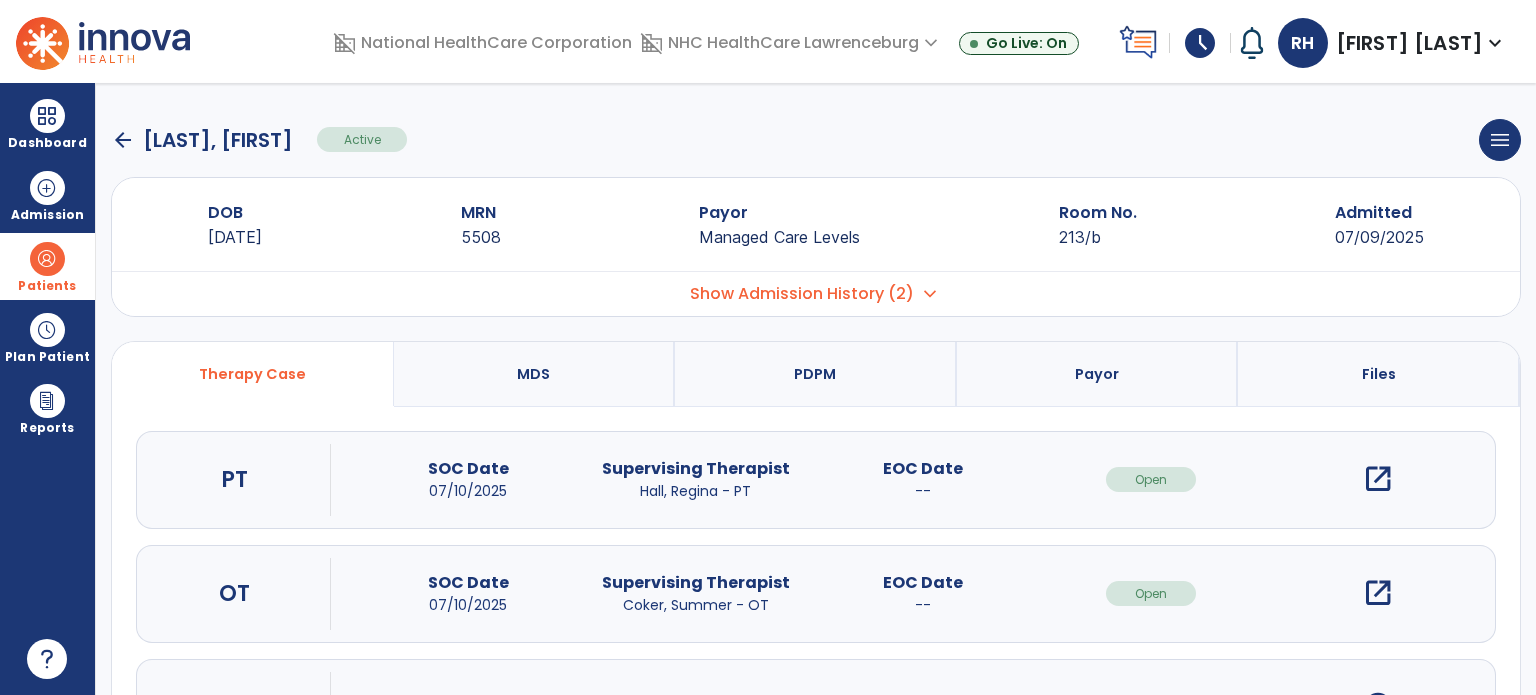 click on "open_in_new" at bounding box center (1378, 479) 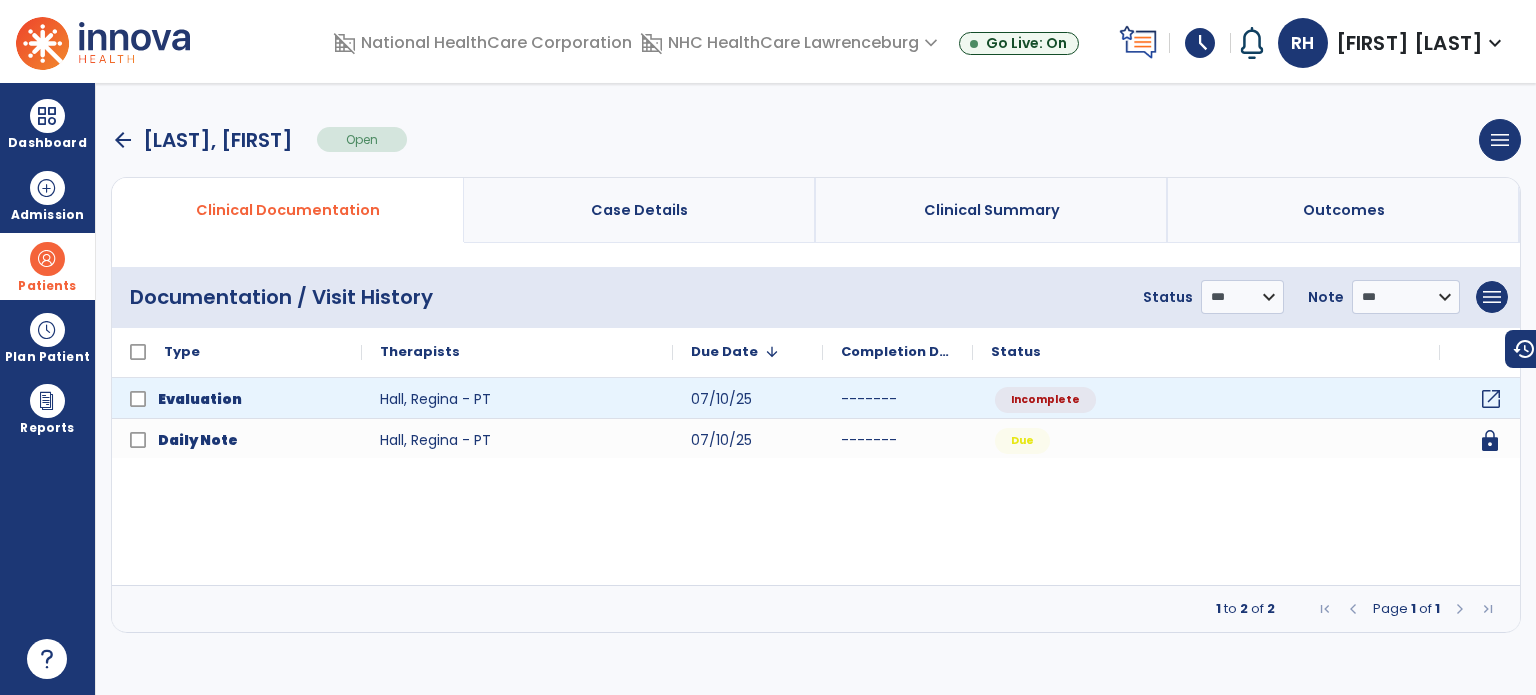 click on "open_in_new" 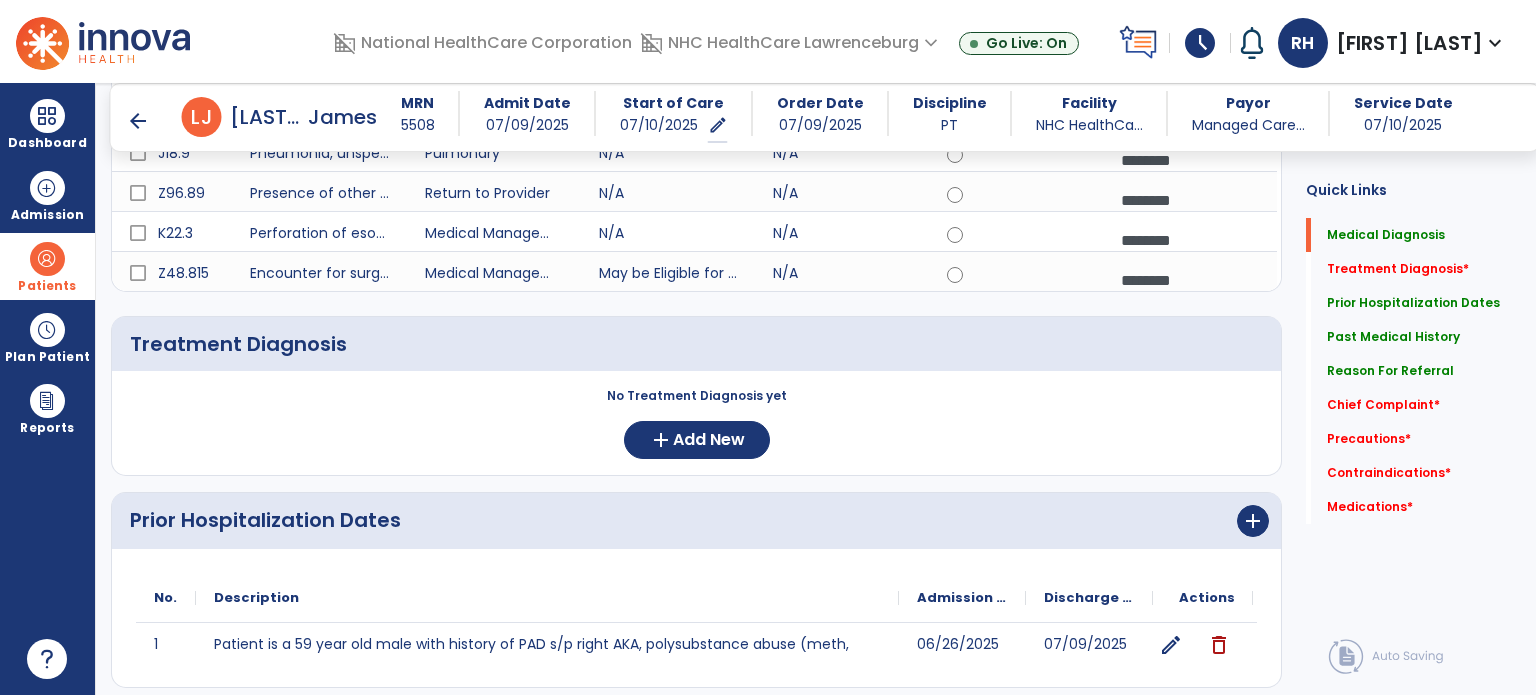 scroll, scrollTop: 399, scrollLeft: 0, axis: vertical 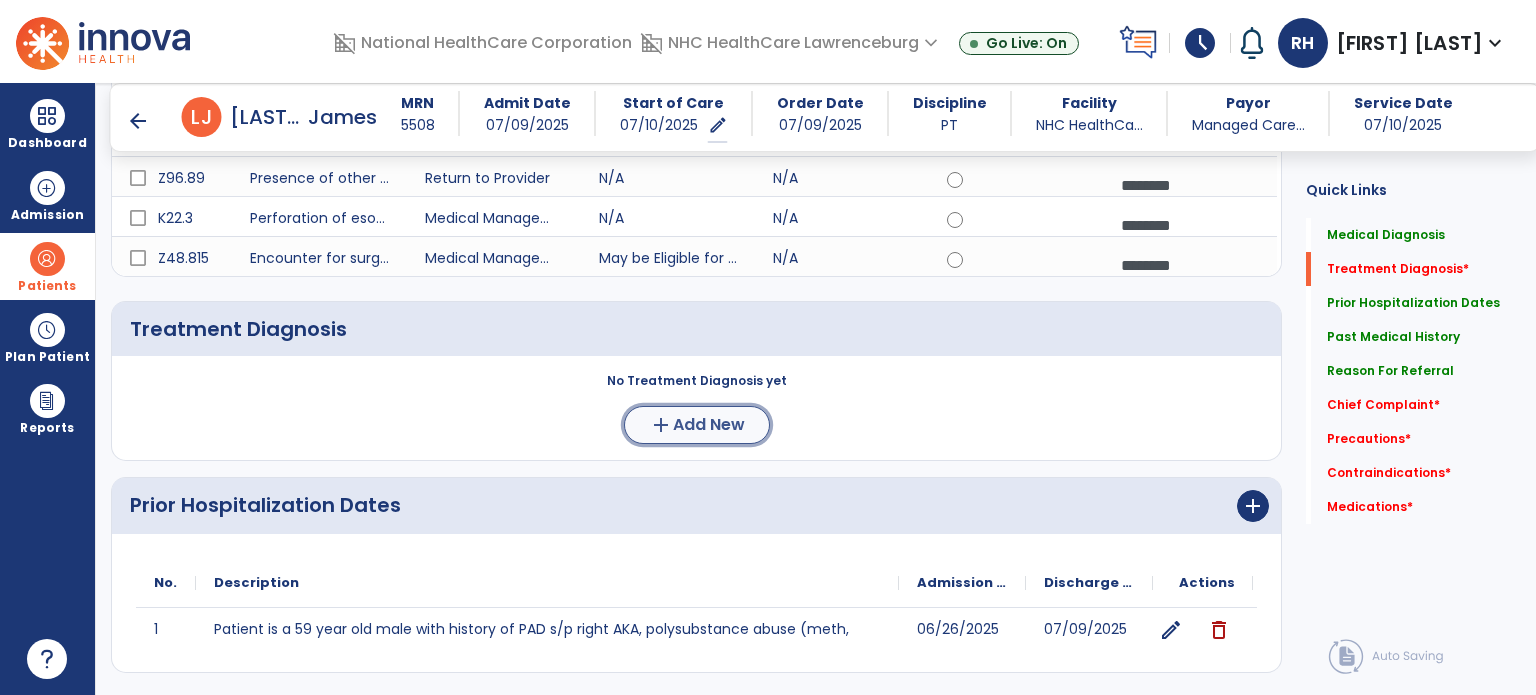 click on "Add New" 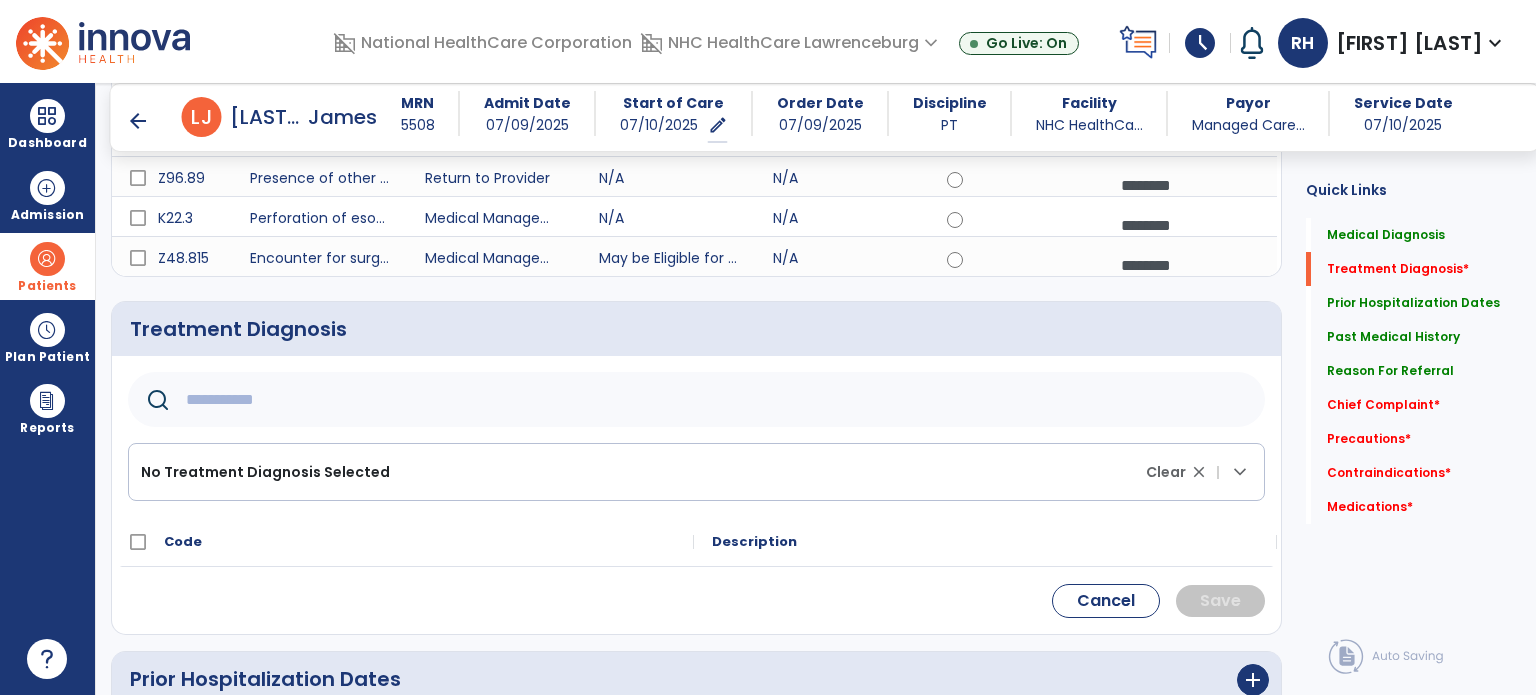 click 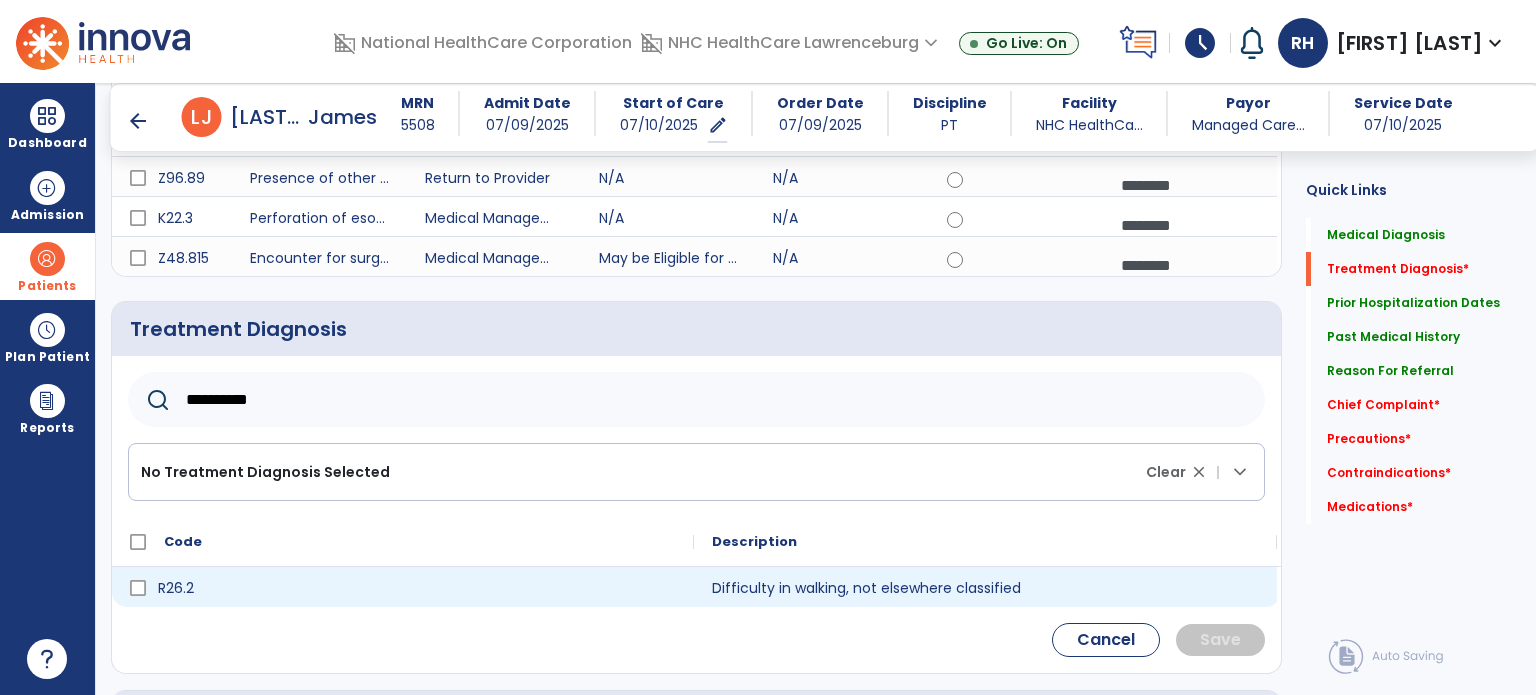 type on "**********" 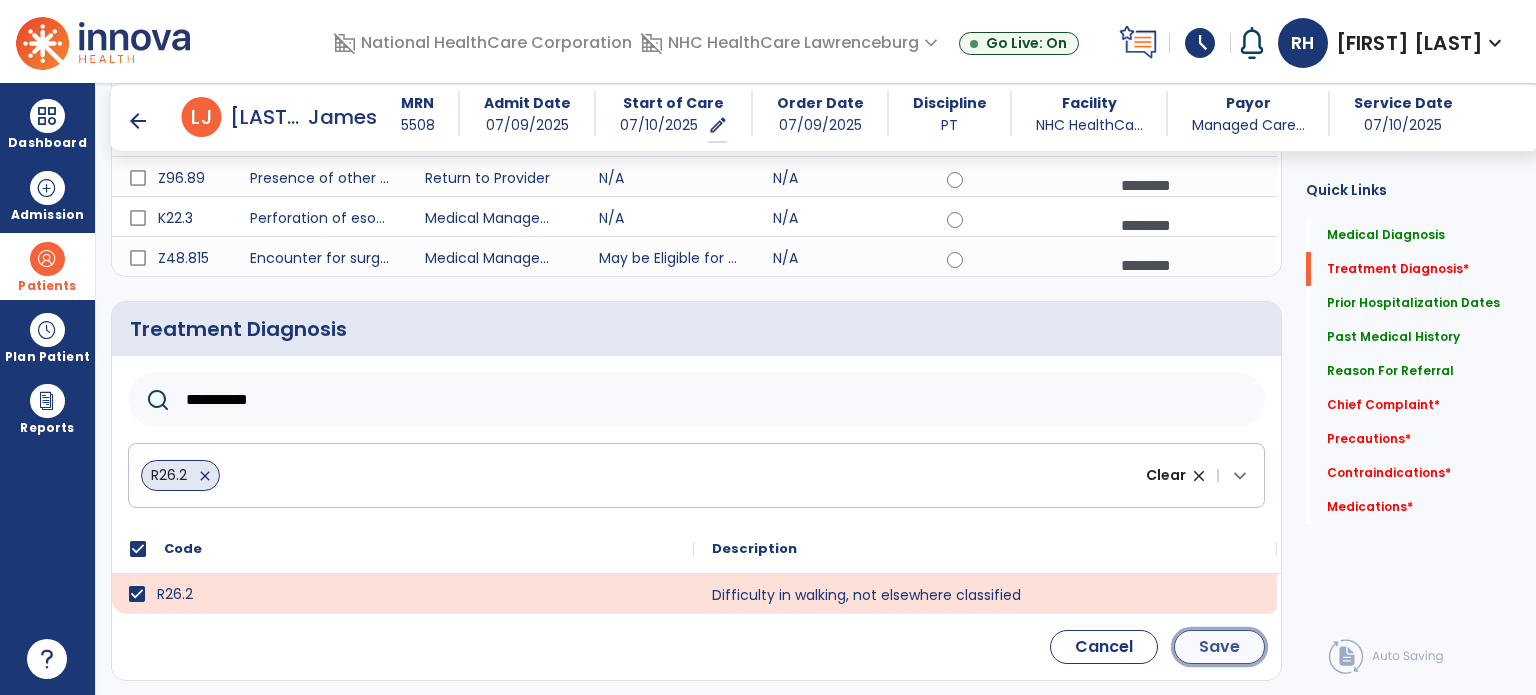 click on "Save" 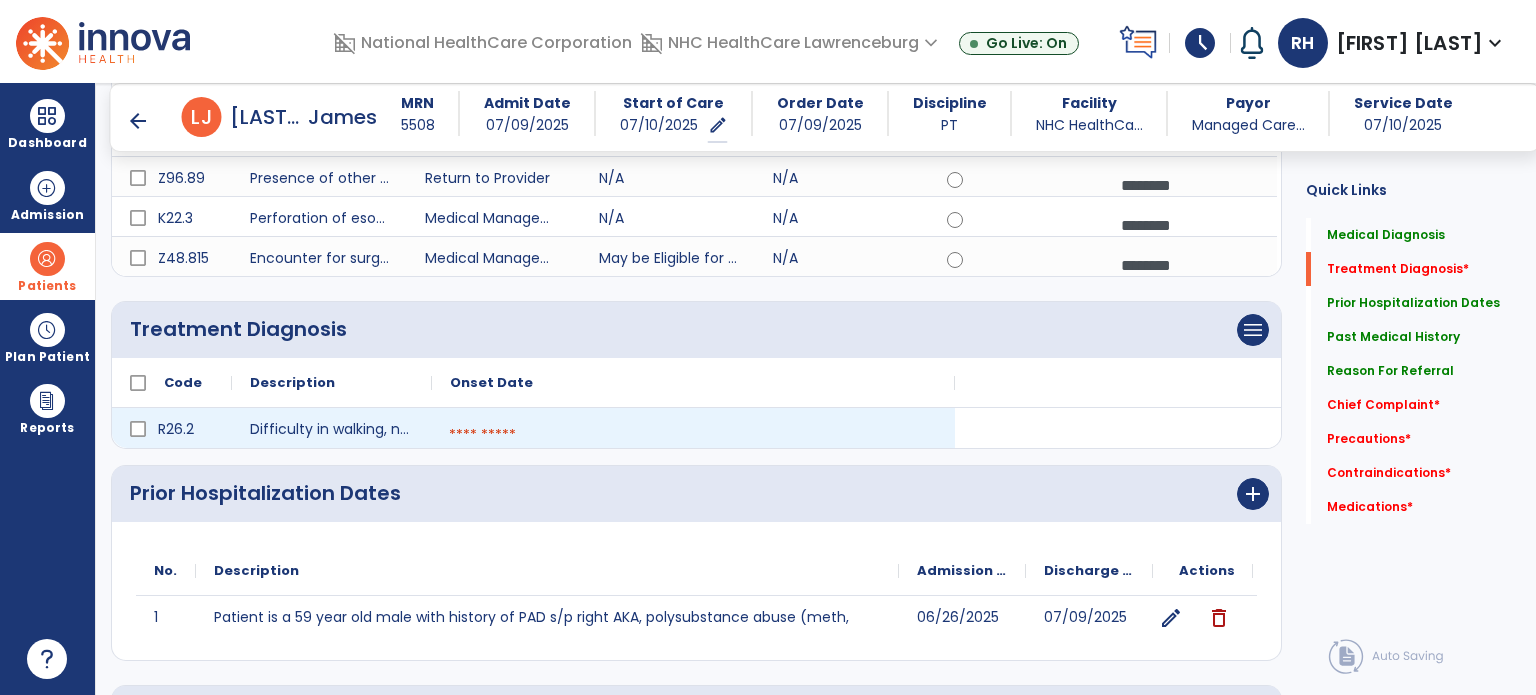 click at bounding box center [693, 435] 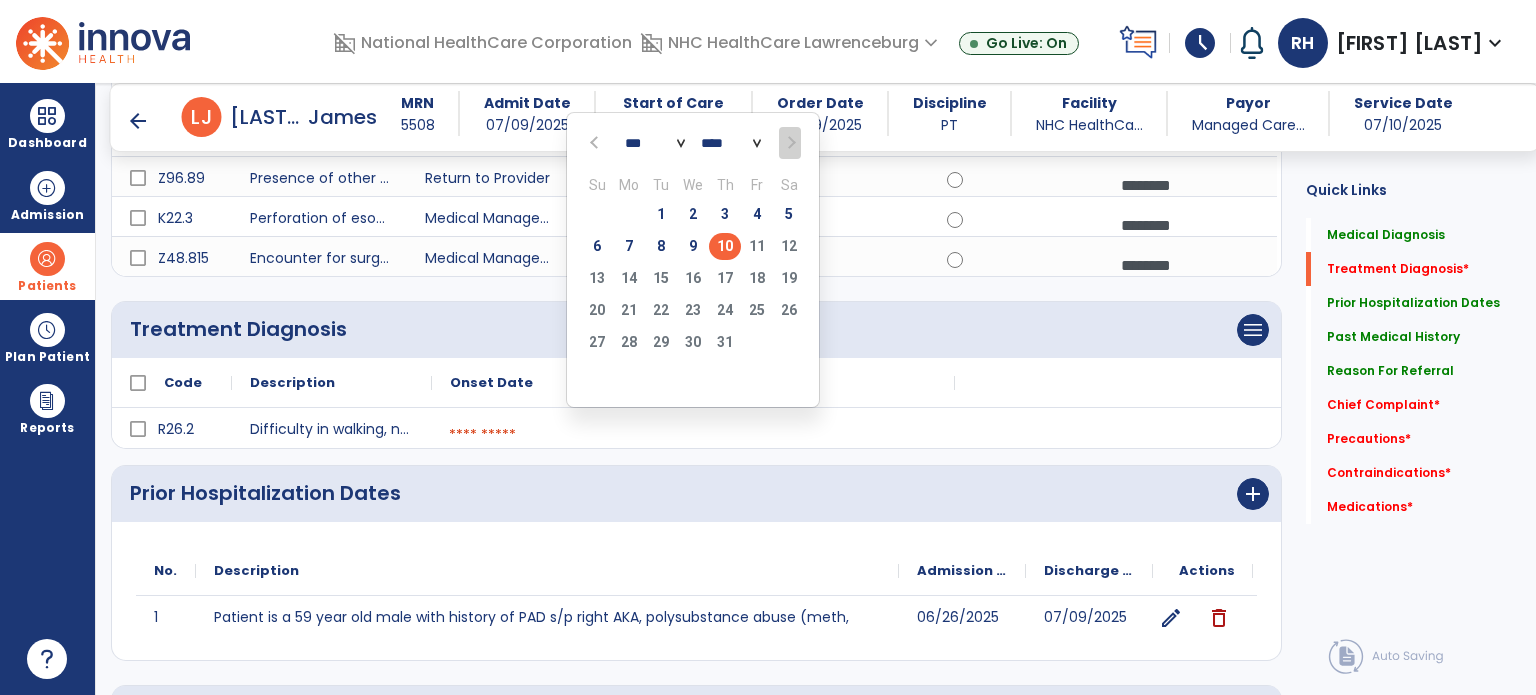 click on "10" 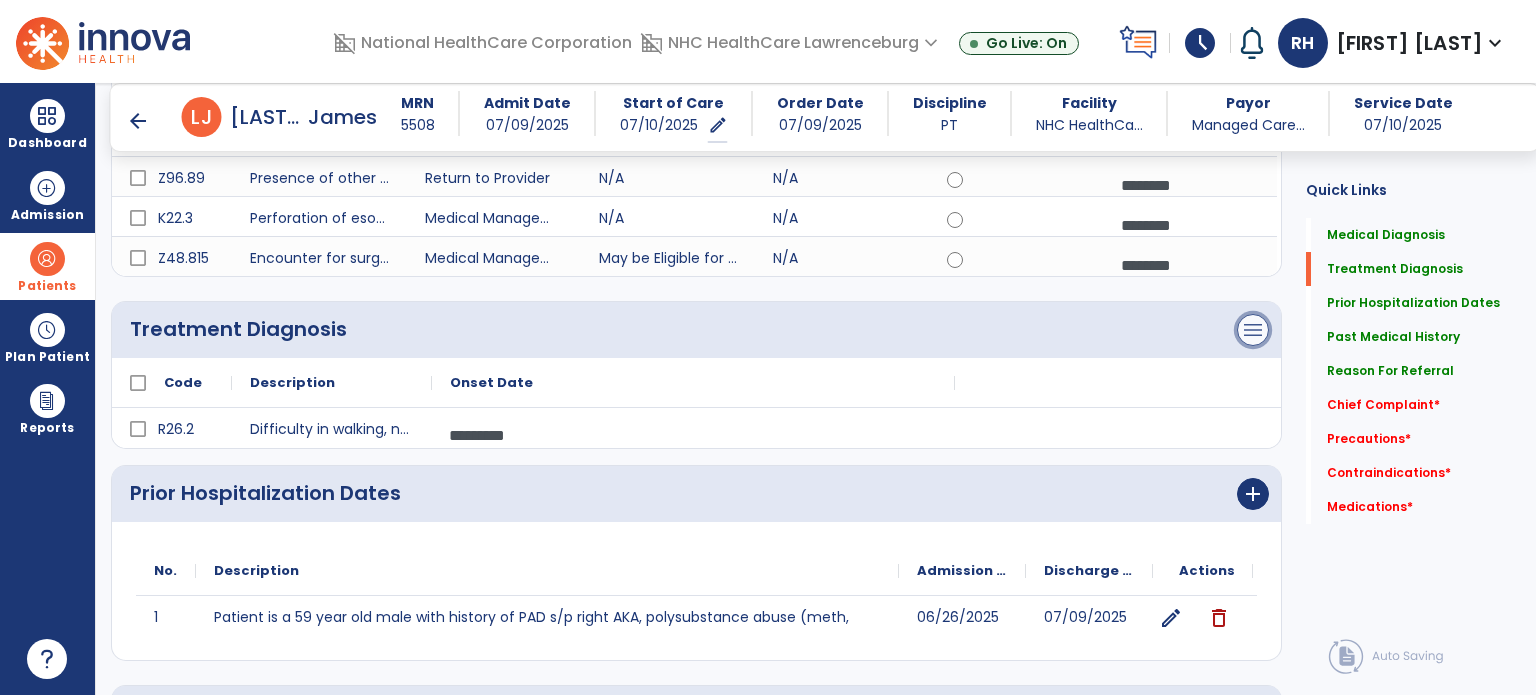 click on "menu" at bounding box center (1253, -42) 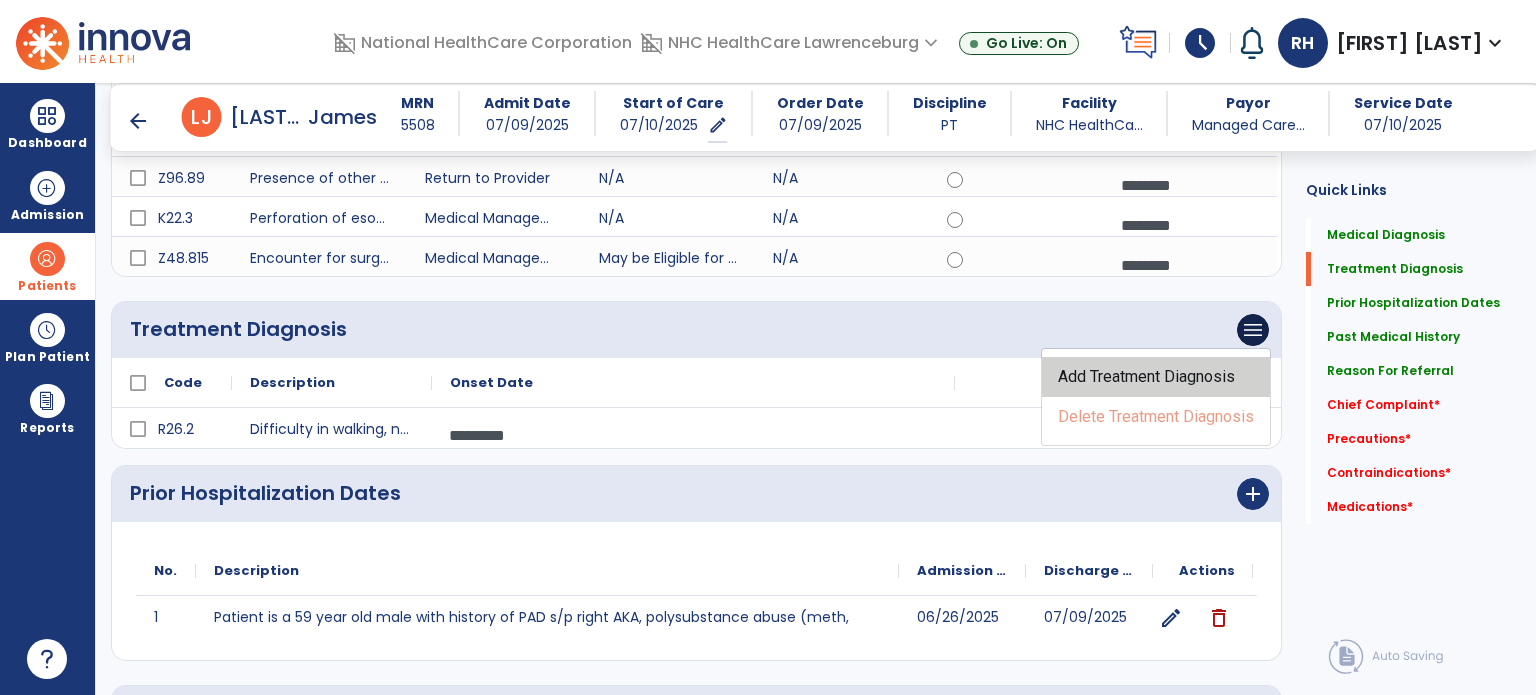 click on "Add Treatment Diagnosis" 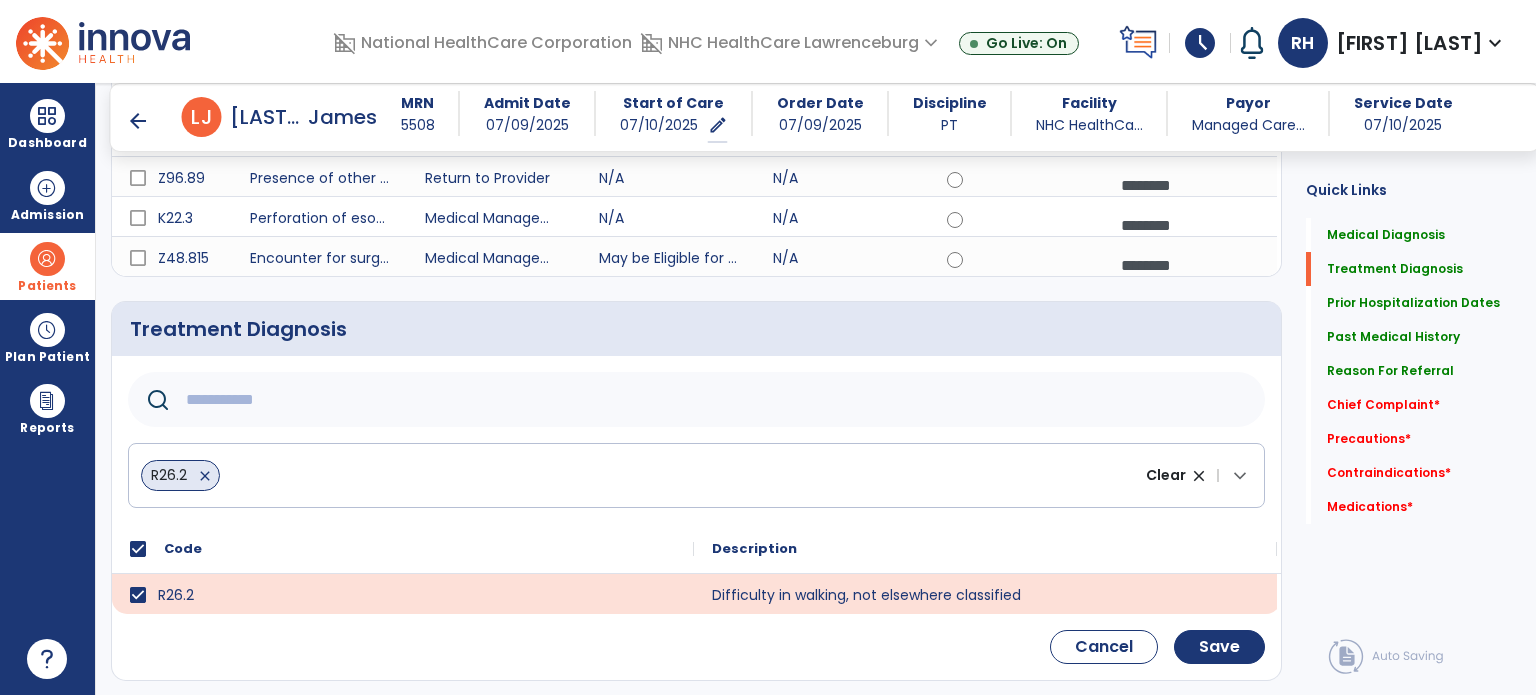 click 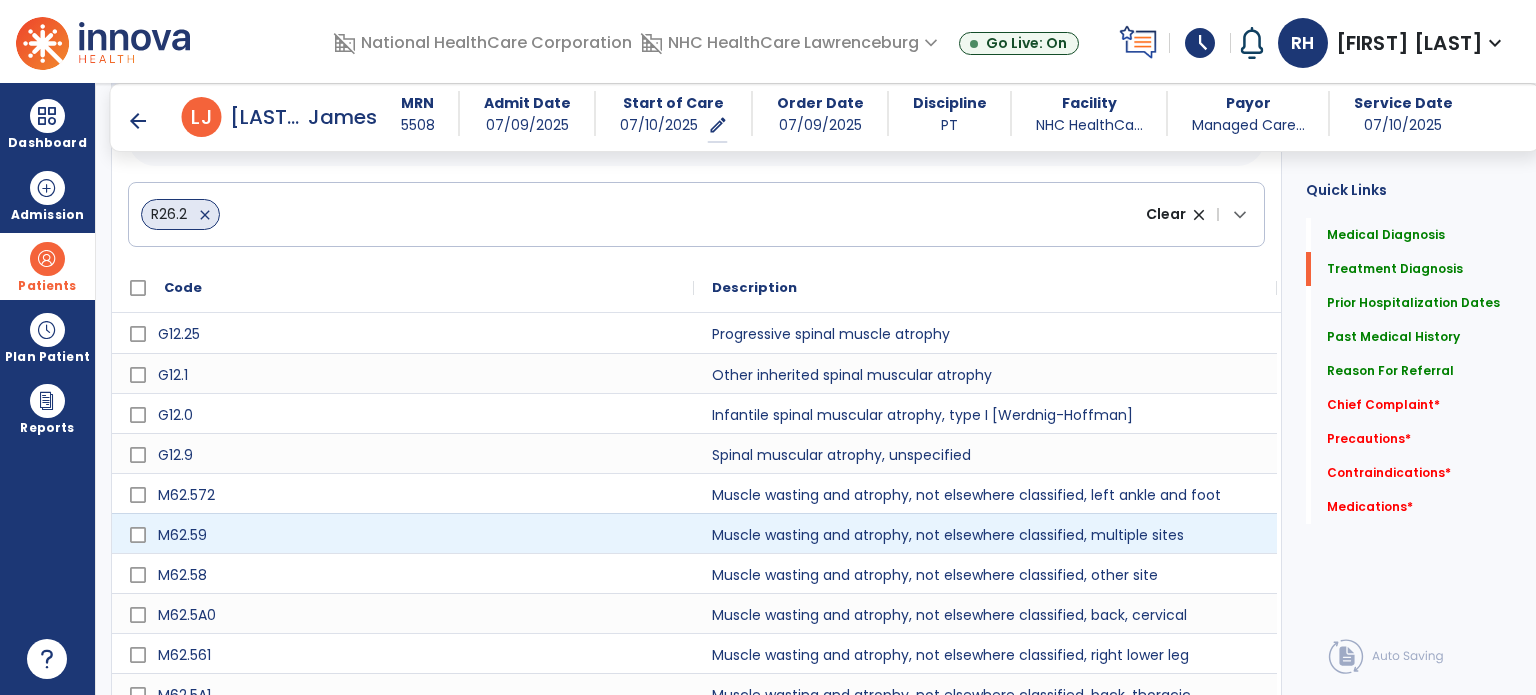 scroll, scrollTop: 722, scrollLeft: 0, axis: vertical 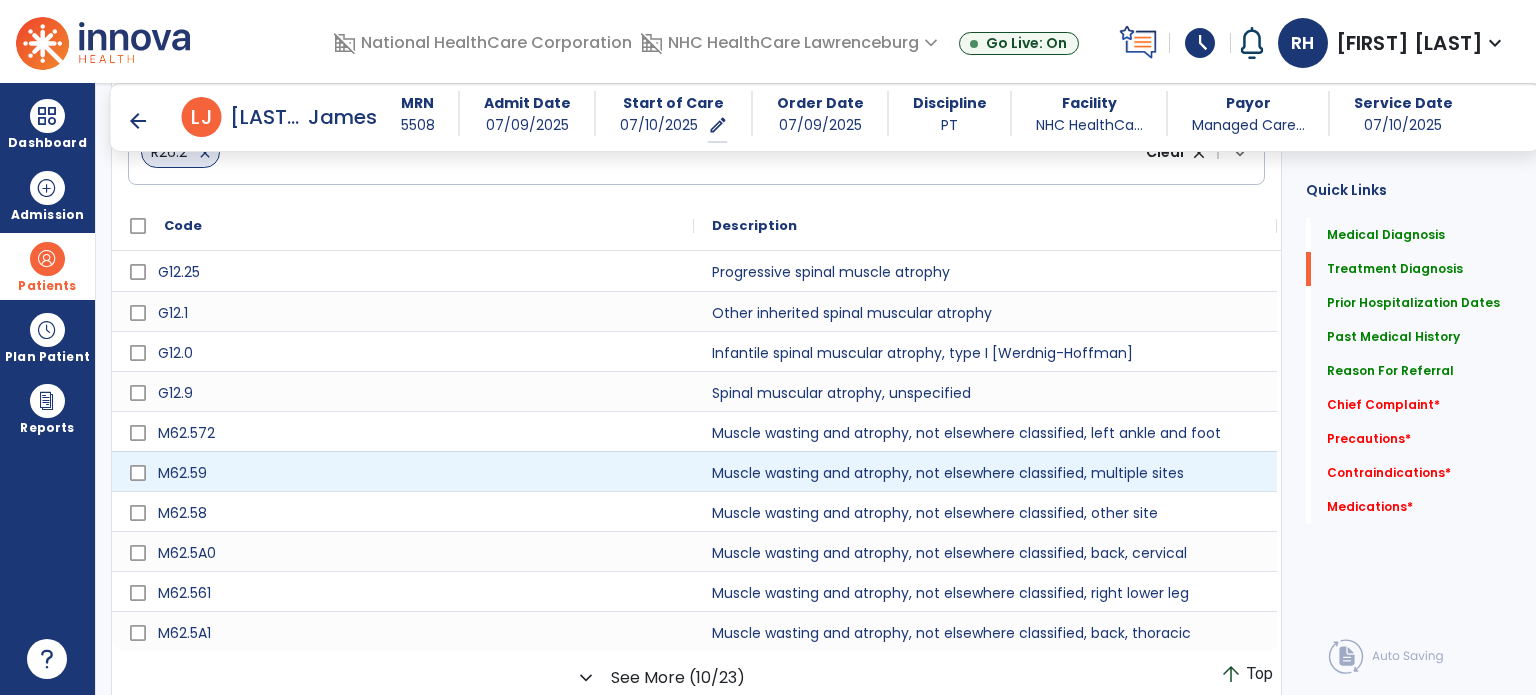 type on "*******" 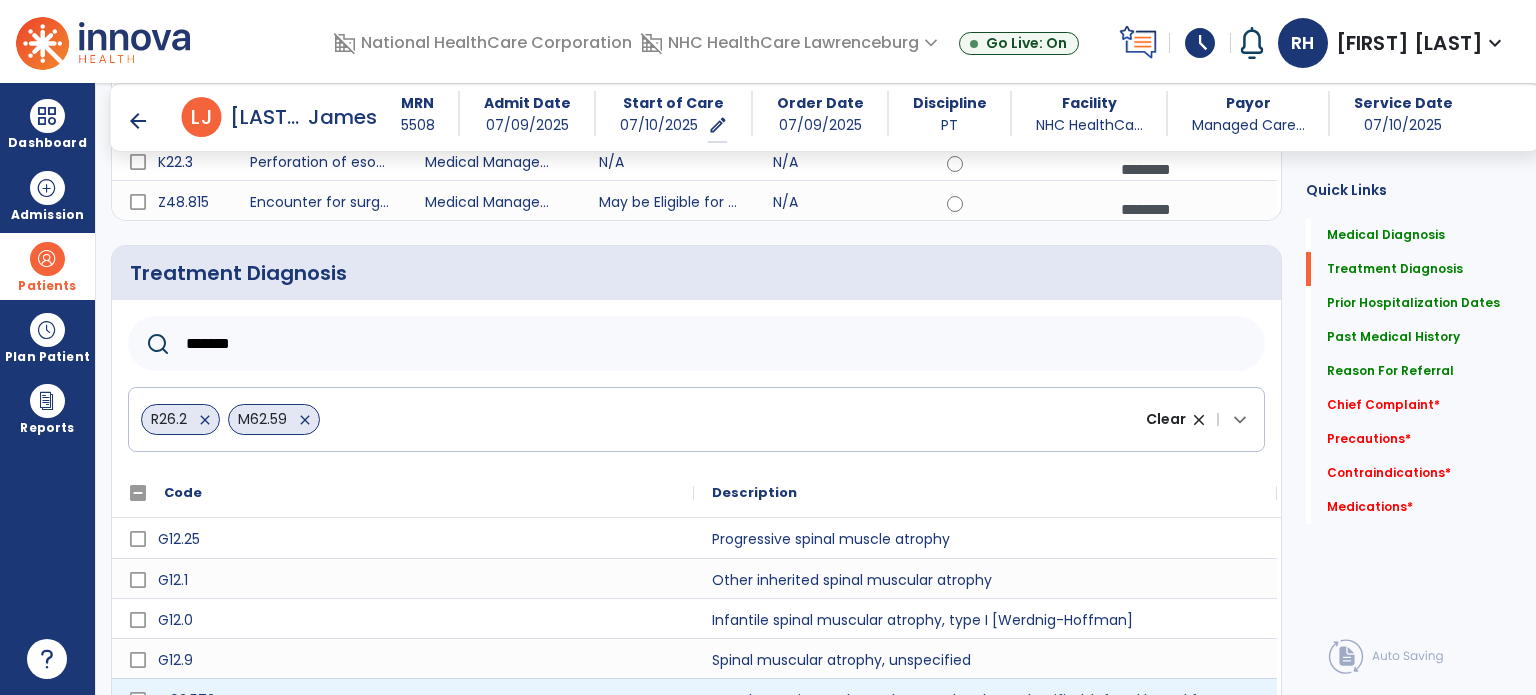 scroll, scrollTop: 433, scrollLeft: 0, axis: vertical 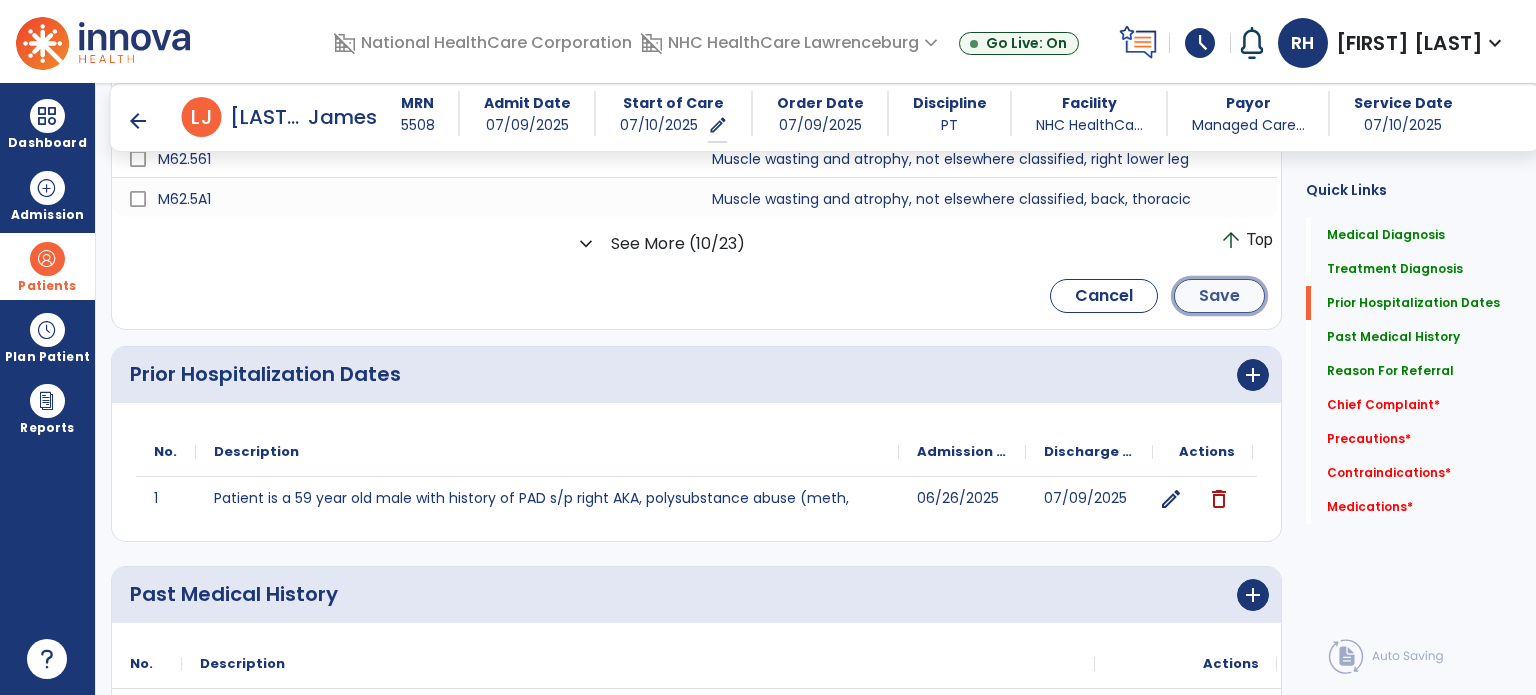 click on "Save" 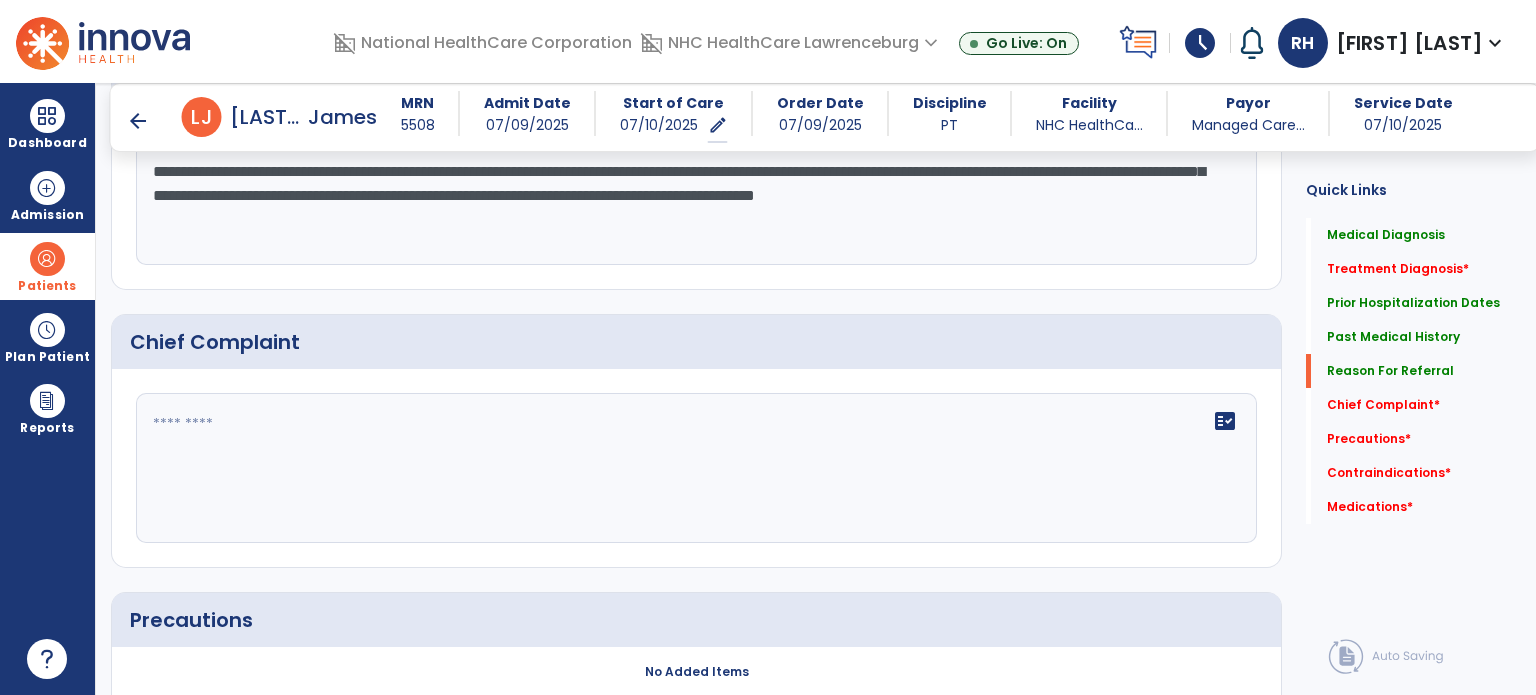 scroll, scrollTop: 1476, scrollLeft: 0, axis: vertical 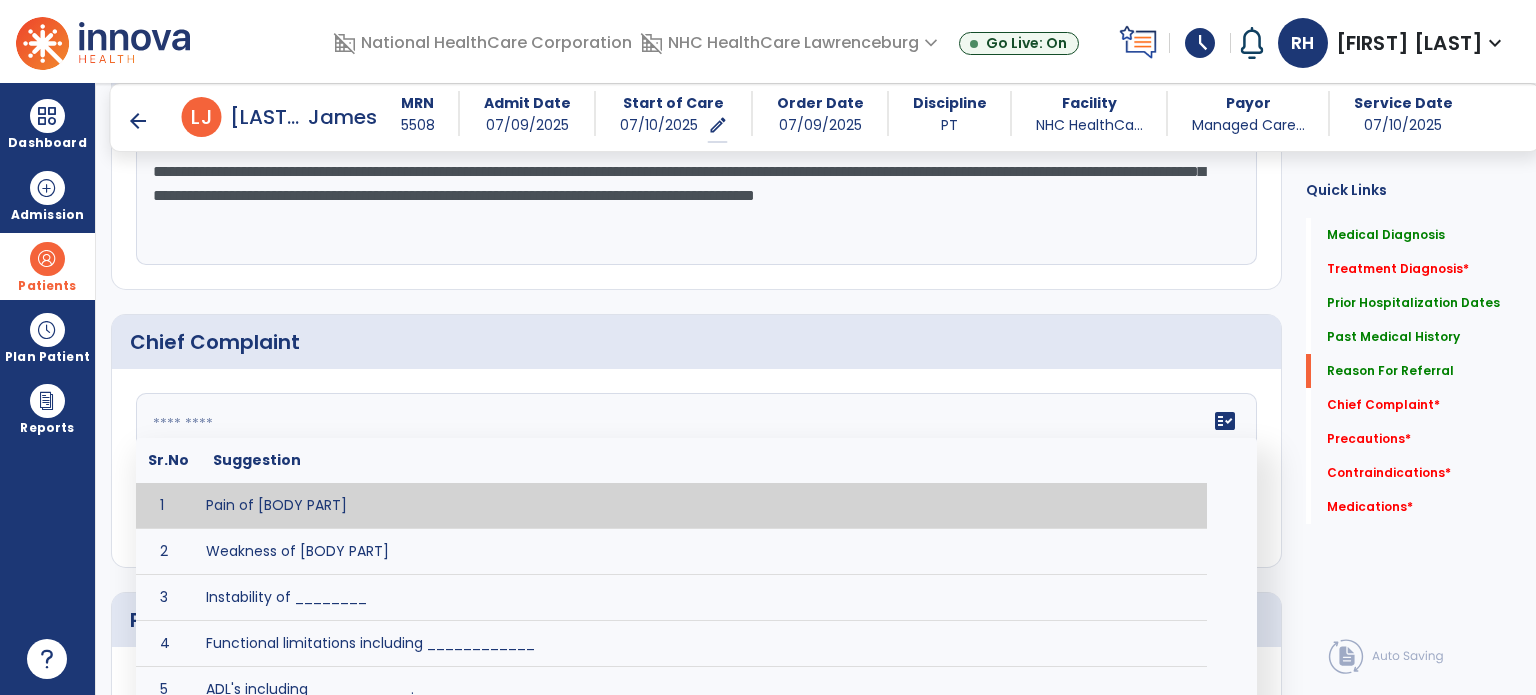 paste on "**********" 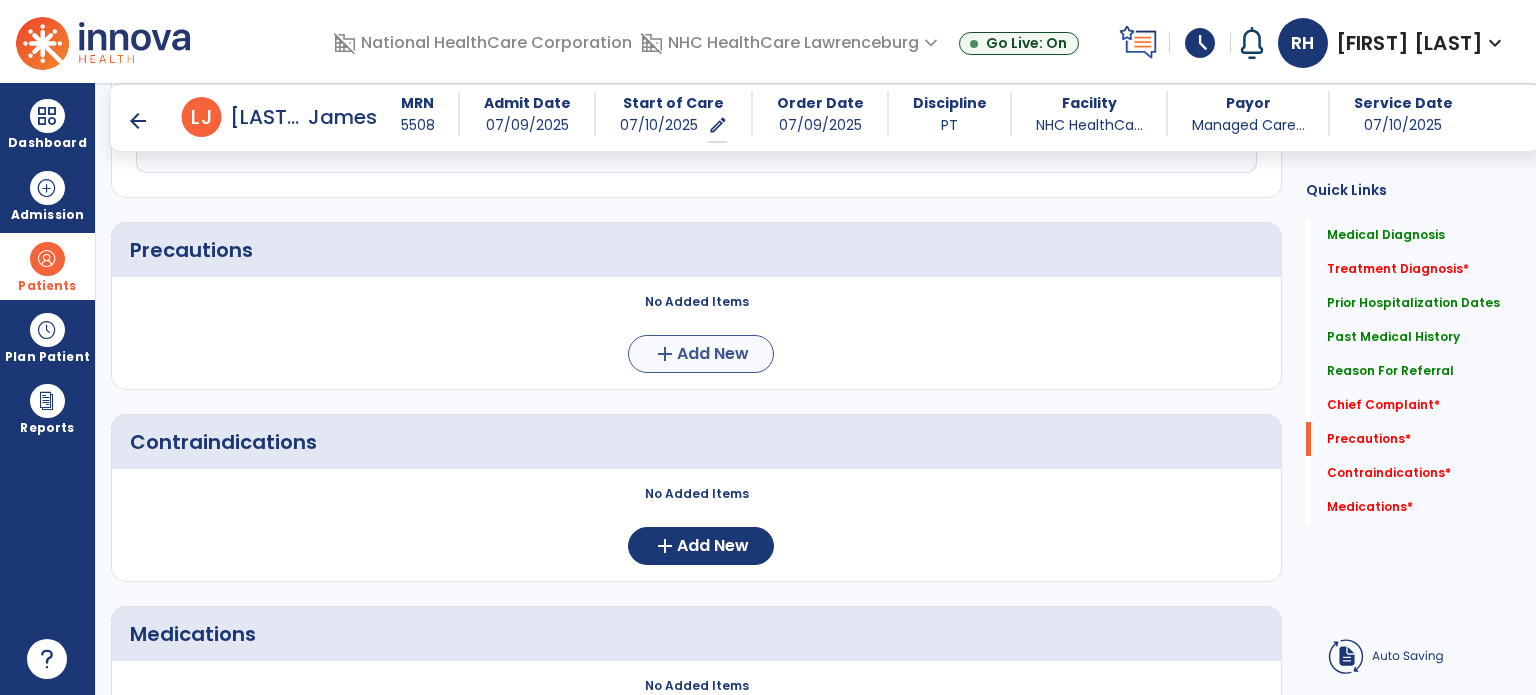 type on "**********" 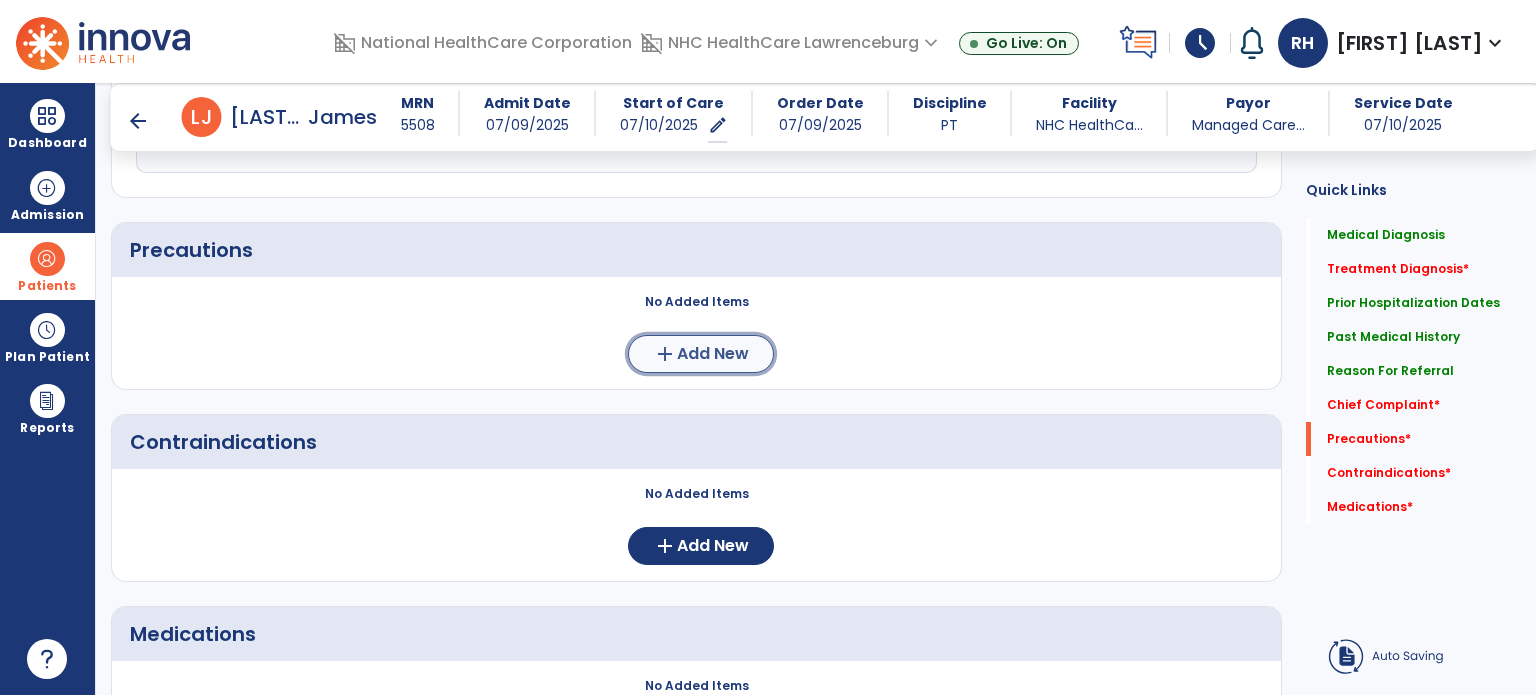 click on "Add New" 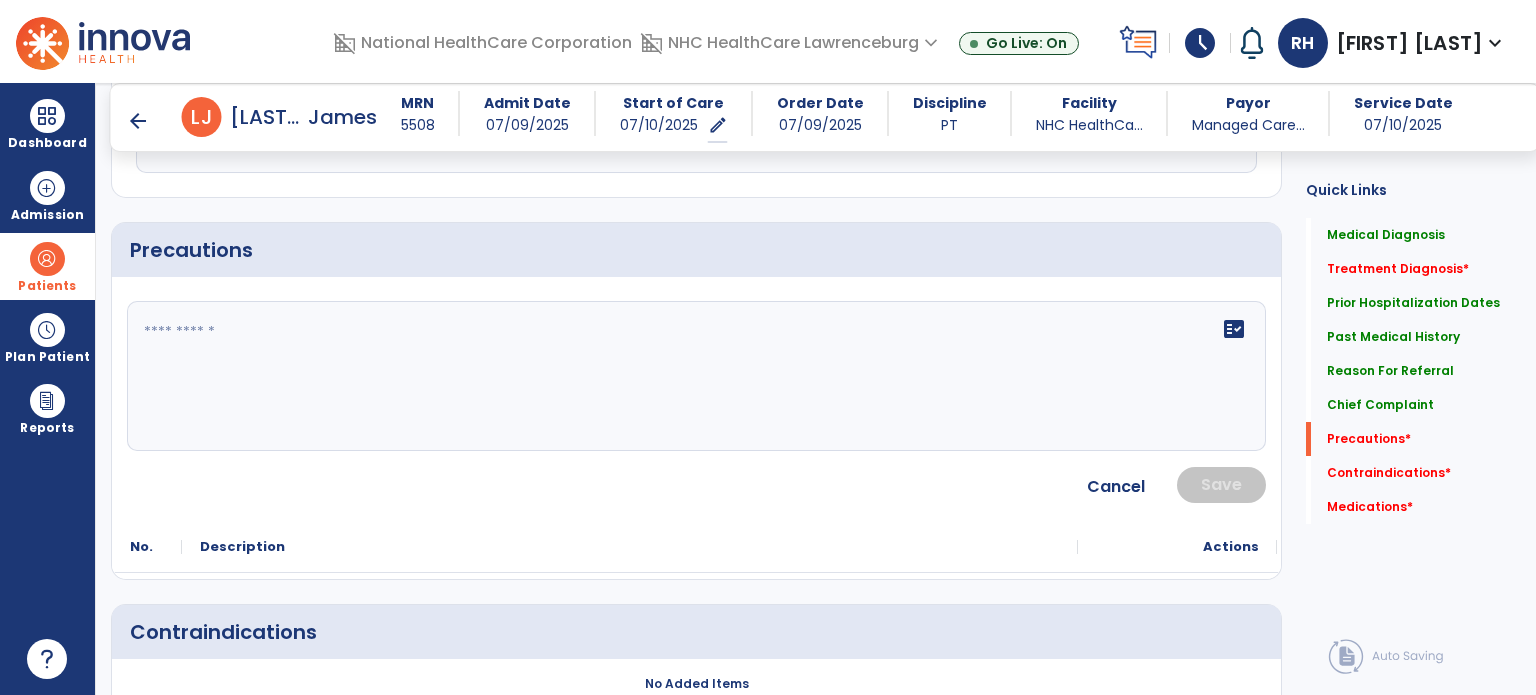 scroll, scrollTop: 1846, scrollLeft: 0, axis: vertical 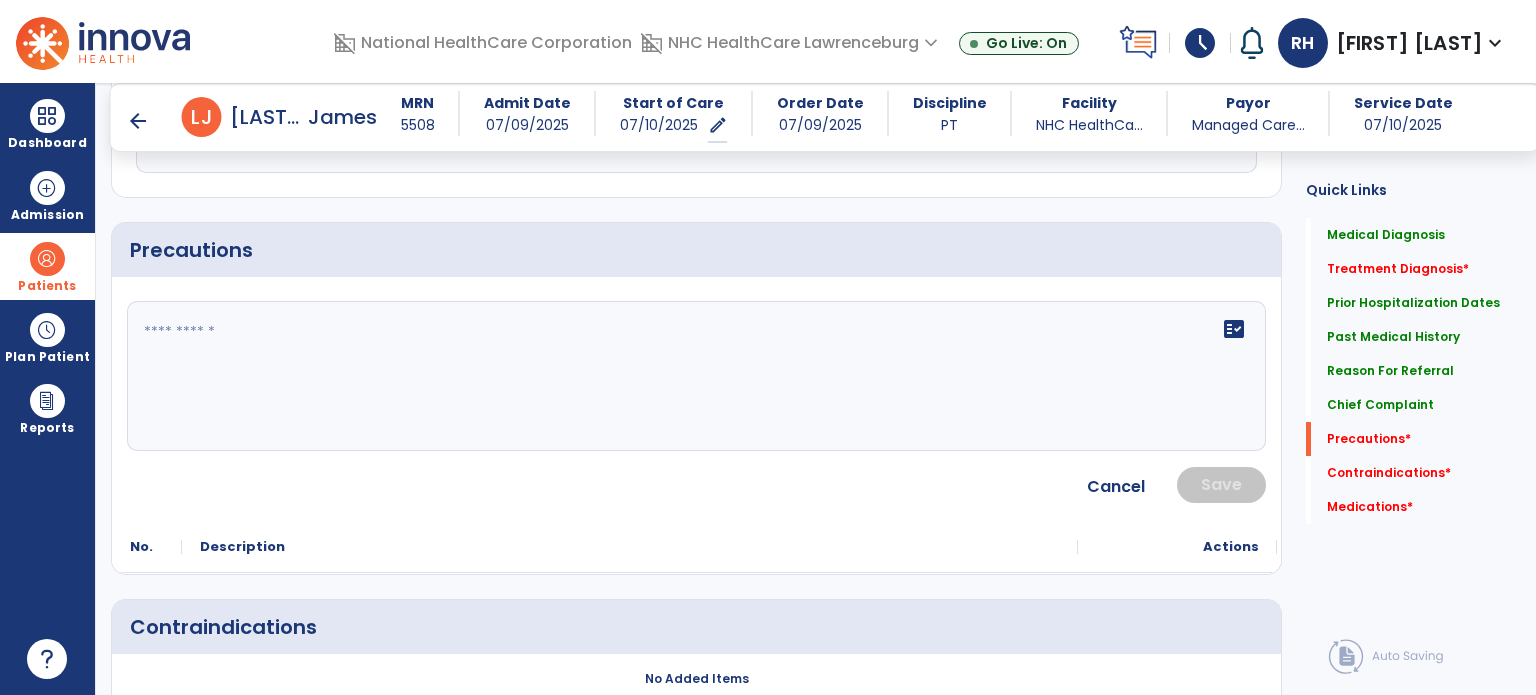 click on "fact_check" 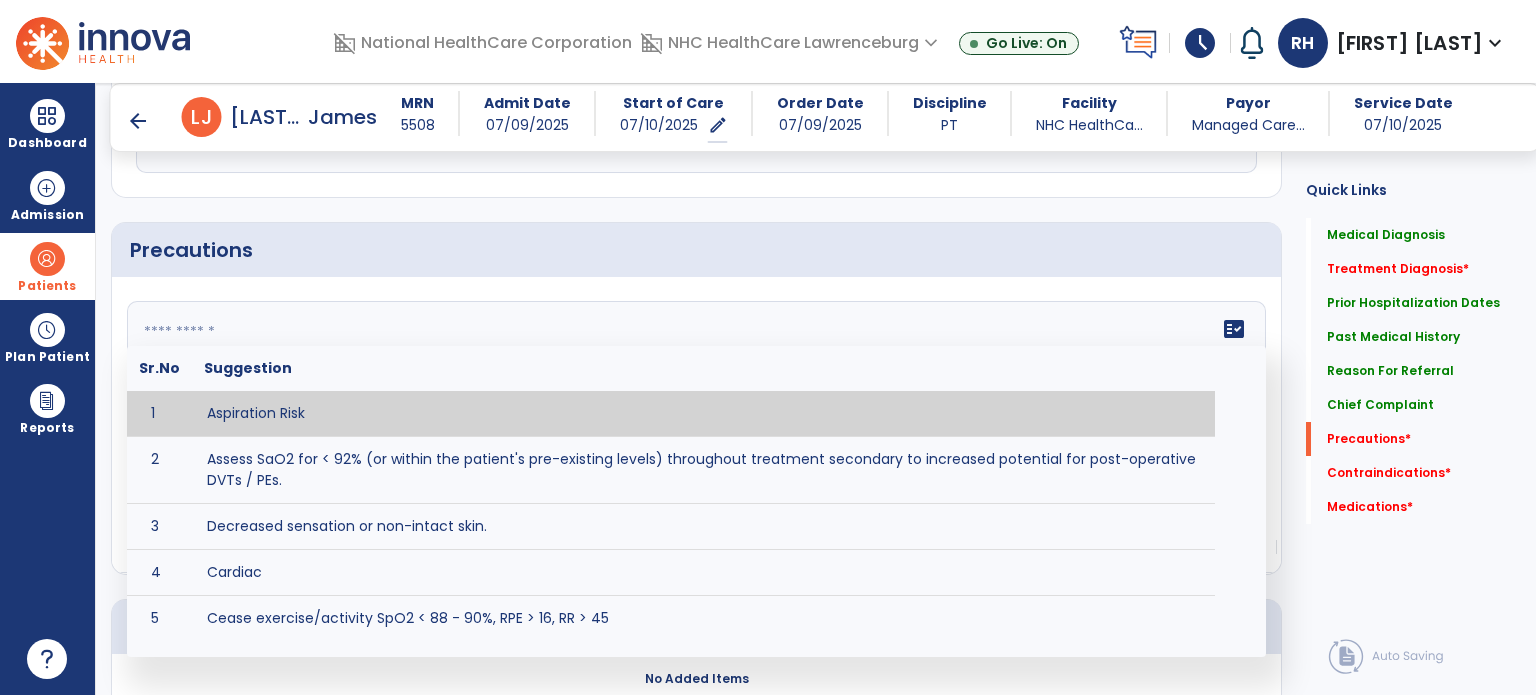 paste on "**********" 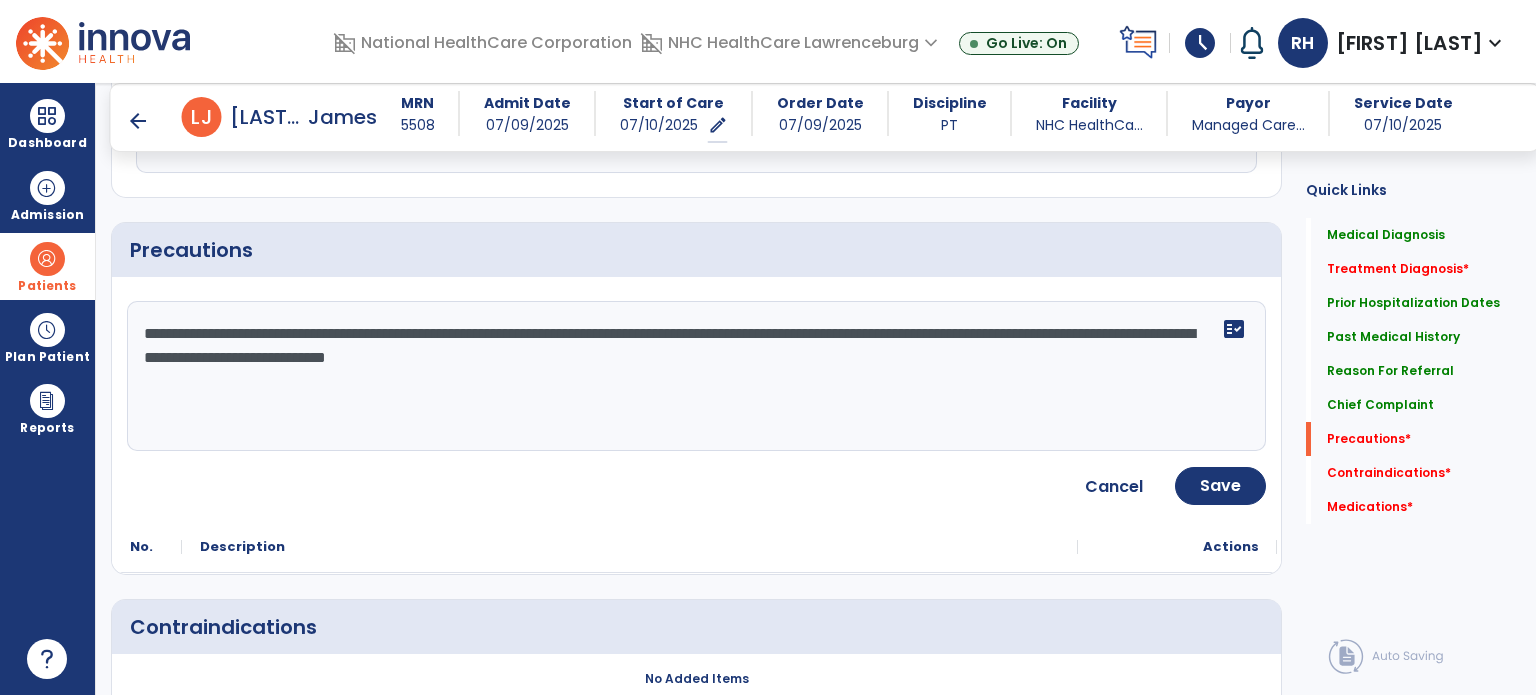 click on "**********" 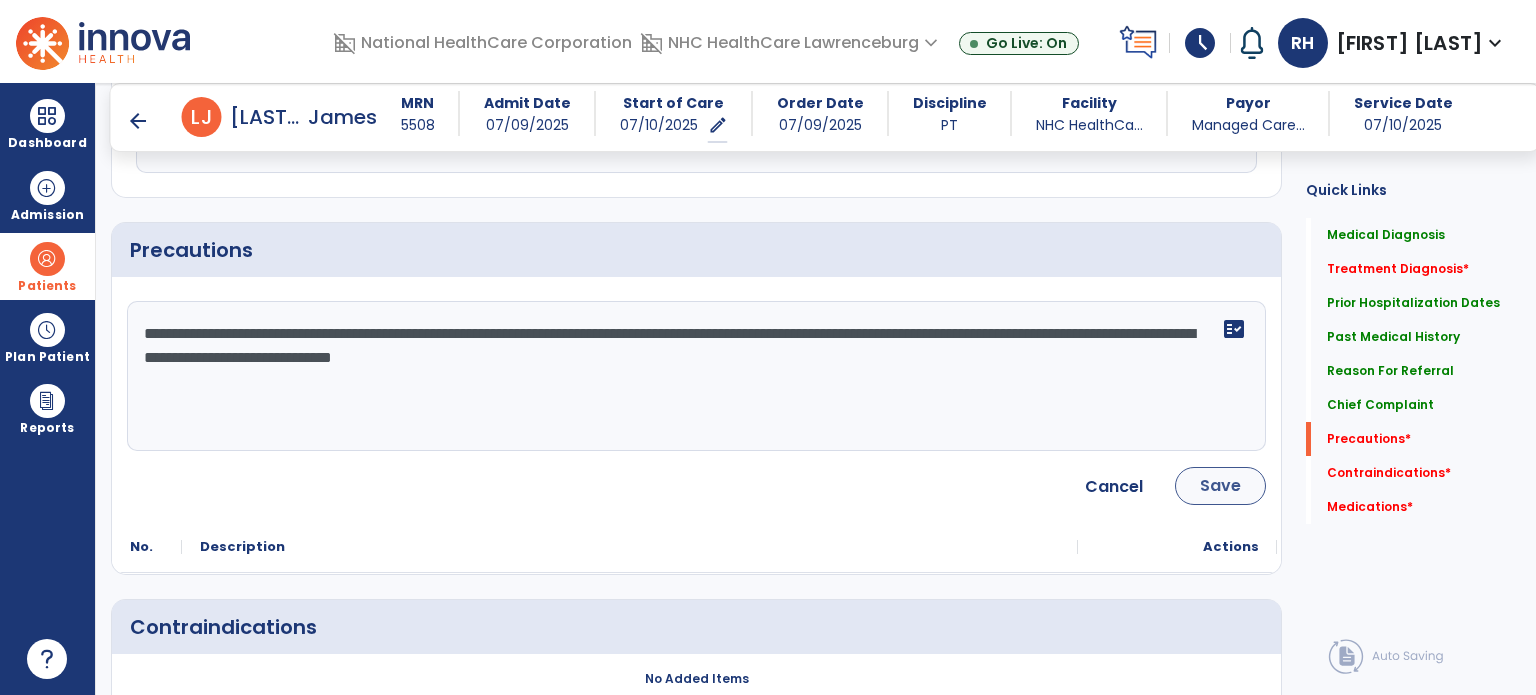 type on "**********" 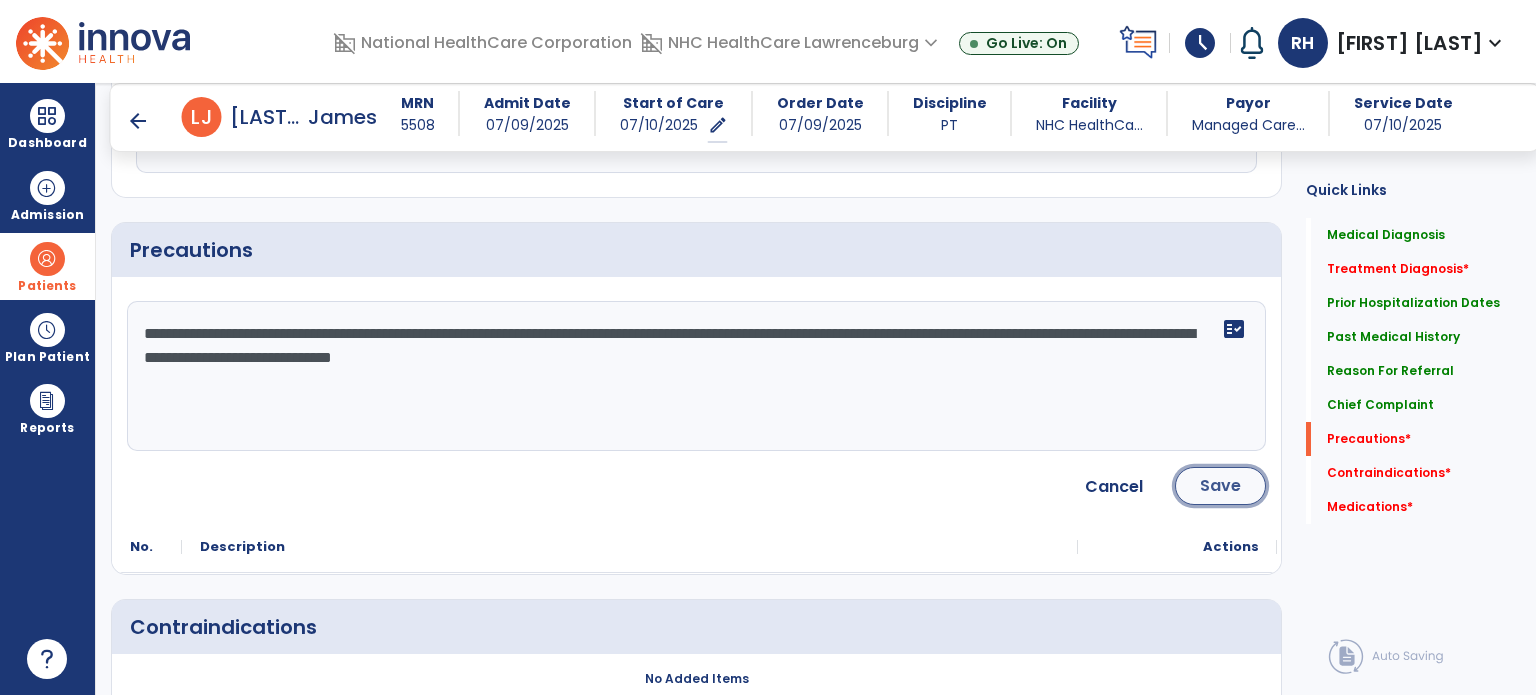 click on "Save" 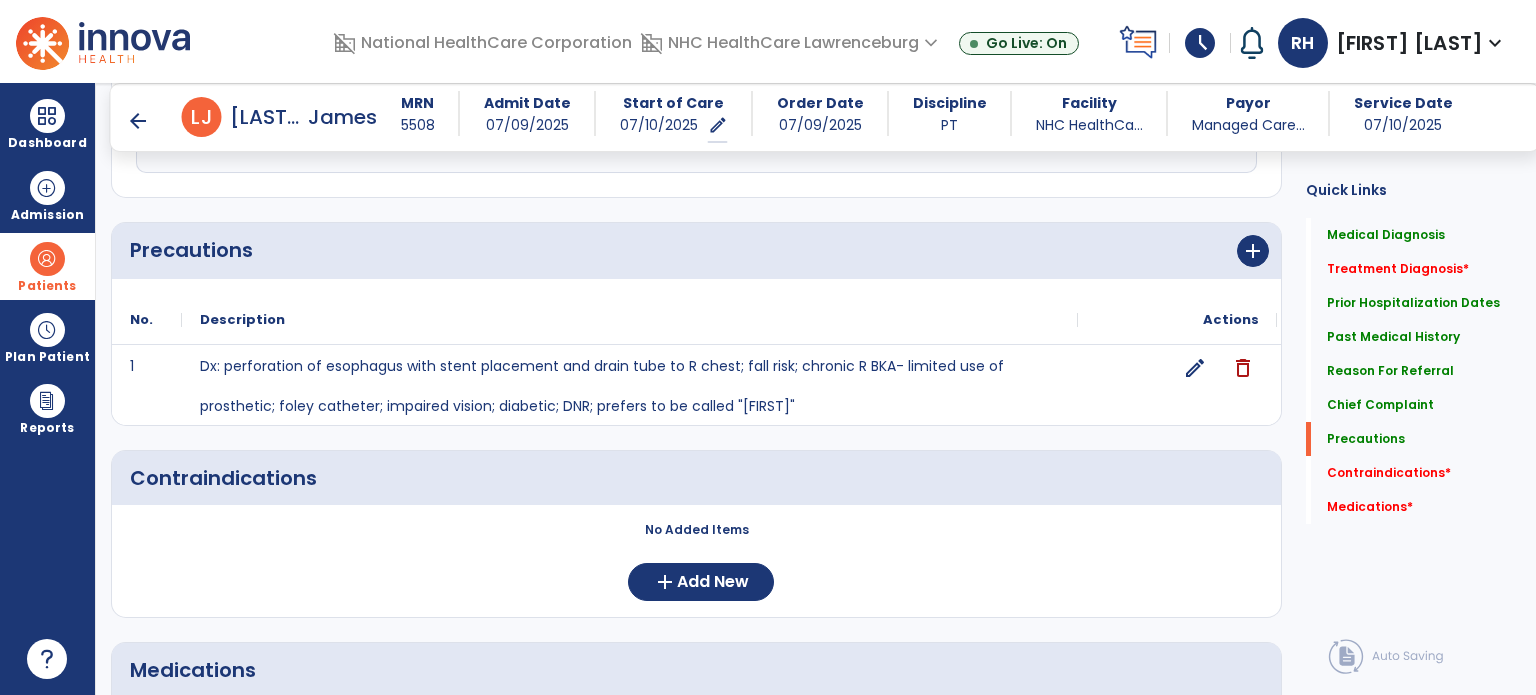 scroll, scrollTop: 1846, scrollLeft: 0, axis: vertical 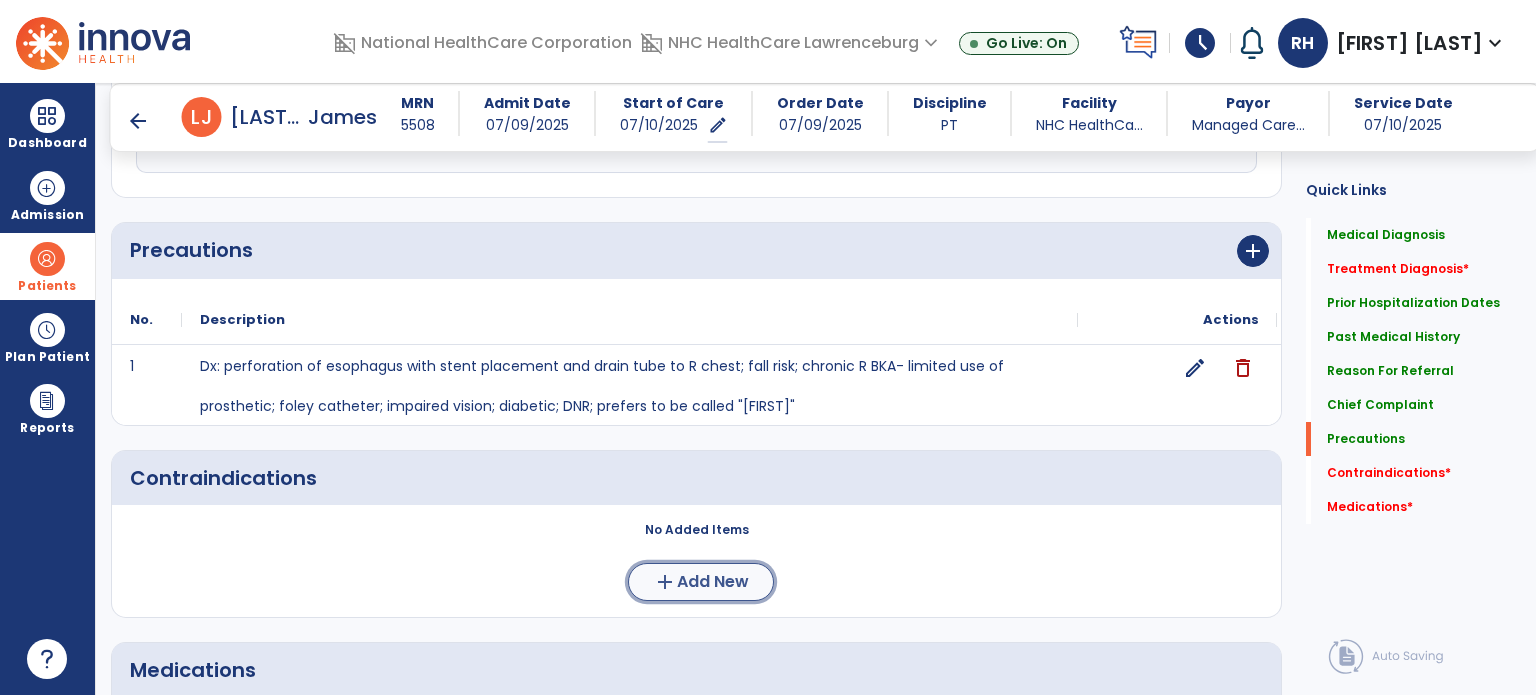 click on "Add New" 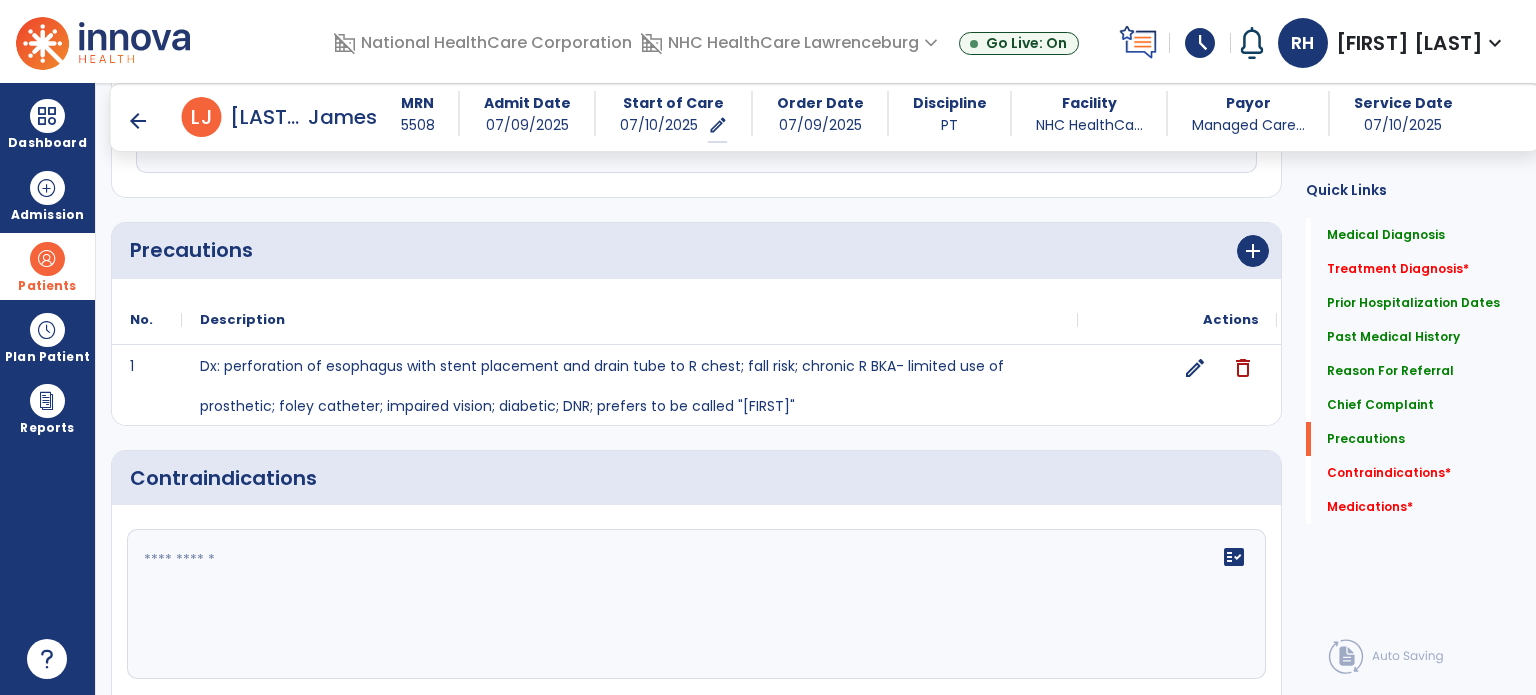 click 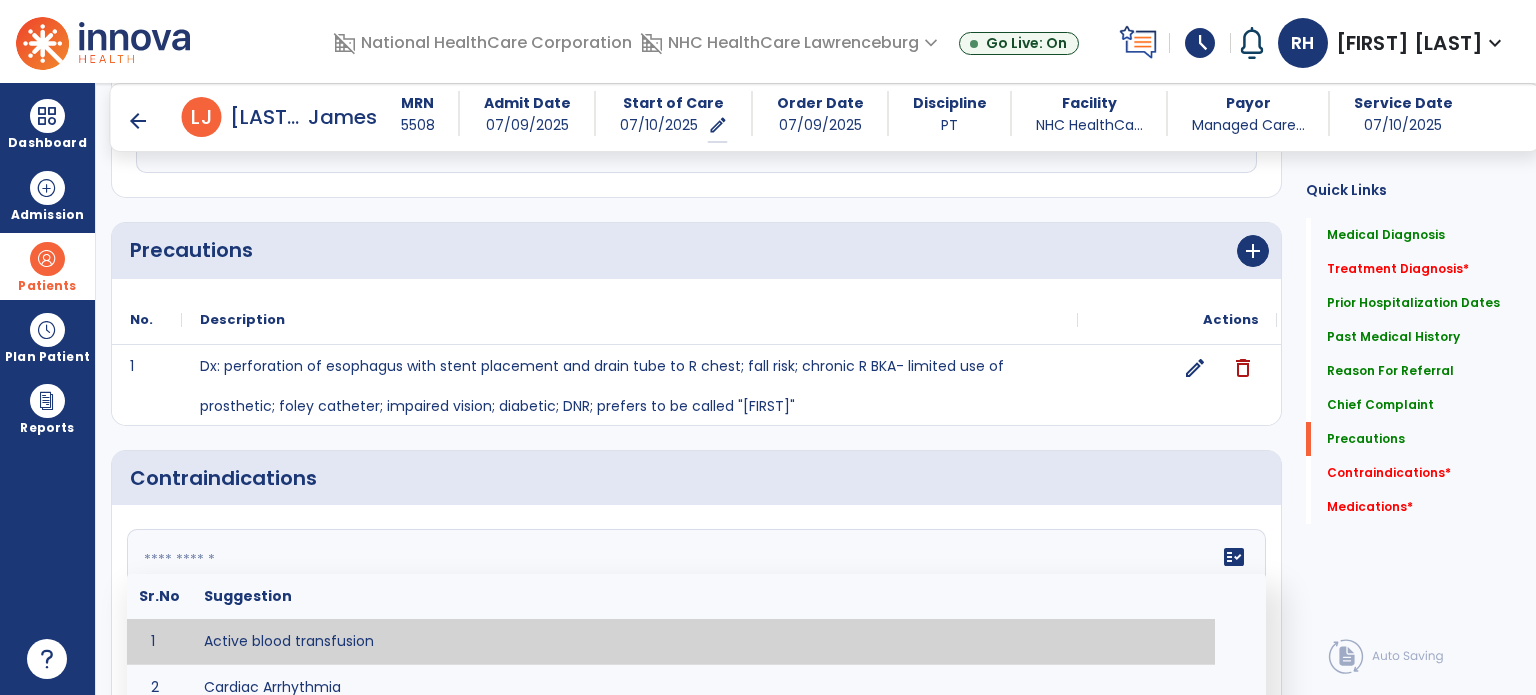 click 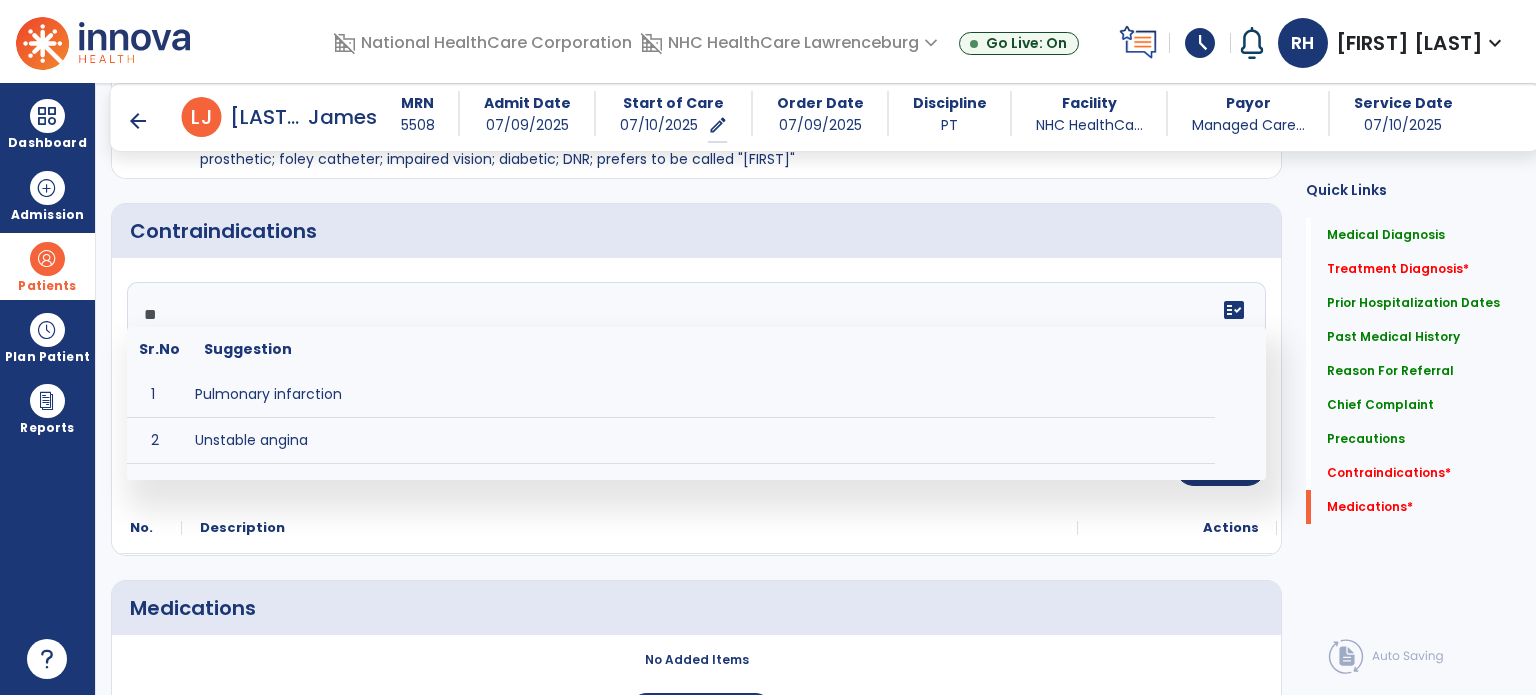 scroll, scrollTop: 2103, scrollLeft: 0, axis: vertical 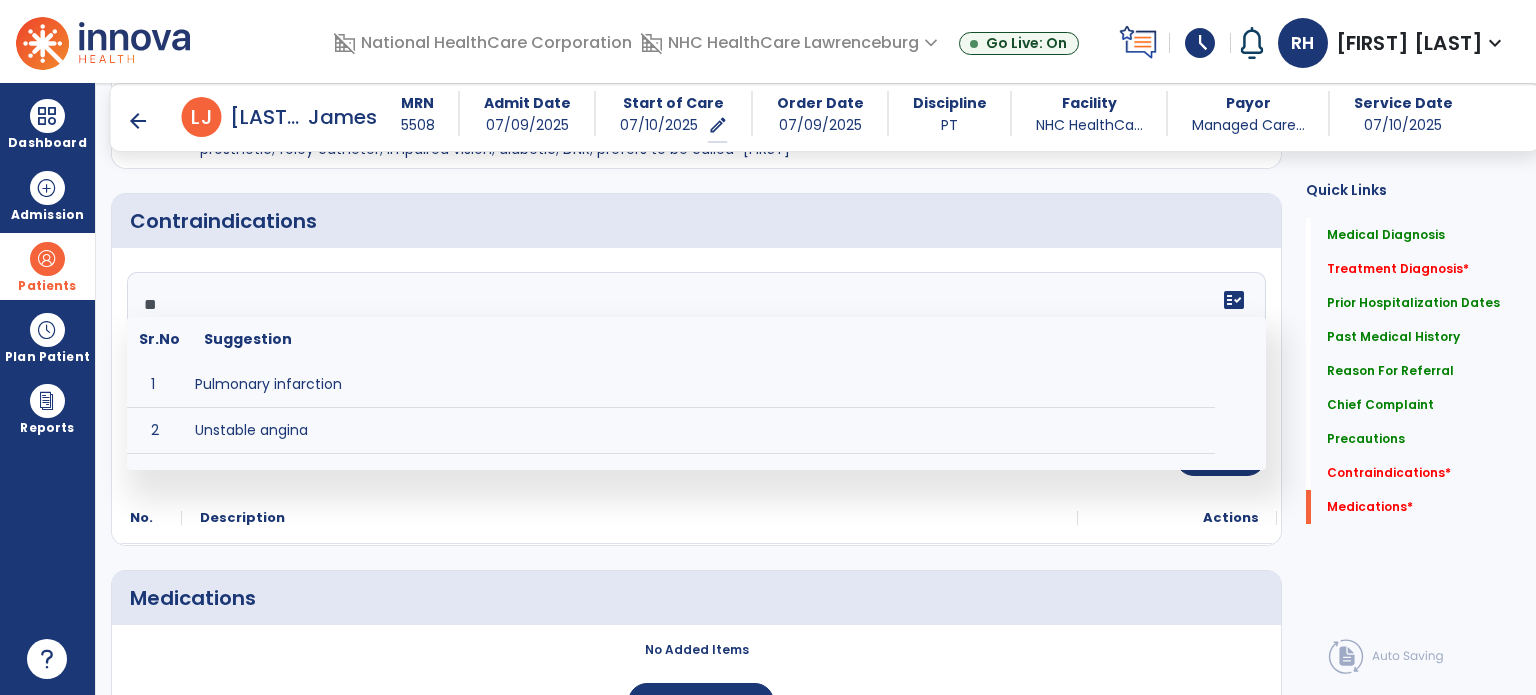 type on "**" 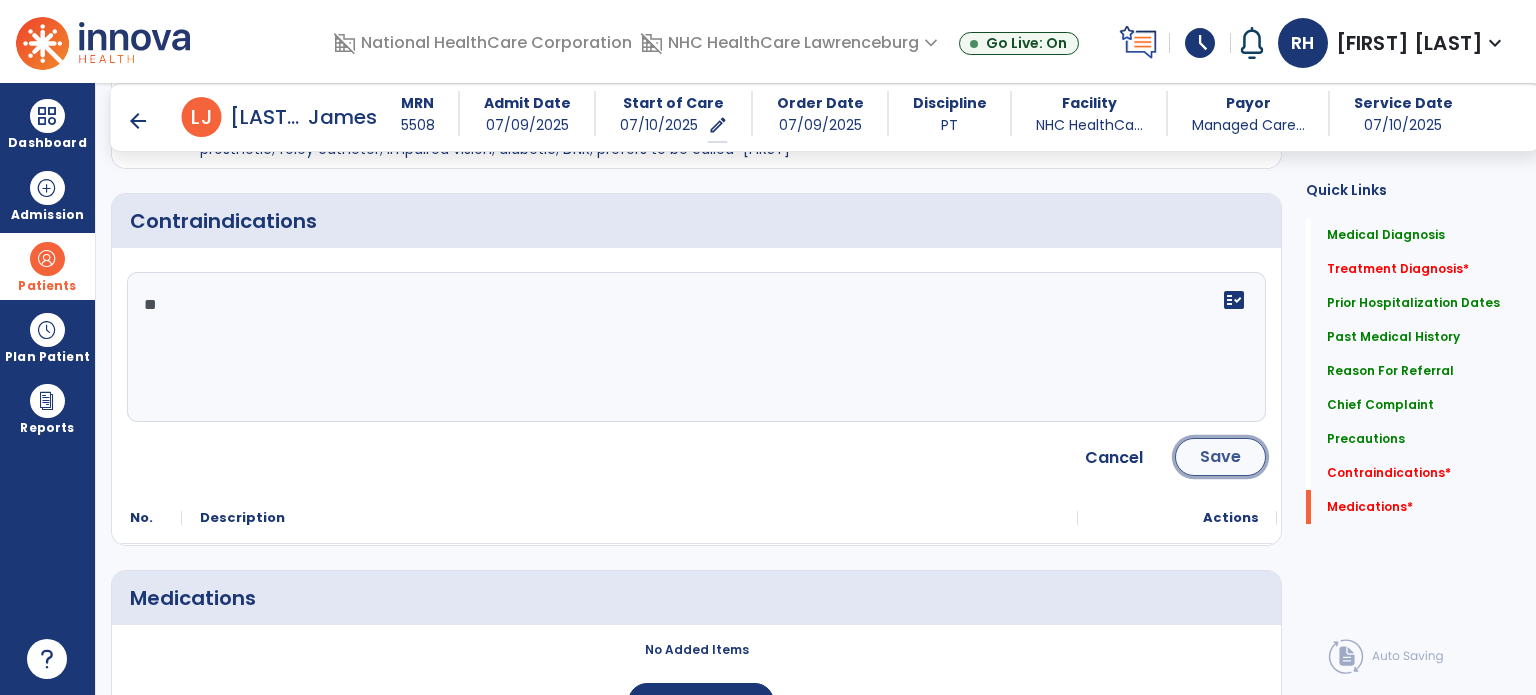 click on "Save" 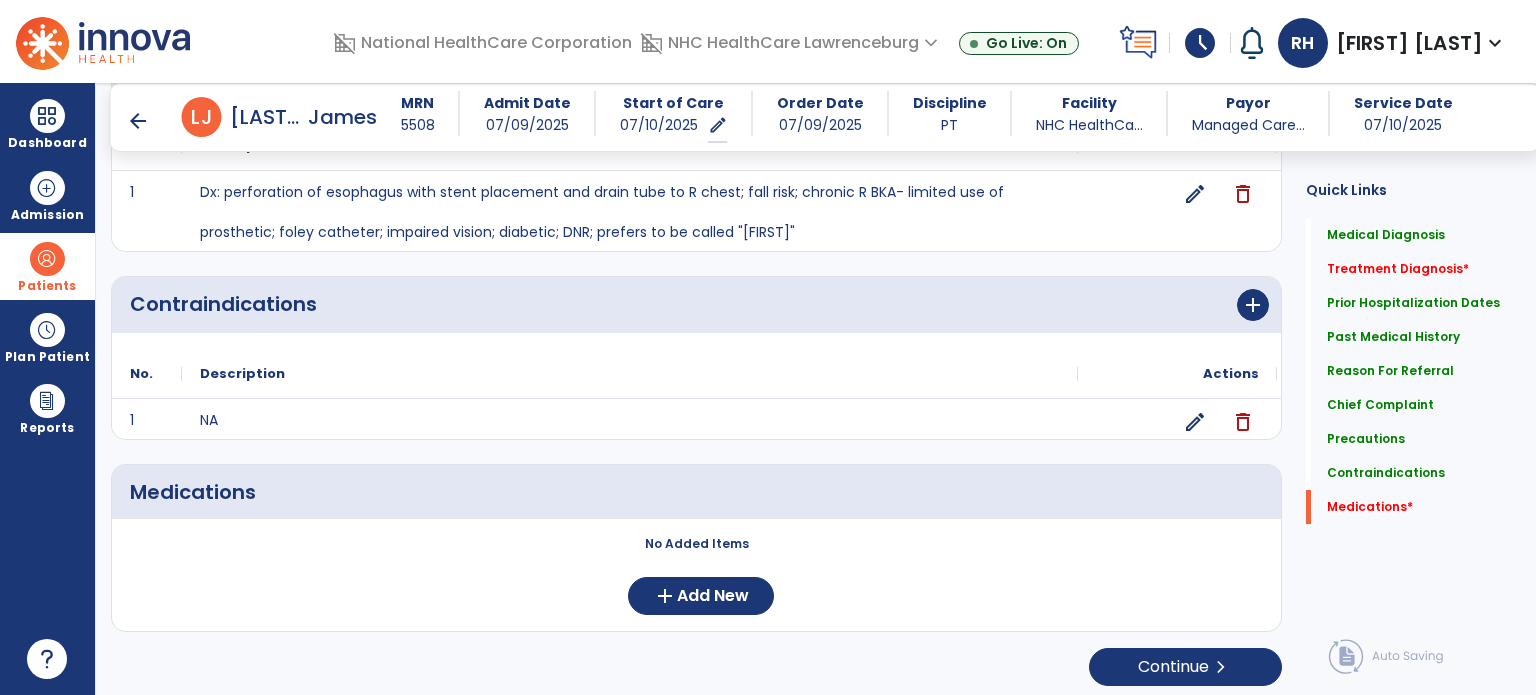 scroll, scrollTop: 2021, scrollLeft: 0, axis: vertical 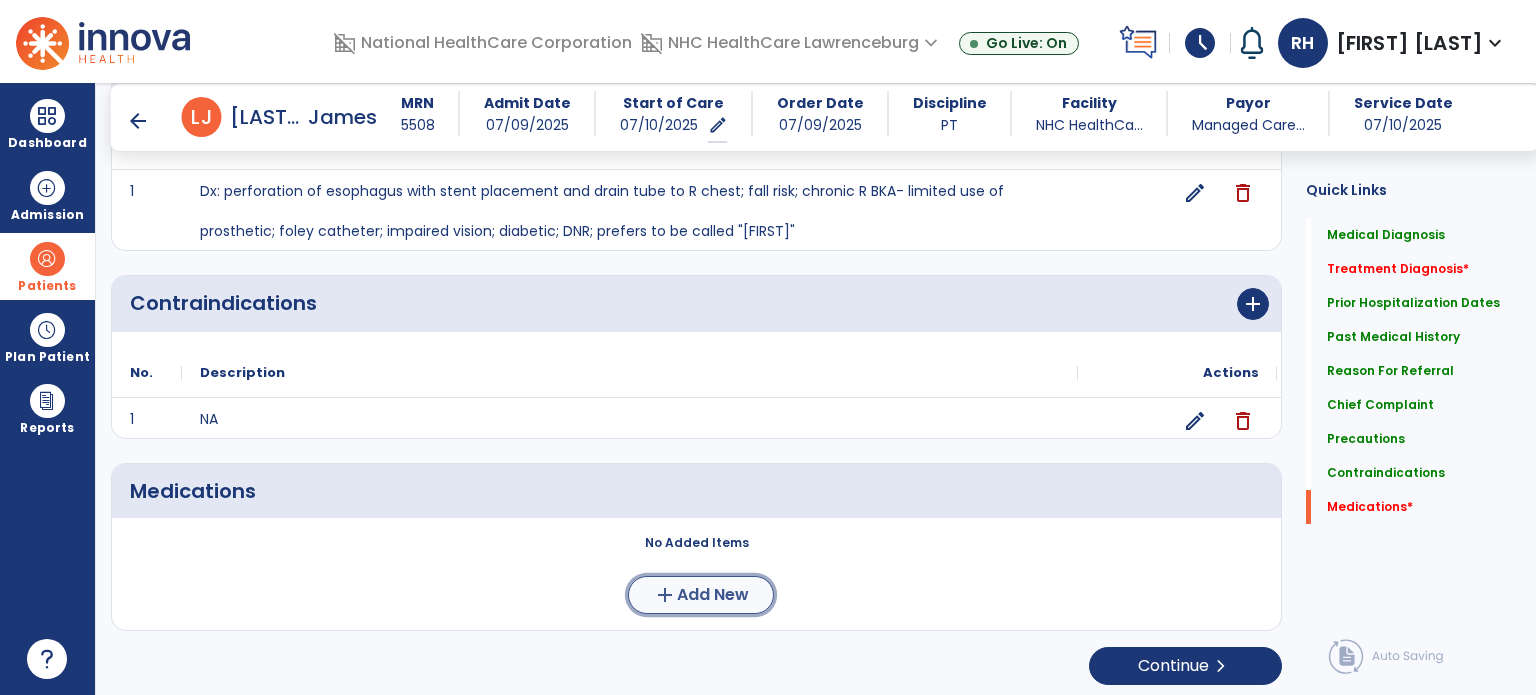 click on "Add New" 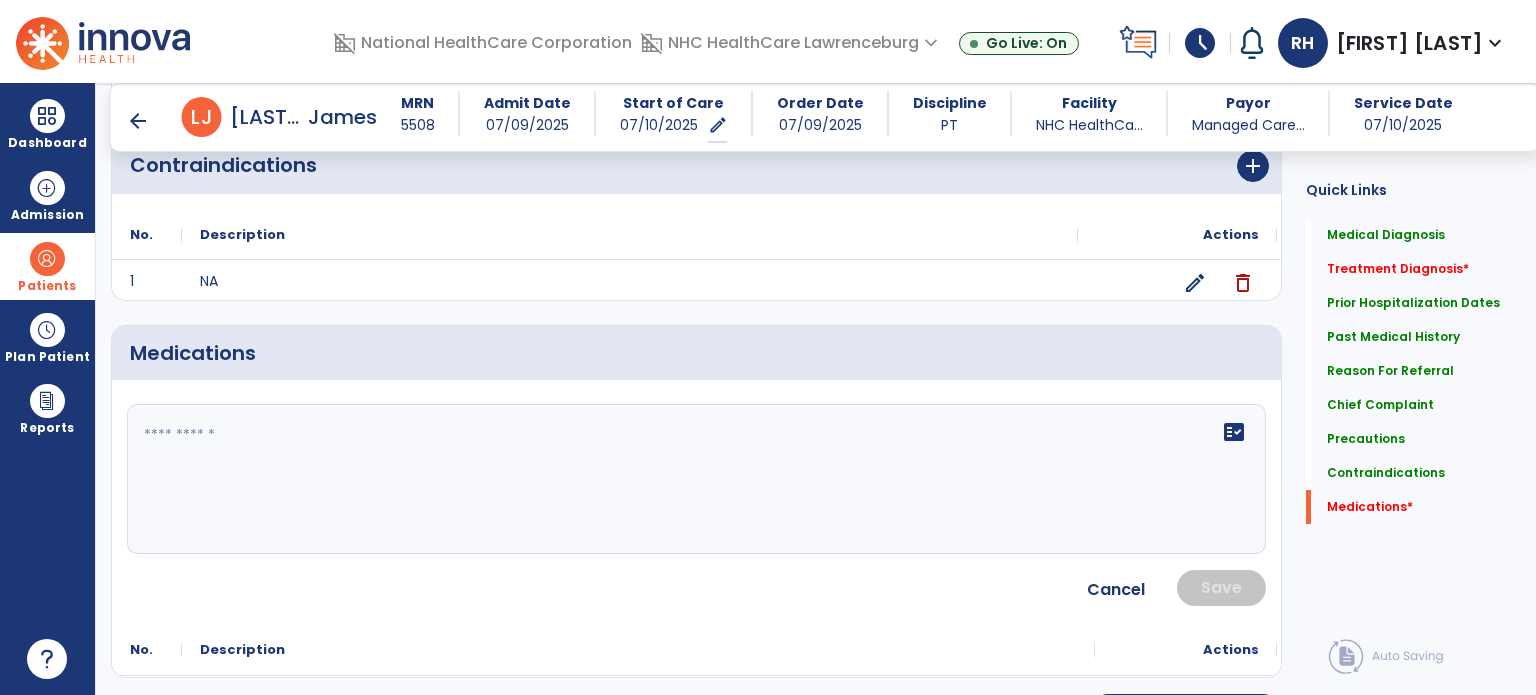 scroll, scrollTop: 2205, scrollLeft: 0, axis: vertical 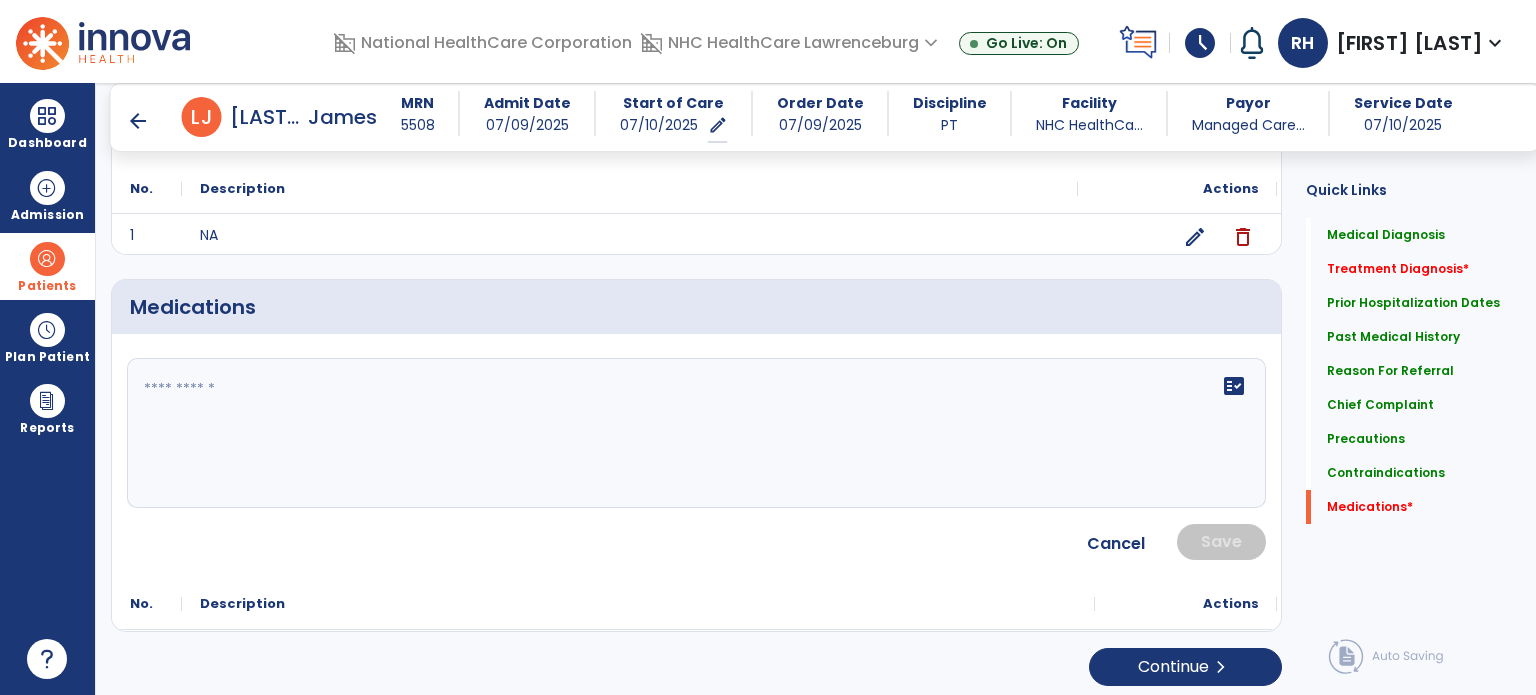 click on "fact_check" 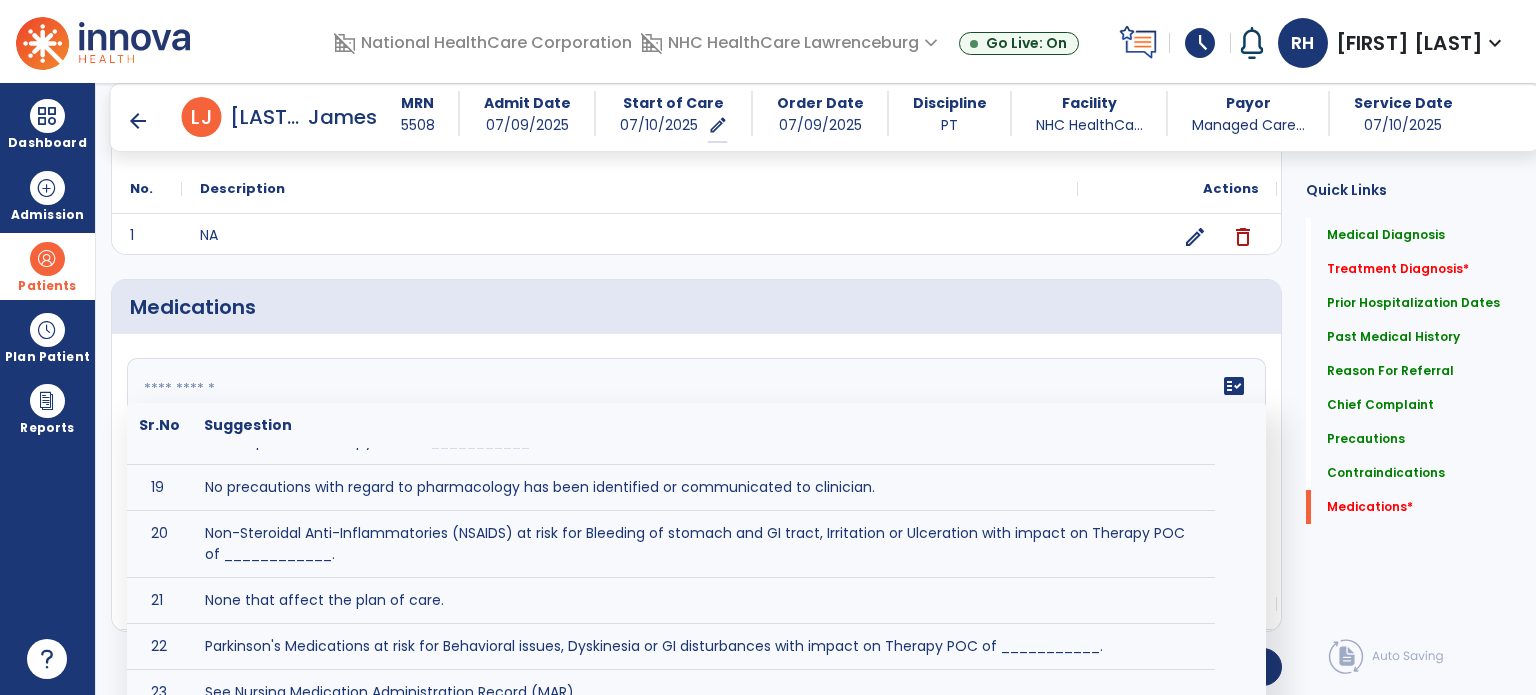 scroll, scrollTop: 1268, scrollLeft: 0, axis: vertical 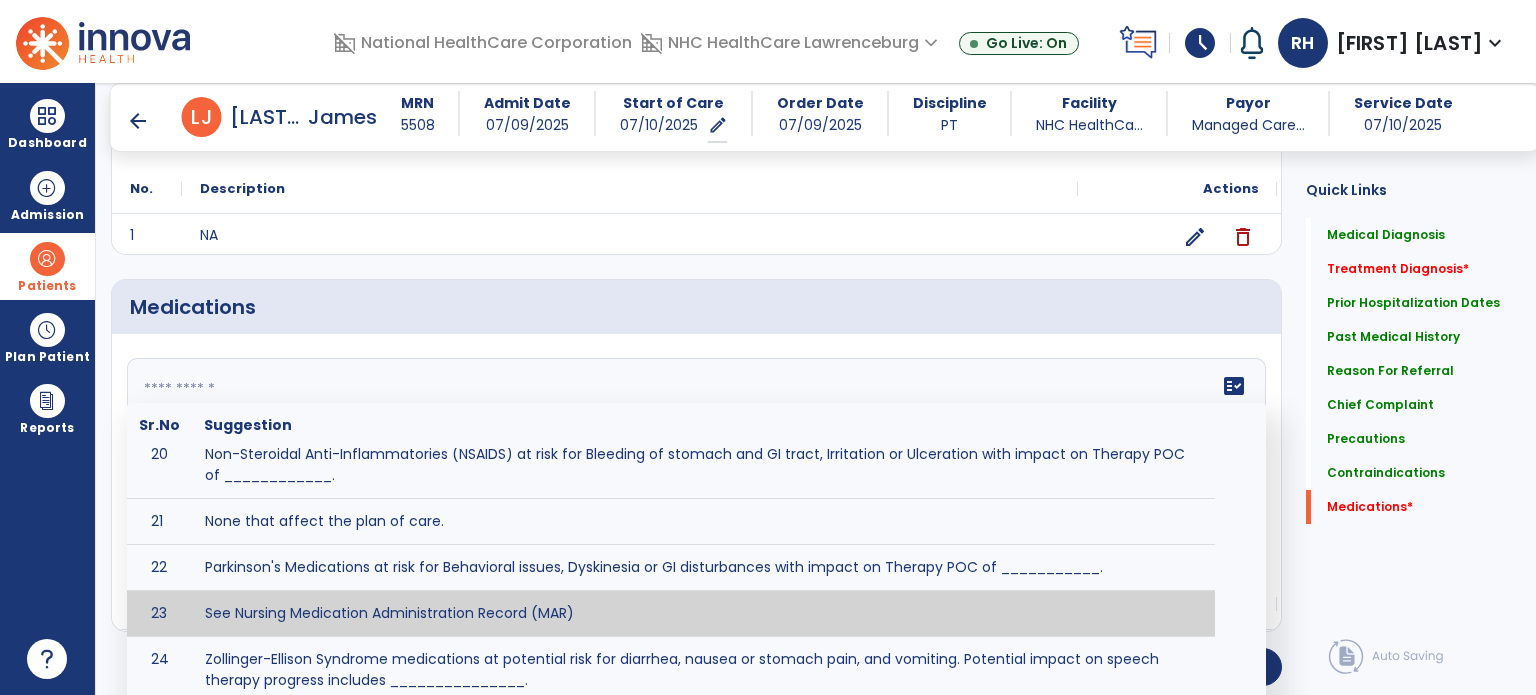 type on "**********" 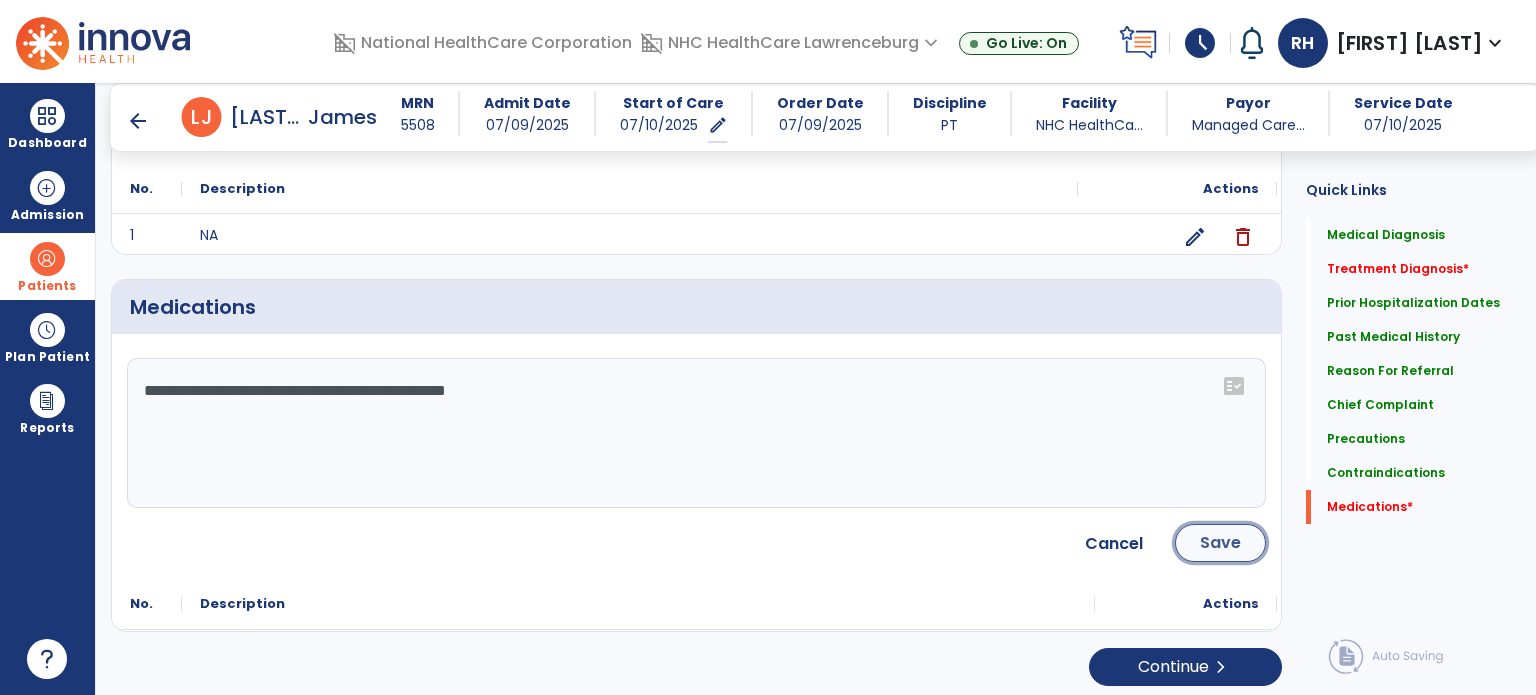 click on "Save" 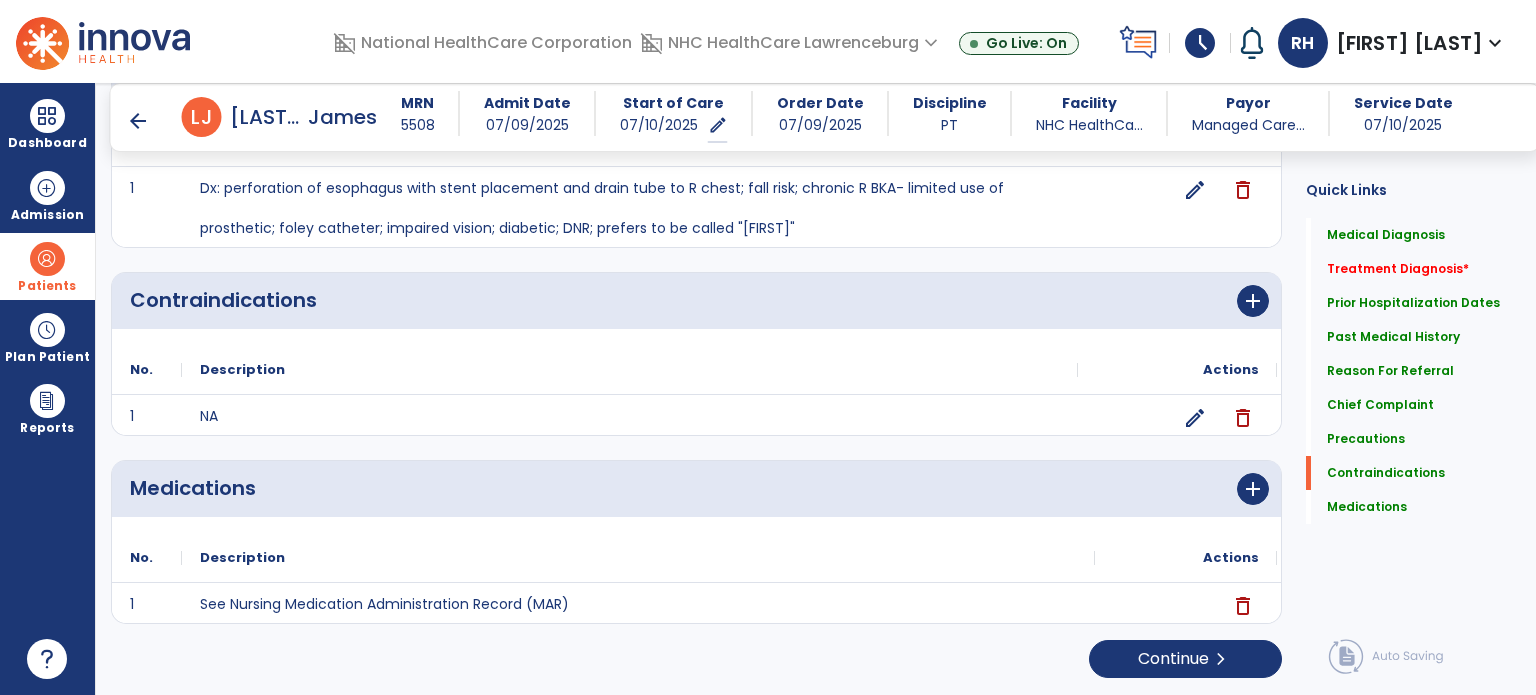 scroll, scrollTop: 2018, scrollLeft: 0, axis: vertical 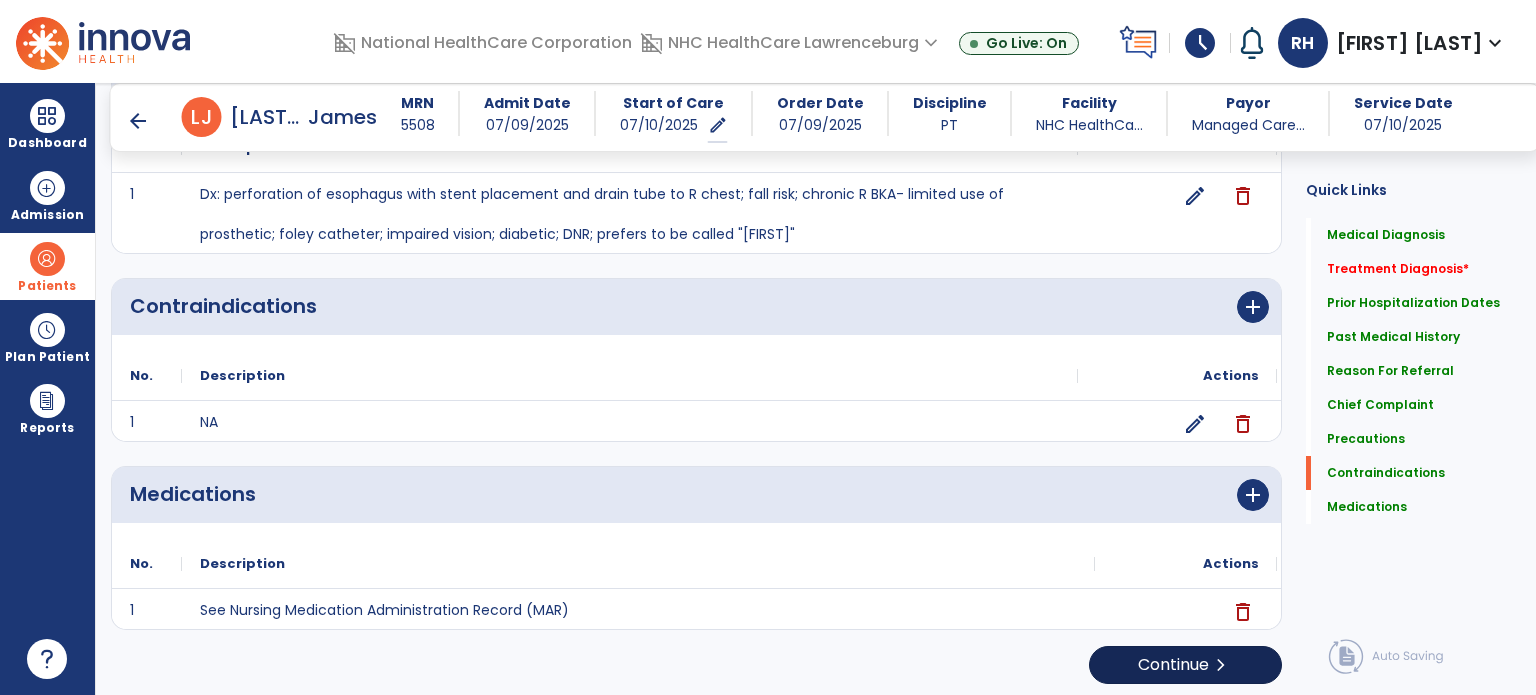click on "chevron_right" 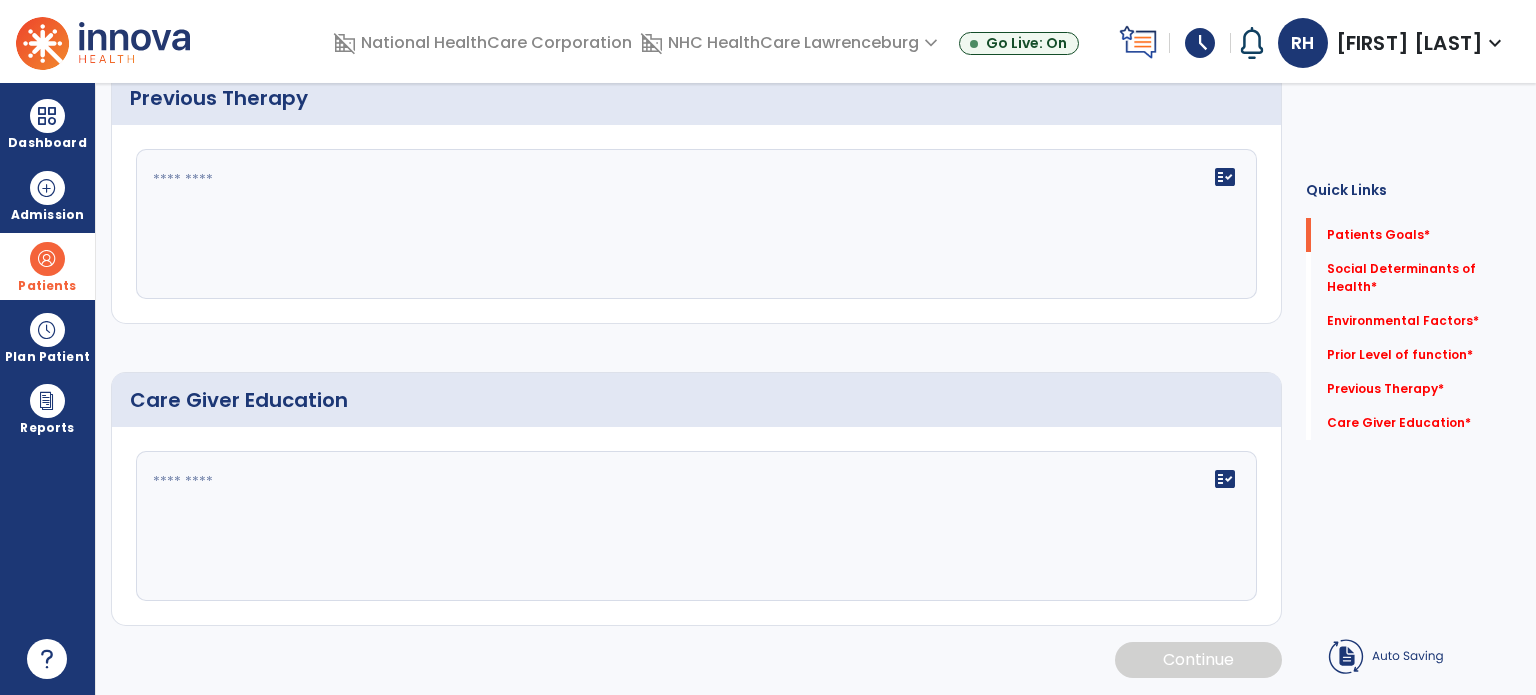 scroll, scrollTop: 0, scrollLeft: 0, axis: both 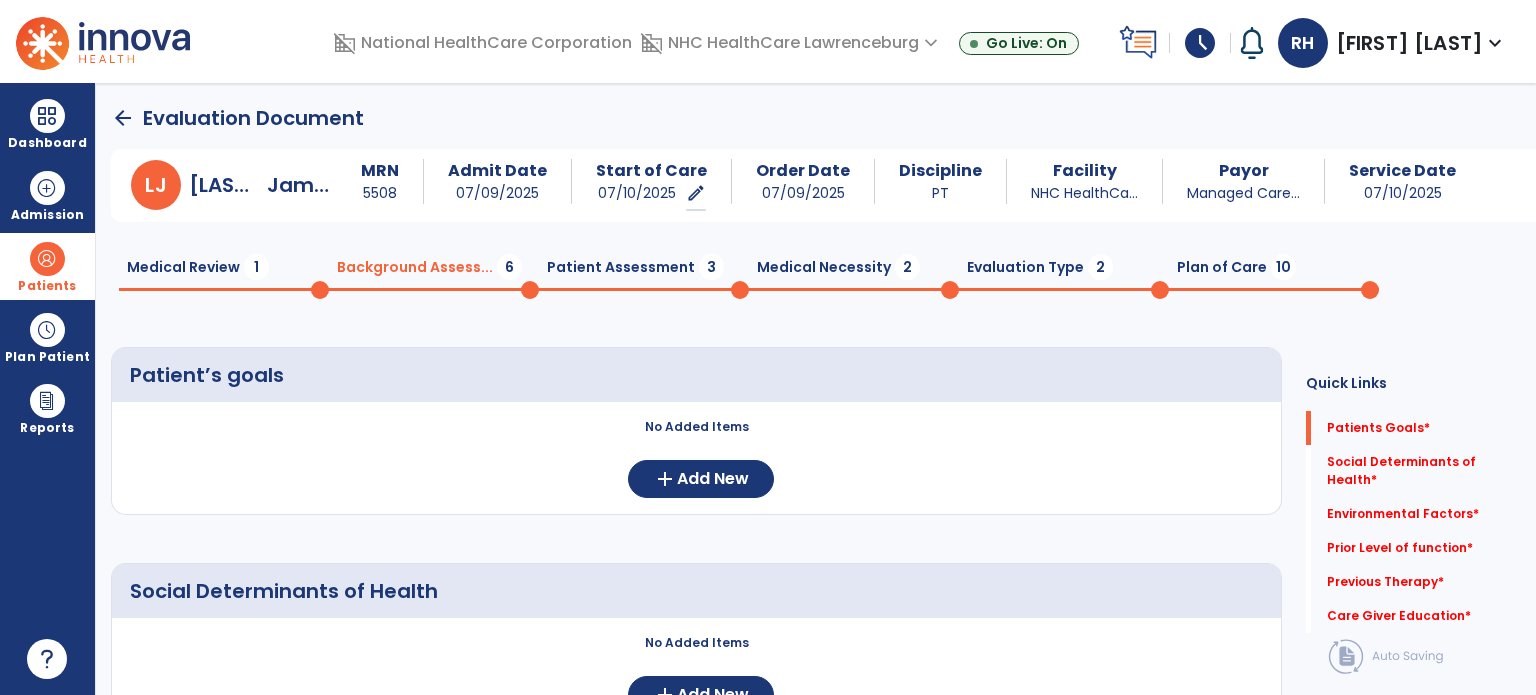 click on "Medical Review  1" 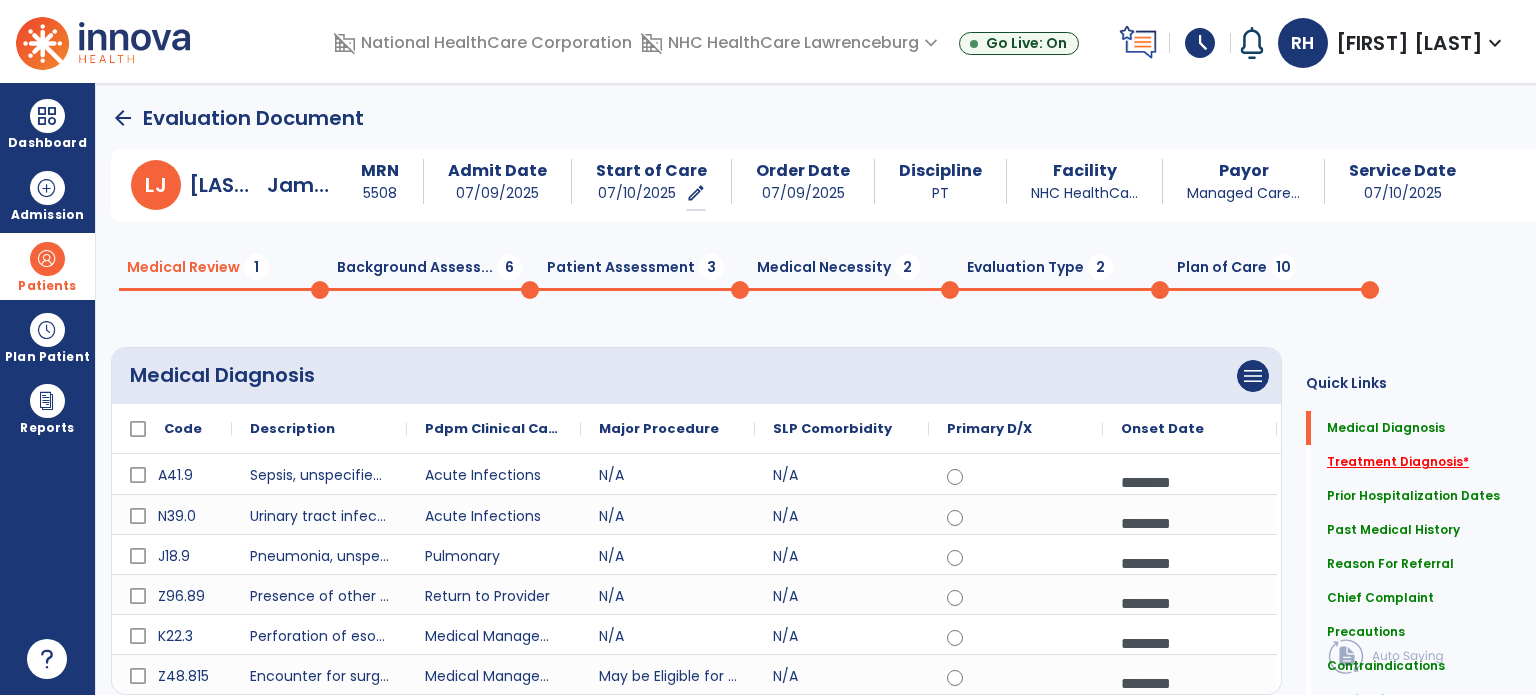 click on "Treatment Diagnosis   *" 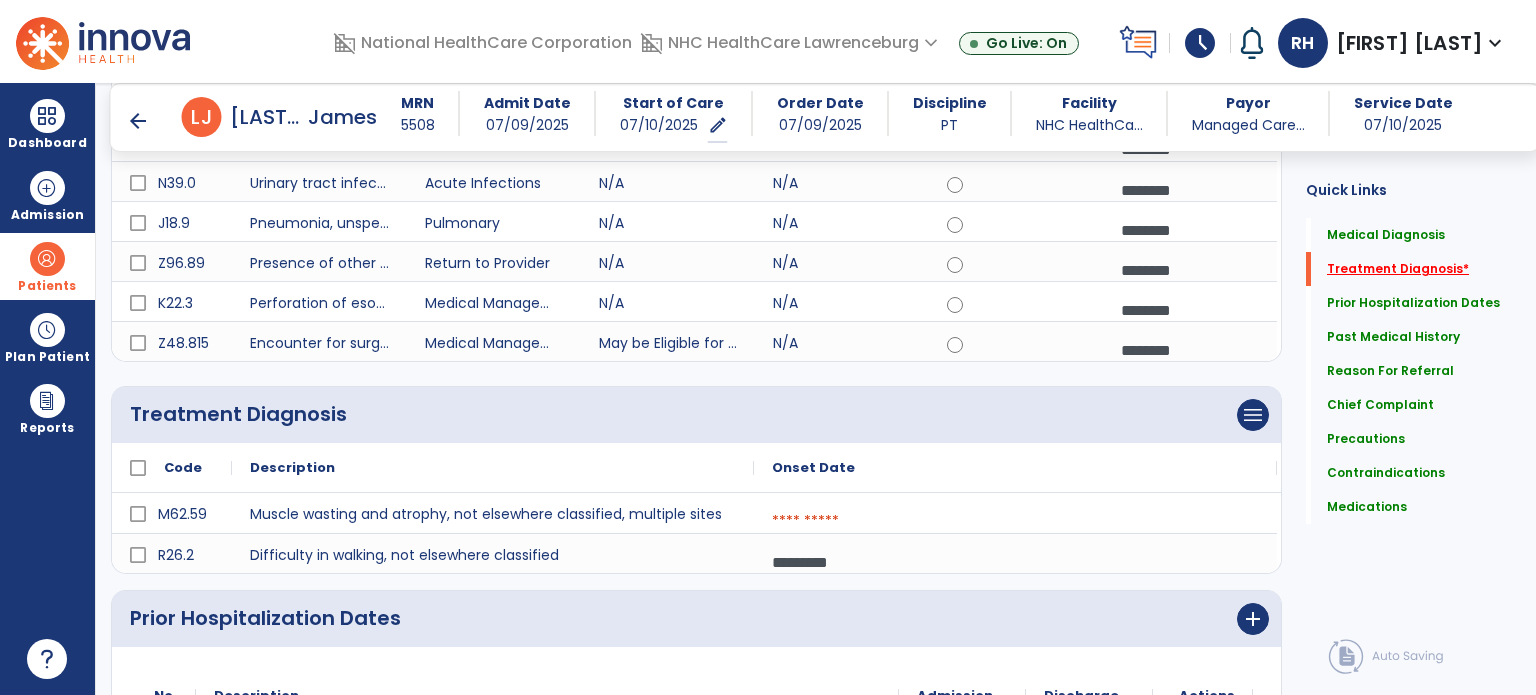scroll, scrollTop: 636, scrollLeft: 0, axis: vertical 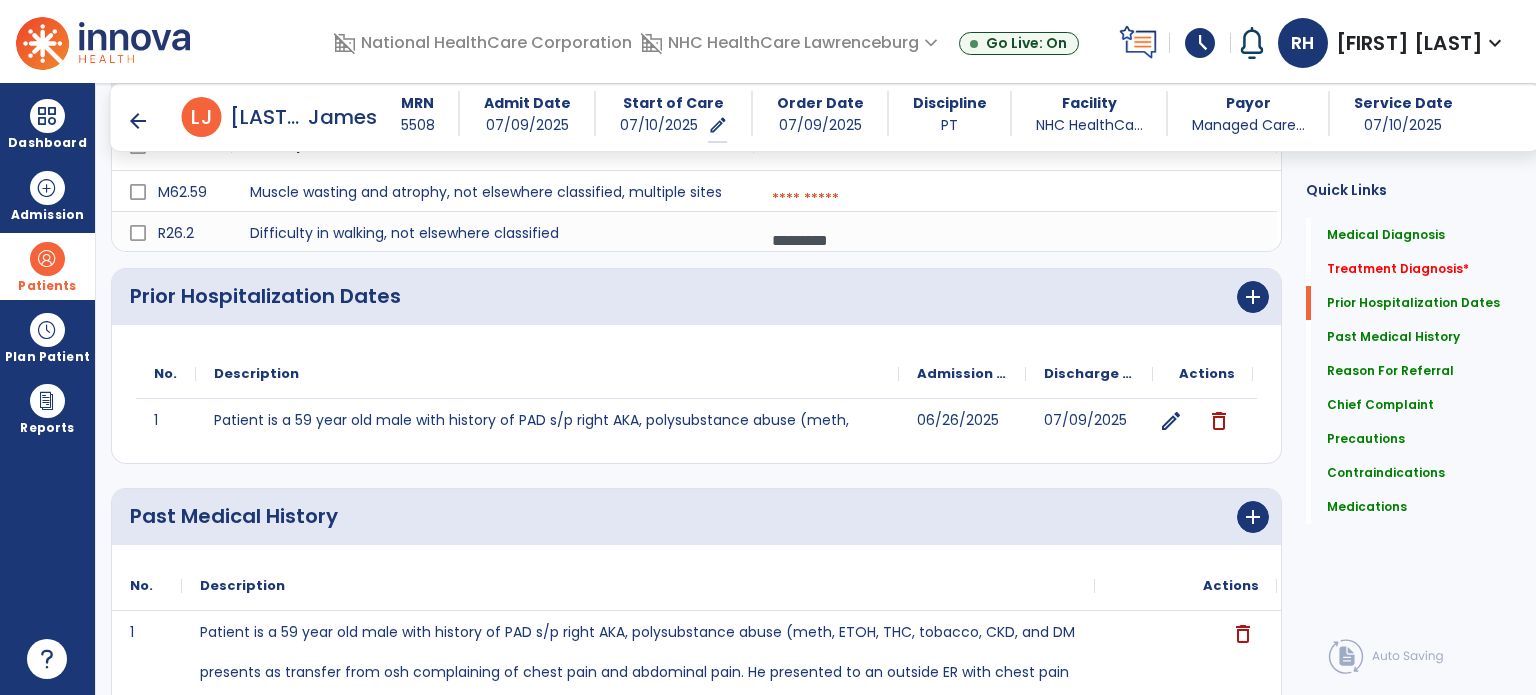 click at bounding box center [1015, 199] 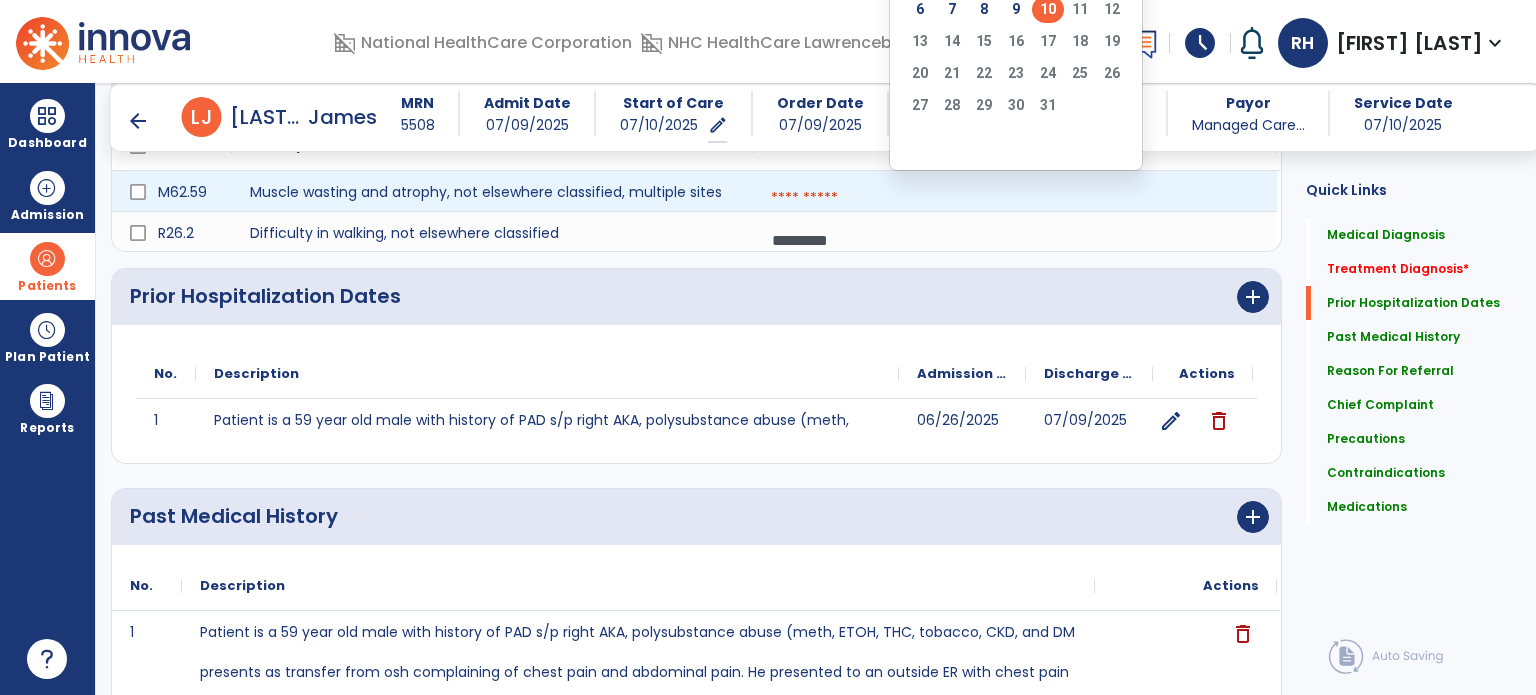 click on "10" 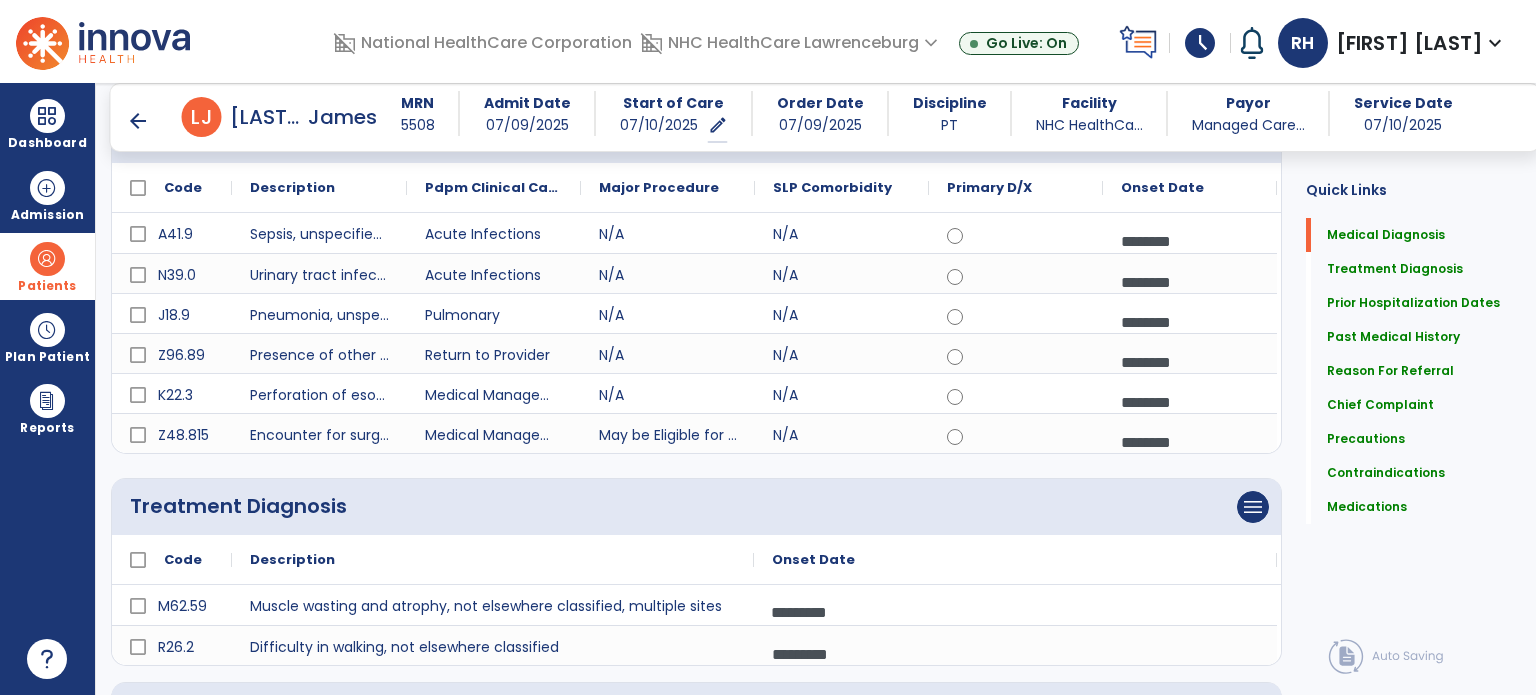 scroll, scrollTop: 0, scrollLeft: 0, axis: both 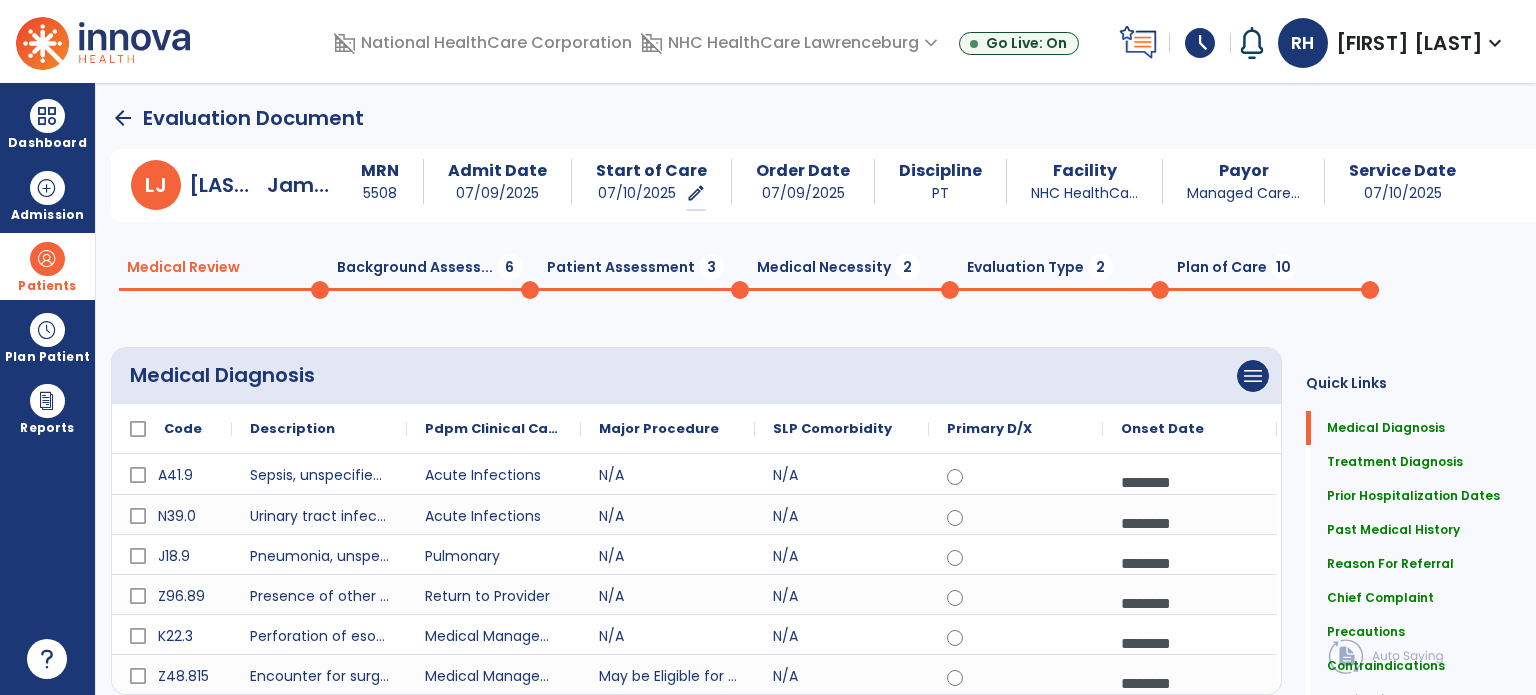 click on "Background Assess...  6" 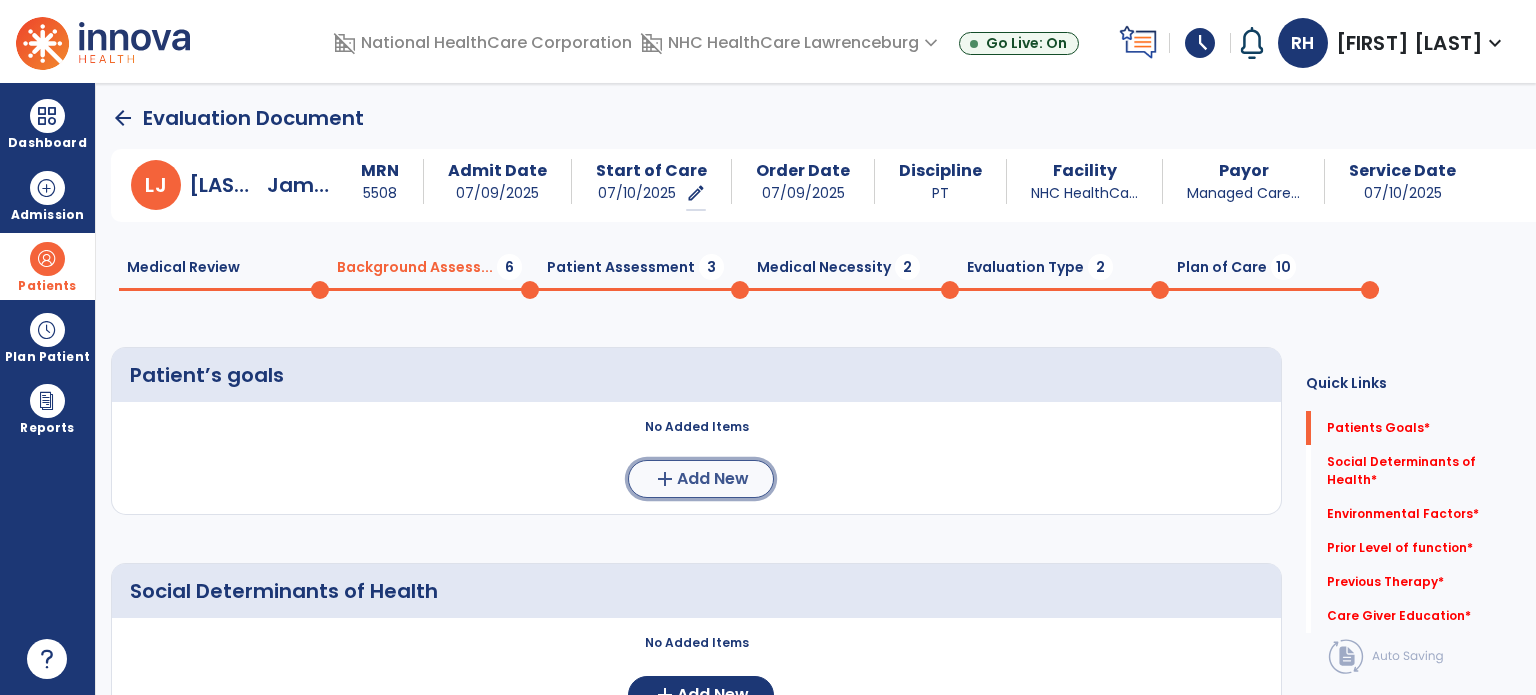 click on "Add New" 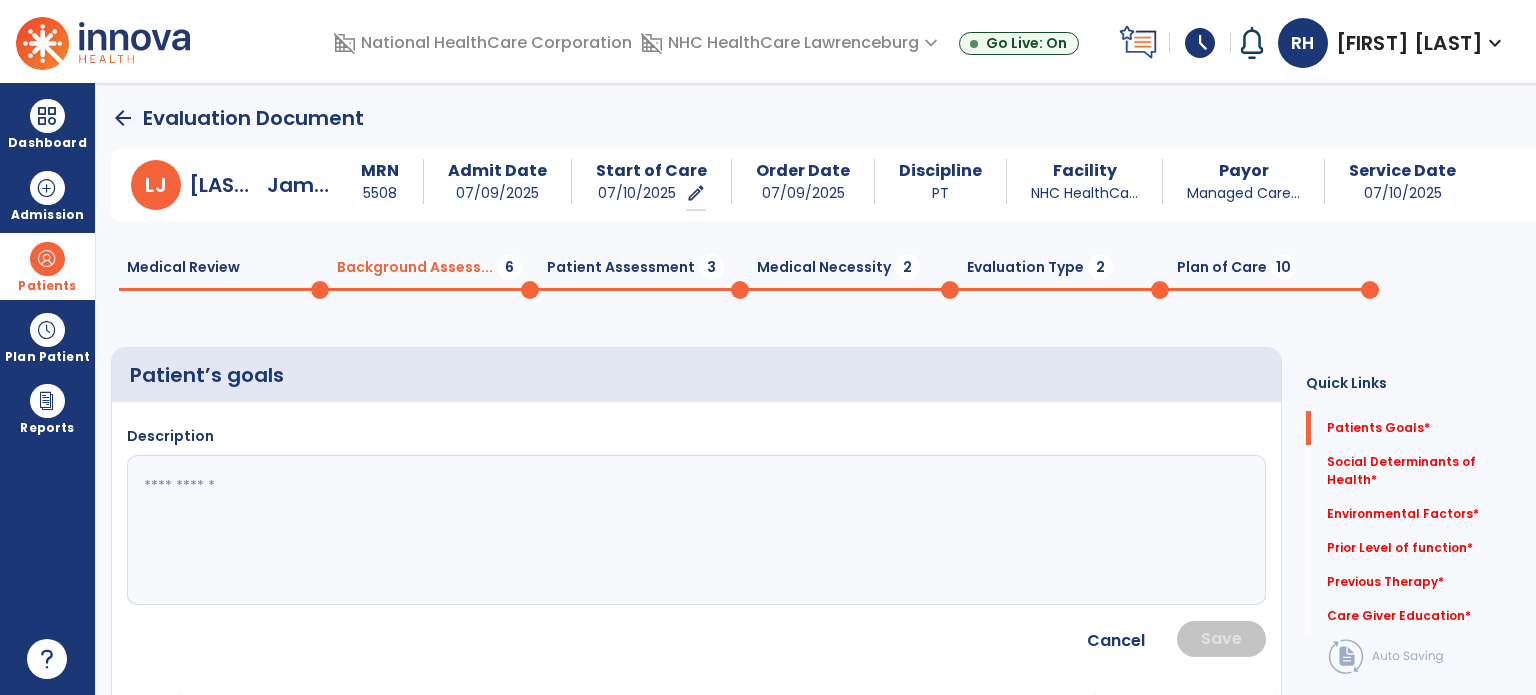 click 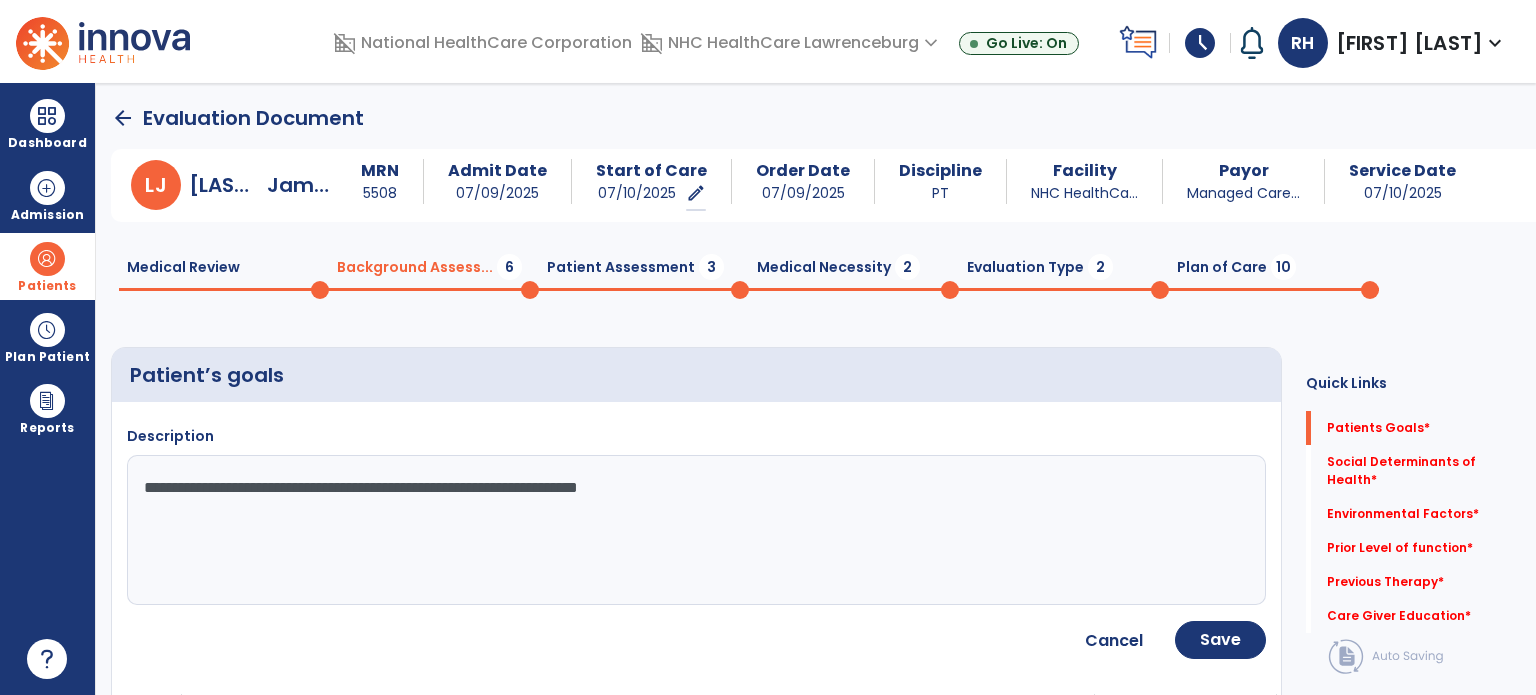 click on "**********" 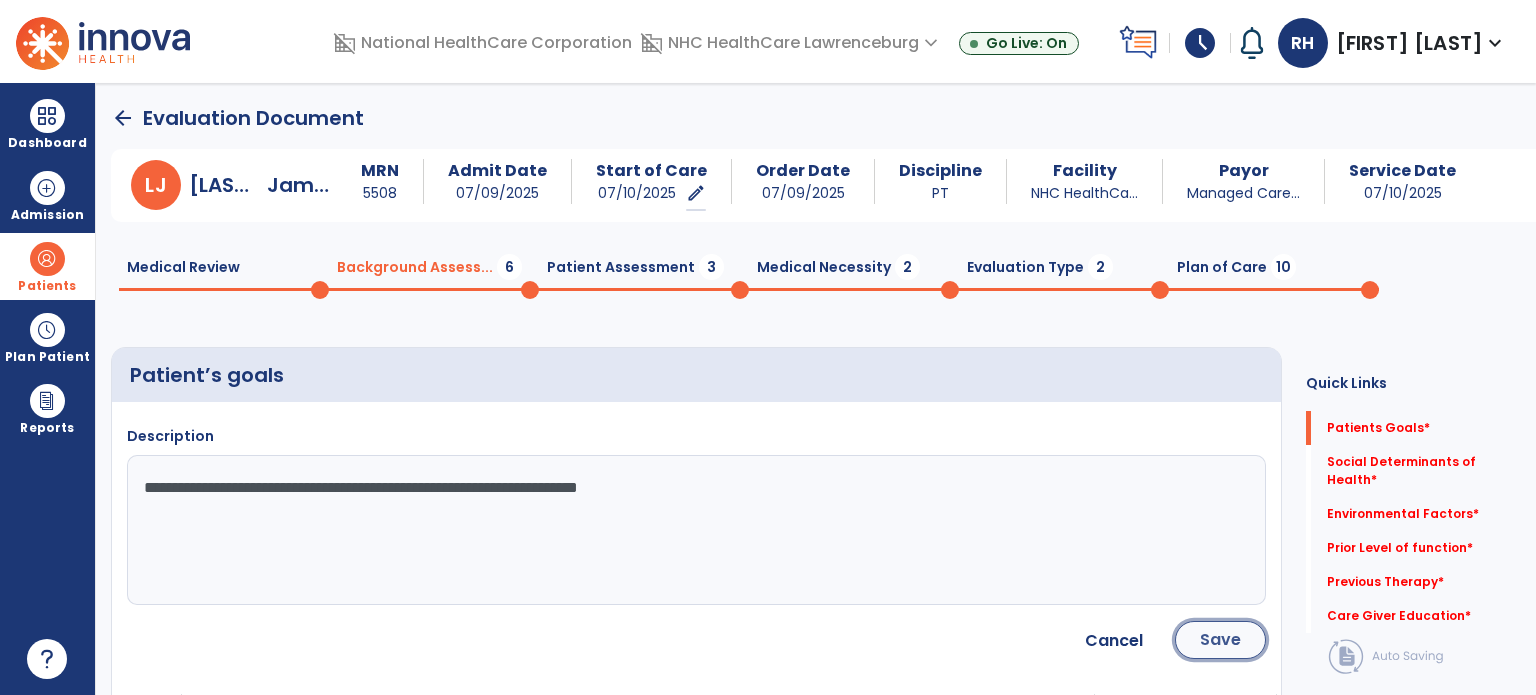 click on "Save" 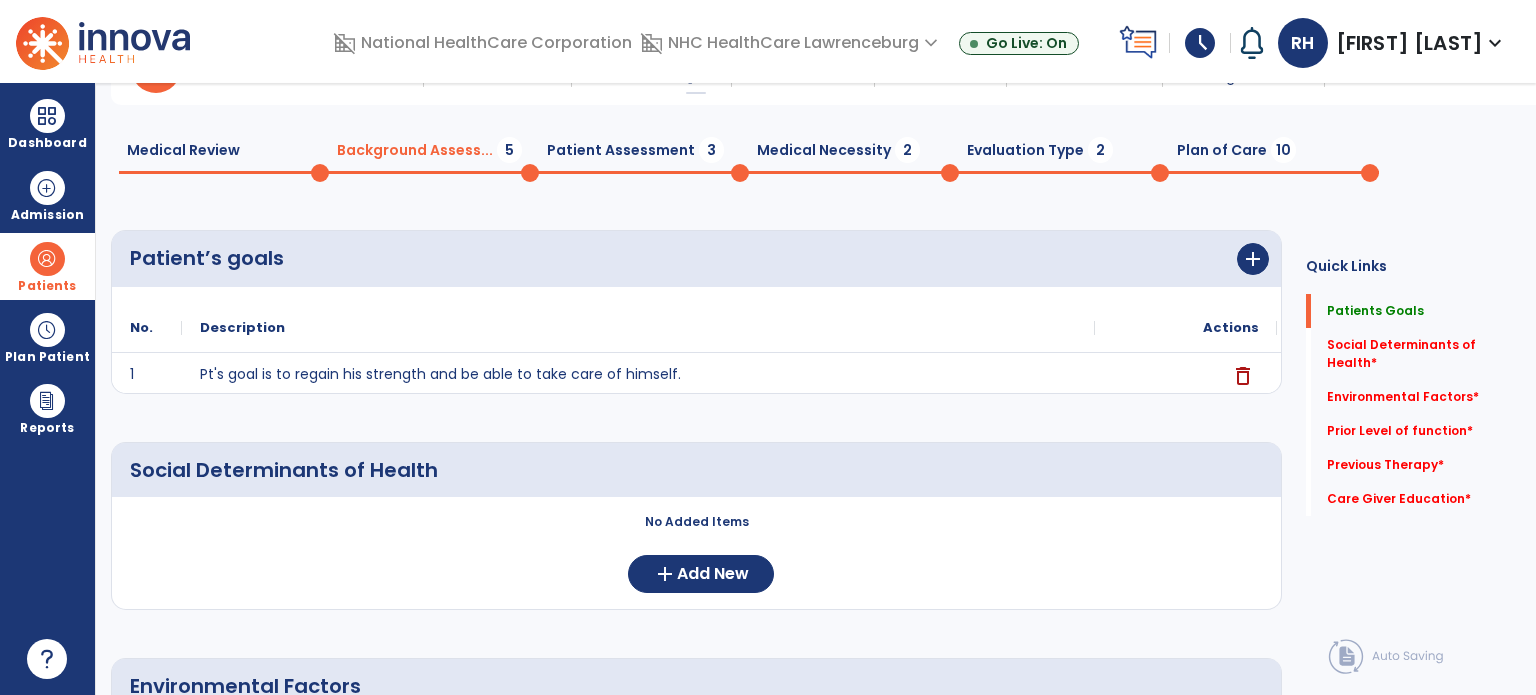 scroll, scrollTop: 197, scrollLeft: 0, axis: vertical 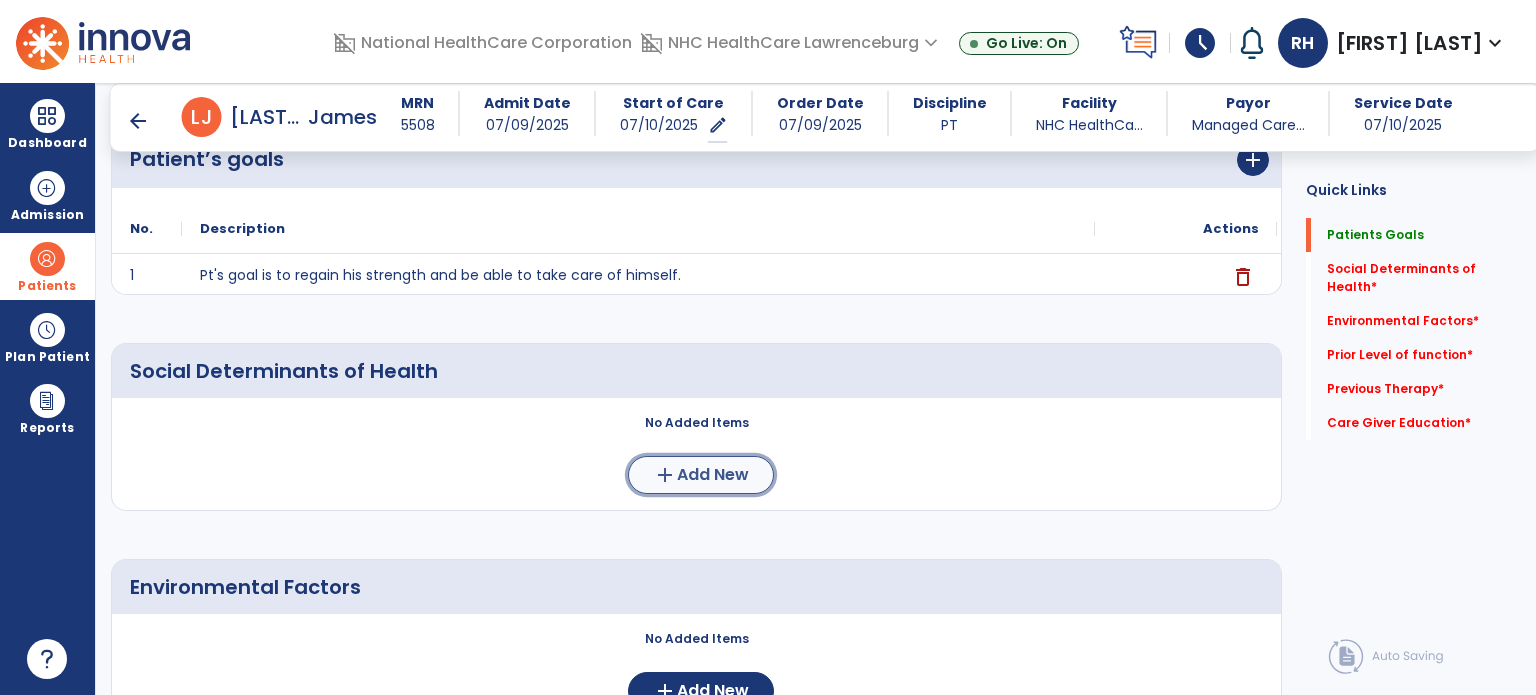 click on "Add New" 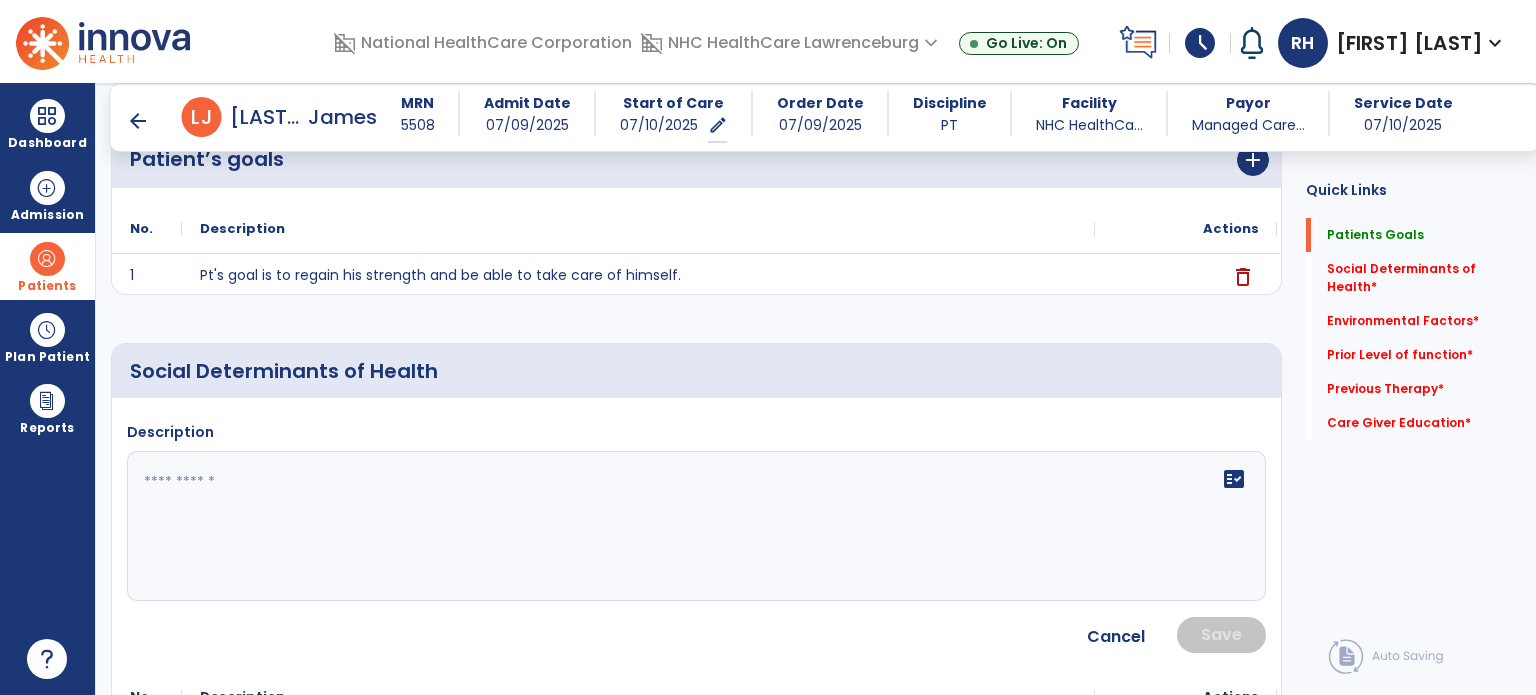 click 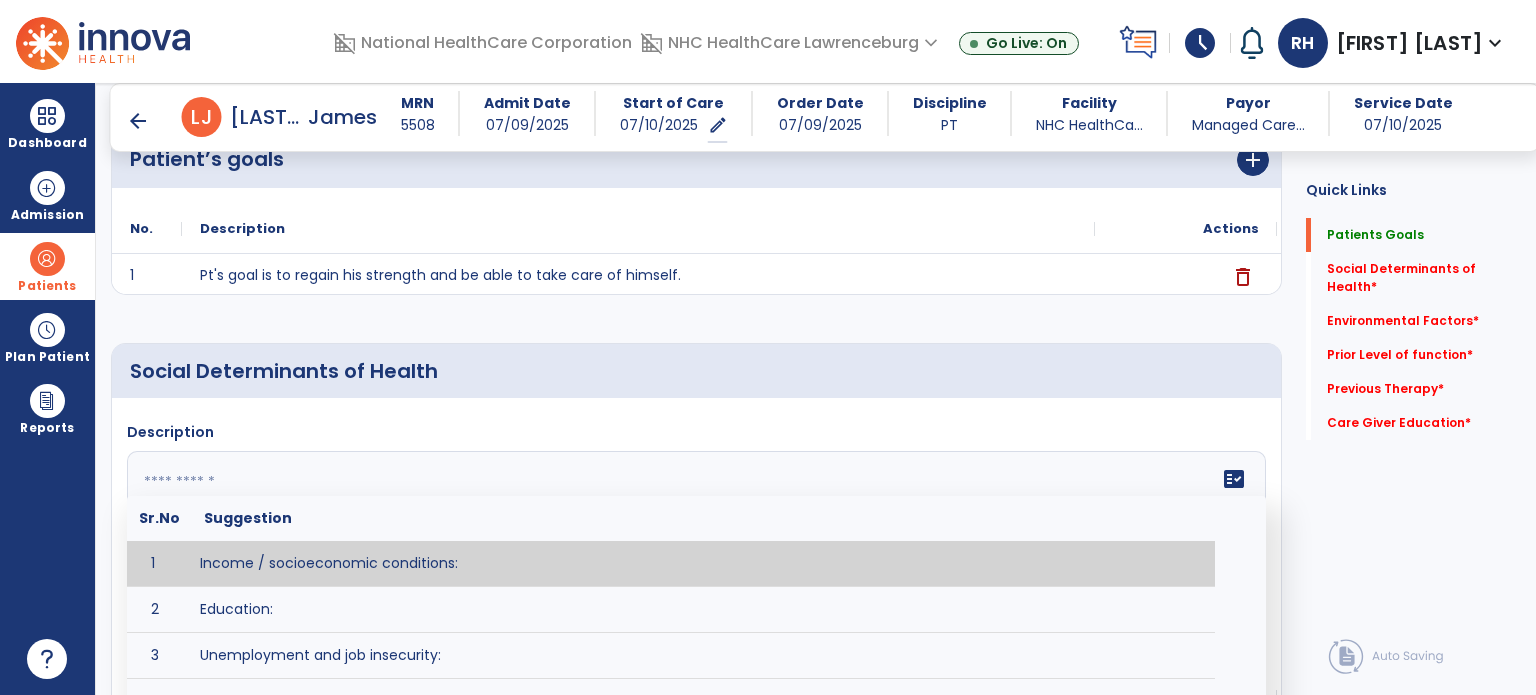paste on "**********" 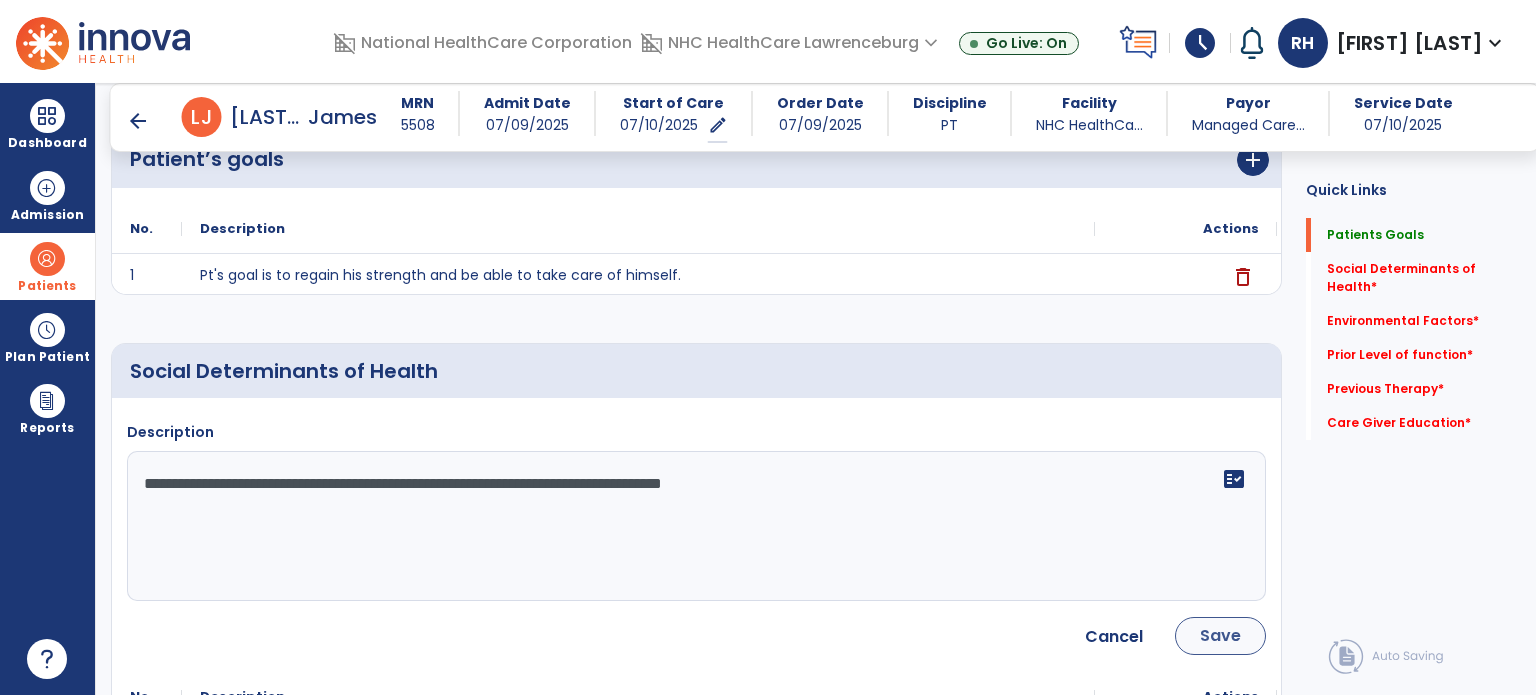 type on "**********" 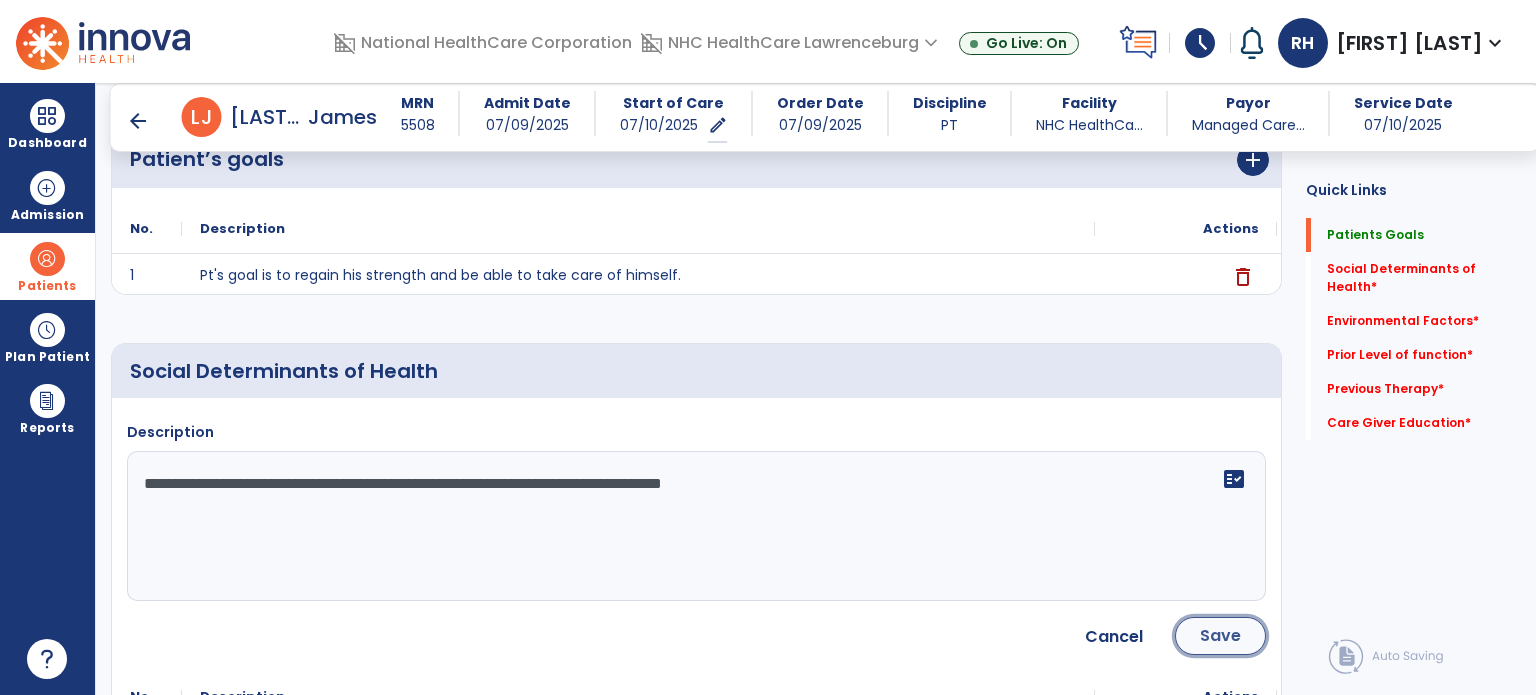 click on "Save" 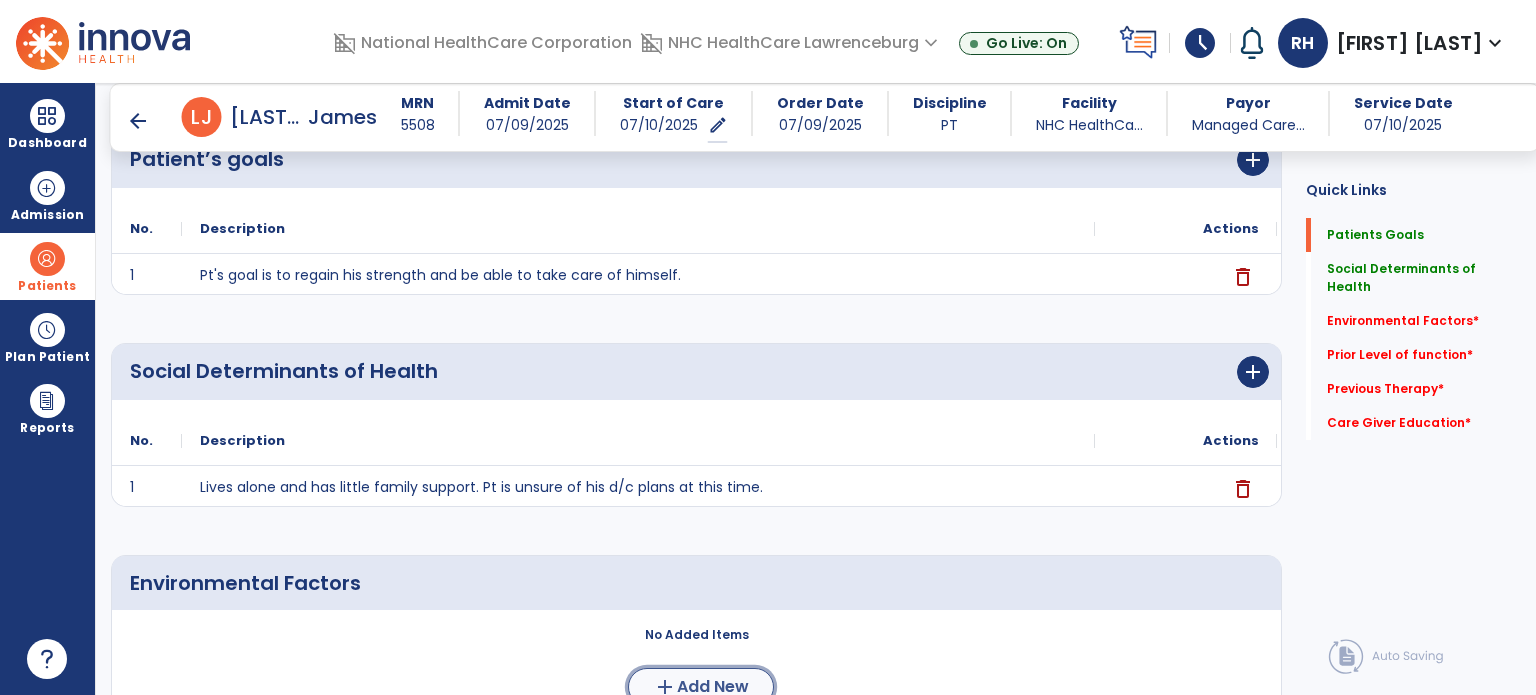 click on "Add New" 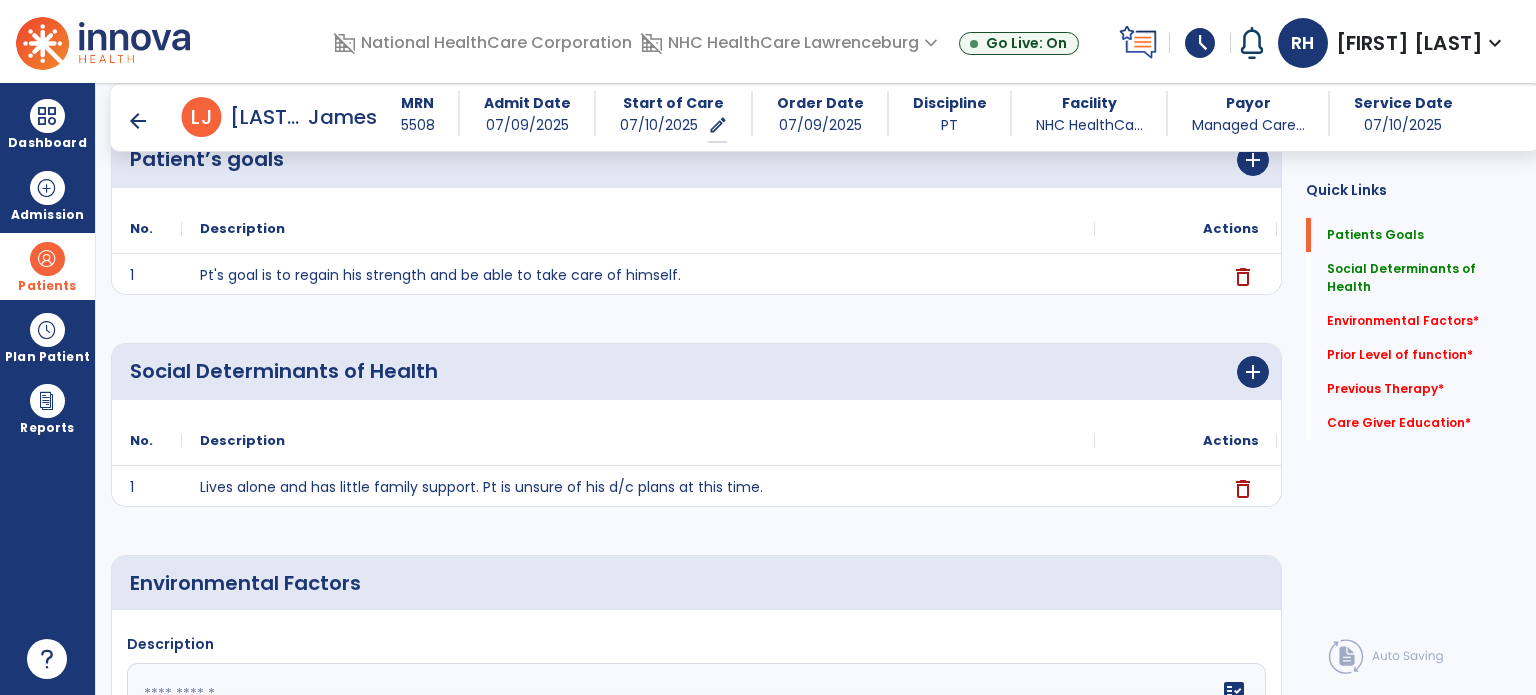 click 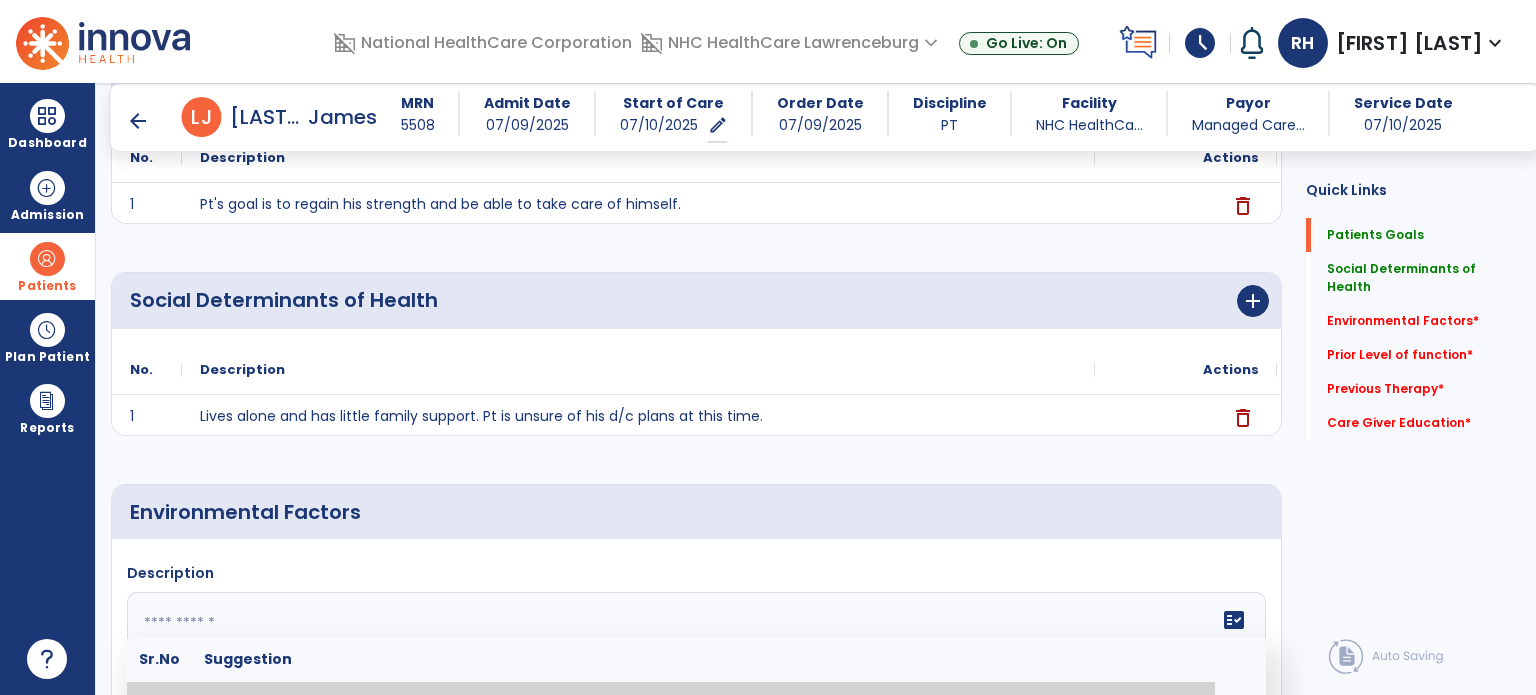 paste on "**********" 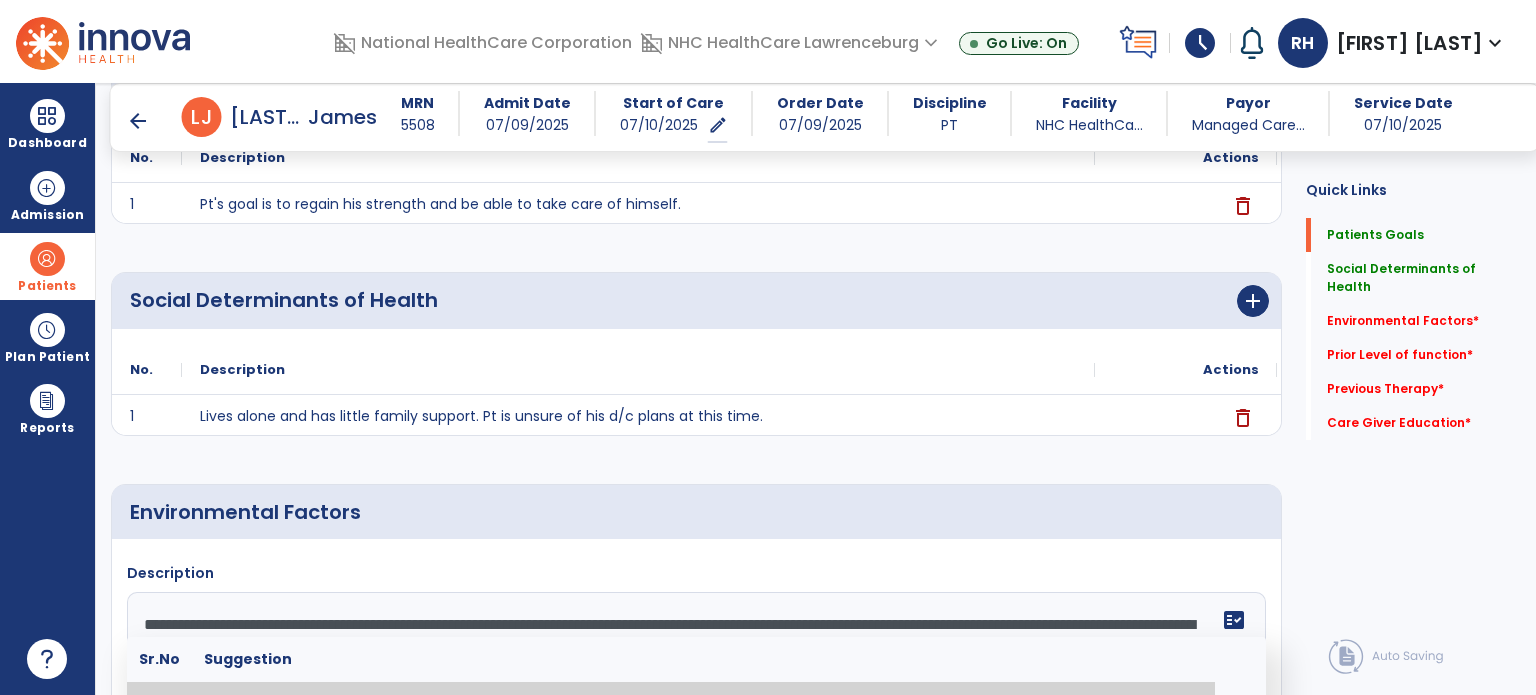scroll, scrollTop: 297, scrollLeft: 0, axis: vertical 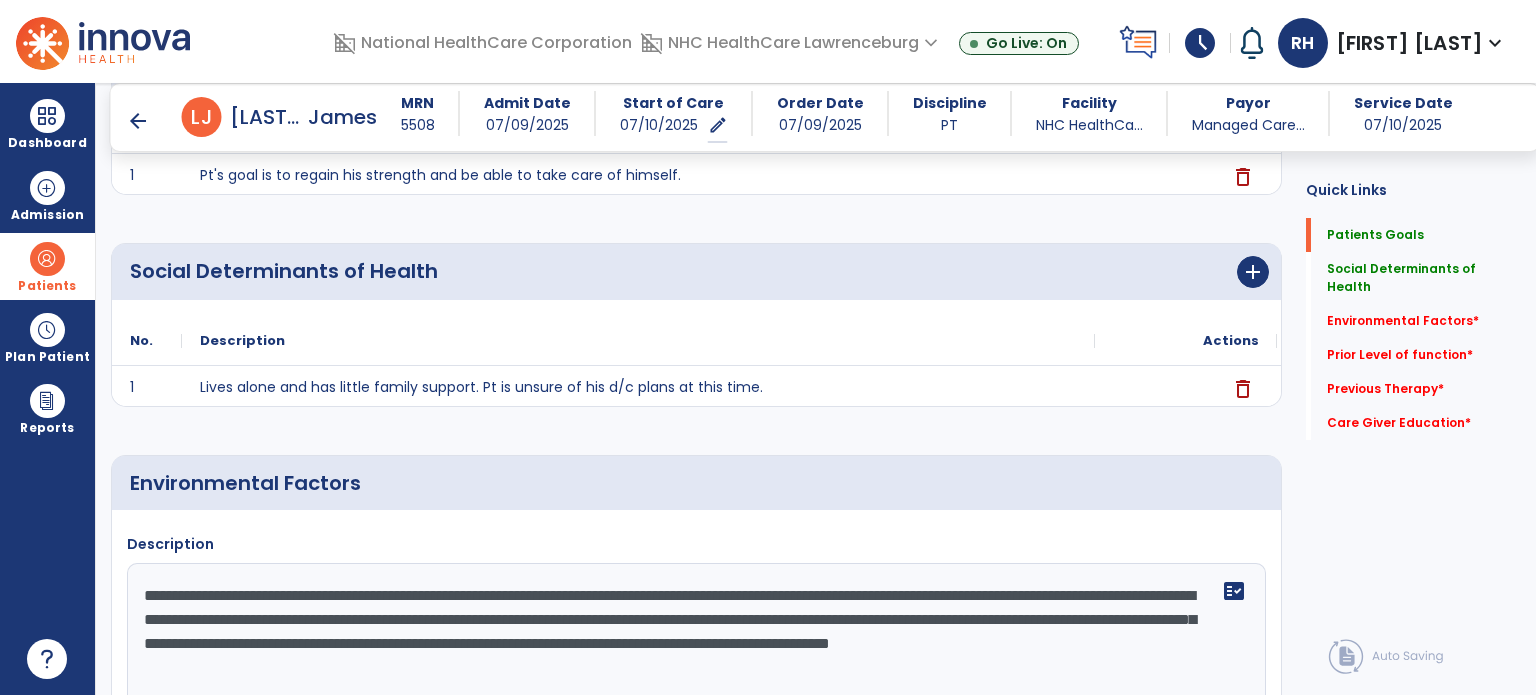 click 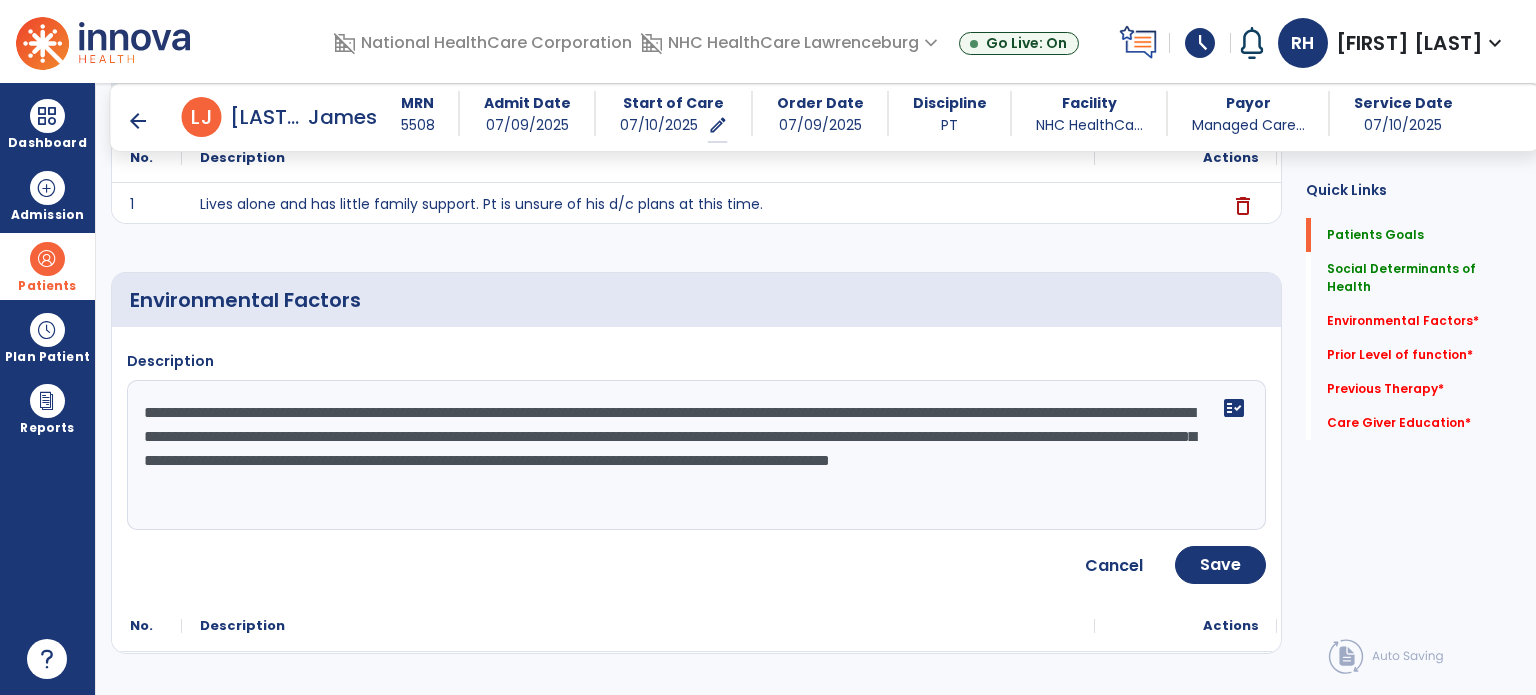 scroll, scrollTop: 501, scrollLeft: 0, axis: vertical 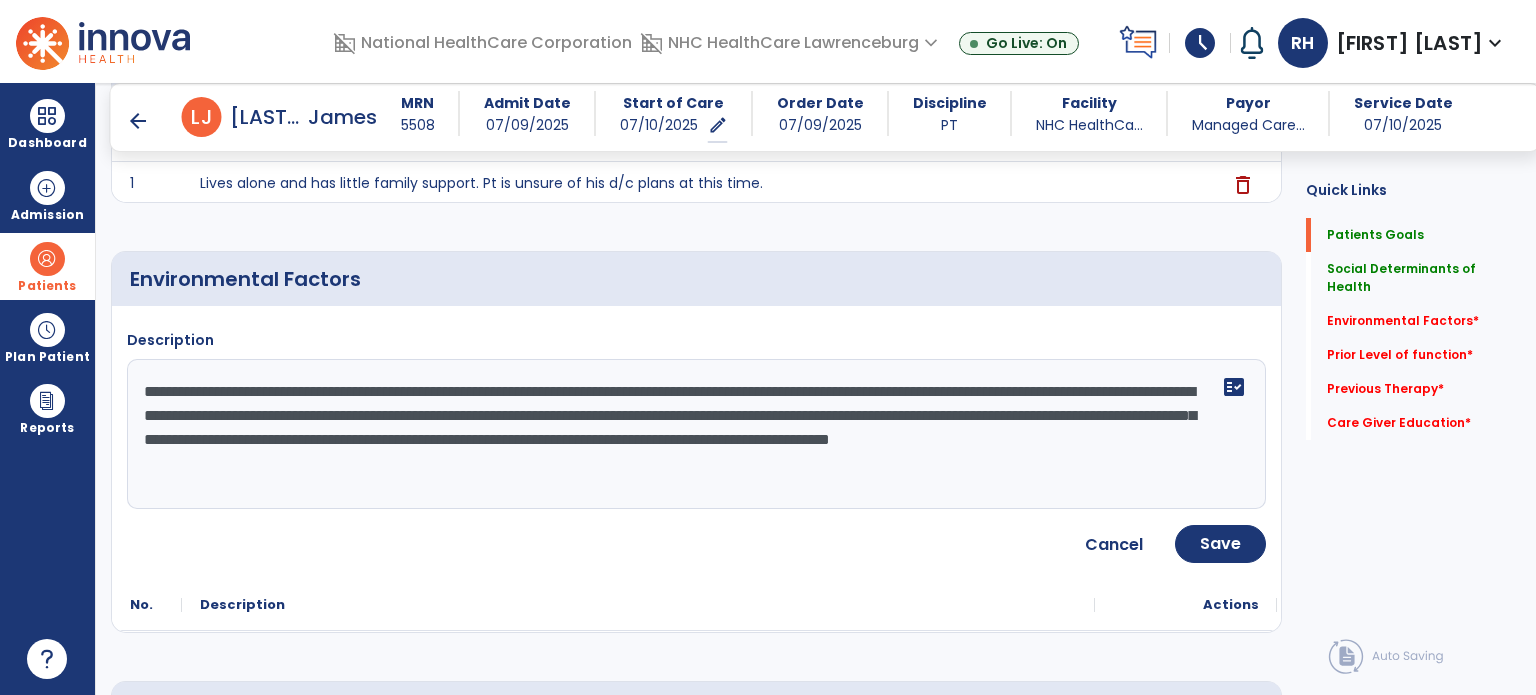 click on "**********" 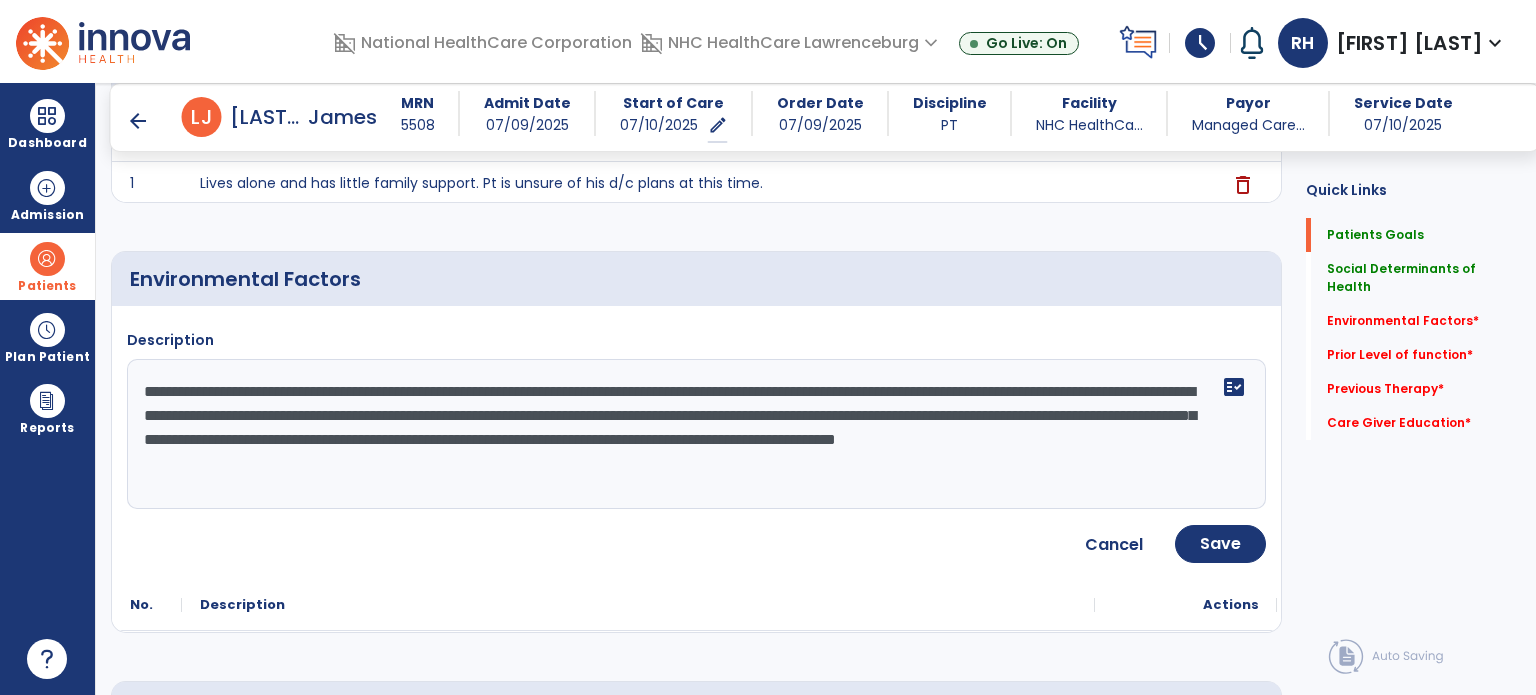 click on "**********" 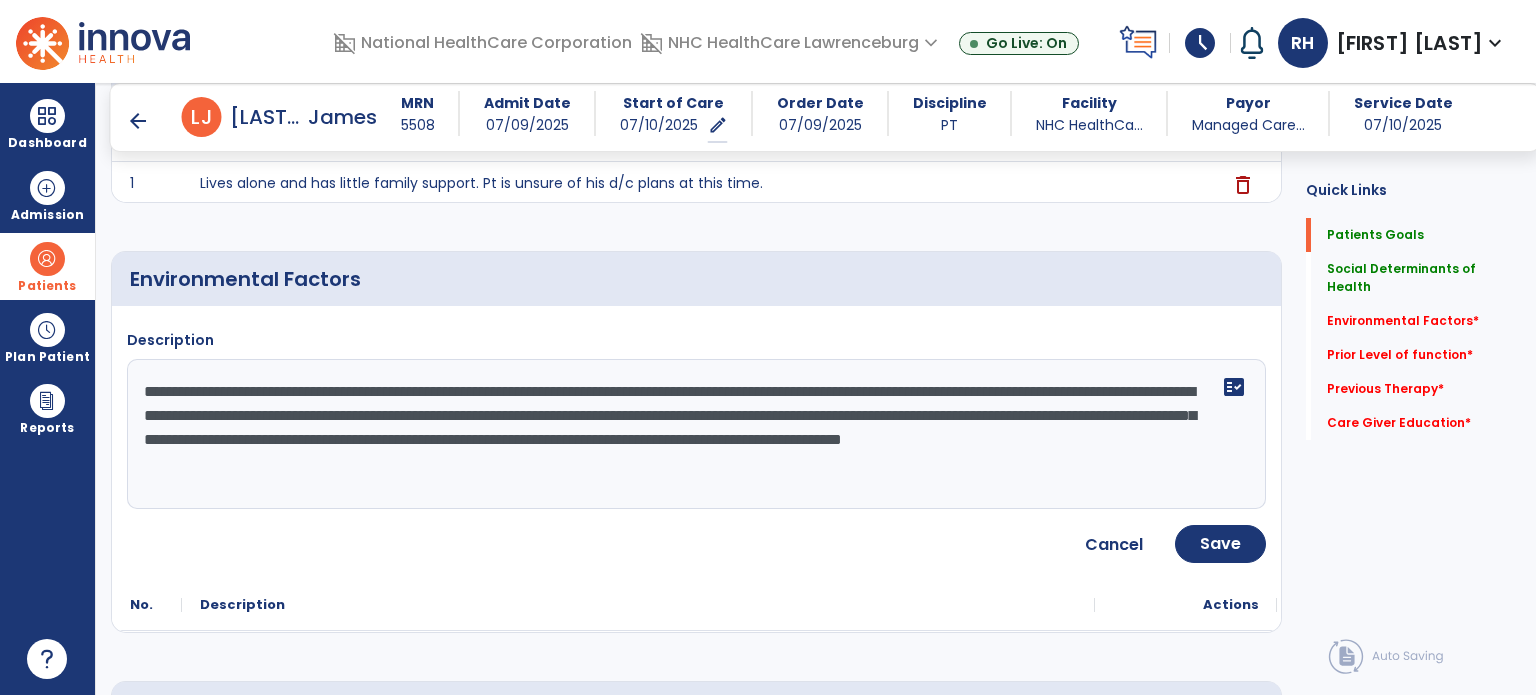 click on "**********" 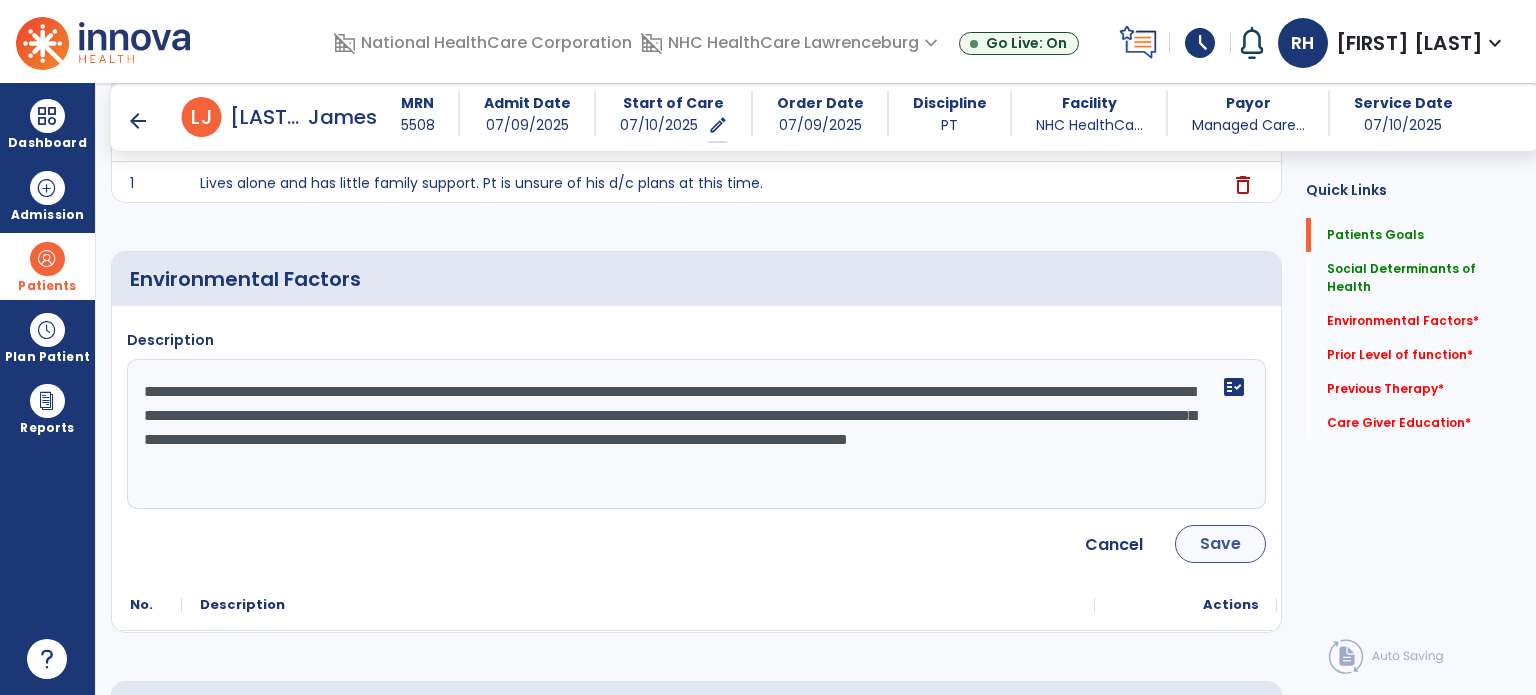 type on "**********" 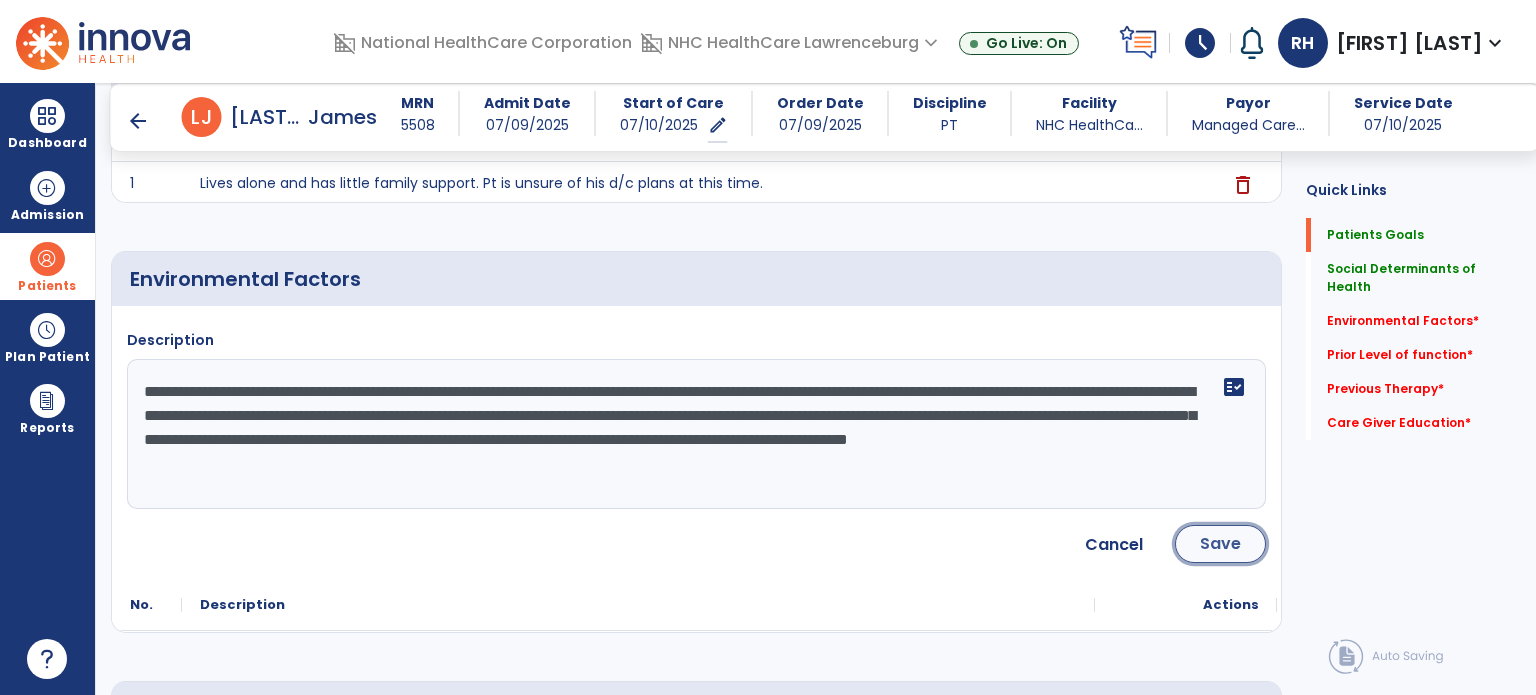 click on "Save" 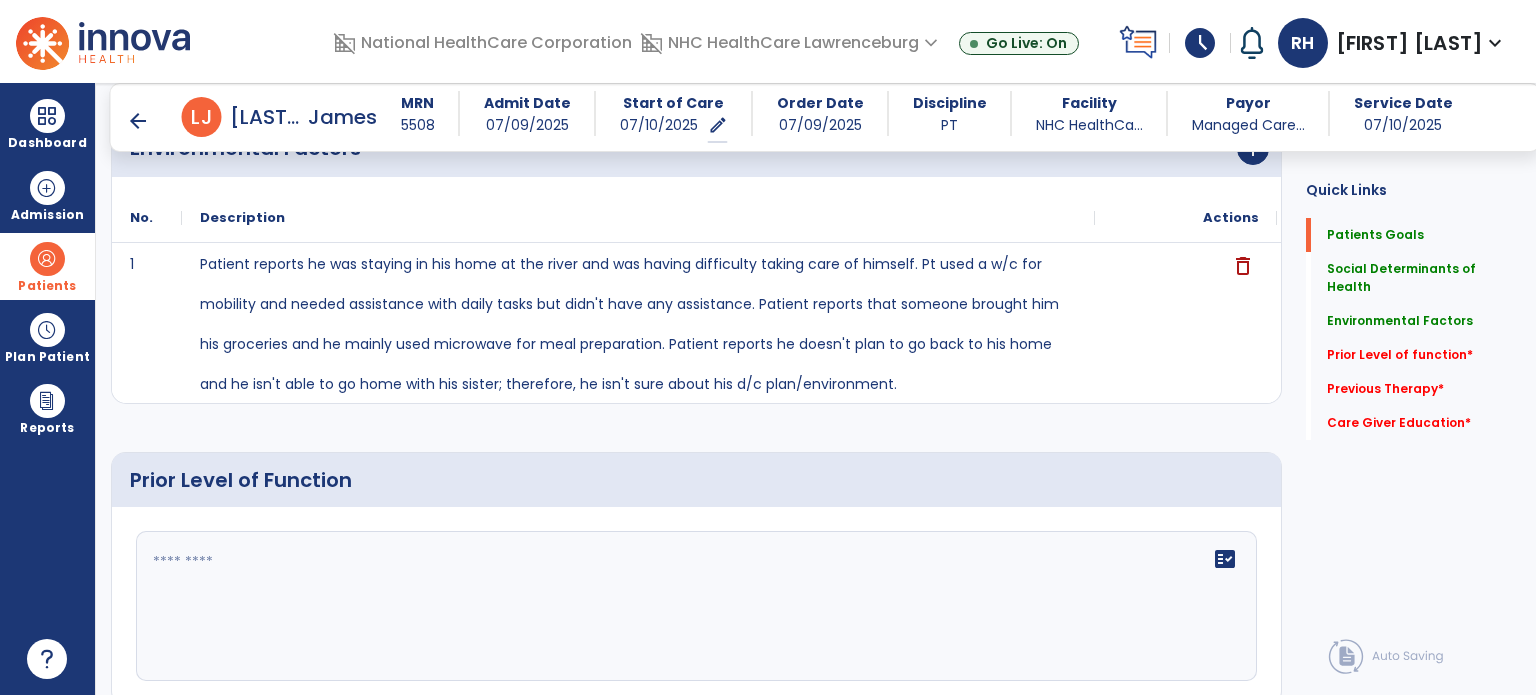 scroll, scrollTop: 723, scrollLeft: 0, axis: vertical 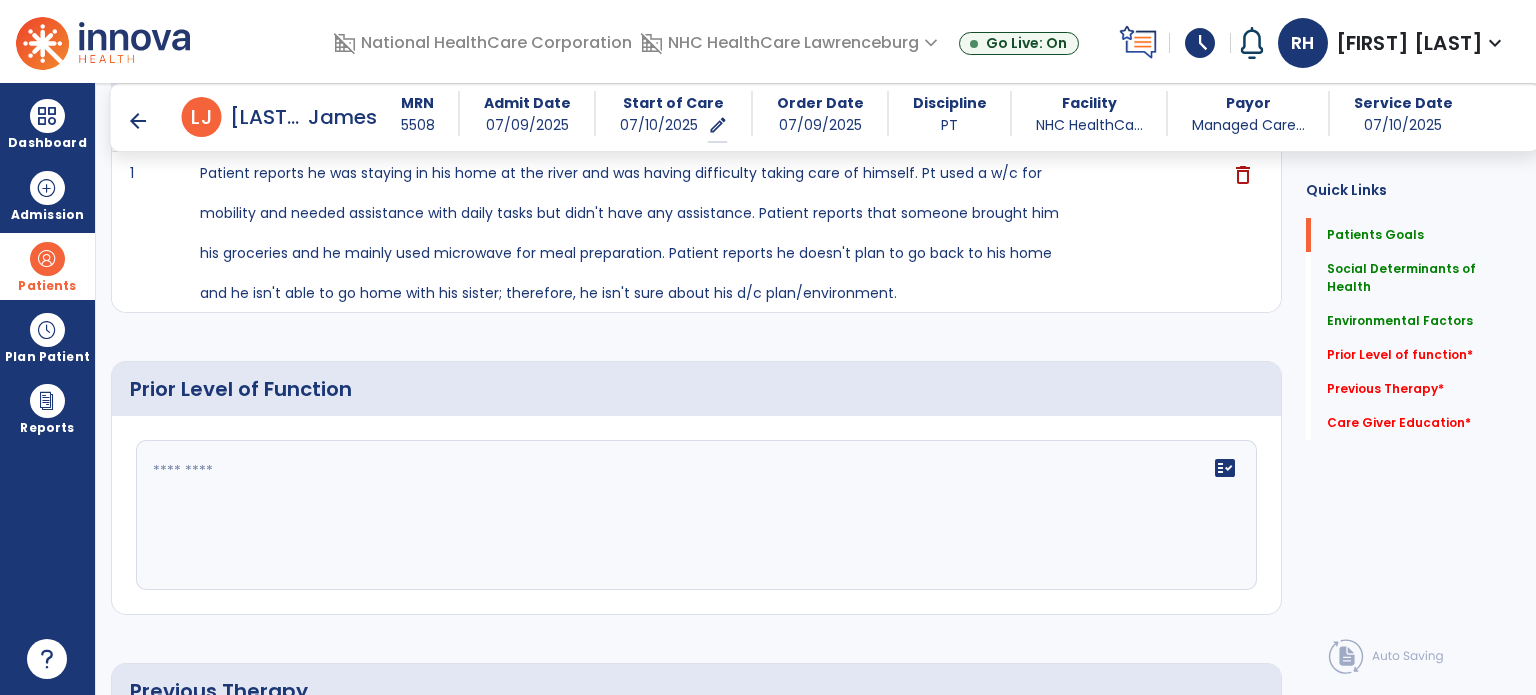 click 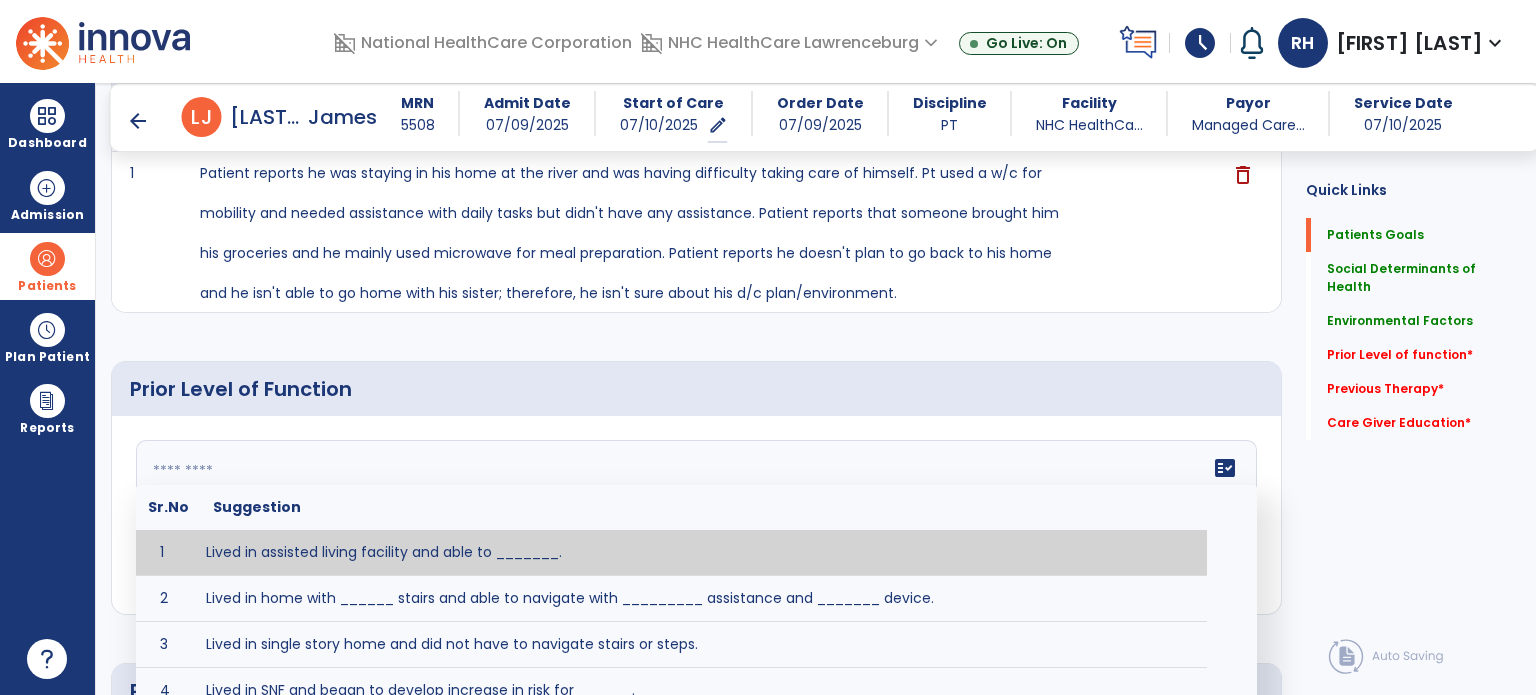 paste on "**********" 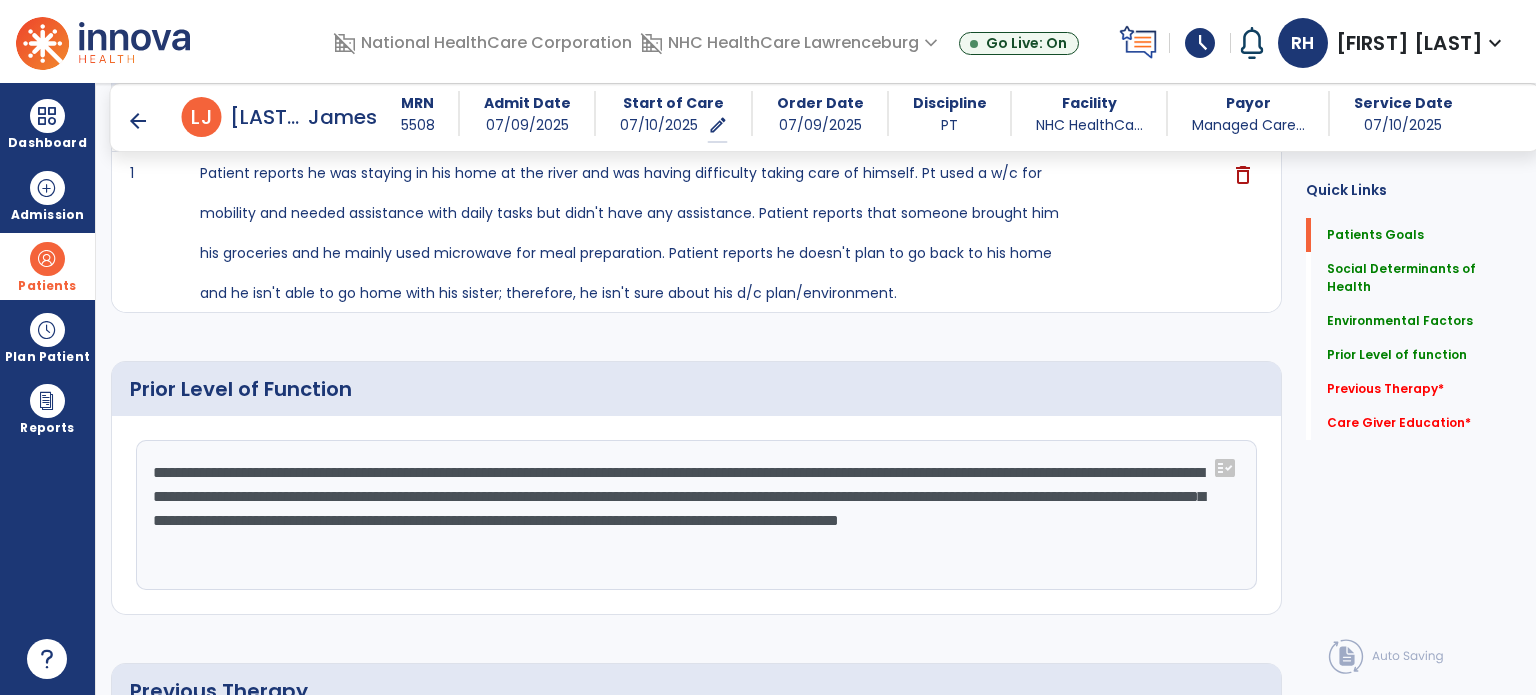 click on "**********" 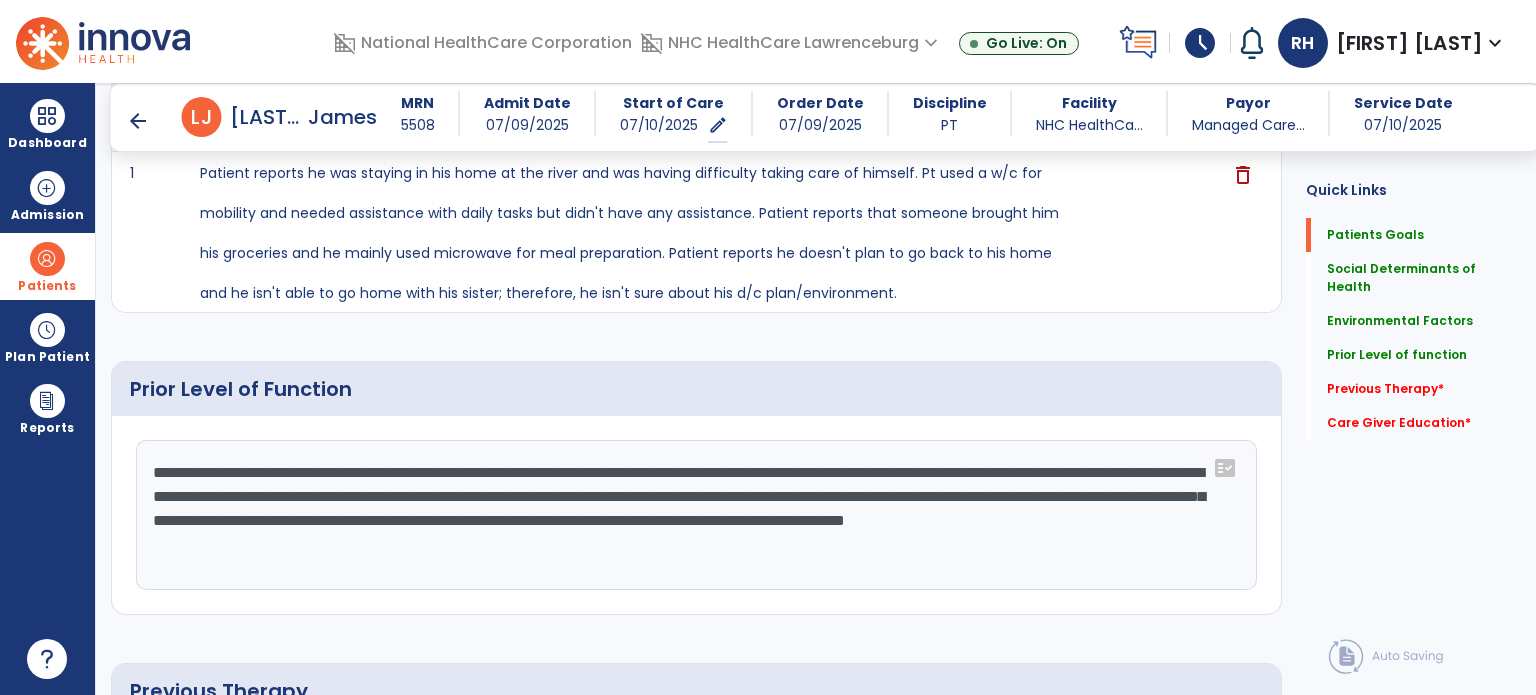 click on "**********" 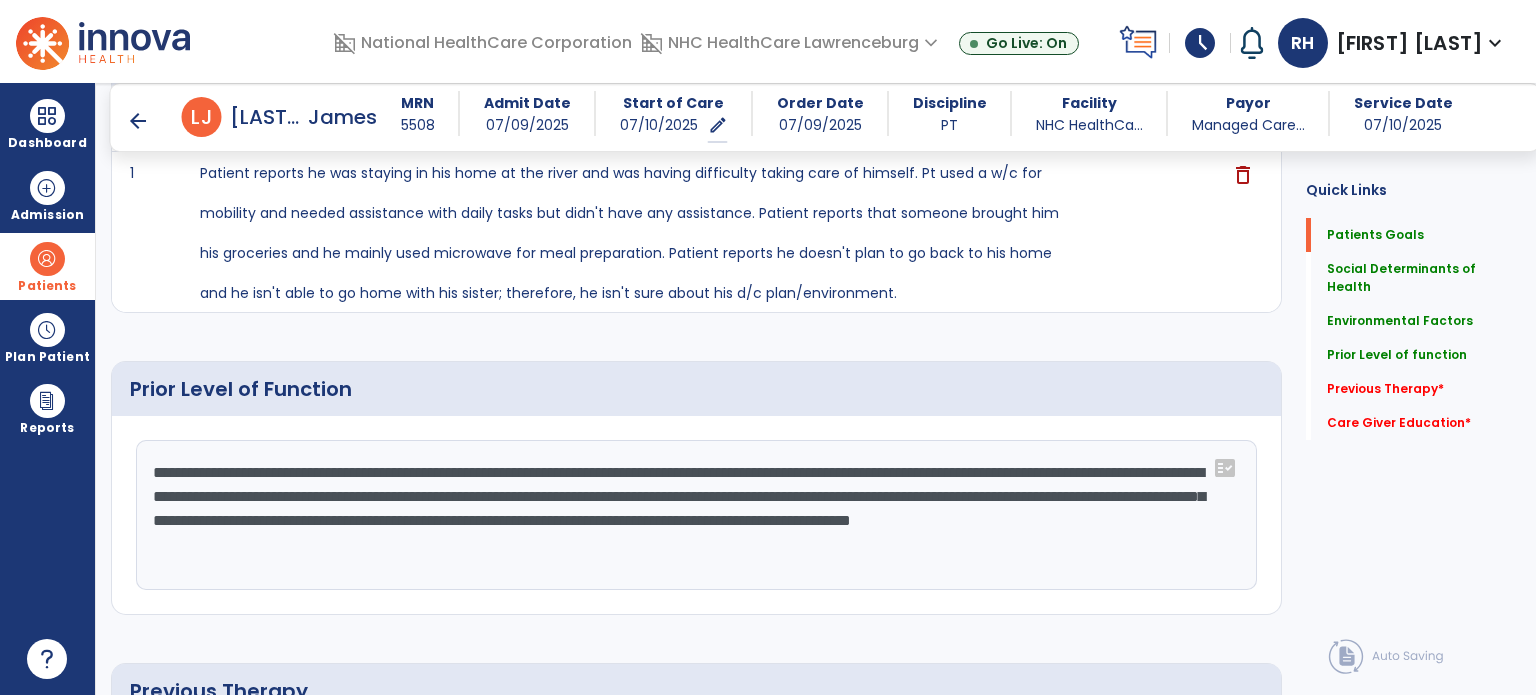 click on "**********" 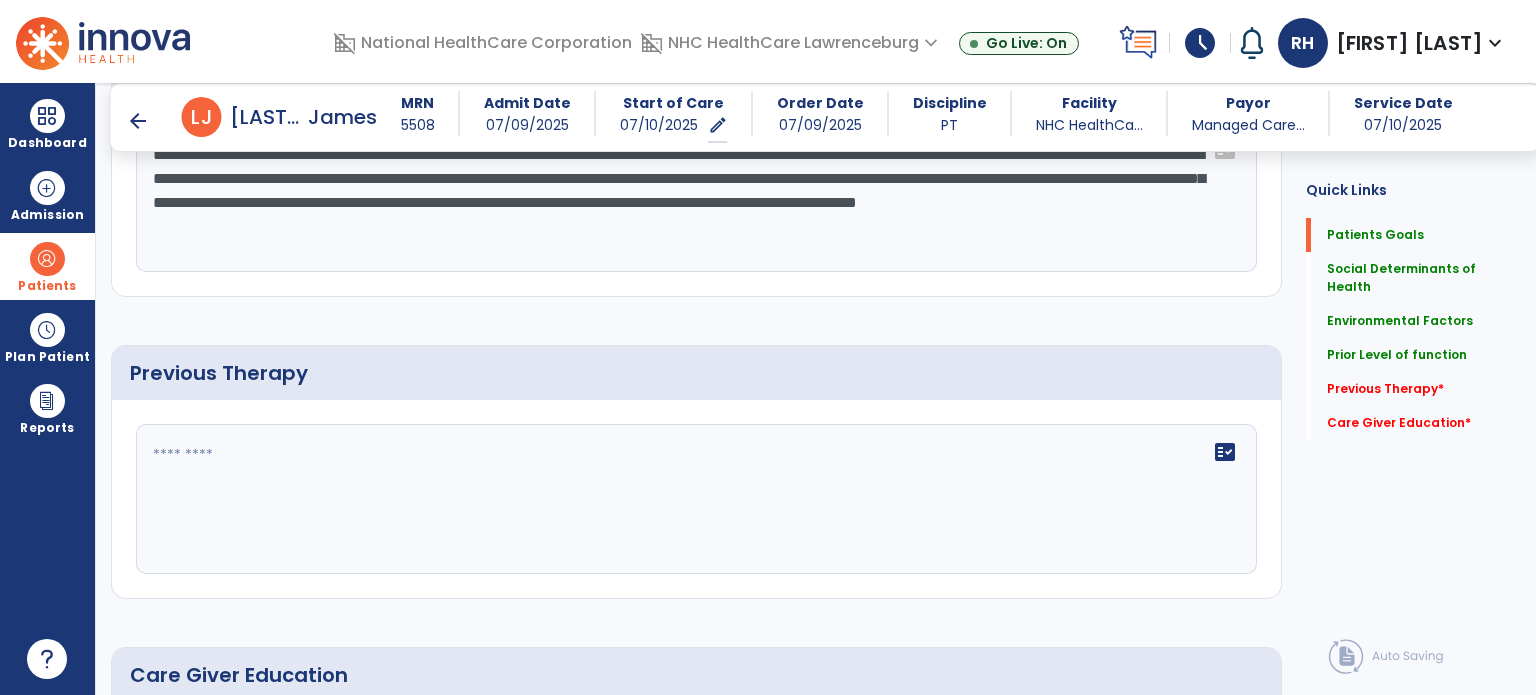 scroll, scrollTop: 1044, scrollLeft: 0, axis: vertical 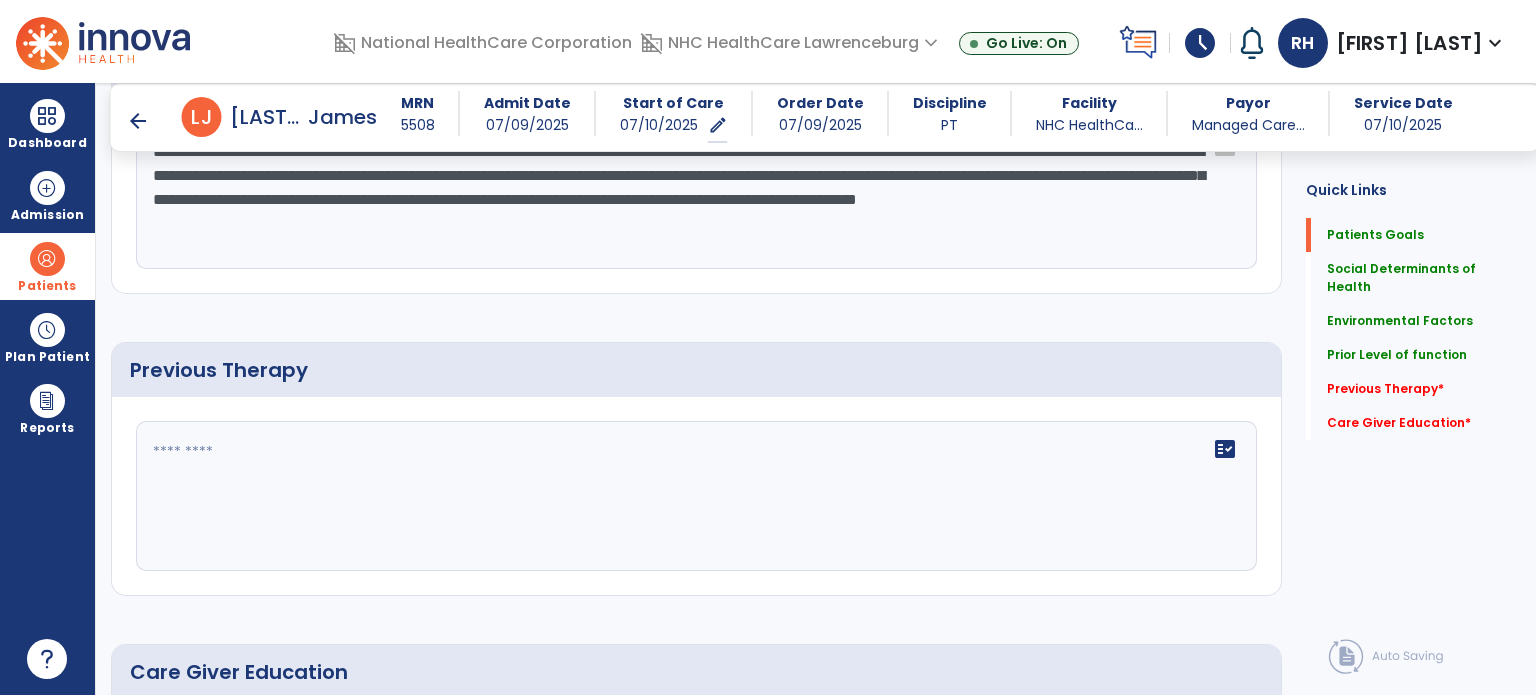 type on "**********" 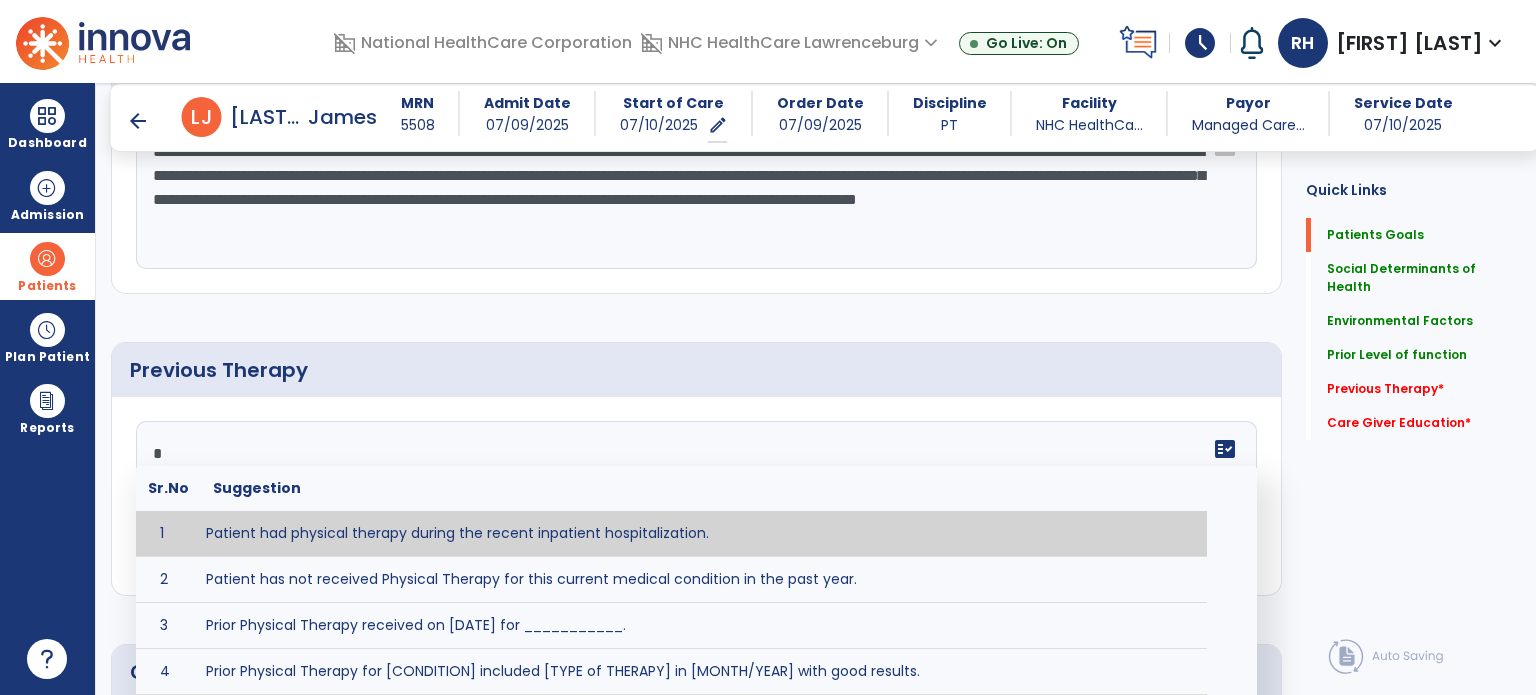 type on "*" 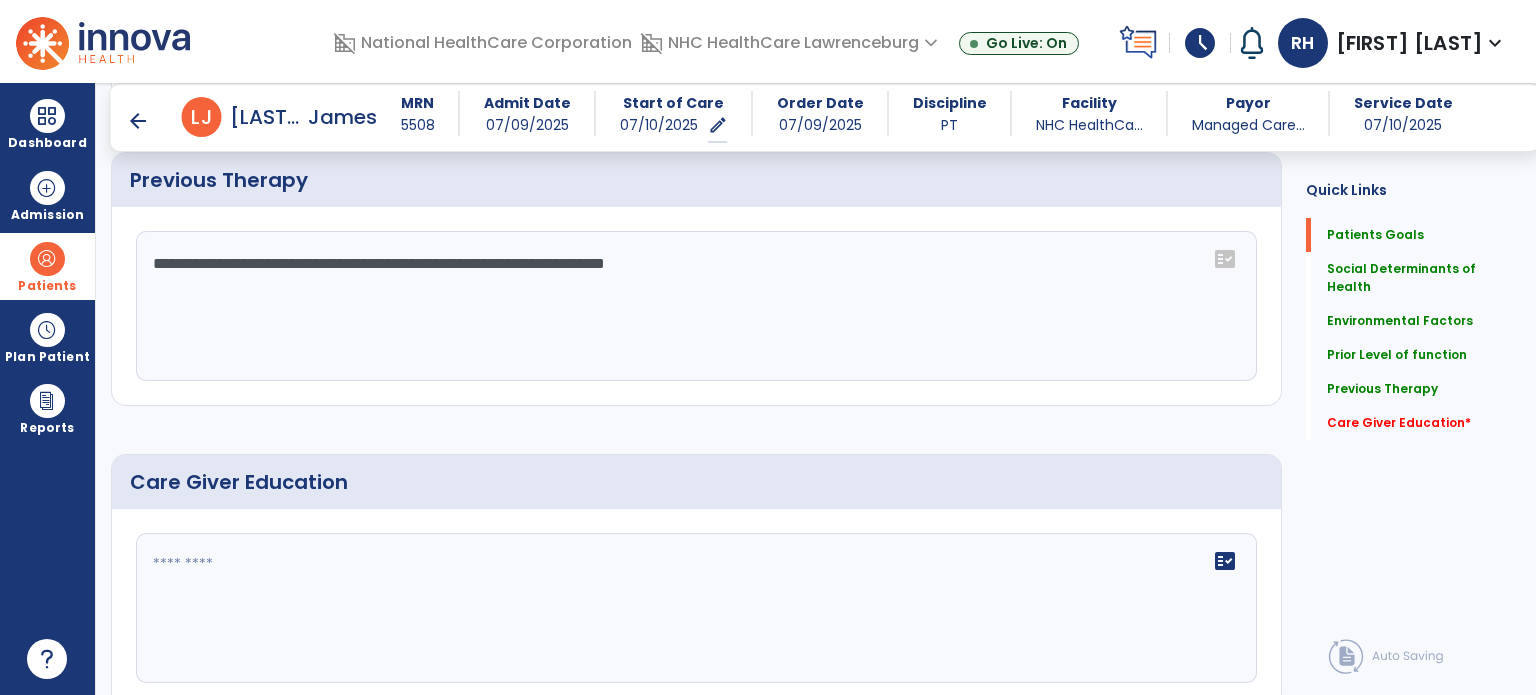 scroll, scrollTop: 1312, scrollLeft: 0, axis: vertical 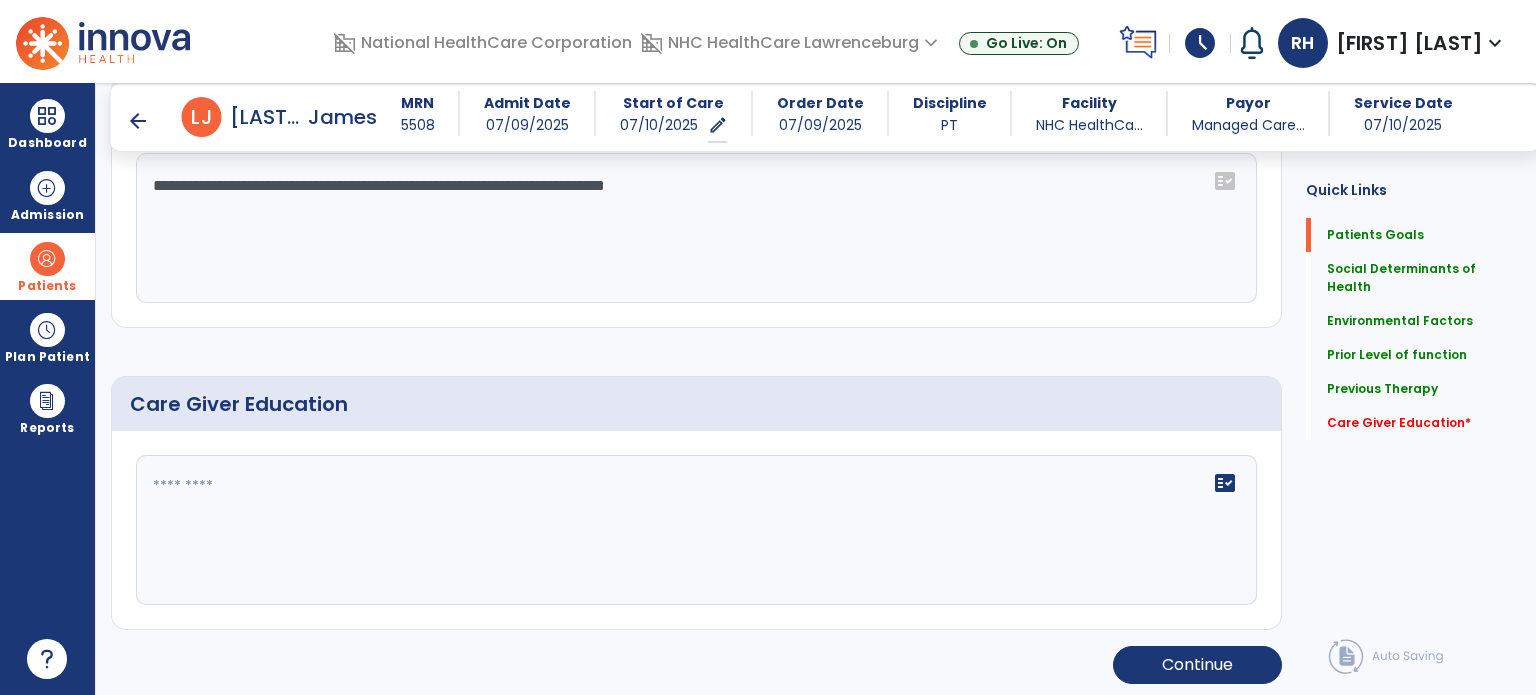 type on "**********" 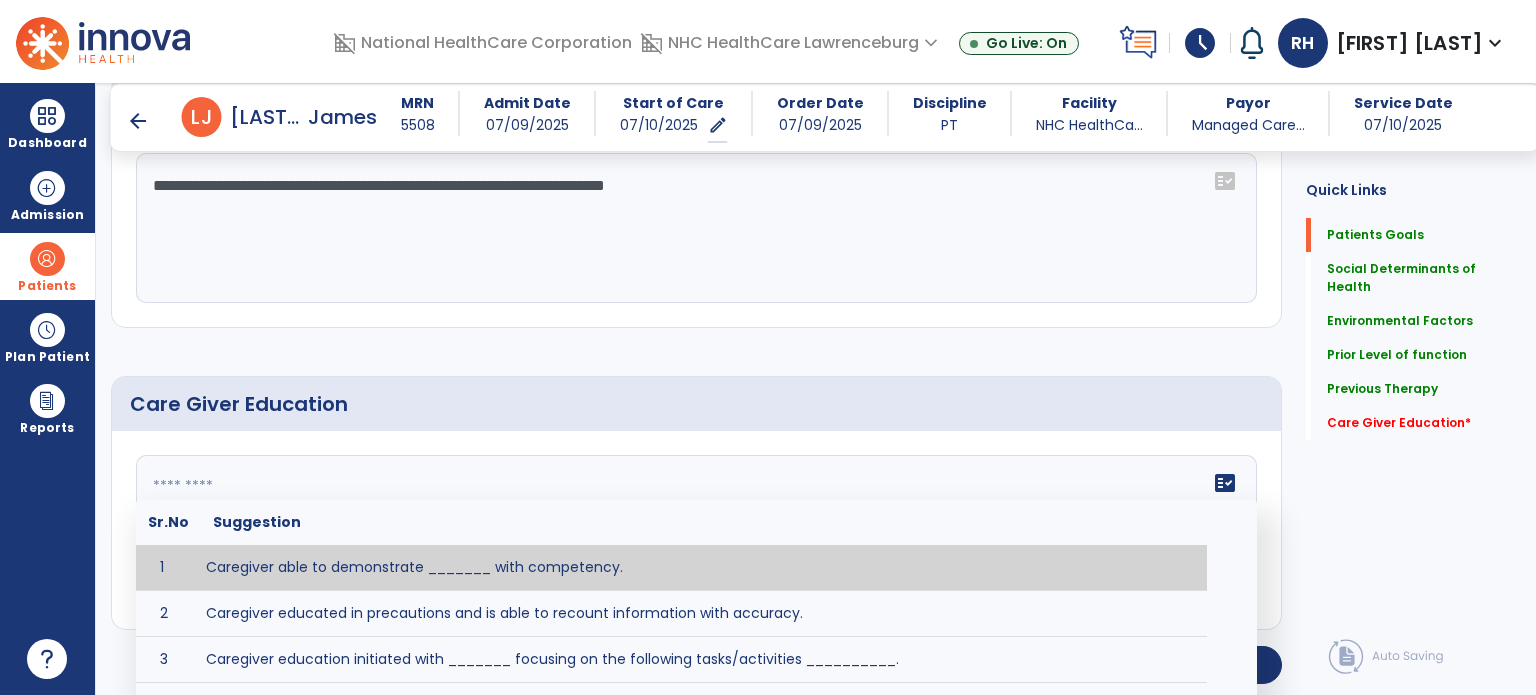 paste on "**********" 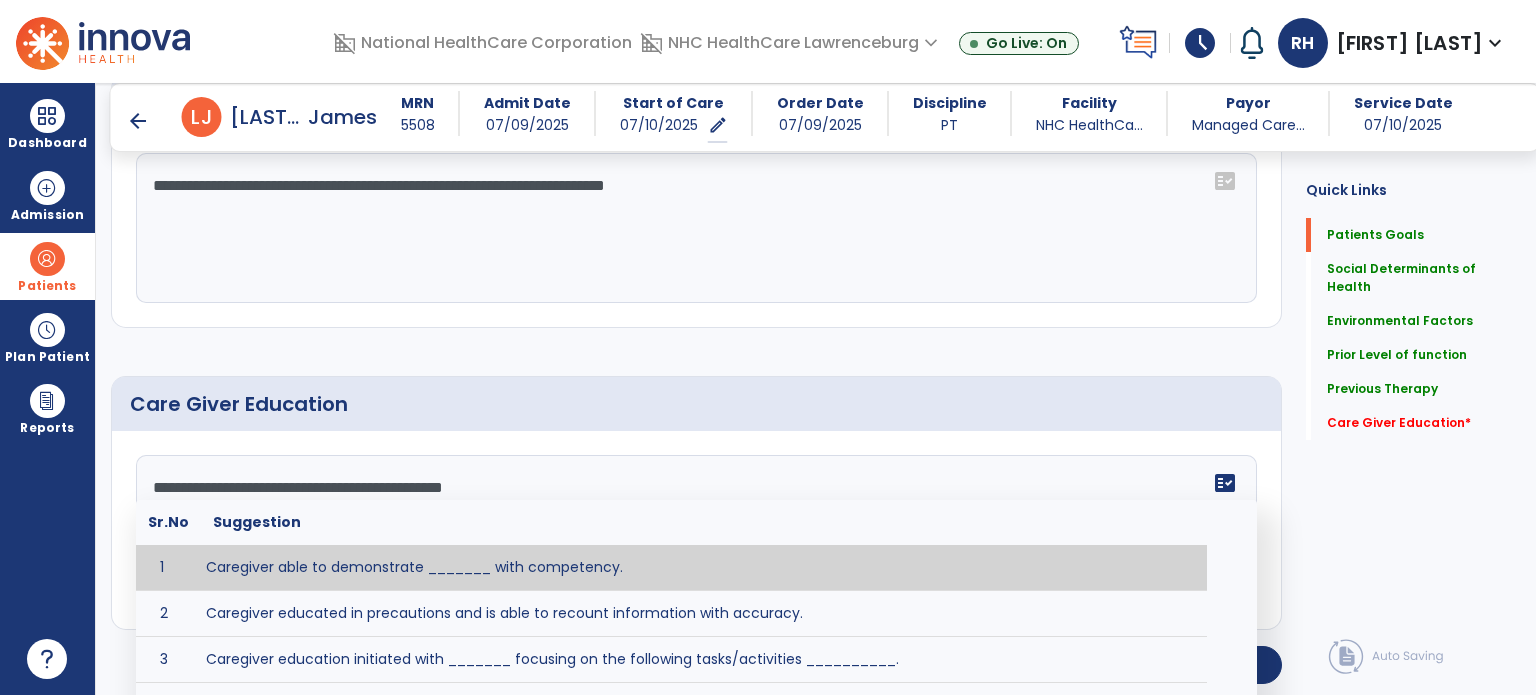 click on "**********" 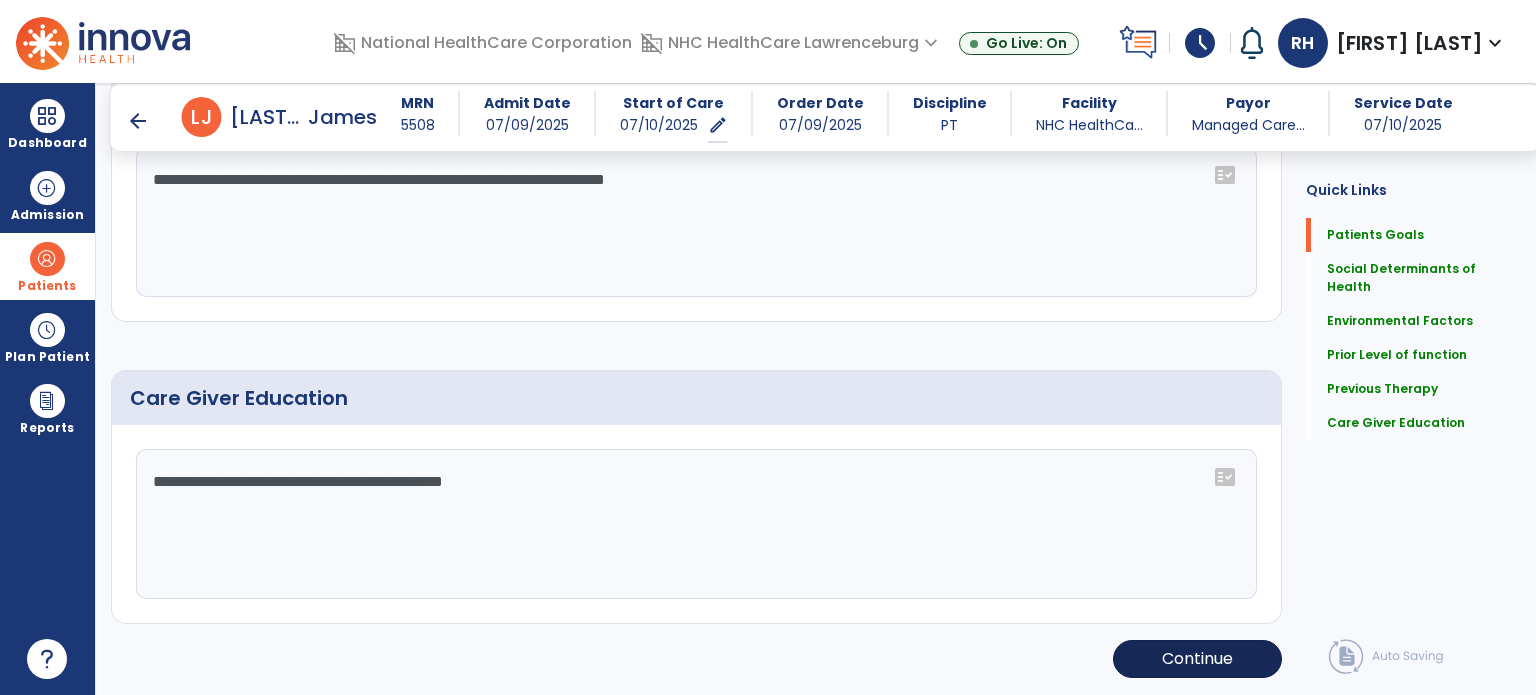 scroll, scrollTop: 1312, scrollLeft: 0, axis: vertical 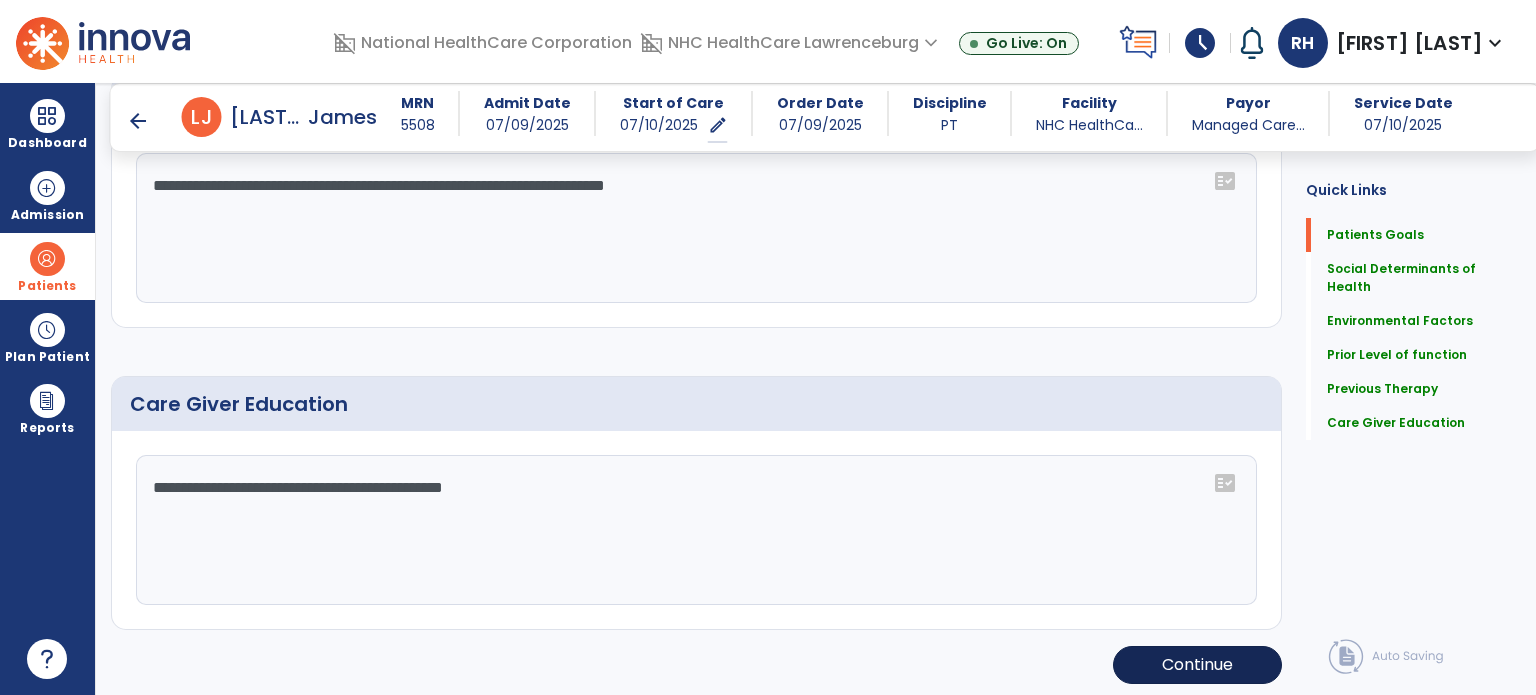 type on "**********" 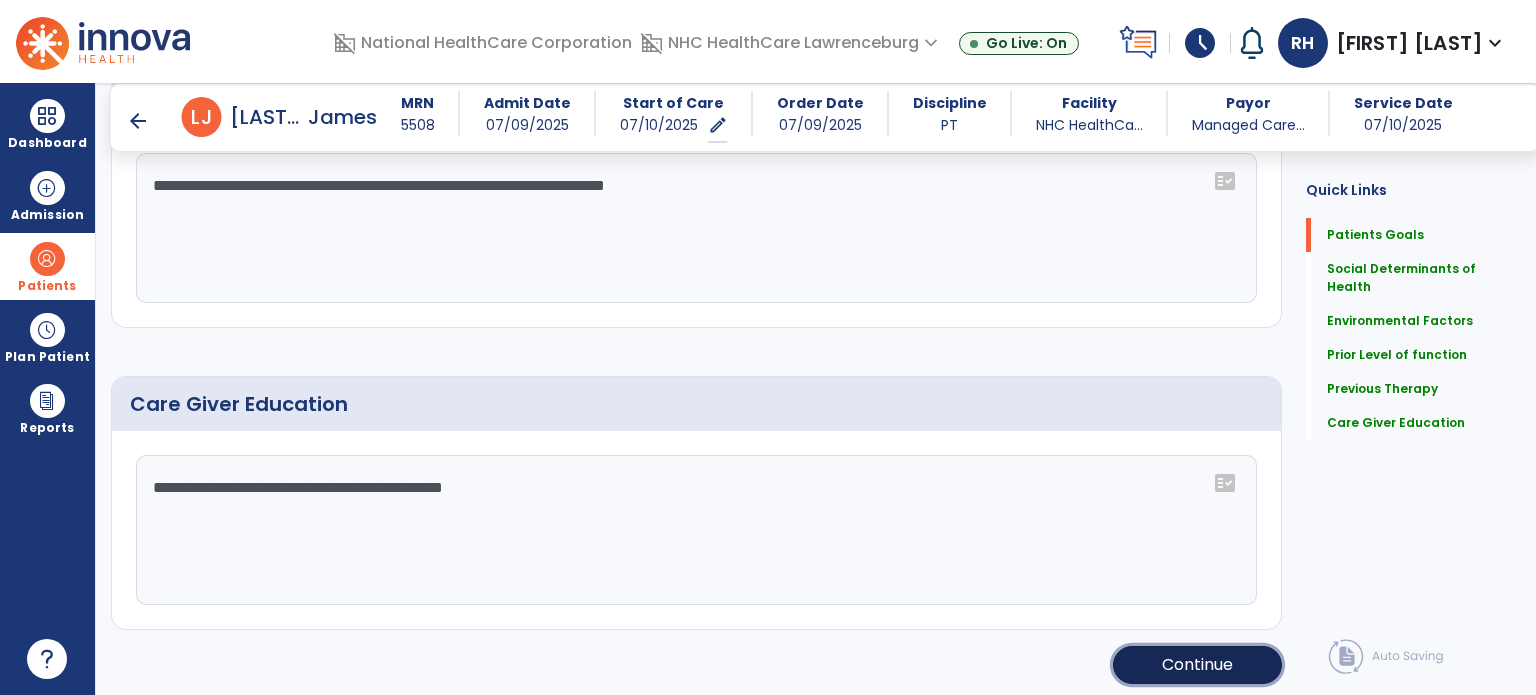 click on "Continue" 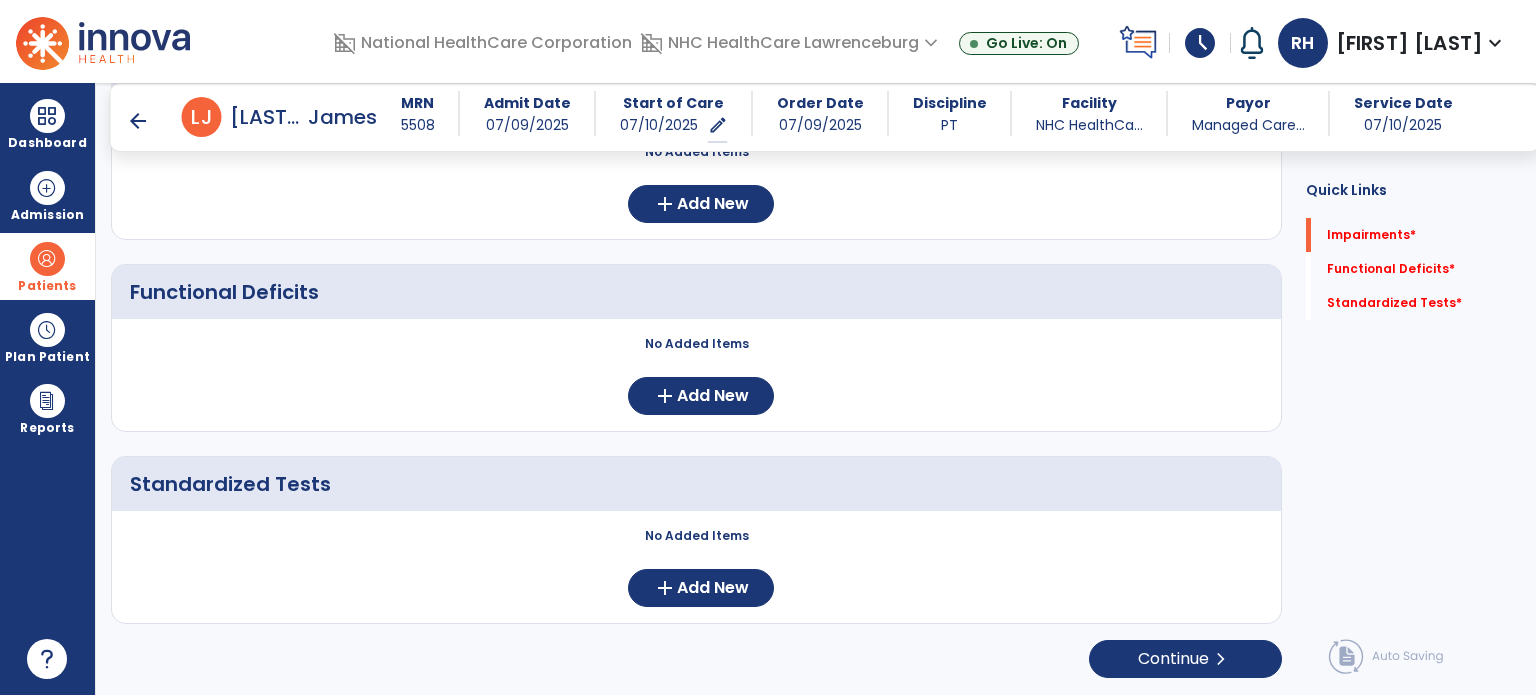 scroll, scrollTop: 252, scrollLeft: 0, axis: vertical 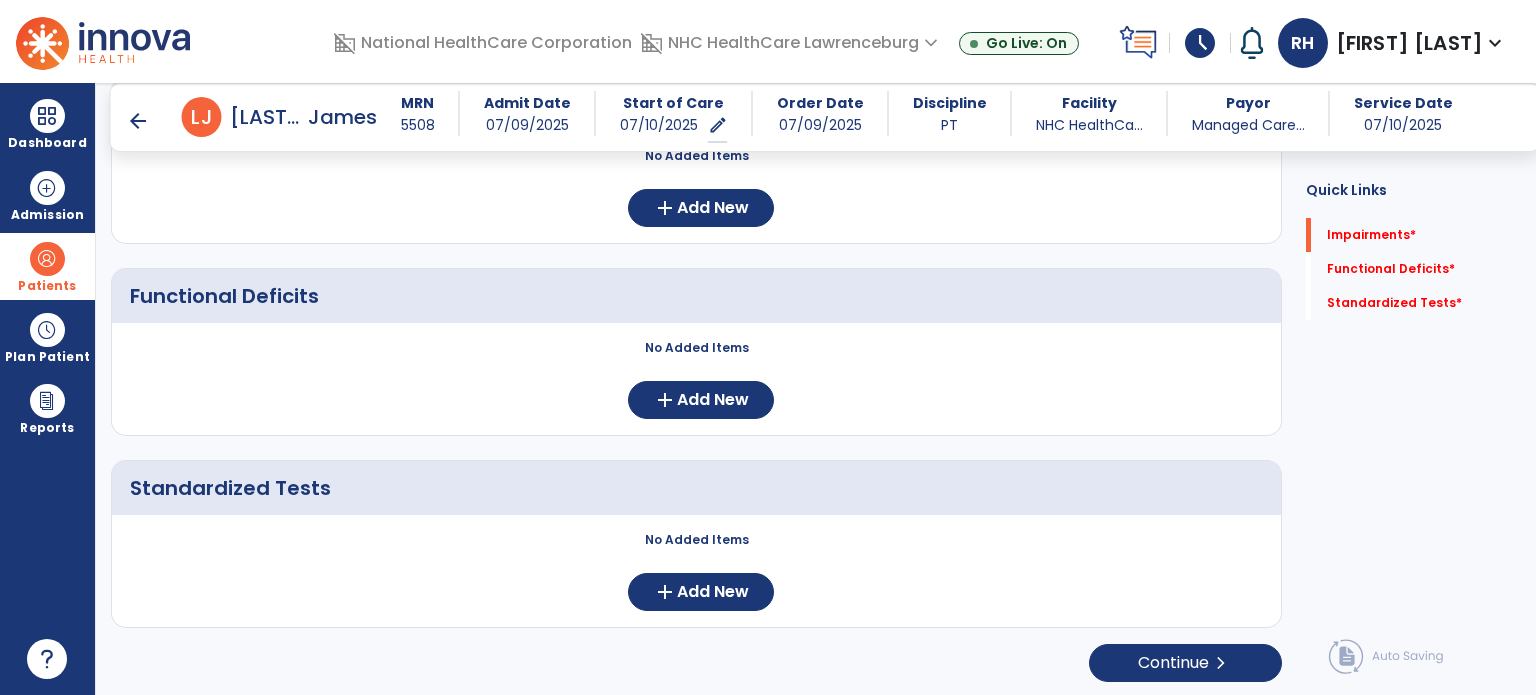 click on "schedule" at bounding box center (1200, 43) 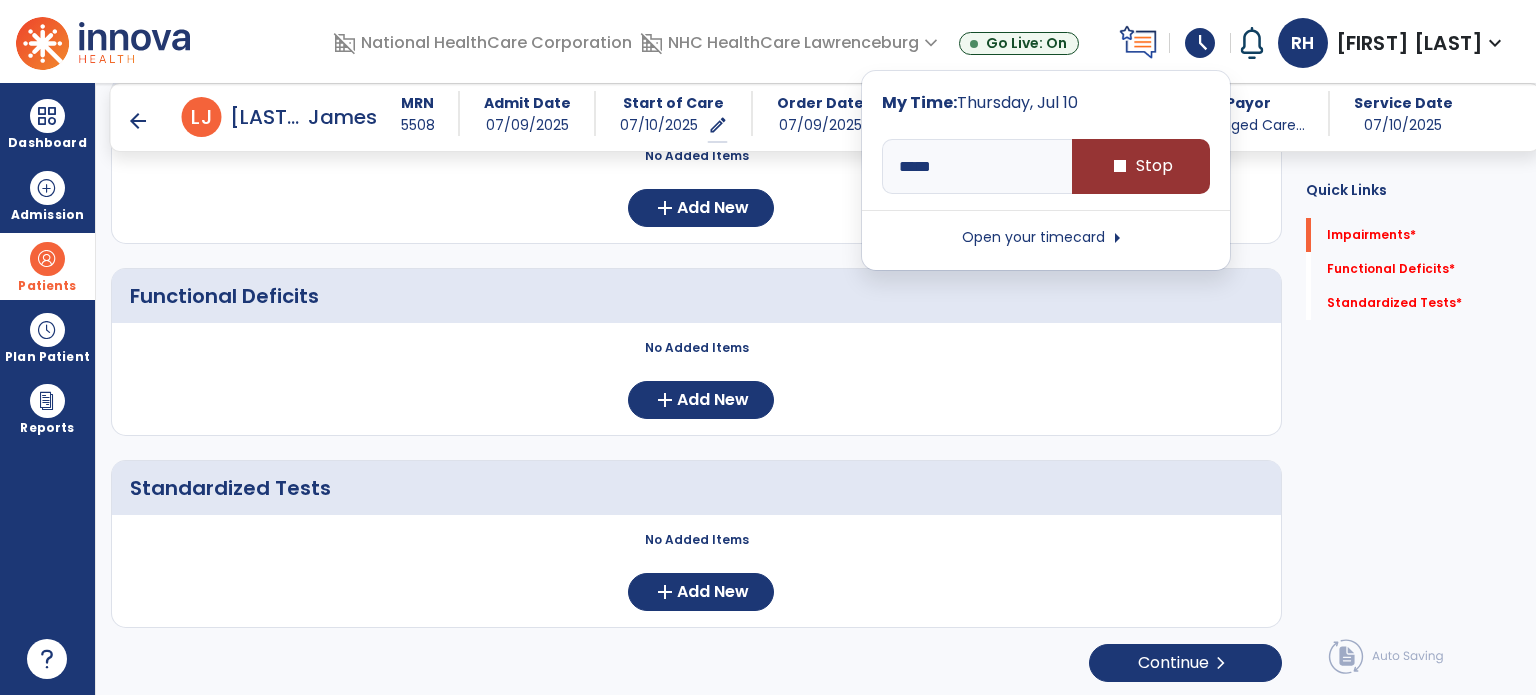 click on "stop  Stop" at bounding box center [1141, 166] 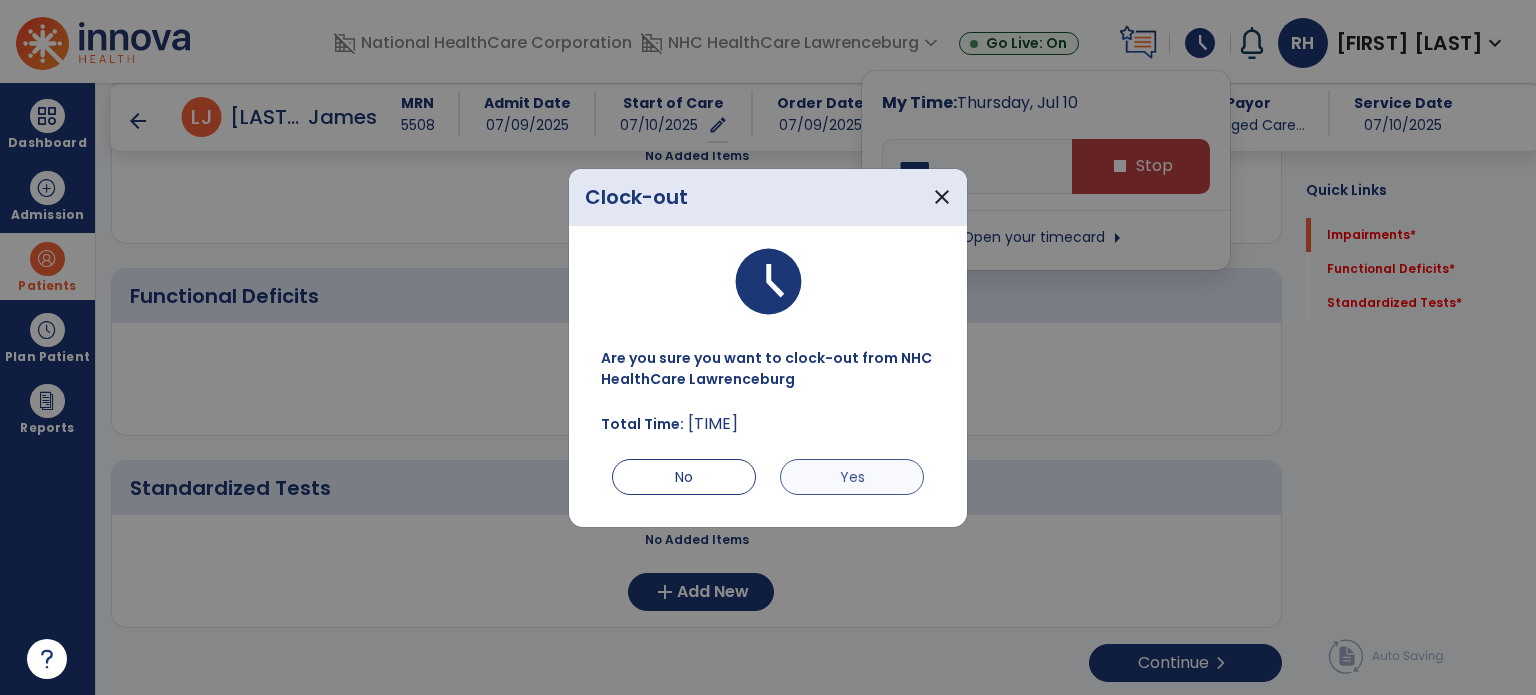click on "Yes" at bounding box center (852, 477) 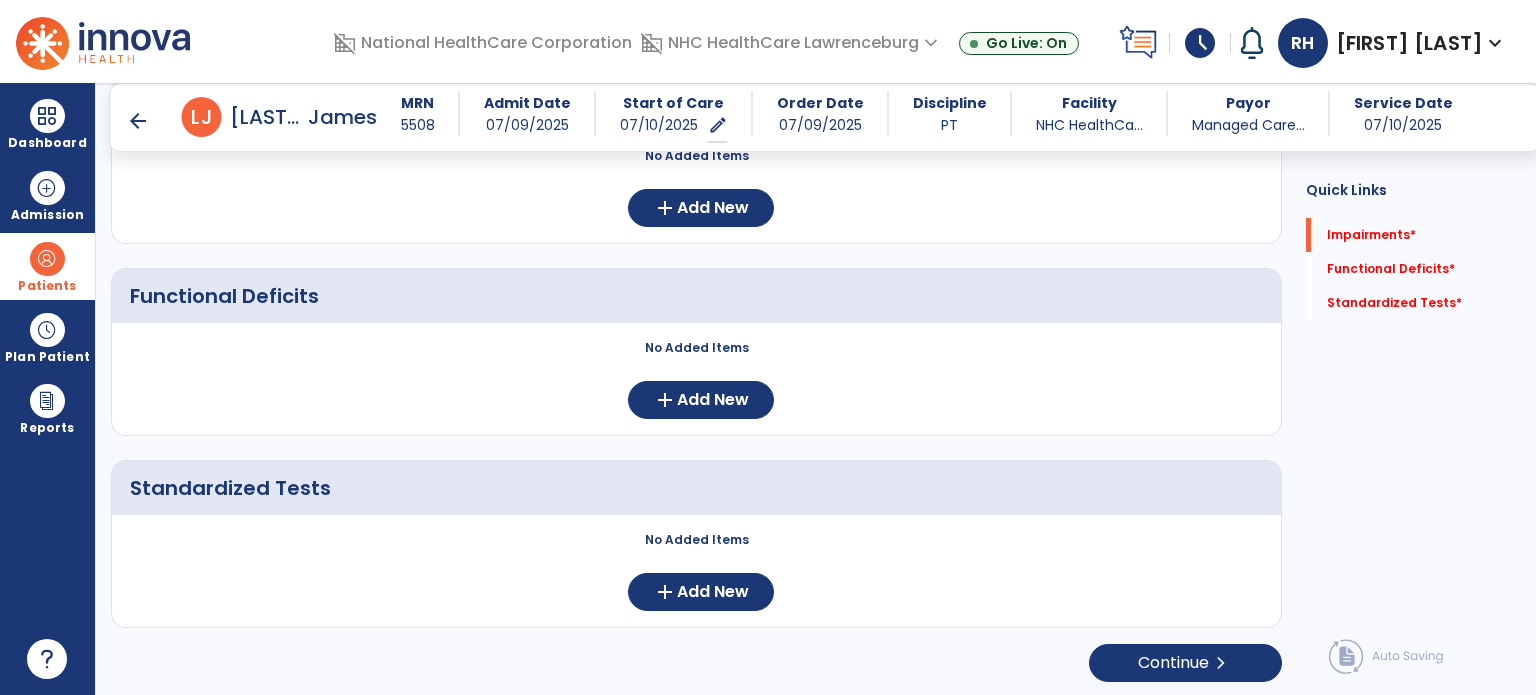 click on "schedule" at bounding box center (1200, 43) 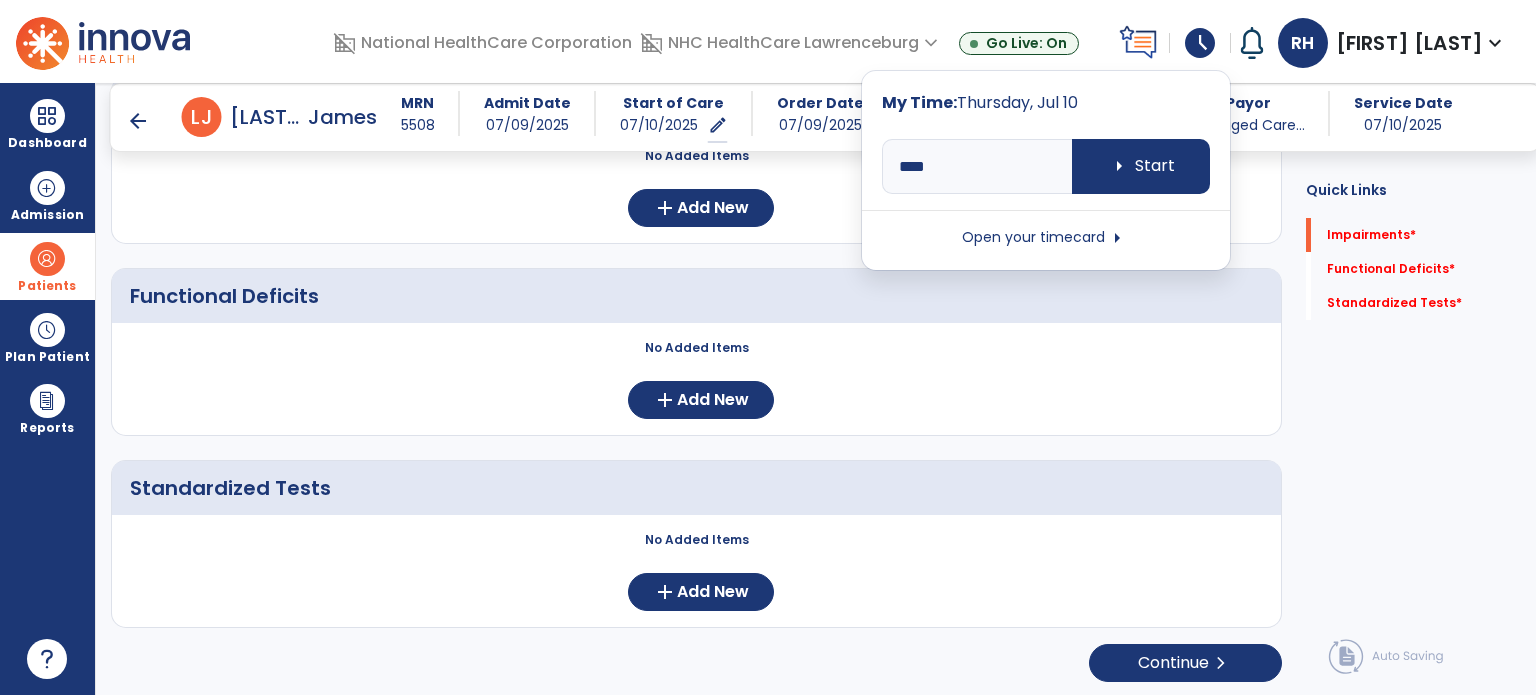 click on "Open your timecard  arrow_right" at bounding box center (1046, 238) 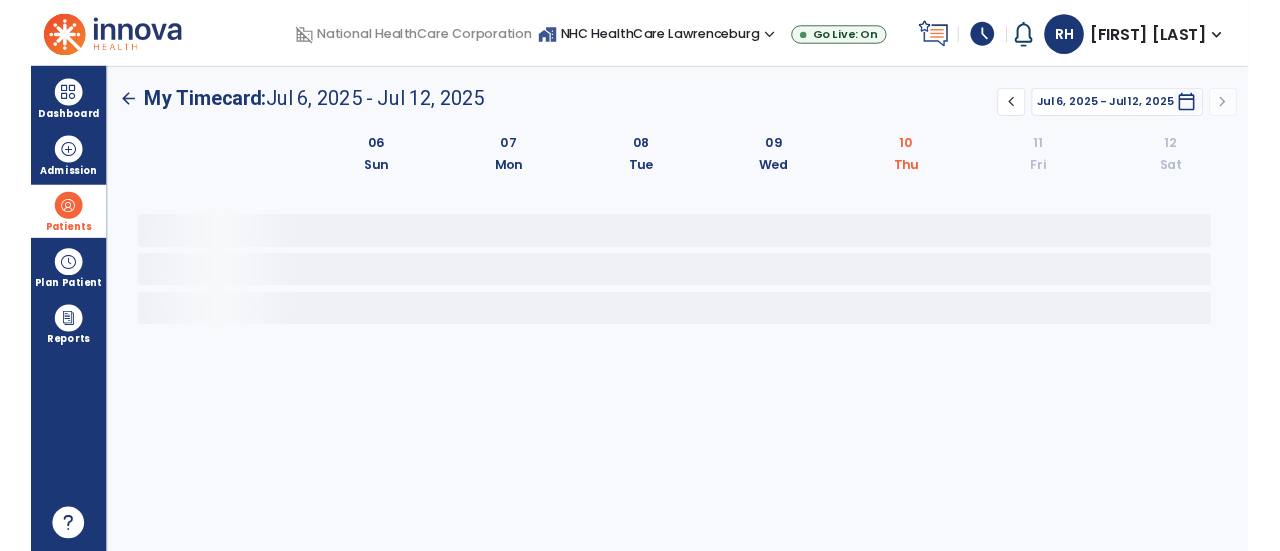 scroll, scrollTop: 0, scrollLeft: 0, axis: both 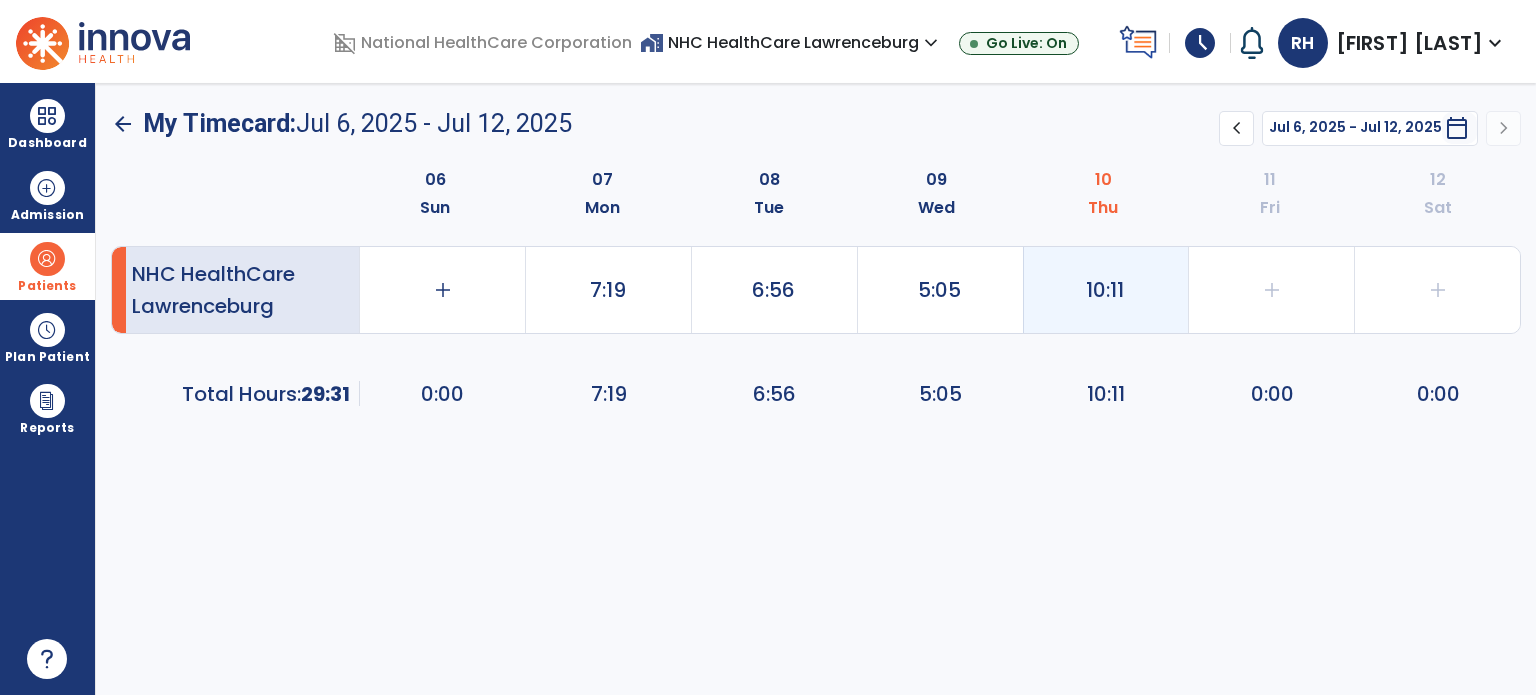 click on "10:11" 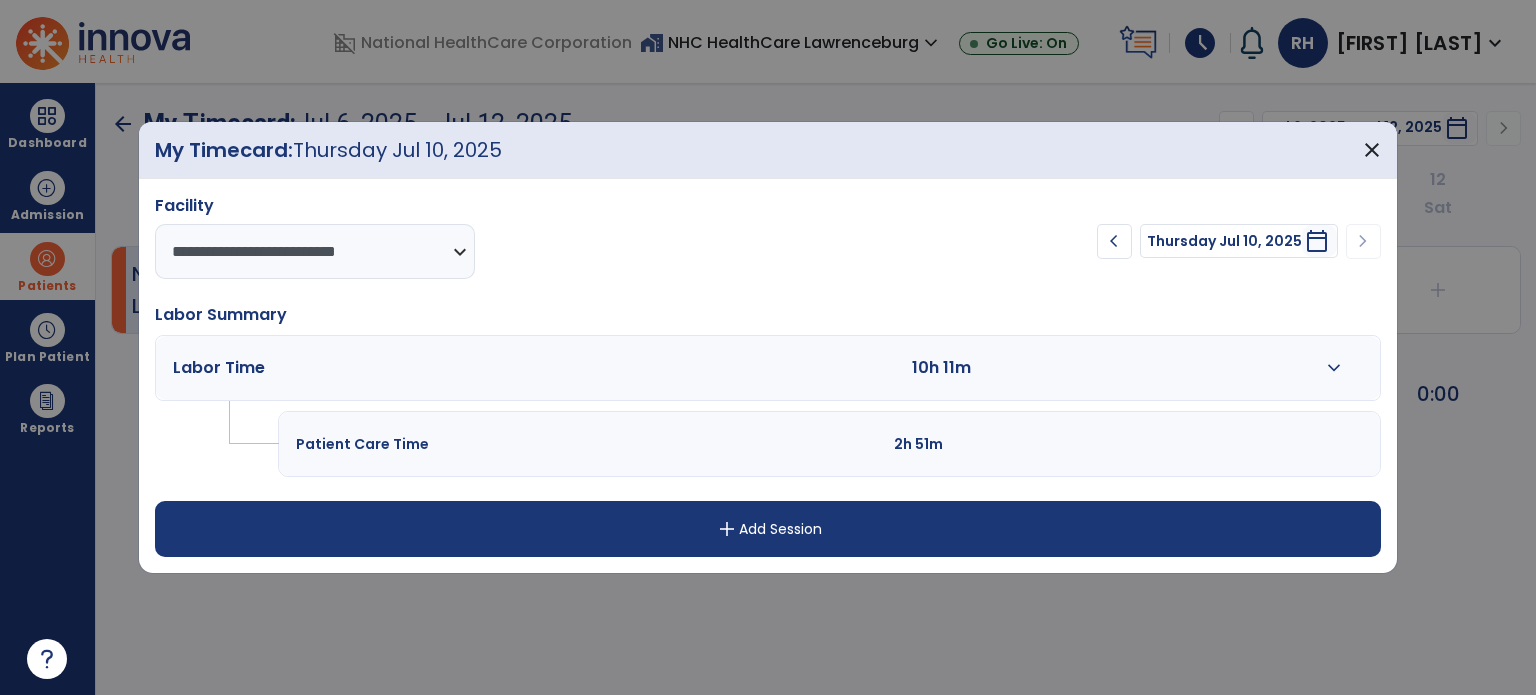 click on "expand_more" at bounding box center (1334, 368) 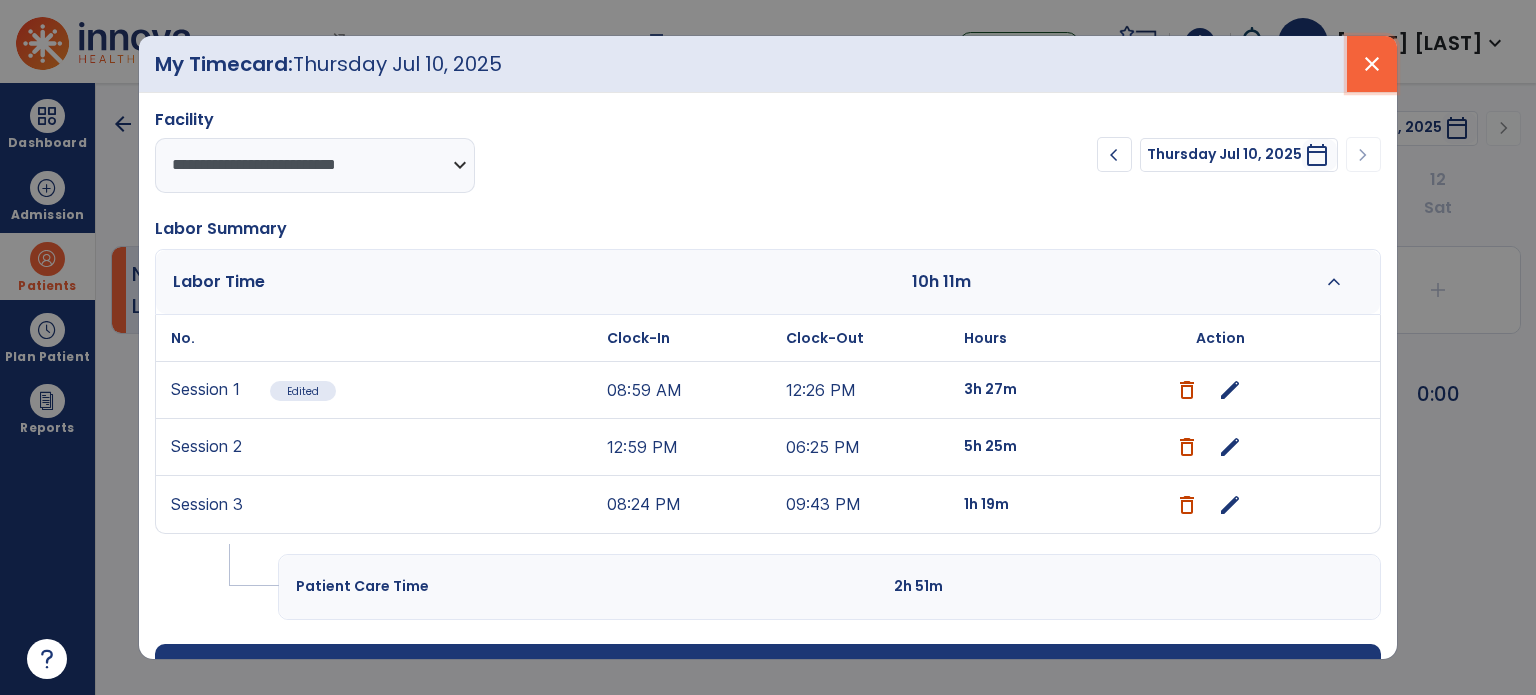 click on "close" at bounding box center [1372, 64] 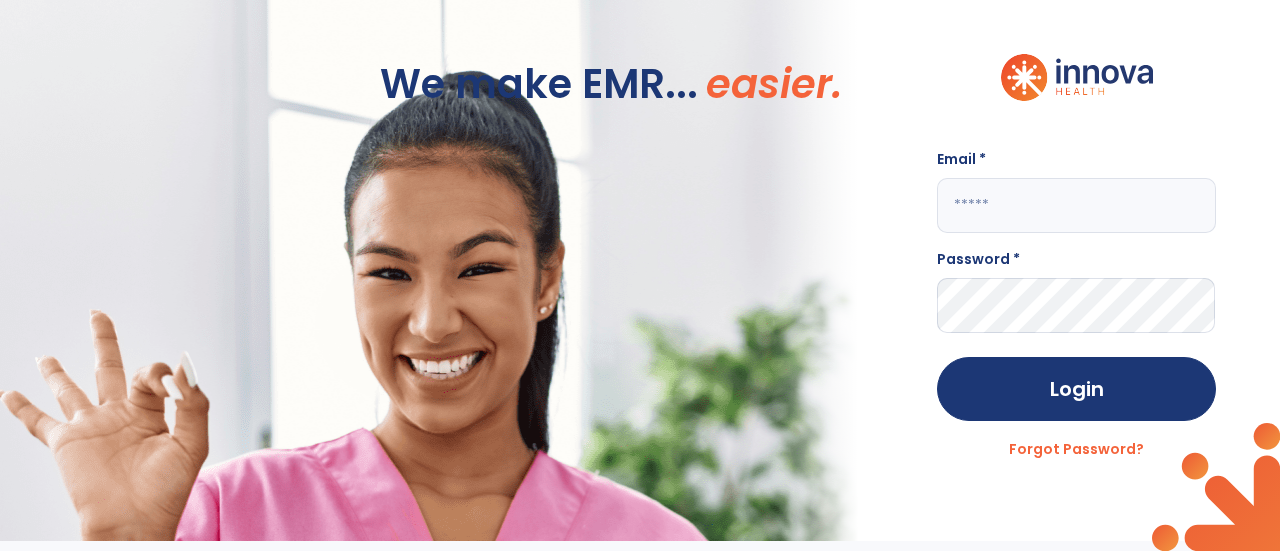 type on "**********" 